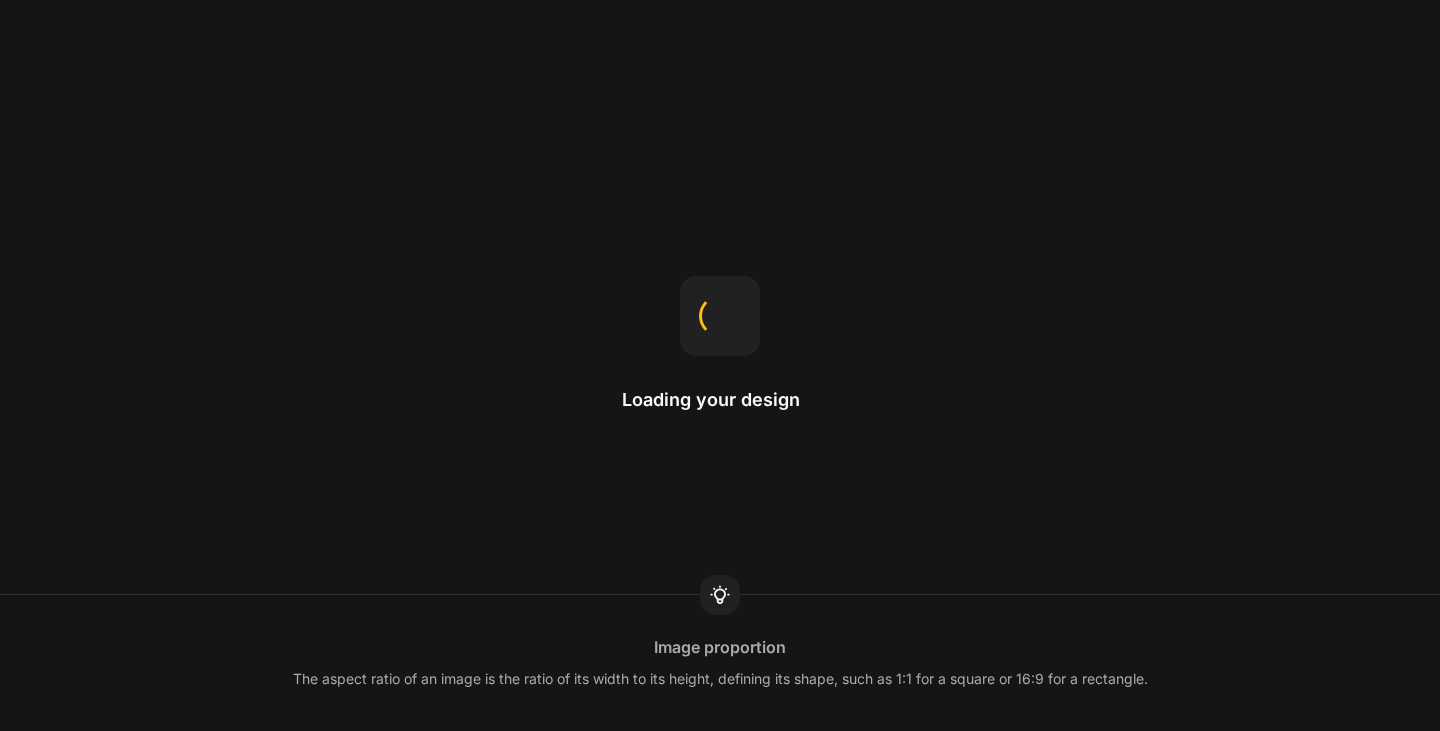 scroll, scrollTop: 0, scrollLeft: 0, axis: both 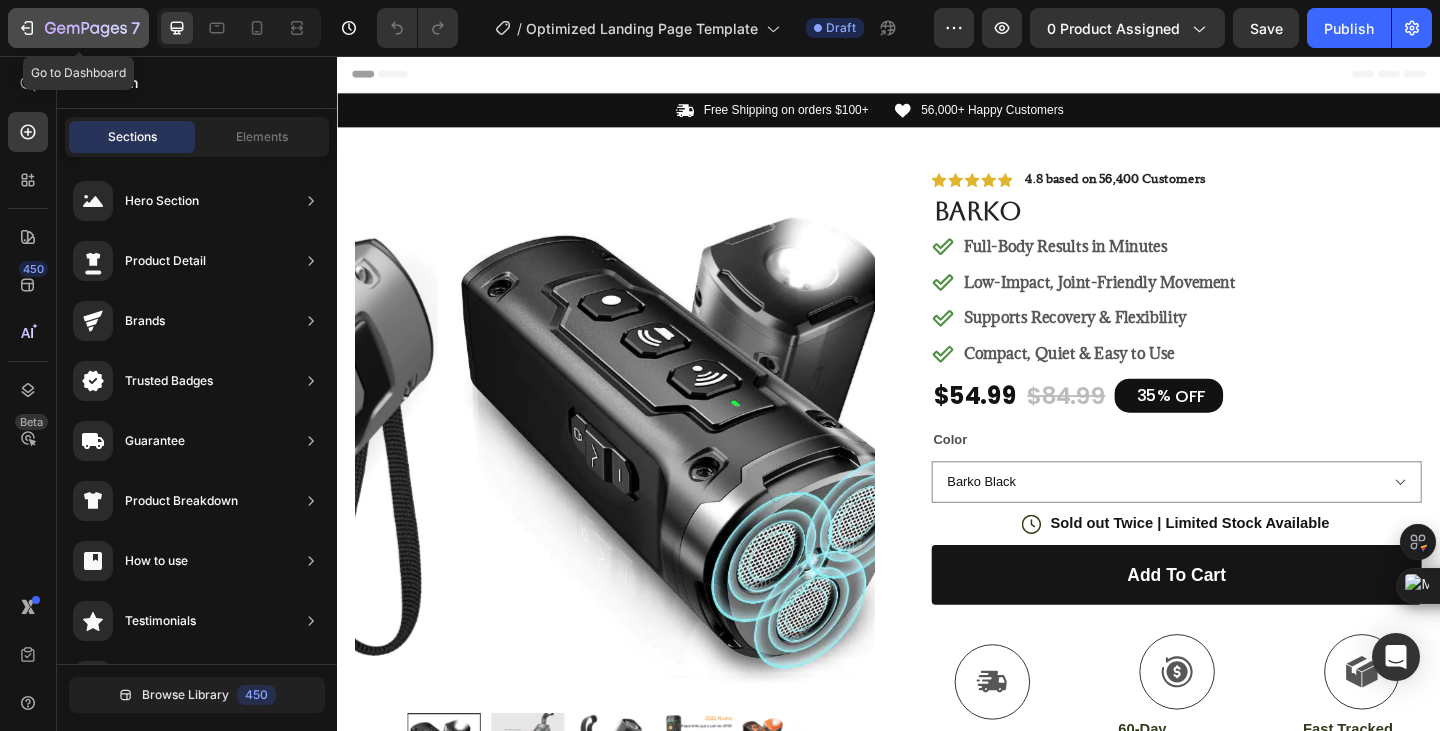 click on "7" 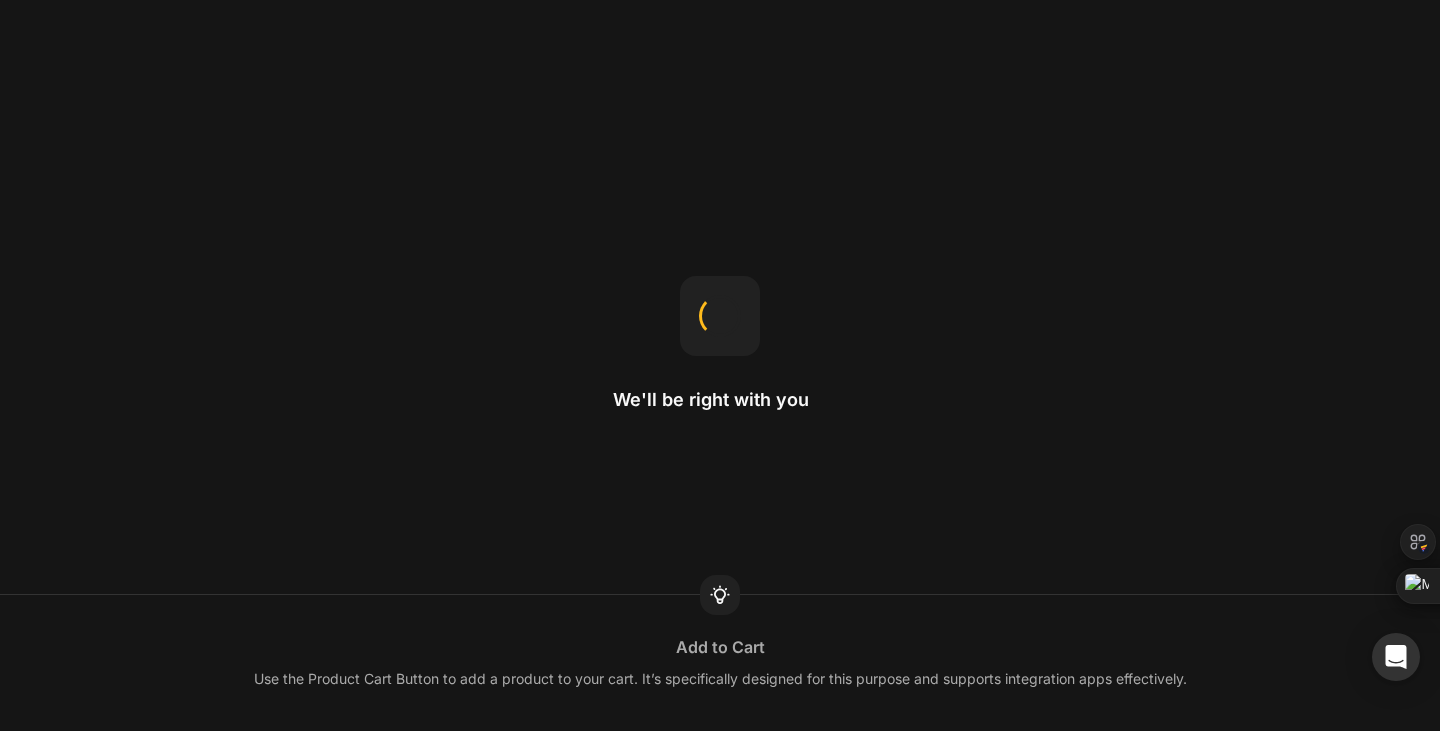scroll, scrollTop: 0, scrollLeft: 0, axis: both 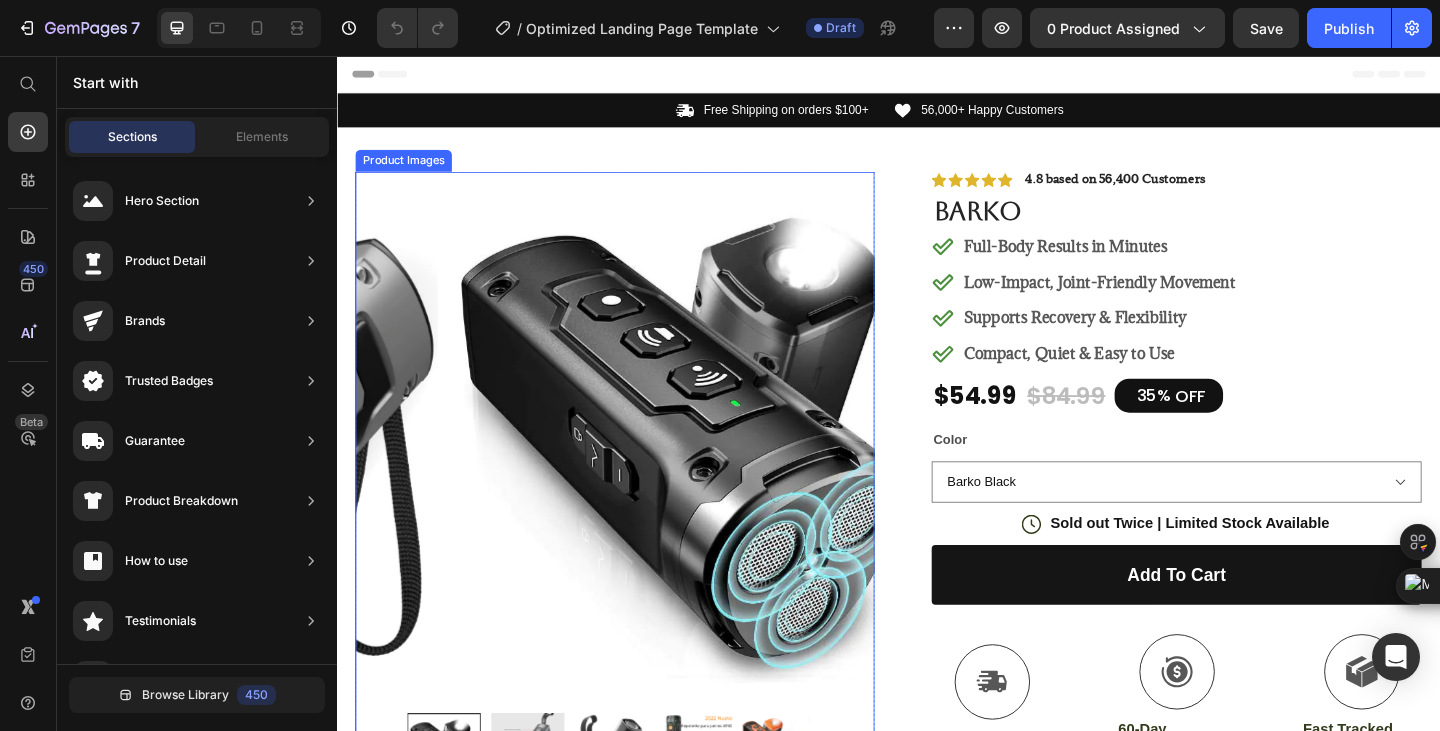 drag, startPoint x: 535, startPoint y: 281, endPoint x: 524, endPoint y: 279, distance: 11.18034 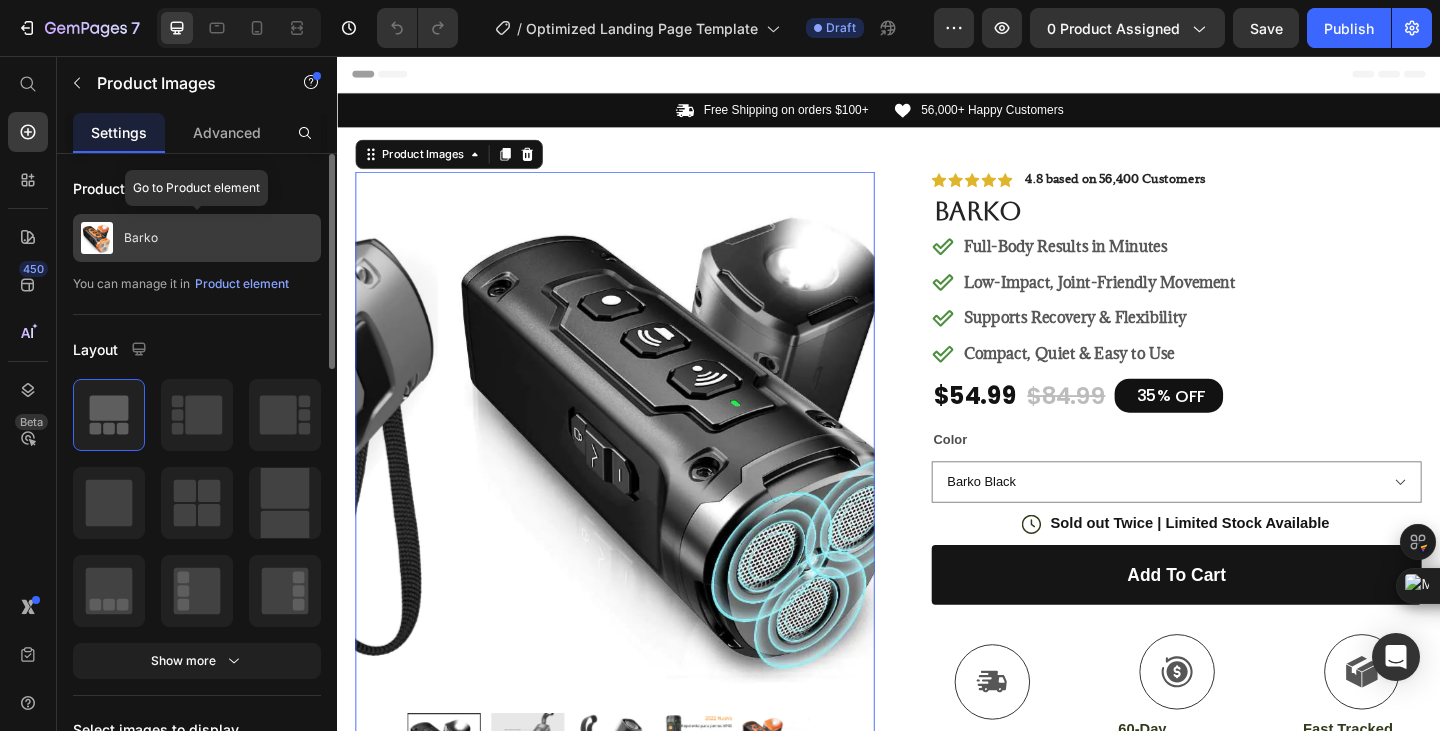 click on "Barko" at bounding box center [141, 238] 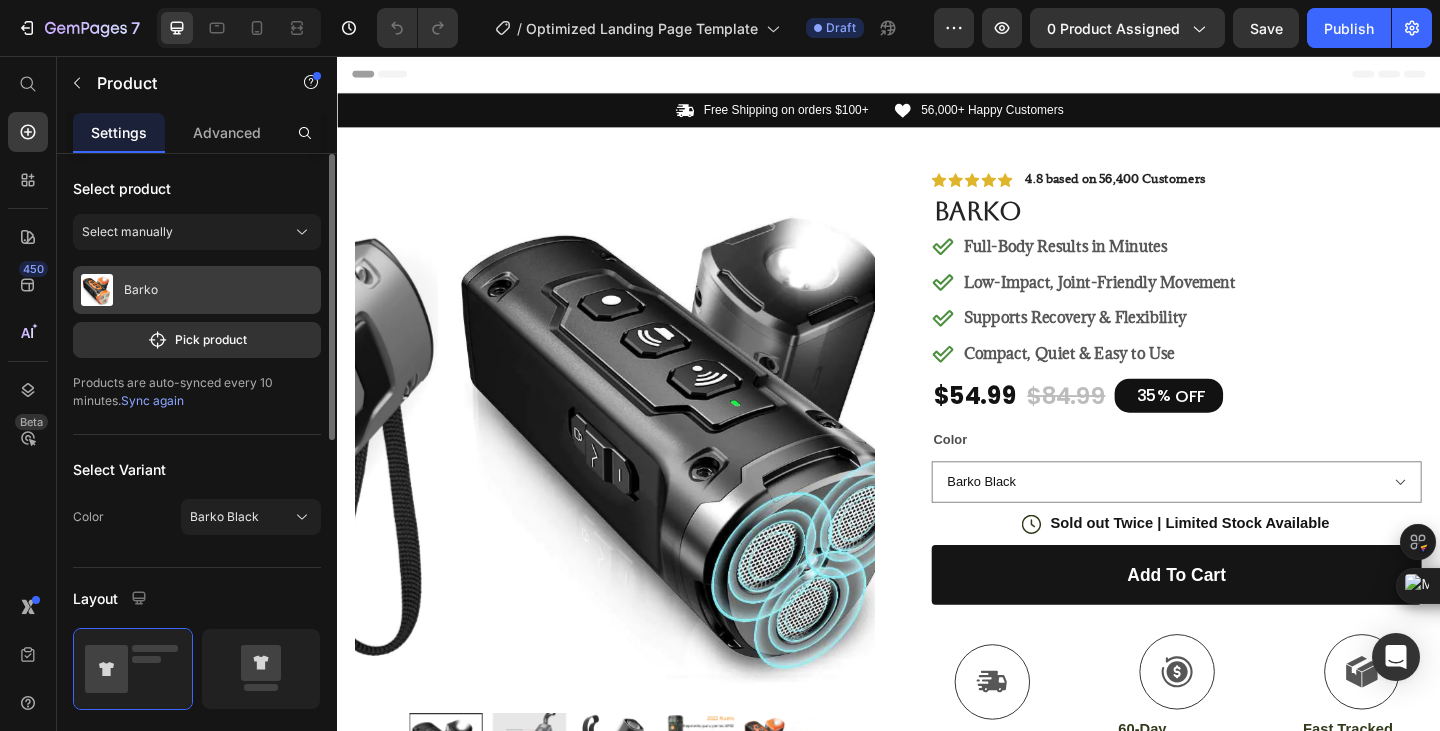 click at bounding box center (97, 290) 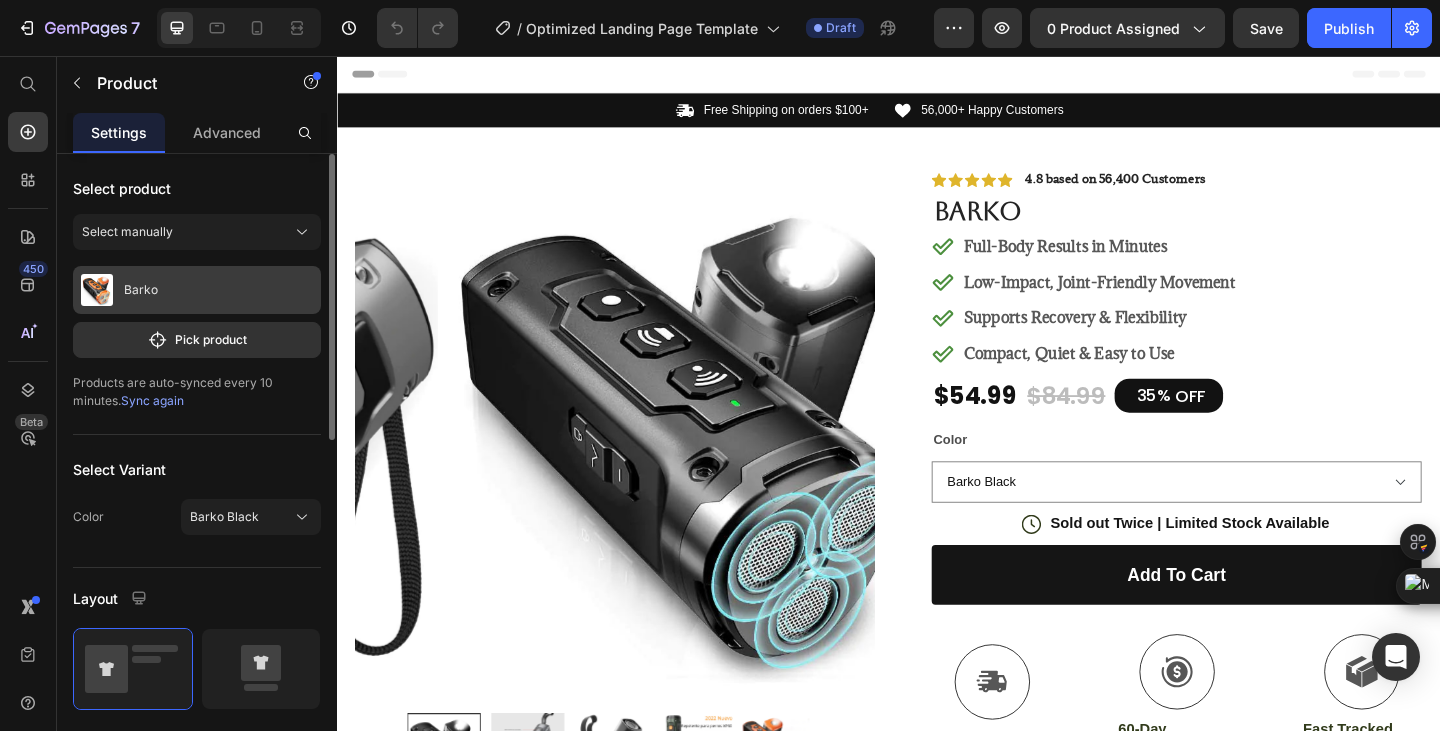 click on "Barko" at bounding box center (197, 290) 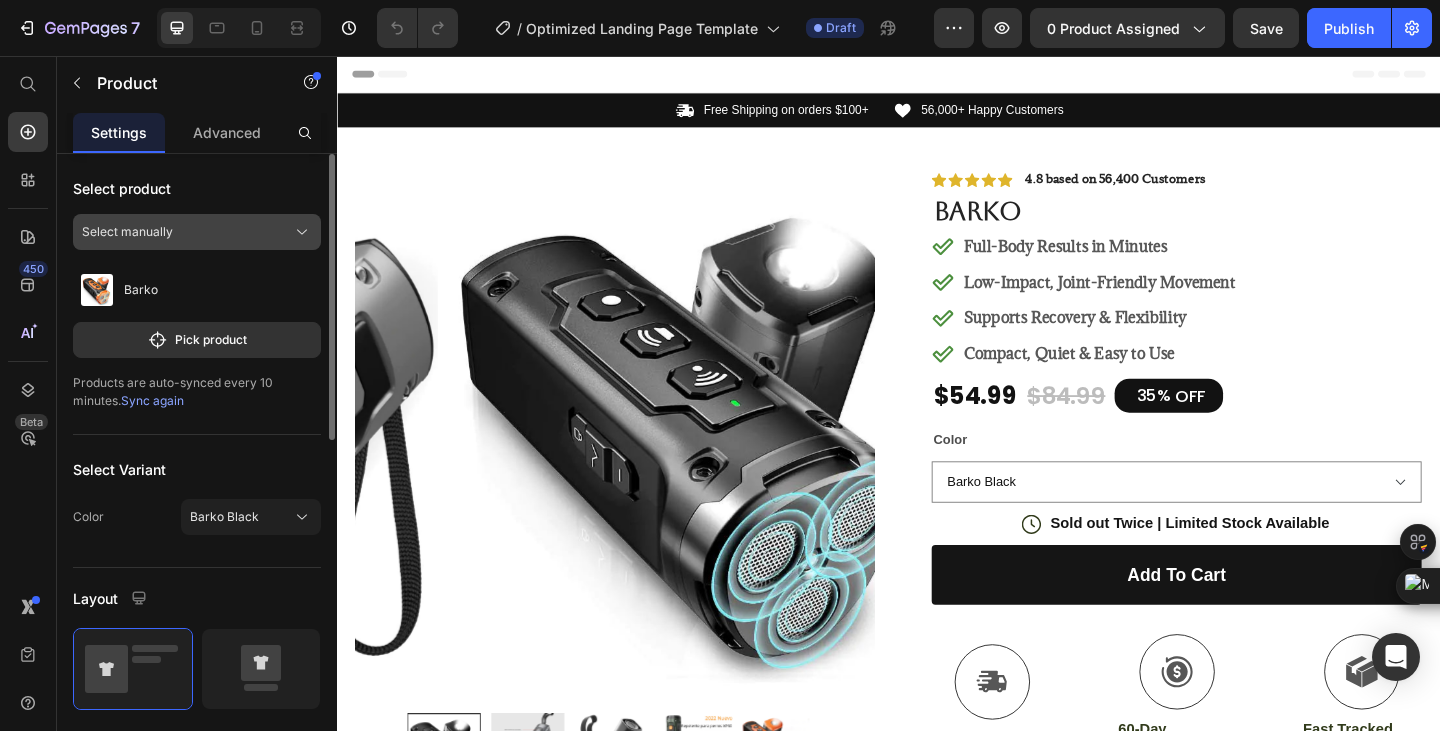 click on "Select manually" 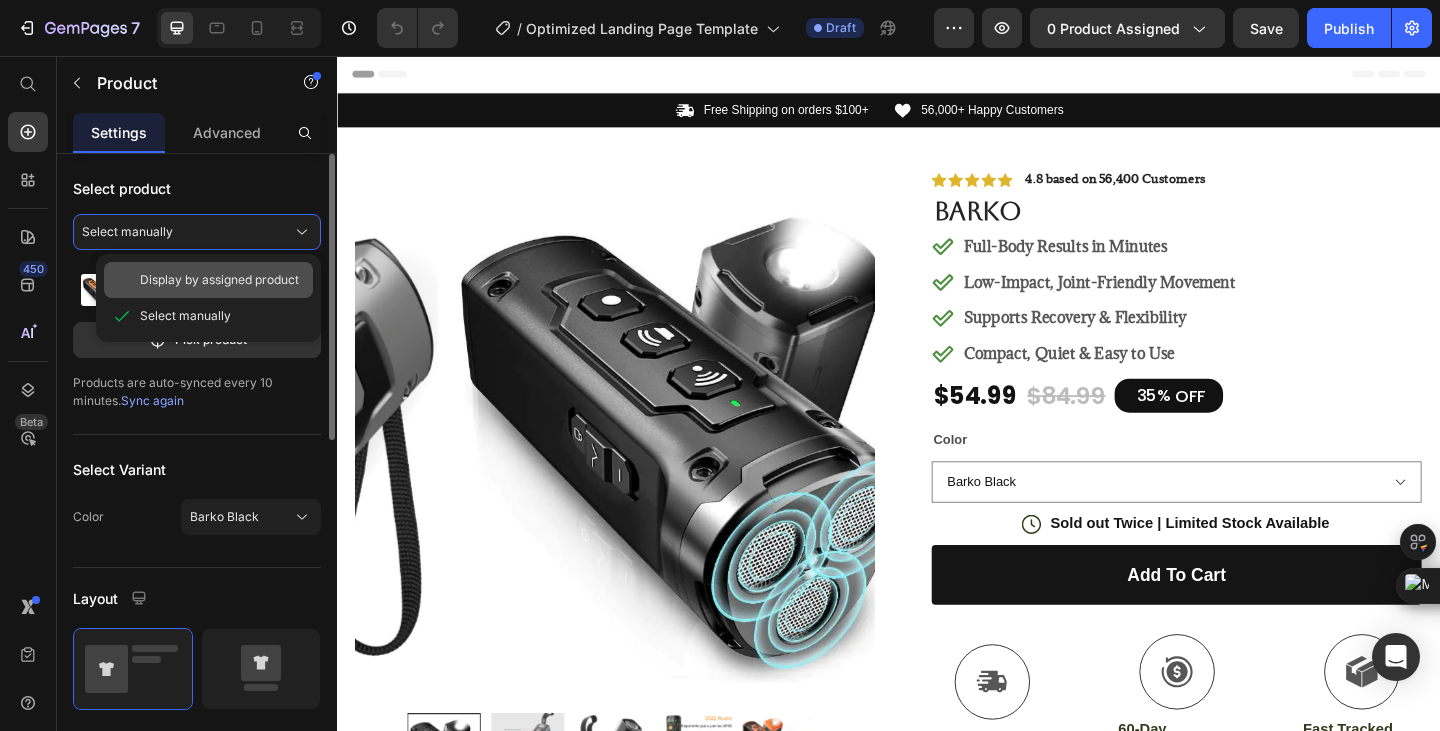 click on "Display by assigned product" at bounding box center (219, 280) 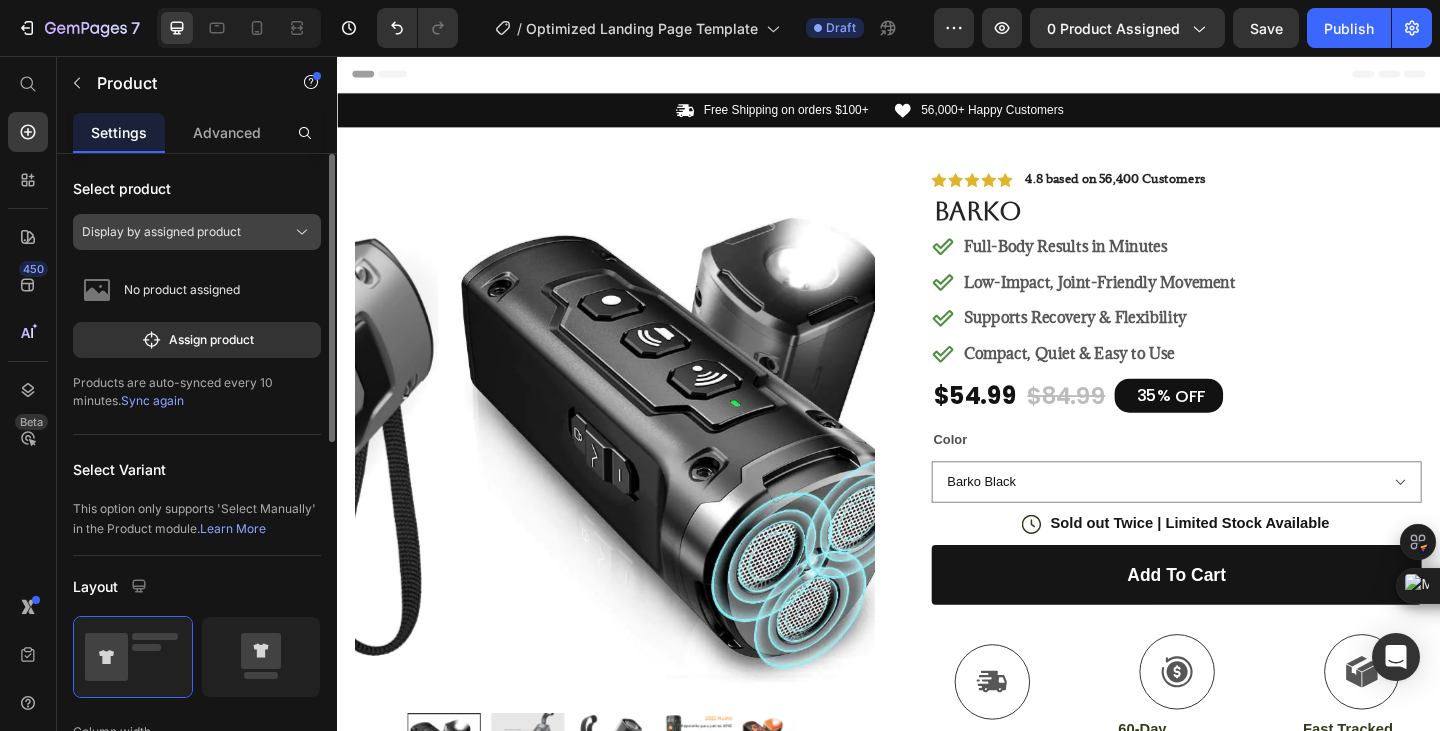 click on "Display by assigned product" at bounding box center (197, 232) 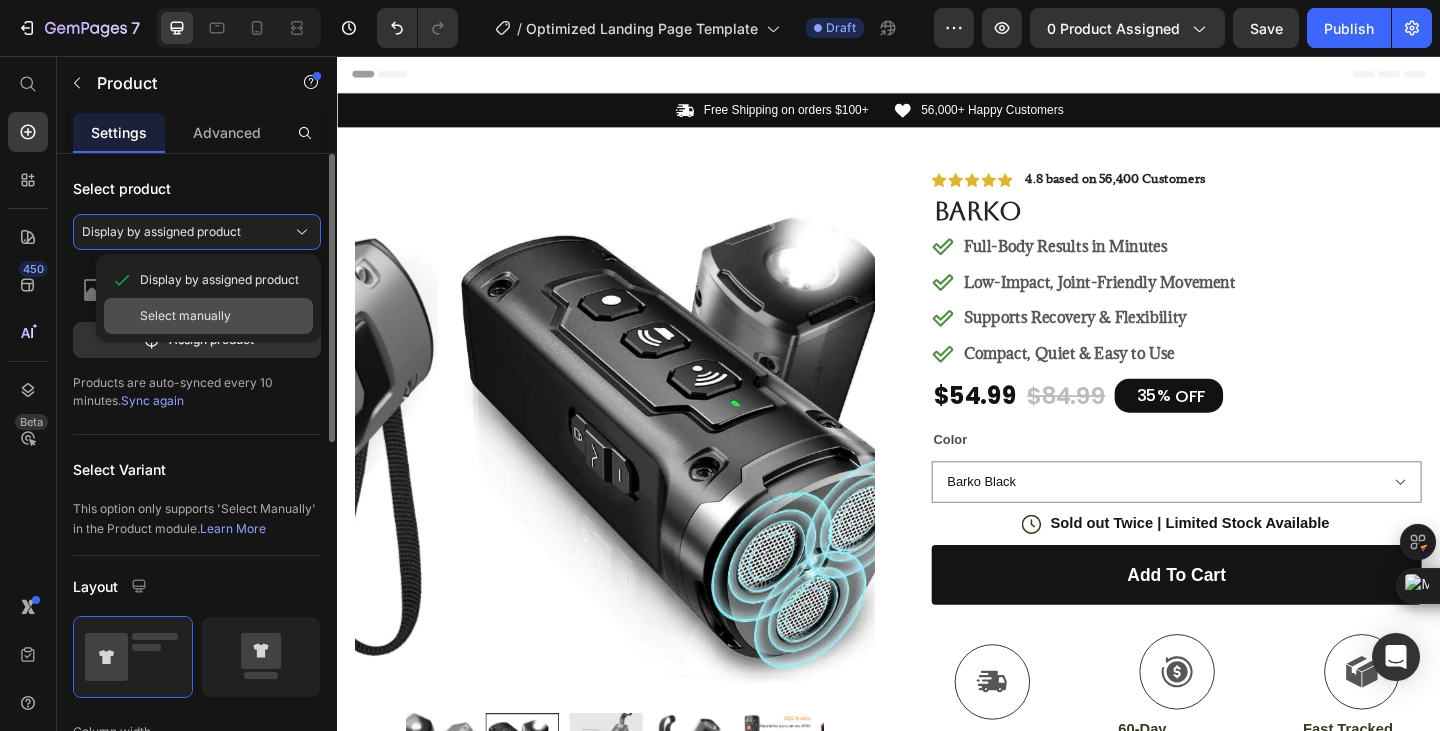 click on "Select manually" at bounding box center [185, 316] 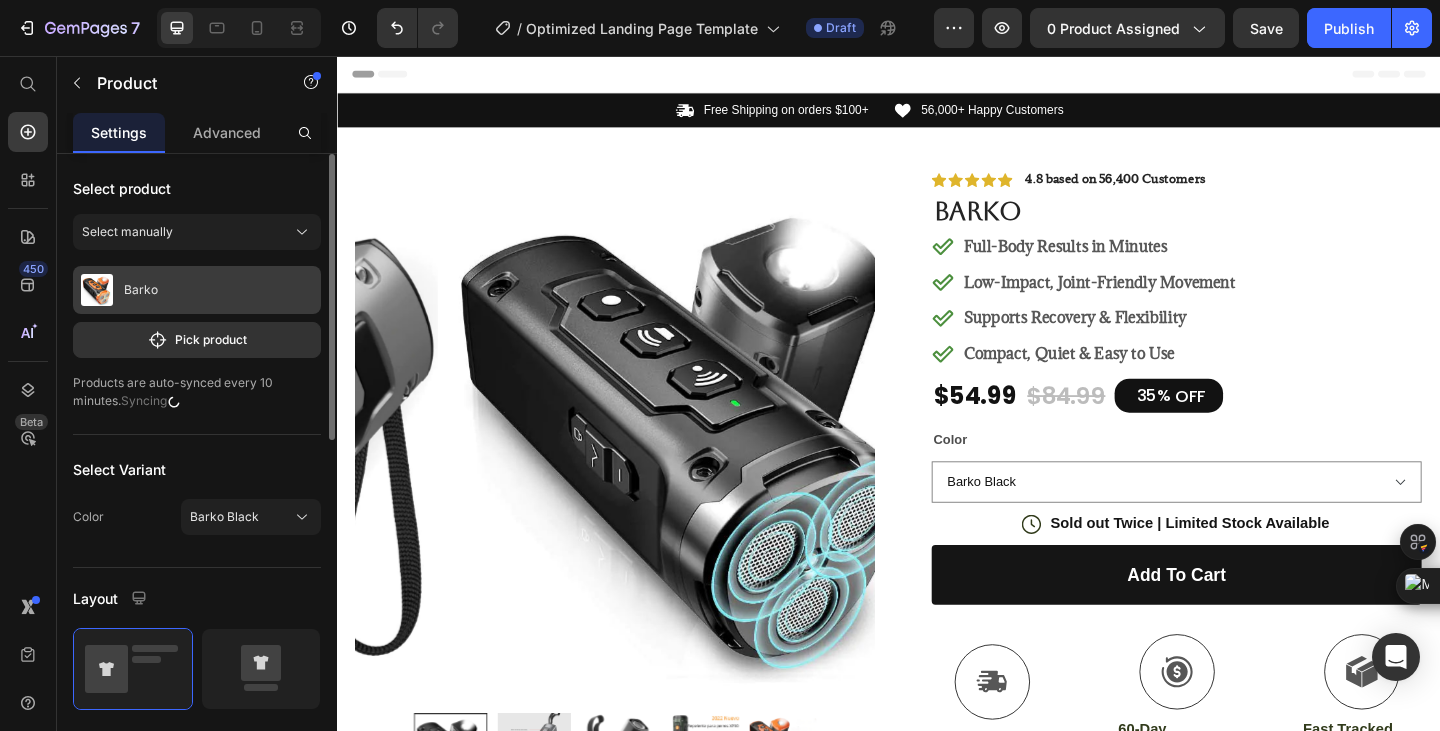 click on "Barko" at bounding box center (141, 290) 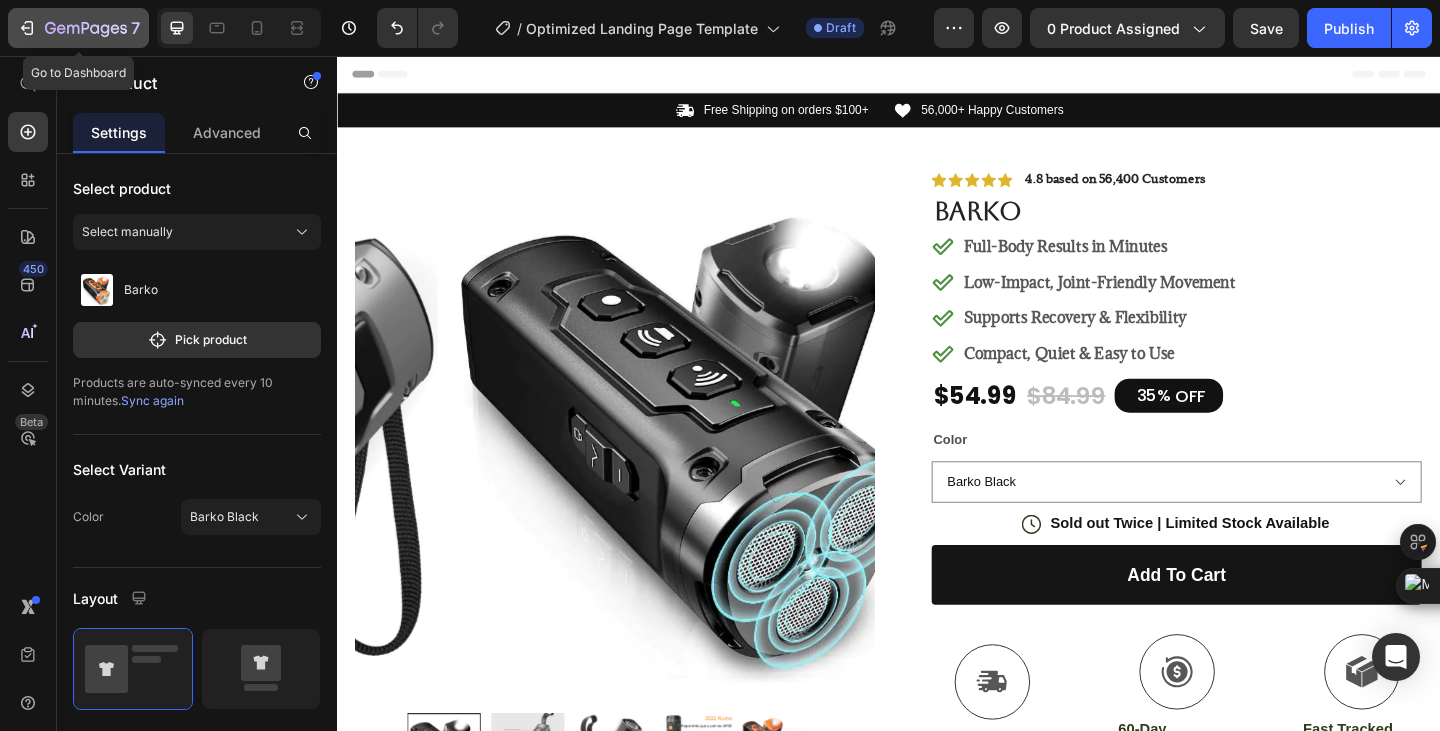 click on "7" 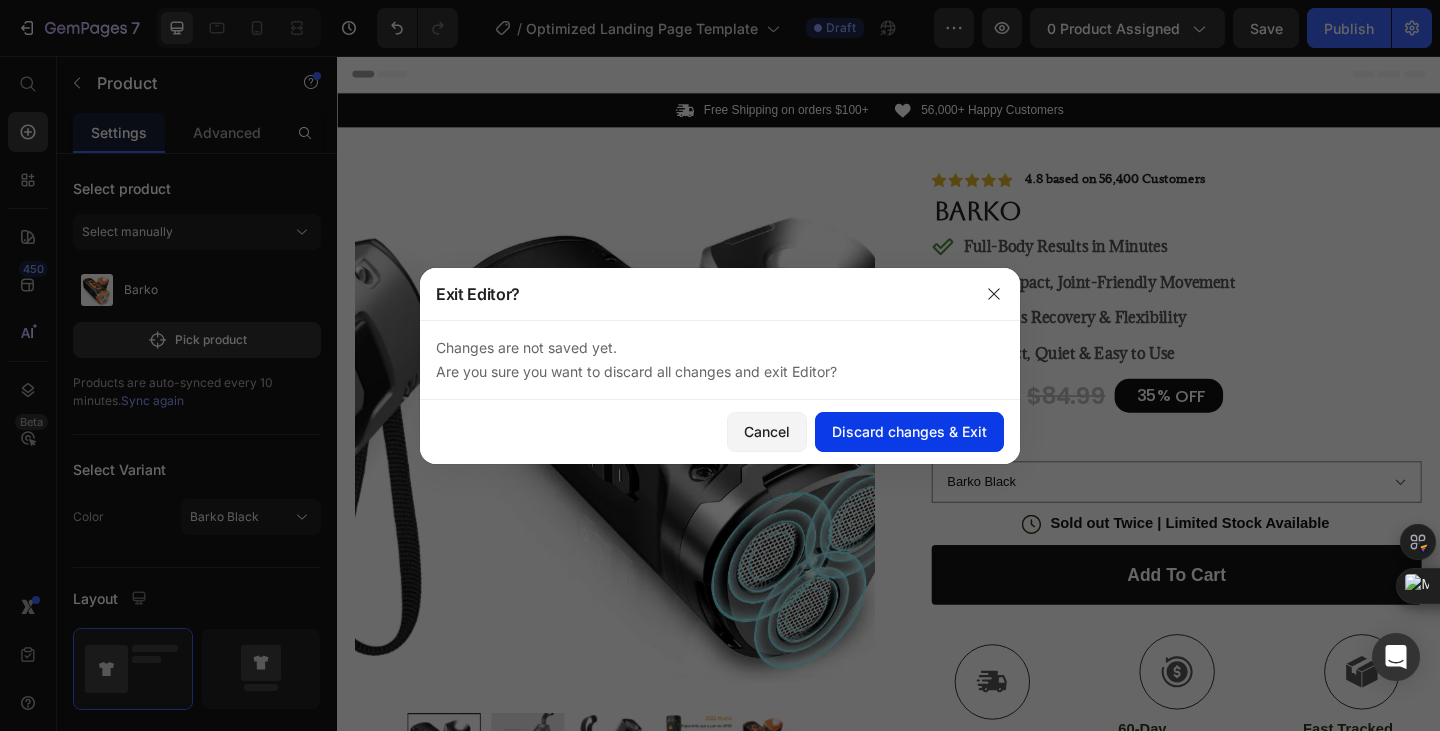 click on "Discard changes & Exit" at bounding box center (909, 431) 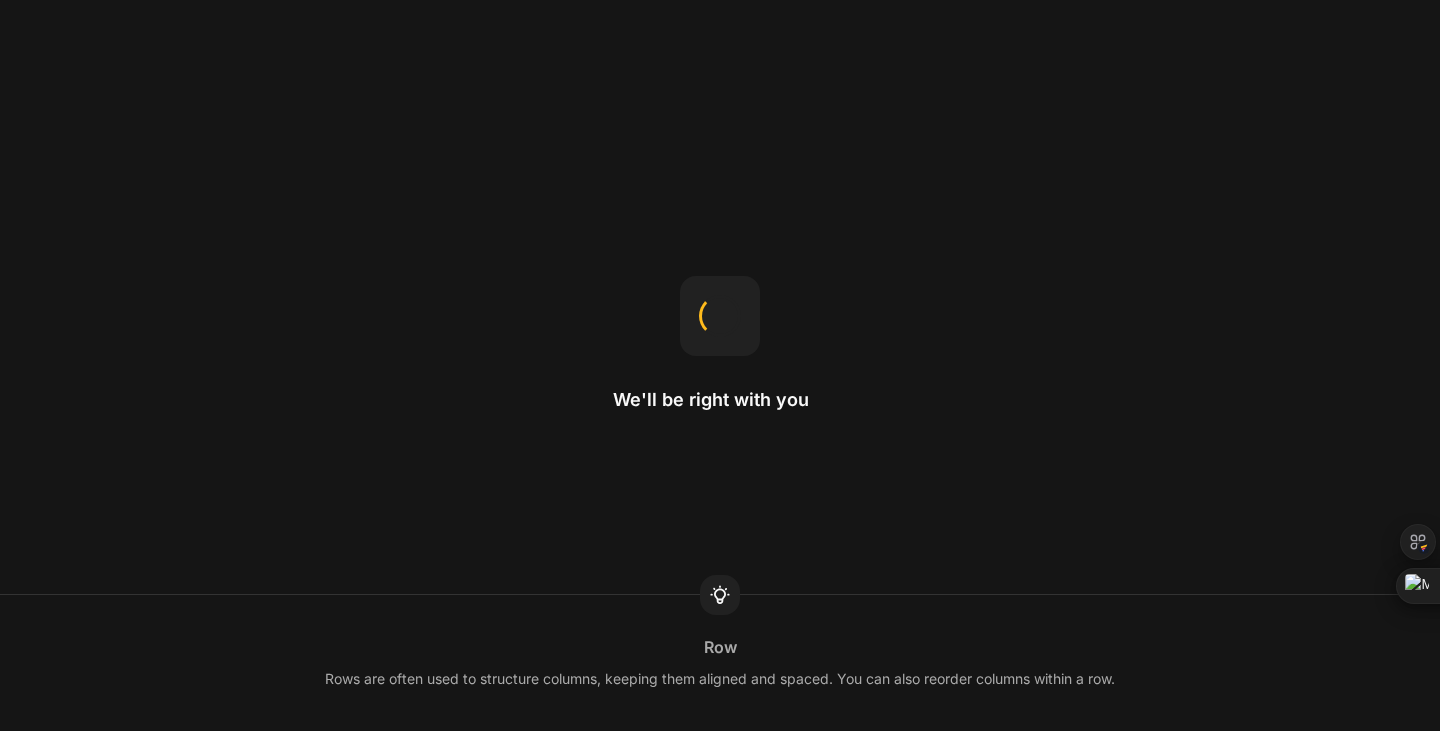 scroll, scrollTop: 0, scrollLeft: 0, axis: both 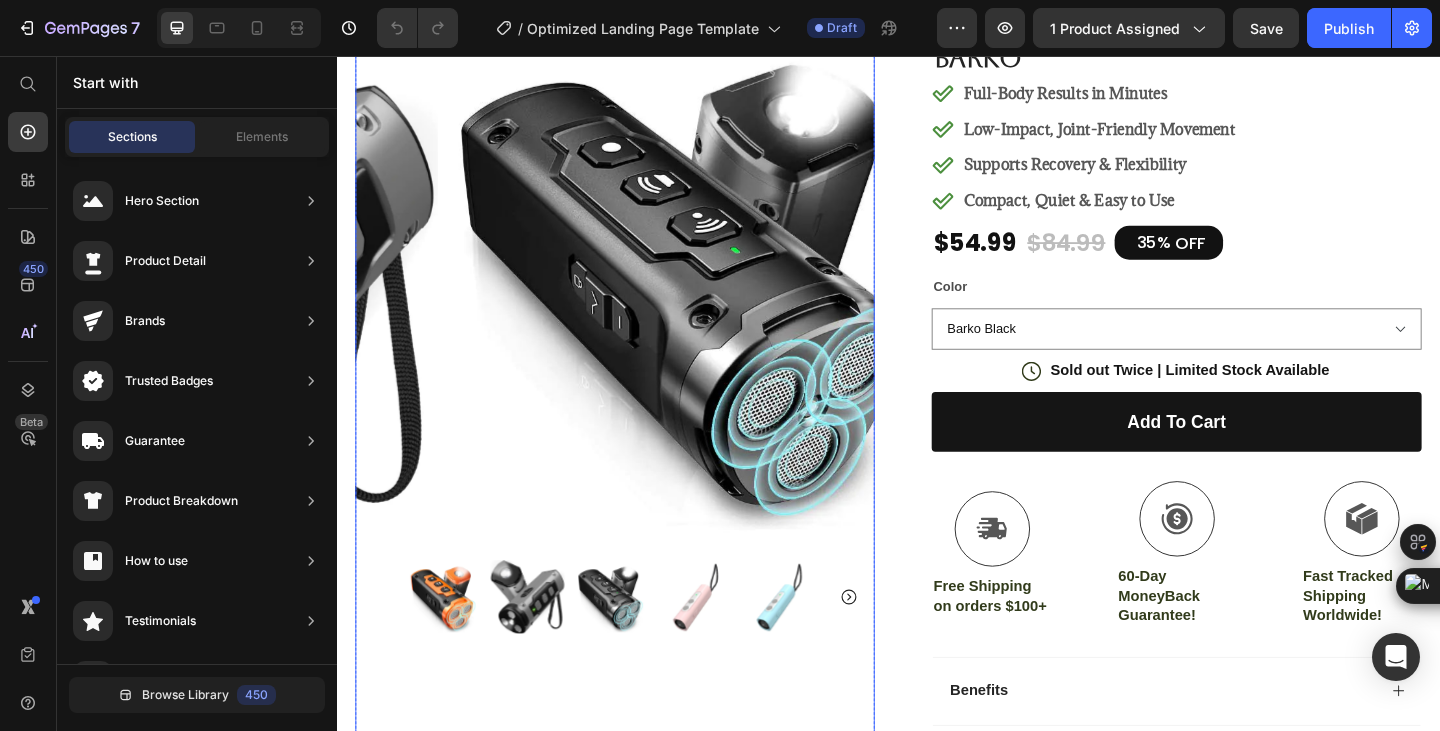 click at bounding box center [636, 645] 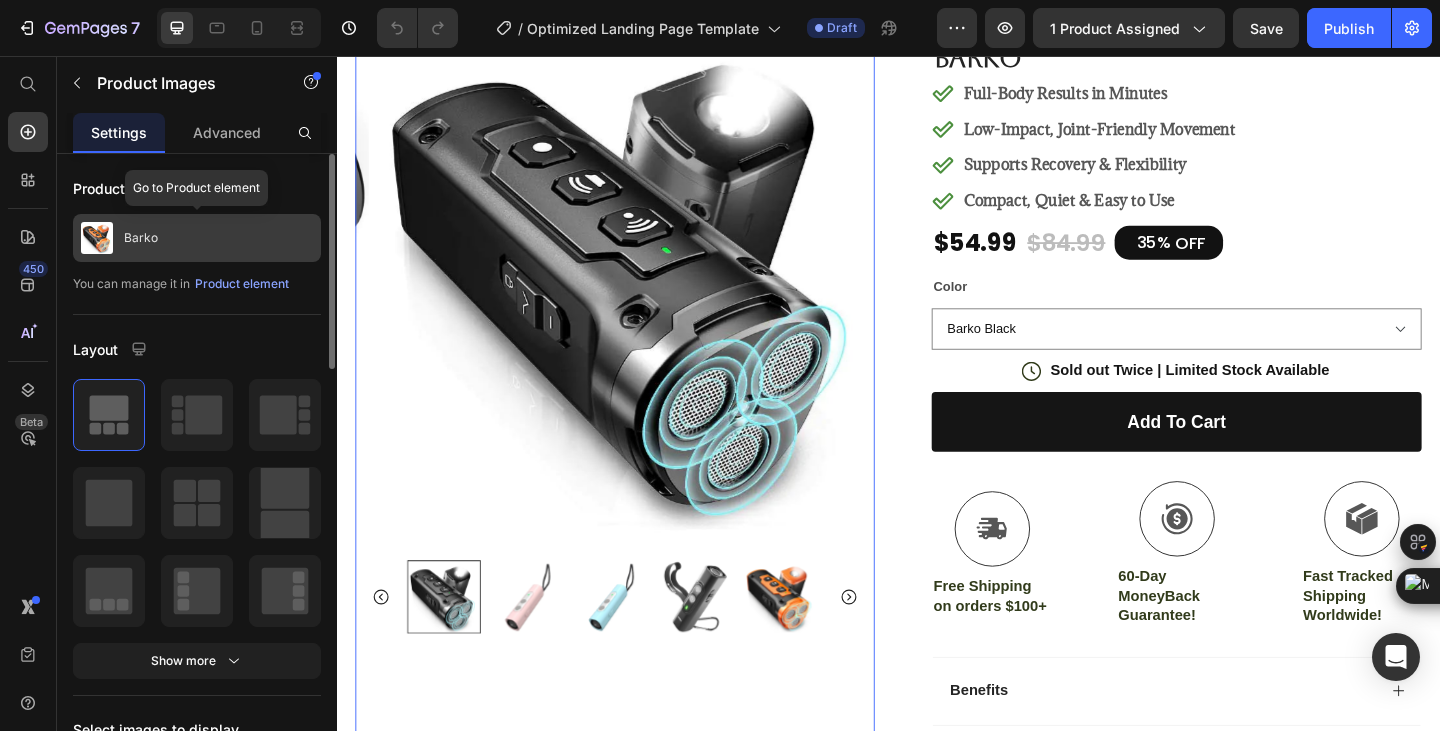 click on "Barko" at bounding box center [197, 238] 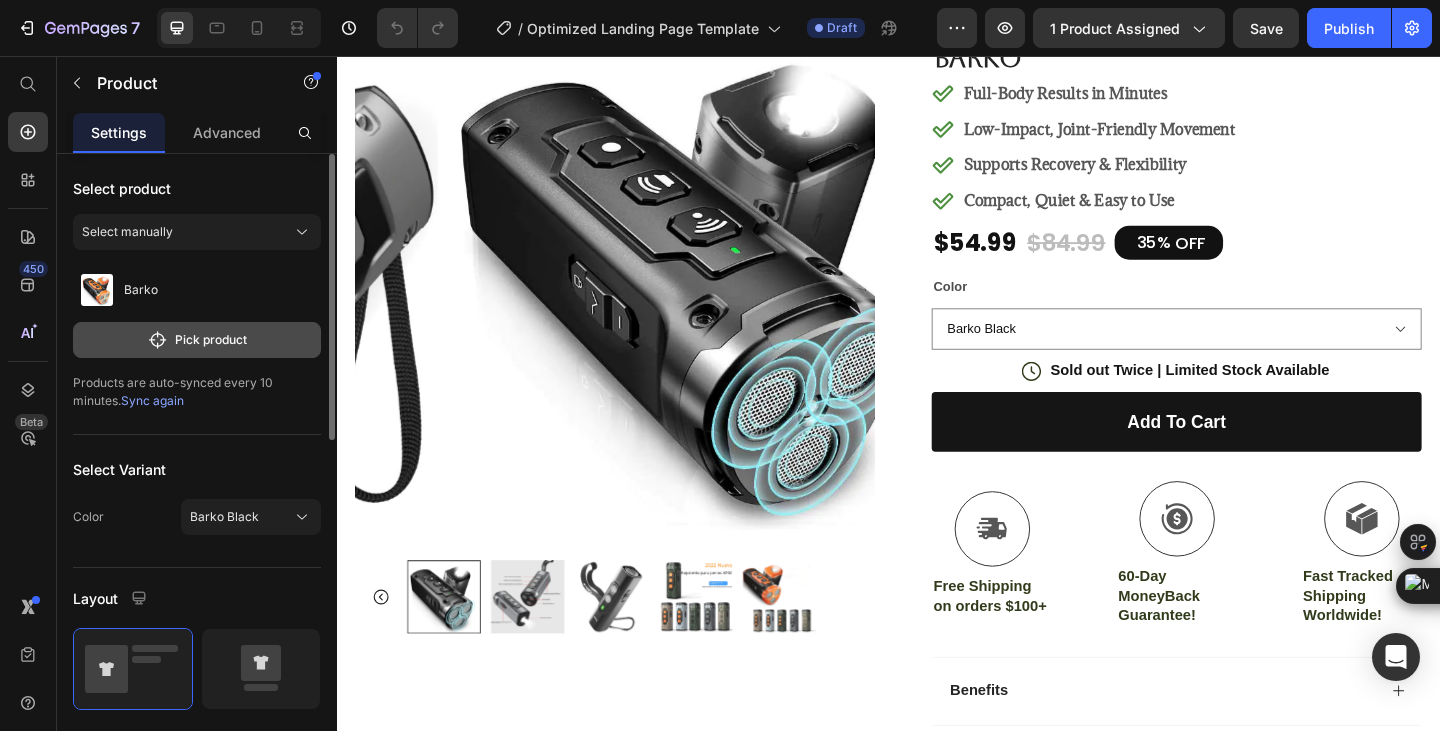 click on "Pick product" 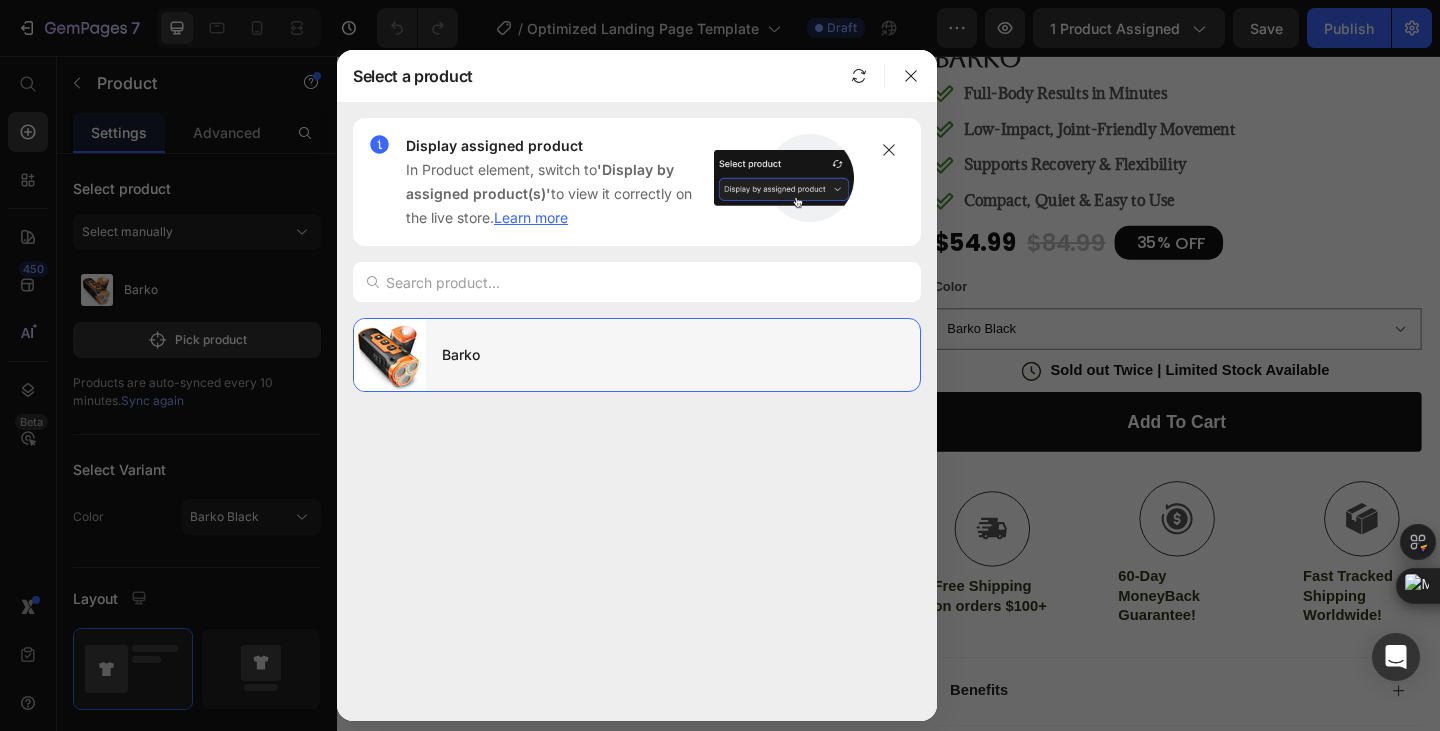 click at bounding box center (390, 355) 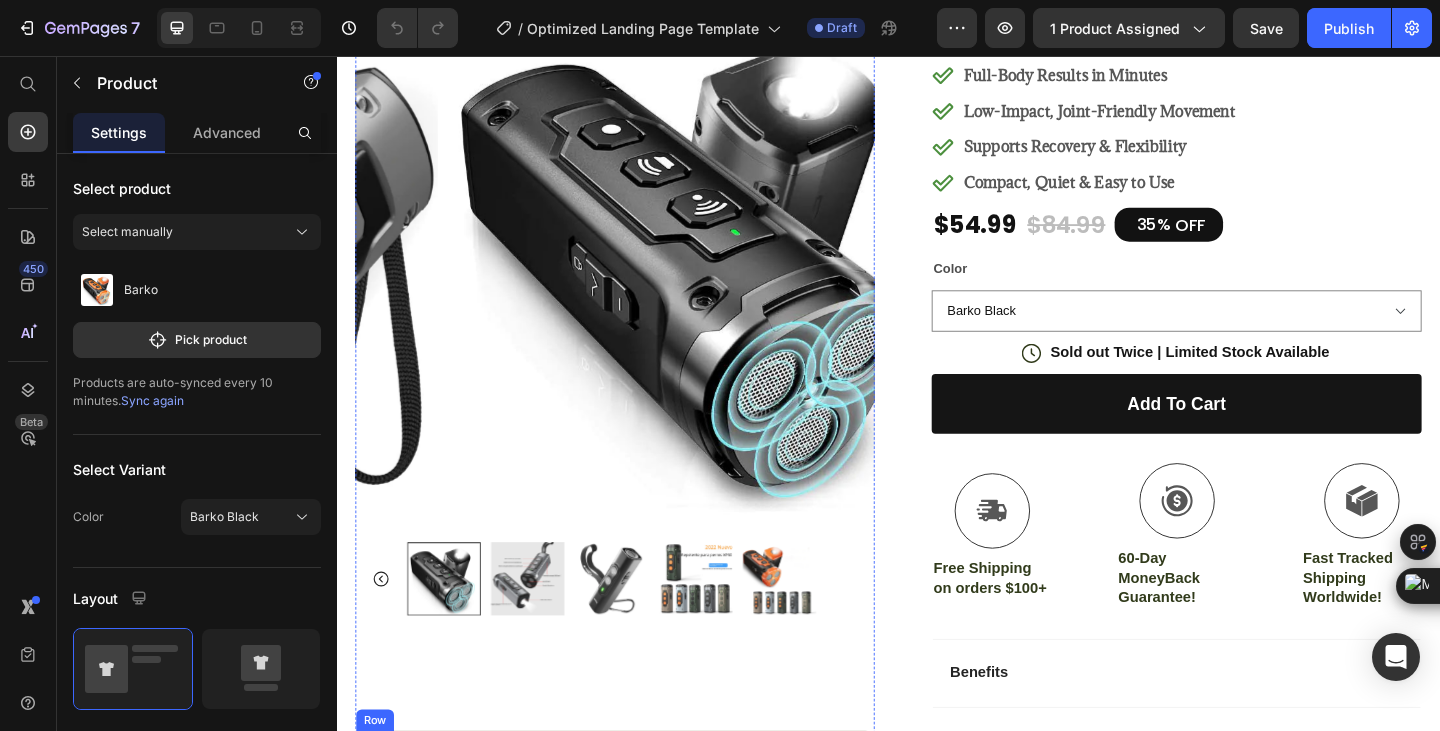 scroll, scrollTop: 0, scrollLeft: 0, axis: both 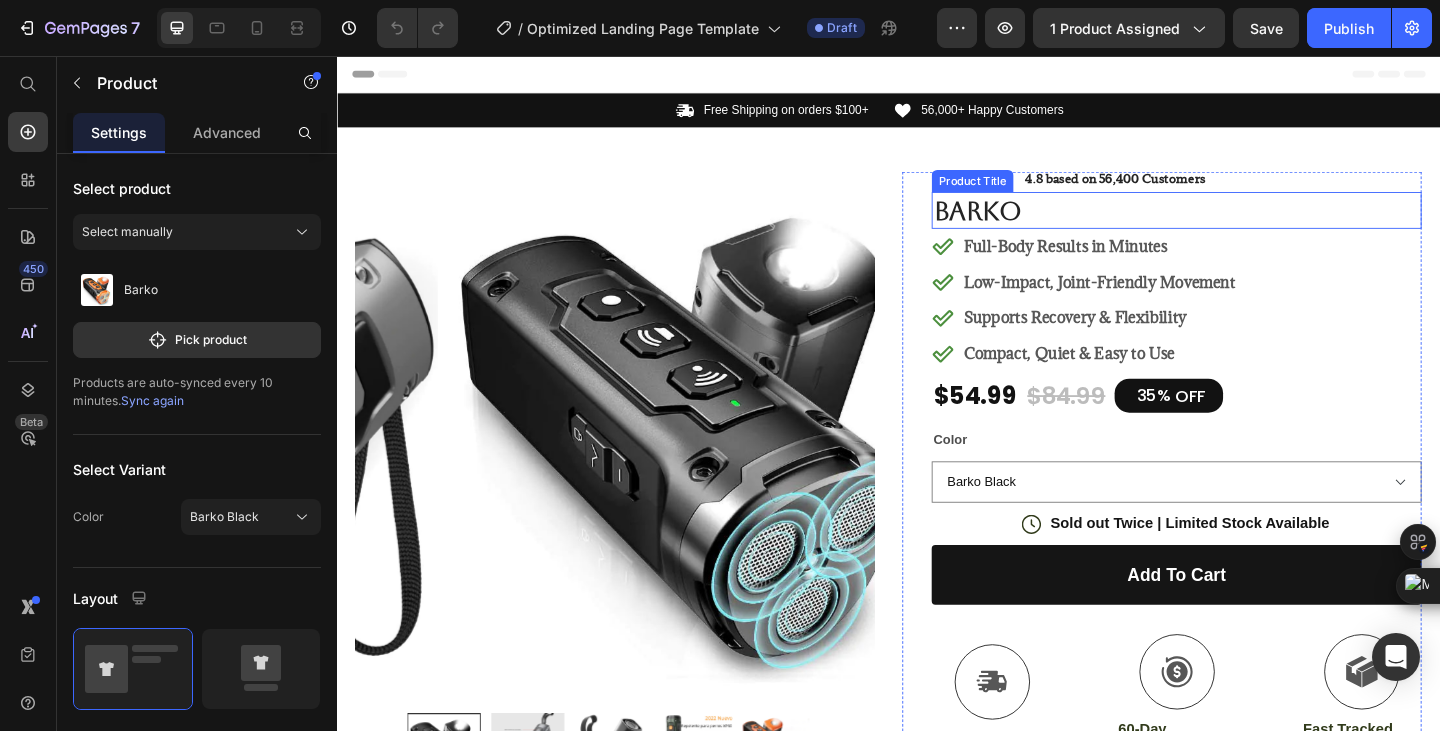 click on "Barko" at bounding box center (1250, 224) 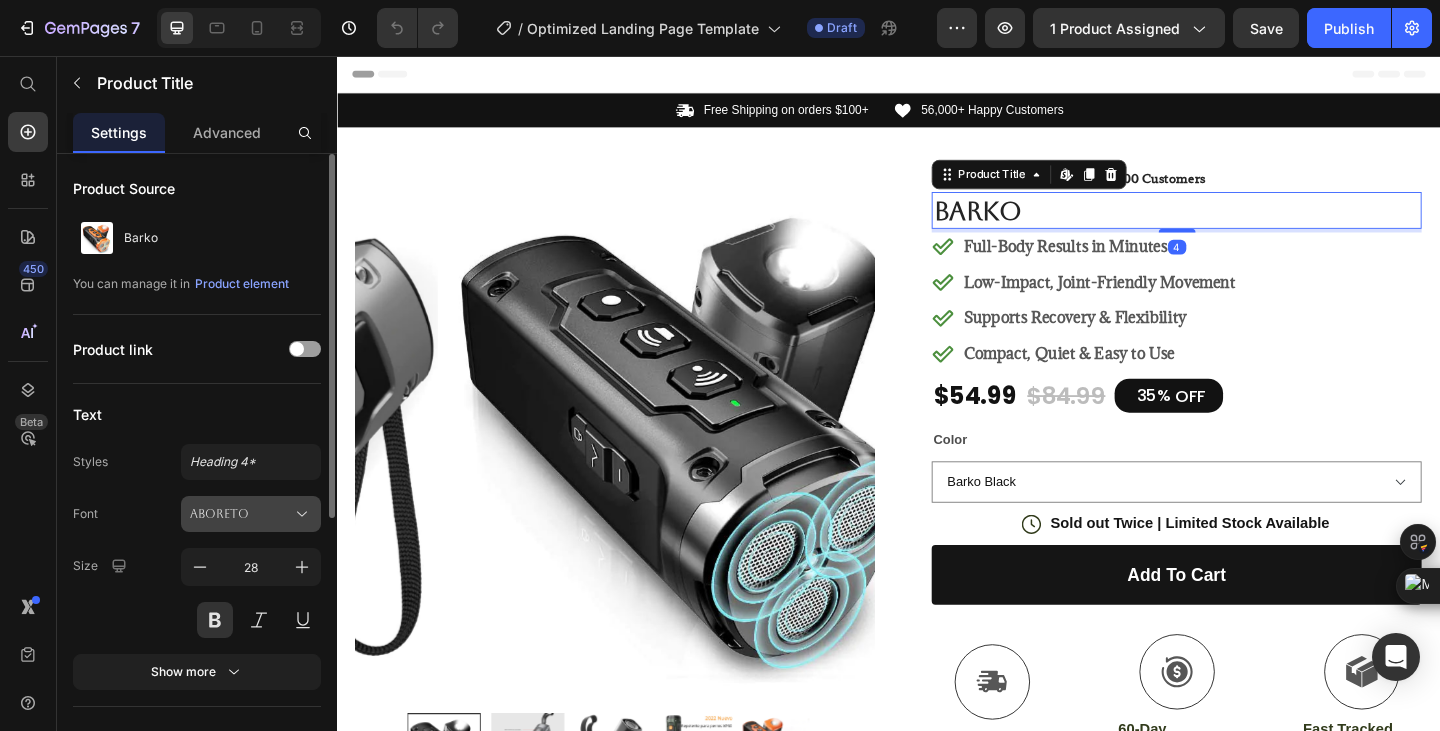 click on "Aboreto" at bounding box center (251, 514) 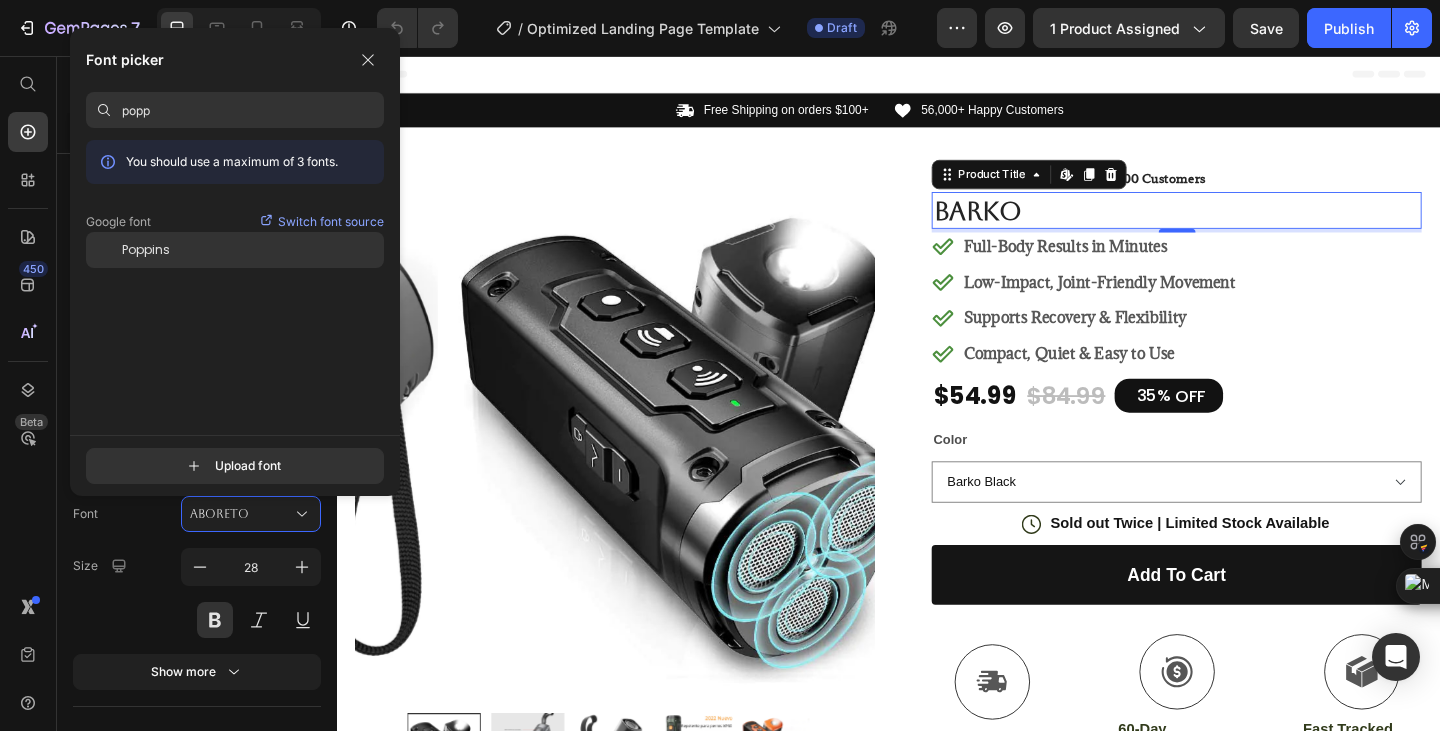 type on "popp" 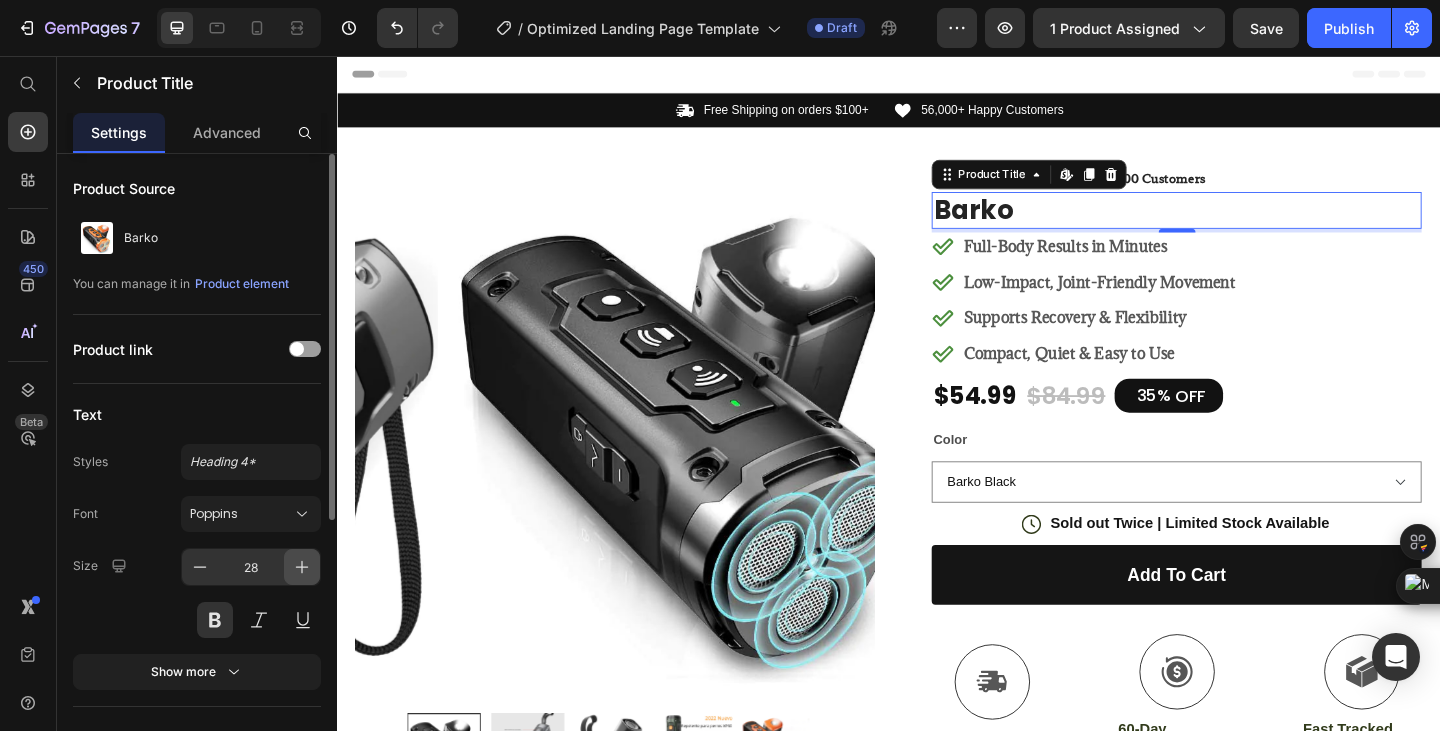 click 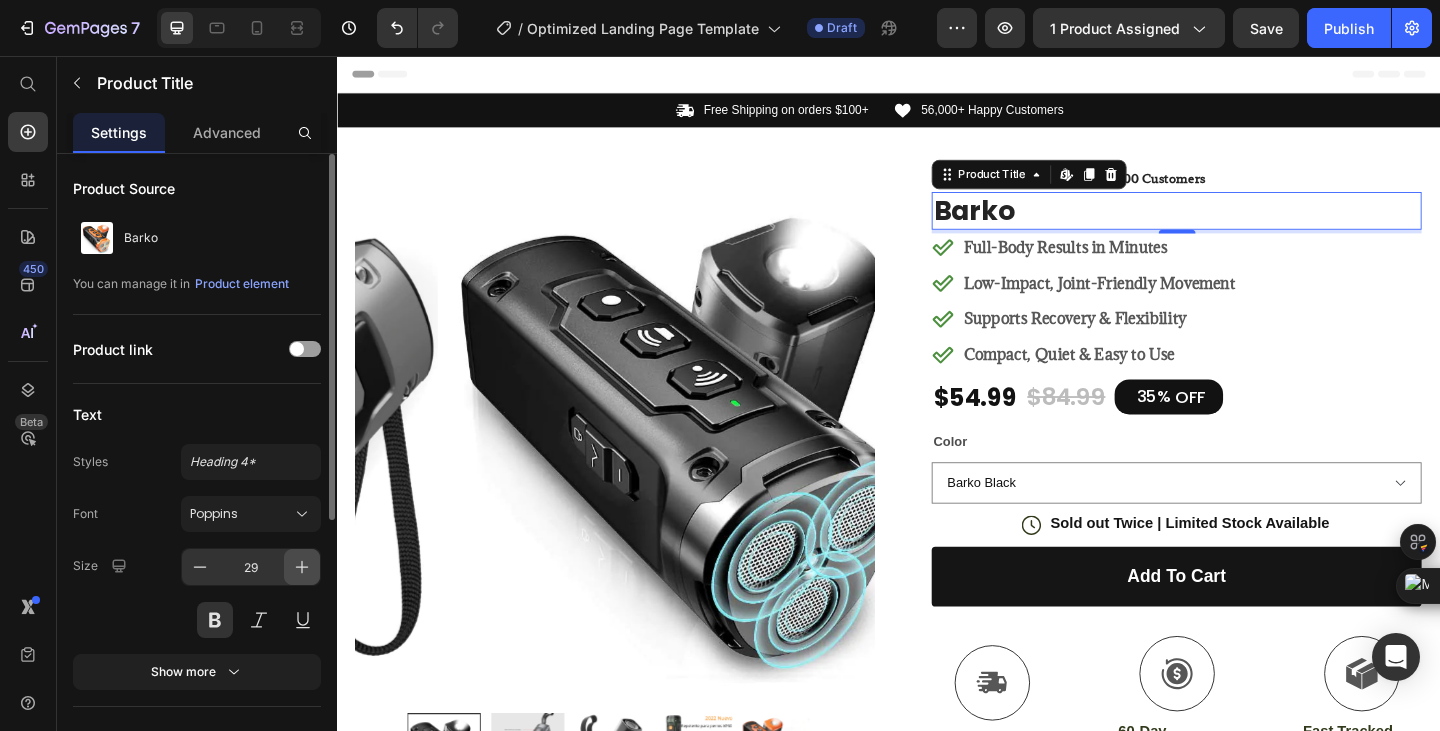 click 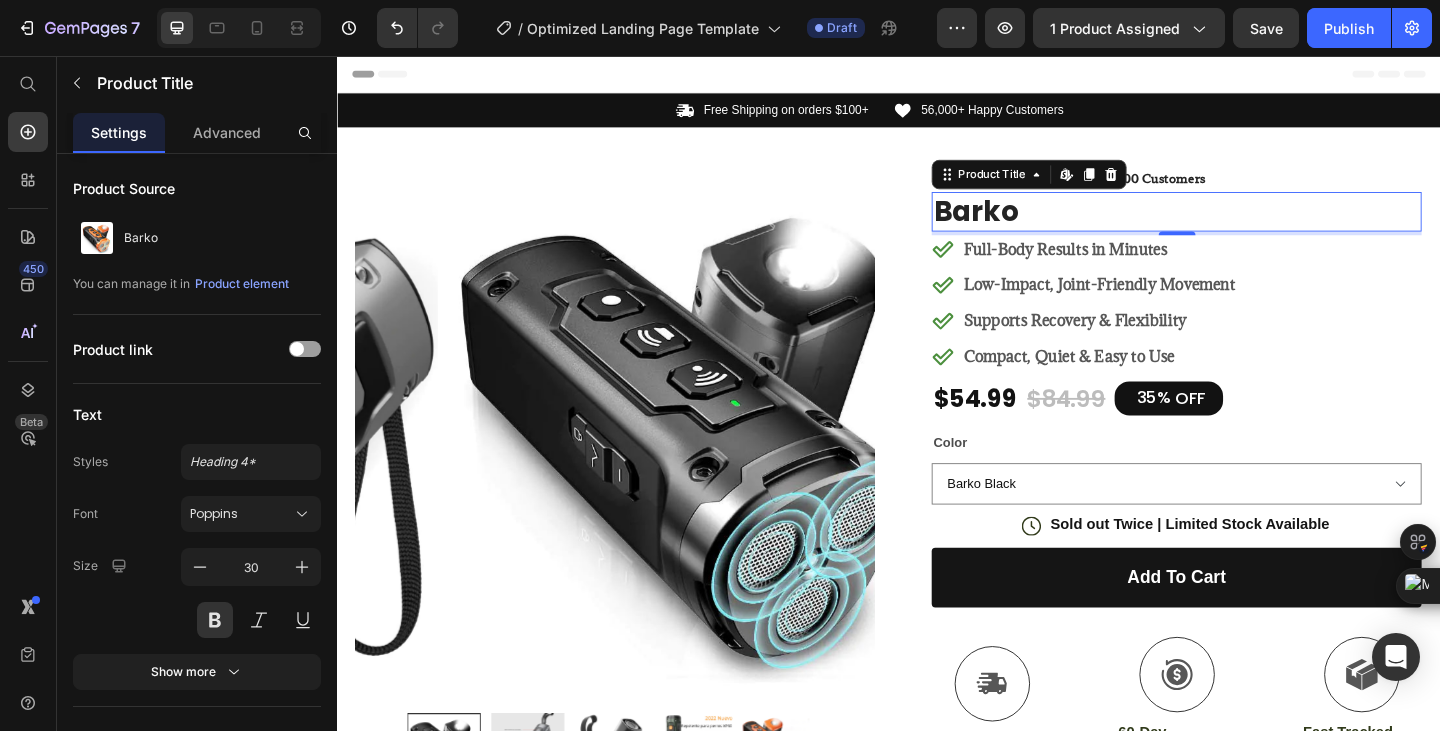 click on "Header" at bounding box center [937, 76] 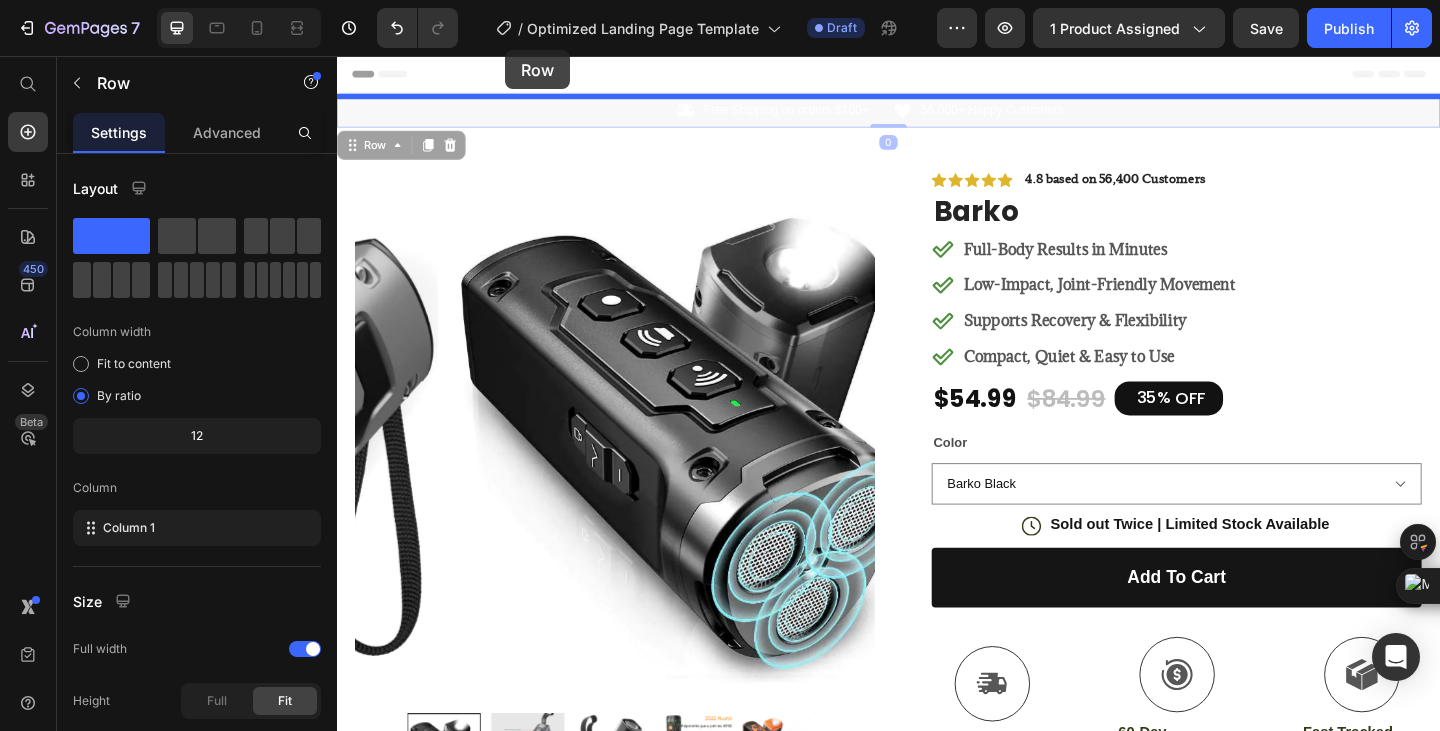 drag, startPoint x: 494, startPoint y: 96, endPoint x: 520, endPoint y: 48, distance: 54.589375 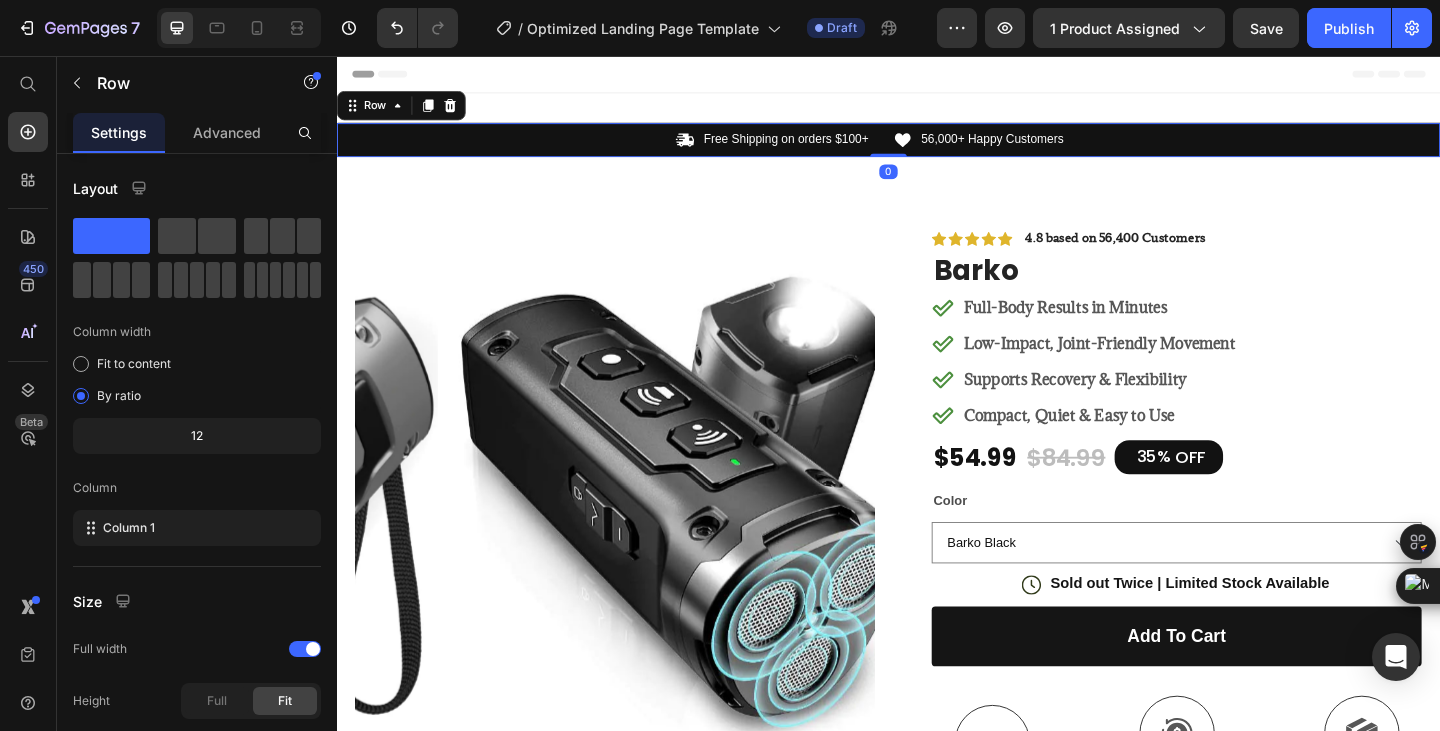 click on "Header" at bounding box center (937, 76) 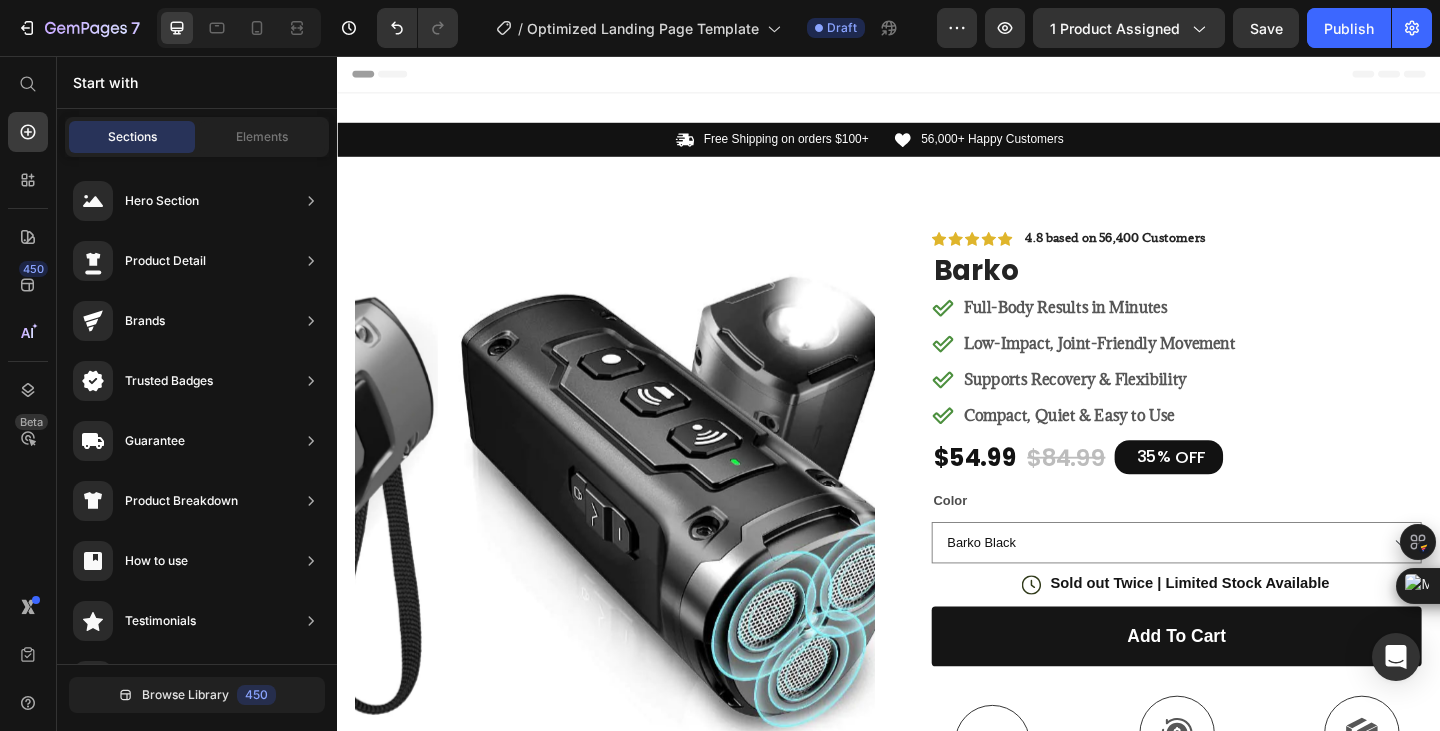 click on "Icon Free Shipping on orders $100+ Text Block Row
Icon 56,000+ Happy Customers Text Block Row Carousel Row Section 1" at bounding box center [937, 147] 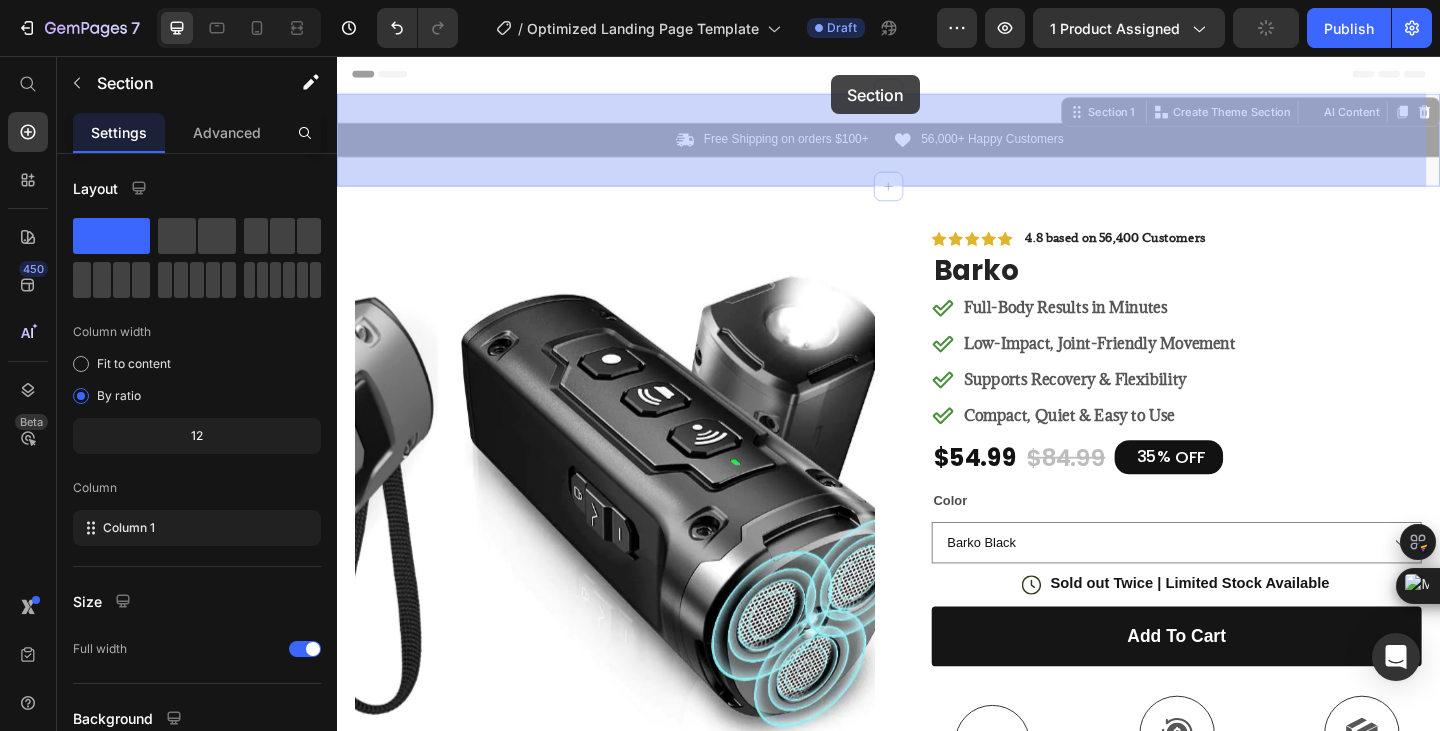 drag, startPoint x: 870, startPoint y: 125, endPoint x: 874, endPoint y: 77, distance: 48.166378 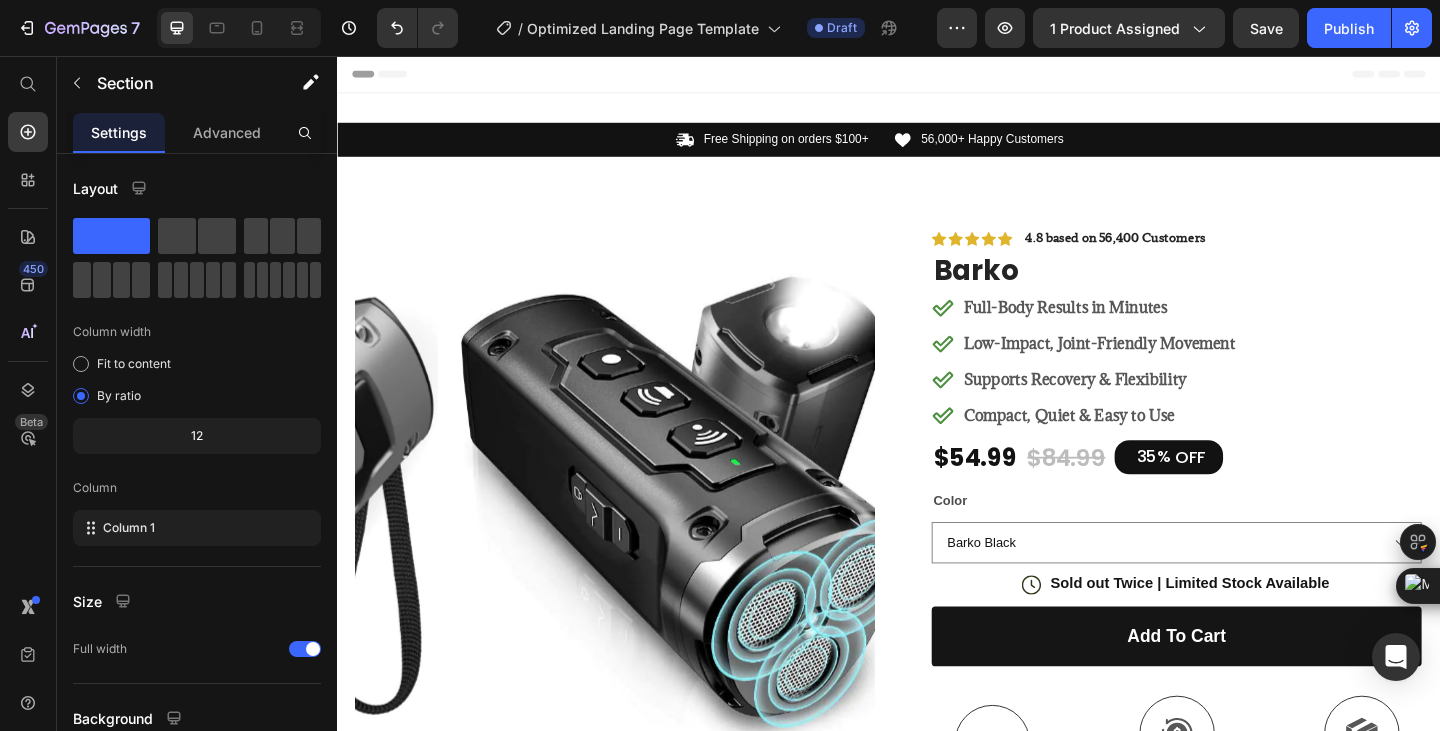click on "Header" at bounding box center (937, 76) 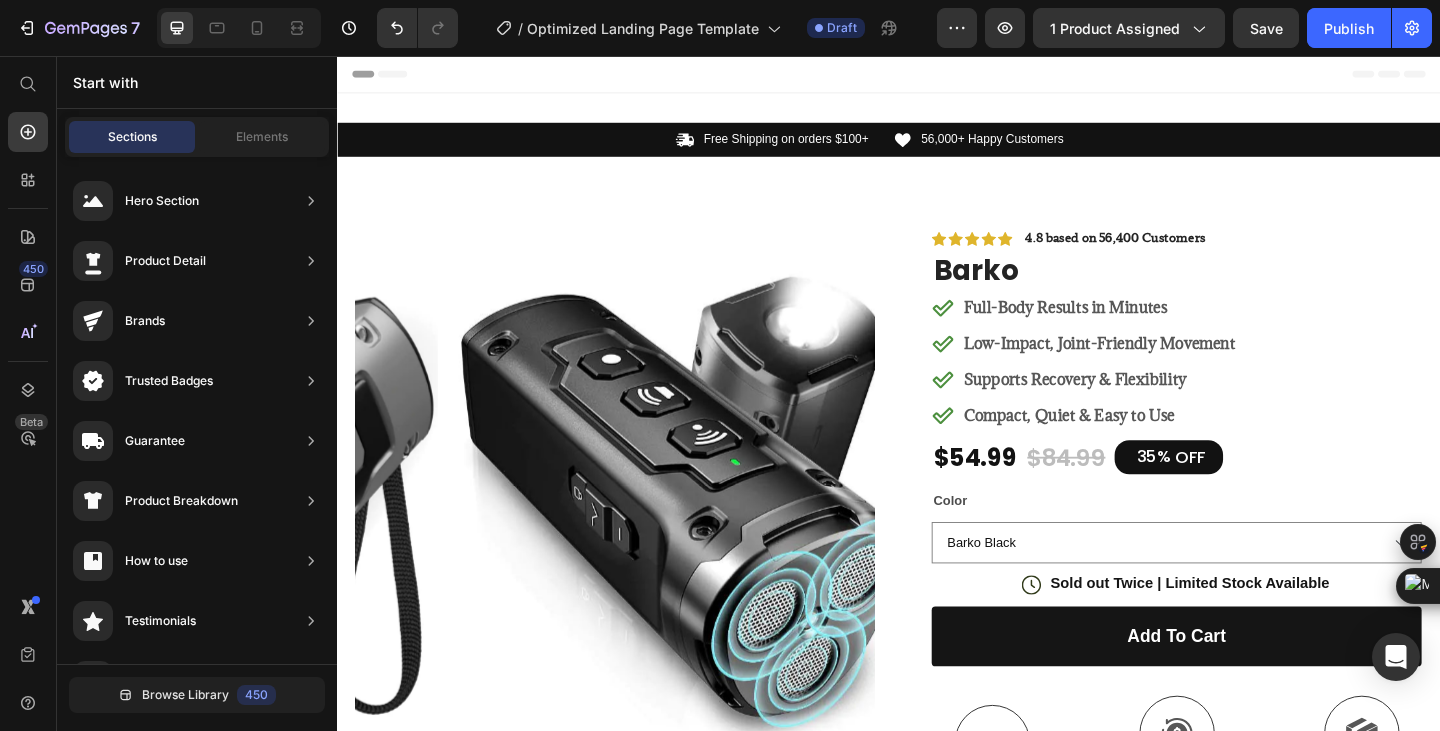 click on "Icon Free Shipping on orders $100+ Text Block Row
Icon 56,000+ Happy Customers Text Block Row Carousel Row Section 1" at bounding box center [937, 147] 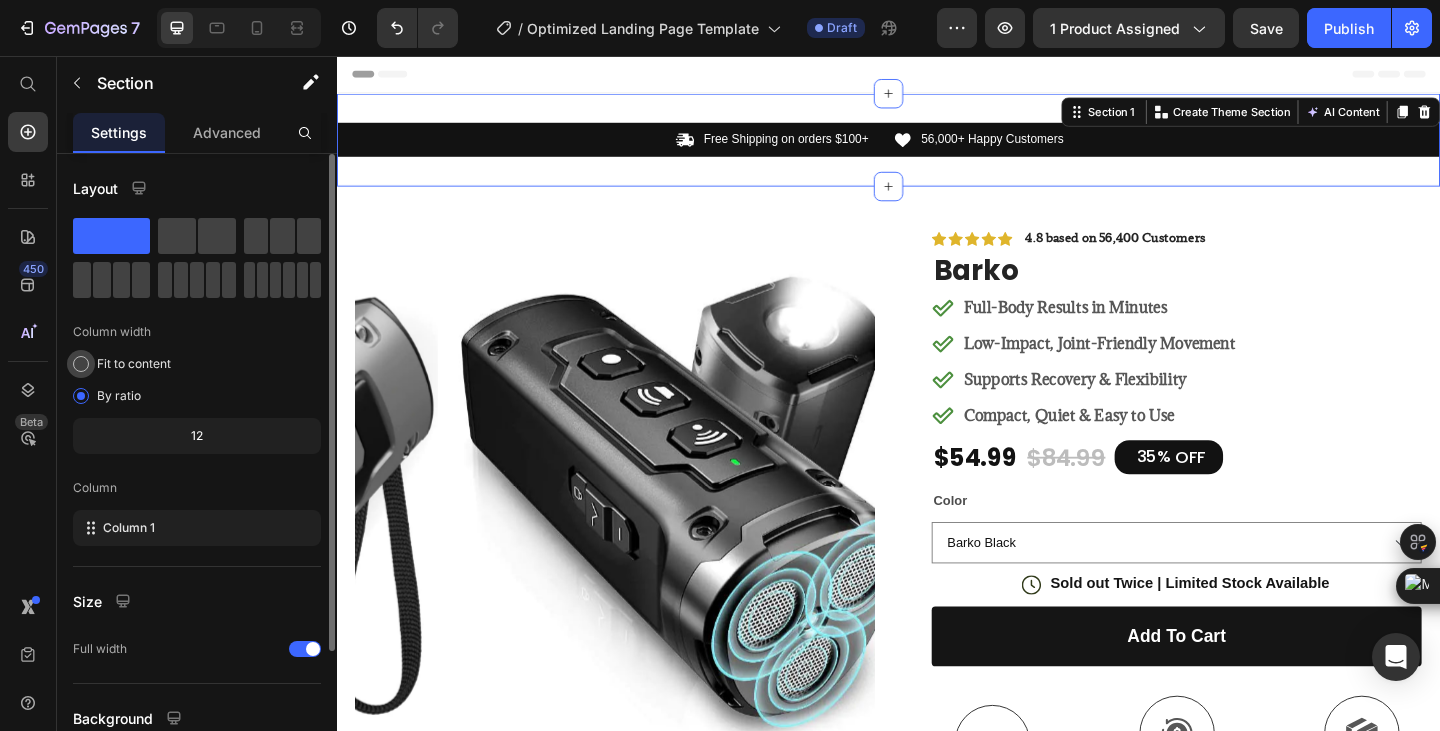 click on "Fit to content" at bounding box center [134, 364] 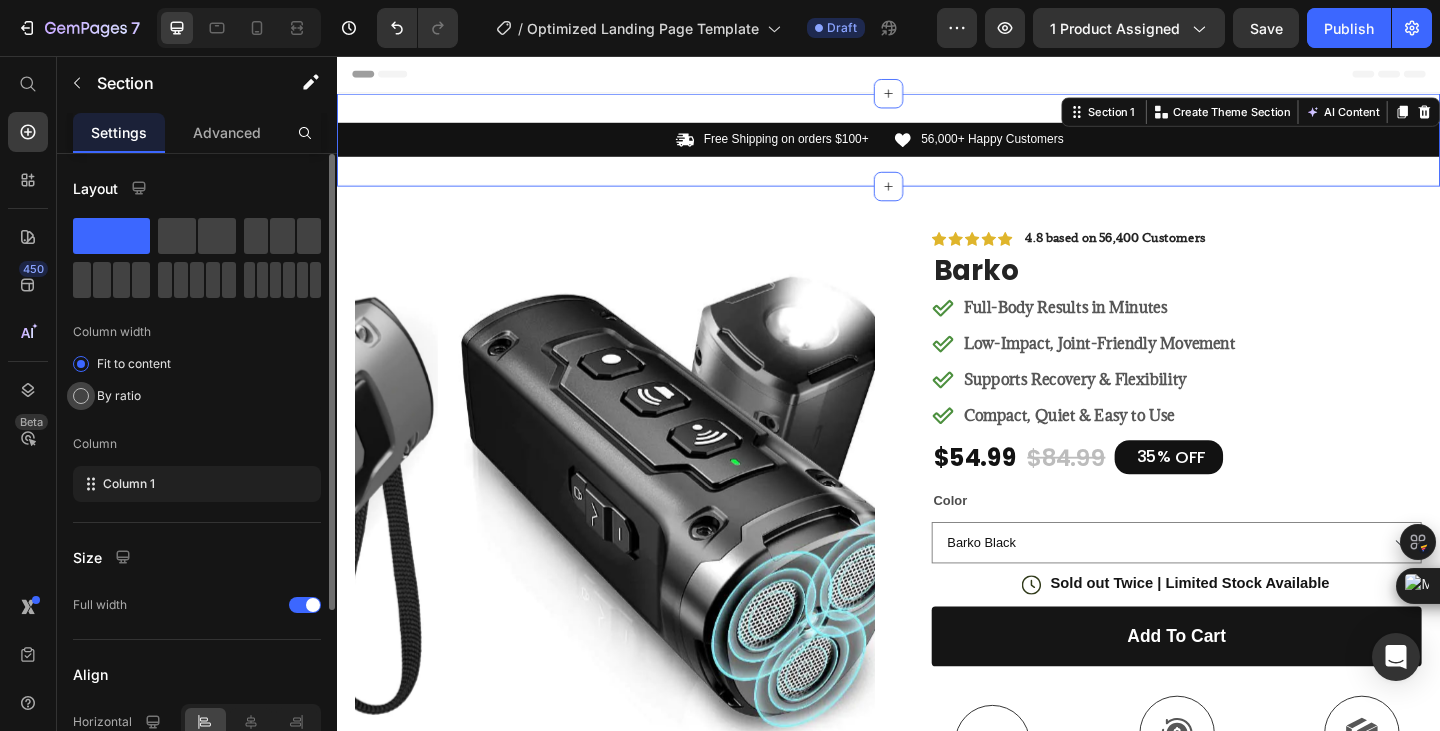 click on "By ratio" 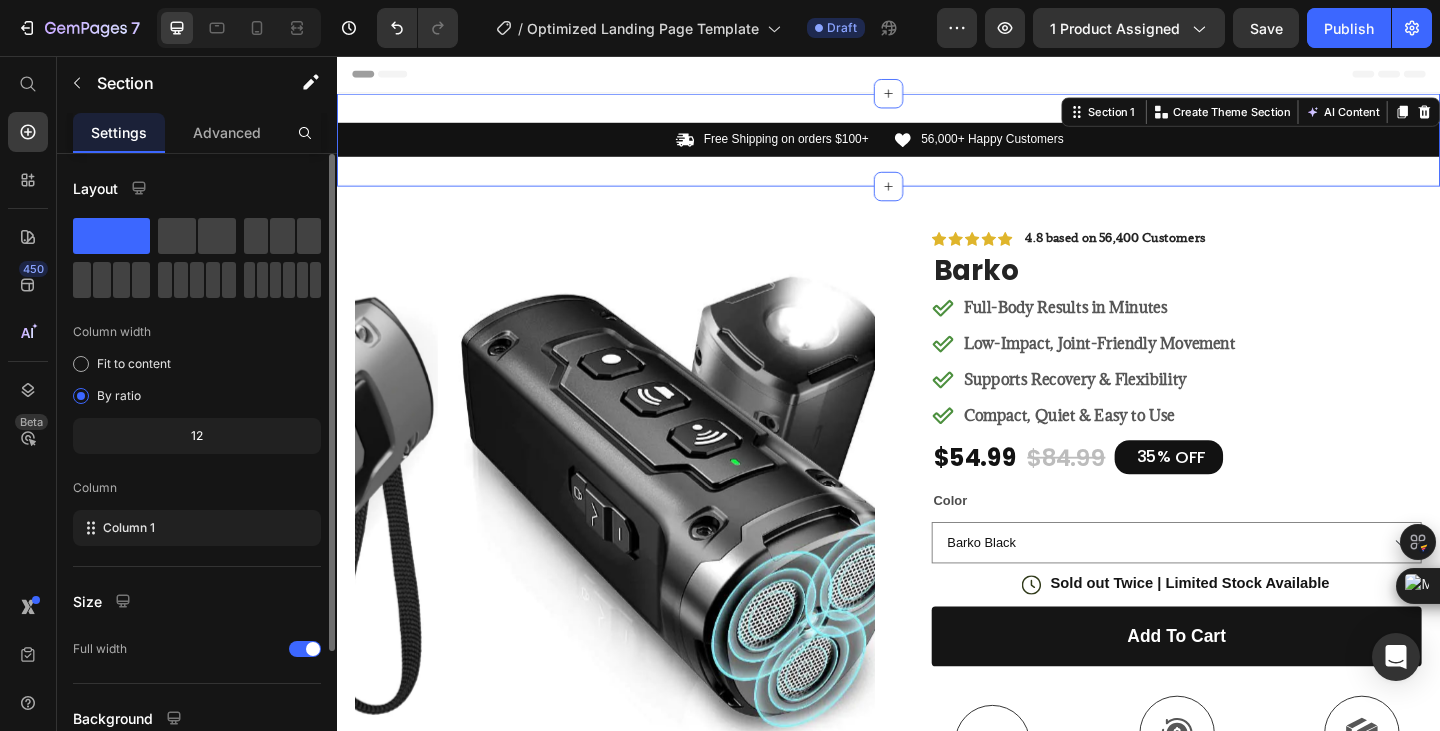 scroll, scrollTop: 166, scrollLeft: 0, axis: vertical 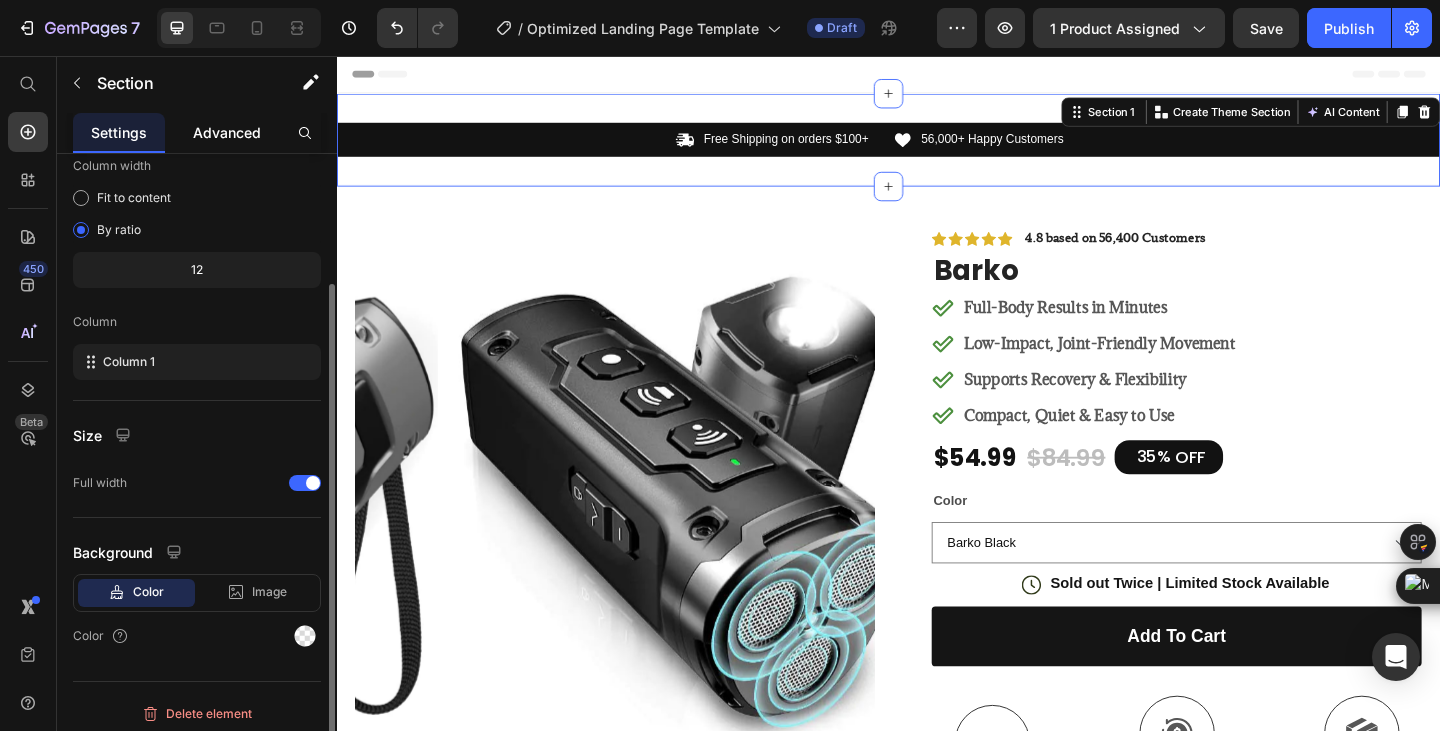 click on "Advanced" at bounding box center (227, 132) 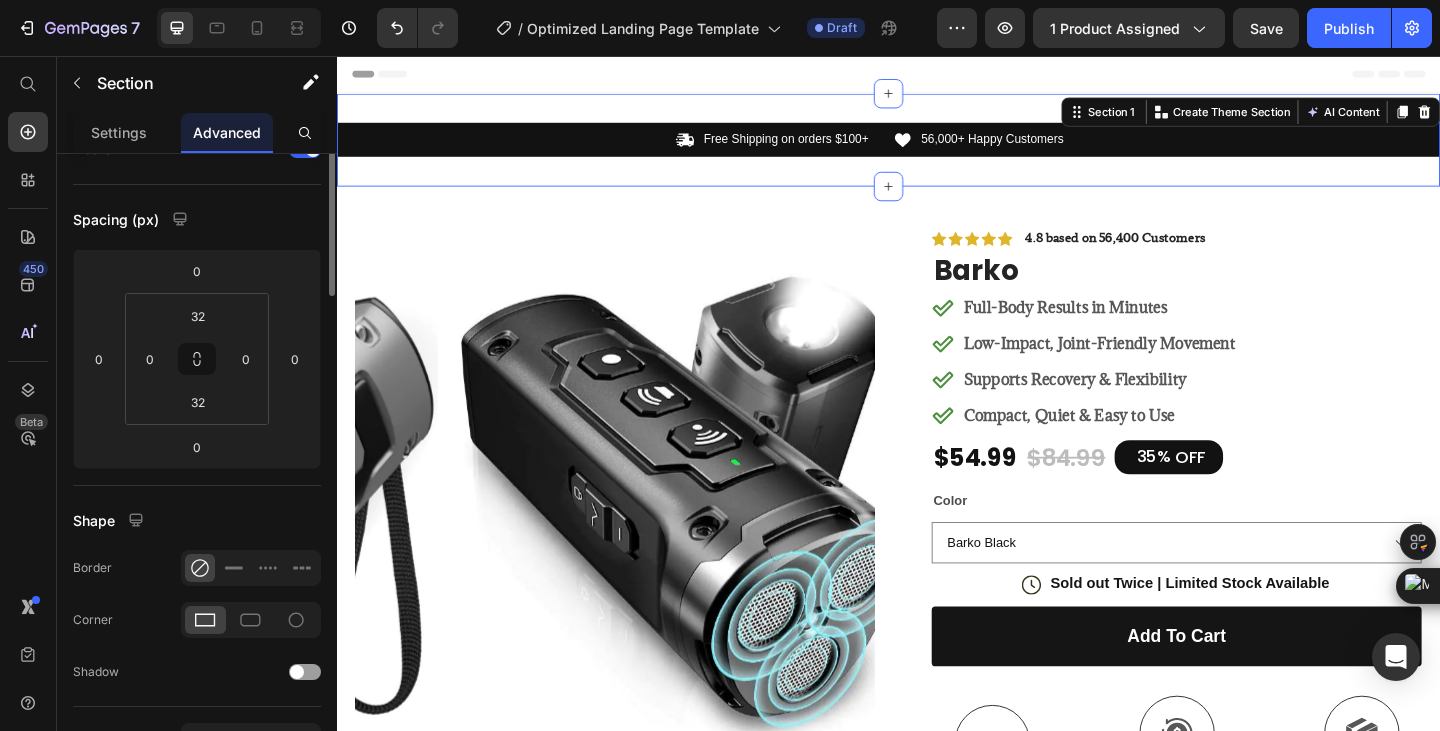 scroll, scrollTop: 0, scrollLeft: 0, axis: both 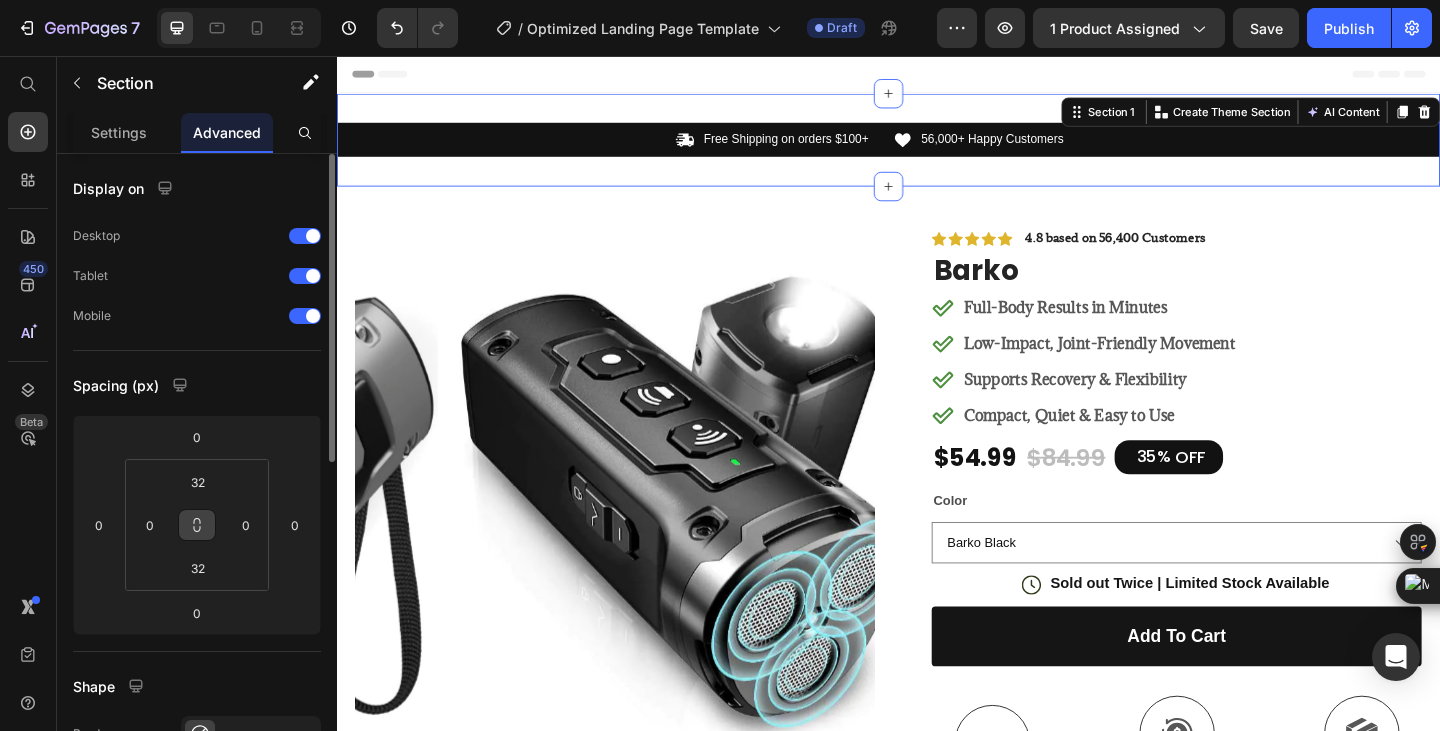 click at bounding box center [197, 525] 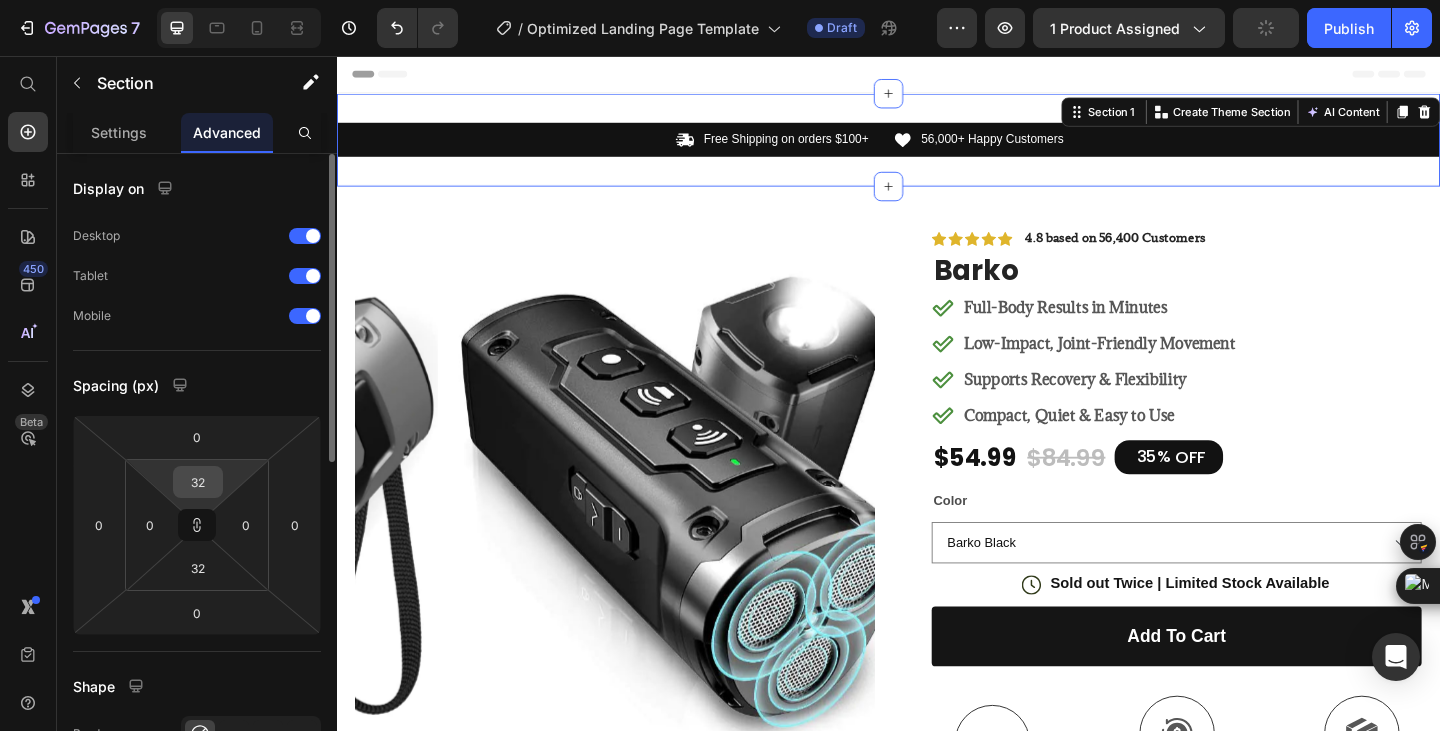 click on "32" at bounding box center [198, 482] 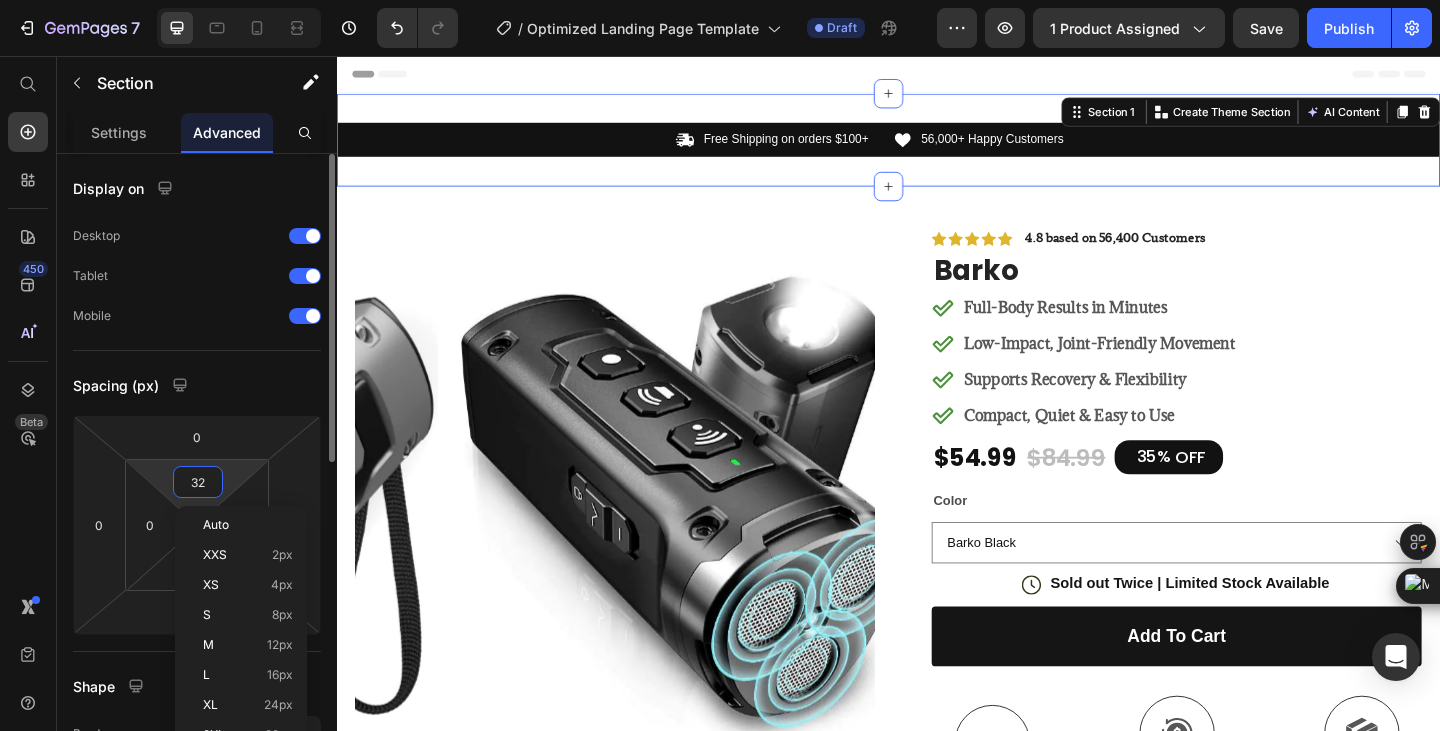 type on "0" 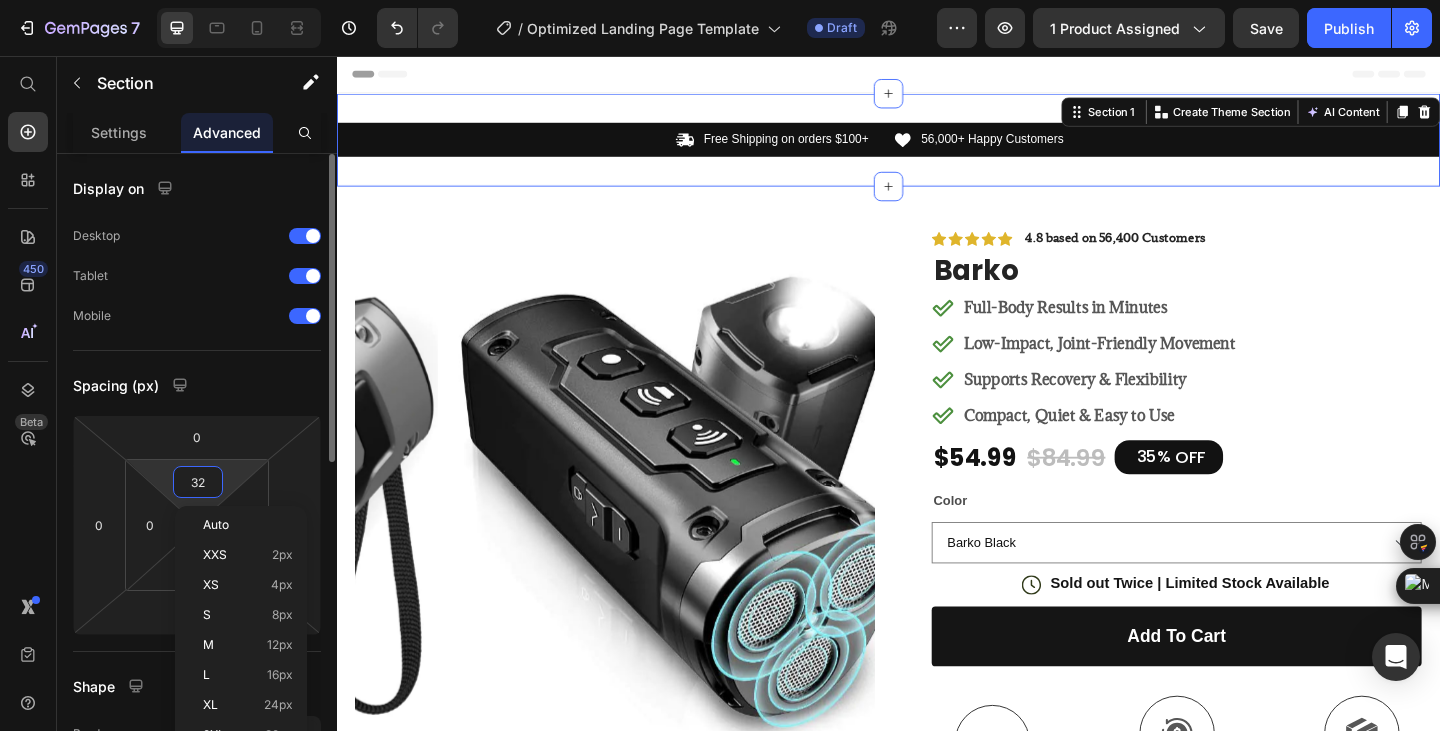 type on "0" 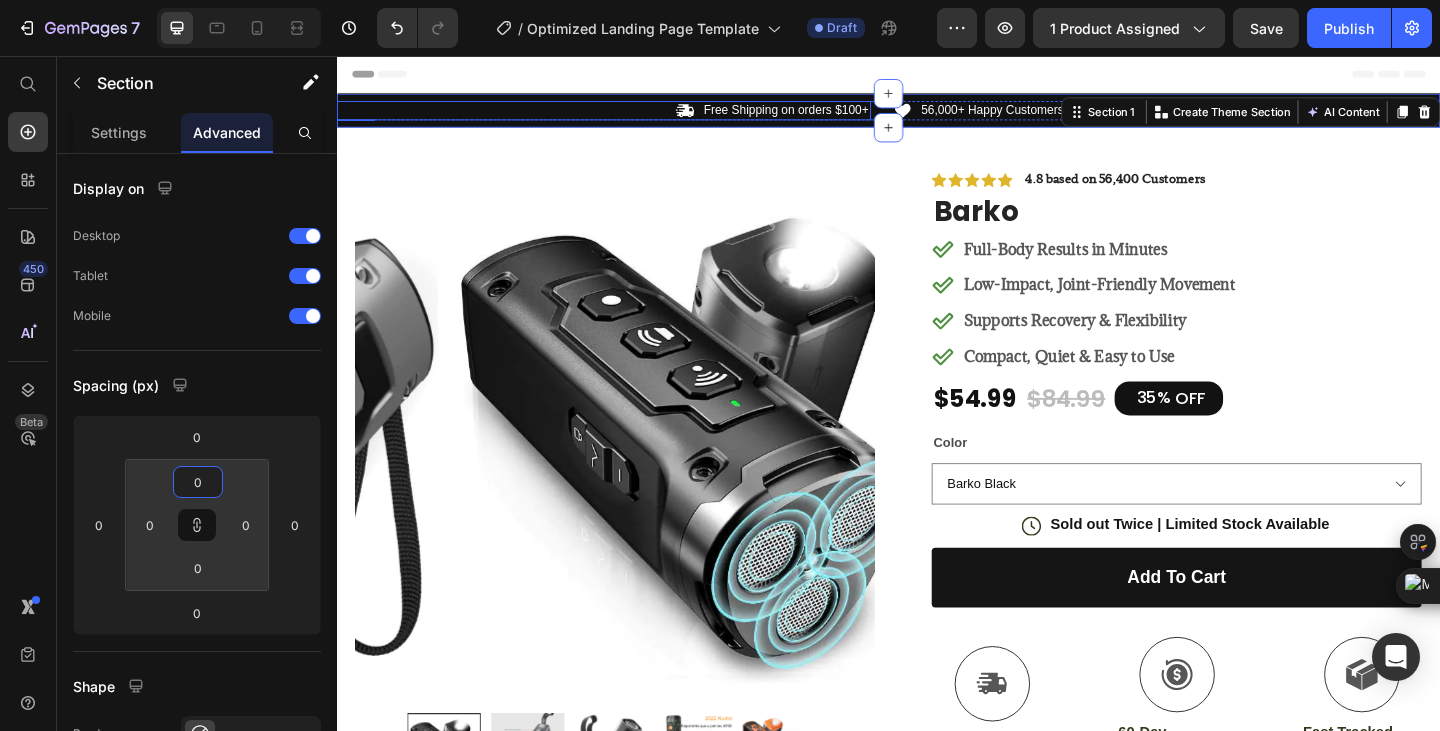 click on "Header" at bounding box center [937, 76] 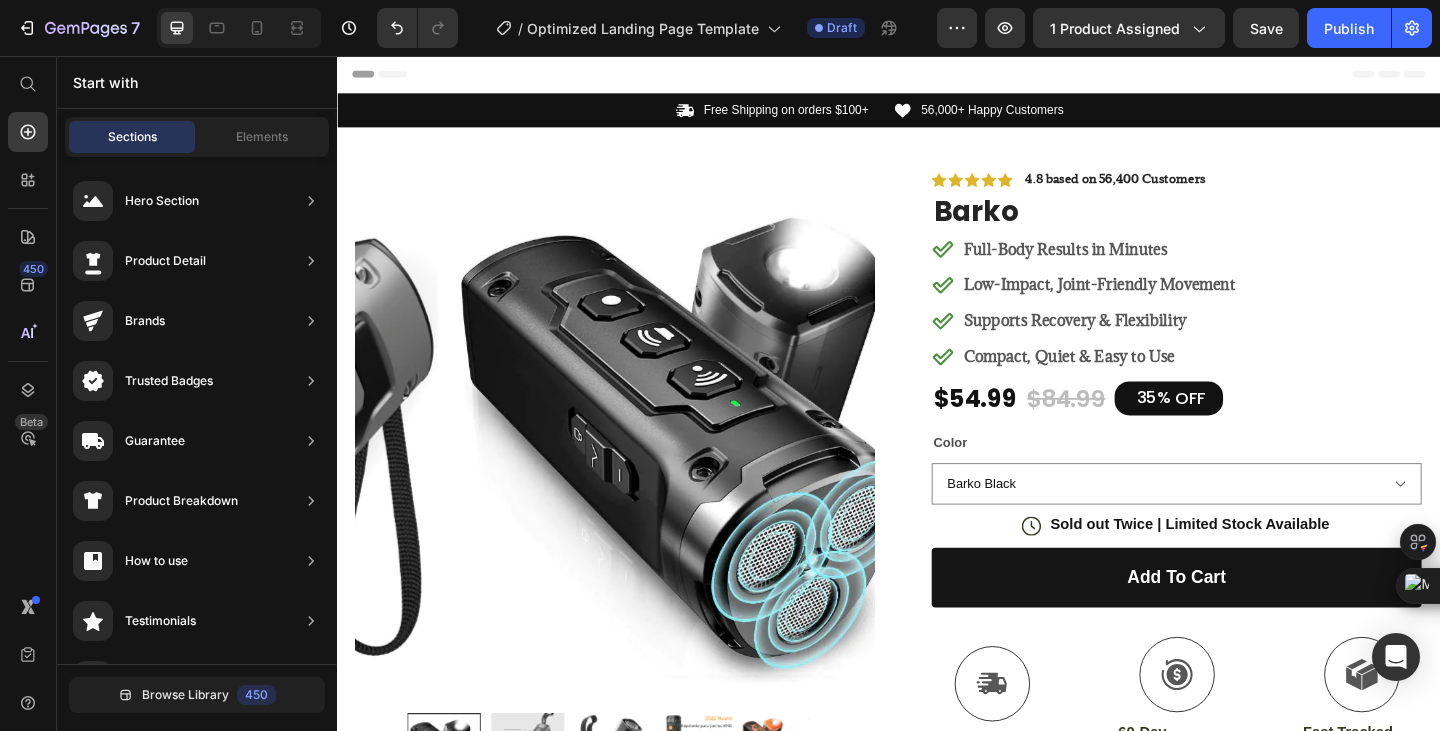 click on "Header" at bounding box center [937, 76] 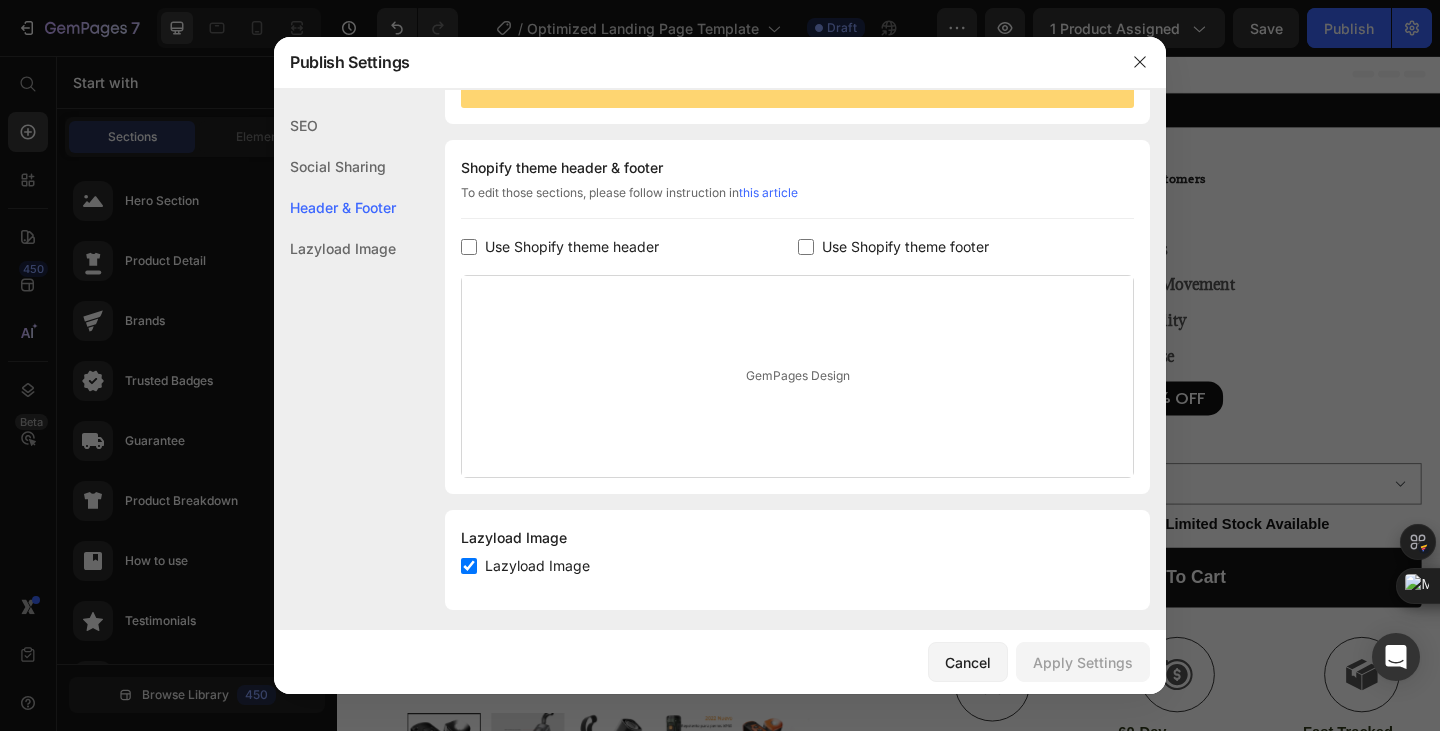 scroll, scrollTop: 271, scrollLeft: 0, axis: vertical 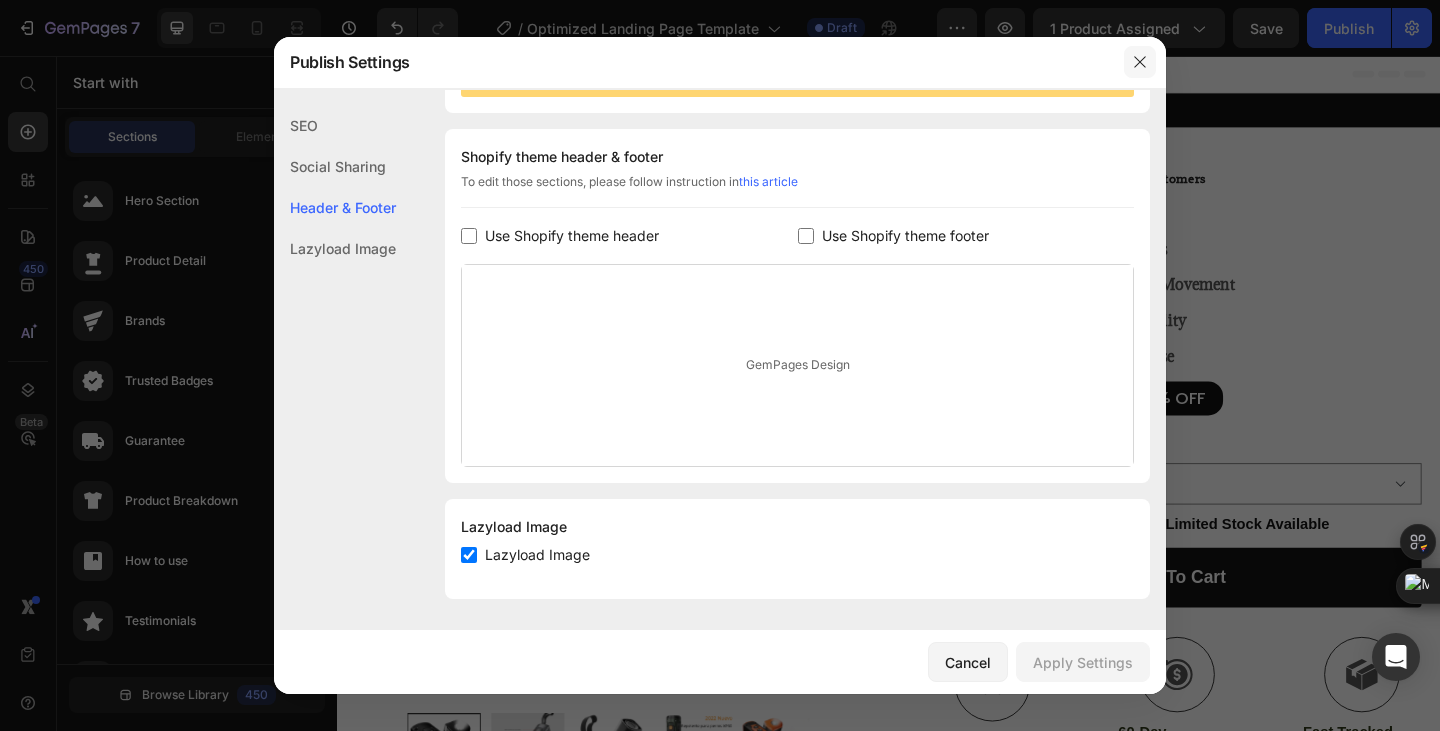 click at bounding box center [1140, 62] 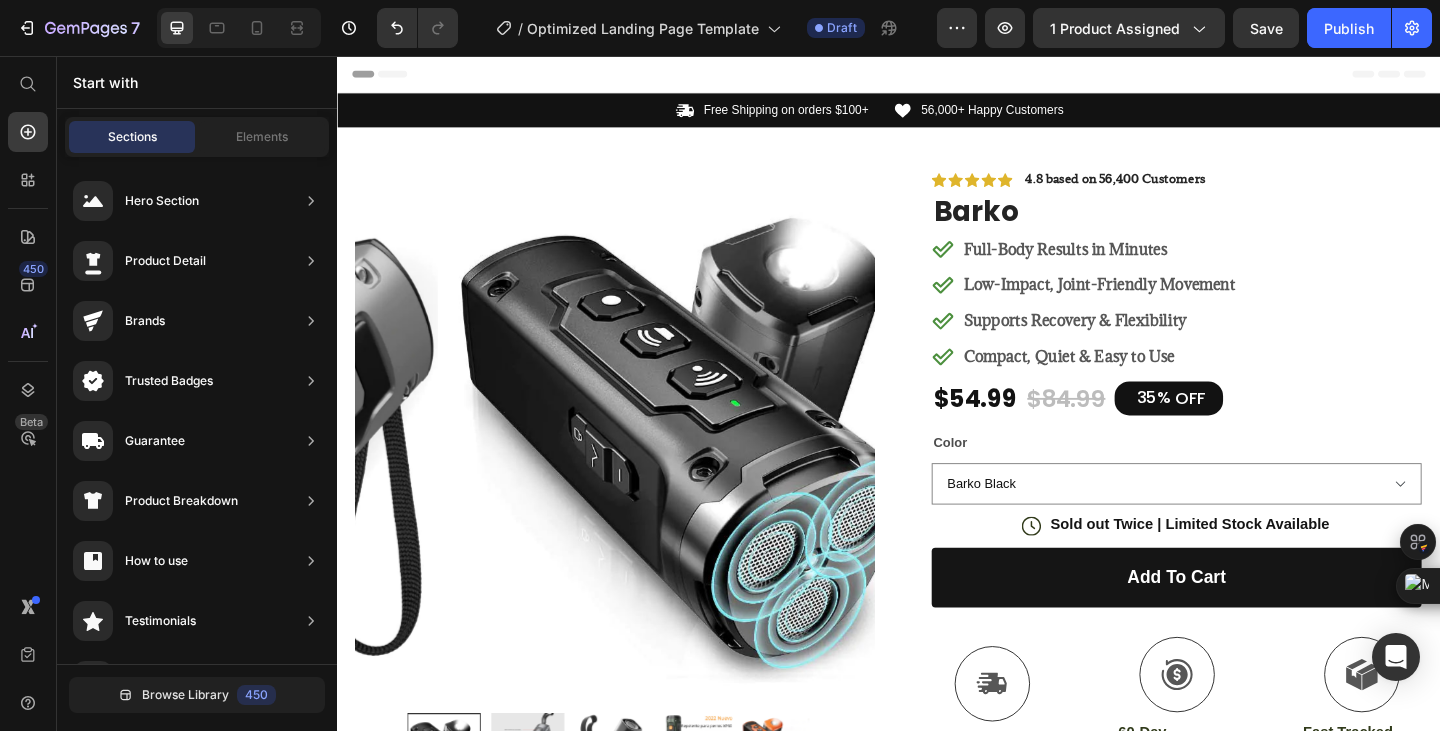 click on "Icon 56,000+ Happy Customers Text Block Row" at bounding box center [1232, 115] 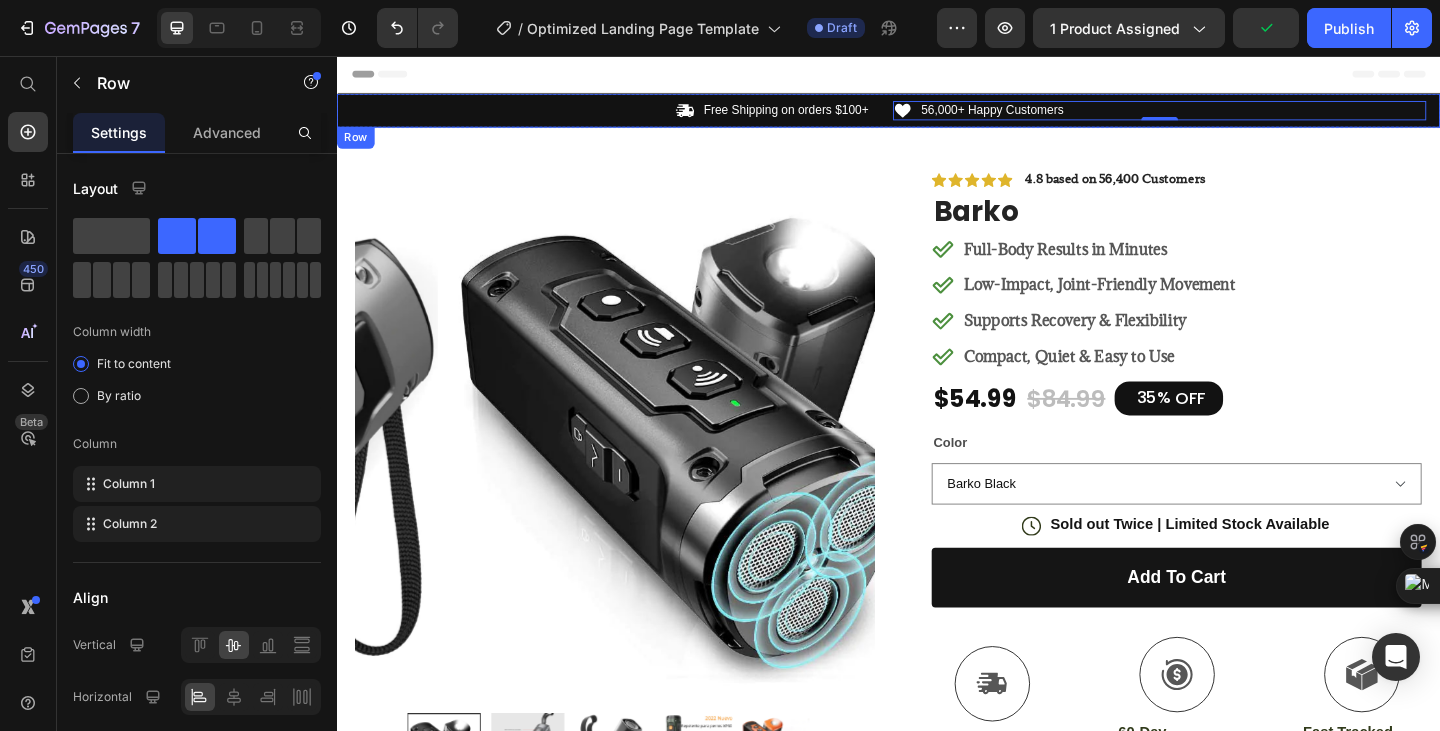 click on "Icon Free Shipping on orders $100+ Text Block Row
Icon 56,000+ Happy Customers Text Block Row   0 Carousel Row" at bounding box center (937, 115) 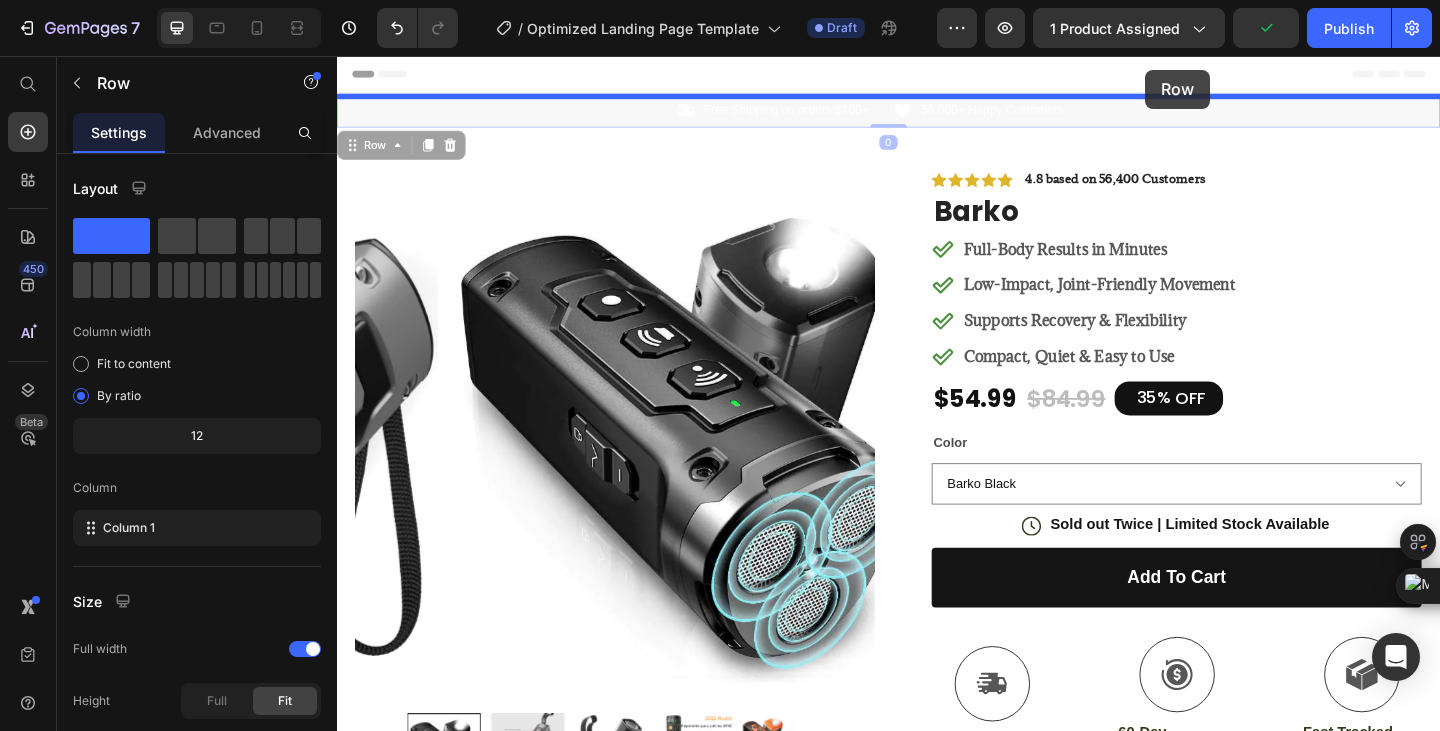 drag, startPoint x: 1217, startPoint y: 101, endPoint x: 1216, endPoint y: 71, distance: 30.016663 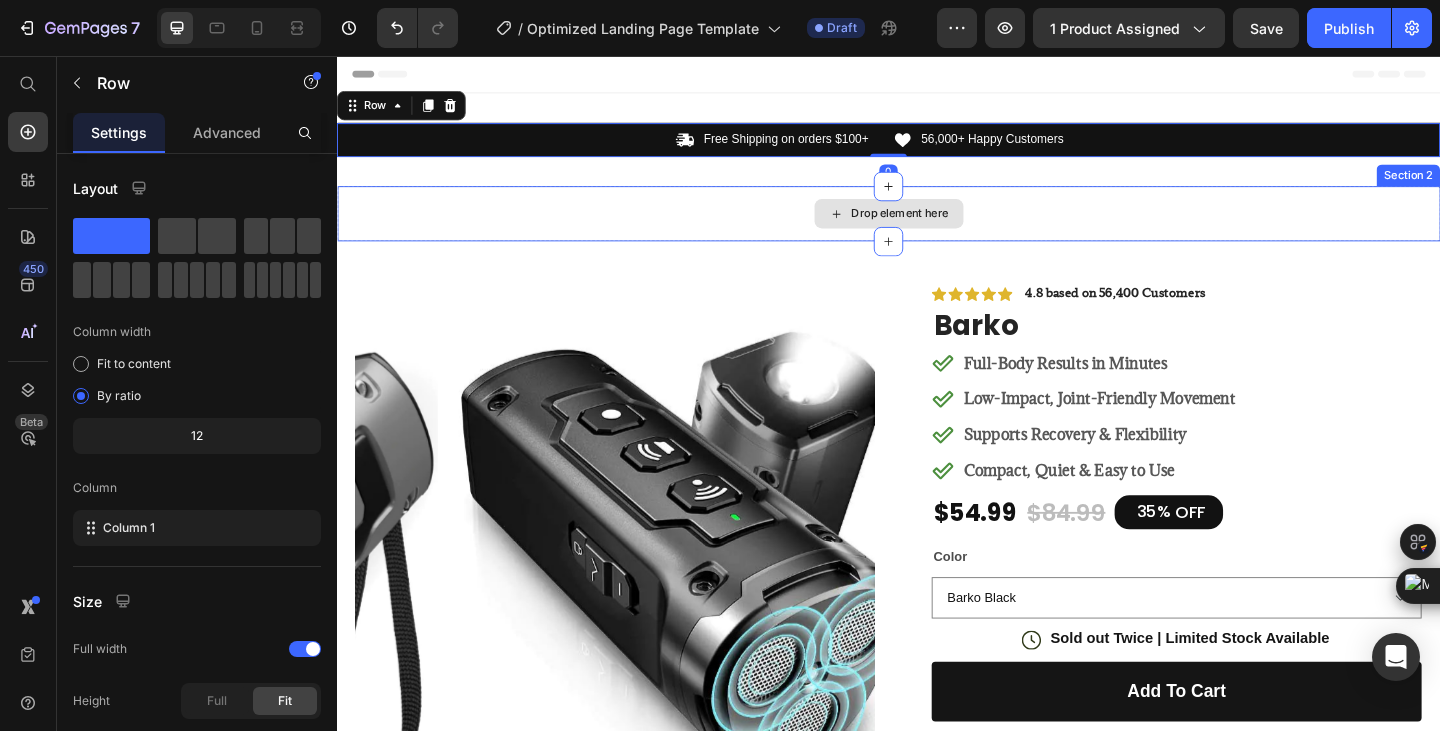 click on "Drop element here" at bounding box center [937, 228] 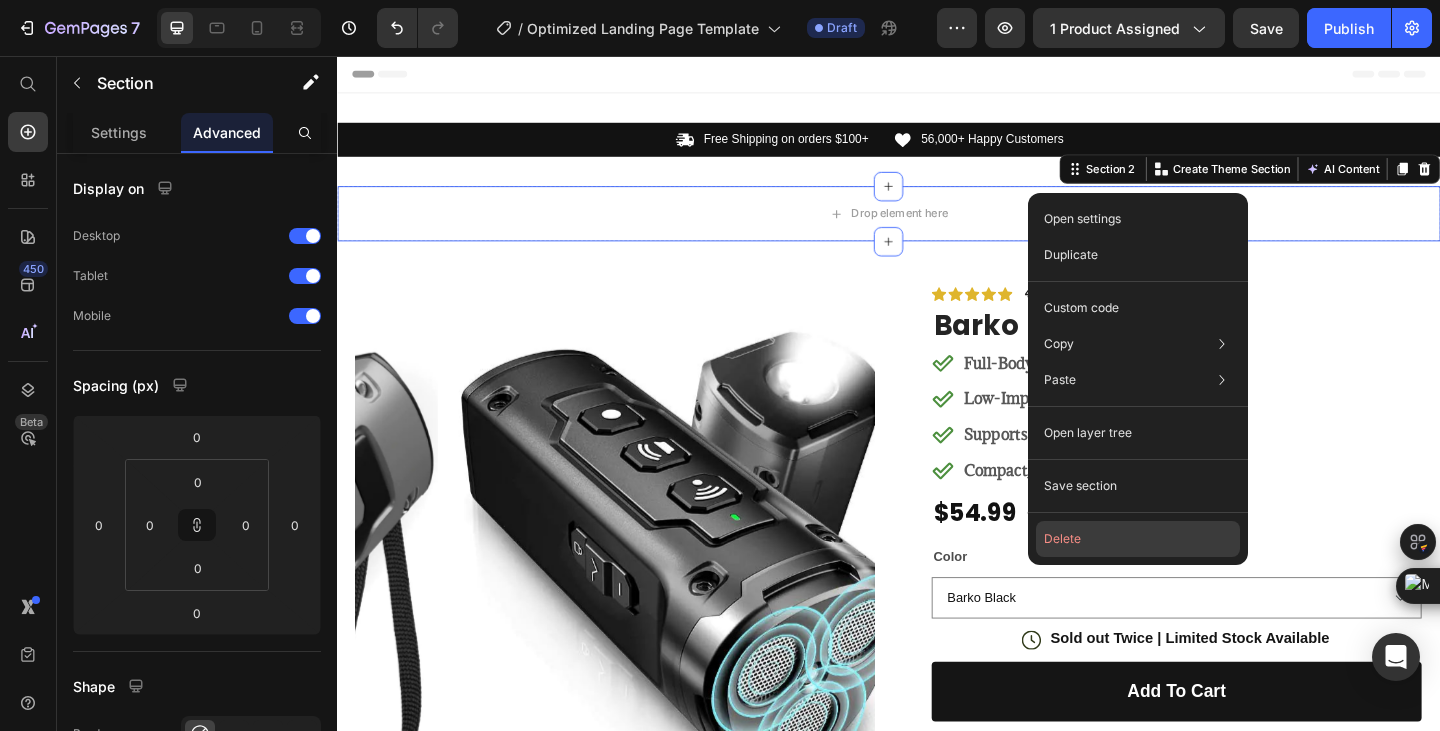 click on "Delete" 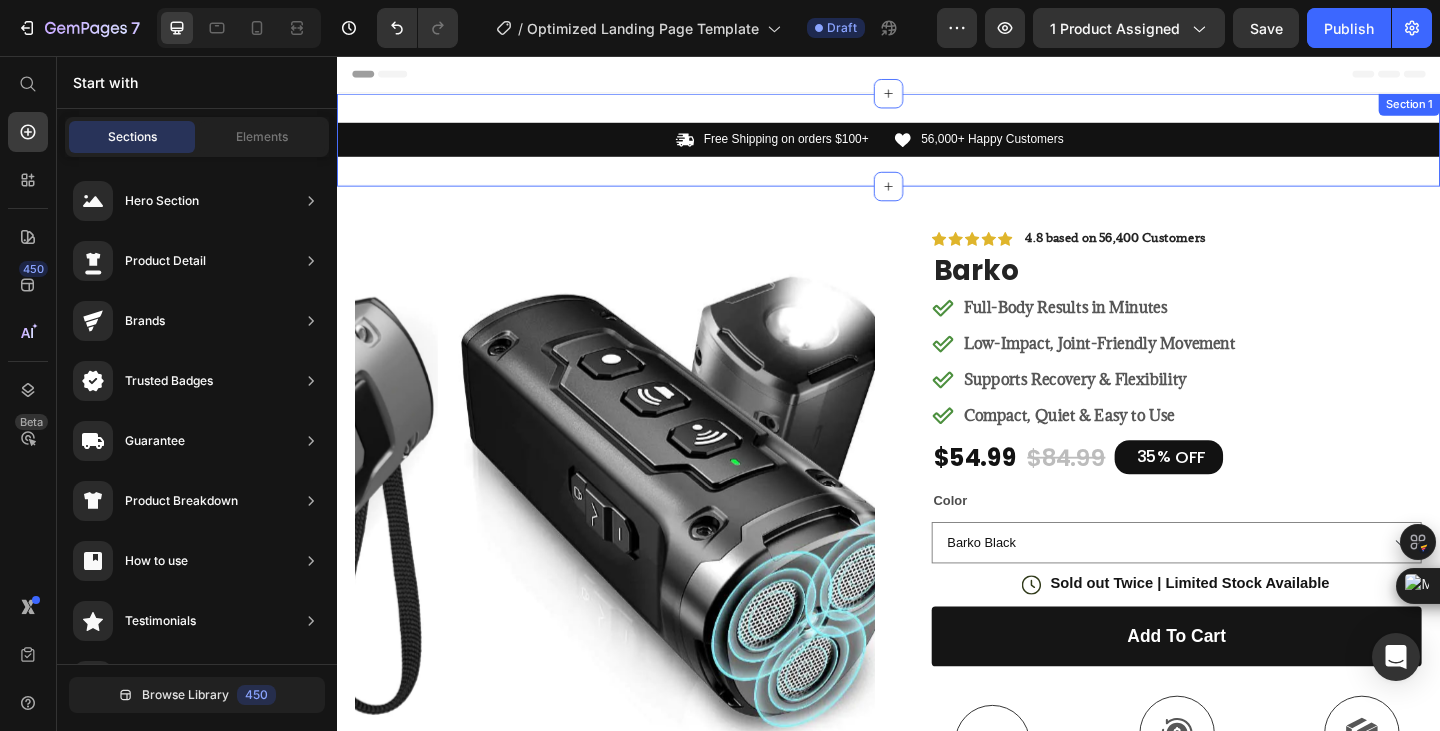 click on "Icon Free Shipping on orders $100+ Text Block Row
Icon 56,000+ Happy Customers Text Block Row Carousel Row Section 1" at bounding box center (937, 147) 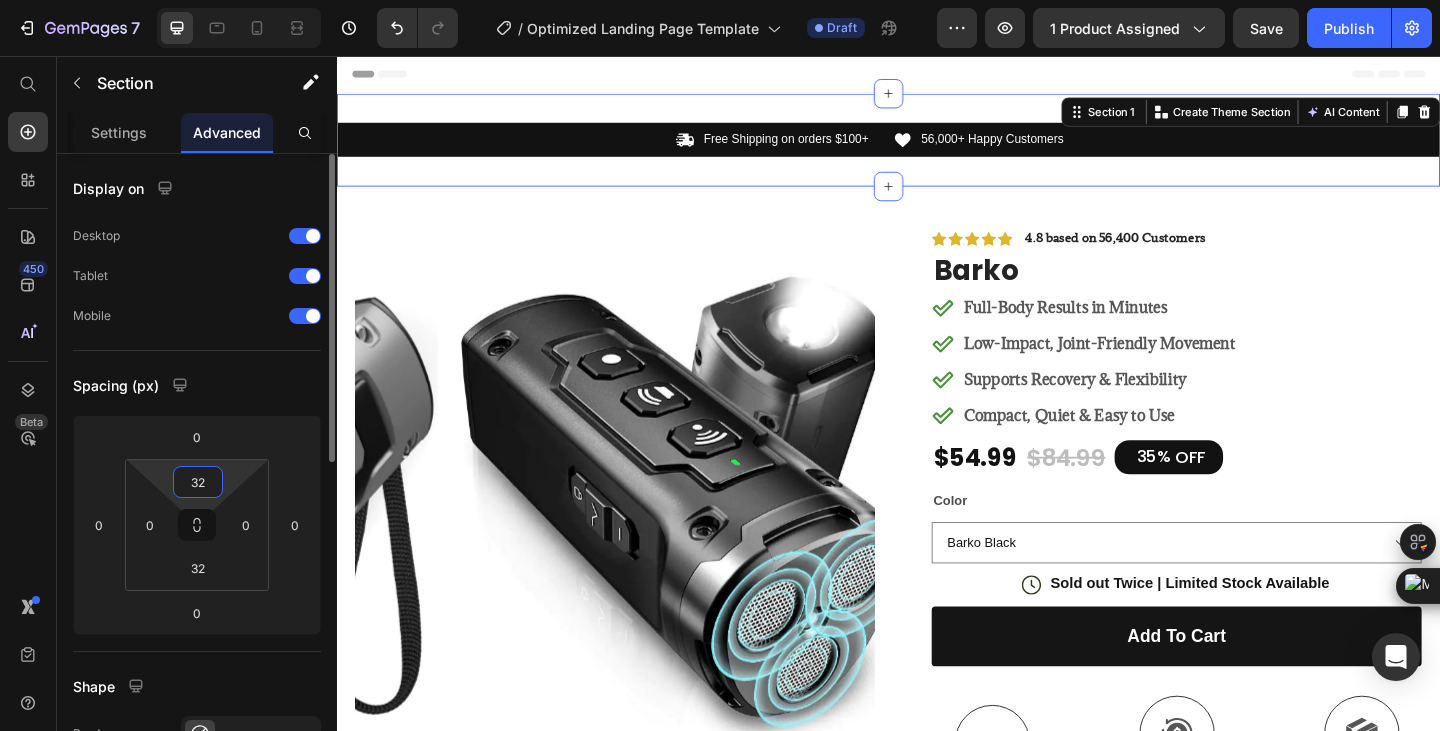 click on "32" at bounding box center [198, 482] 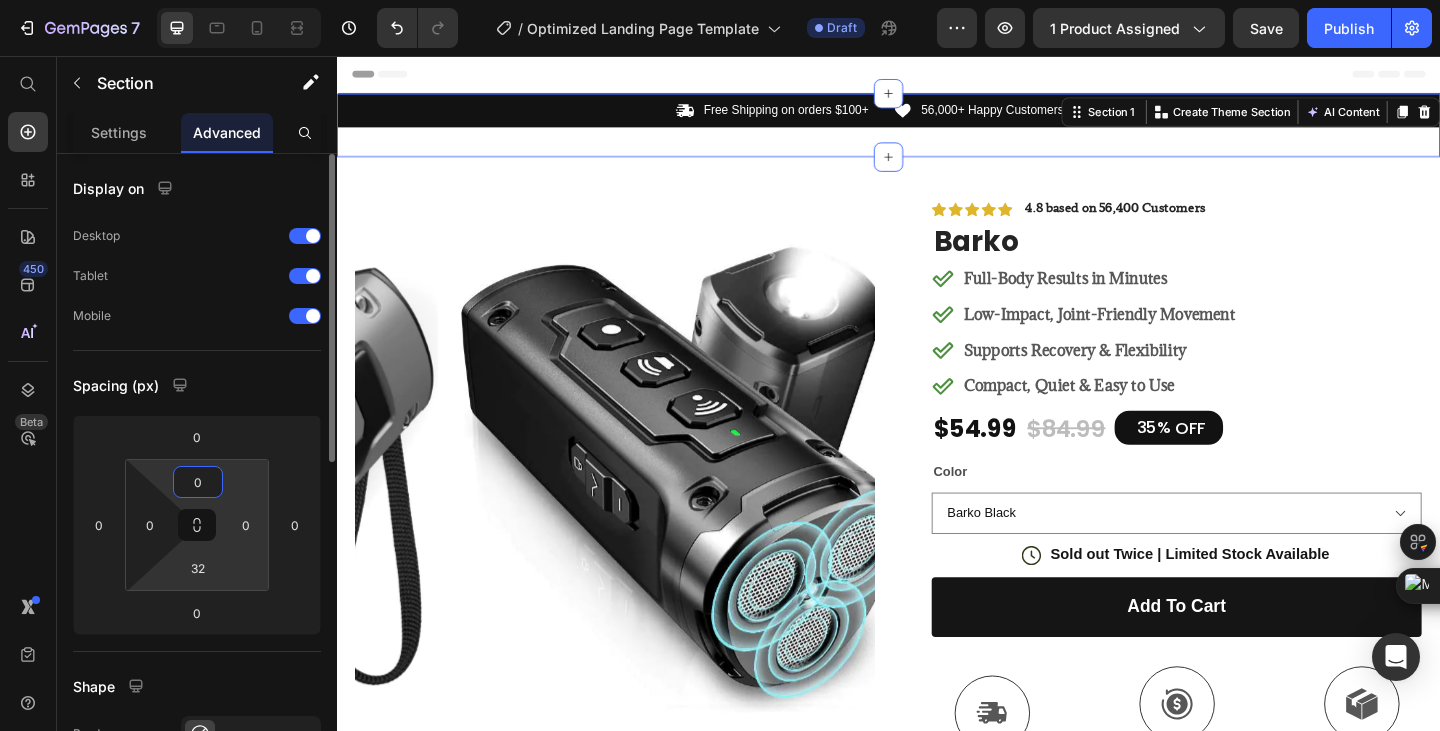 type on "0" 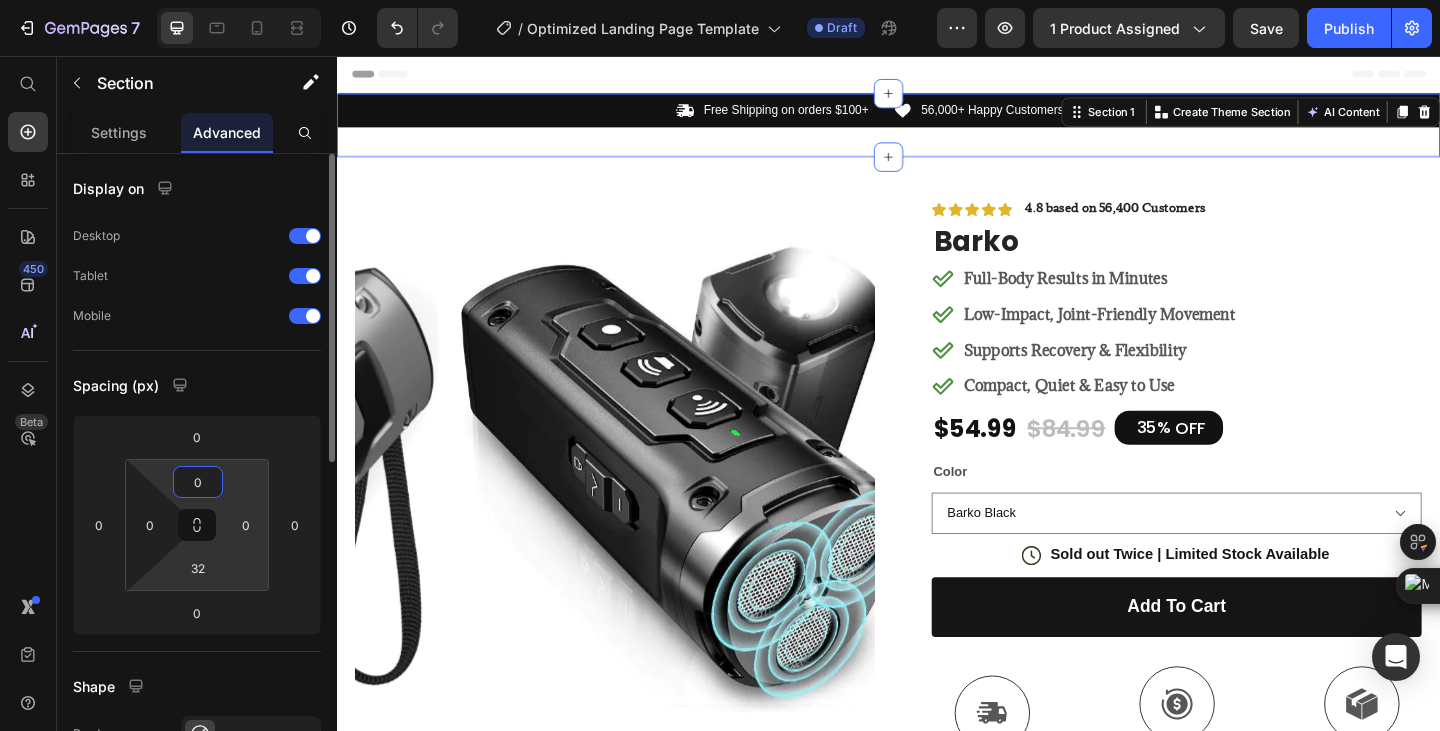 click on "7   /  Optimized Landing Page Template Draft Preview 1 product assigned  Save   Publish  450 Beta Start with Sections Elements Hero Section Product Detail Brands Trusted Badges Guarantee Product Breakdown How to use Testimonials Compare Bundle FAQs Social Proof Brand Story Product List Collection Blog List Contact Sticky Add to Cart Custom Footer Browse Library 450 Layout
Row
Row
Row
Row Text
Heading
Text Block Button
Button
Button
Sticky Back to top Media
Image" at bounding box center (720, 0) 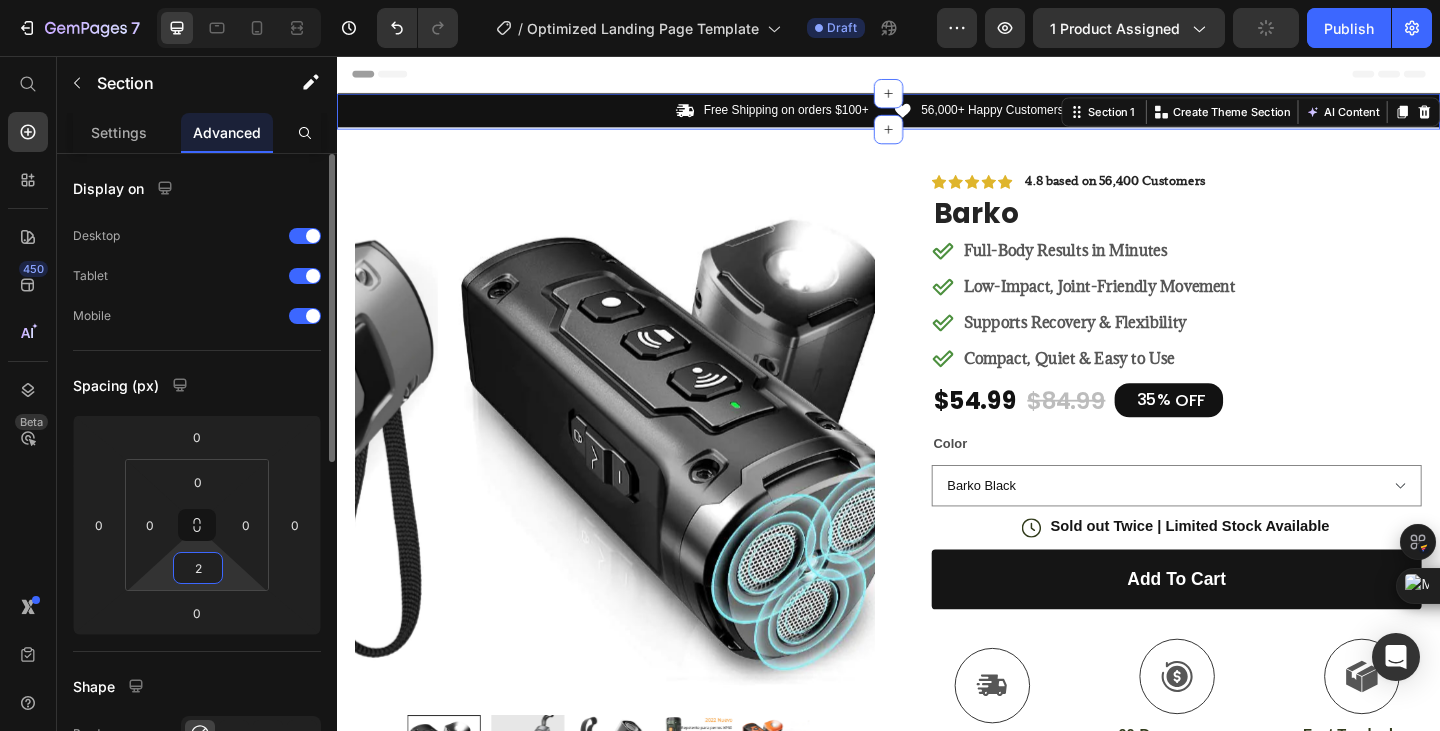 click on "2" at bounding box center (198, 568) 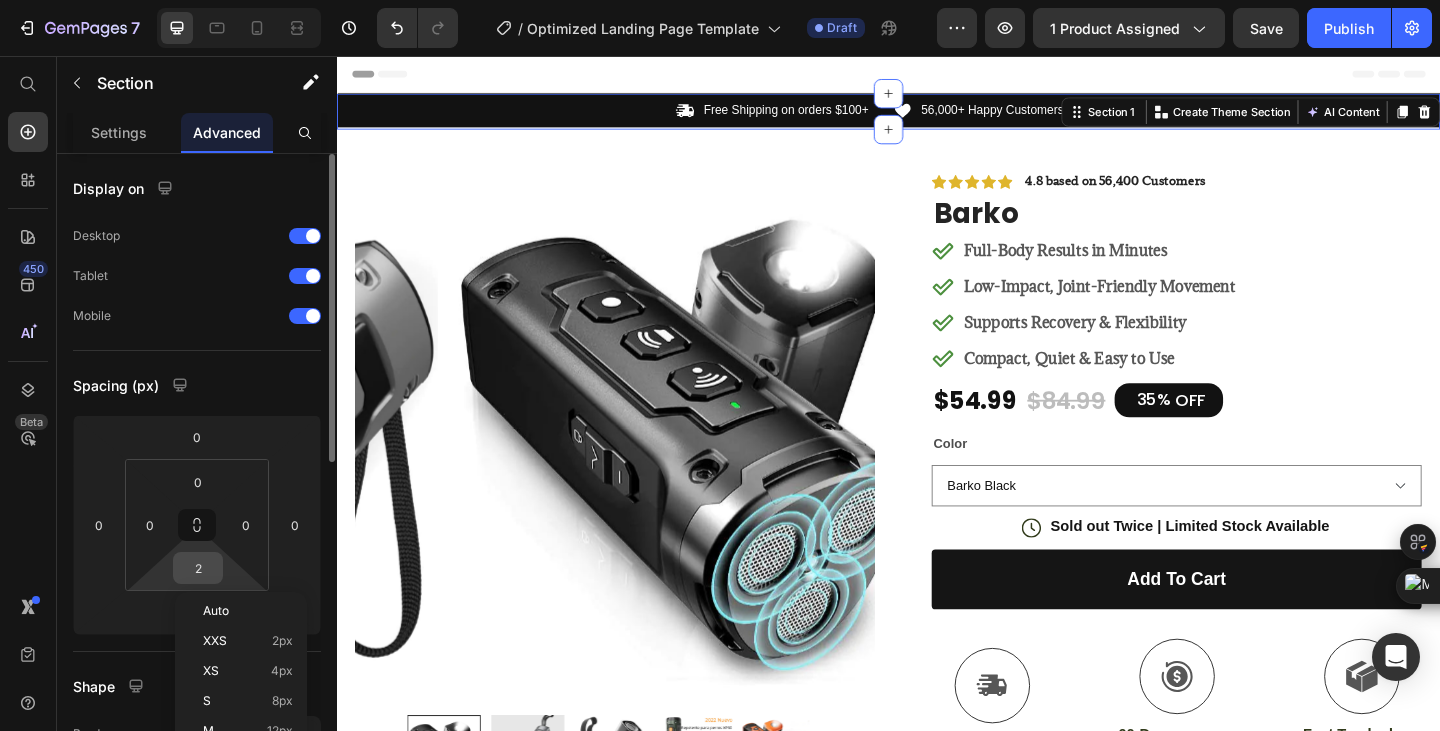 click on "2" at bounding box center (198, 568) 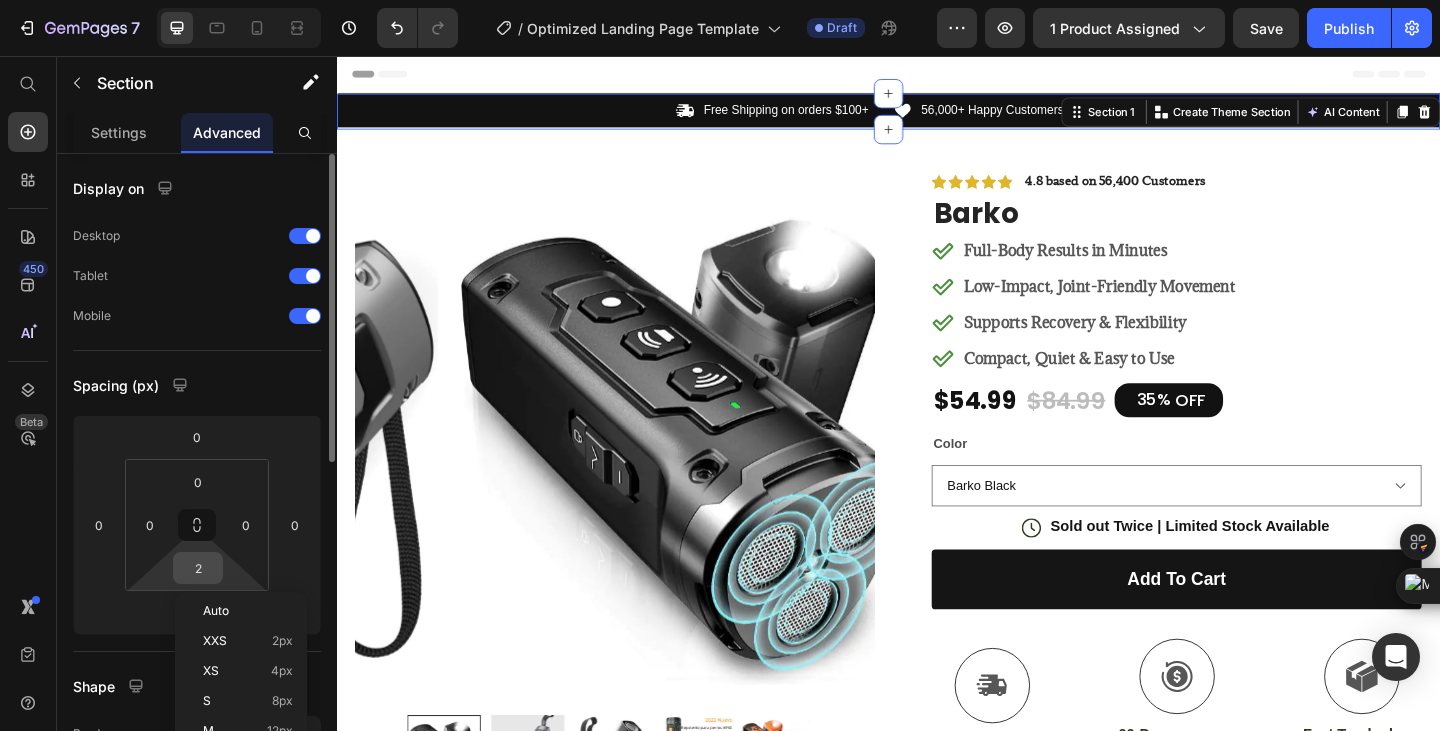 click on "2" at bounding box center [198, 568] 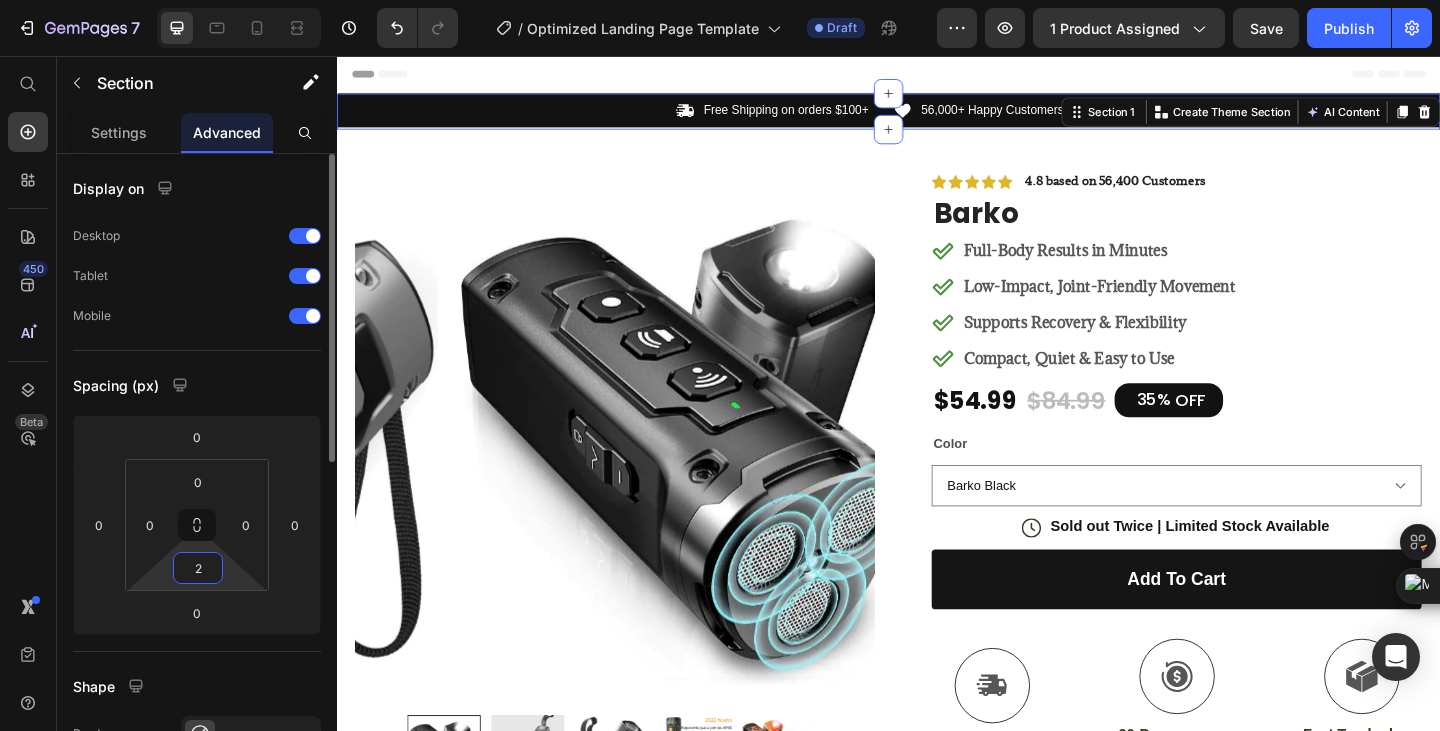 click on "2" at bounding box center (198, 568) 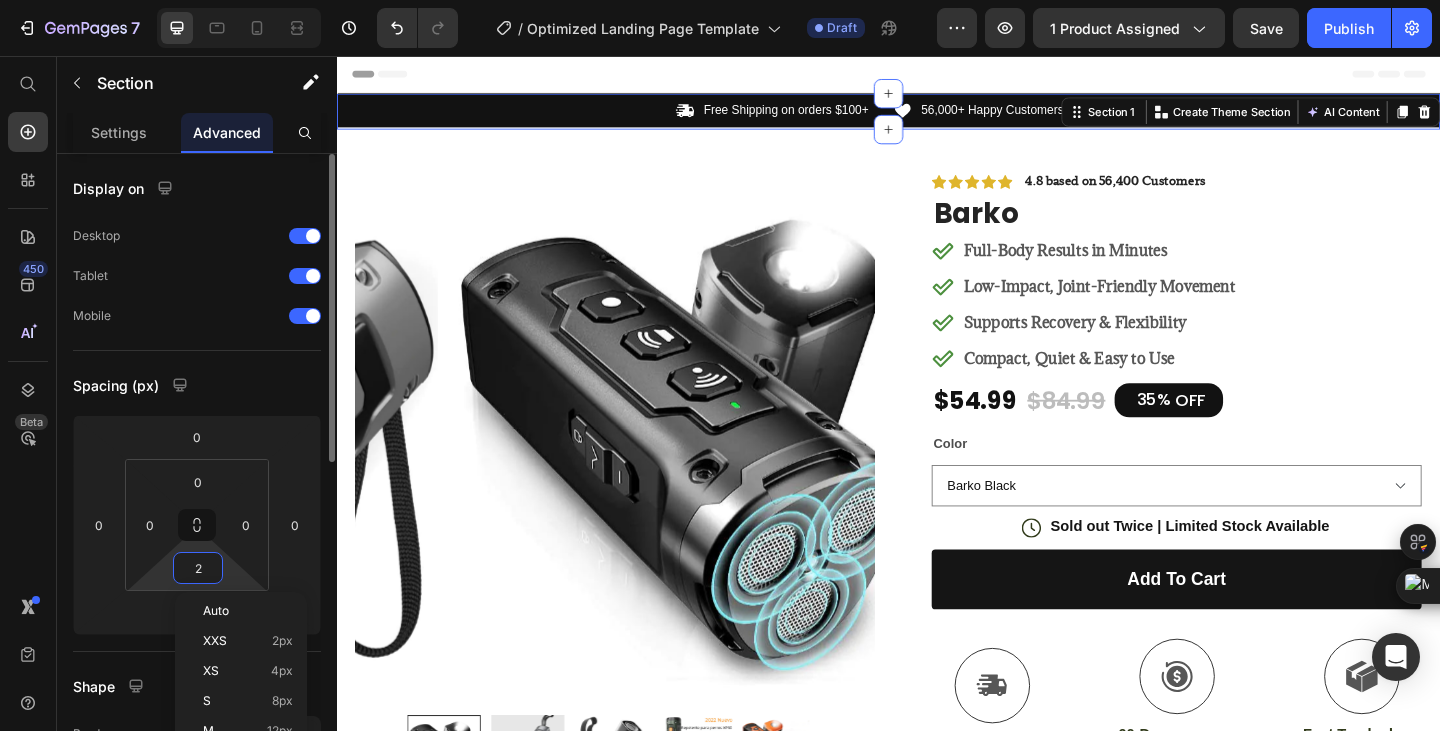 type on "0" 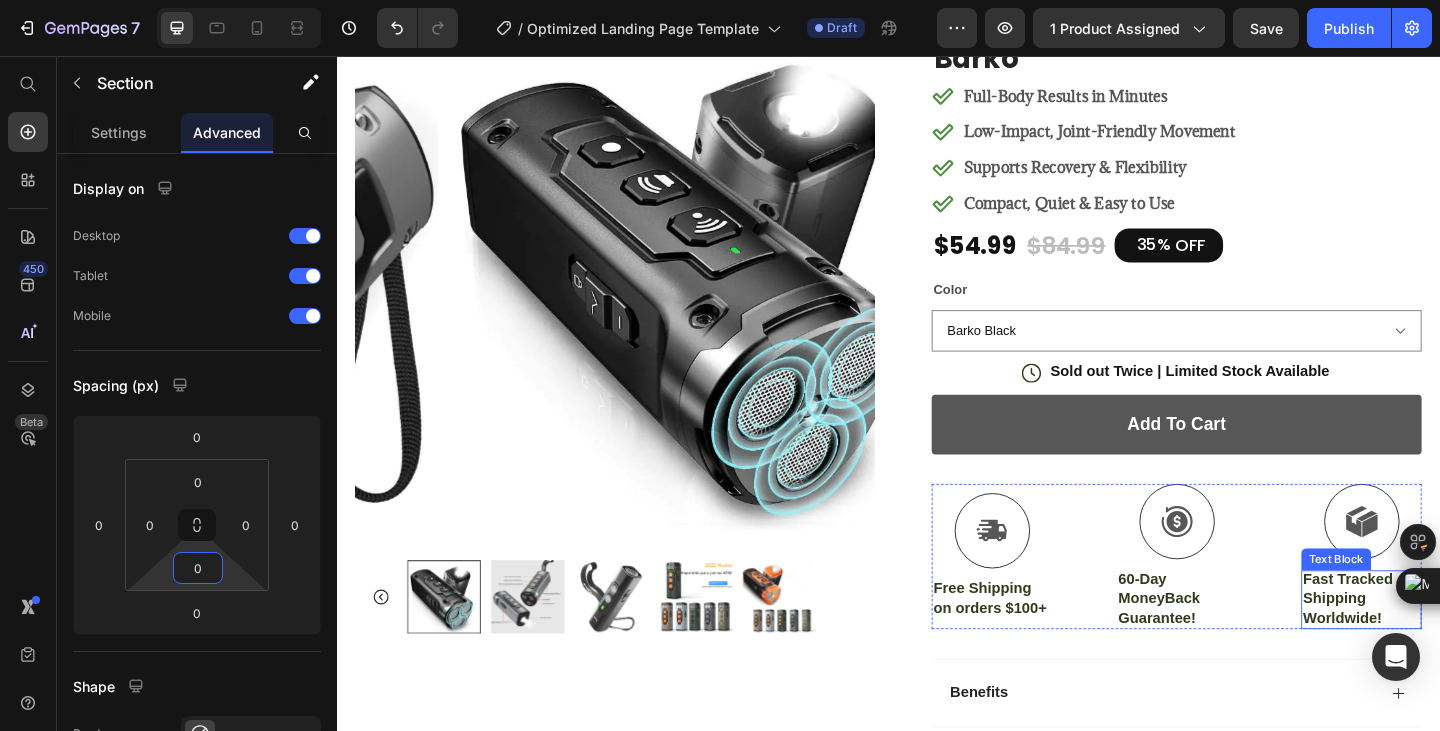 scroll, scrollTop: 0, scrollLeft: 0, axis: both 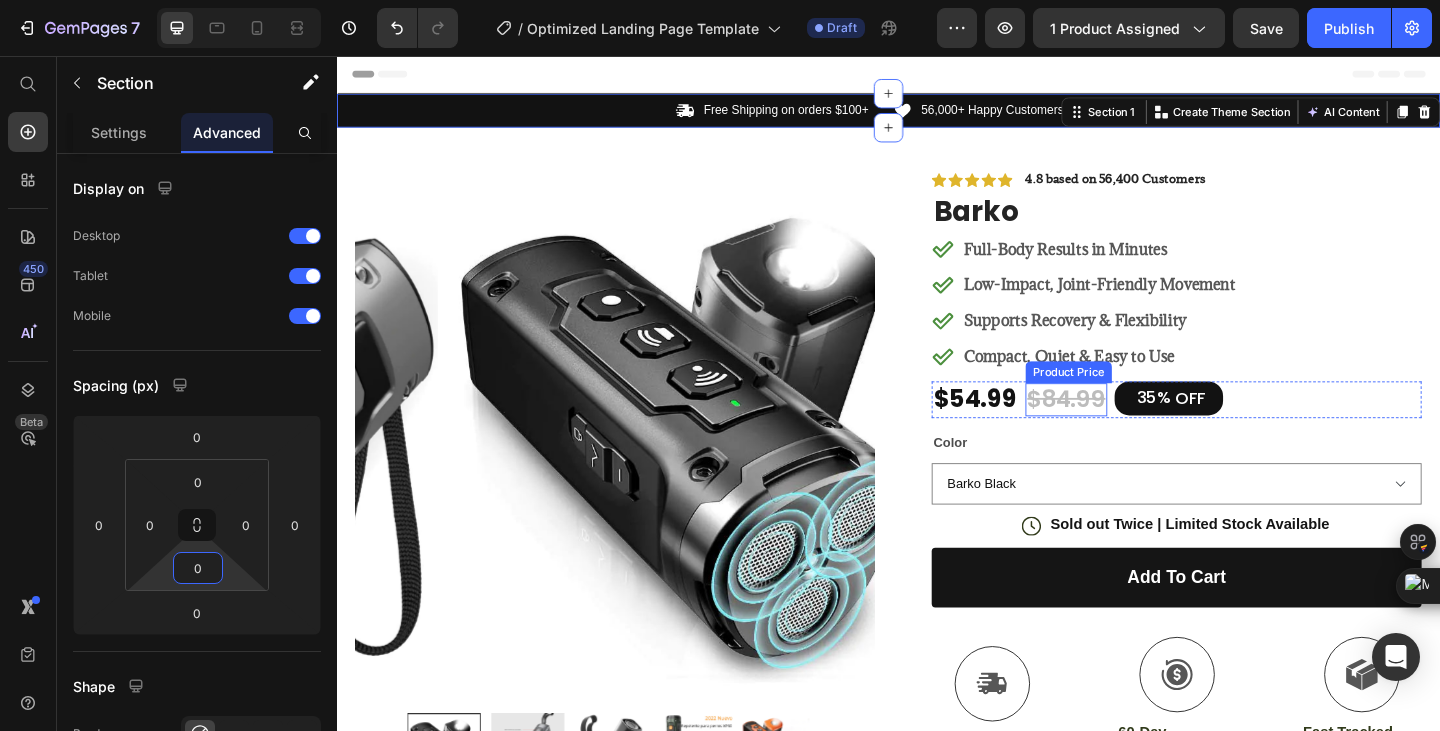 click on "$84.99" at bounding box center (1130, 430) 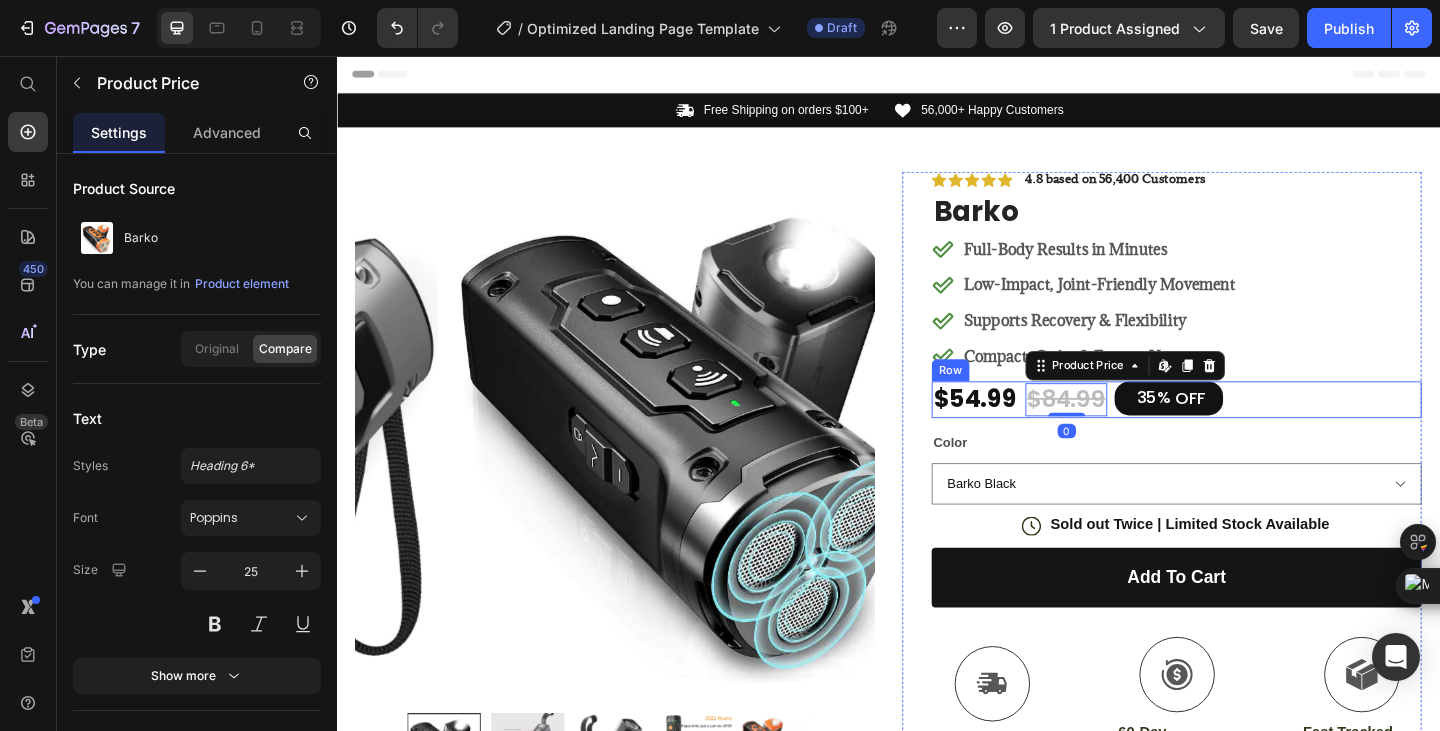 click on "$54.99 Product Price $84.99 Product Price   Edit content in Shopify 0 35% OFF Discount Tag Row" at bounding box center (1250, 430) 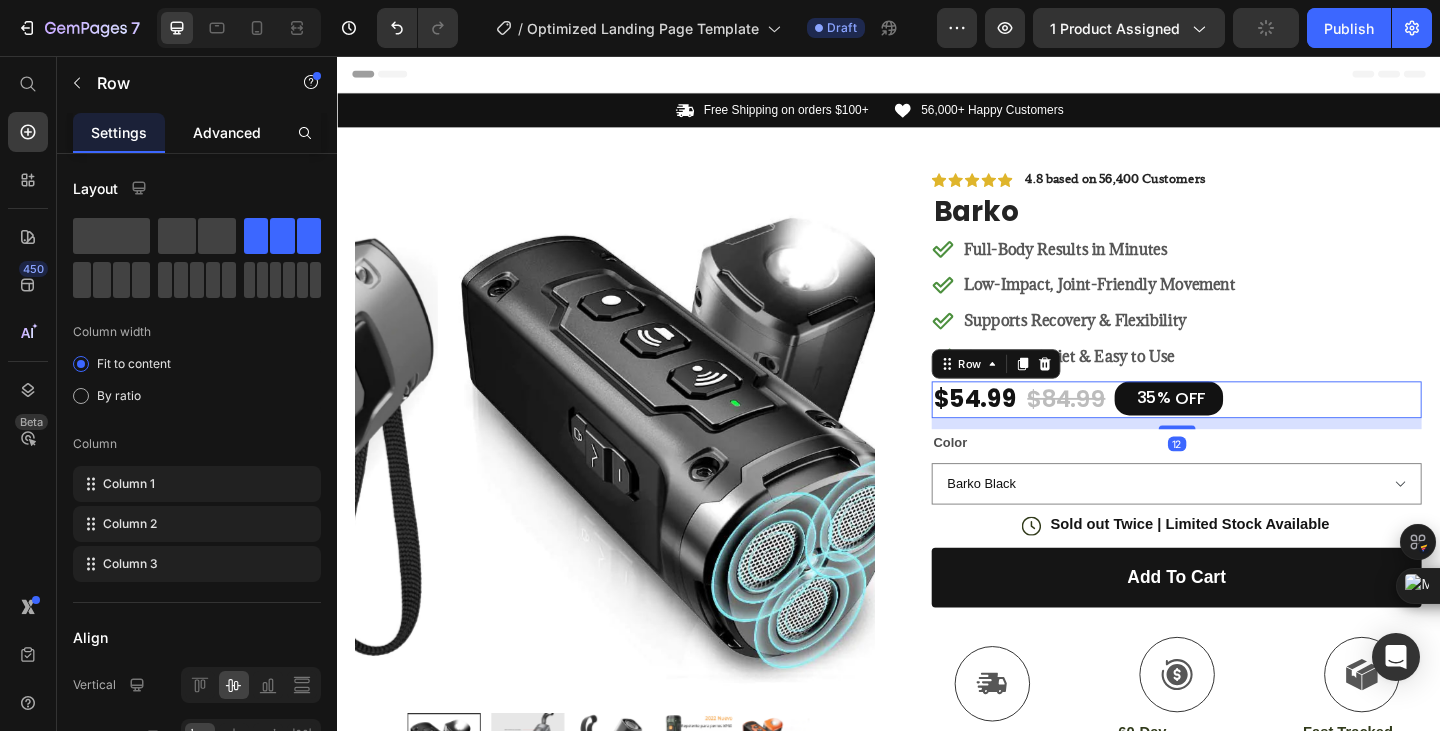 drag, startPoint x: 253, startPoint y: 129, endPoint x: 184, endPoint y: 129, distance: 69 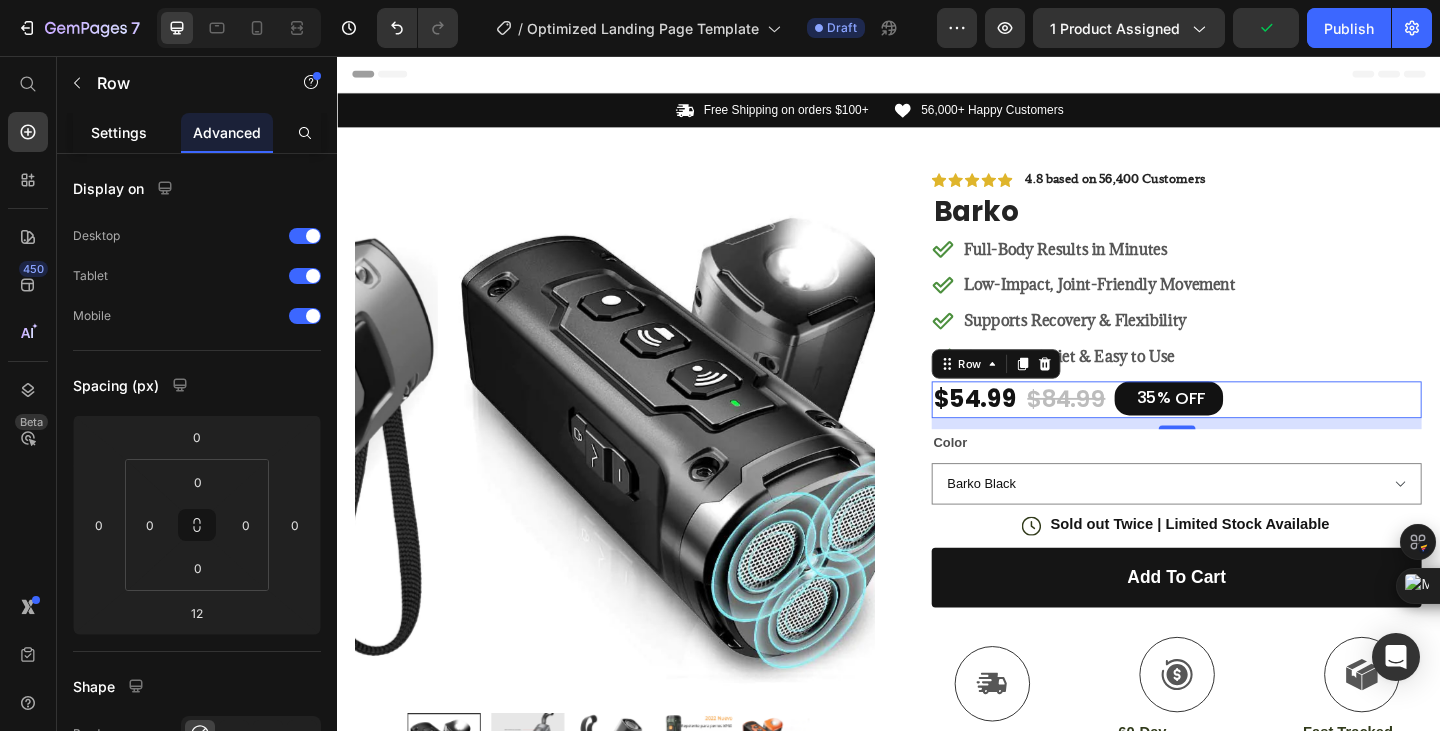 click on "Settings" at bounding box center (119, 132) 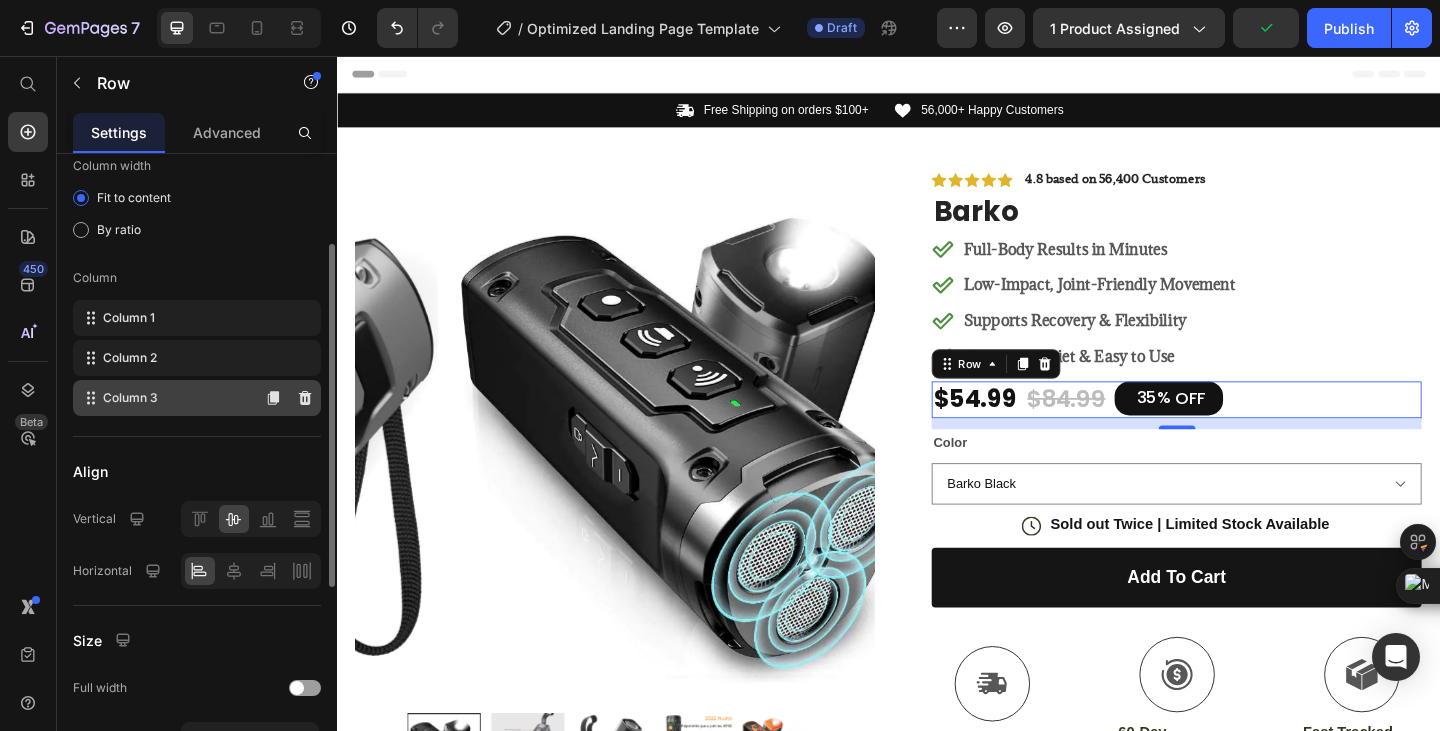 scroll, scrollTop: 333, scrollLeft: 0, axis: vertical 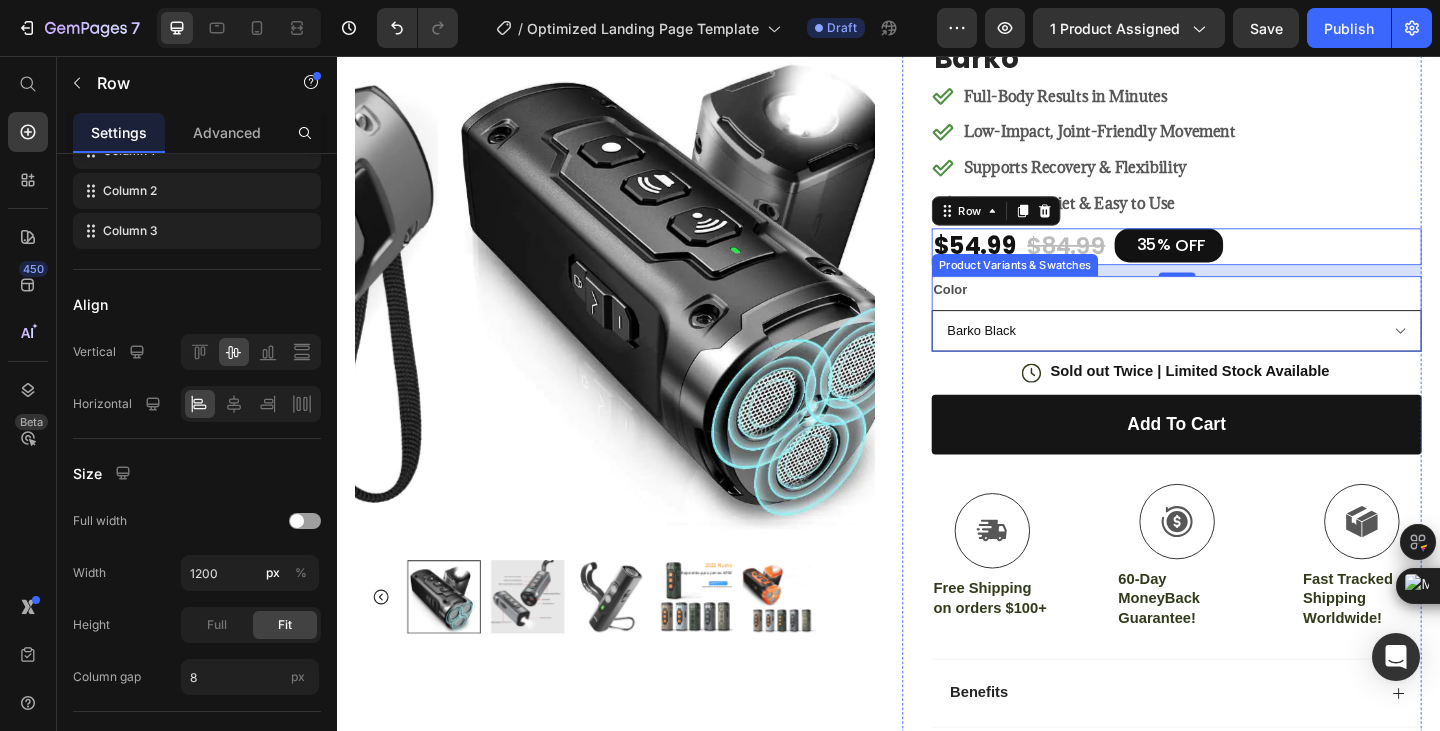 click on "Barko Black Barko Orange Barko Gray Barko Mini Black Barko Mini Blue Barko Mini Pink" at bounding box center (1250, 355) 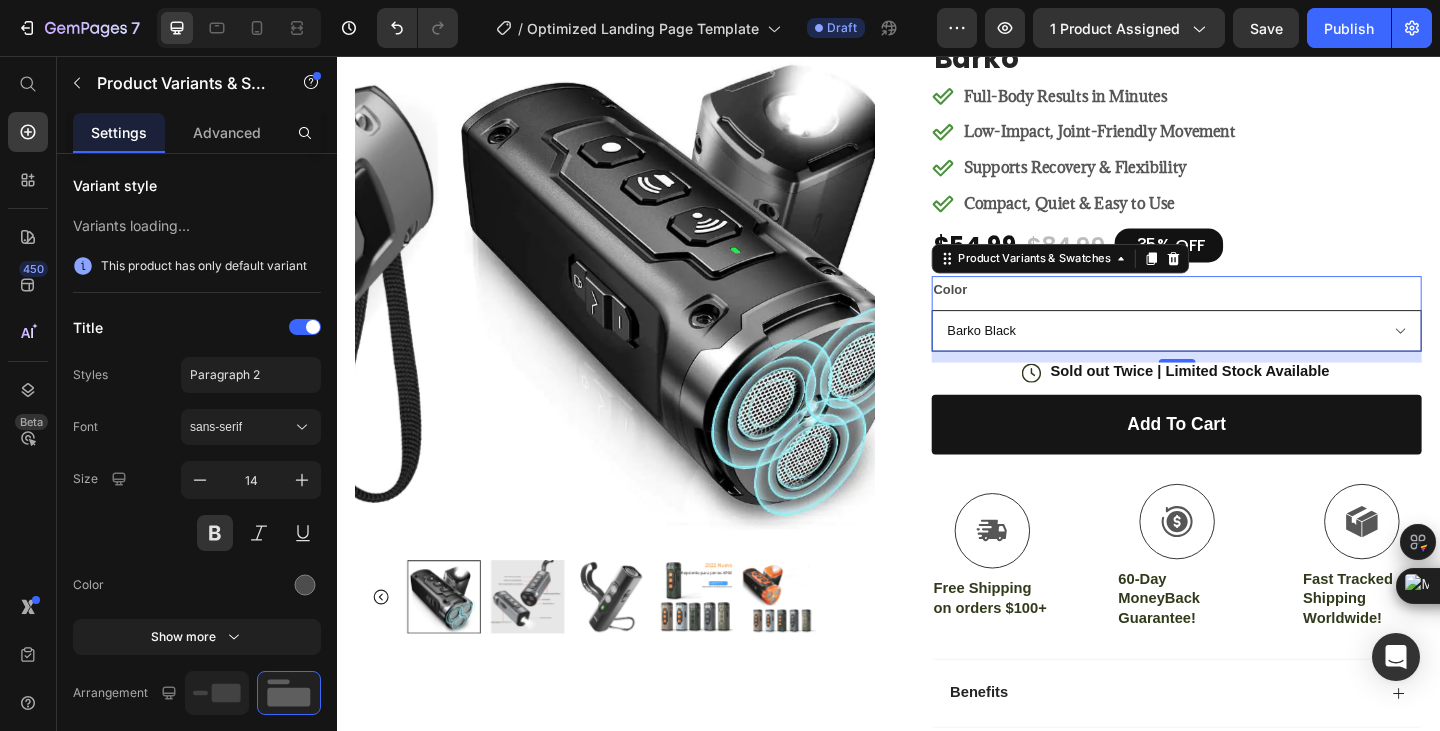 scroll, scrollTop: 0, scrollLeft: 0, axis: both 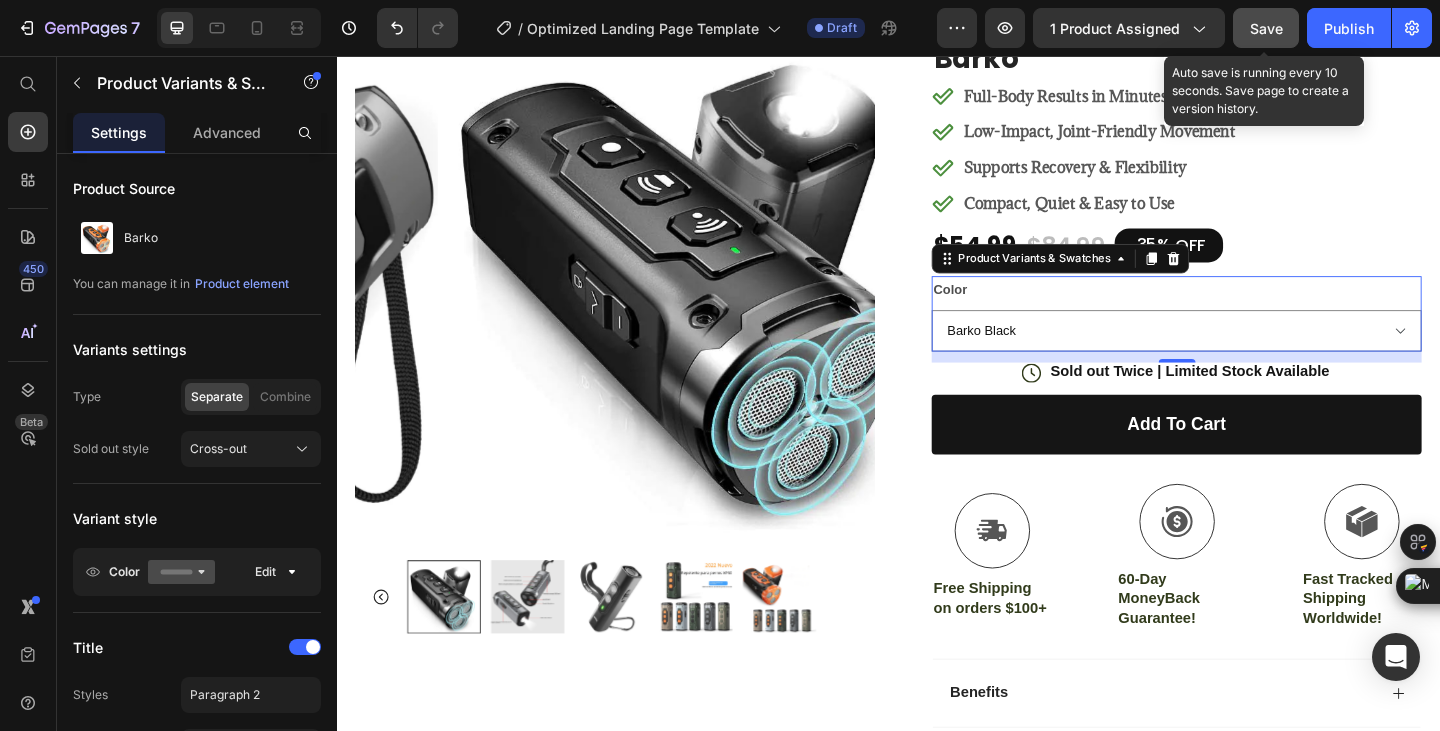 click on "Save" at bounding box center [1266, 28] 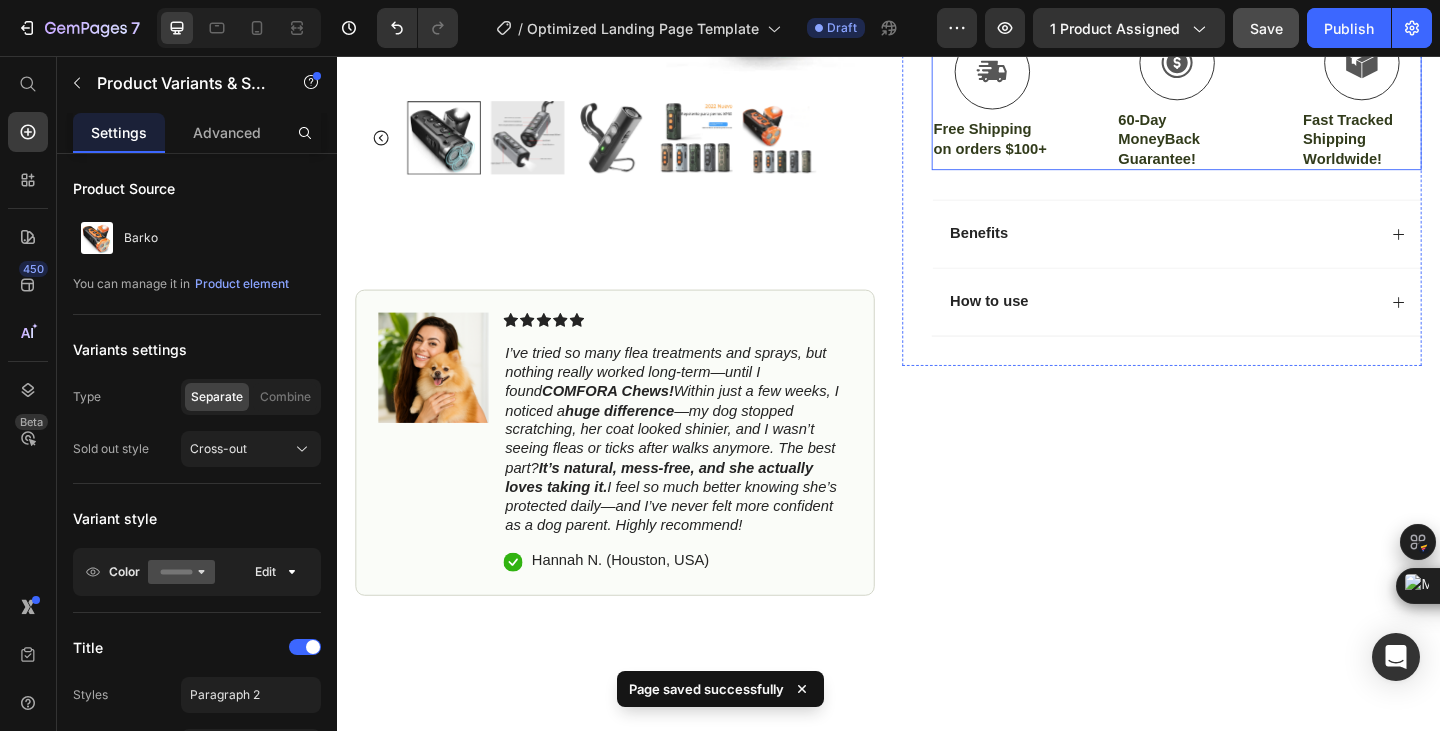 scroll, scrollTop: 333, scrollLeft: 0, axis: vertical 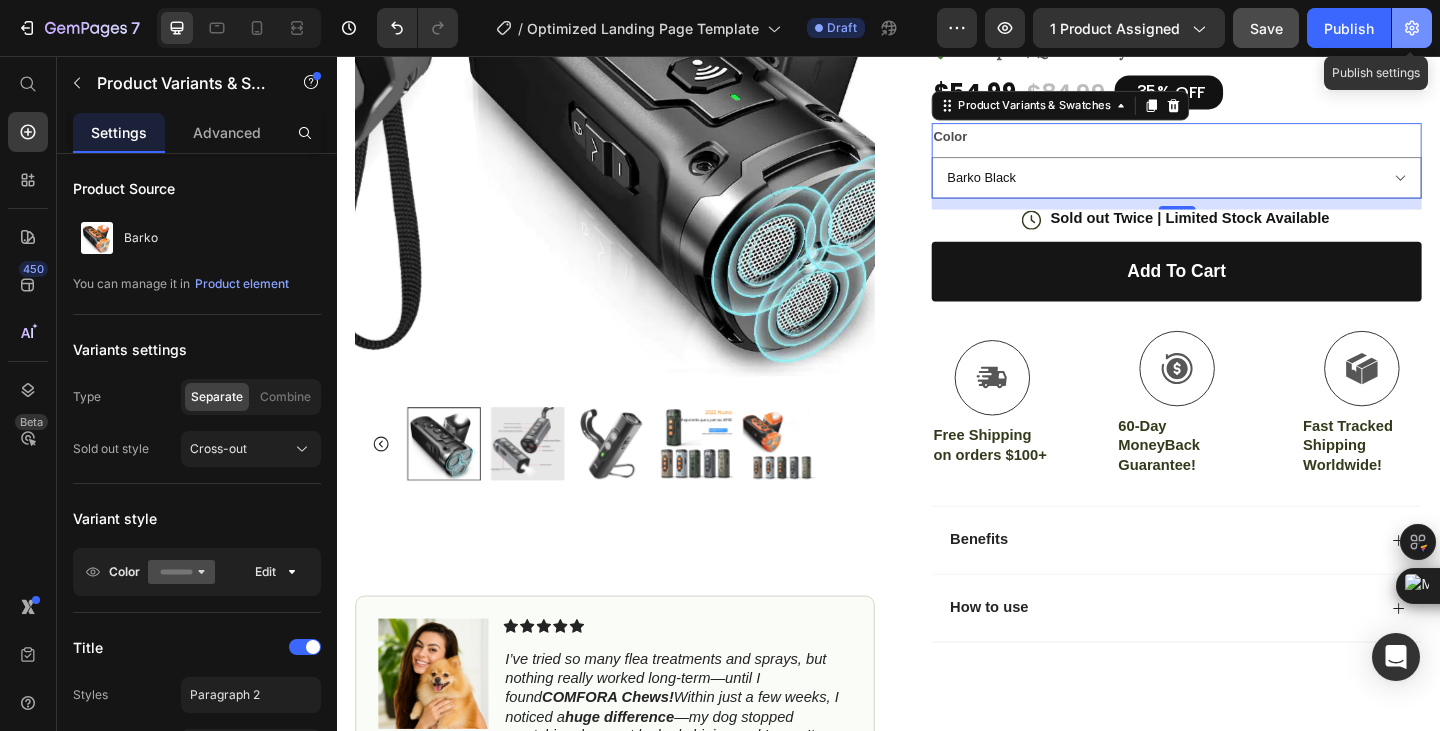 click 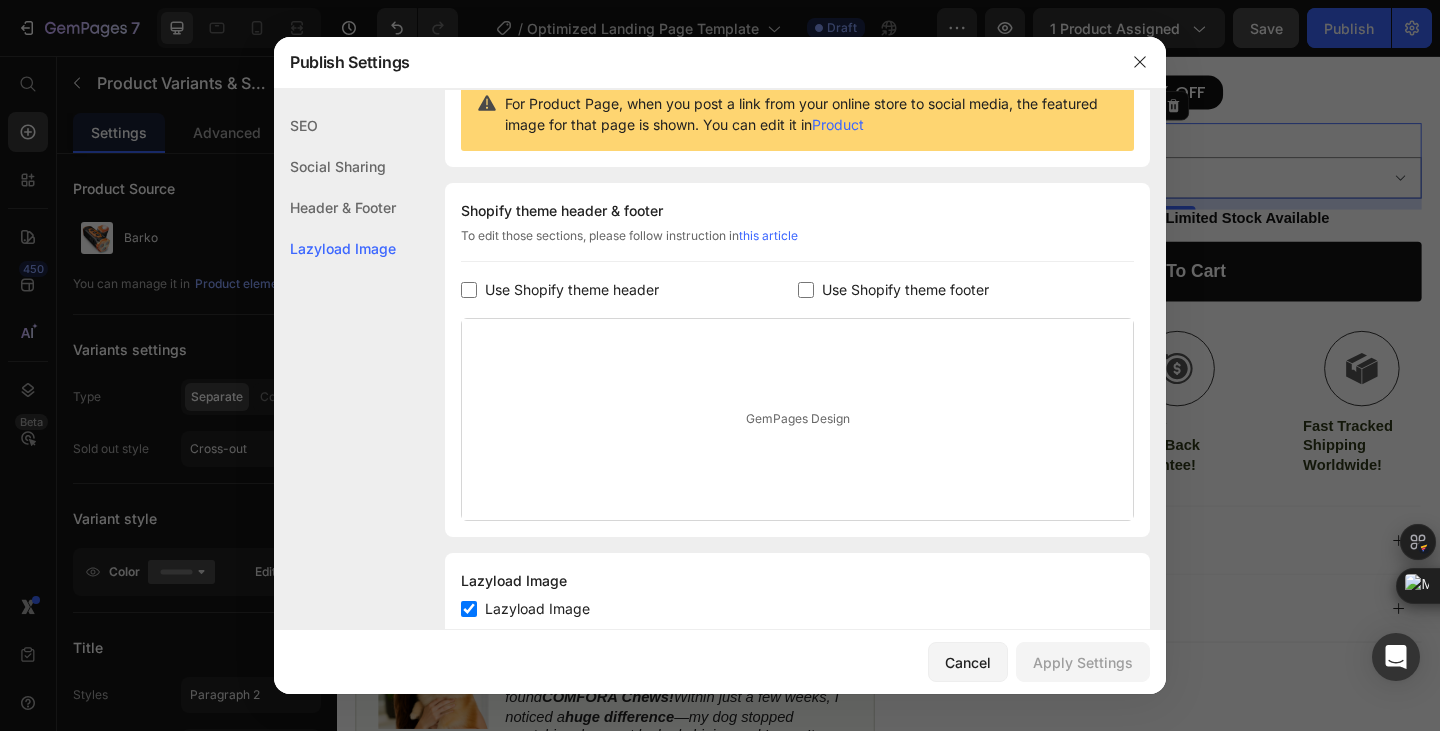 scroll, scrollTop: 271, scrollLeft: 0, axis: vertical 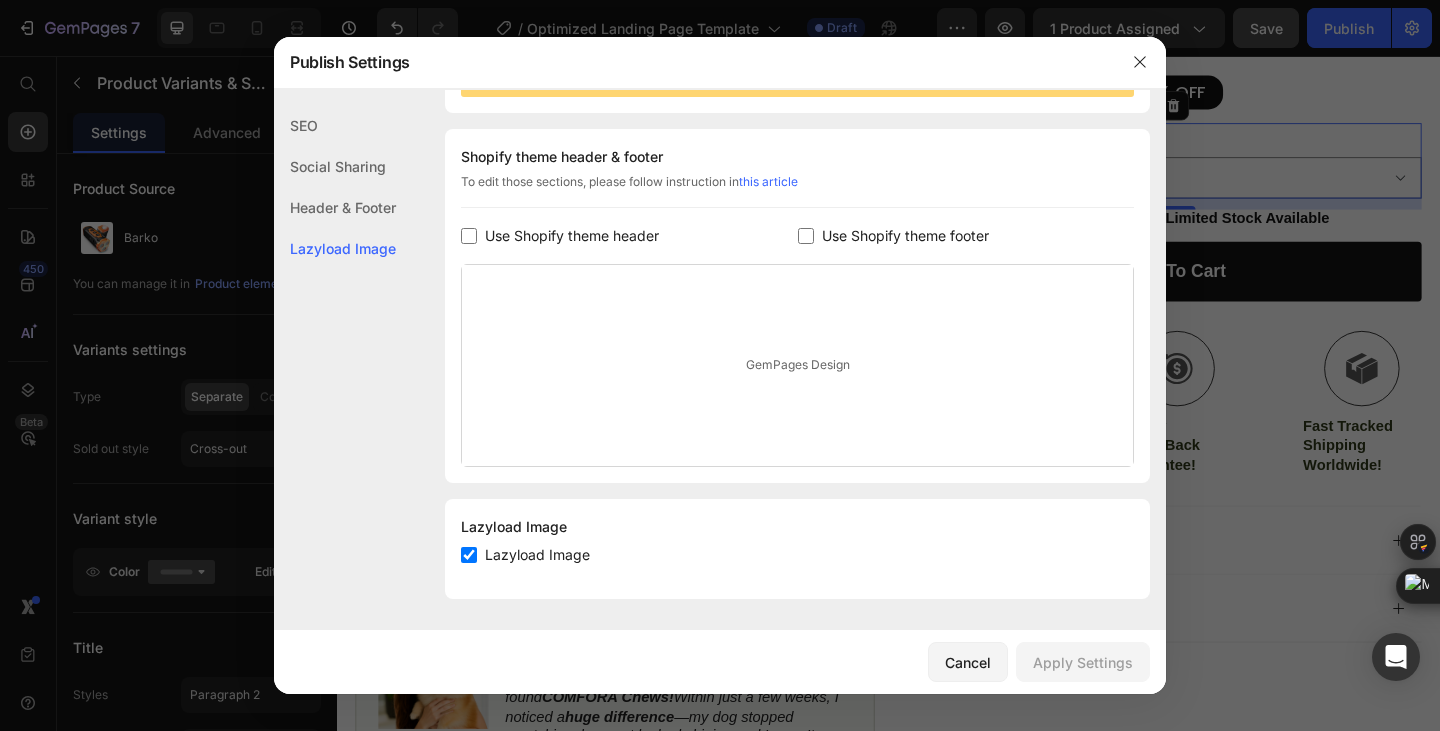 click on "Header & Footer" 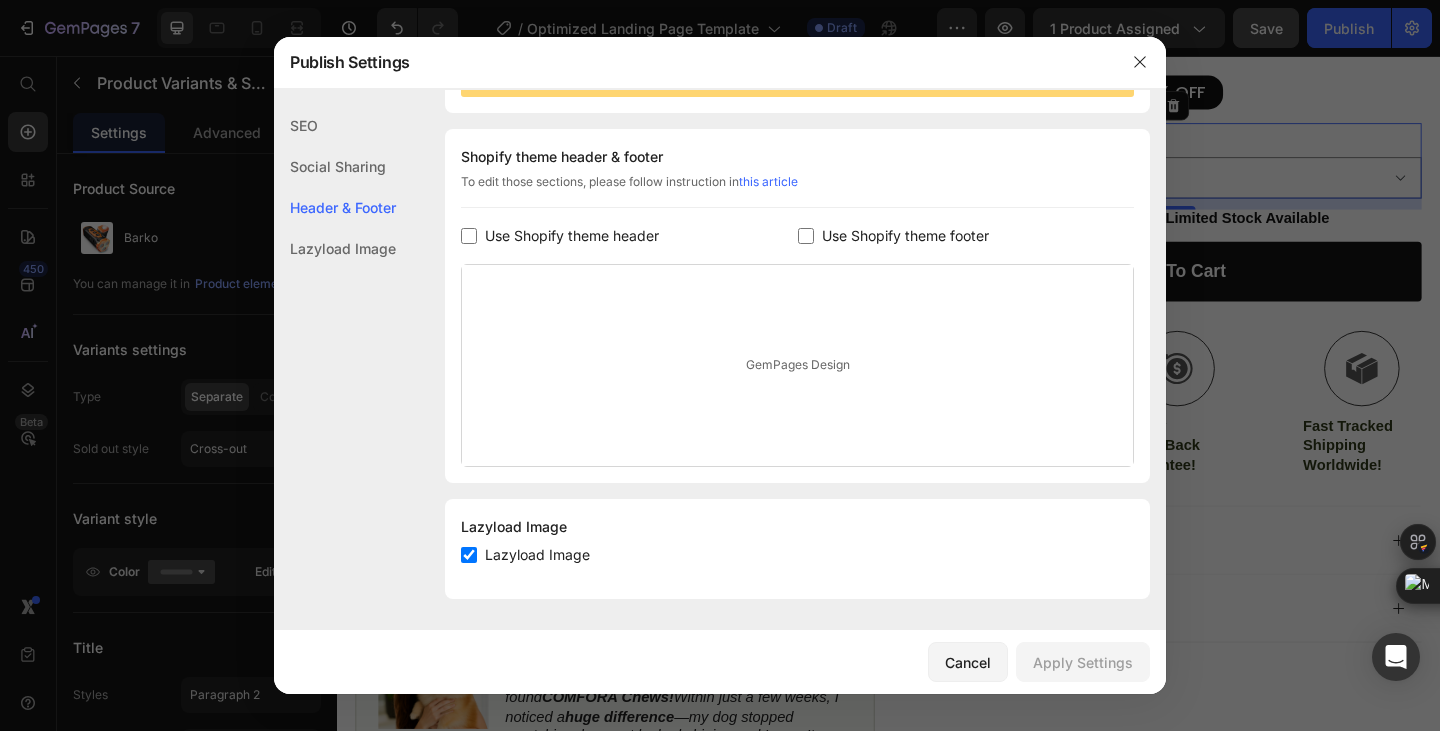 click on "Social Sharing" 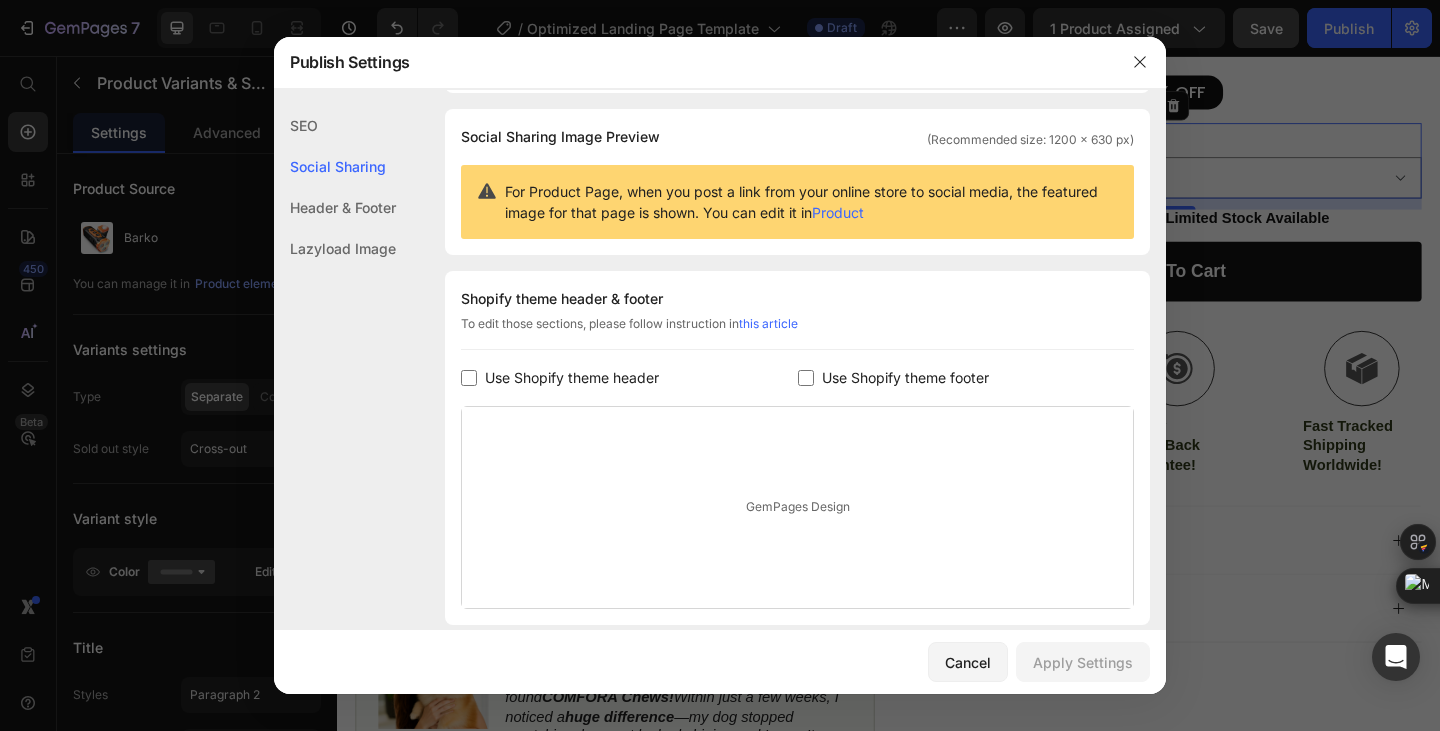 click on "SEO" 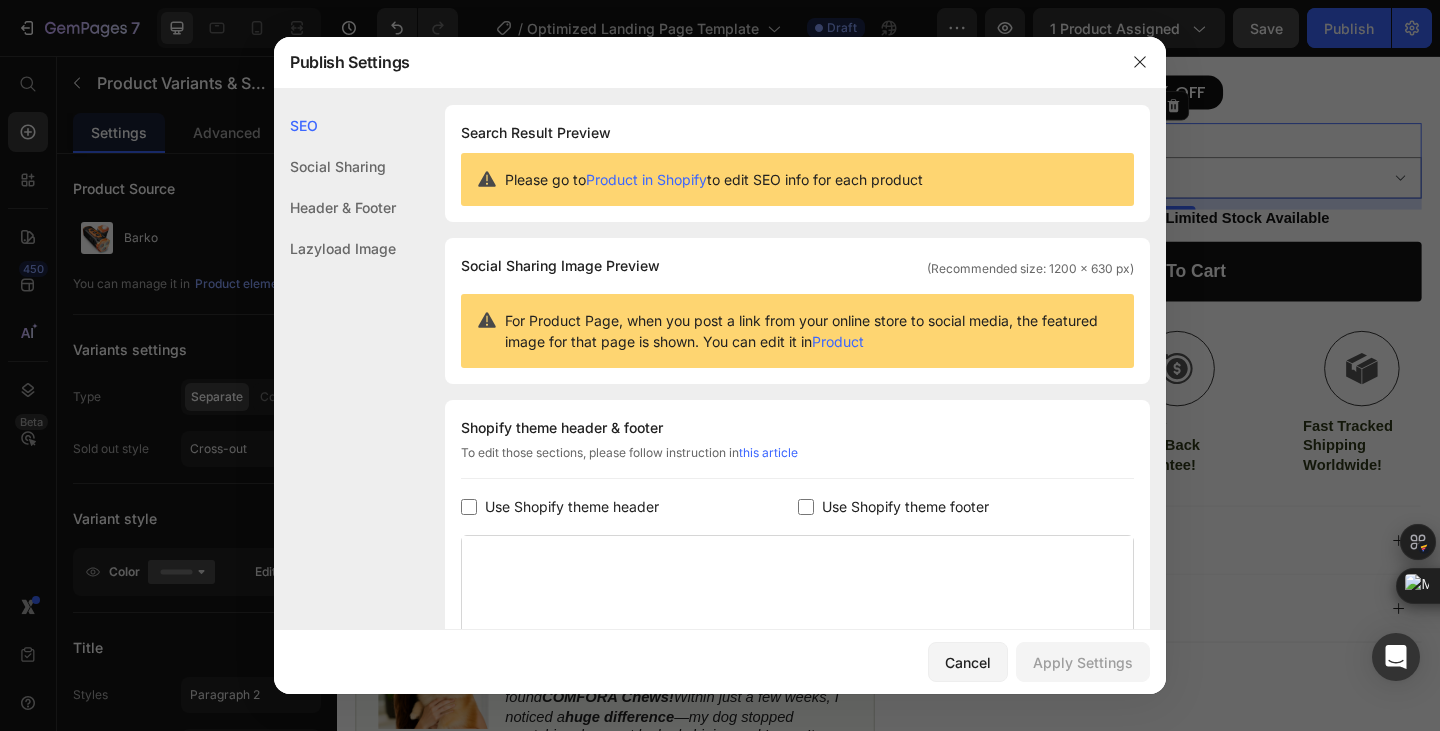 scroll, scrollTop: 0, scrollLeft: 0, axis: both 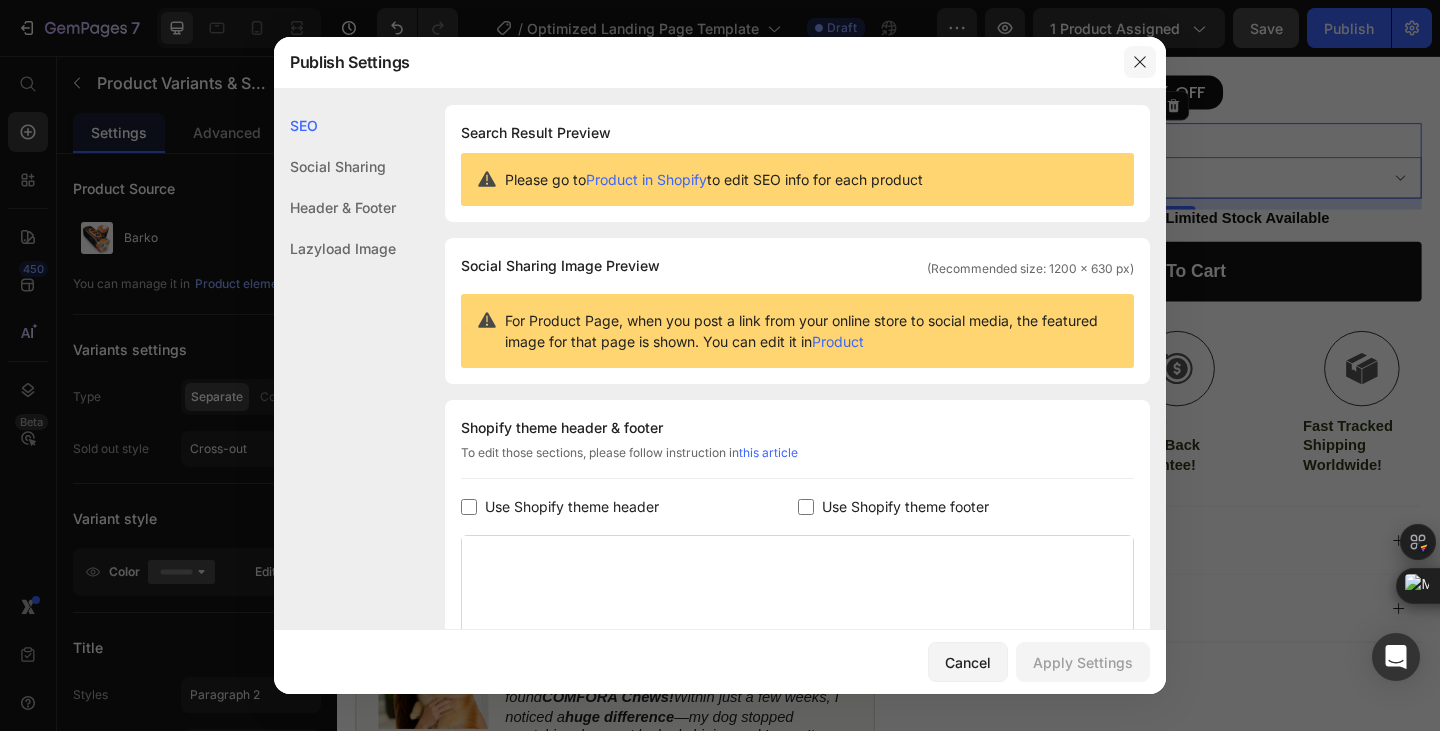 click at bounding box center [1140, 62] 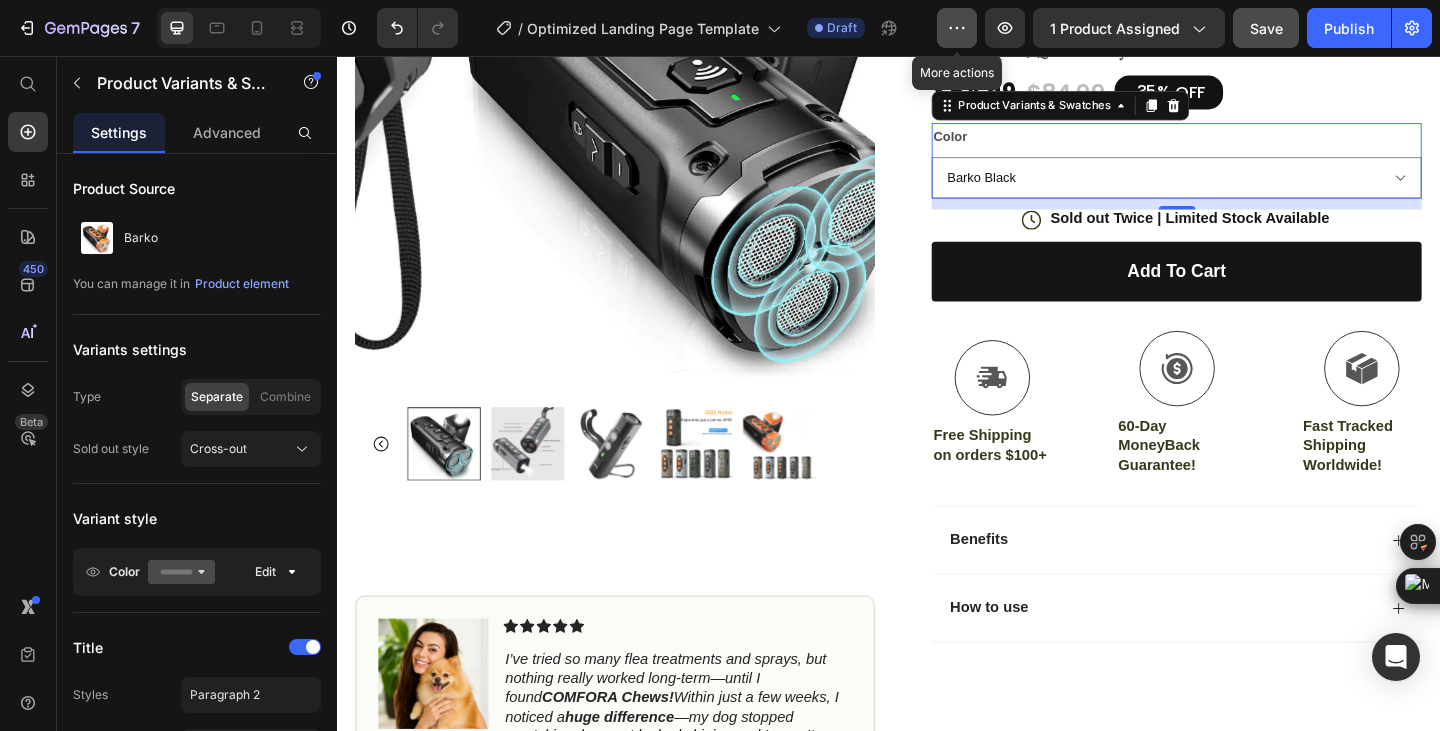 click 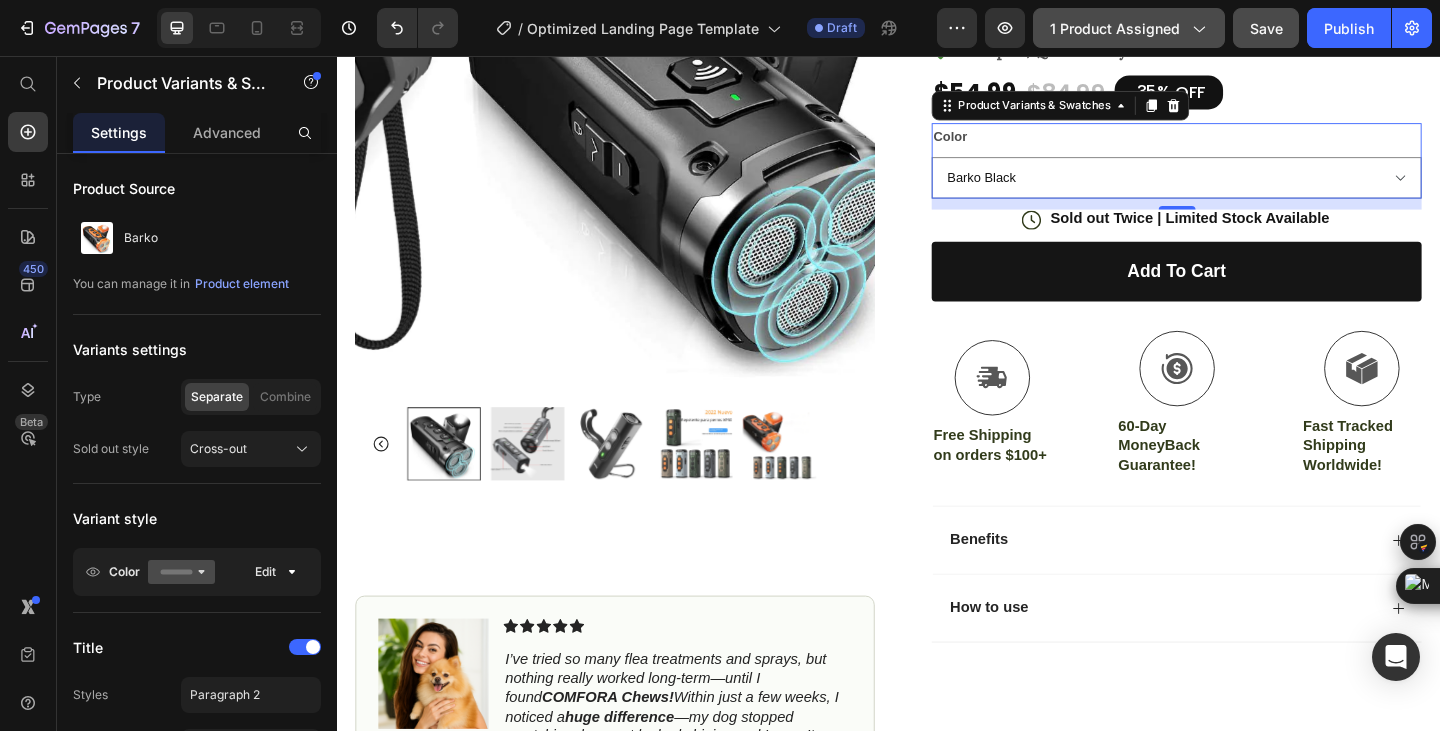 click on "1 product assigned" at bounding box center (1129, 28) 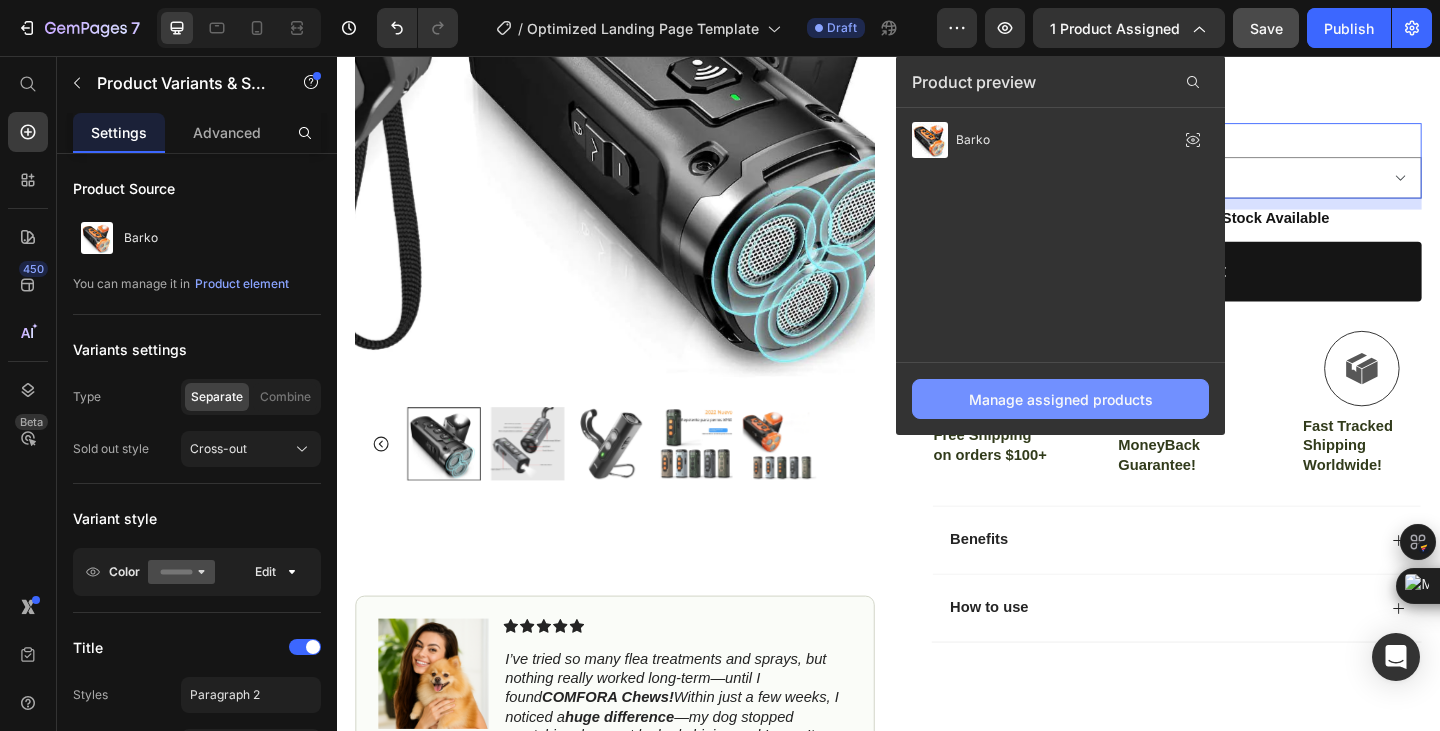 click on "Manage assigned products" at bounding box center [1061, 399] 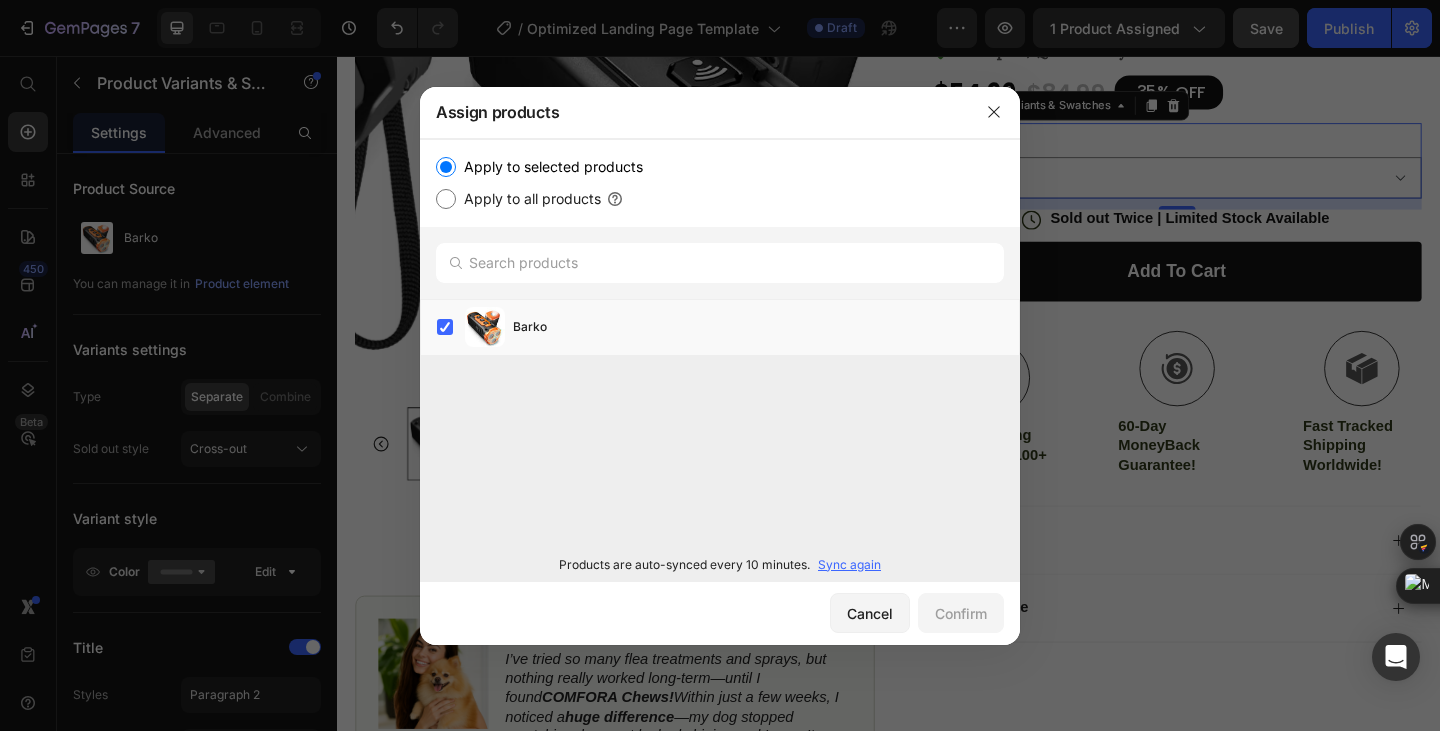 click on "Sync again" at bounding box center [849, 565] 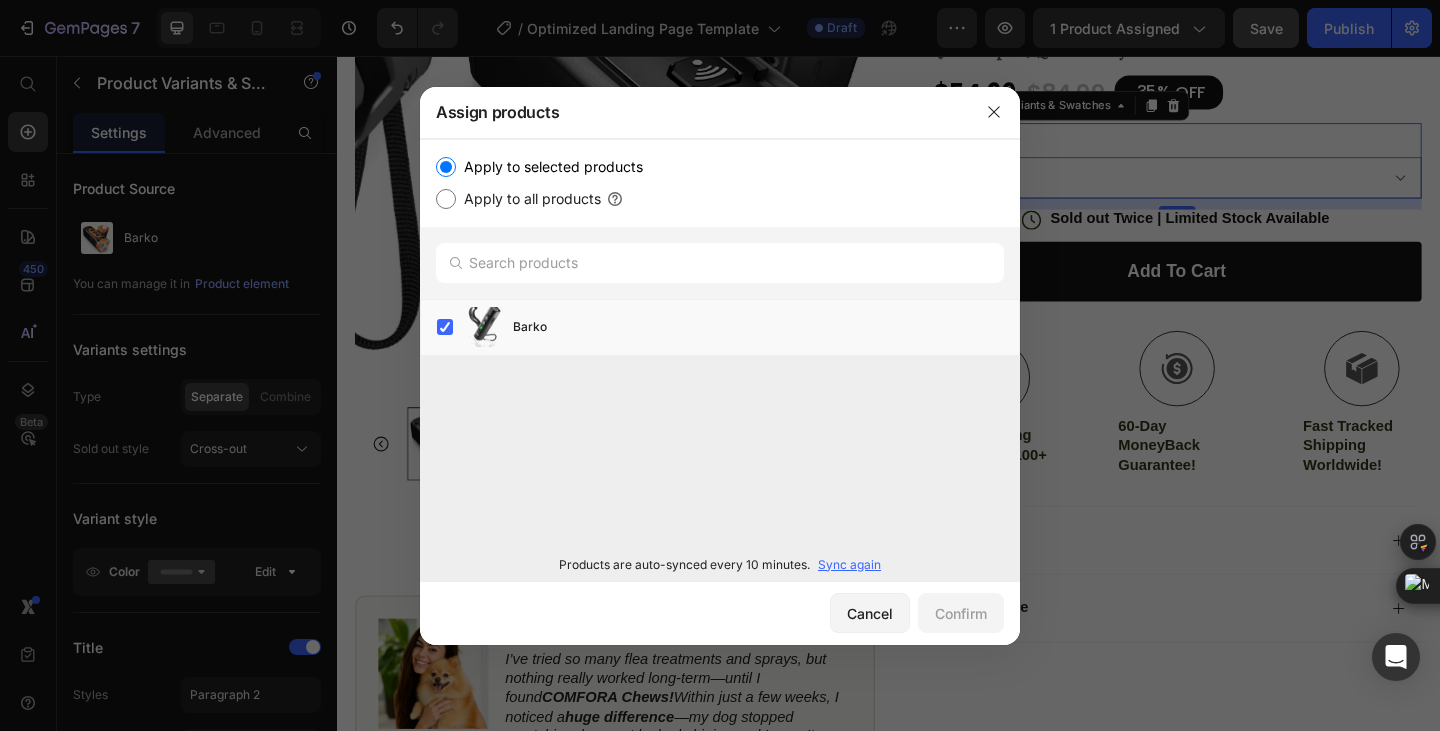 click at bounding box center [720, 365] 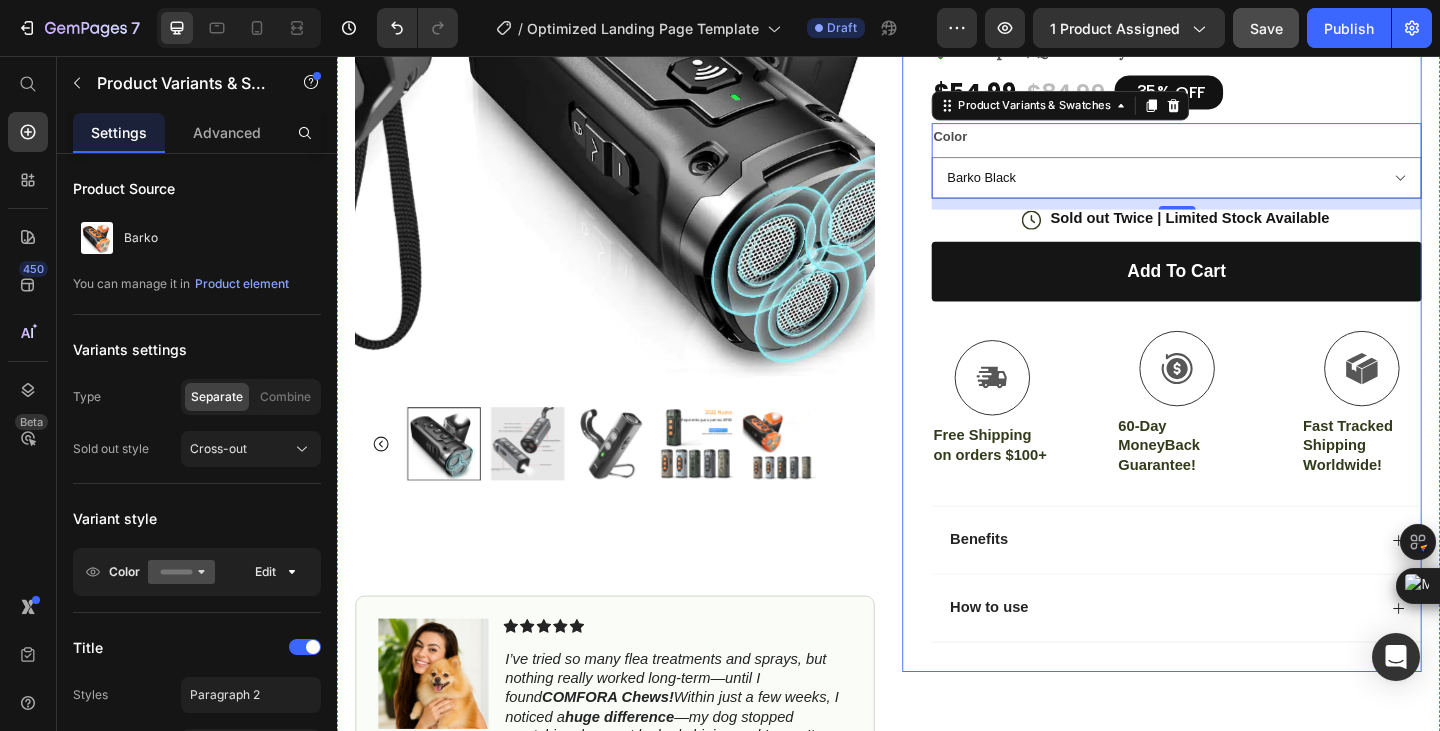 scroll, scrollTop: 0, scrollLeft: 0, axis: both 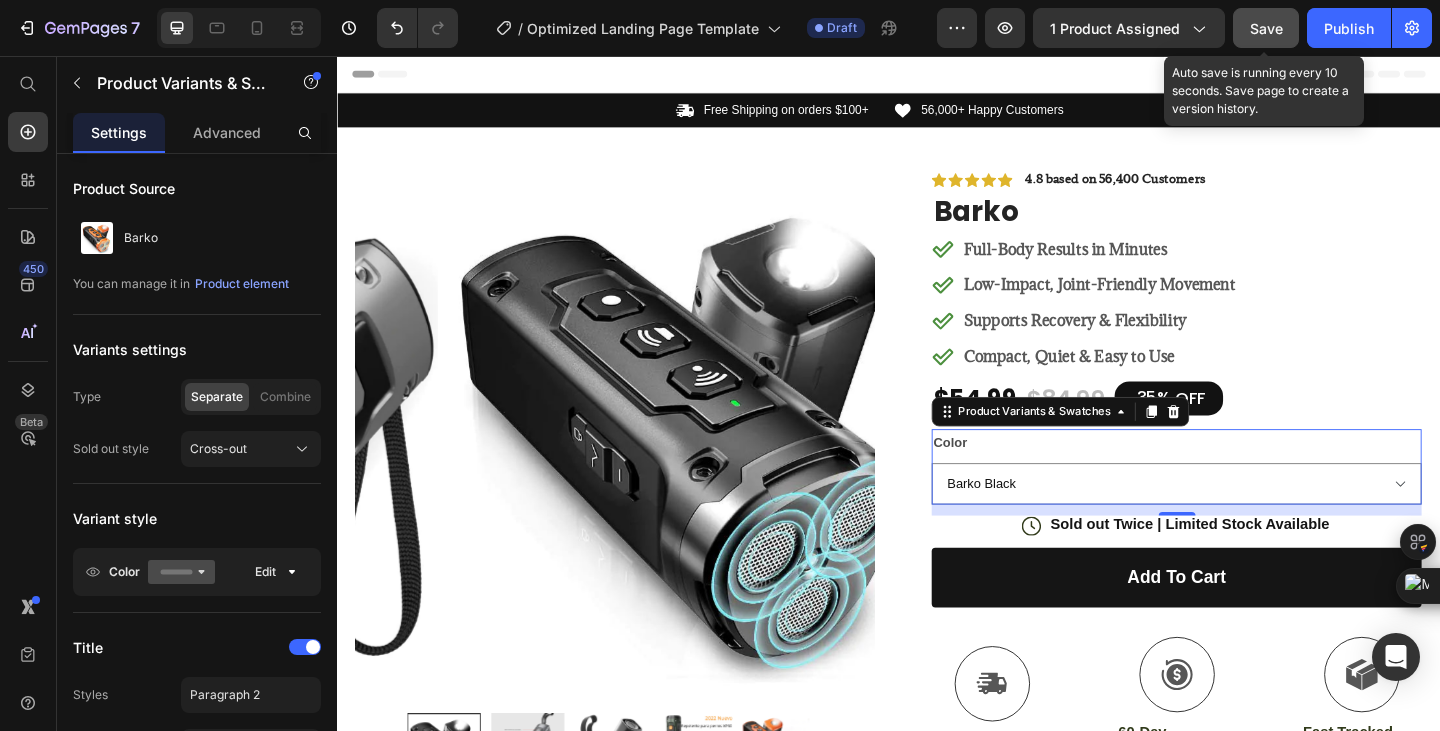 click on "Save" at bounding box center (1266, 28) 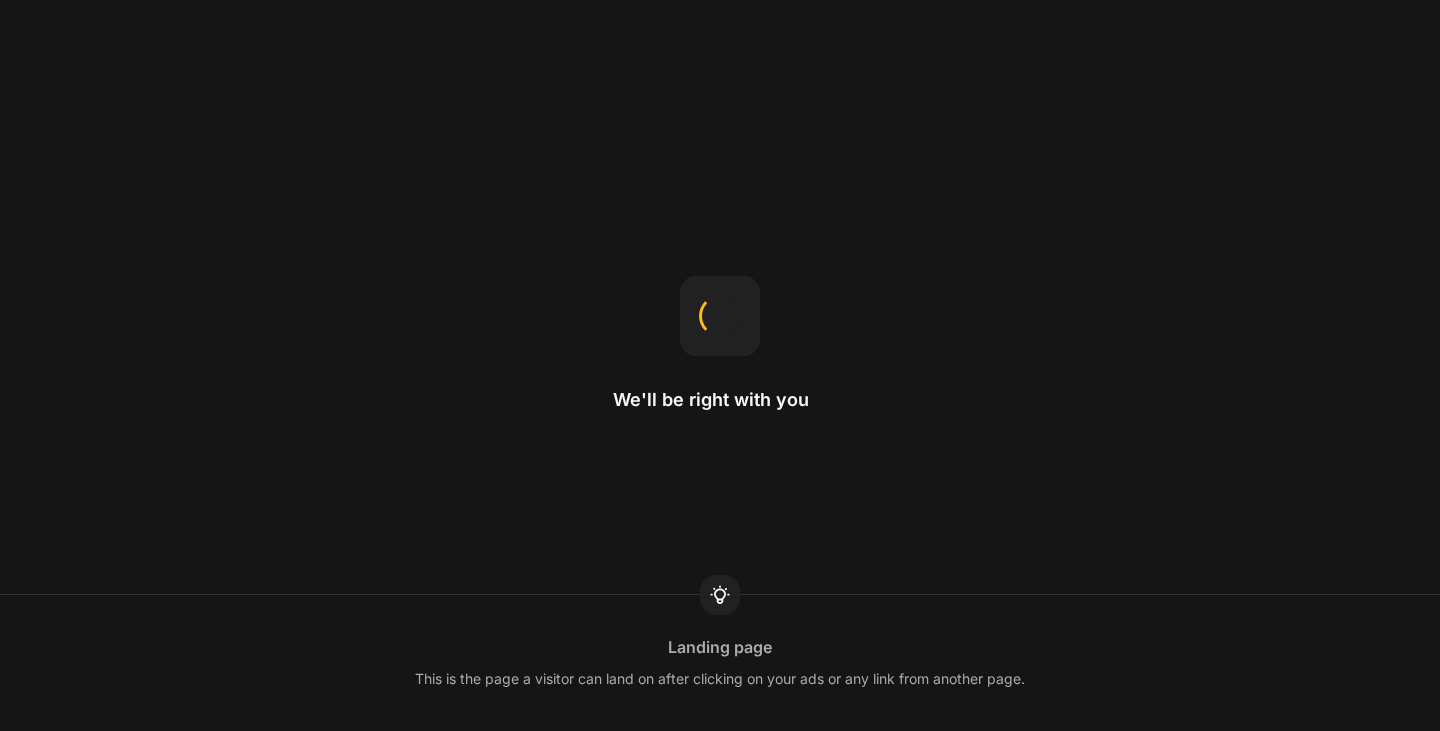 scroll, scrollTop: 0, scrollLeft: 0, axis: both 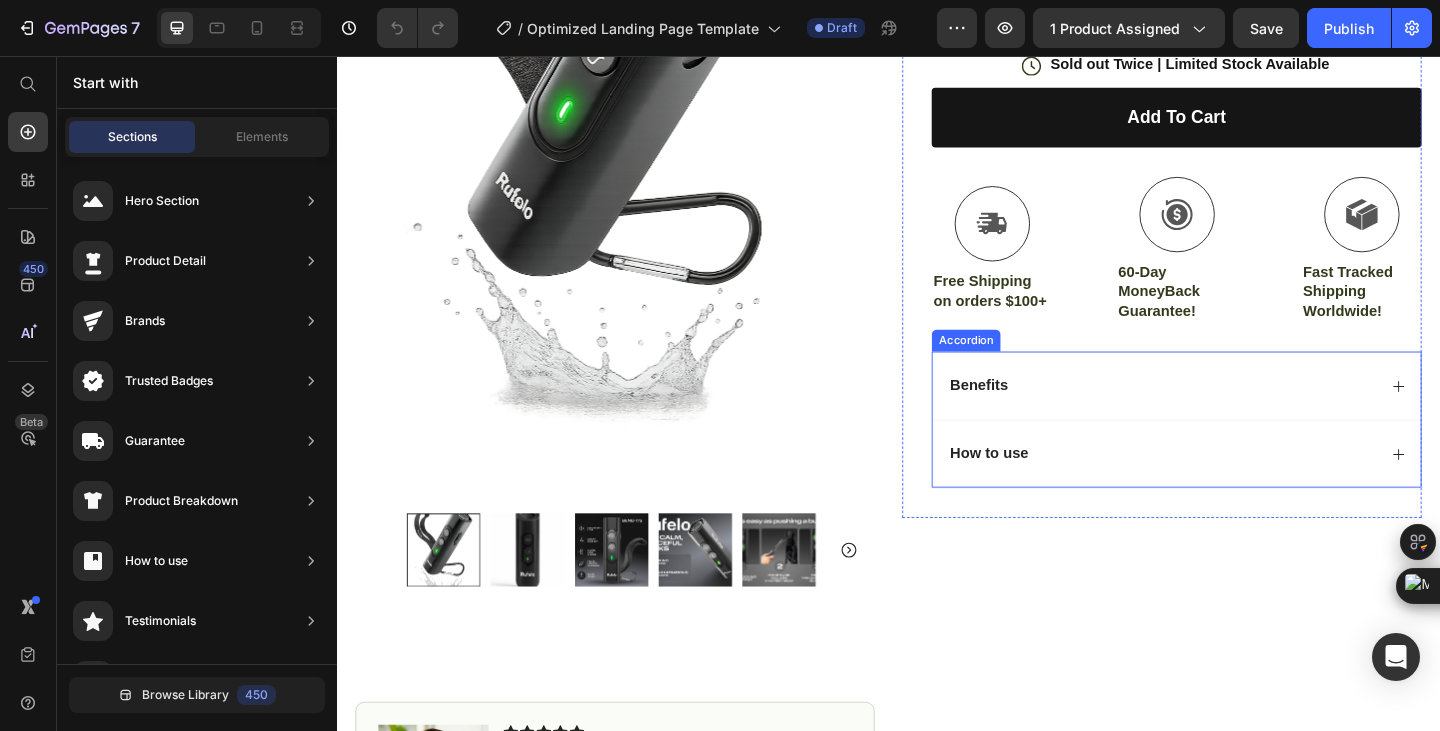 click on "Benefits" at bounding box center [1250, 415] 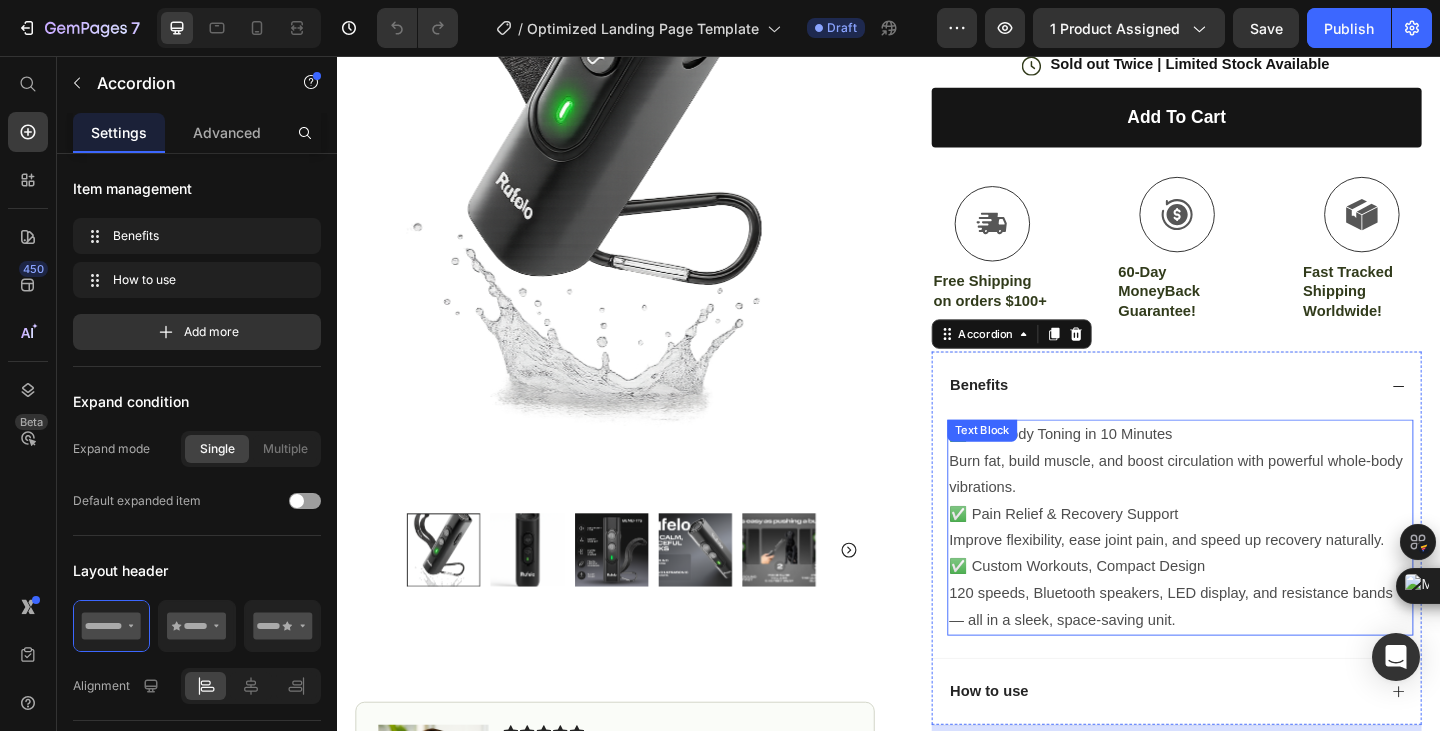 click on "Burn fat, build muscle, and boost circulation with powerful whole-body vibrations." at bounding box center [1254, 512] 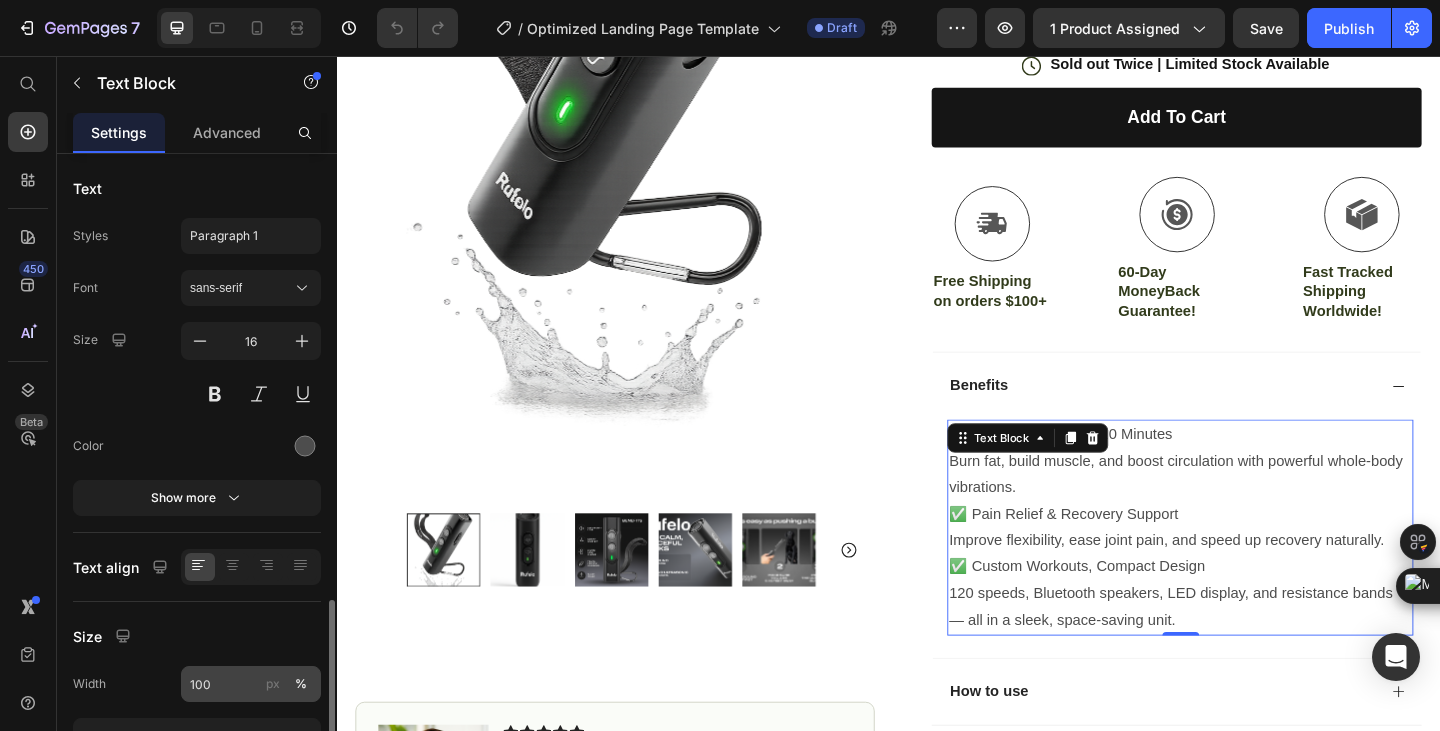 scroll, scrollTop: 261, scrollLeft: 0, axis: vertical 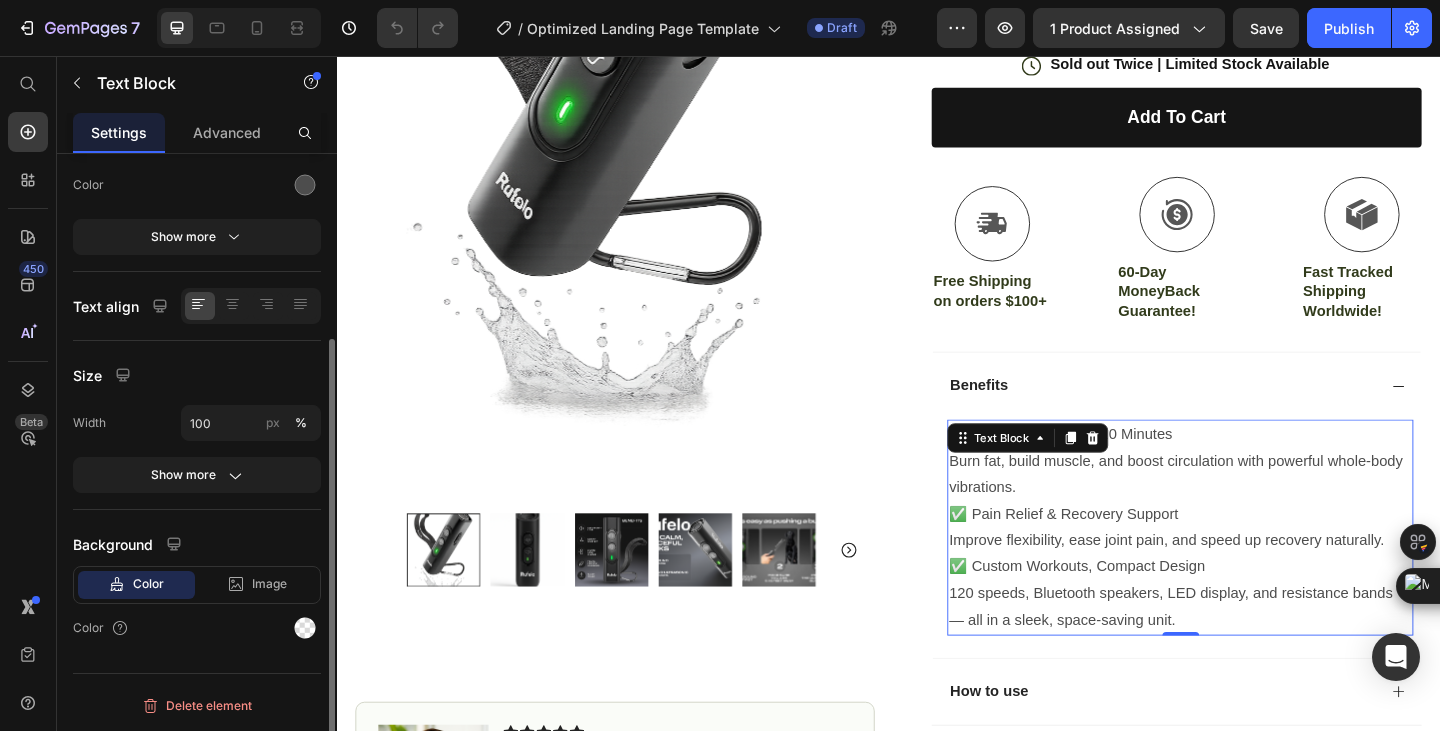 click on "✅ Pain Relief & Recovery Support" at bounding box center (1254, 555) 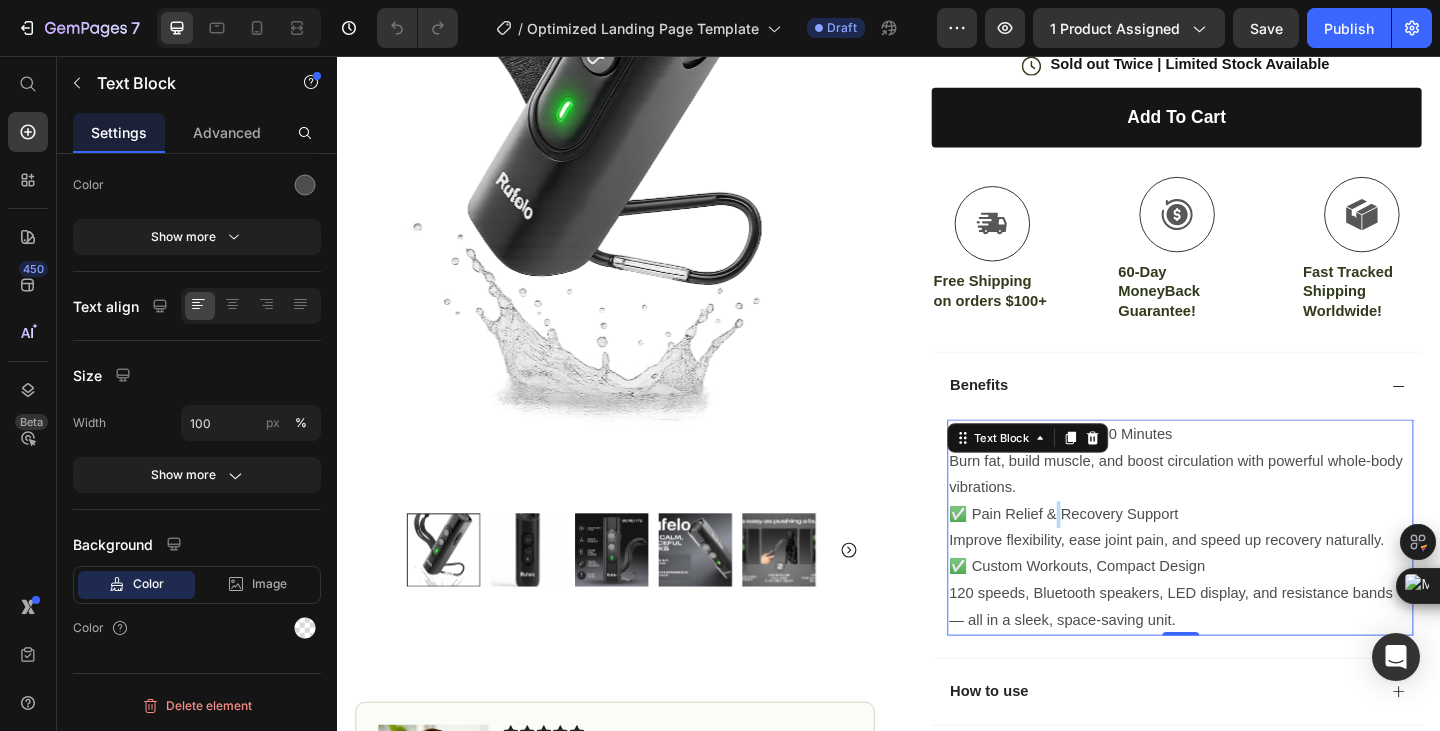 click on "✅ Pain Relief & Recovery Support" at bounding box center [1254, 555] 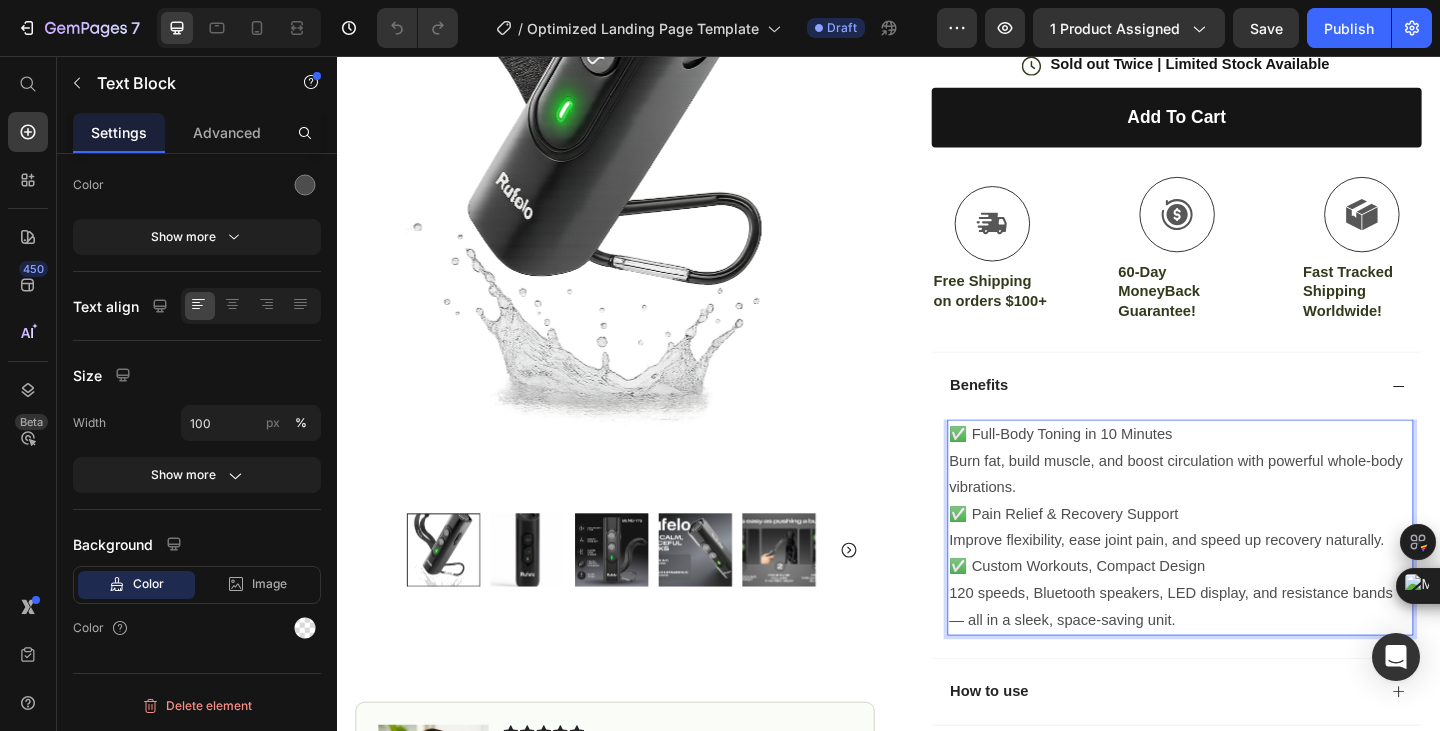 click on "120 speeds, Bluetooth speakers, LED display, and resistance bands — all in a sleek, space-saving unit." at bounding box center [1254, 656] 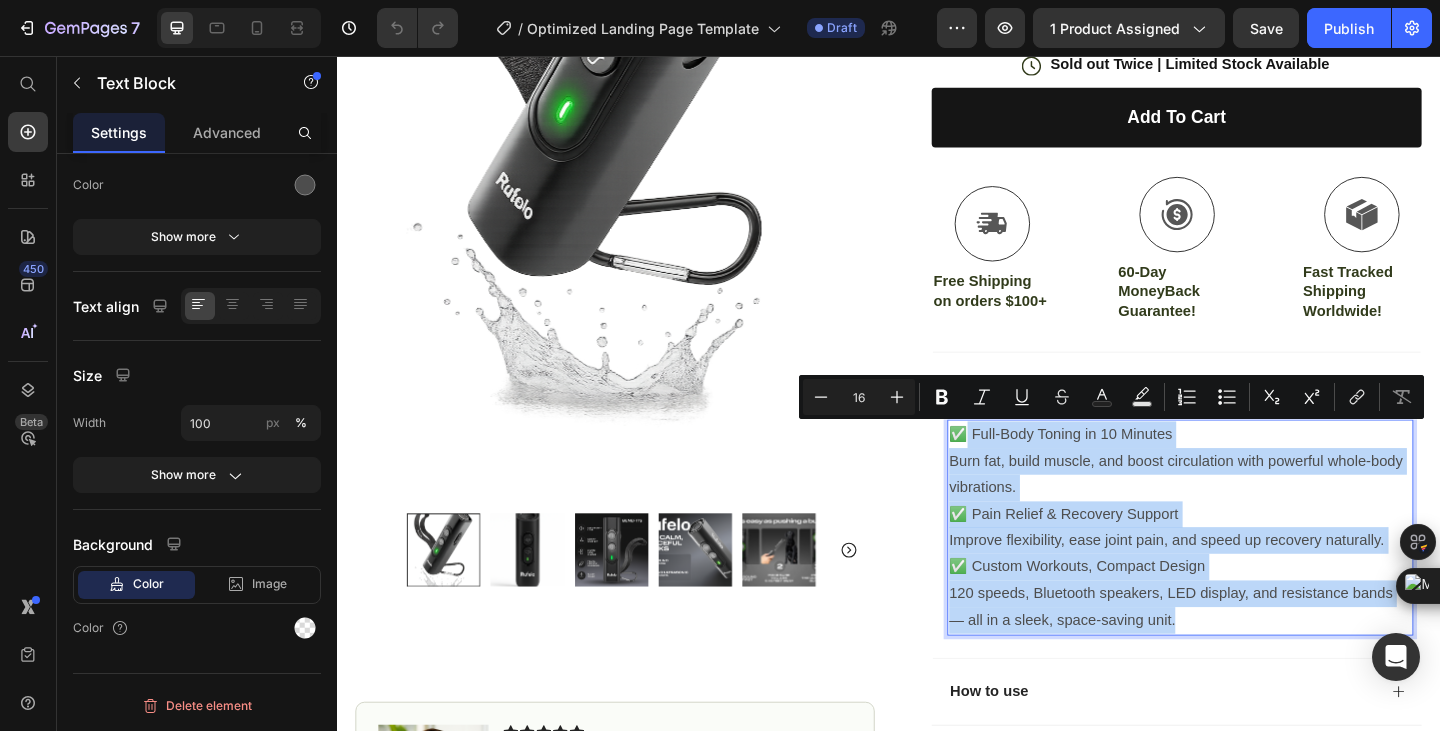 drag, startPoint x: 1257, startPoint y: 667, endPoint x: 1016, endPoint y: 472, distance: 310.00967 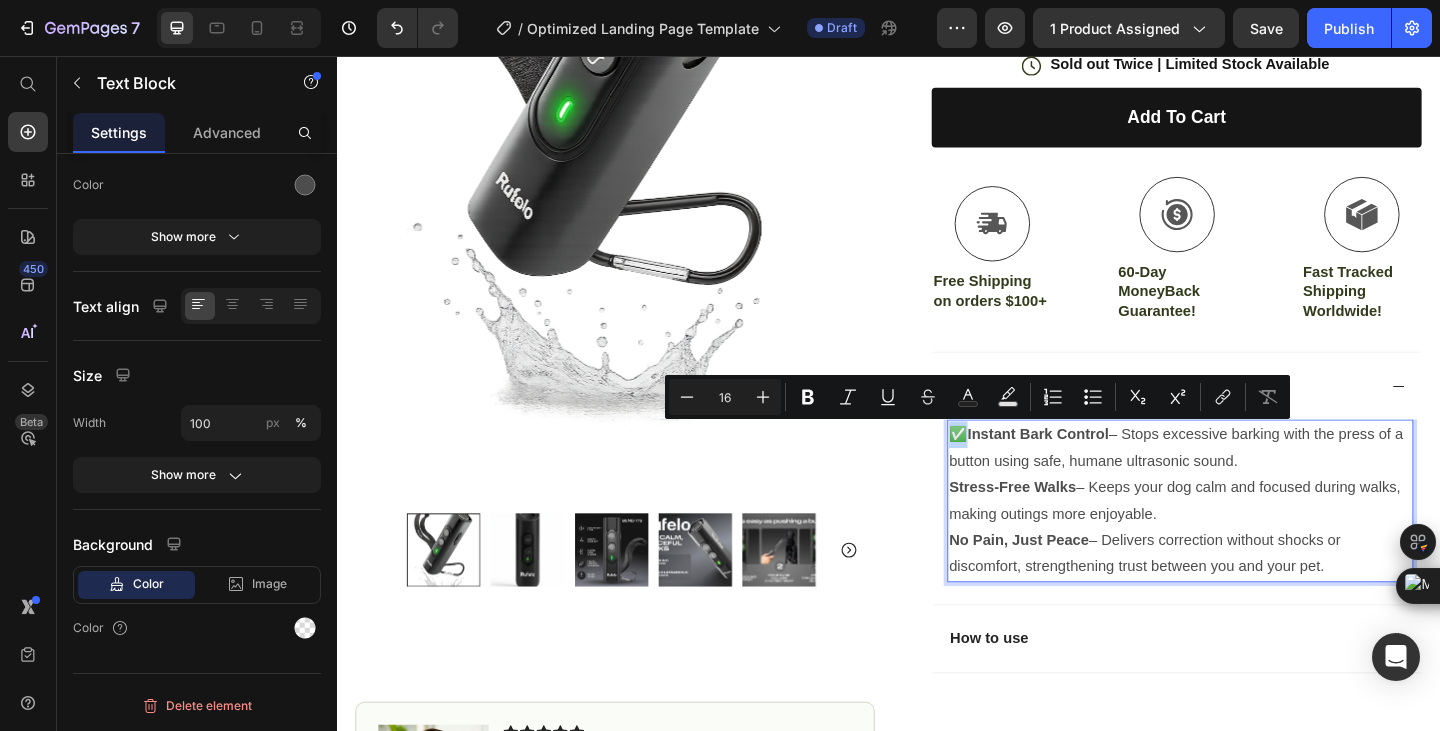 drag, startPoint x: 1014, startPoint y: 469, endPoint x: 999, endPoint y: 467, distance: 15.132746 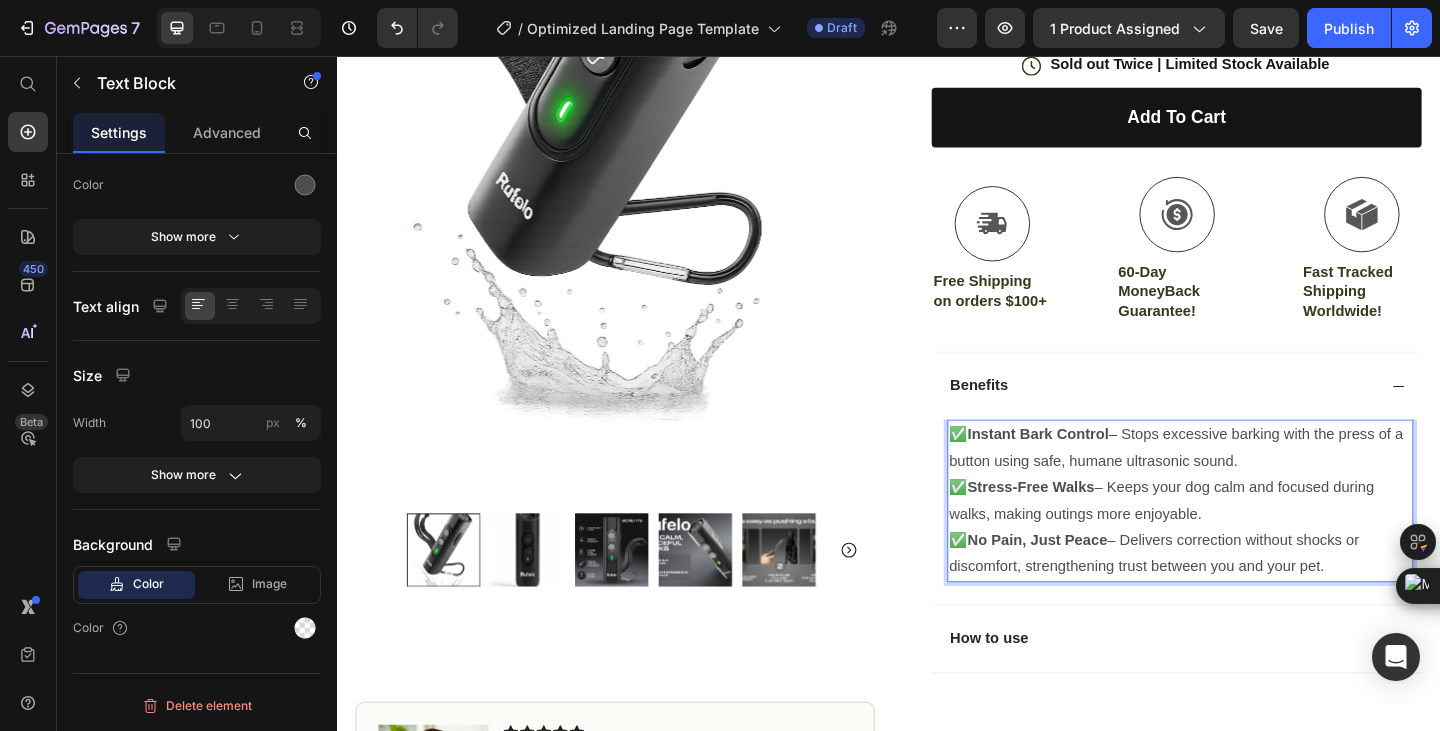 click on "✅No Pain, Just Peace  – Delivers correction without shocks or discomfort, strengthening trust between you and your pet." at bounding box center [1254, 598] 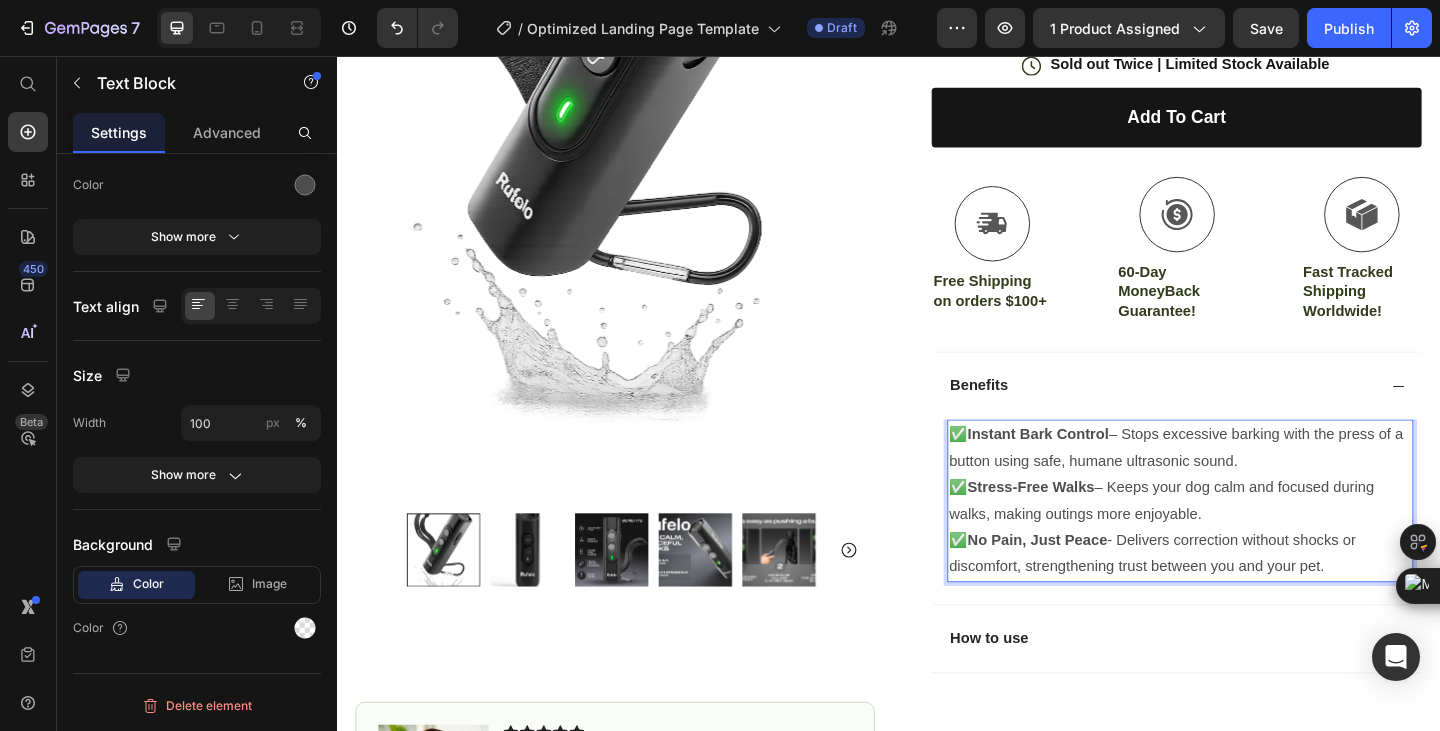 click on "✅Stress-Free Walks  – Keeps your dog calm and focused during walks, making outings more enjoyable." at bounding box center (1254, 541) 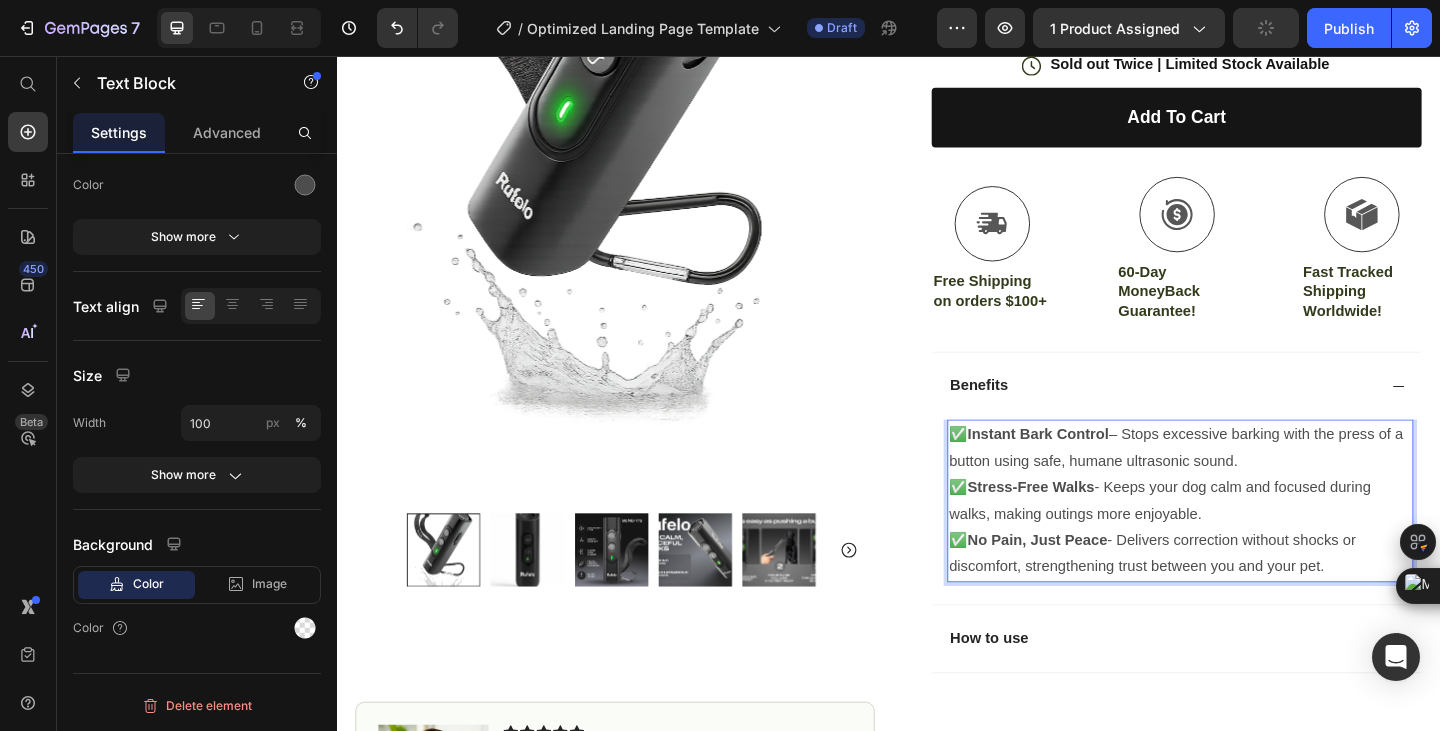 click on "✅ Instant Bark Control  – Stops excessive barking with the press of a button using safe, humane ultrasonic sound." at bounding box center [1254, 483] 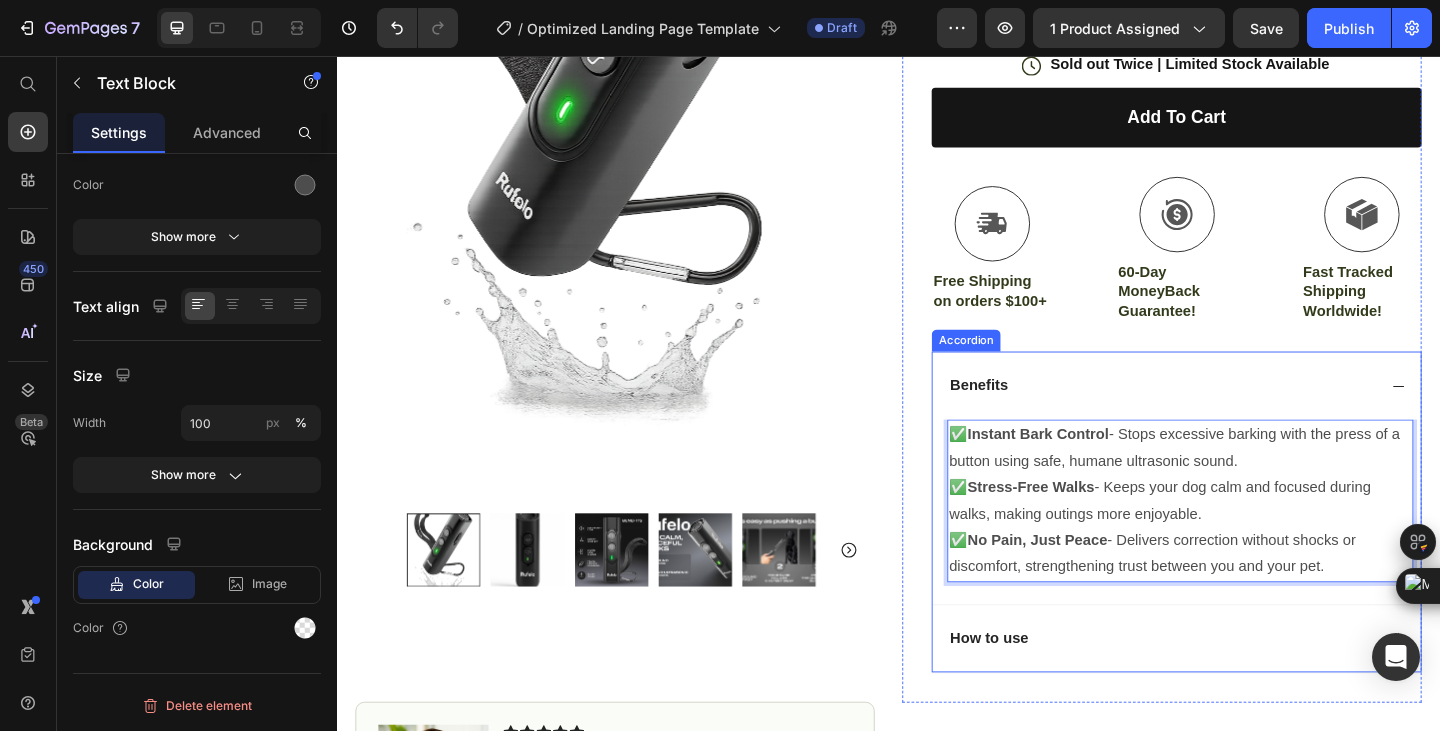click on "How to use" at bounding box center [1234, 690] 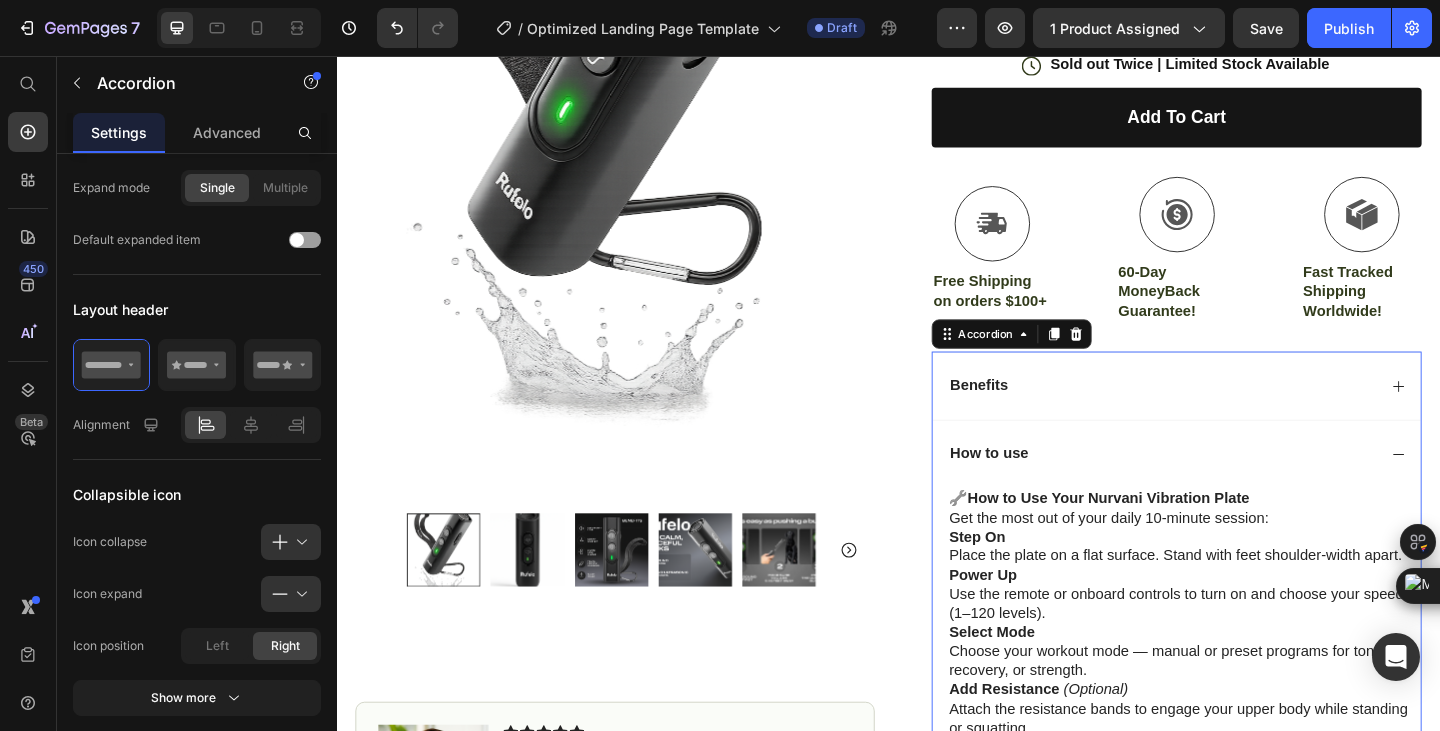 scroll, scrollTop: 0, scrollLeft: 0, axis: both 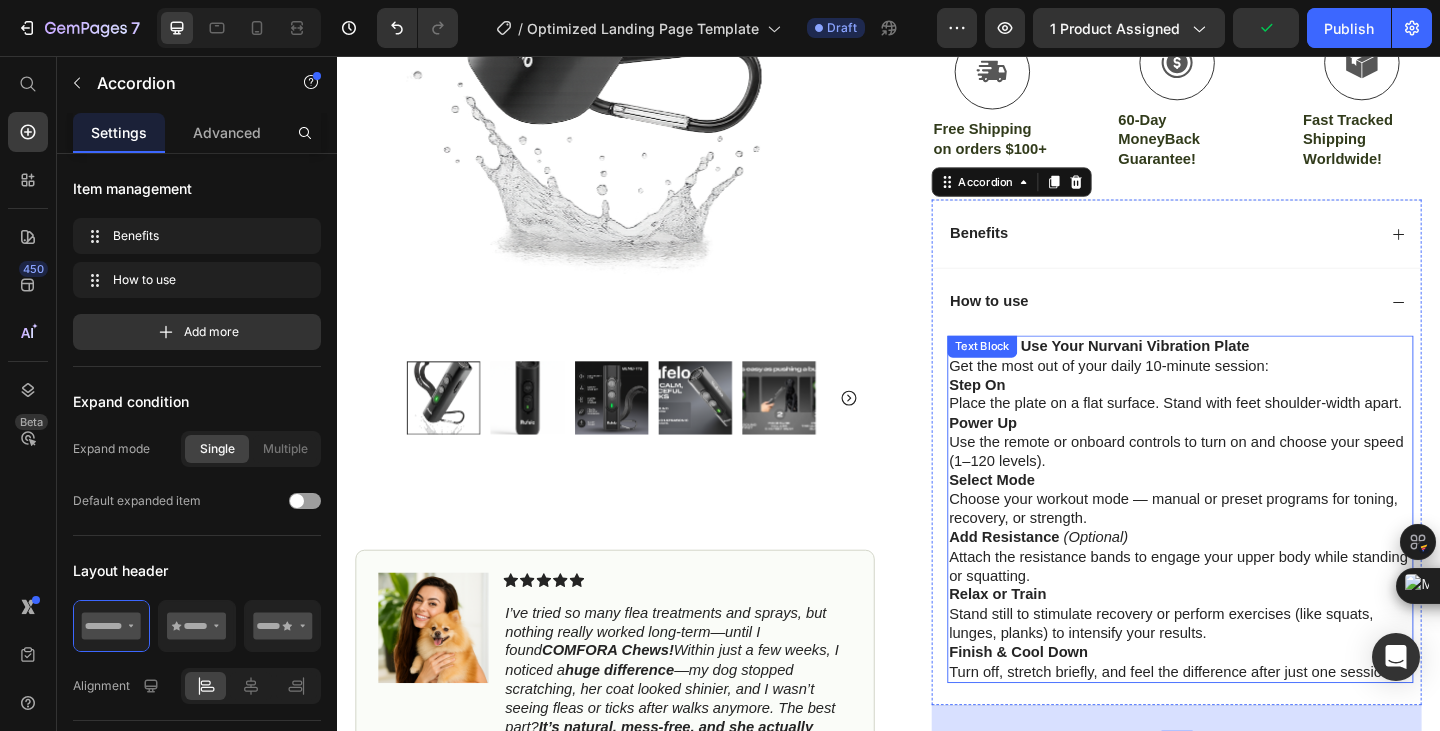 click on "Step On Place the plate on a flat surface. Stand with feet shoulder-width apart." at bounding box center [1254, 425] 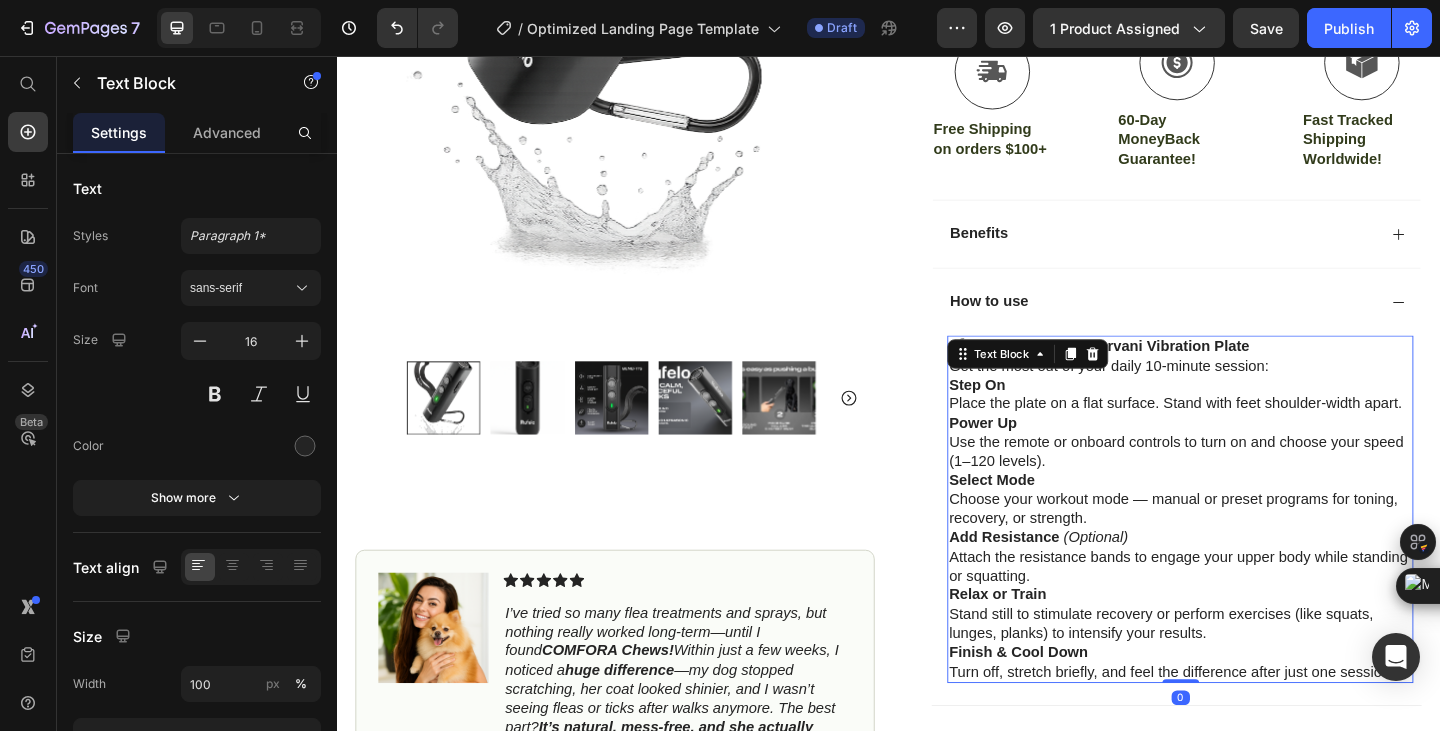 scroll, scrollTop: 833, scrollLeft: 0, axis: vertical 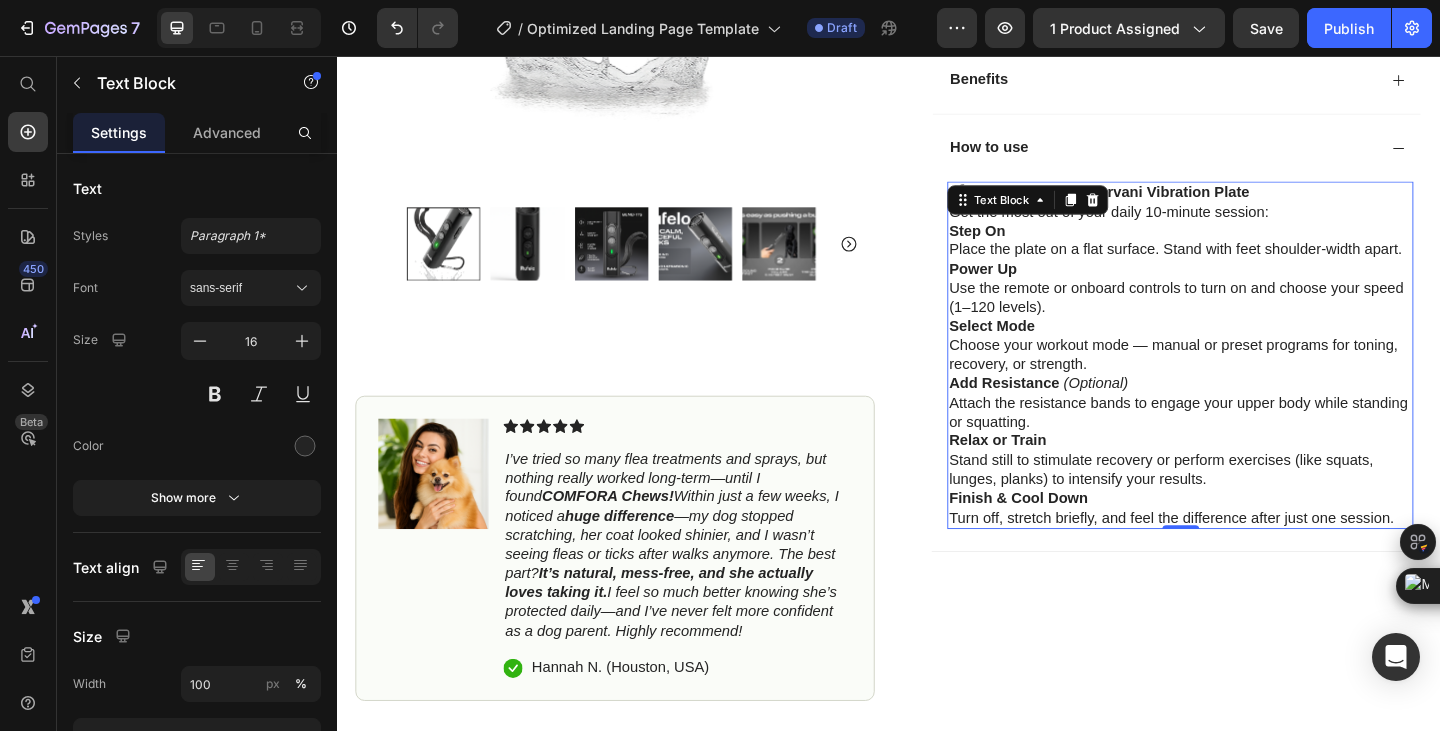click on "Relax or Train Stand still to stimulate recovery or perform exercises (like squats, lunges, planks) to intensify your results." at bounding box center [1254, 496] 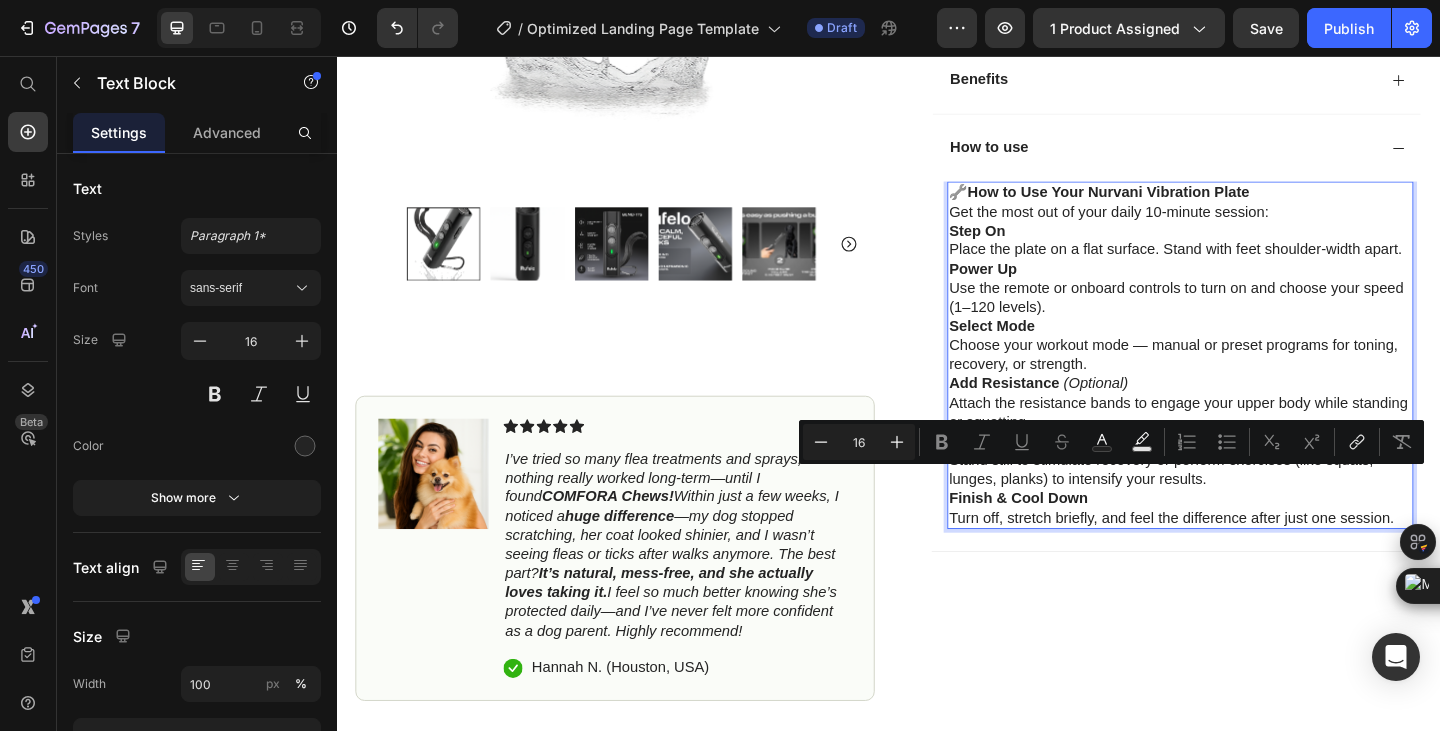 click on "Finish & Cool Down Turn off, stretch briefly, and feel the difference after just one session." at bounding box center [1254, 549] 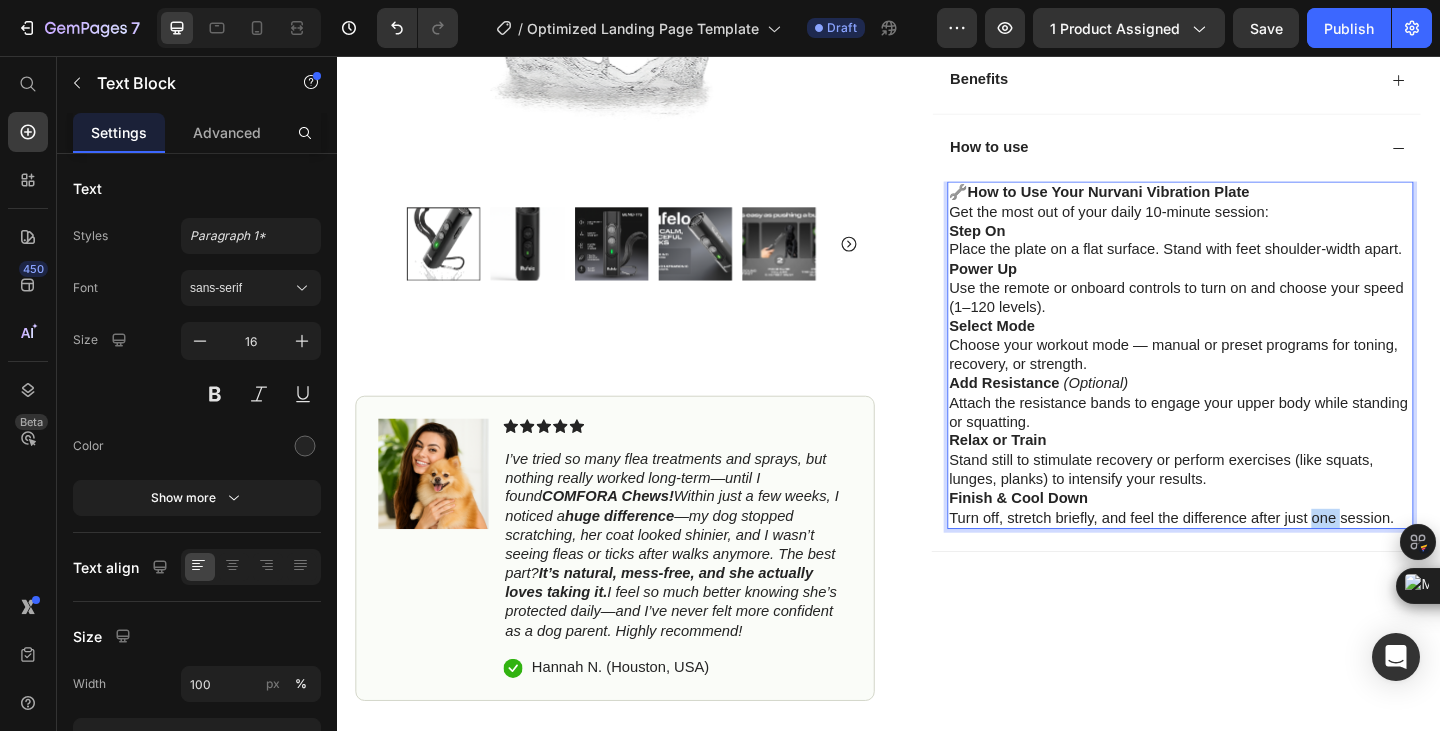 click on "Finish & Cool Down Turn off, stretch briefly, and feel the difference after just one session." at bounding box center [1254, 549] 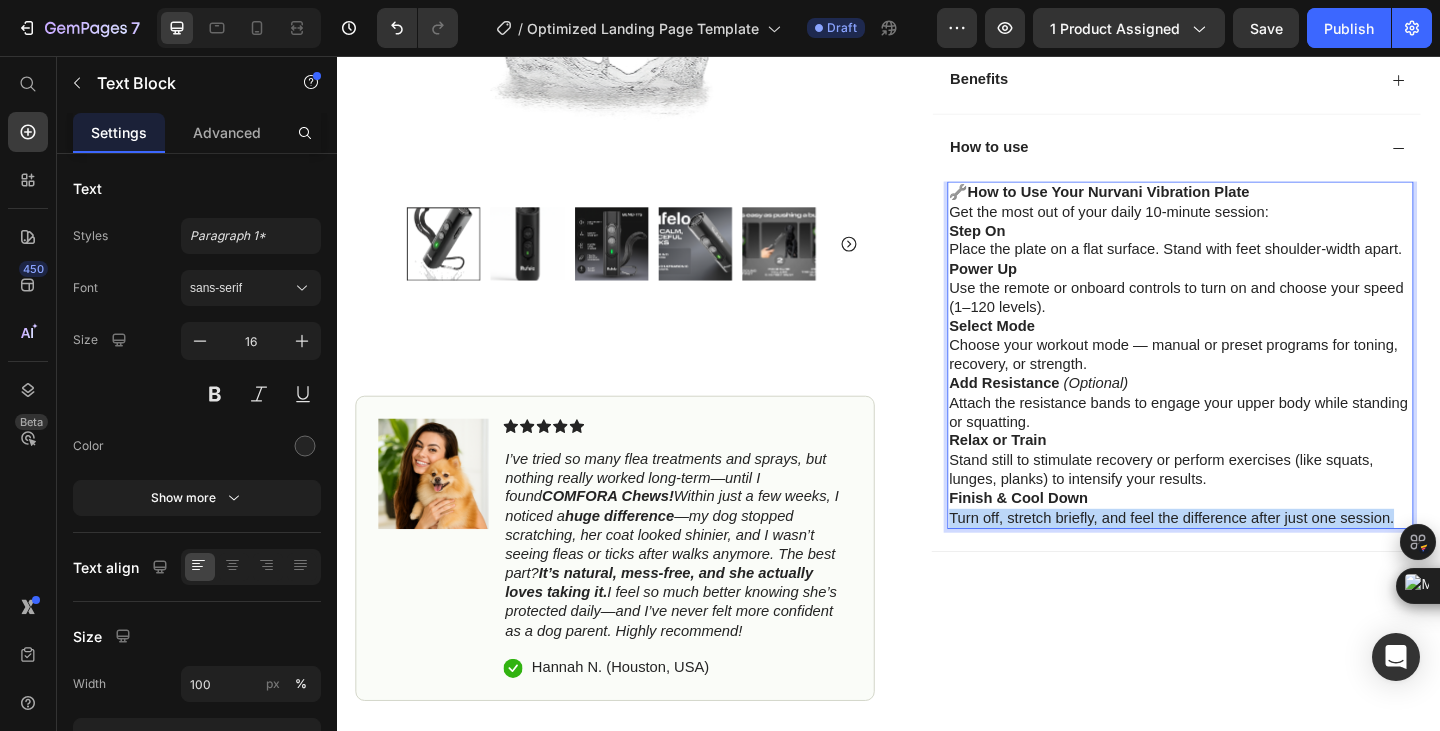 click on "Finish & Cool Down Turn off, stretch briefly, and feel the difference after just one session." at bounding box center [1254, 549] 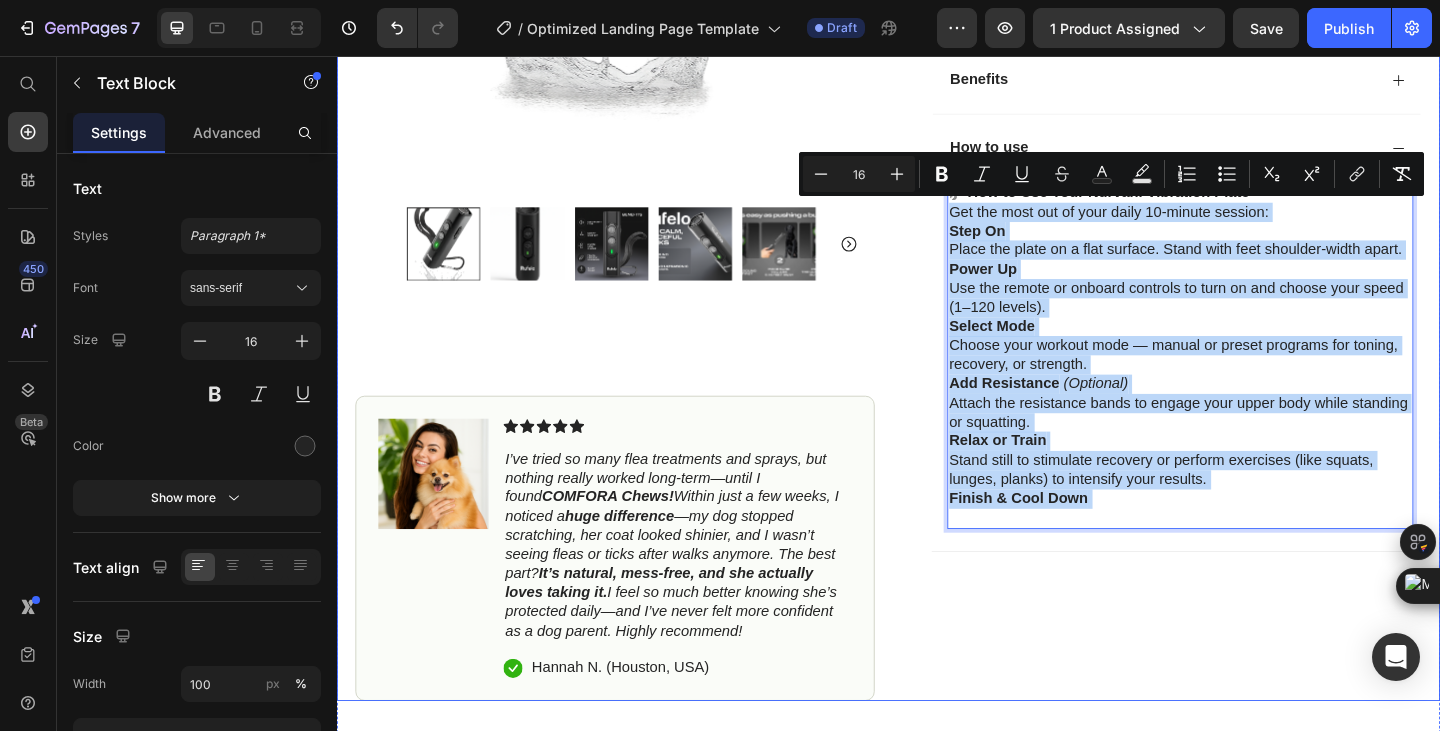 drag, startPoint x: 1211, startPoint y: 552, endPoint x: 941, endPoint y: 224, distance: 424.83408 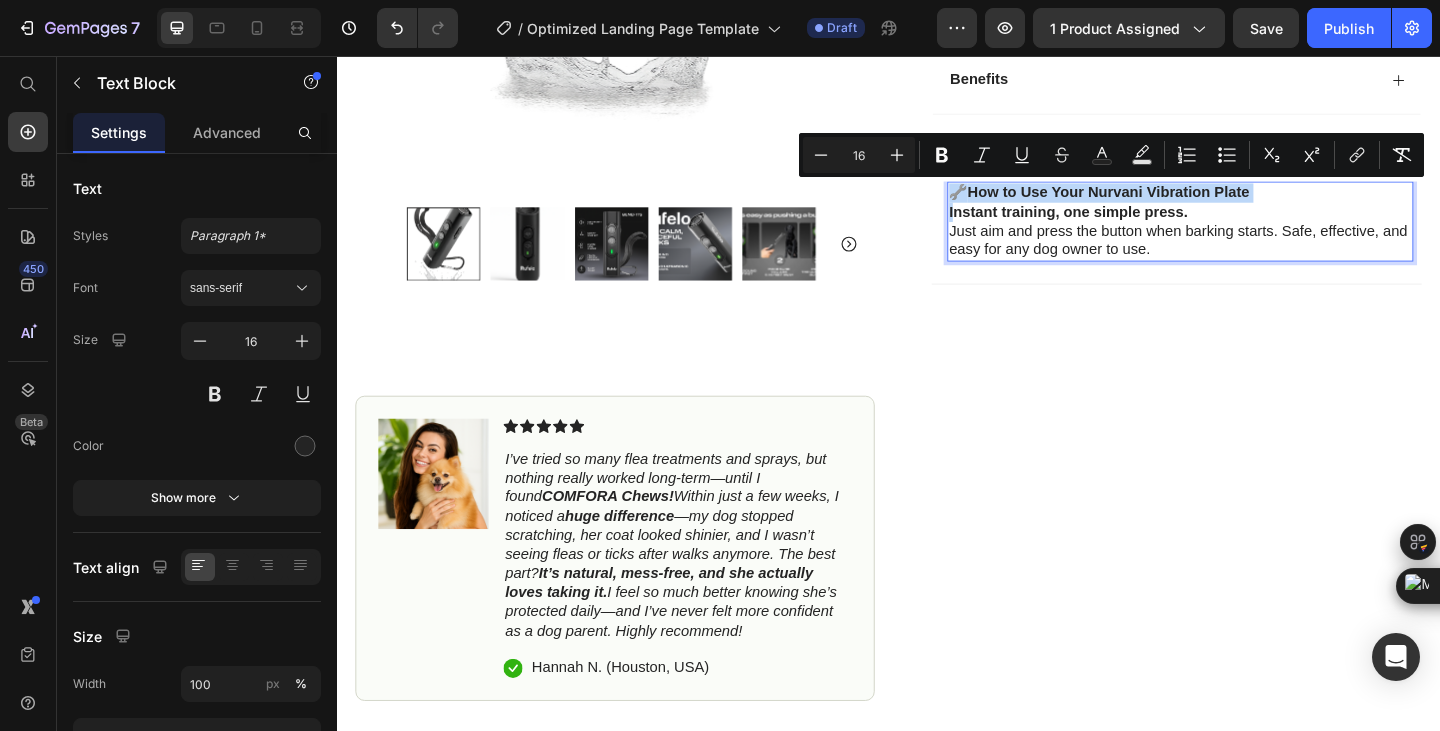 drag, startPoint x: 999, startPoint y: 220, endPoint x: 993, endPoint y: 202, distance: 18.973665 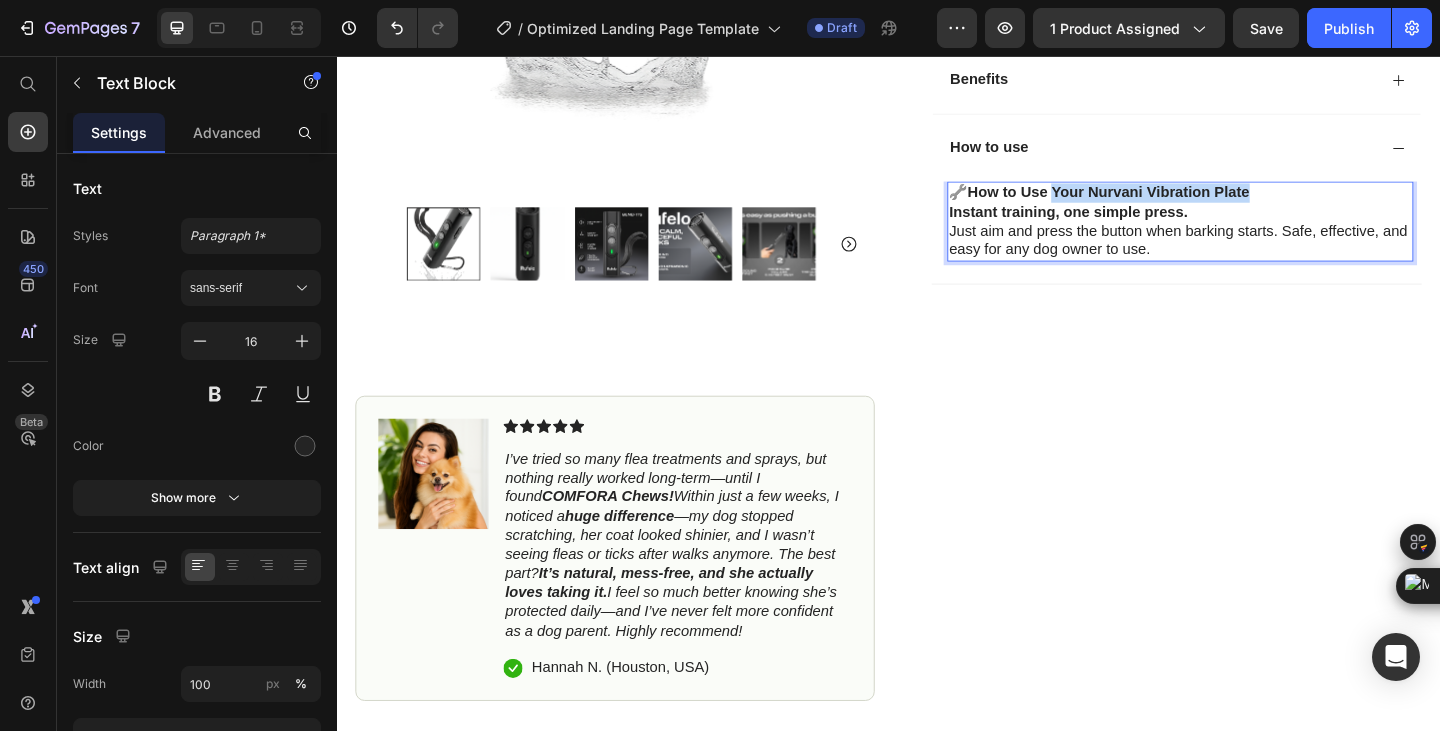 drag, startPoint x: 1114, startPoint y: 202, endPoint x: 1347, endPoint y: 205, distance: 233.01932 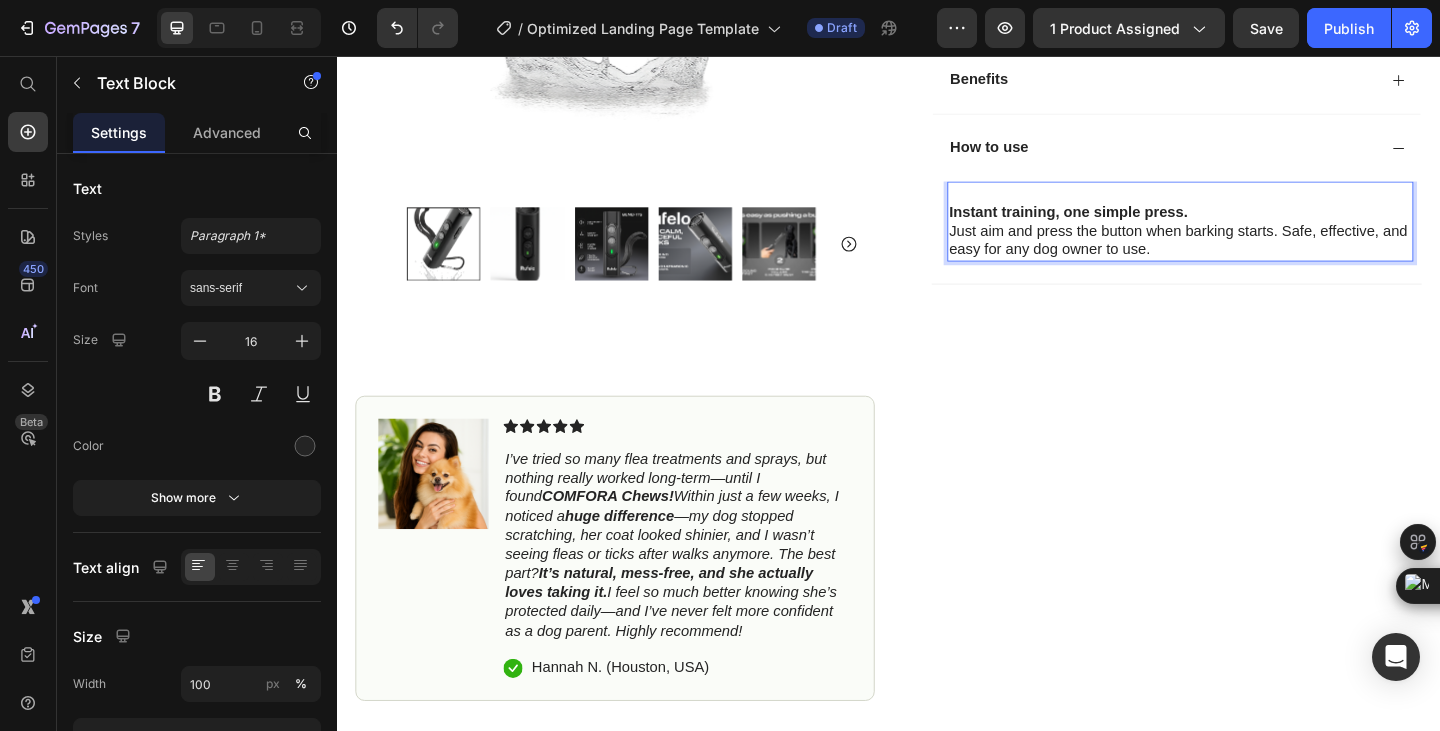 click on "Instant training, one simple press. Just aim and press the button when barking starts. Safe, effective, and easy for any dog owner to use." at bounding box center (1254, 236) 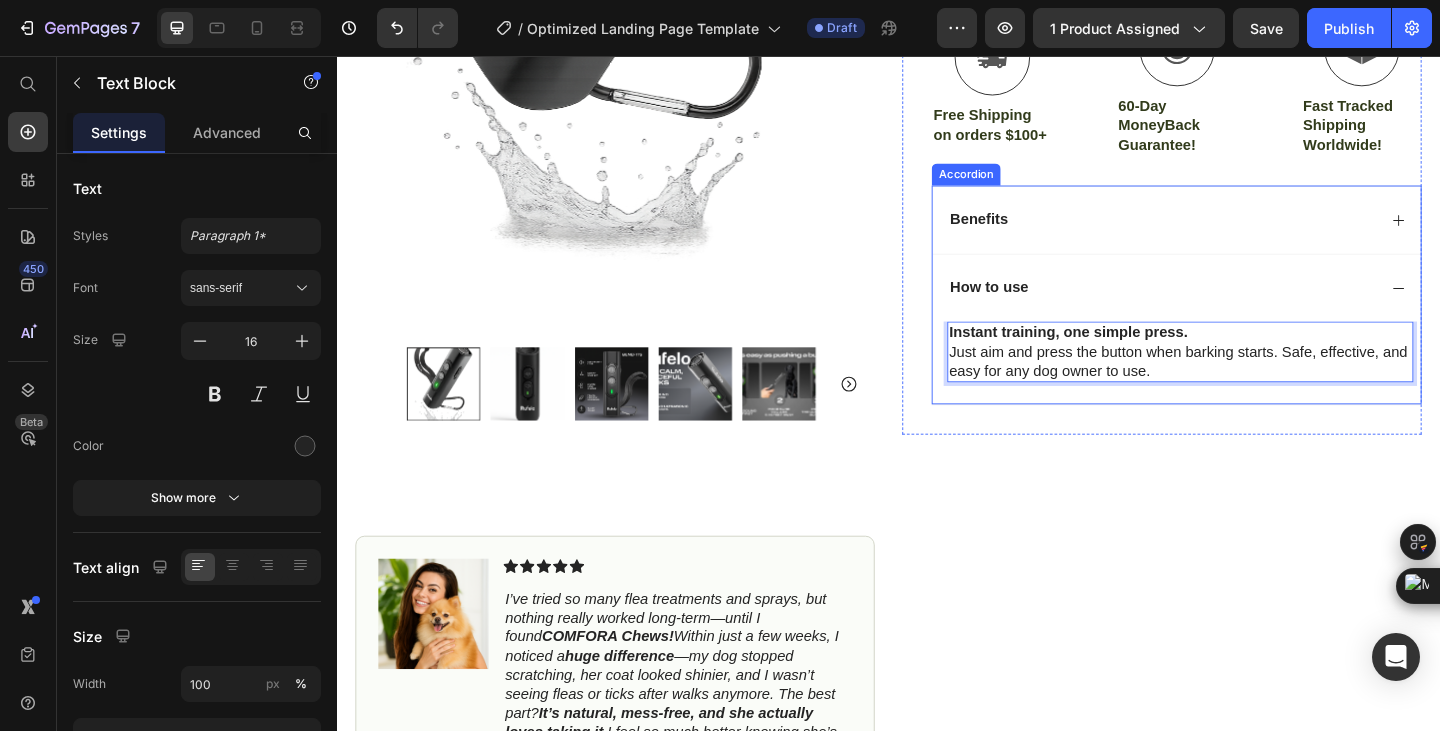 scroll, scrollTop: 666, scrollLeft: 0, axis: vertical 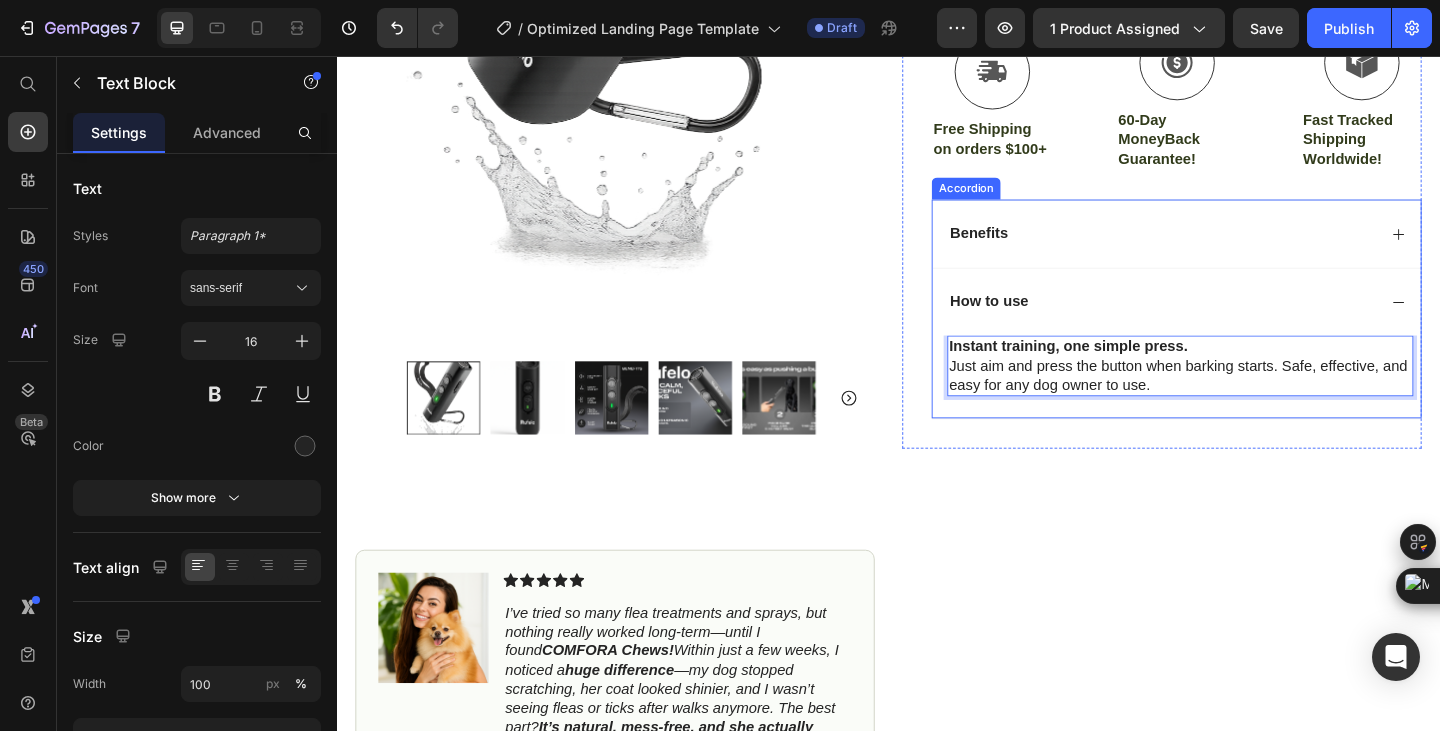 click on "Benefits" at bounding box center (1234, 249) 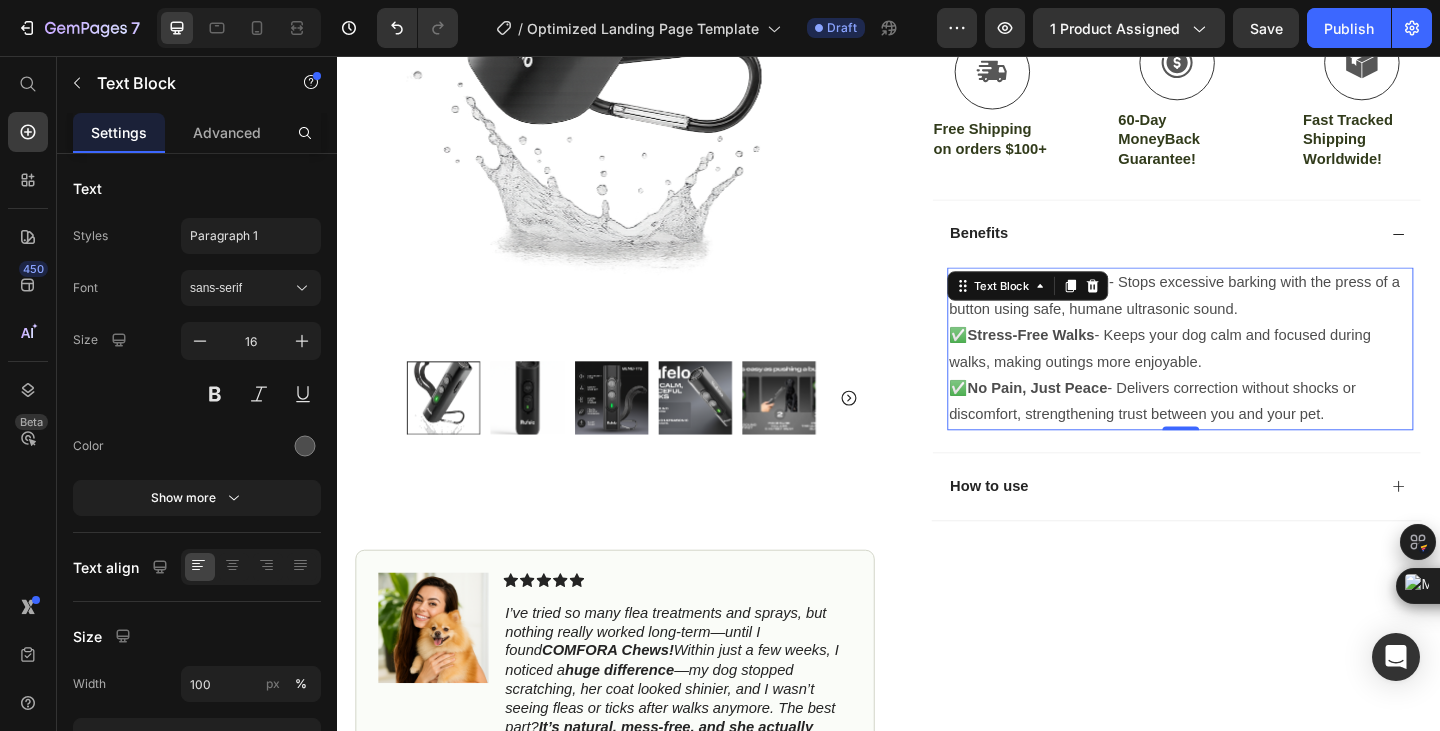 click on "✅Stress-Free Walks" at bounding box center [1082, 359] 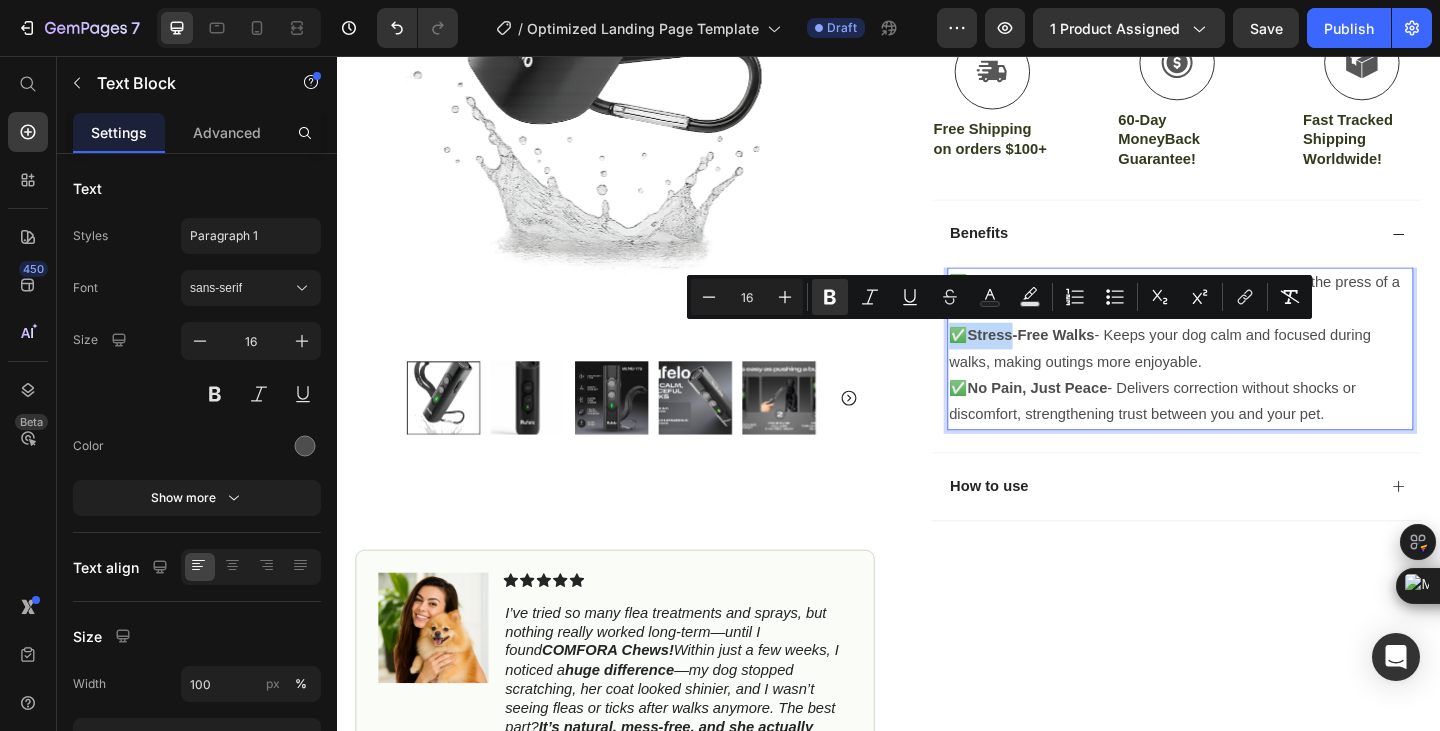 click on "✅Stress-Free Walks" at bounding box center [1082, 359] 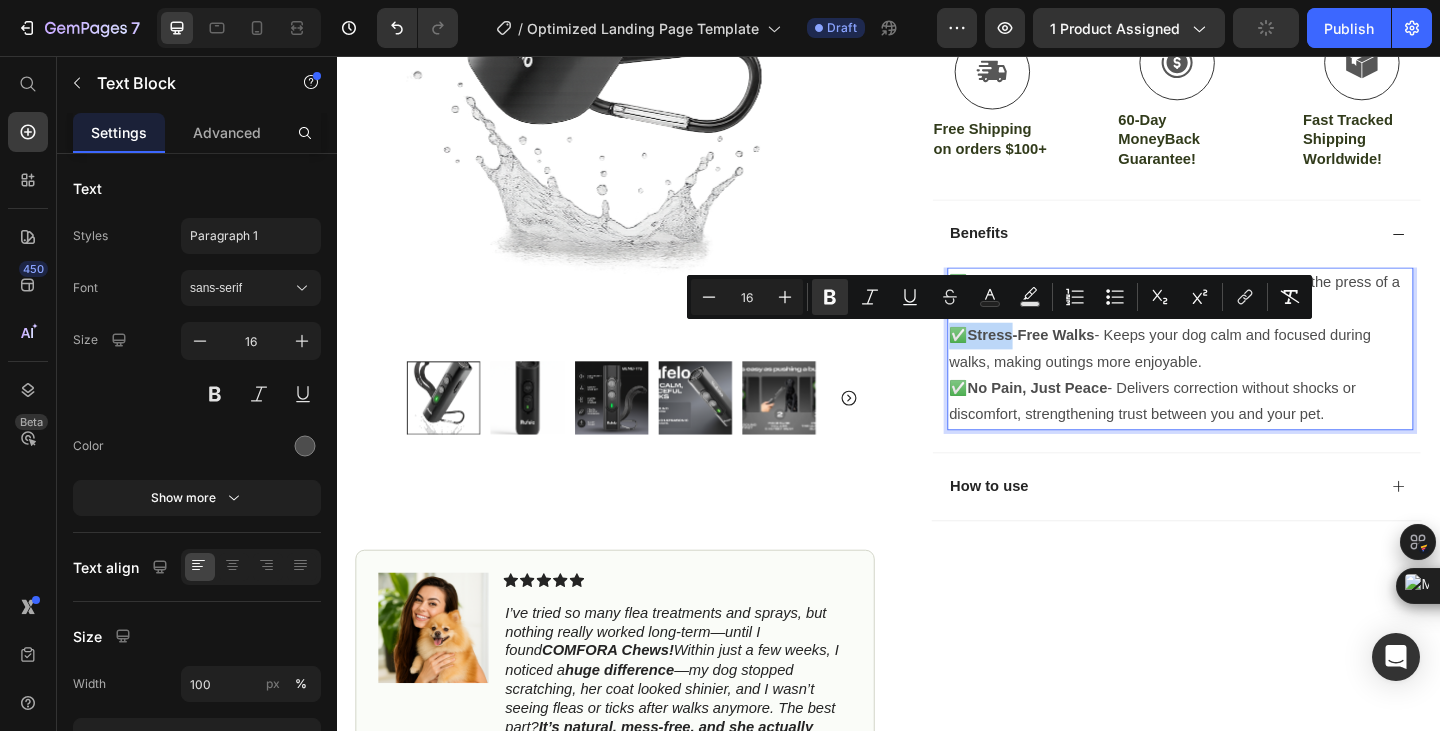 click on "✅Stress-Free Walks" at bounding box center (1082, 359) 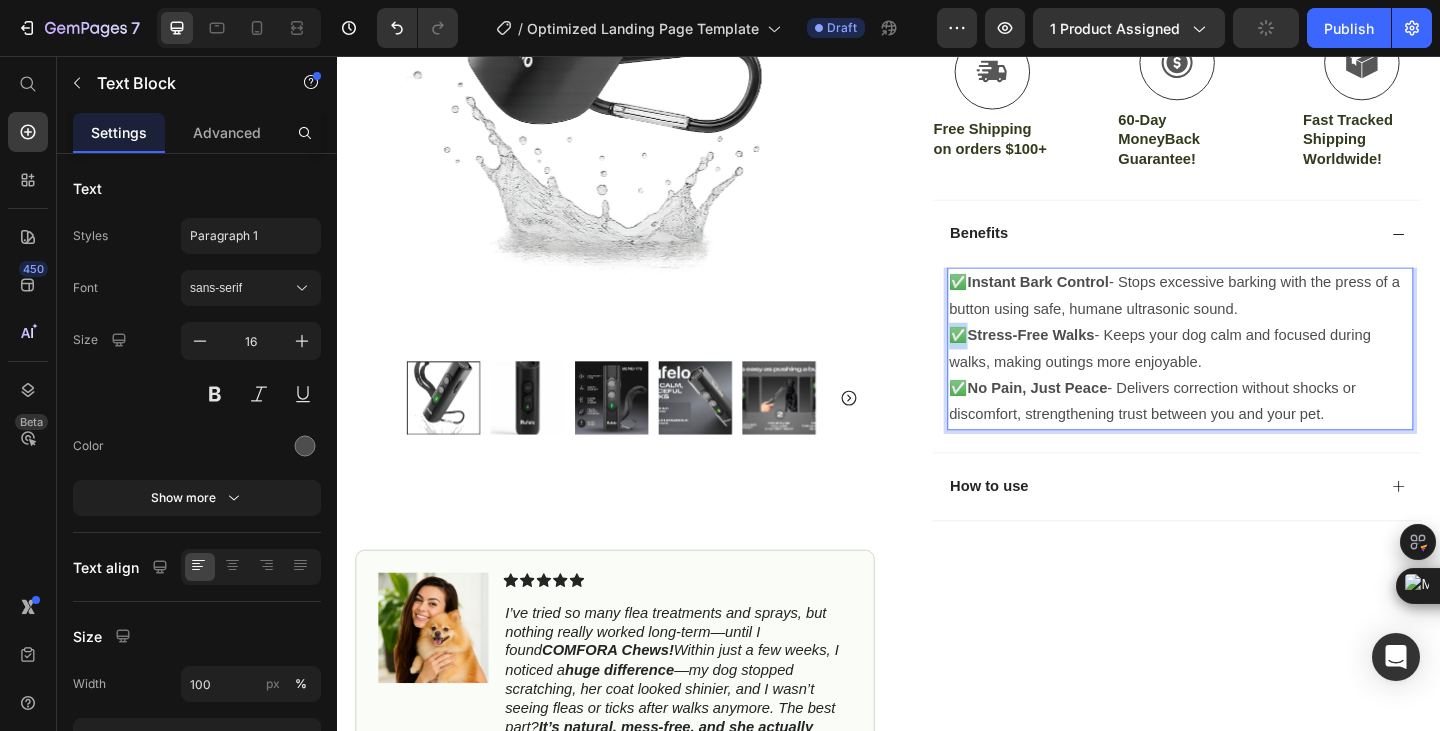 click on "✅Stress-Free Walks" at bounding box center (1082, 359) 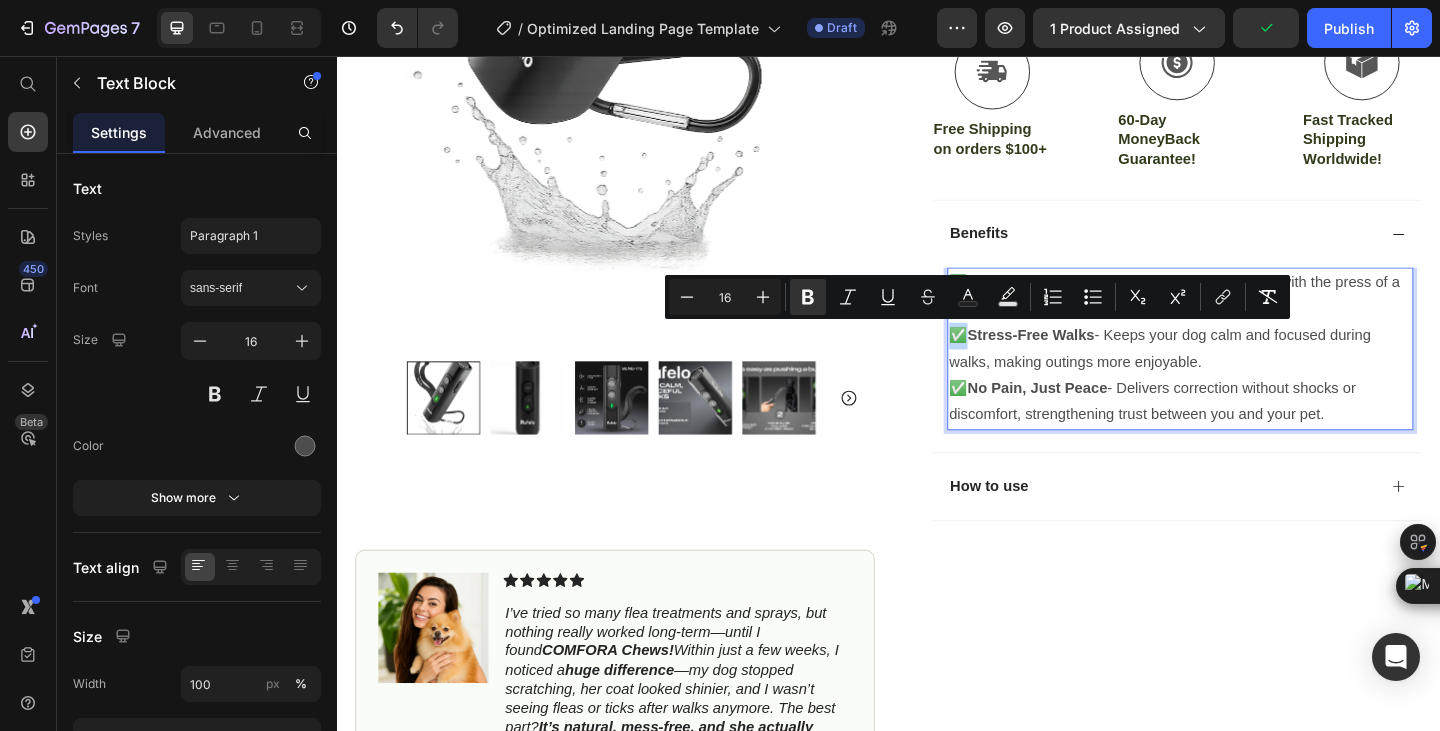copy on "✅" 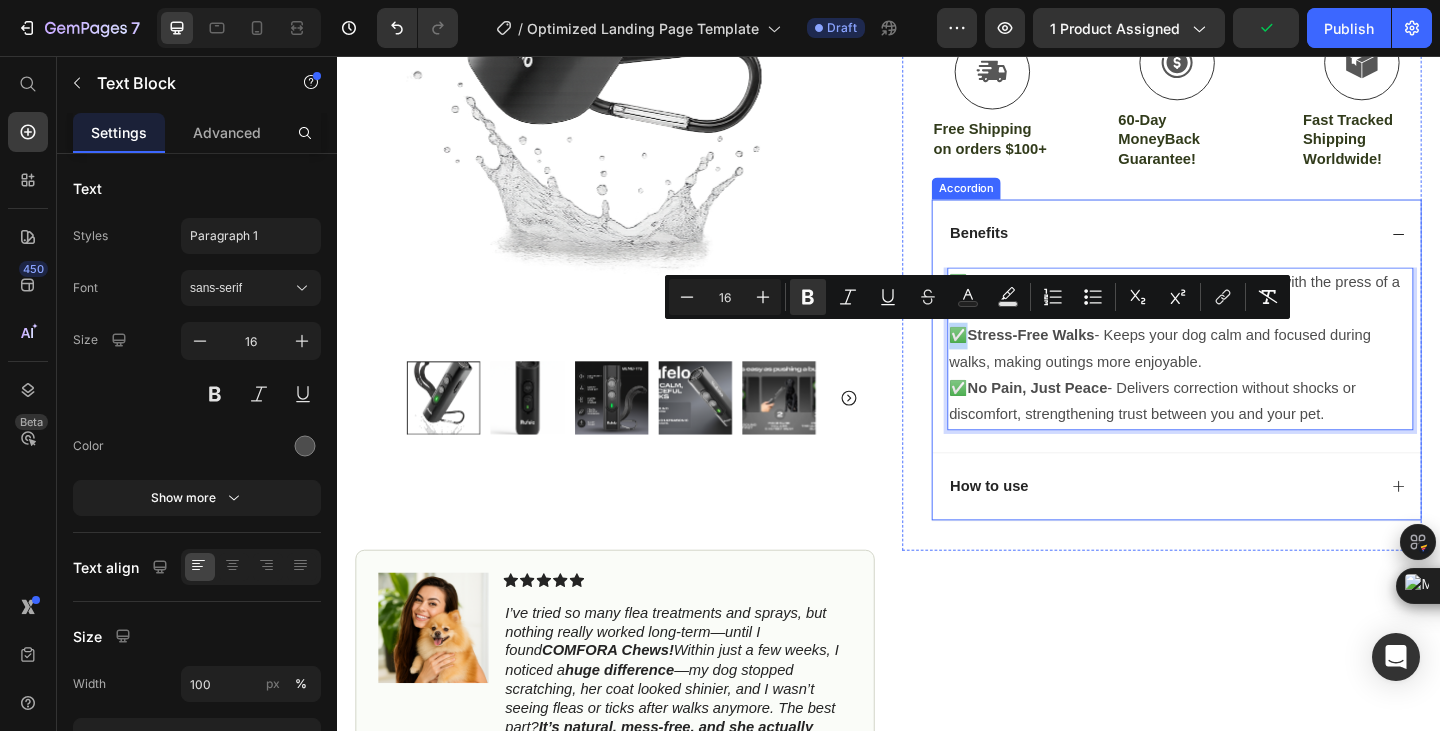 click on "How to use" at bounding box center (1234, 524) 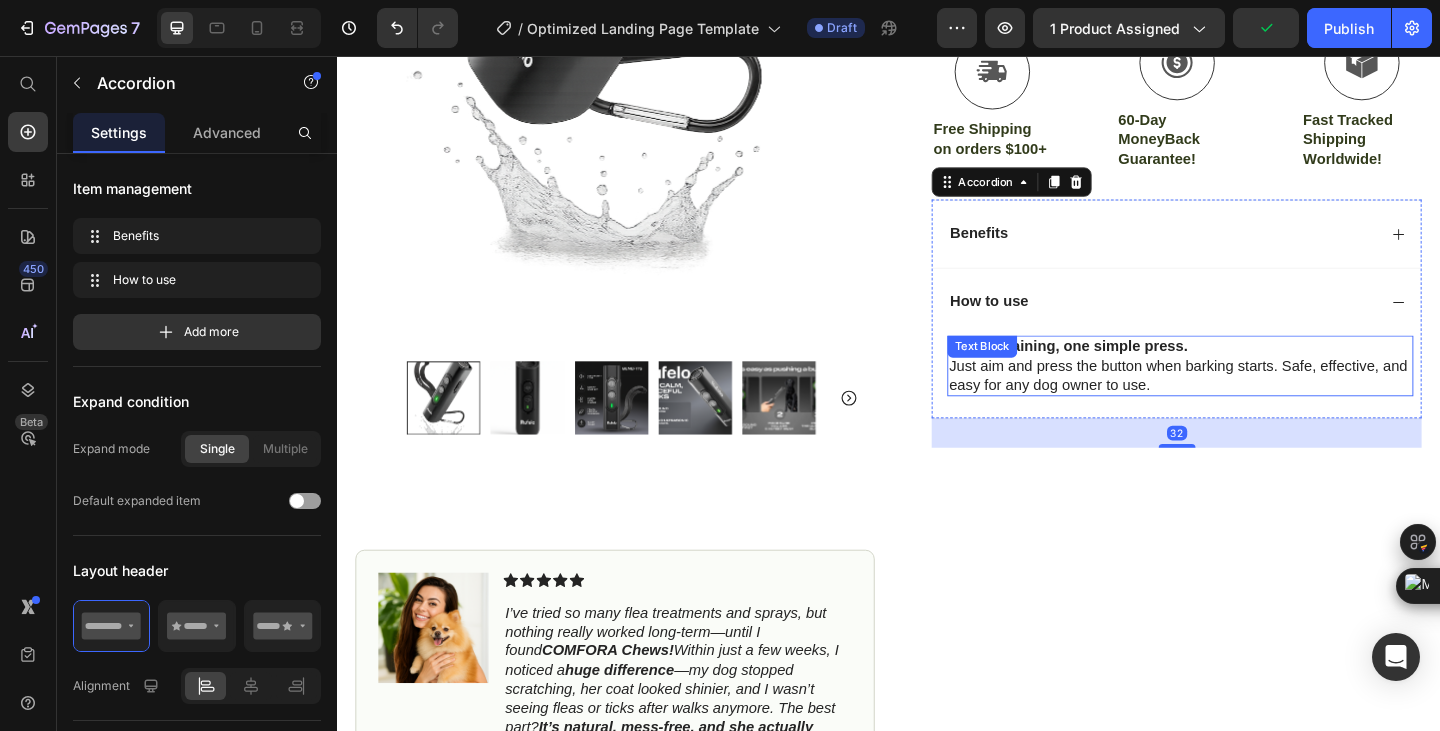 click on "Text Block" at bounding box center [1039, 372] 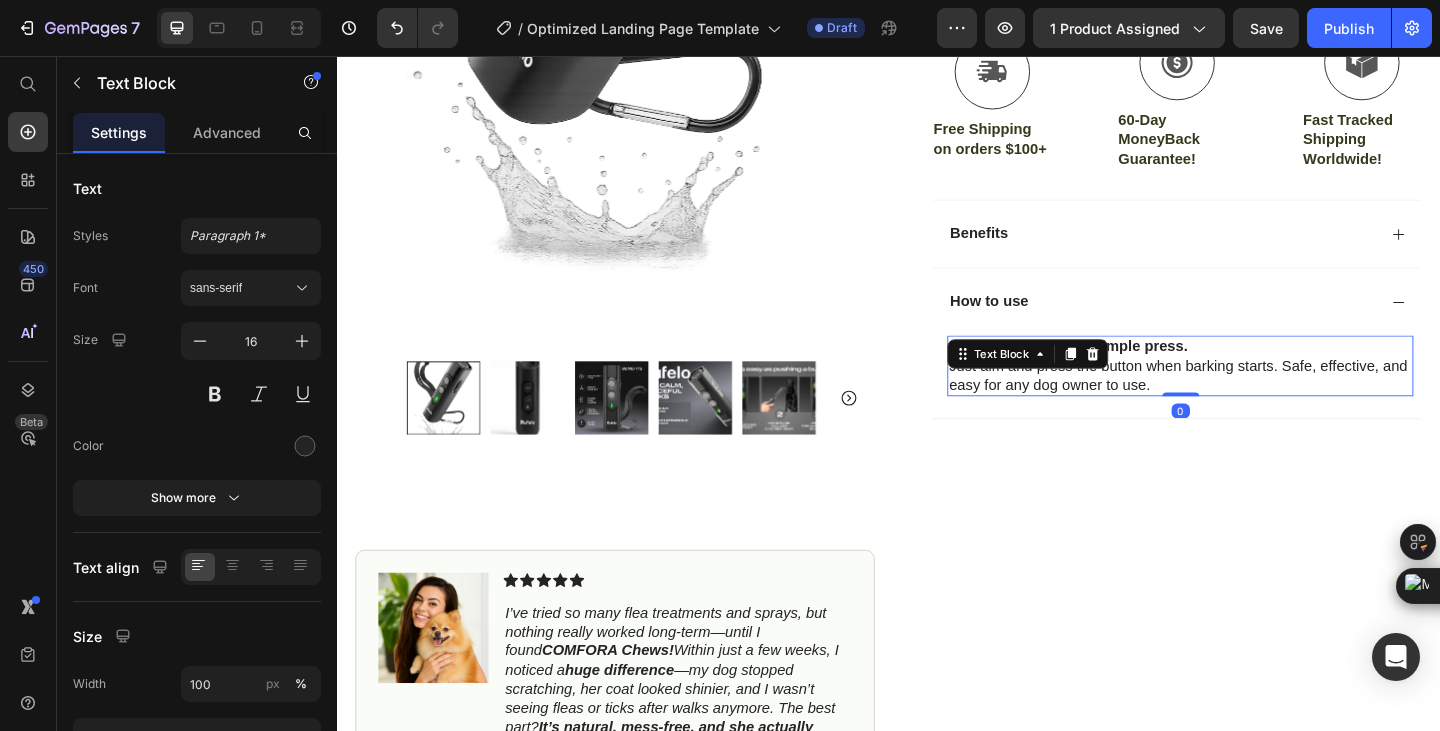 click on "Instant training, one simple press. Just aim and press the button when barking starts. Safe, effective, and easy for any dog owner to use." at bounding box center (1254, 393) 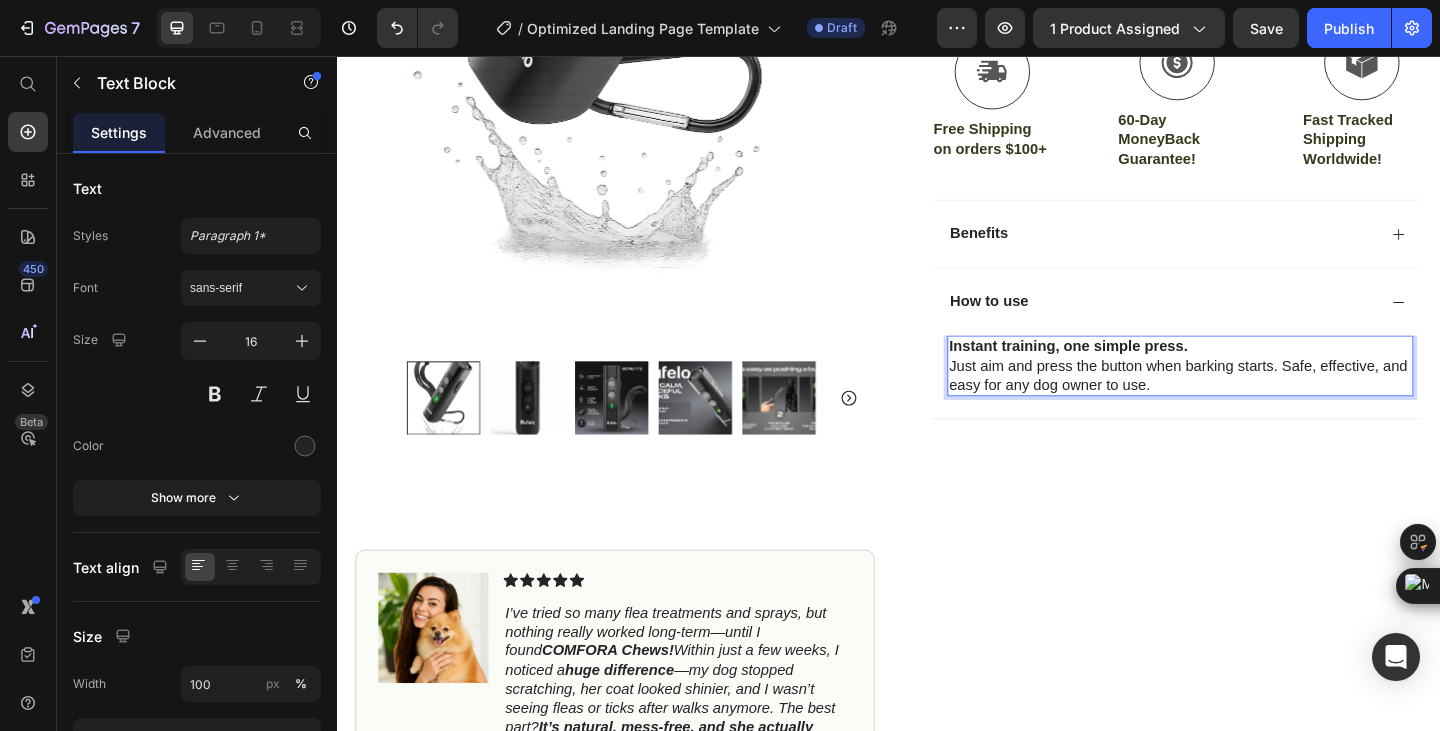 click on "Instant training, one simple press." at bounding box center [1133, 371] 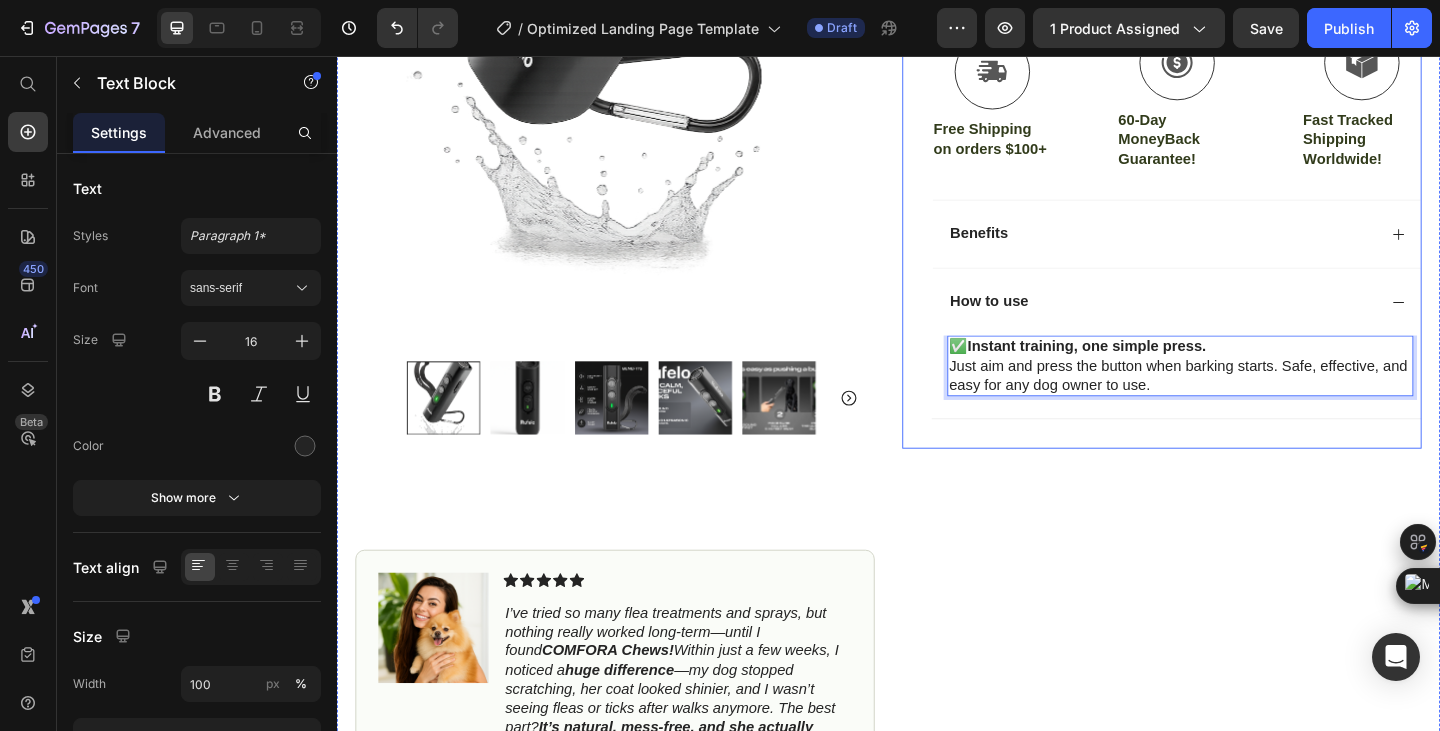 click on "Icon Icon Icon Icon Icon Icon List 4.8 based on 56,400 Customers Text Block Row Barko Product Title
Full-Body Results in Minutes
Low-Impact, Joint-Friendly Movement
Supports Recovery & Flexibility
Compact, Quiet & Easy to Use Item List $44.99 Product Price $69.99 Product Price 36% OFF Discount Tag Row Color Black Product Variants & Swatches
Icon Sold out Twice | Limited Stock Available Text Block Row add to cart Add to Cart
Icon Free Shipping on orders $100+ Text Block
Icon 60-Day MoneyBack Guarantee! Text Block
Icon Fast Tracked Shipping Worldwide! Text Block Row Image Icon Icon Icon Icon Icon Icon List “I knew the Nurvani Plate was working when my friends started asking, ‘What are you doing? You look stronger and more toned!’ Text Block
Icon Hannah N. (Houston, USA) Text Block Row Row
Benefits
0" at bounding box center [1250, -1] 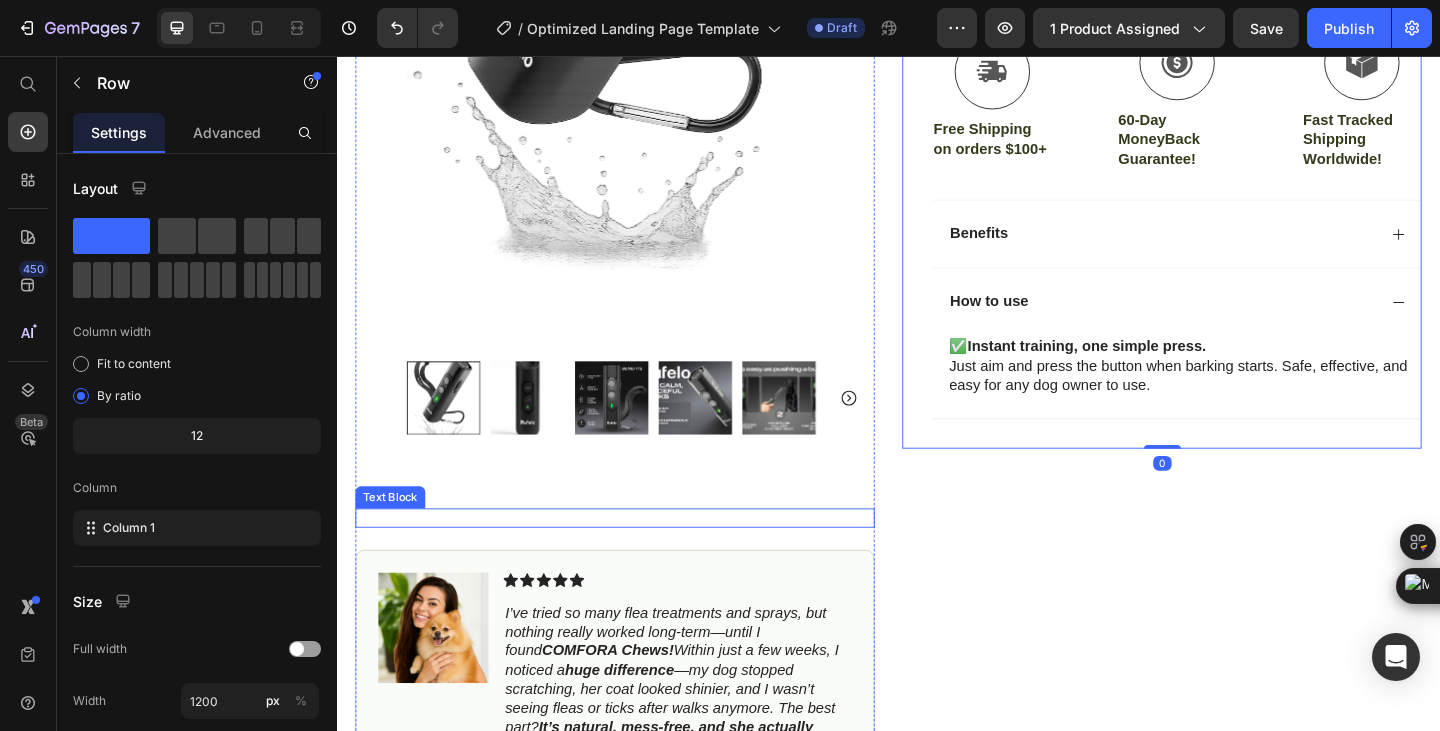 scroll, scrollTop: 833, scrollLeft: 0, axis: vertical 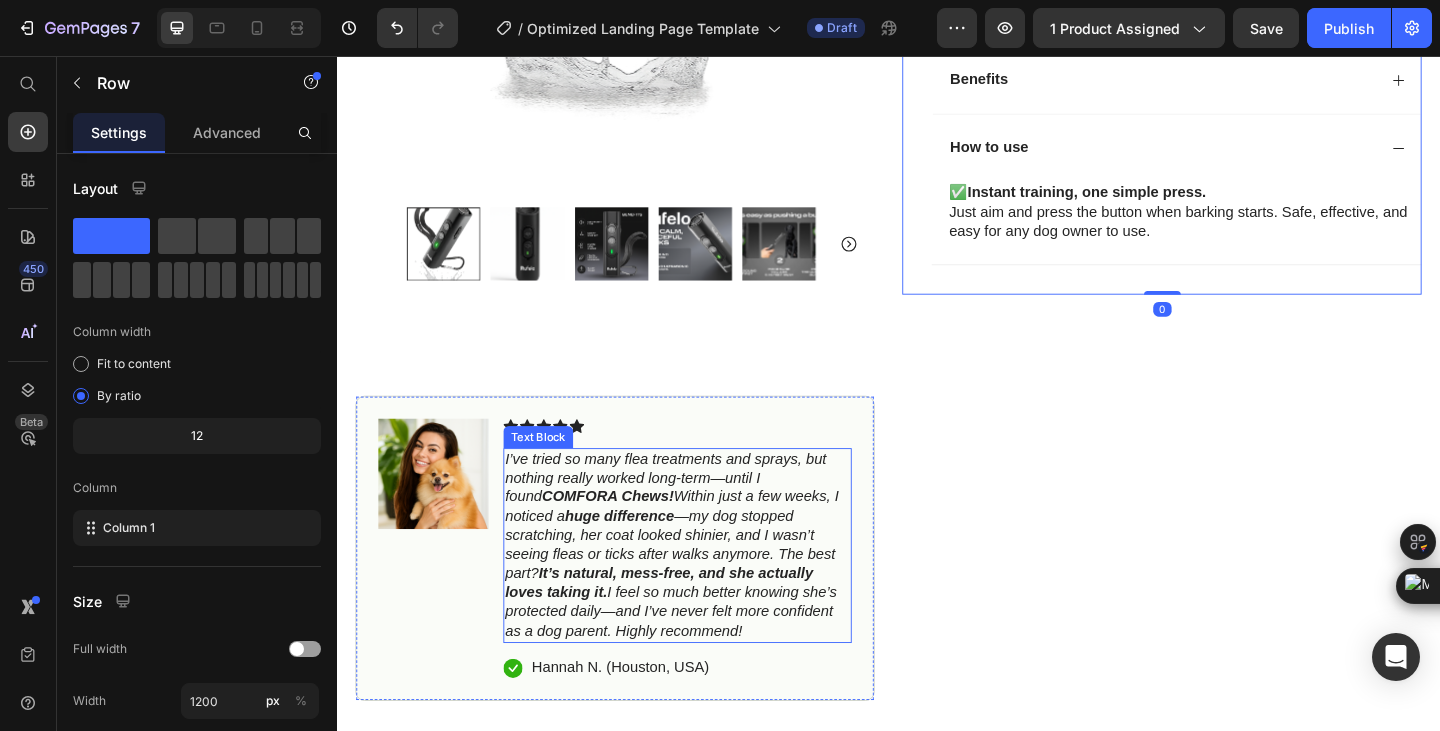 click on "I’ve tried so many flea treatments and sprays, but nothing really worked long-term—until I found  COMFORA Chews!  Within just a few weeks, I noticed a  huge difference —my dog stopped scratching, her coat looked shinier, and I wasn’t seeing fleas or ticks after walks anymore. The best part?  It’s natural, mess-free, and she actually loves taking it.  I feel so much better knowing she’s protected daily—and I’ve never felt more confident as a dog parent. Highly recommend!" at bounding box center (701, 588) 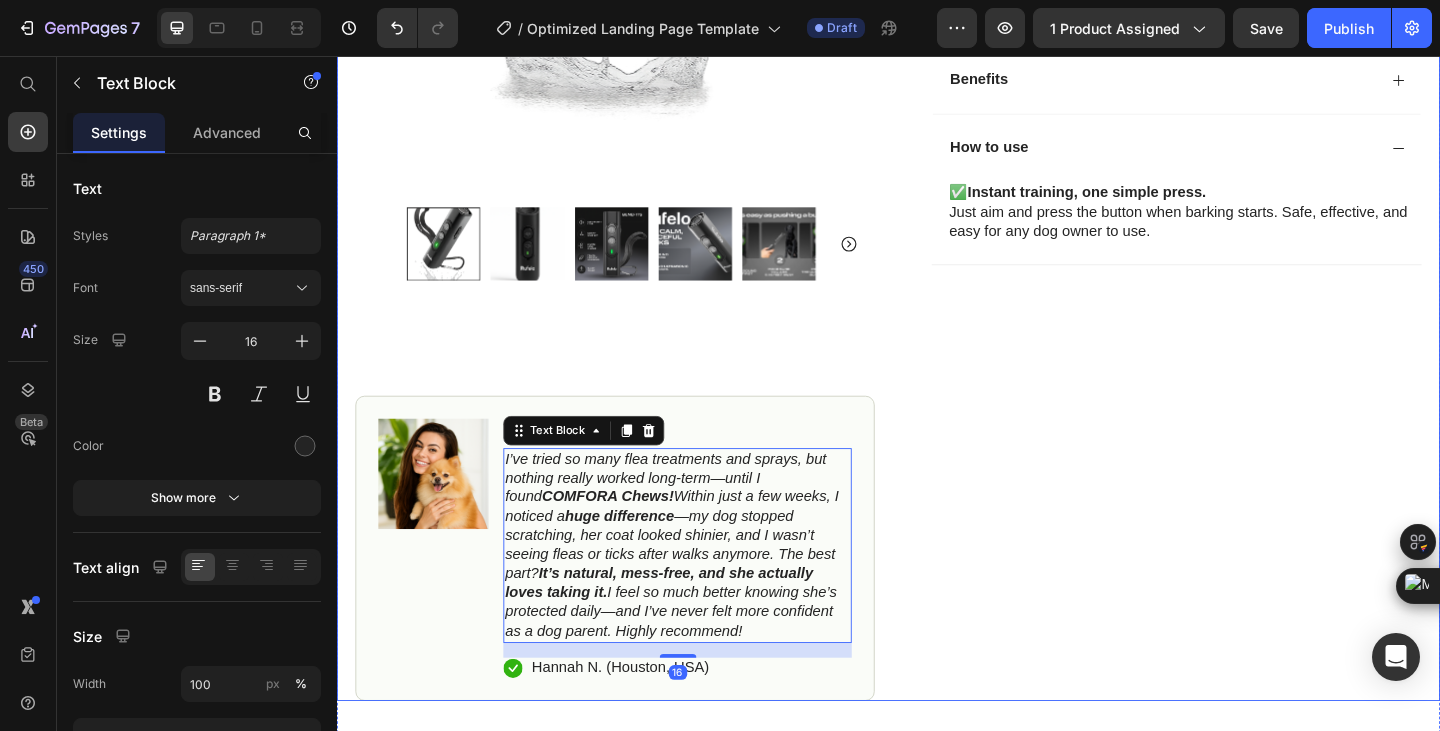 click on "Icon Icon Icon Icon Icon Icon List 4.8 based on 56,400 Customers Text Block Row Barko Product Title
Full-Body Results in Minutes
Low-Impact, Joint-Friendly Movement
Supports Recovery & Flexibility
Compact, Quiet & Easy to Use Item List $44.99 Product Price $69.99 Product Price 36% OFF Discount Tag Row Color Black Product Variants & Swatches
Icon Sold out Twice | Limited Stock Available Text Block Row add to cart Add to Cart
Icon Free Shipping on orders $100+ Text Block
Icon 60-Day MoneyBack Guarantee! Text Block
Icon Fast Tracked Shipping Worldwide! Text Block Row Image Icon Icon Icon Icon Icon Icon List “I knew the Nurvani Plate was working when my friends started asking, ‘What are you doing? You look stronger and more toned!’ Text Block
Icon Hannah N. (Houston, USA) Text Block Row Row
Benefits
Row" at bounding box center [1234, 53] 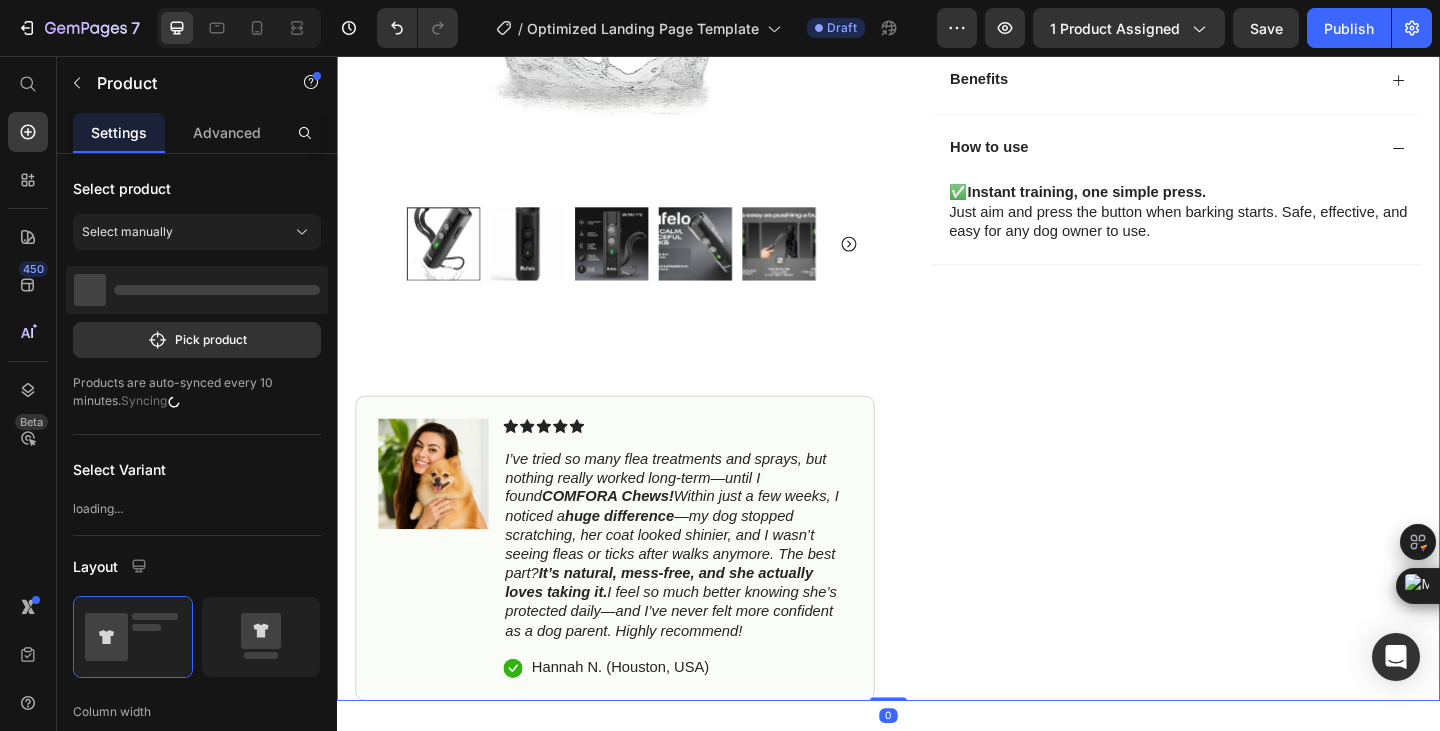 scroll, scrollTop: 1000, scrollLeft: 0, axis: vertical 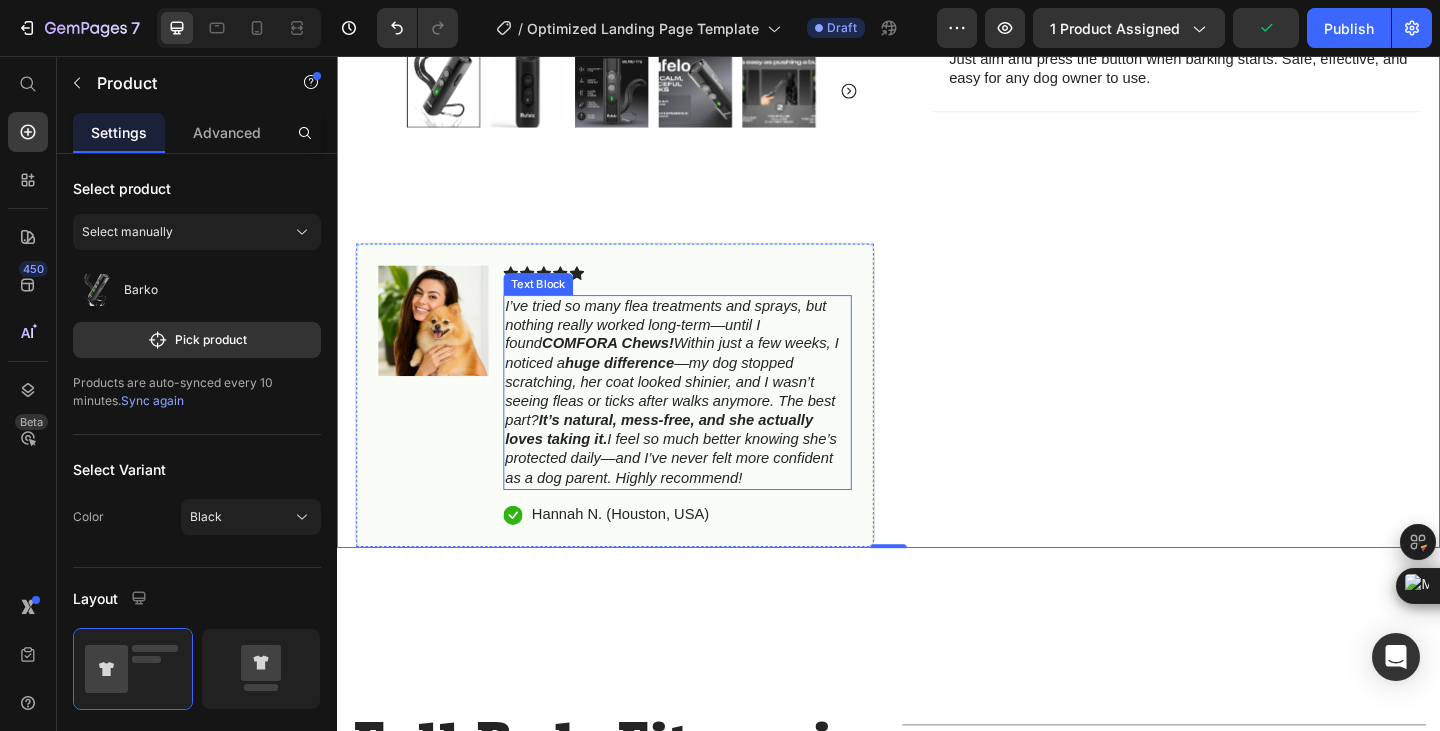 click on "I’ve tried so many flea treatments and sprays, but nothing really worked long-term—until I found  COMFORA Chews!  Within just a few weeks, I noticed a  huge difference —my dog stopped scratching, her coat looked shinier, and I wasn’t seeing fleas or ticks after walks anymore. The best part?  It’s natural, mess-free, and she actually loves taking it.  I feel so much better knowing she’s protected daily—and I’ve never felt more confident as a dog parent. Highly recommend!" at bounding box center (707, 422) 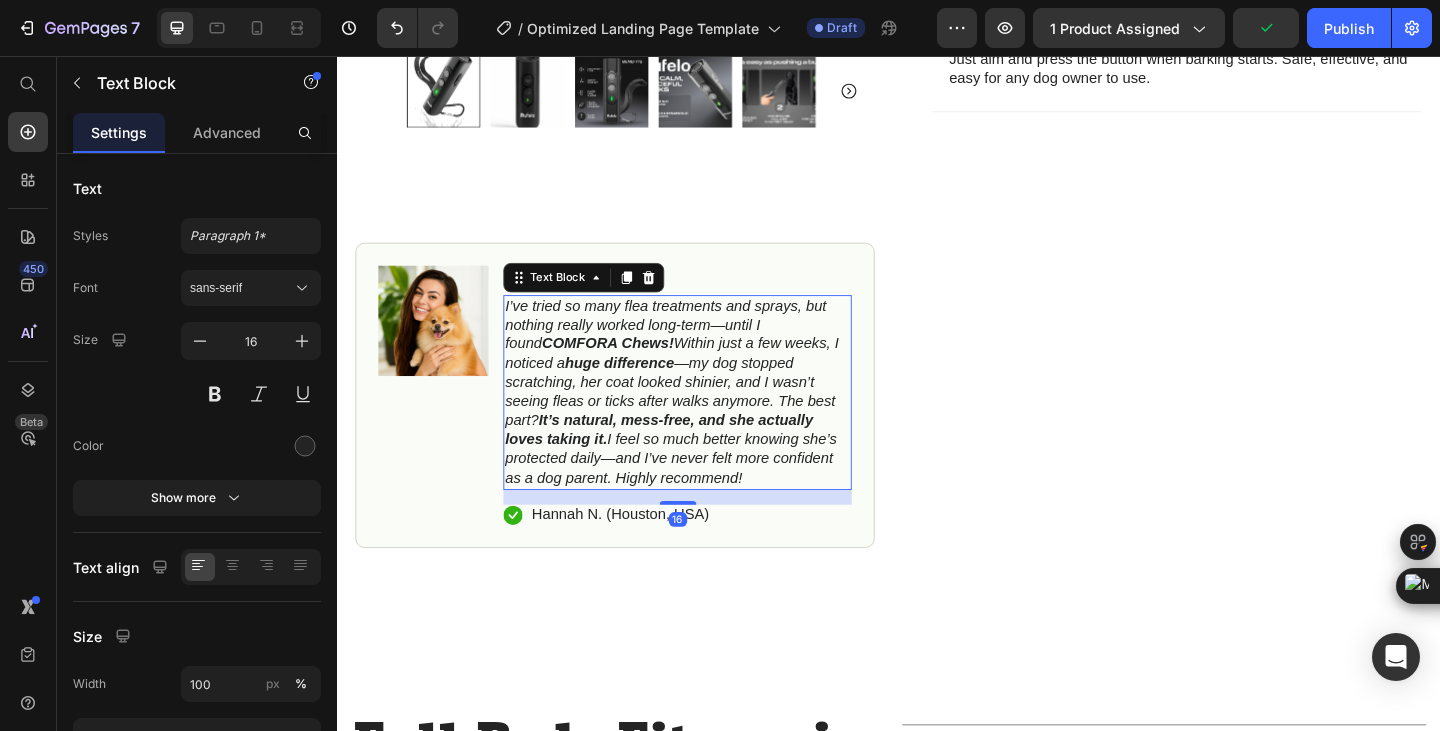 click on "COMFORA Chews!" at bounding box center (631, 368) 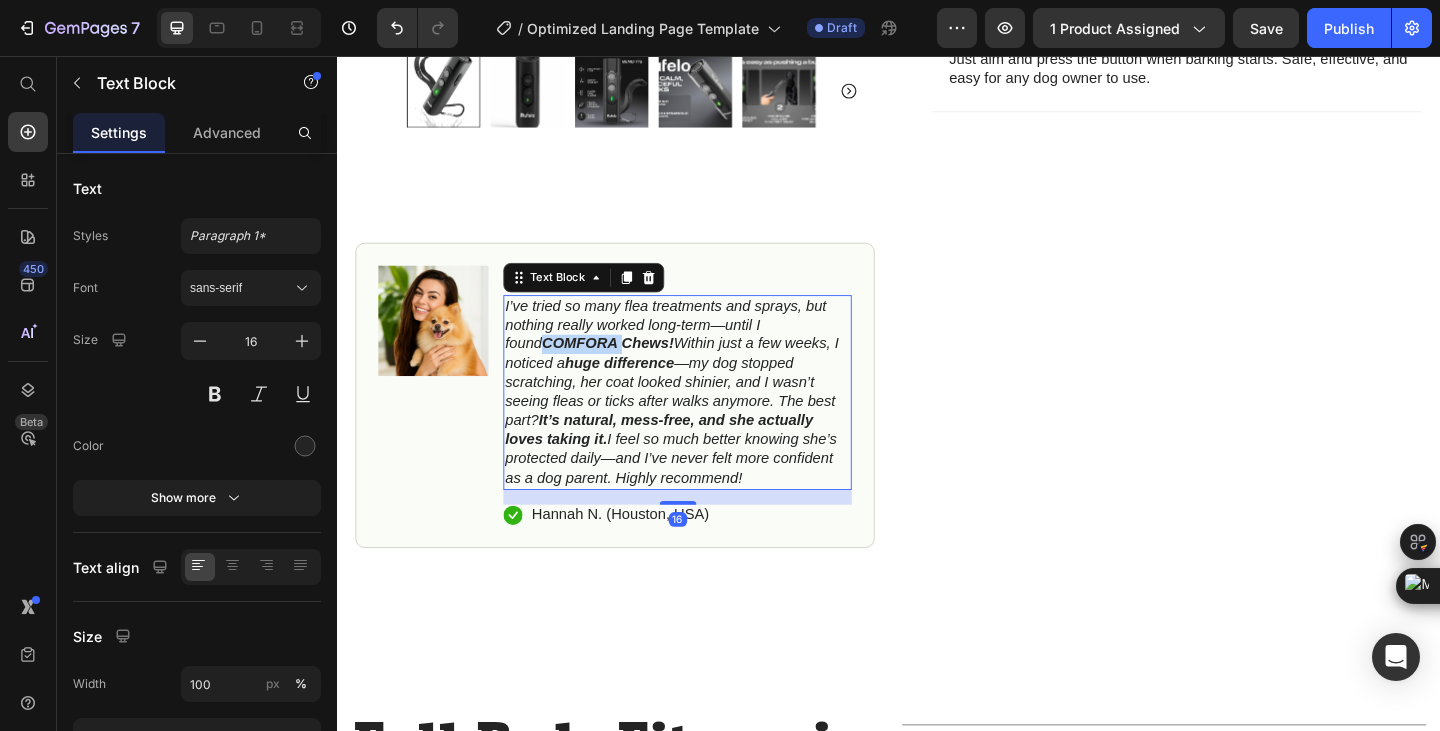click on "COMFORA Chews!" at bounding box center [631, 368] 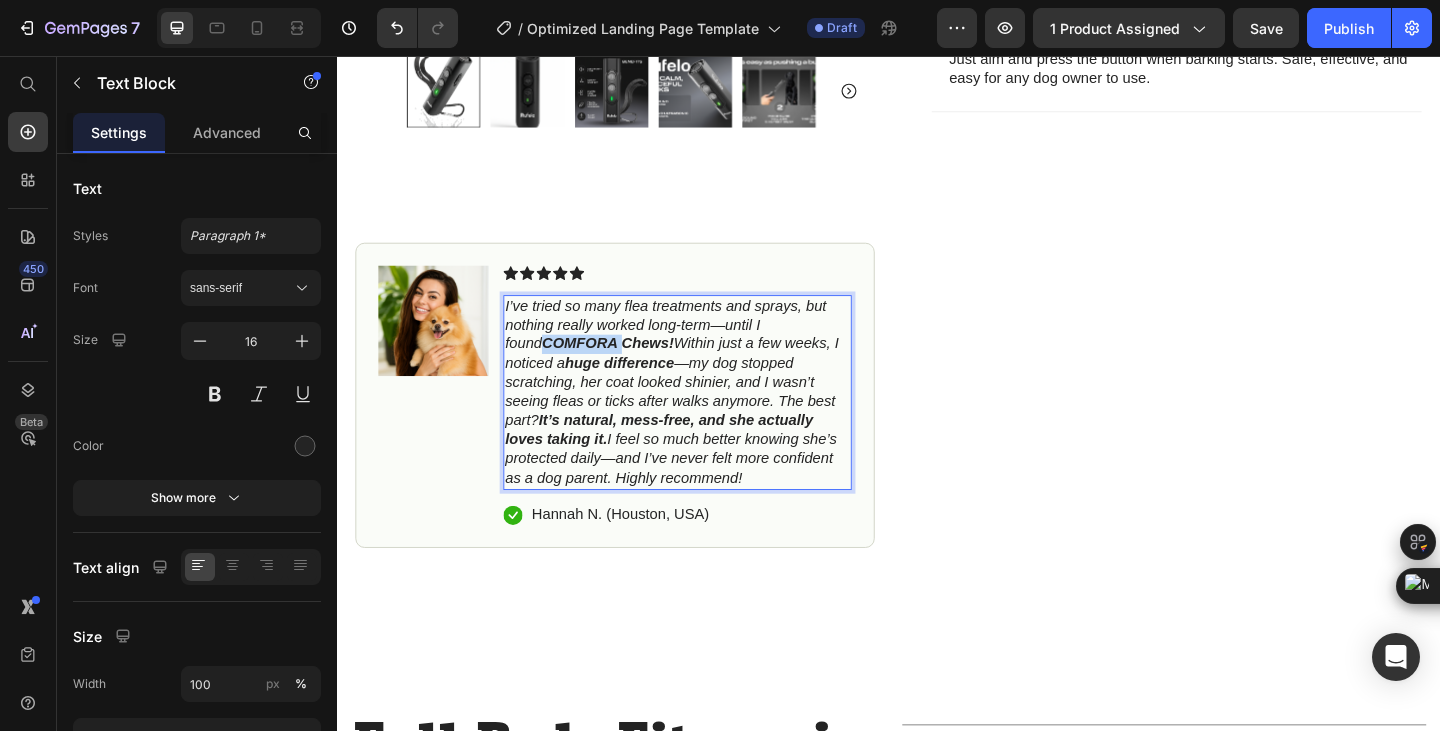 click on "COMFORA Chews!" at bounding box center [631, 368] 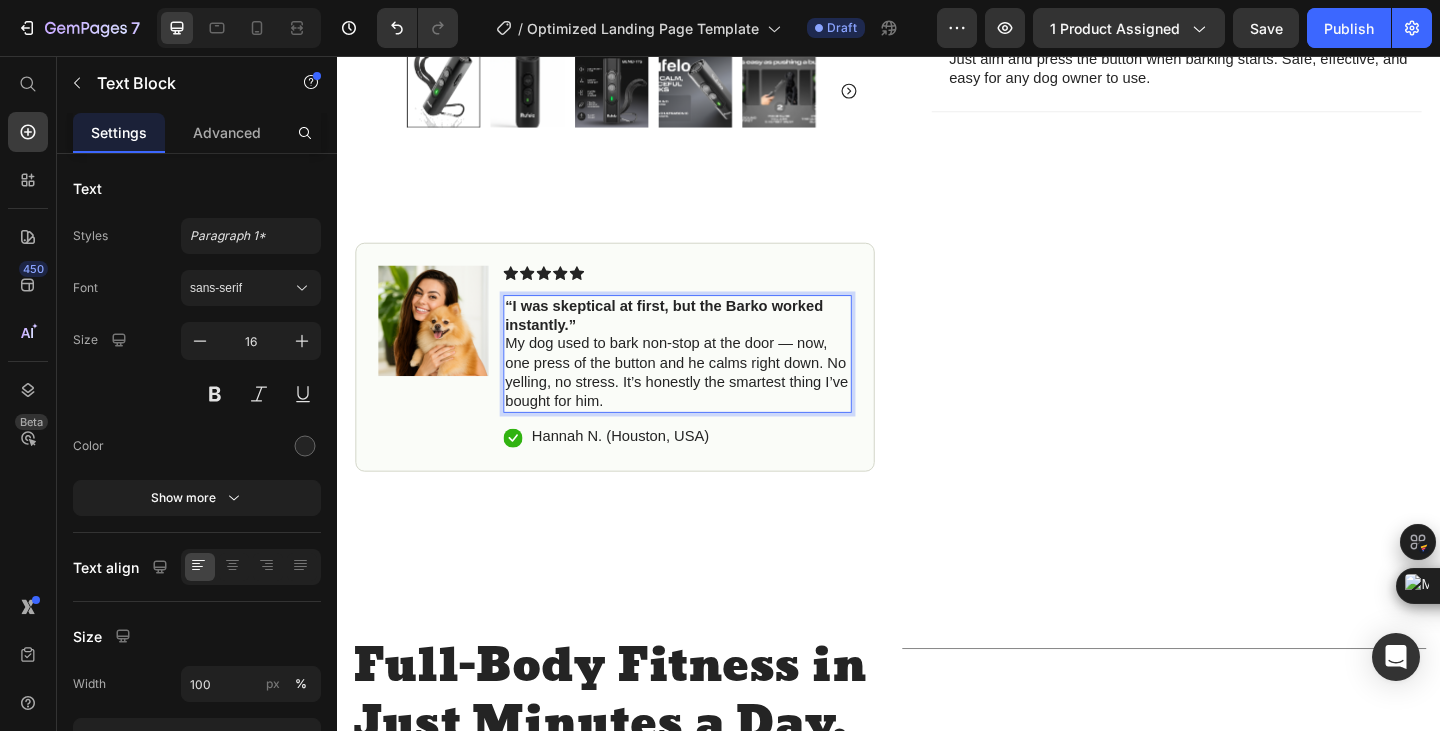 click on "“I was skeptical at first, but the Barko worked instantly.” My dog used to bark non-stop at the door — now, one press of the button and he calms right down. No yelling, no stress. It’s honestly the smartest thing I’ve bought for him." at bounding box center [707, 380] 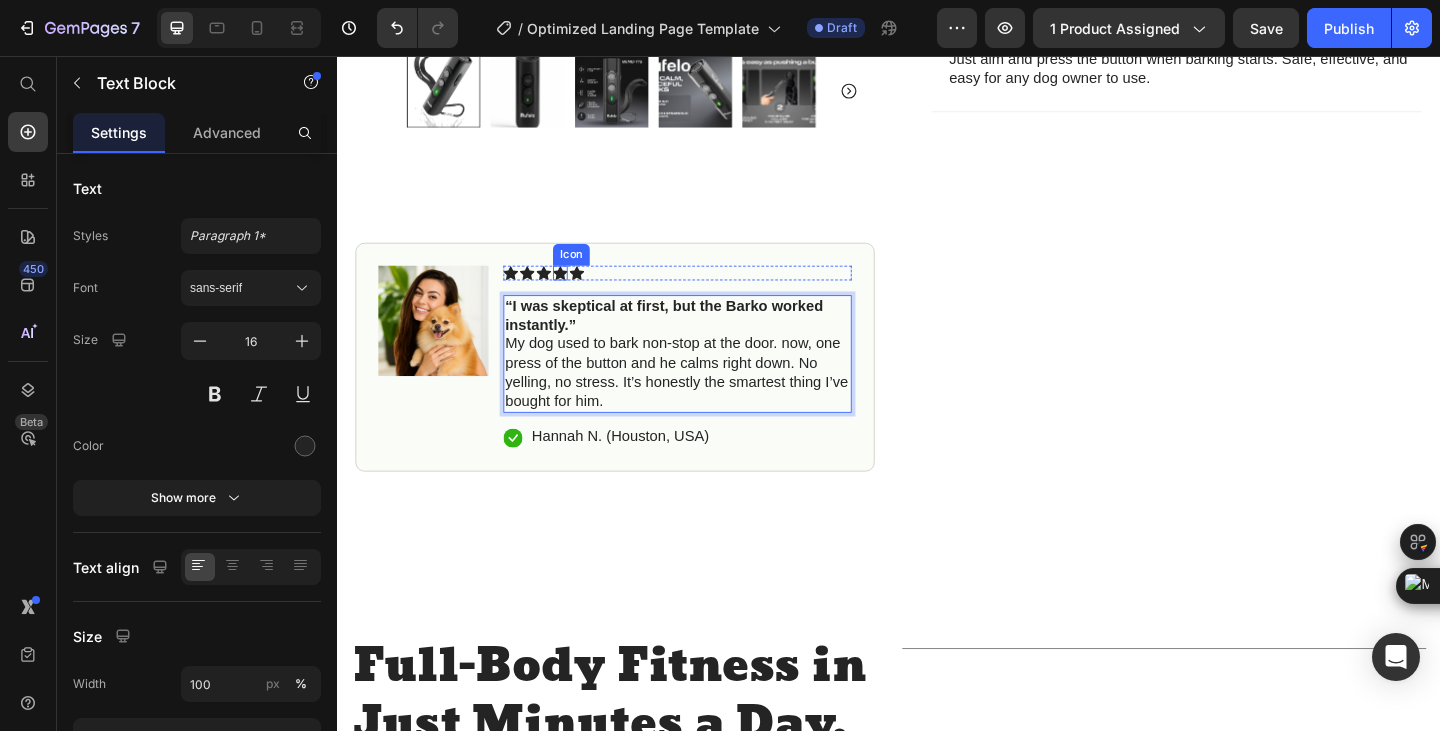 click 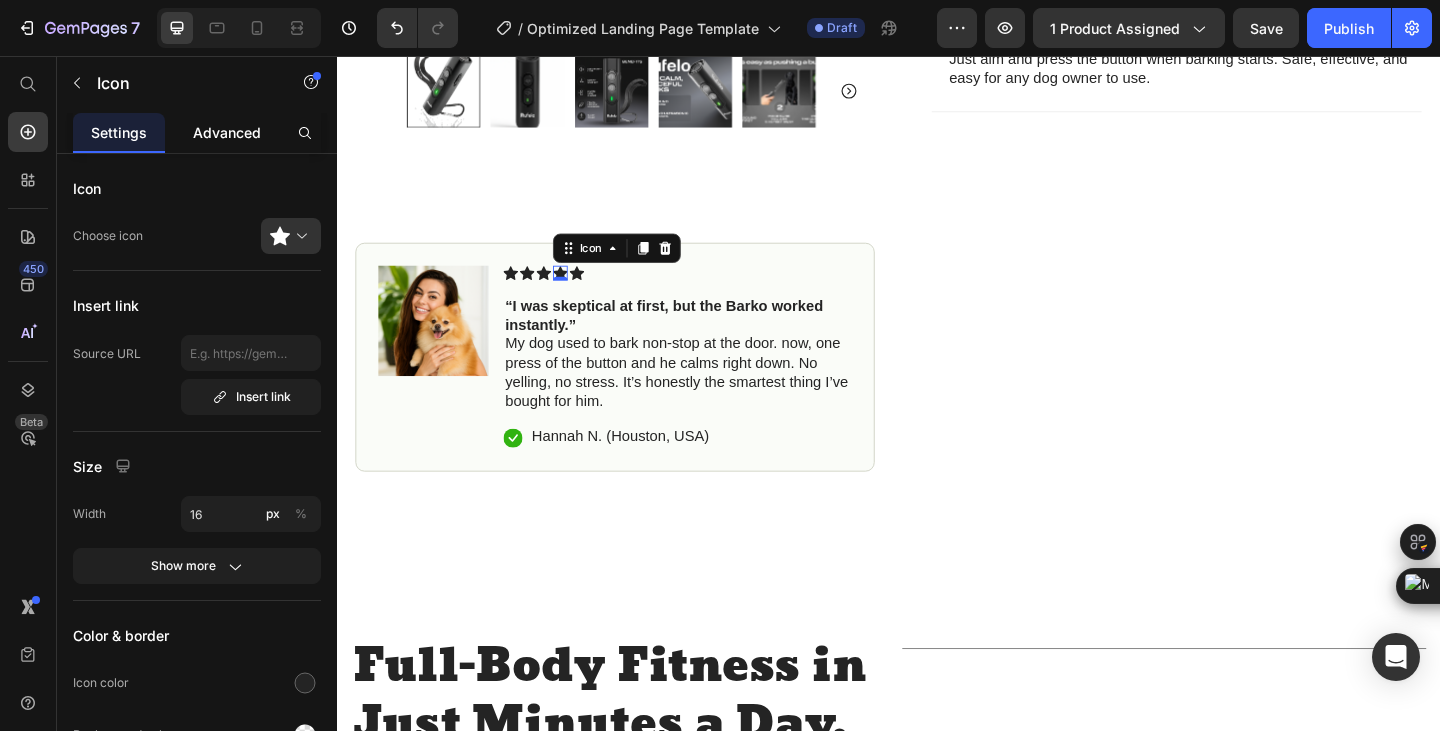 click on "Advanced" at bounding box center [227, 132] 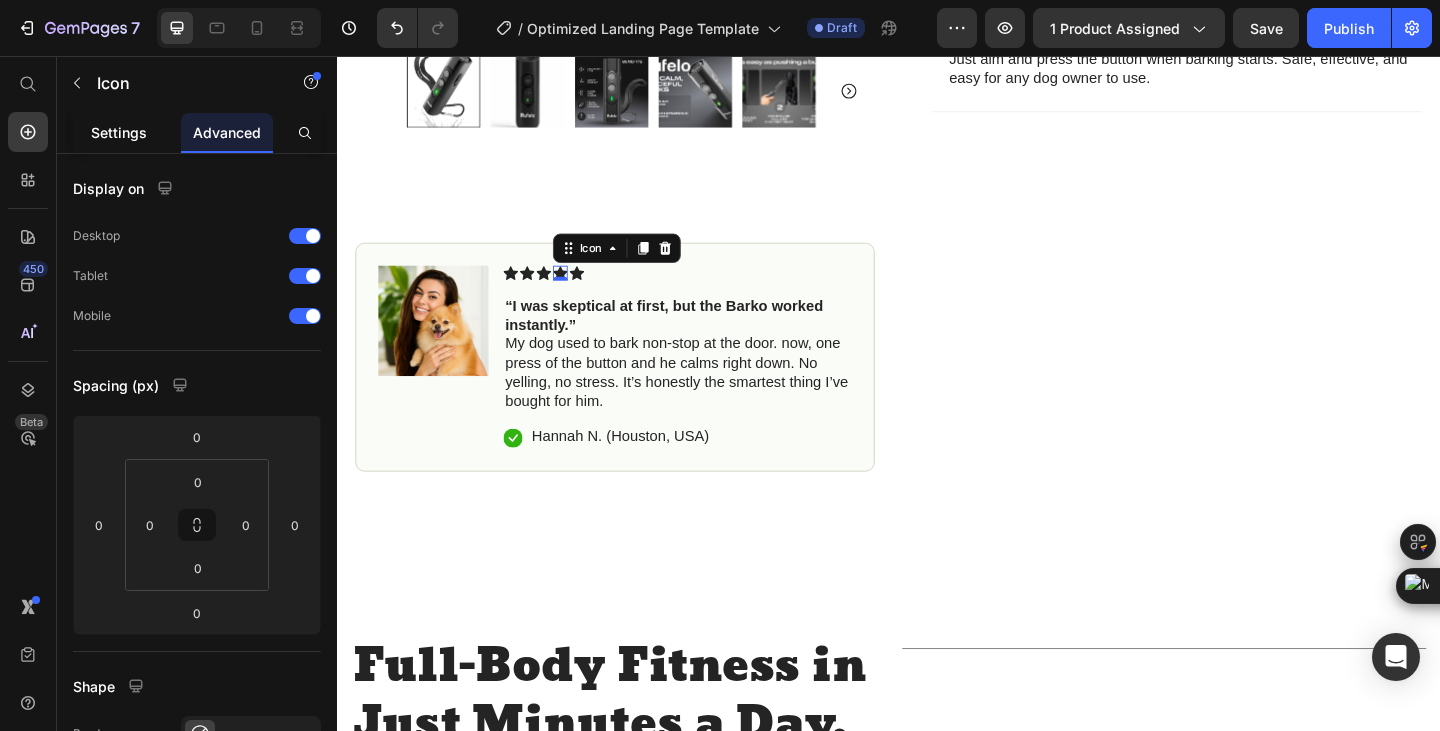click on "Settings" at bounding box center [119, 132] 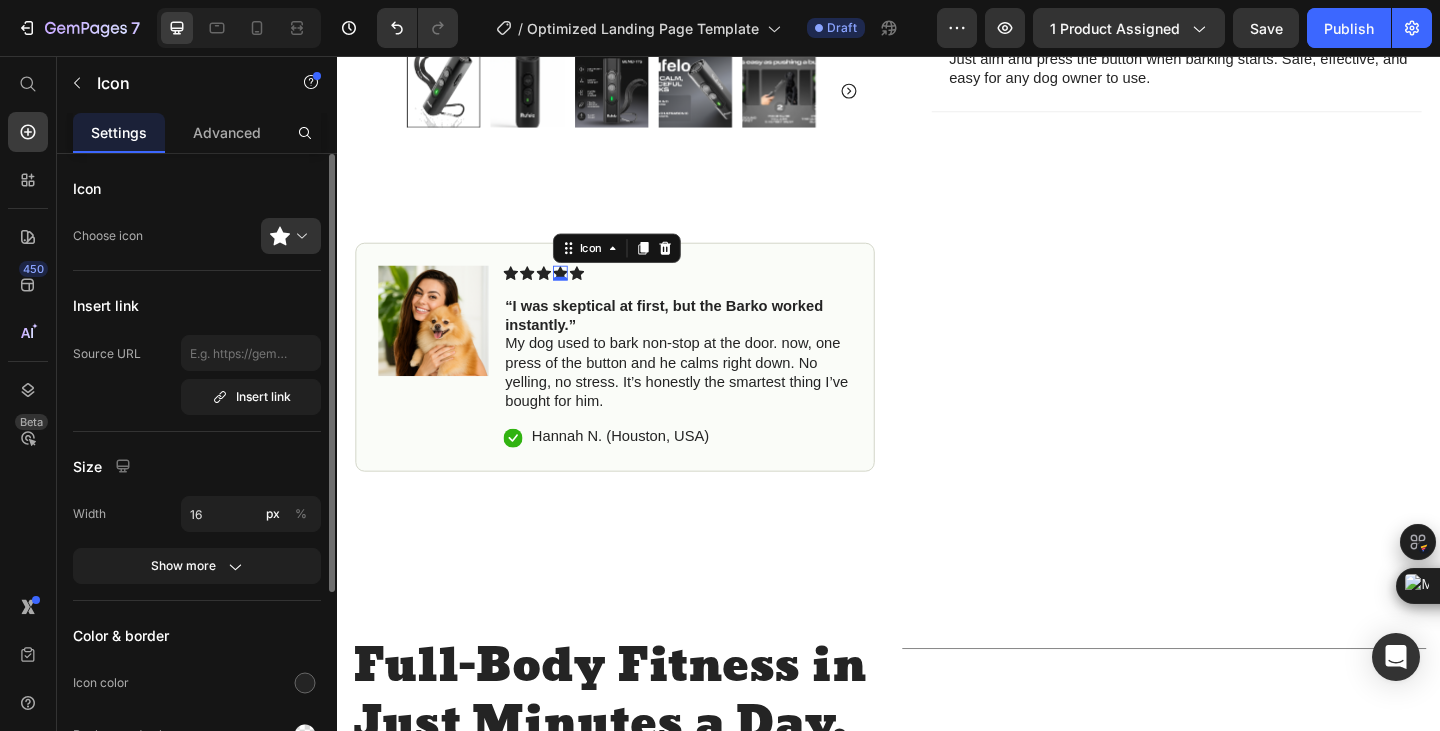 scroll, scrollTop: 286, scrollLeft: 0, axis: vertical 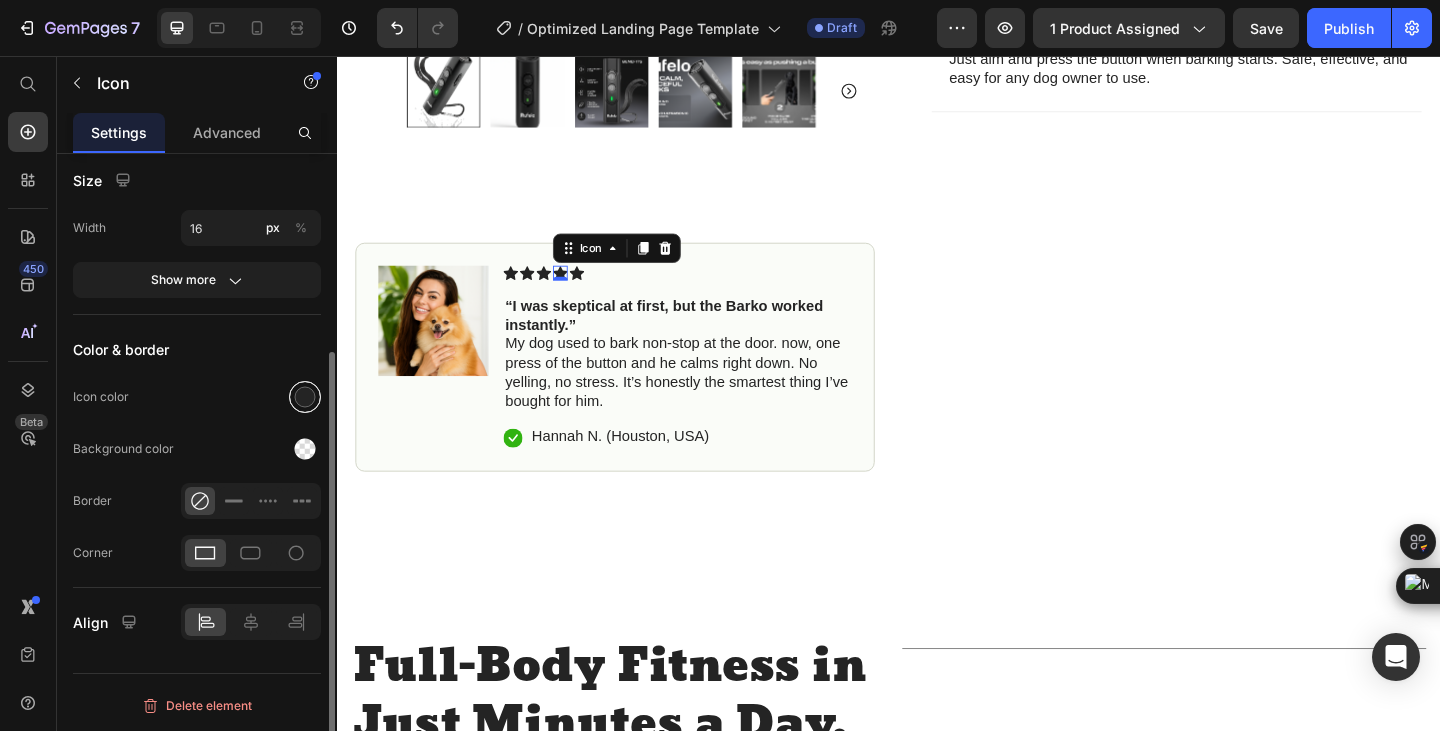 click at bounding box center [305, 397] 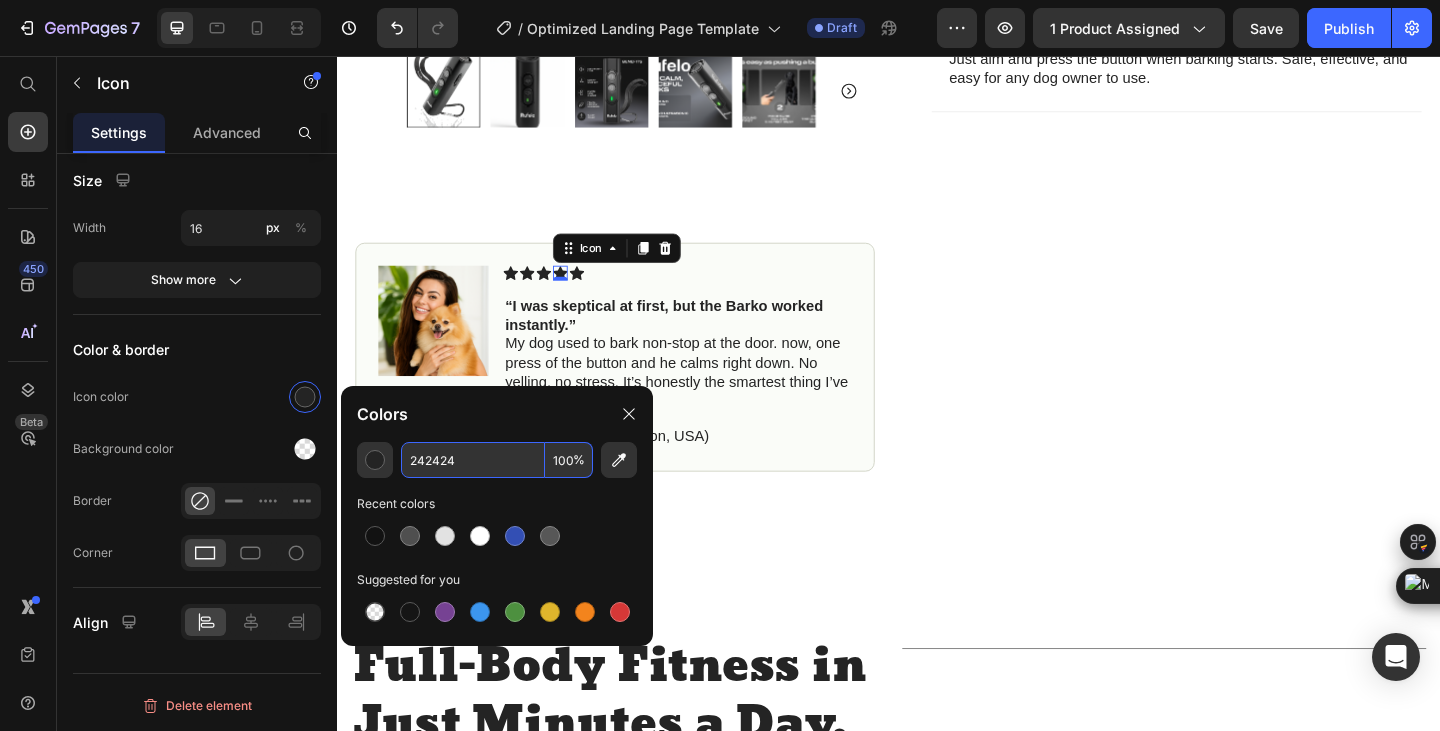 click on "242424" at bounding box center (473, 460) 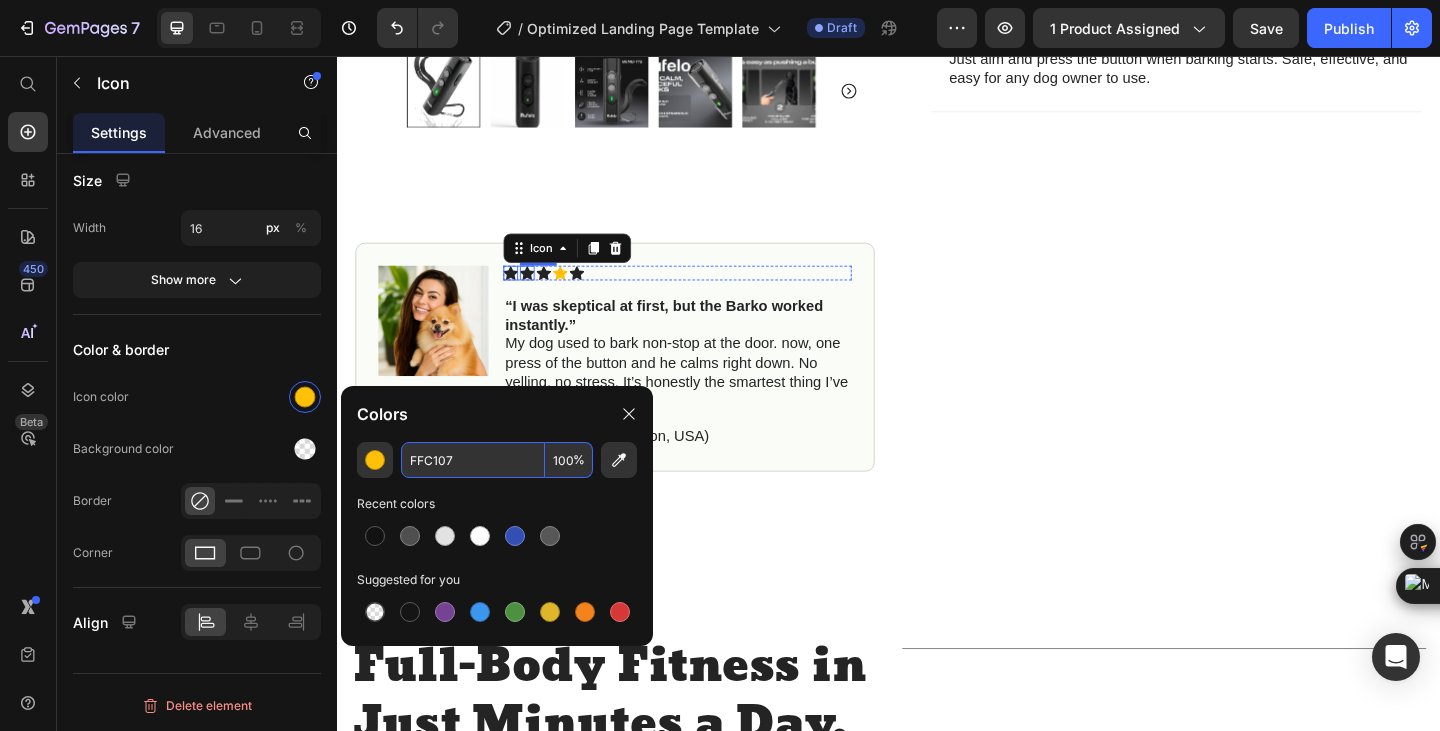 drag, startPoint x: 520, startPoint y: 273, endPoint x: 540, endPoint y: 275, distance: 20.09975 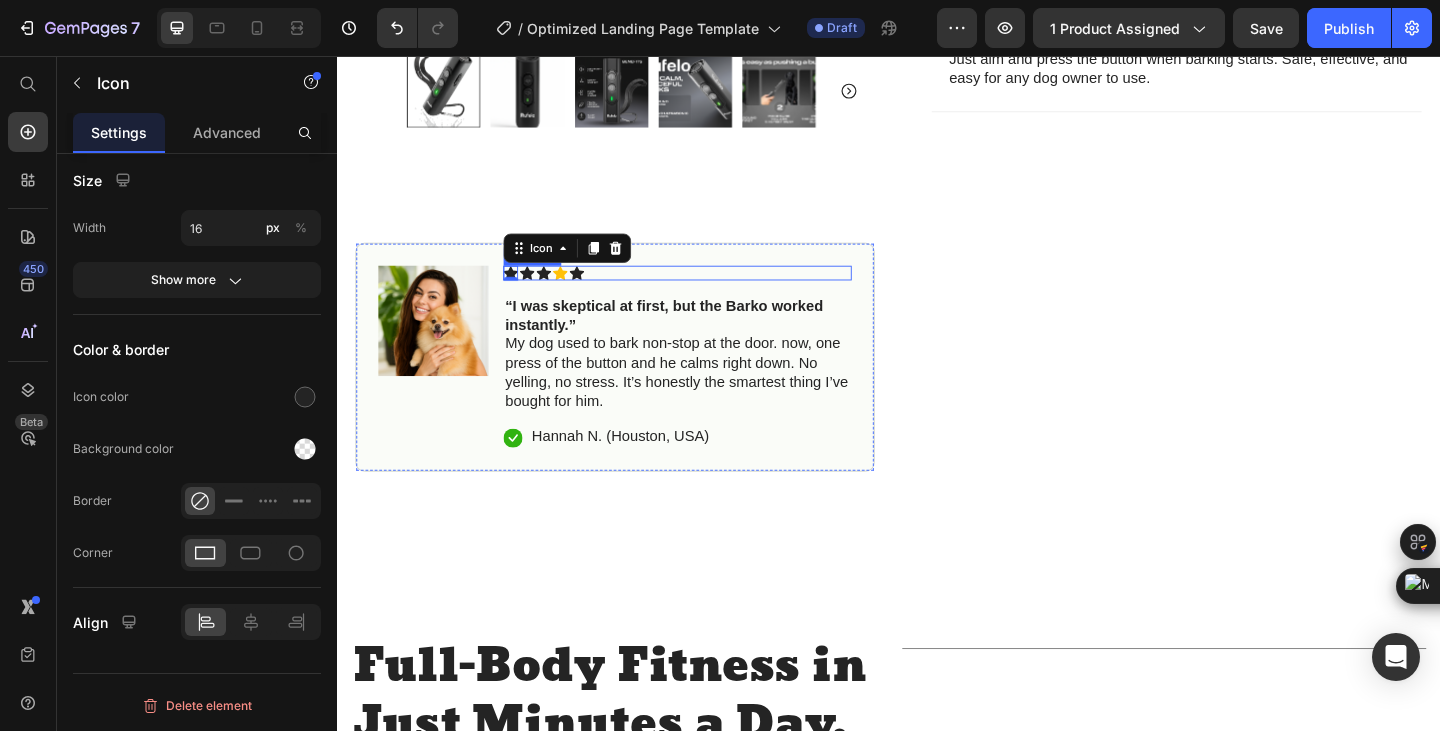 click on "Icon   0 Icon Icon Icon Icon" at bounding box center (707, 292) 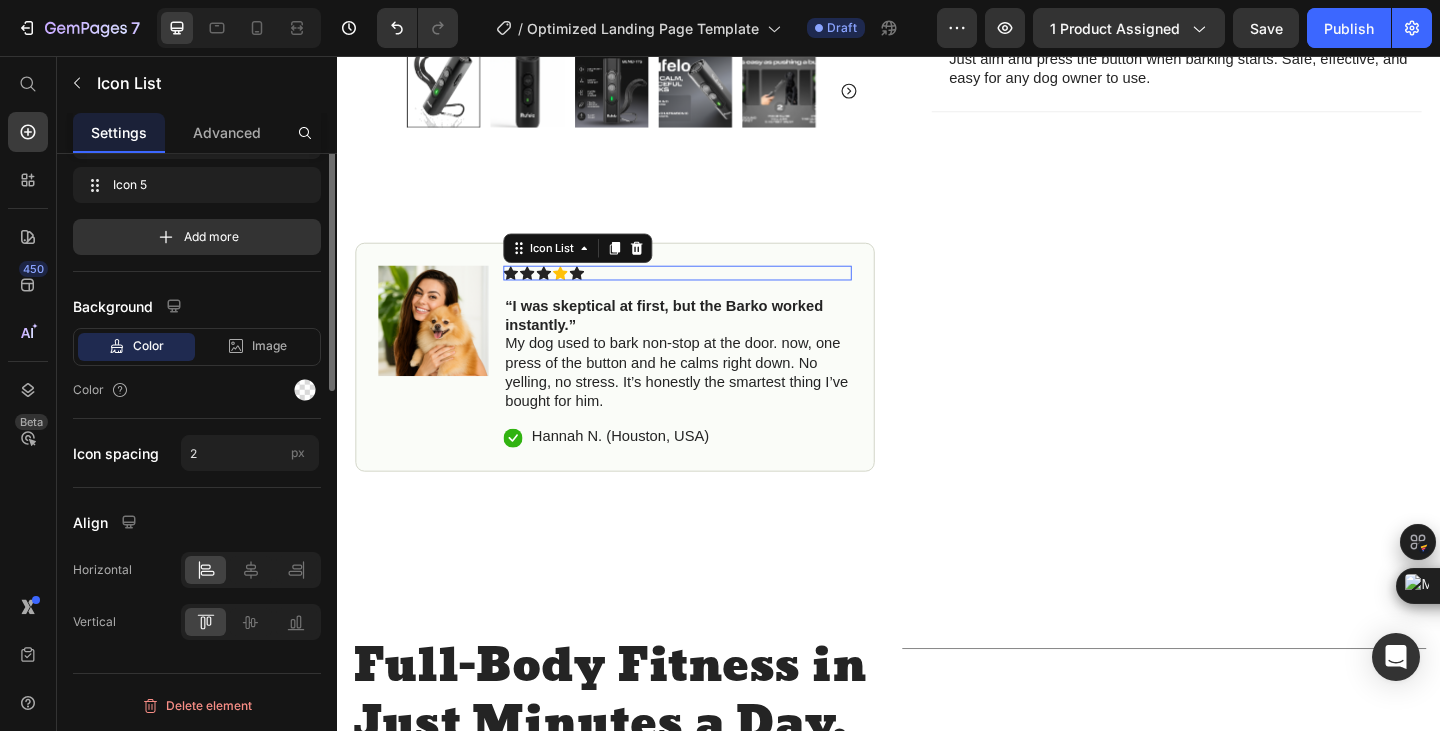scroll, scrollTop: 0, scrollLeft: 0, axis: both 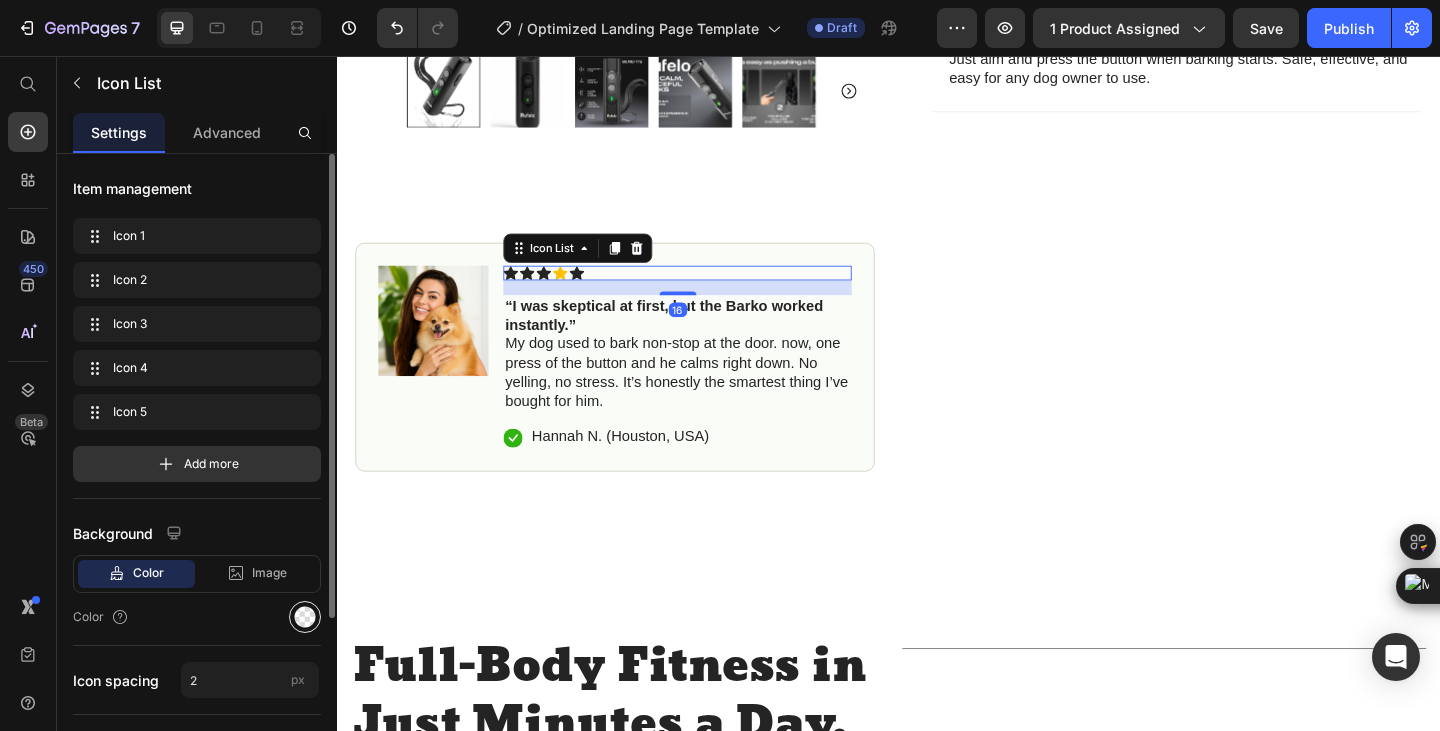 click at bounding box center (305, 617) 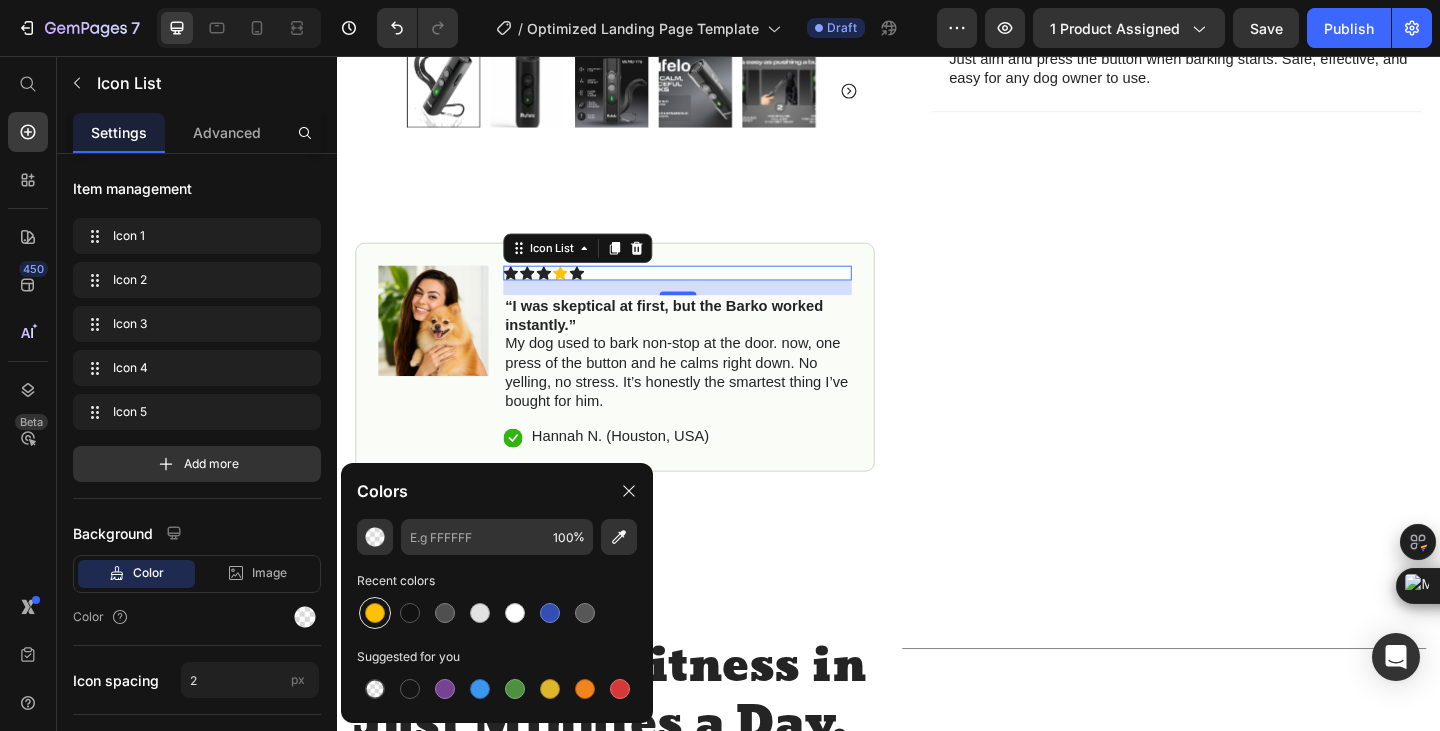 click at bounding box center (375, 613) 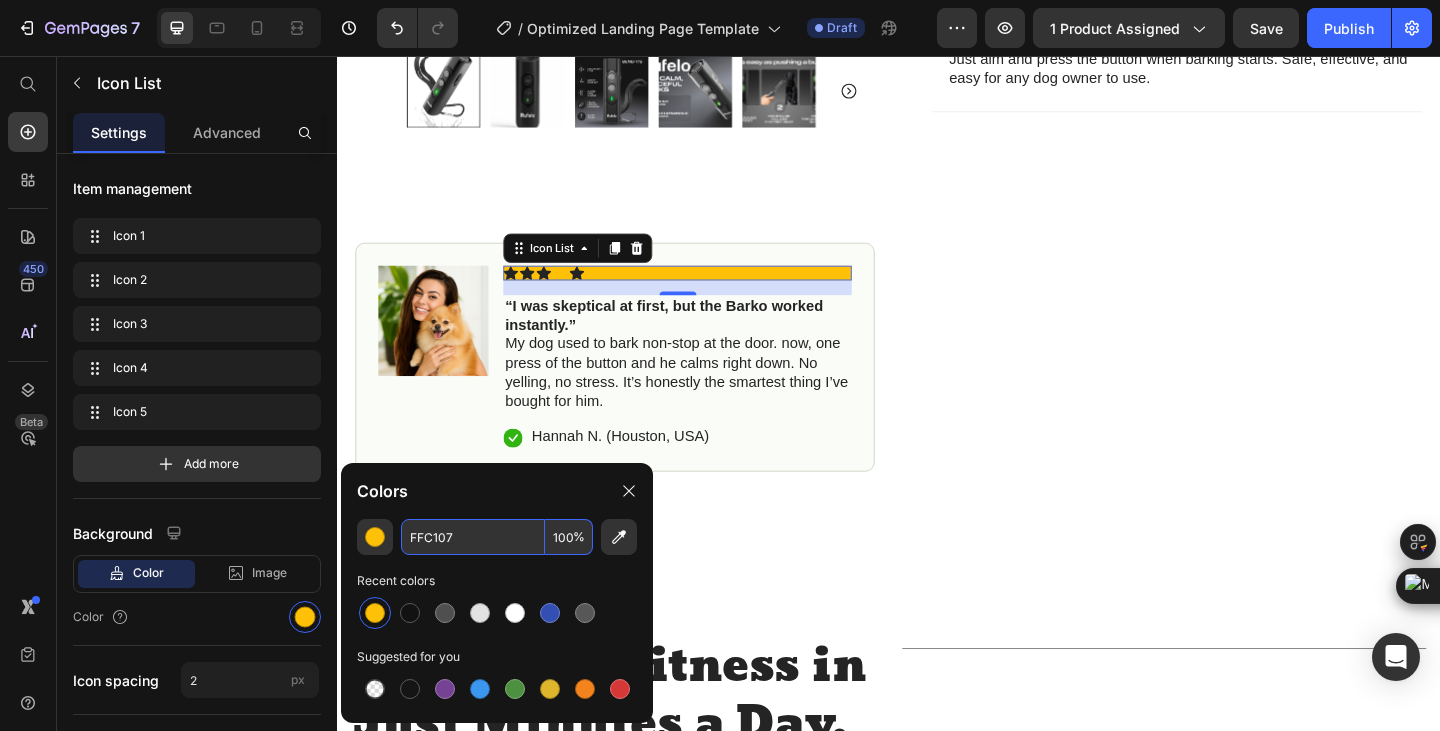 click on "FFC107" at bounding box center [473, 537] 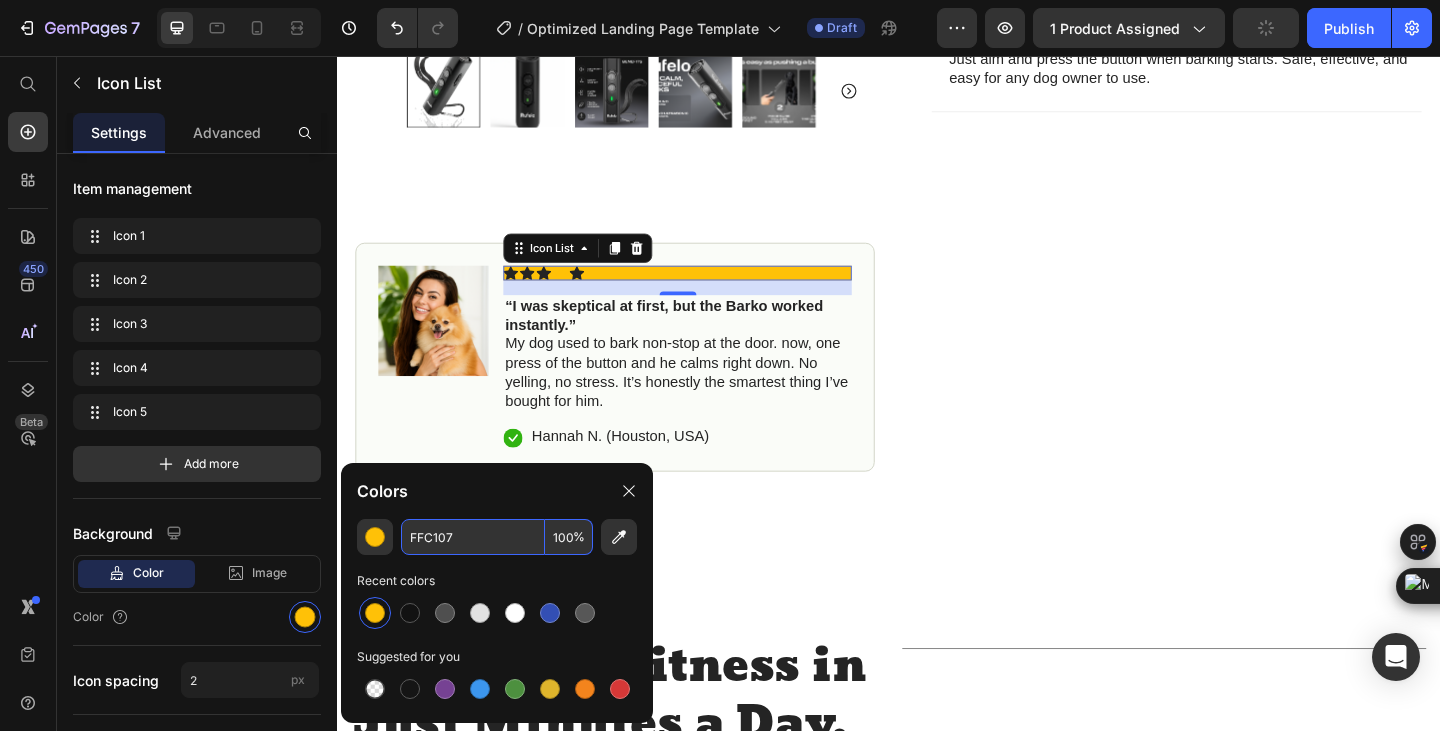 click on "100" at bounding box center [569, 537] 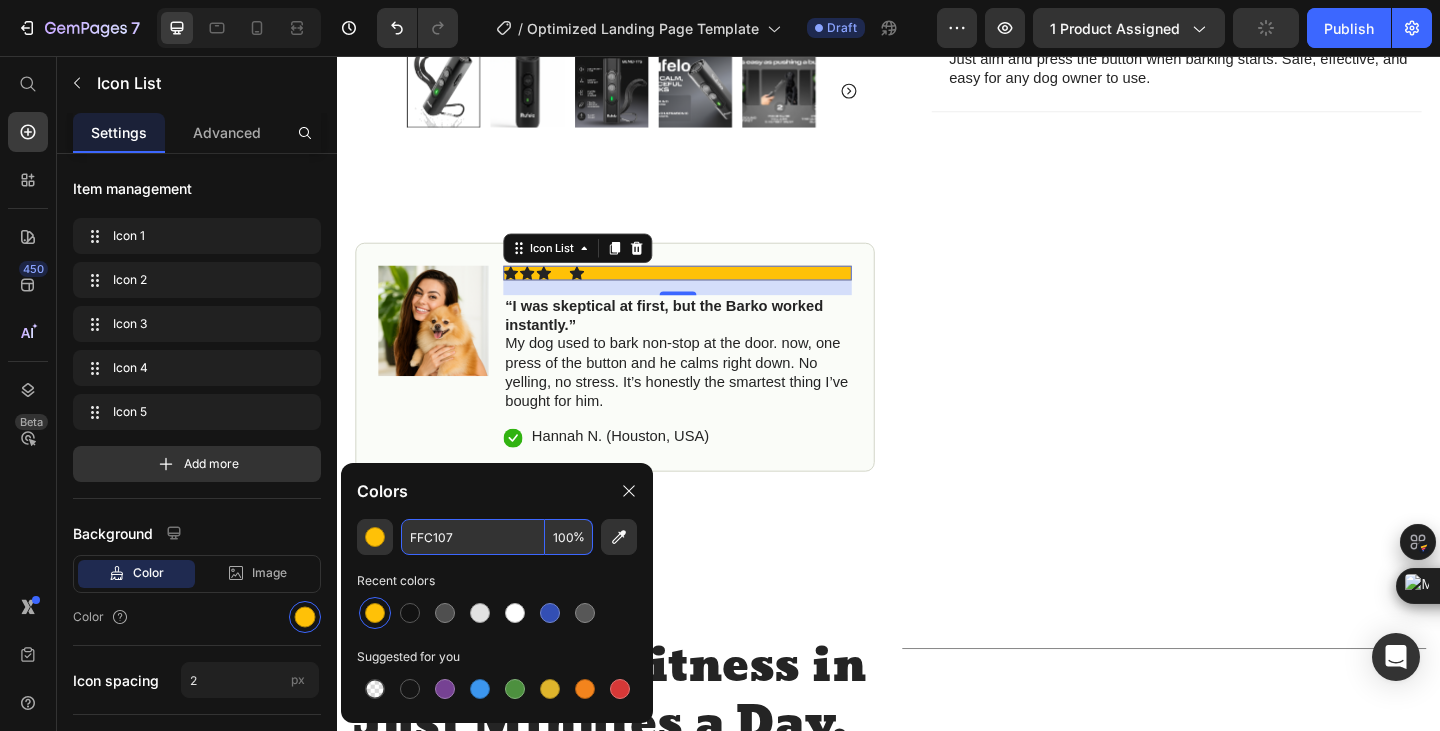 type on "0" 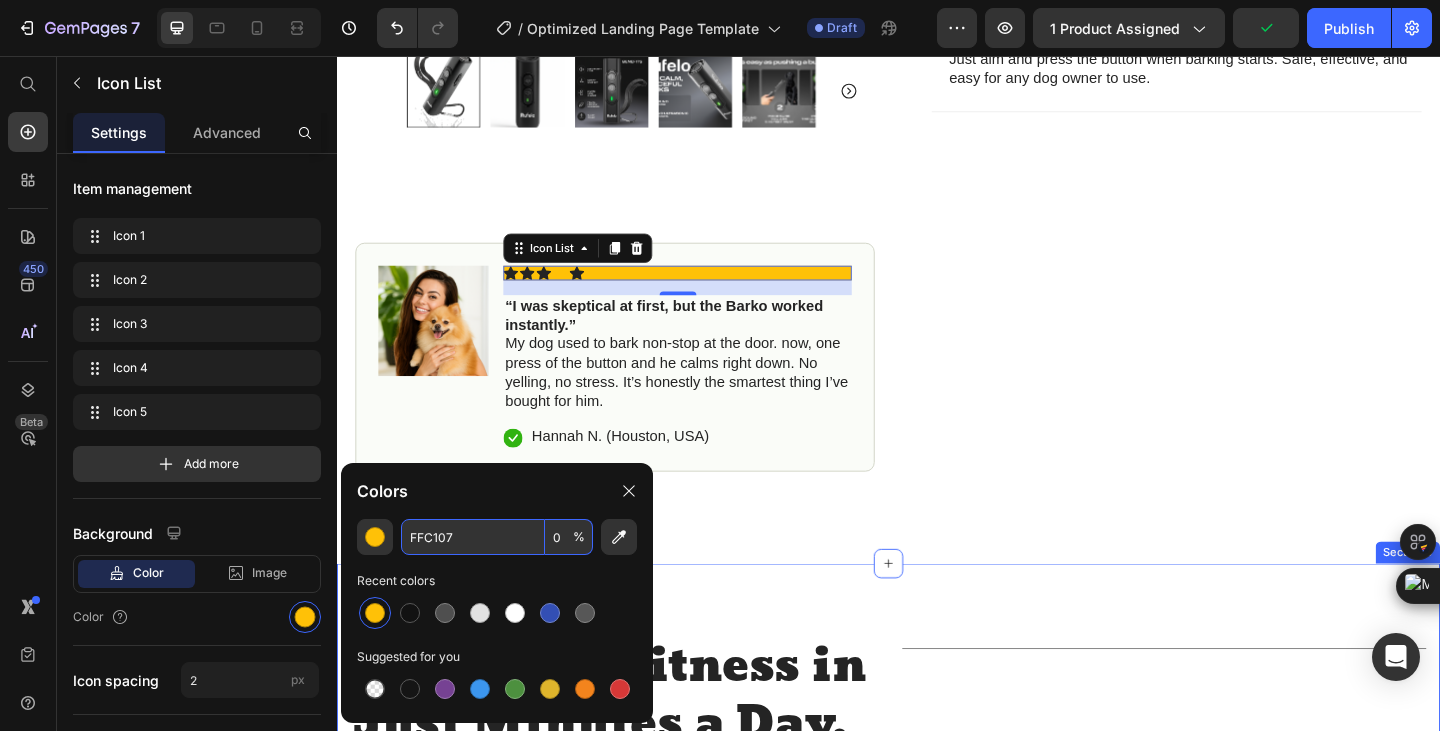 click on "Full-Body Fitness in Just Minutes a Day. Heading Don’t wait for motivation to strike—reclaim your fitness with the  Nurvani Vibration Plate . Engineered for full-body results in just minutes a day, Nurvani uses advanced vibration technology to help  boost circulation, activate muscles , and  improve core strength —all with  low-impact, high-efficiency movement . Sleek. Powerful. Quiet. It's the smarter way to tone, recover, and feel your best—right from home. Text Block                Title Line Row Section 3" at bounding box center (937, 833) 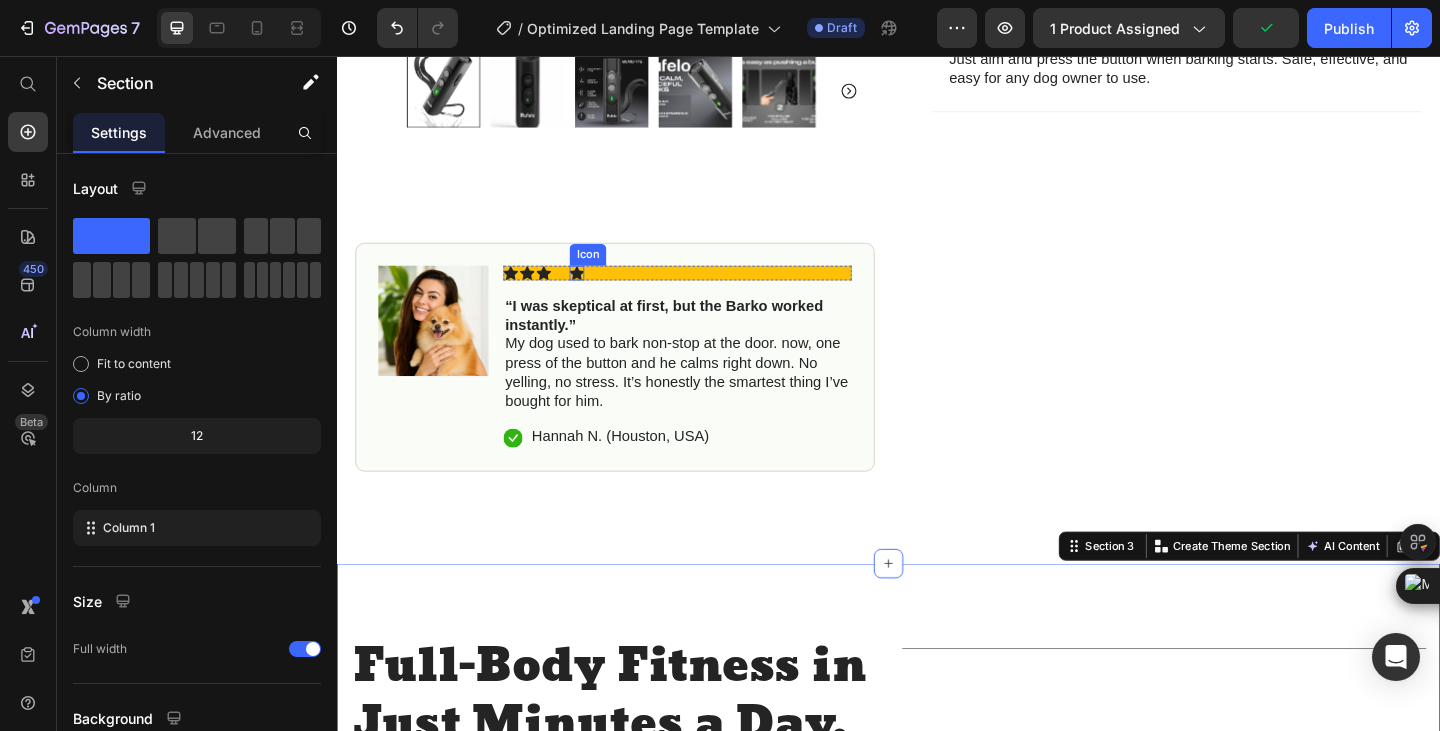 click on "Icon Icon Icon Icon Icon" at bounding box center (707, 292) 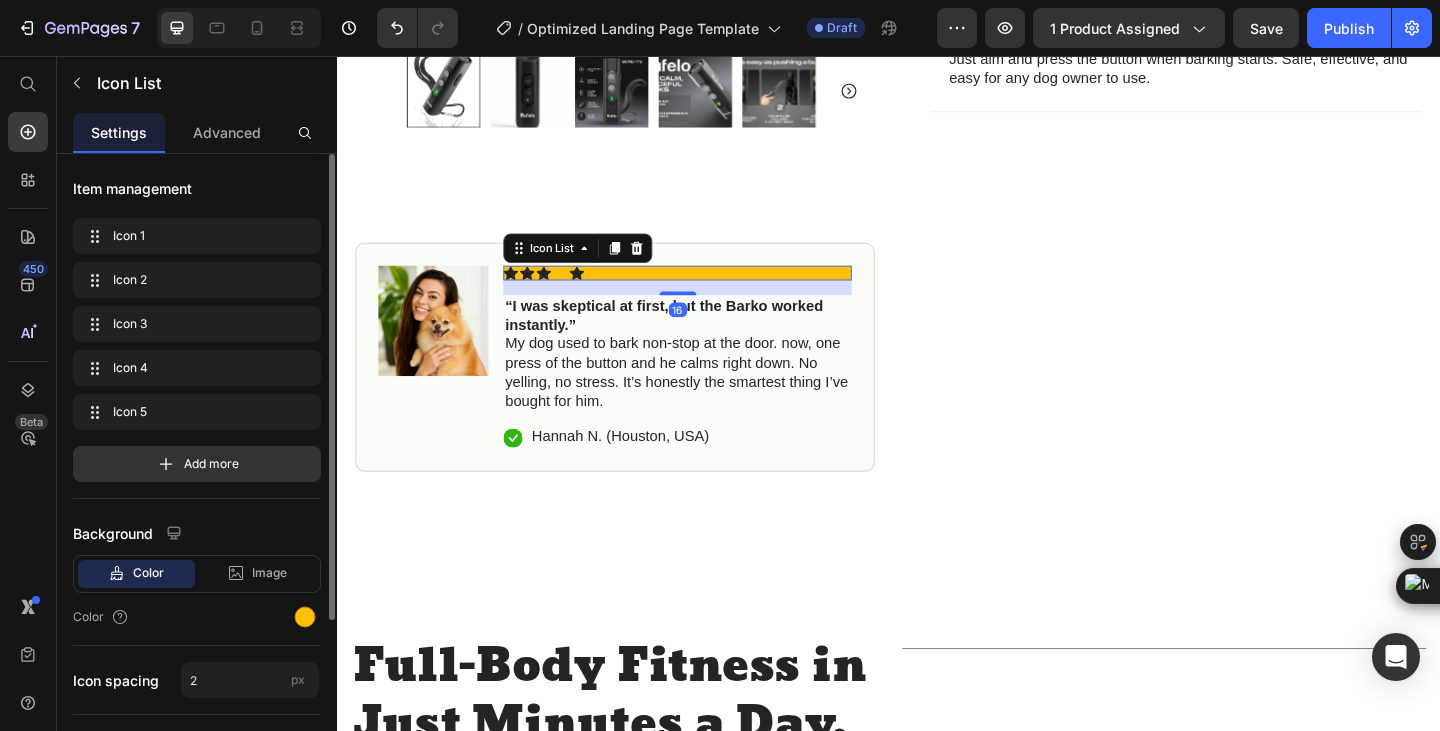 scroll, scrollTop: 227, scrollLeft: 0, axis: vertical 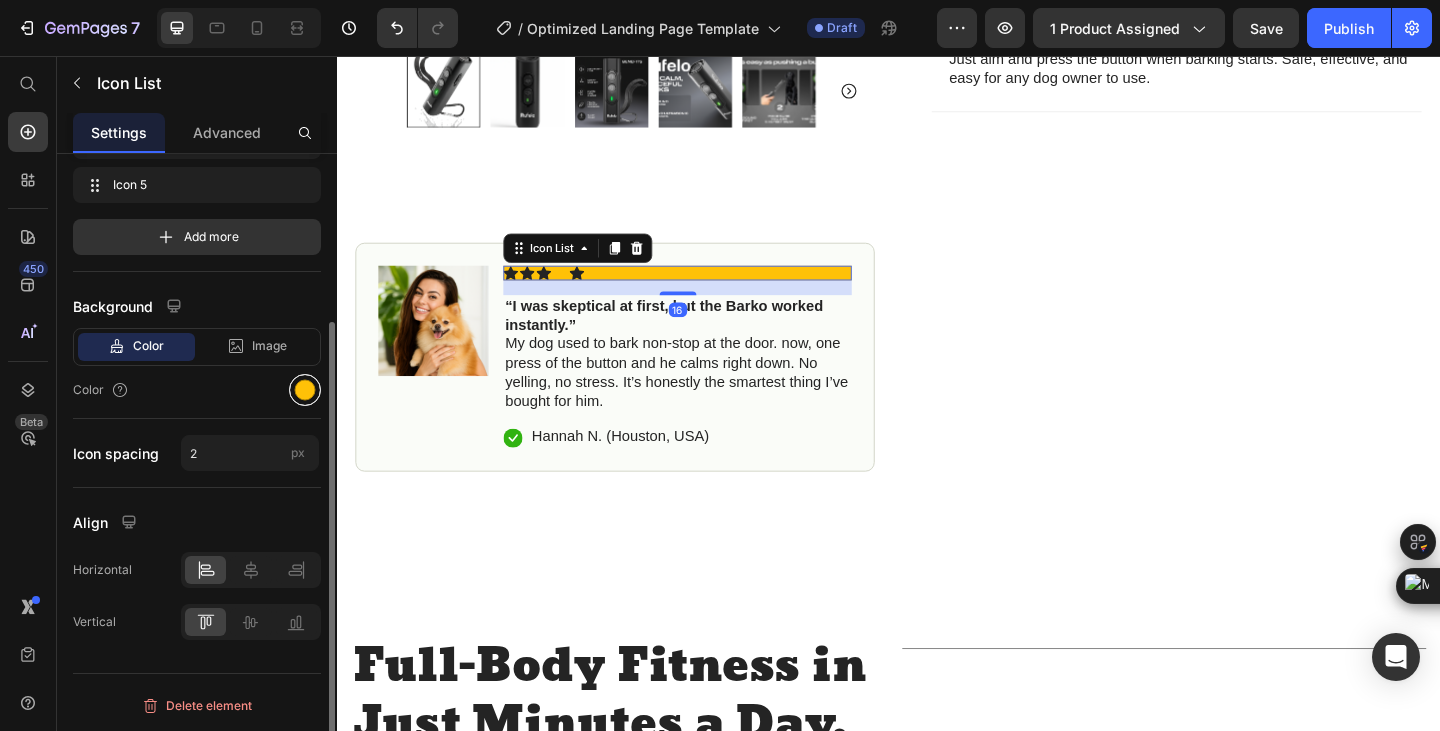 click at bounding box center (305, 390) 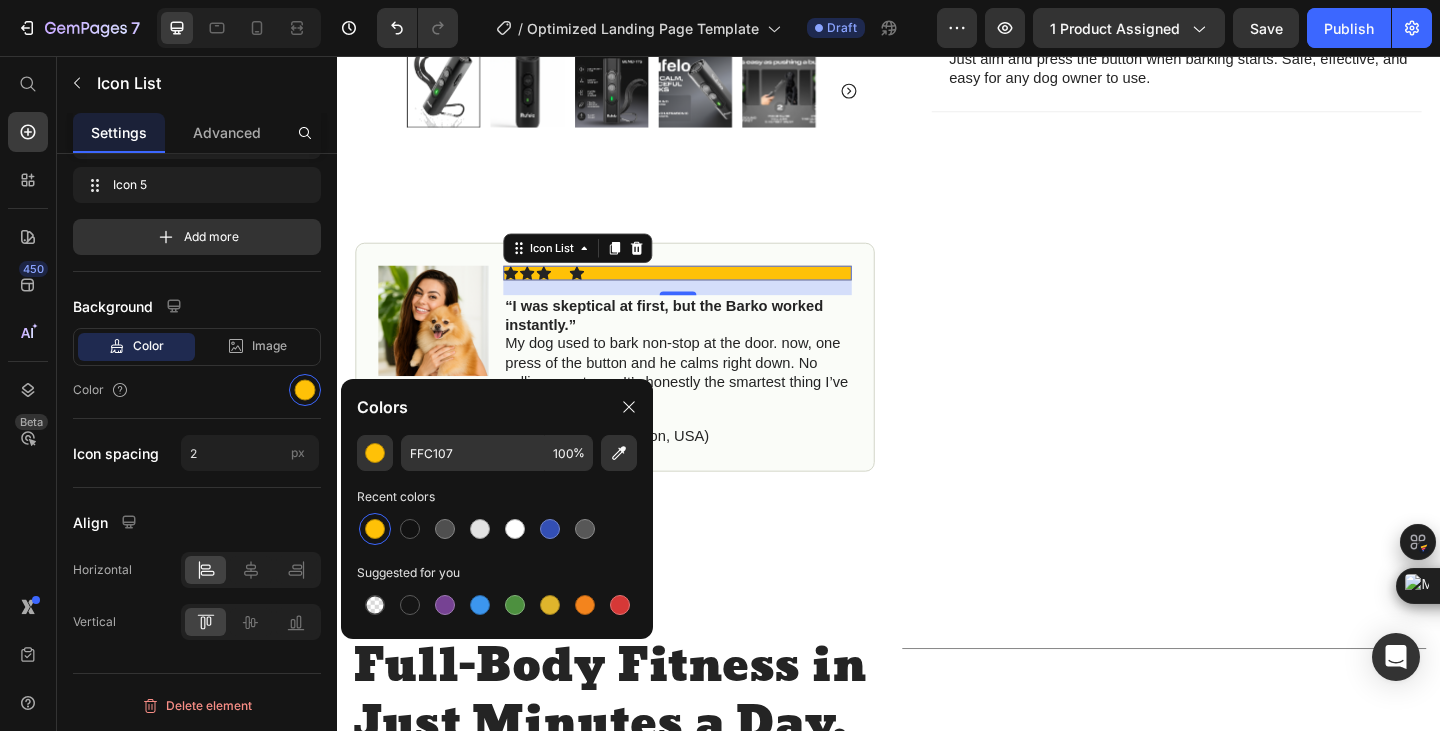 click at bounding box center (375, 605) 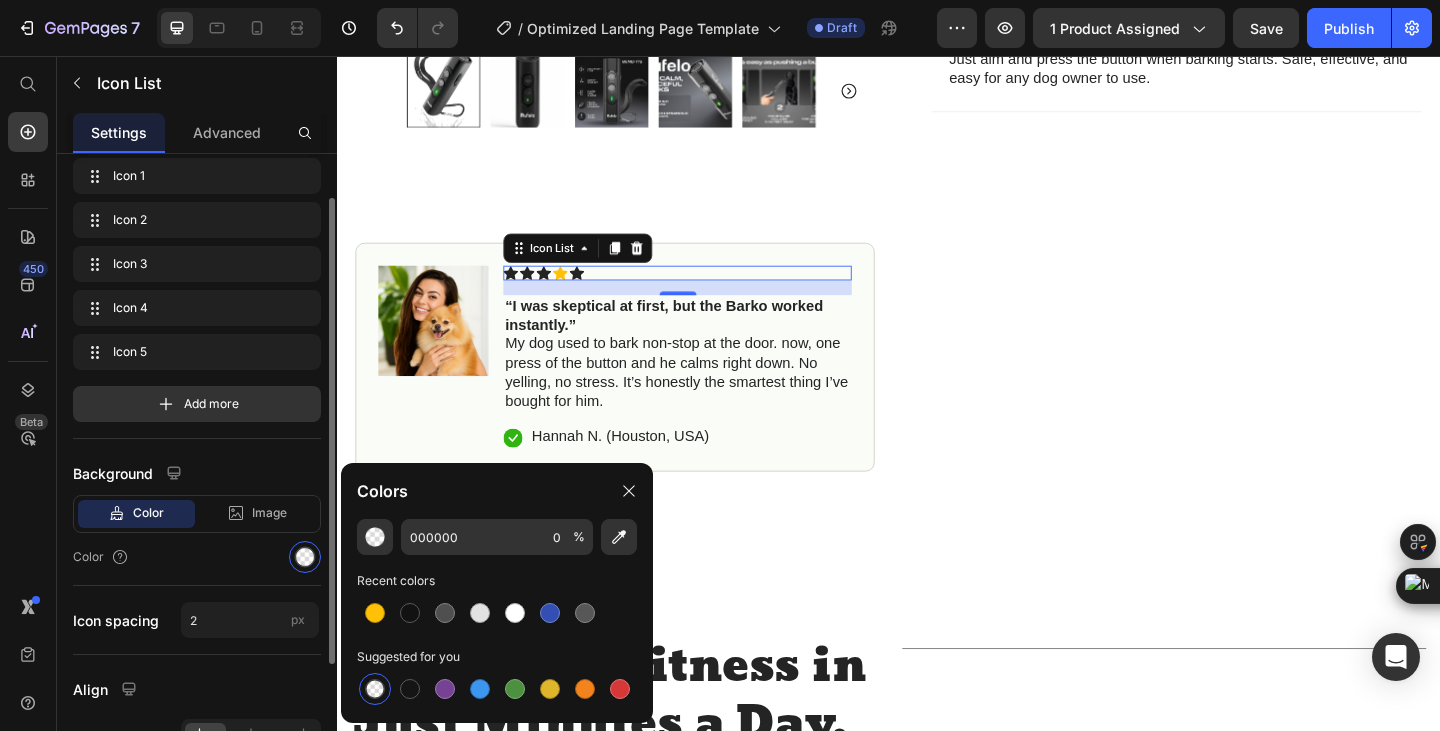 scroll, scrollTop: 0, scrollLeft: 0, axis: both 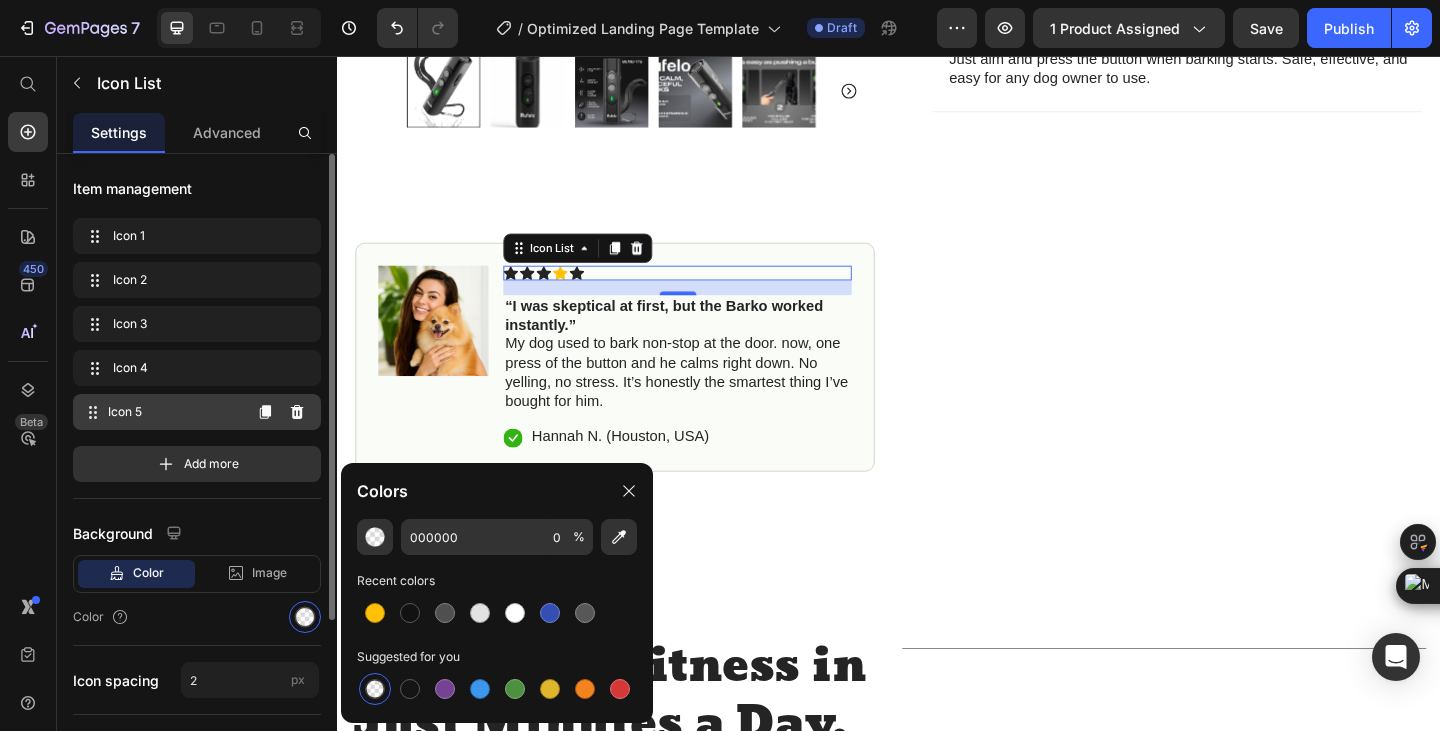 click on "Icon 5" at bounding box center [174, 412] 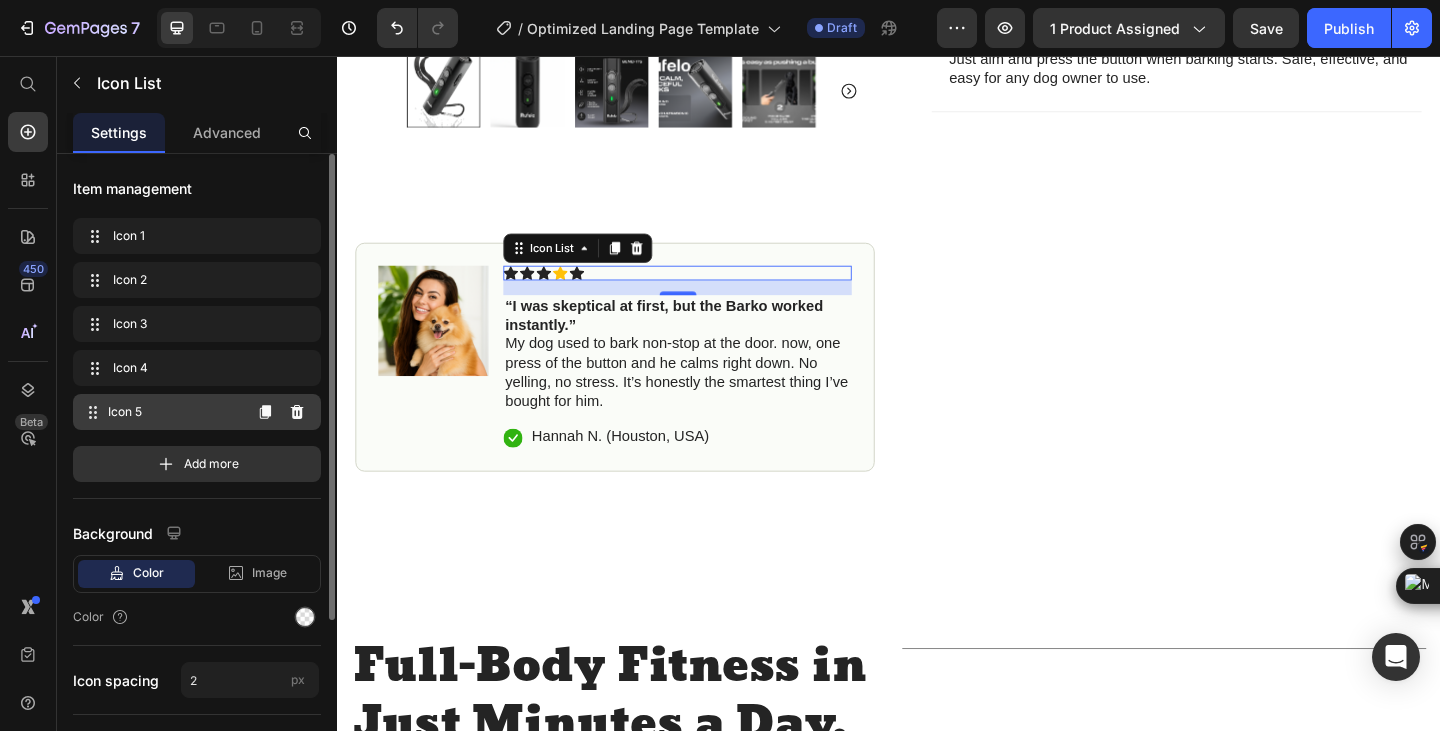 click on "Icon 5" at bounding box center [174, 412] 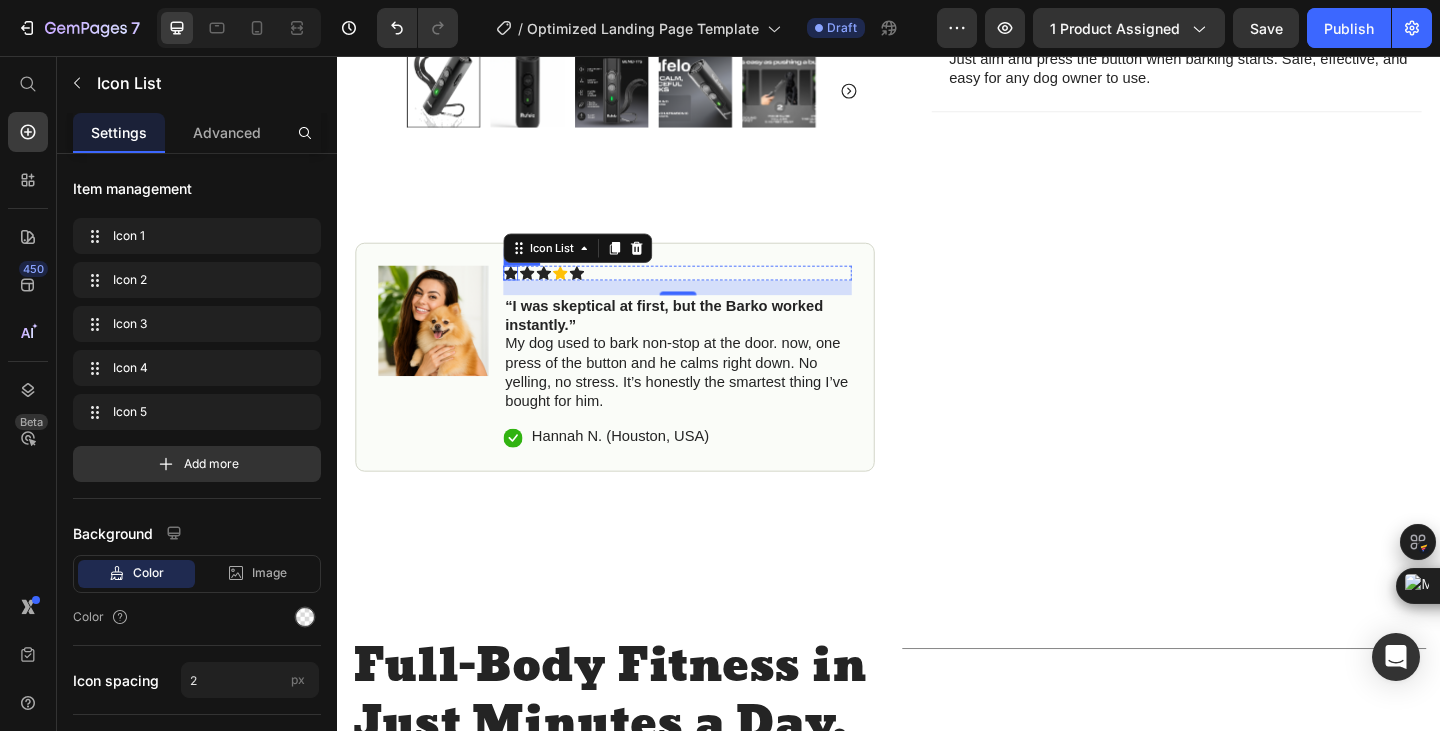 click 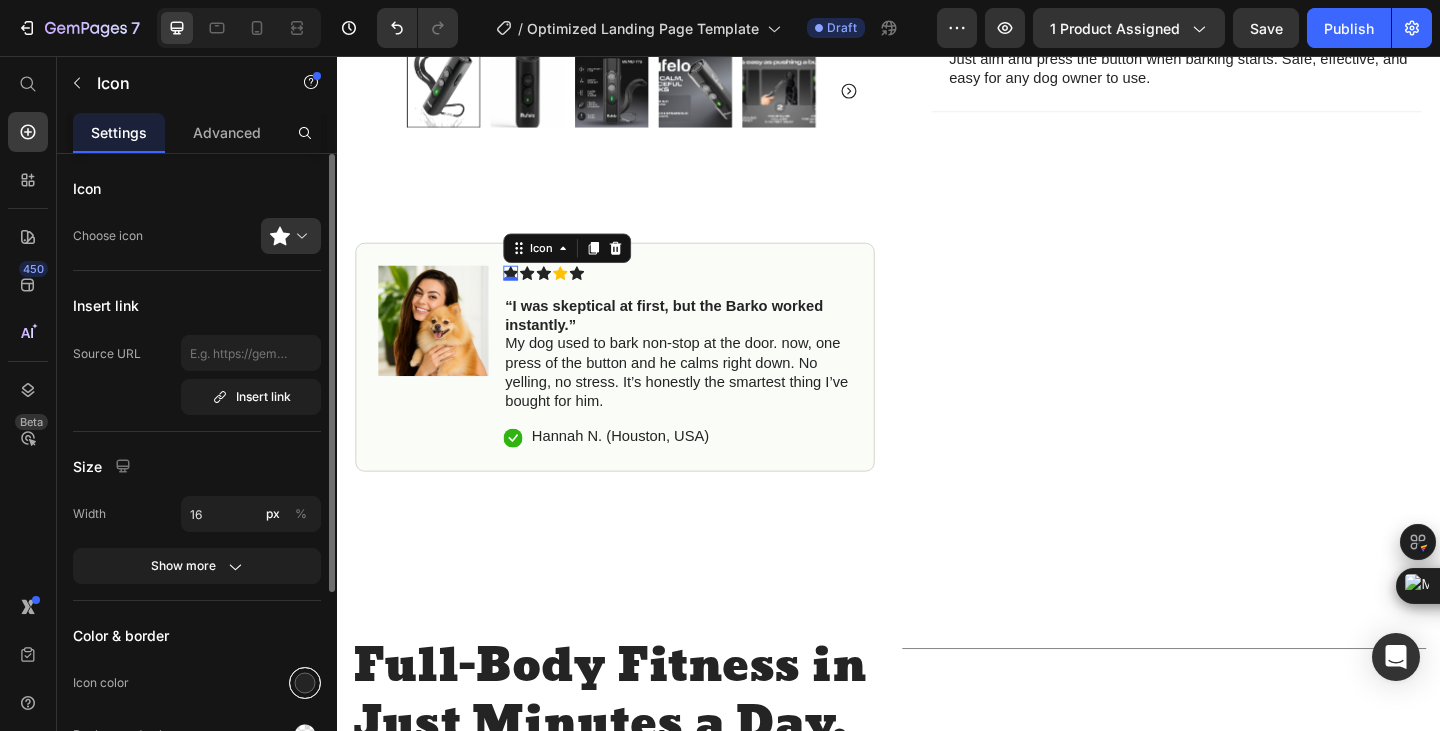 click at bounding box center (305, 683) 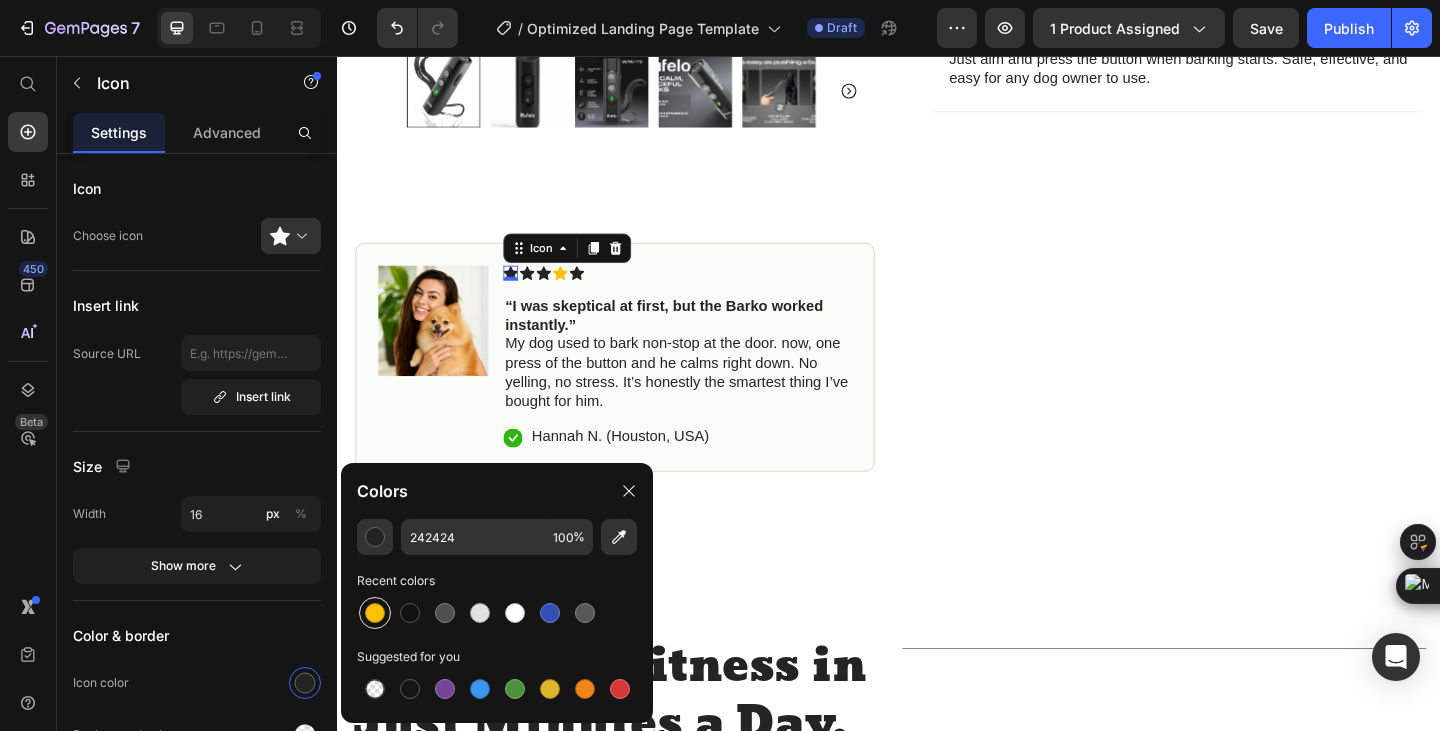 click at bounding box center [375, 613] 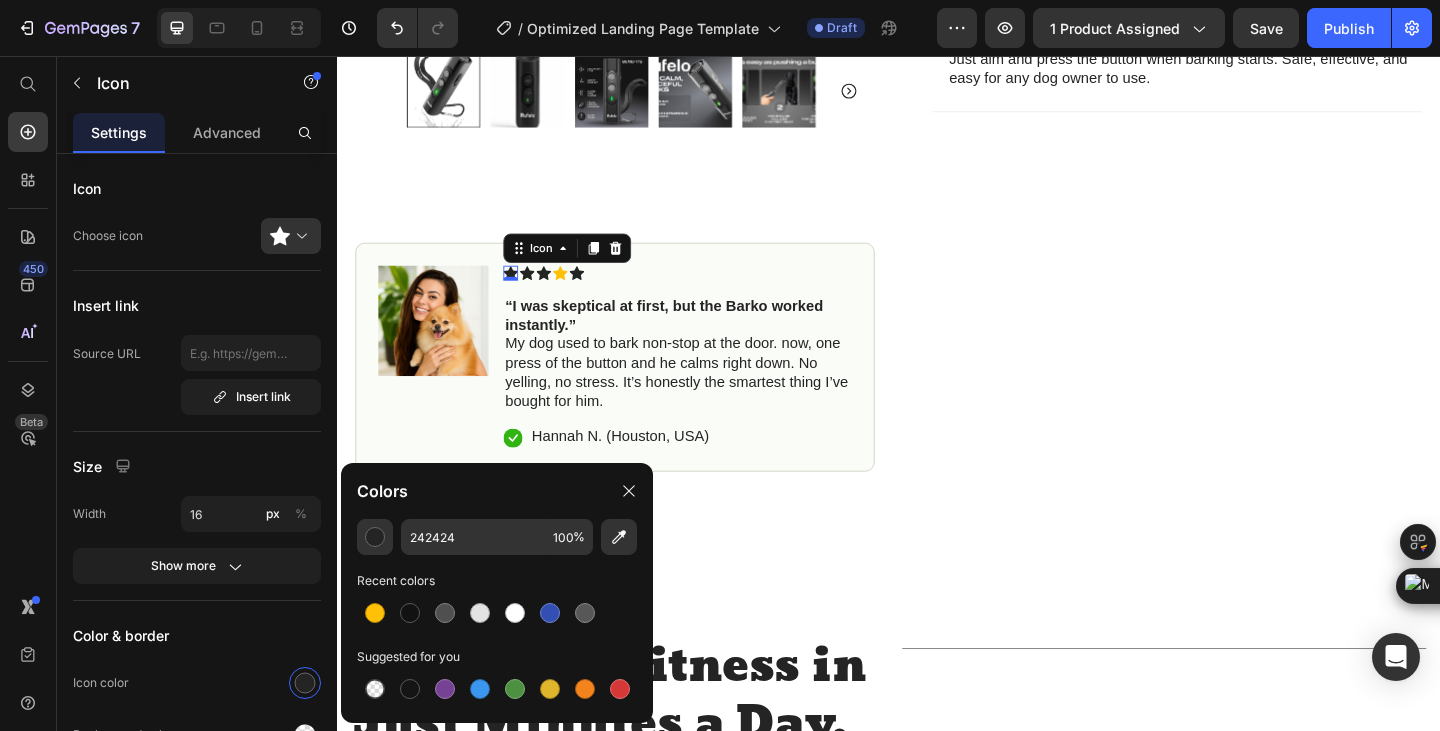 type on "FFC107" 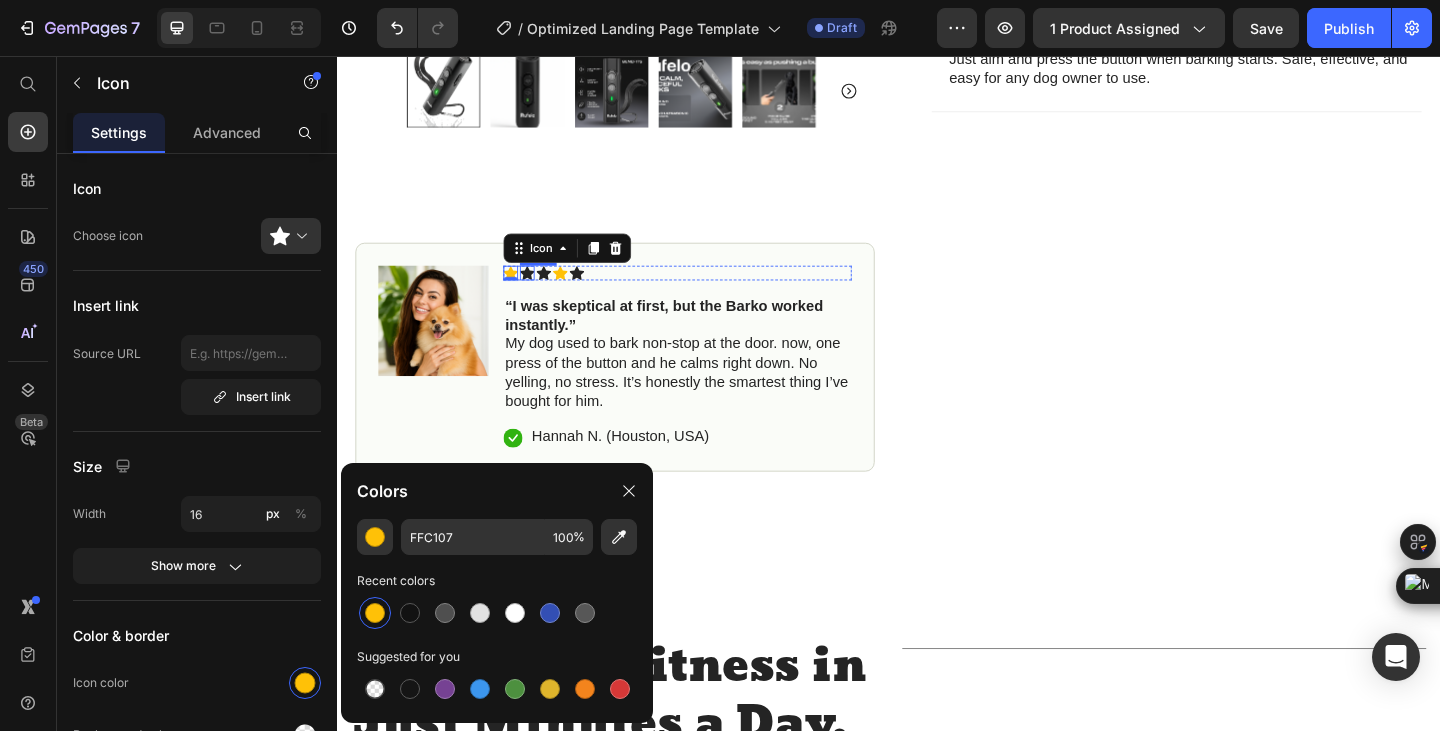click 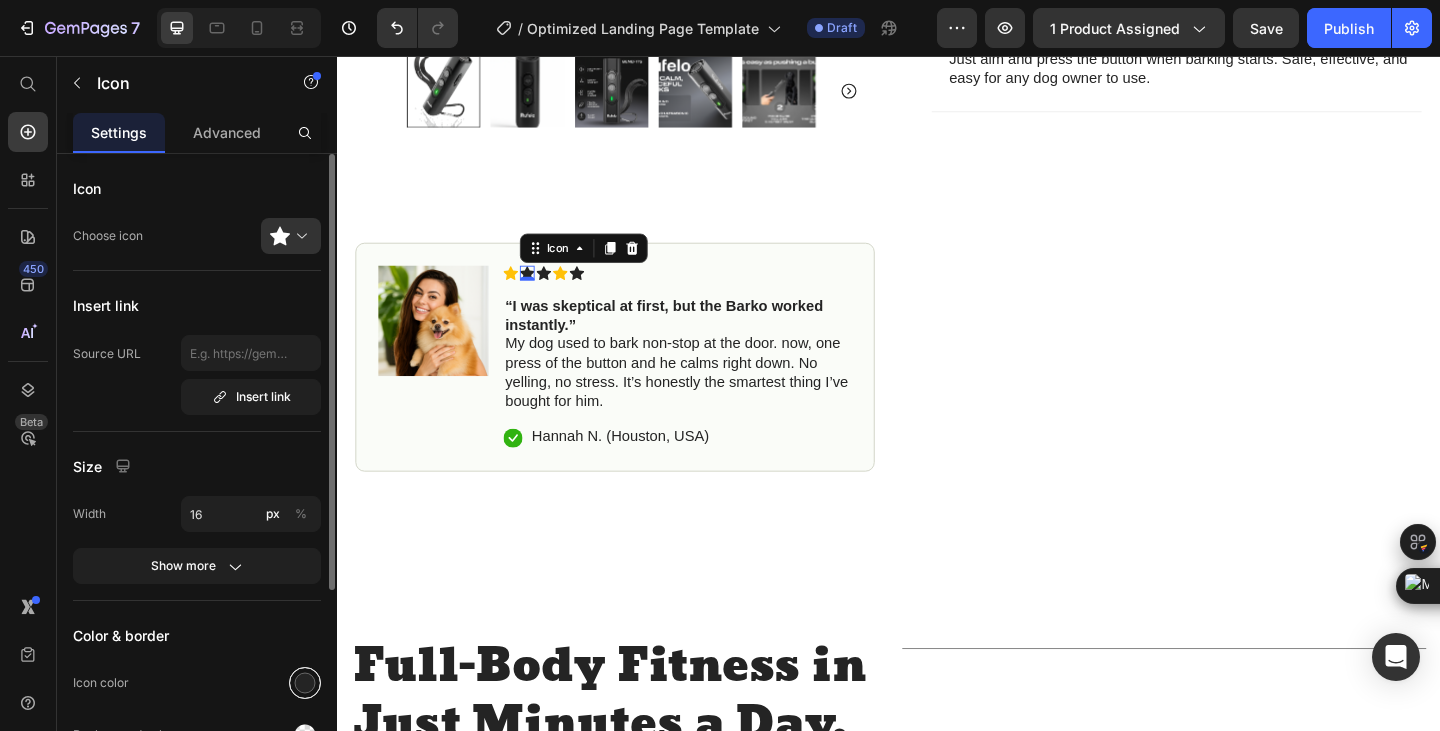click at bounding box center [305, 683] 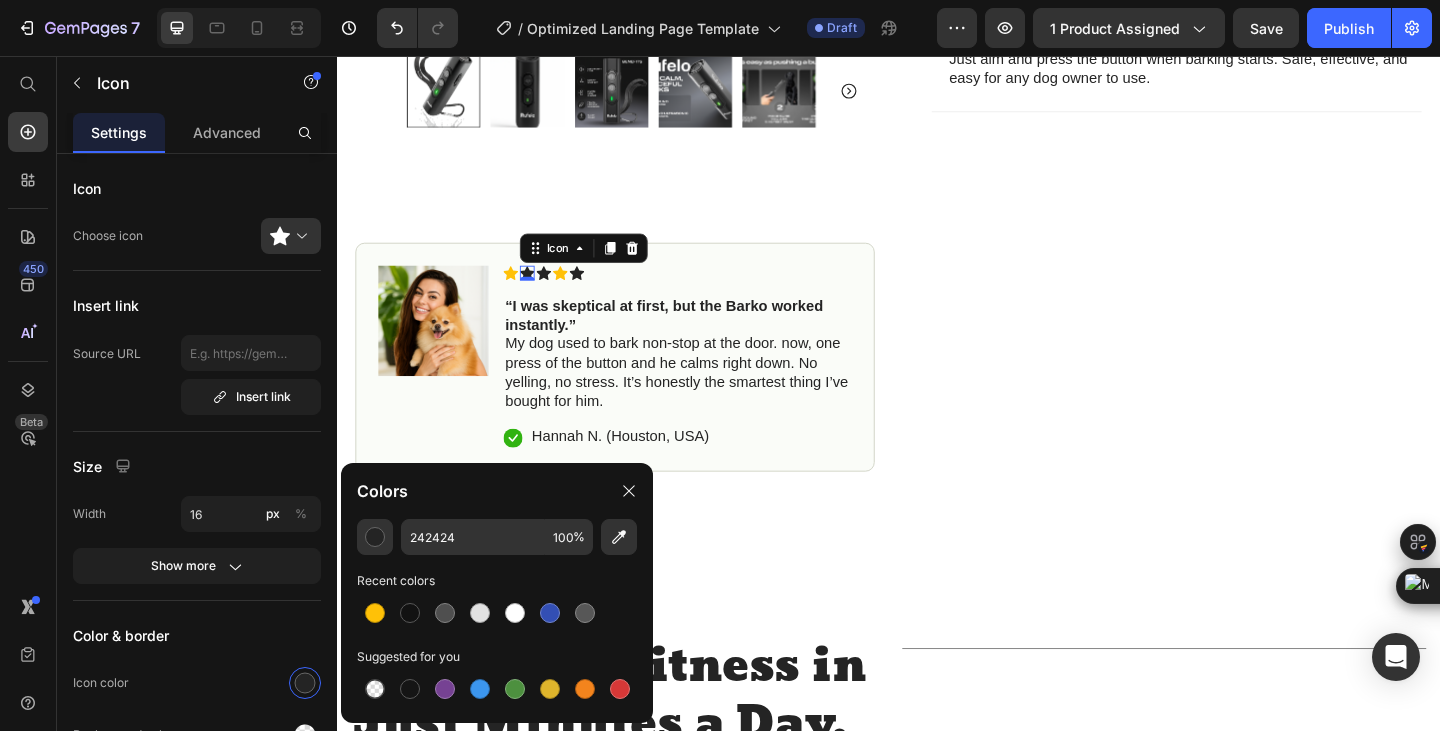 click at bounding box center (375, 613) 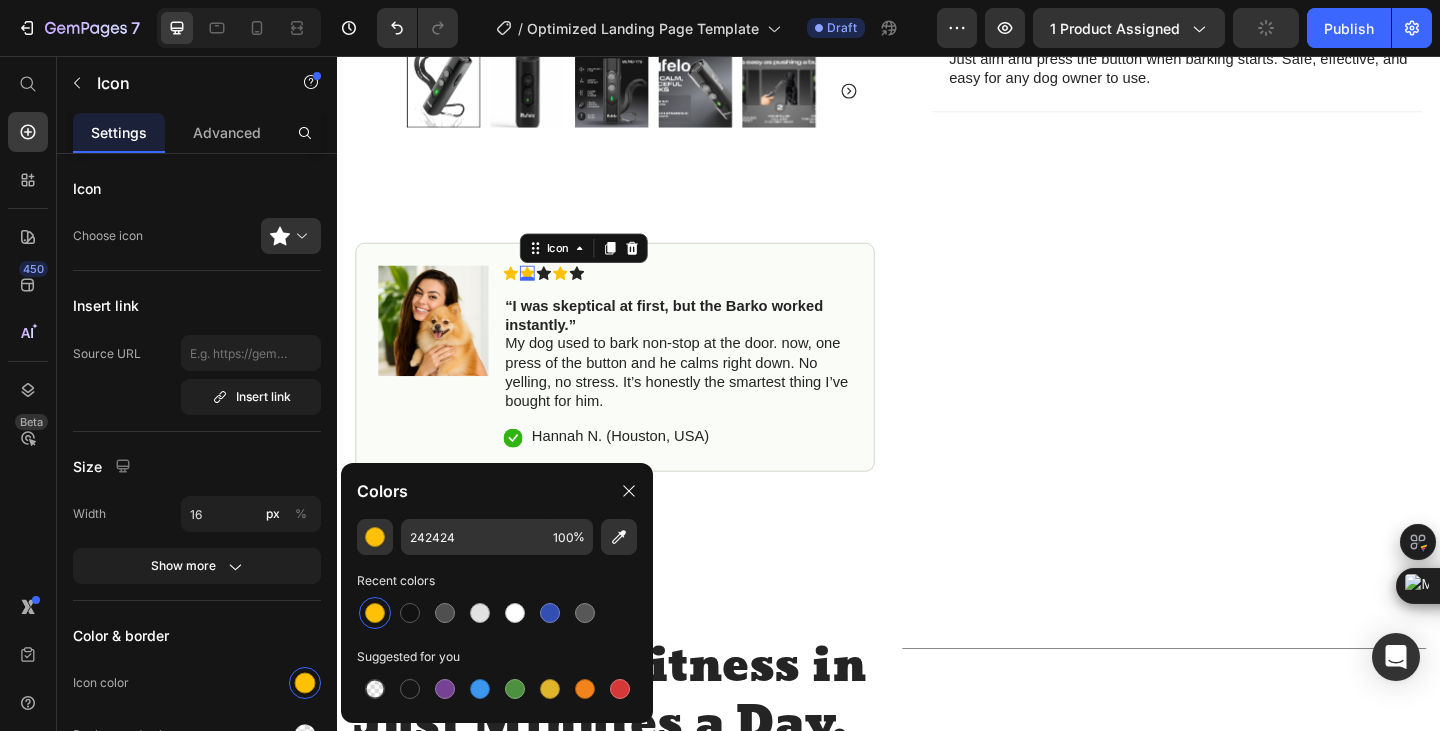 type on "FFC107" 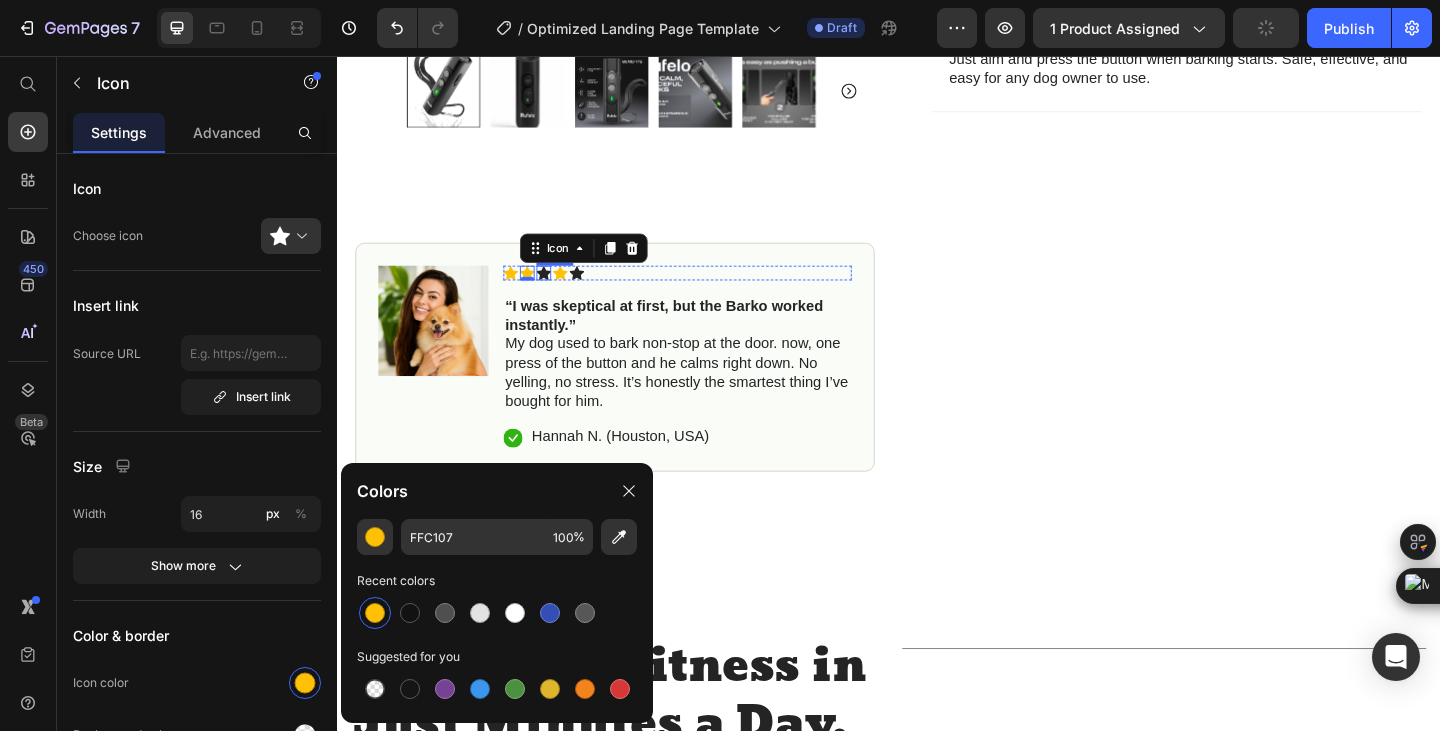 click 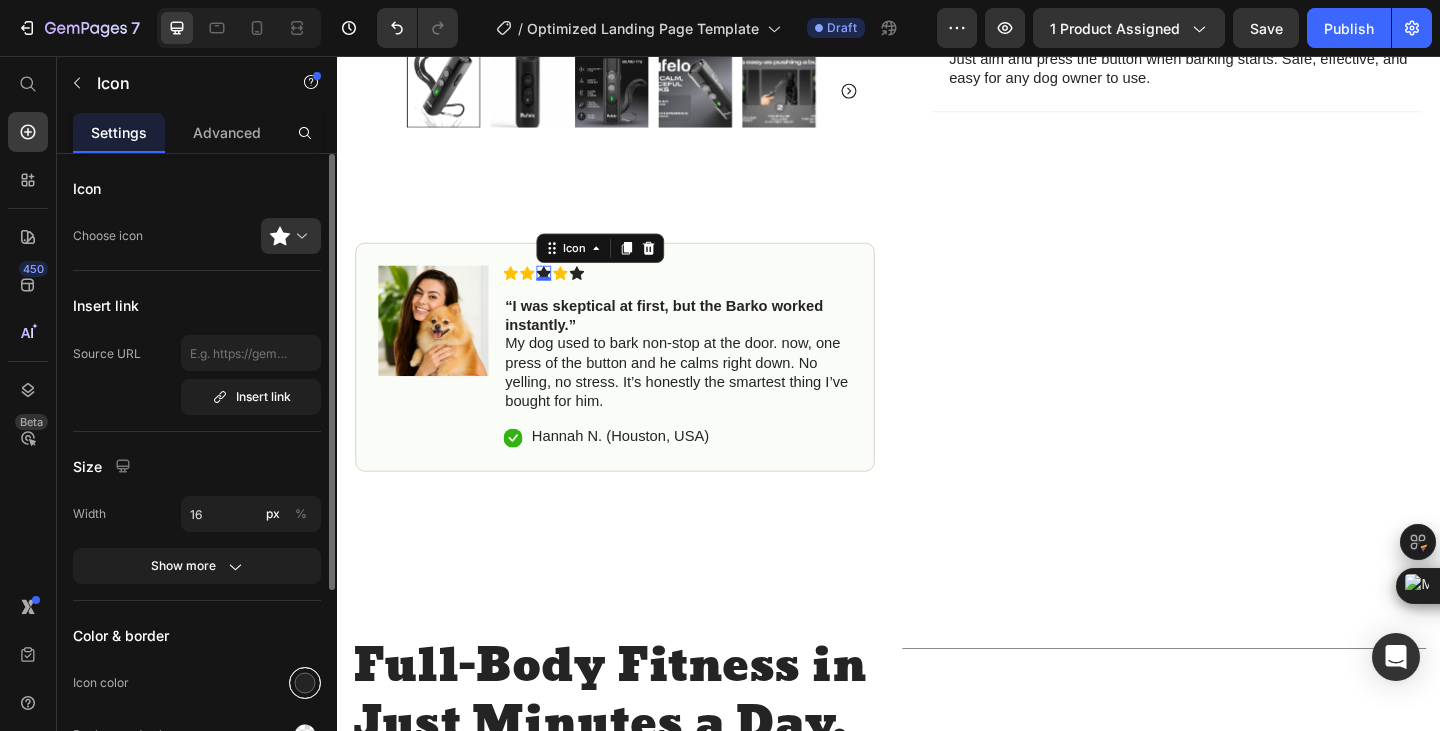 click at bounding box center [305, 683] 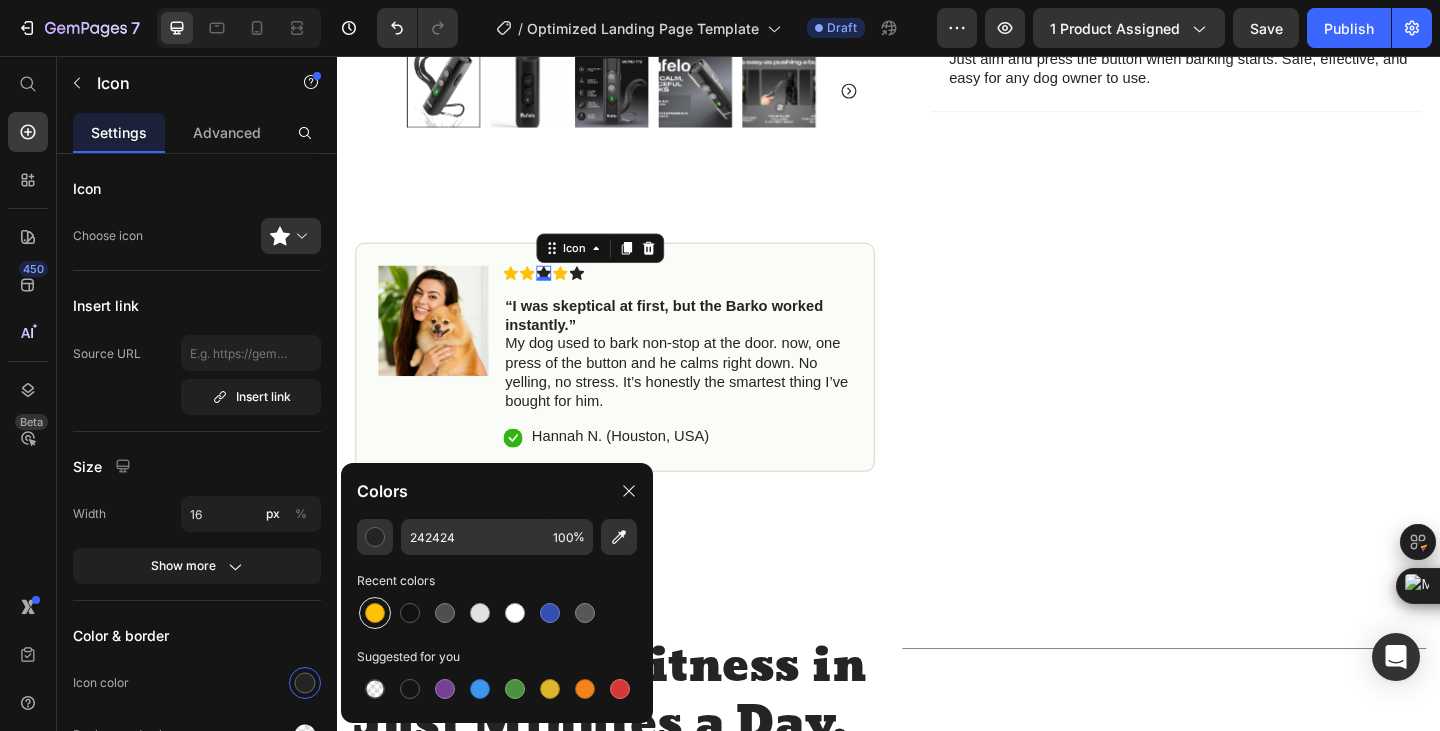 click at bounding box center [375, 613] 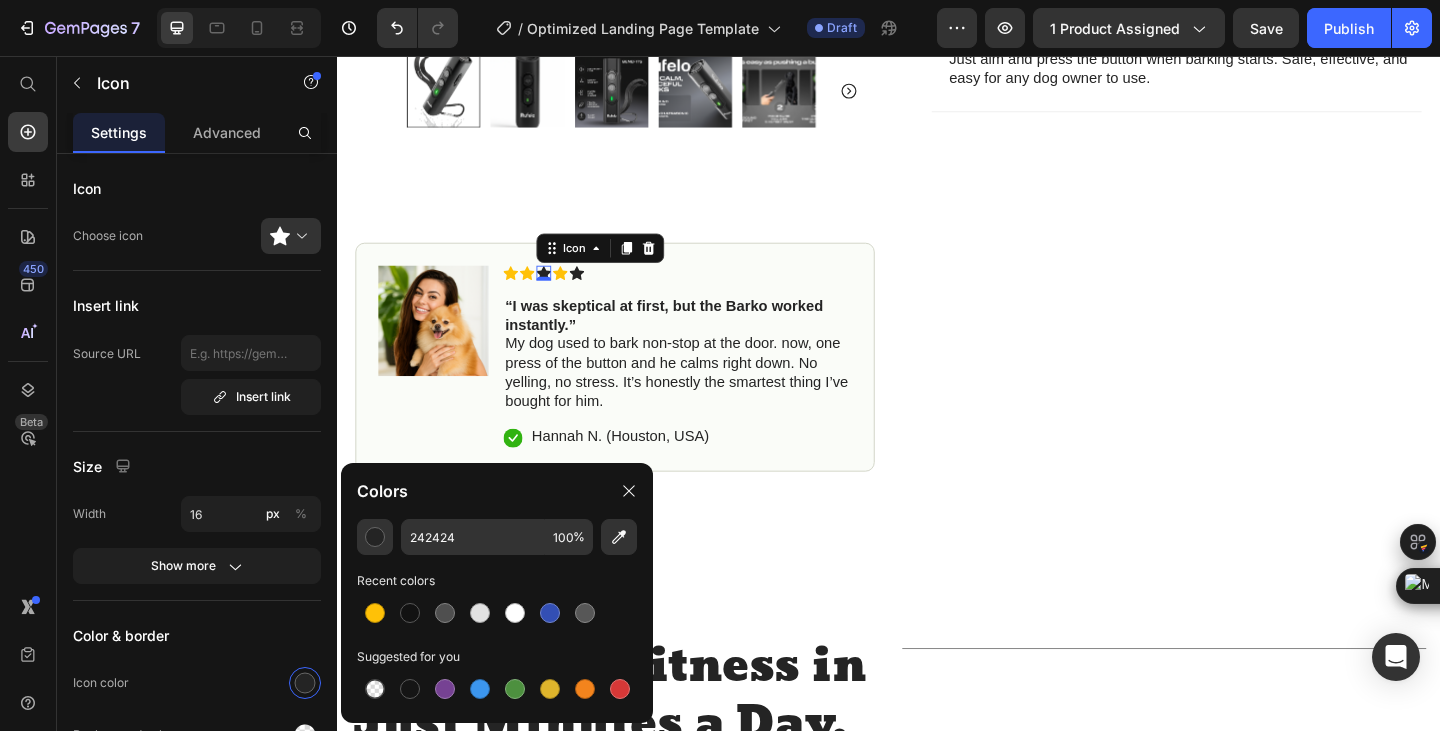 type on "FFC107" 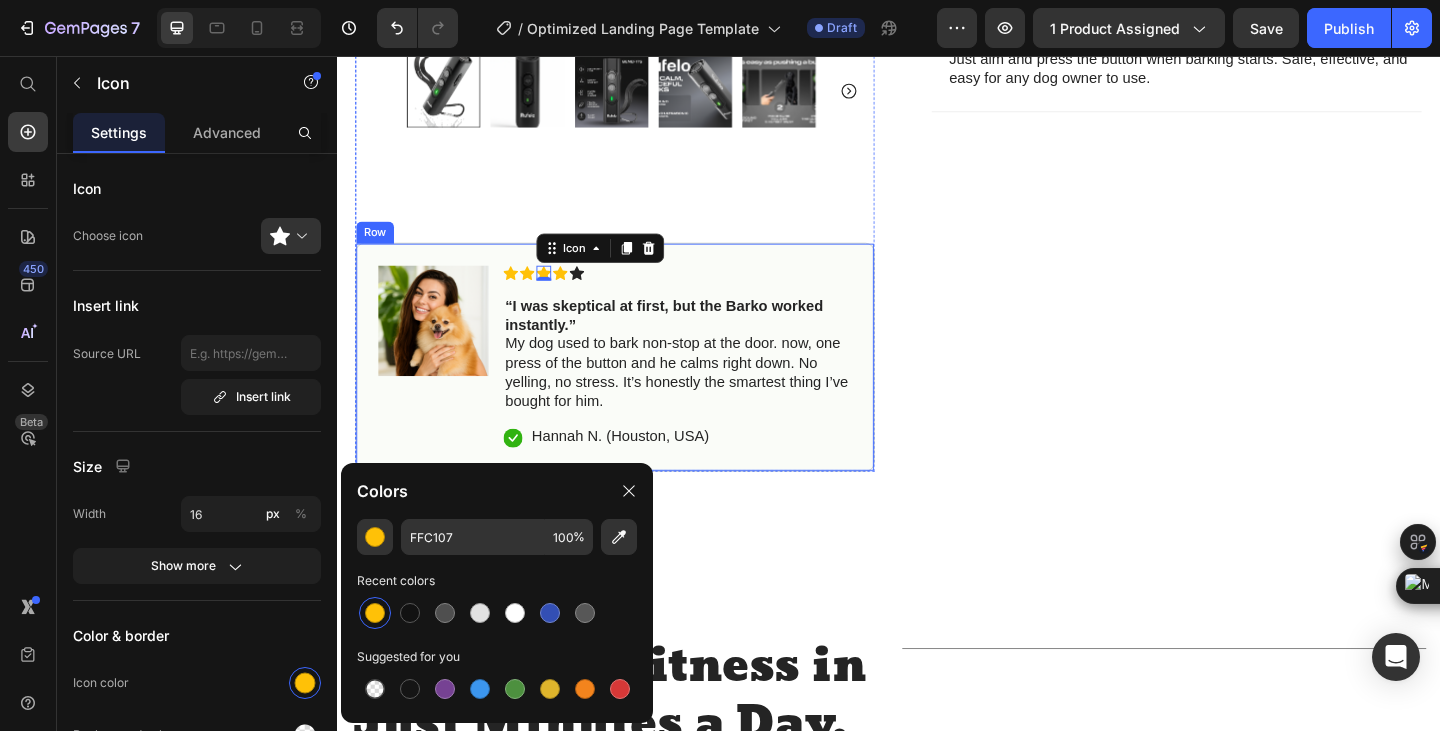 click on "Icon Icon Icon   0 Icon Icon Icon List “I was skeptical at first, but the Barko worked instantly.” My dog used to bark non-stop at the door. now, one press of the button and he calms right down. No yelling, no stress. It’s honestly the smartest thing I’ve bought for him. Text Block
Icon Hannah N. (Houston, USA) Text Block Row" at bounding box center (707, 384) 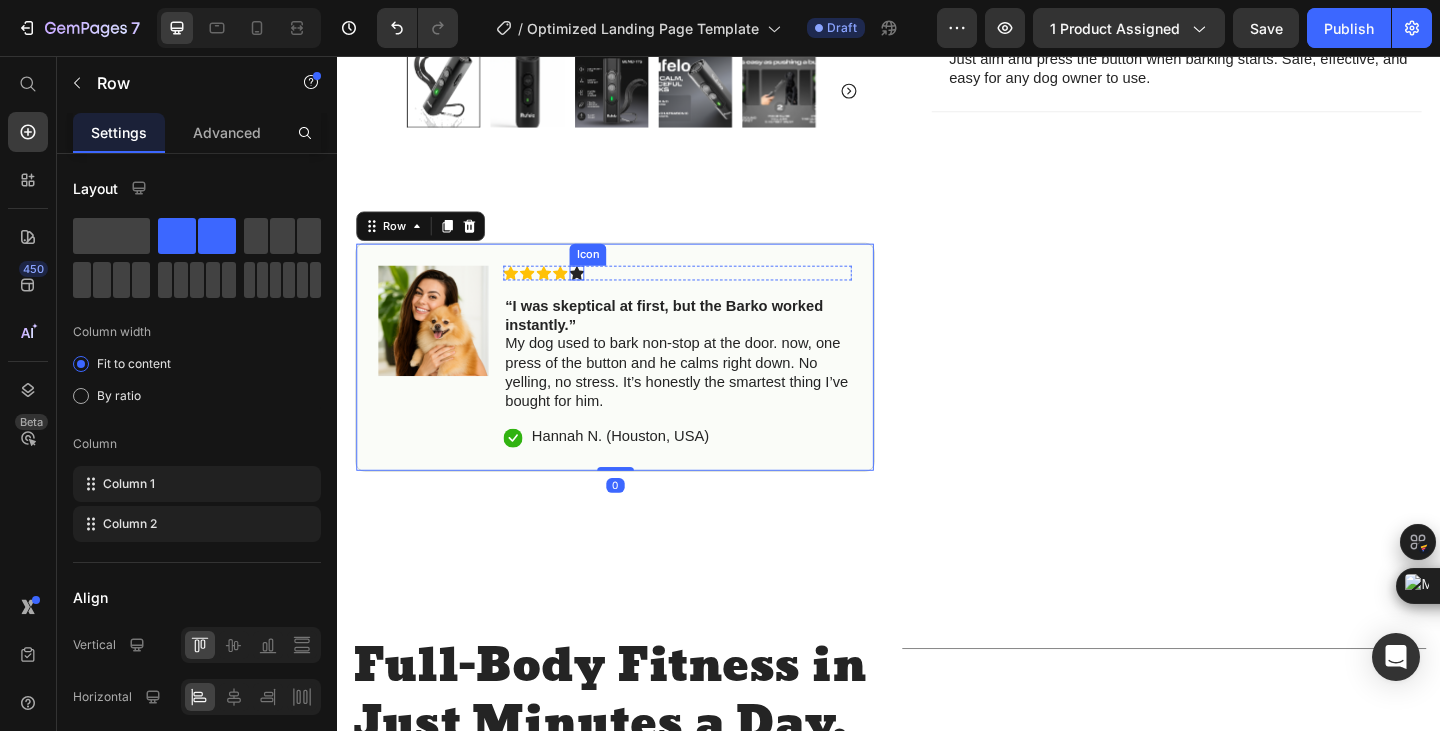 click 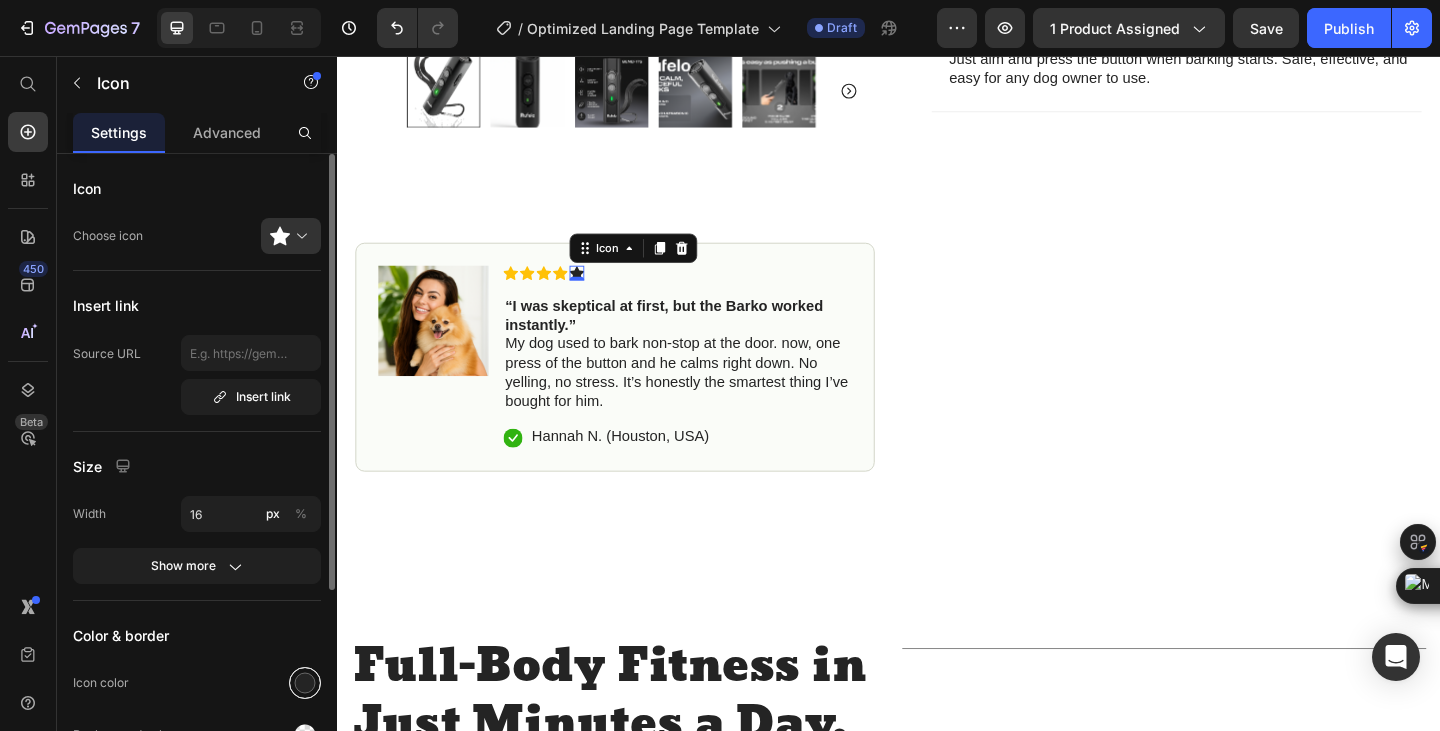 click at bounding box center [305, 683] 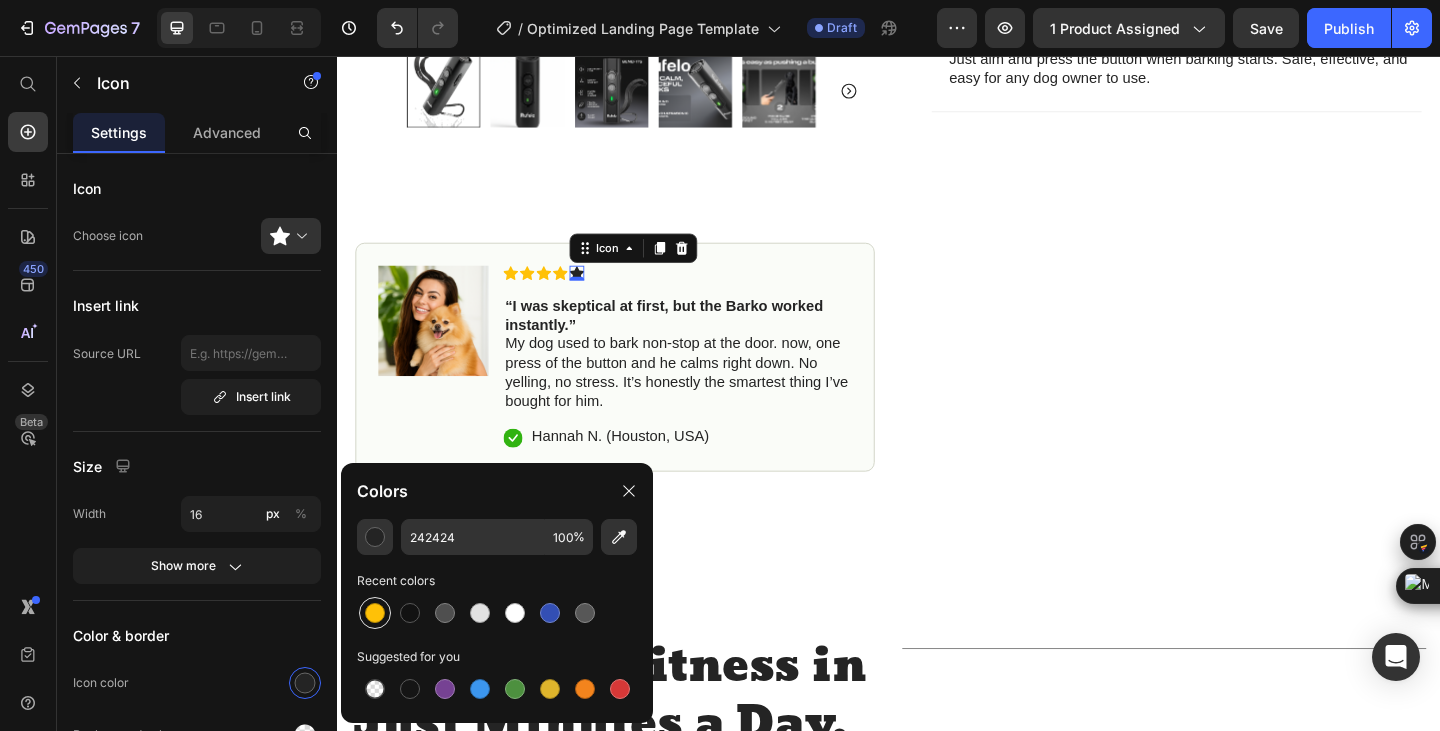 click at bounding box center [375, 613] 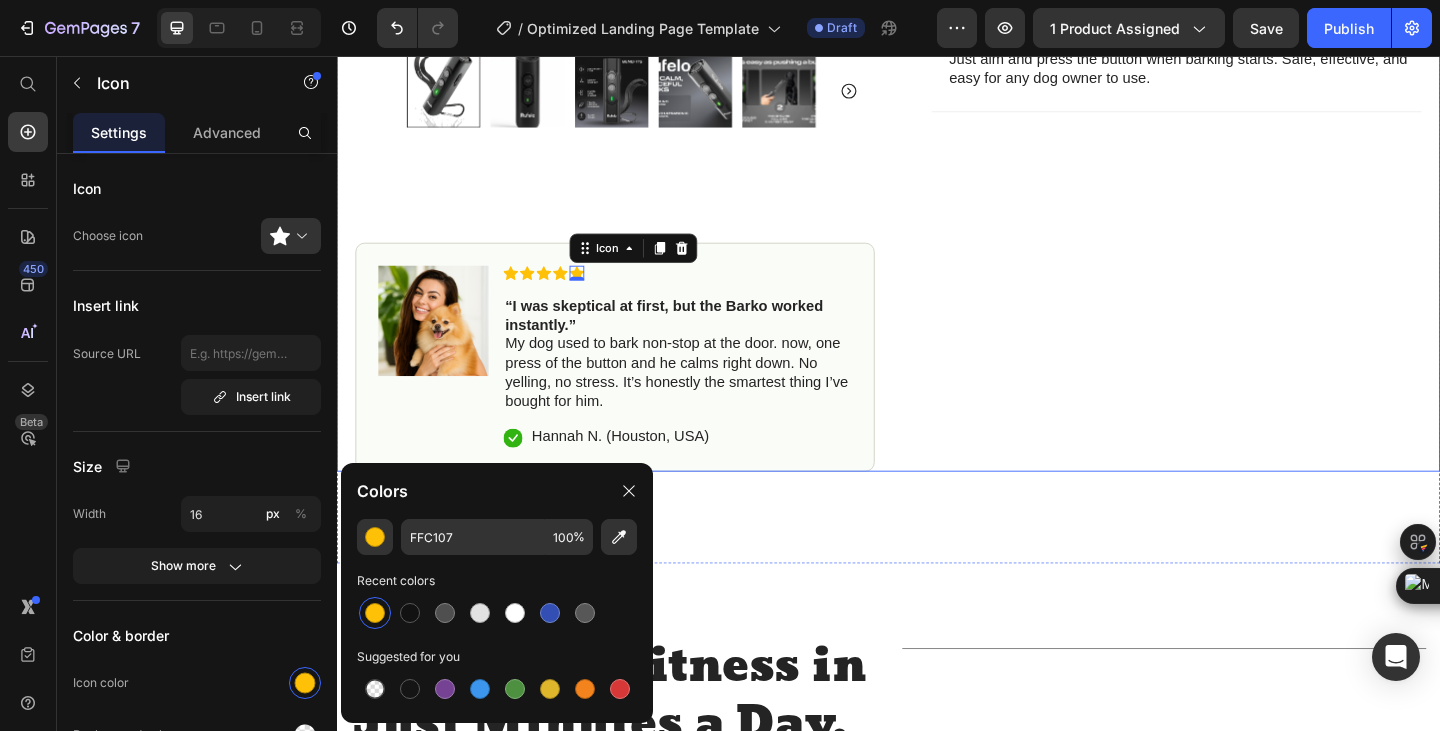 click on "Icon Icon Icon Icon Icon Icon List 4.8 based on 56,400 Customers Text Block Row Barko Product Title
Full-Body Results in Minutes
Low-Impact, Joint-Friendly Movement
Supports Recovery & Flexibility
Compact, Quiet & Easy to Use Item List $44.99 Product Price $69.99 Product Price 36% OFF Discount Tag Row Color Black Product Variants & Swatches
Icon Sold out Twice | Limited Stock Available Text Block Row add to cart Add to Cart
Icon Free Shipping on orders $100+ Text Block
Icon 60-Day MoneyBack Guarantee! Text Block
Icon Fast Tracked Shipping Worldwide! Text Block Row Image Icon Icon Icon Icon Icon Icon List “I knew the Nurvani Plate was working when my friends started asking, ‘What are you doing? You look stronger and more toned!’ Text Block
Icon Hannah N. (Houston, USA) Text Block Row Row
Benefits
Row" at bounding box center [1234, -155] 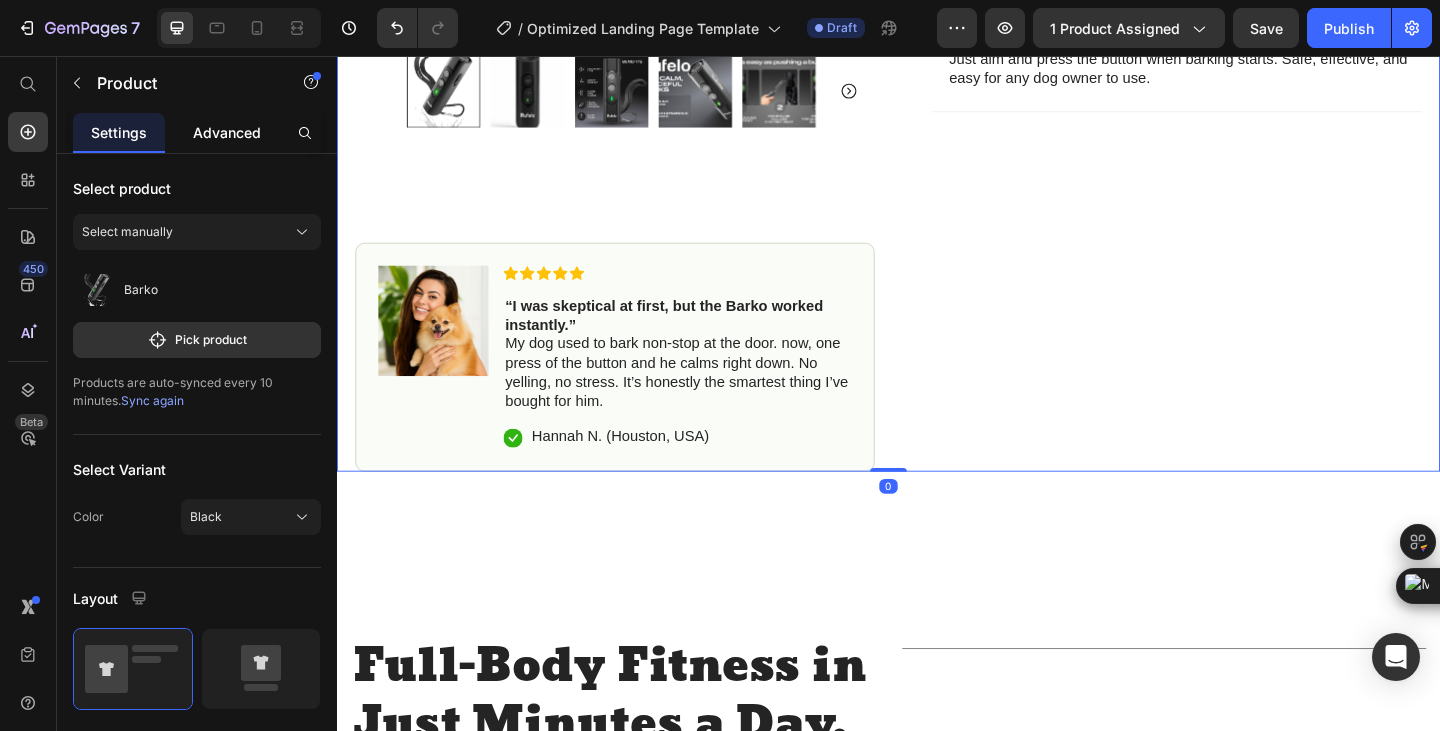 click on "Advanced" 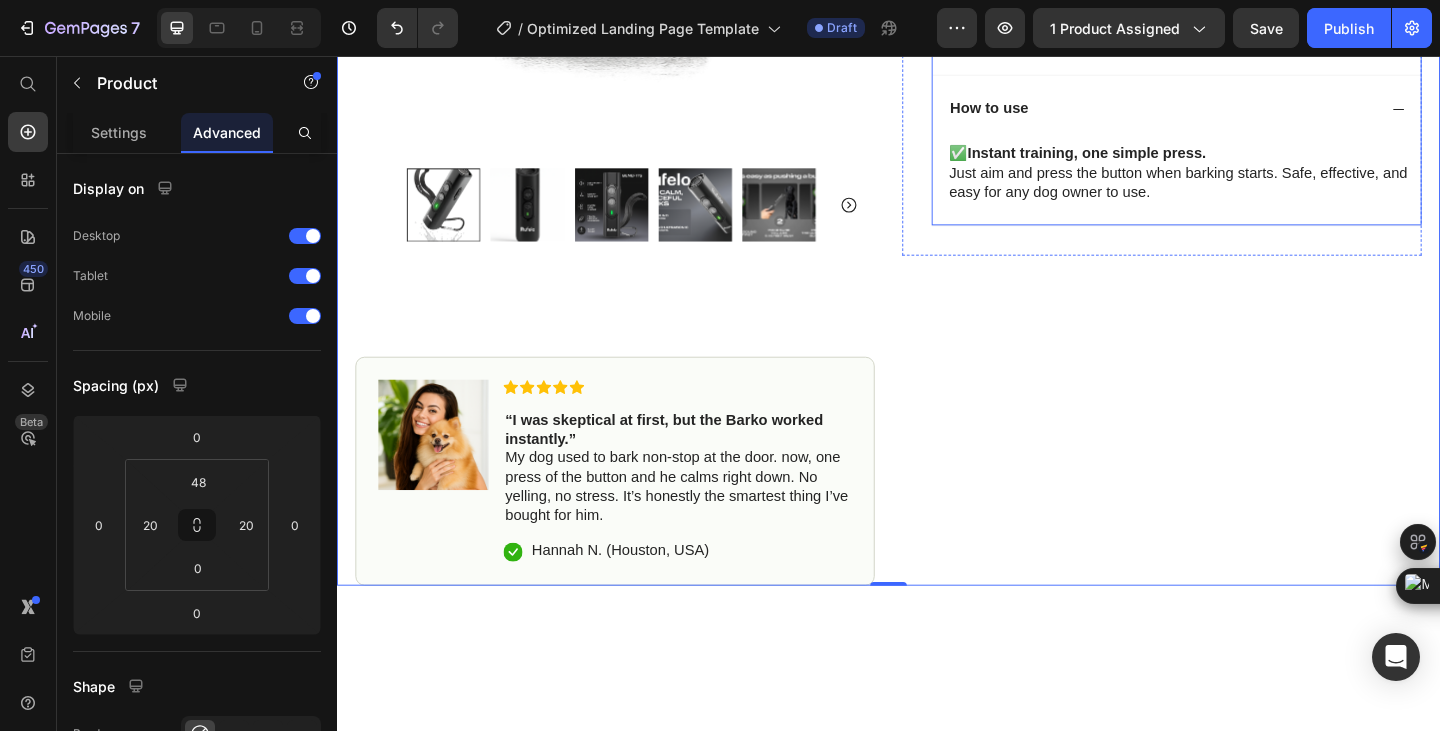 scroll, scrollTop: 1000, scrollLeft: 0, axis: vertical 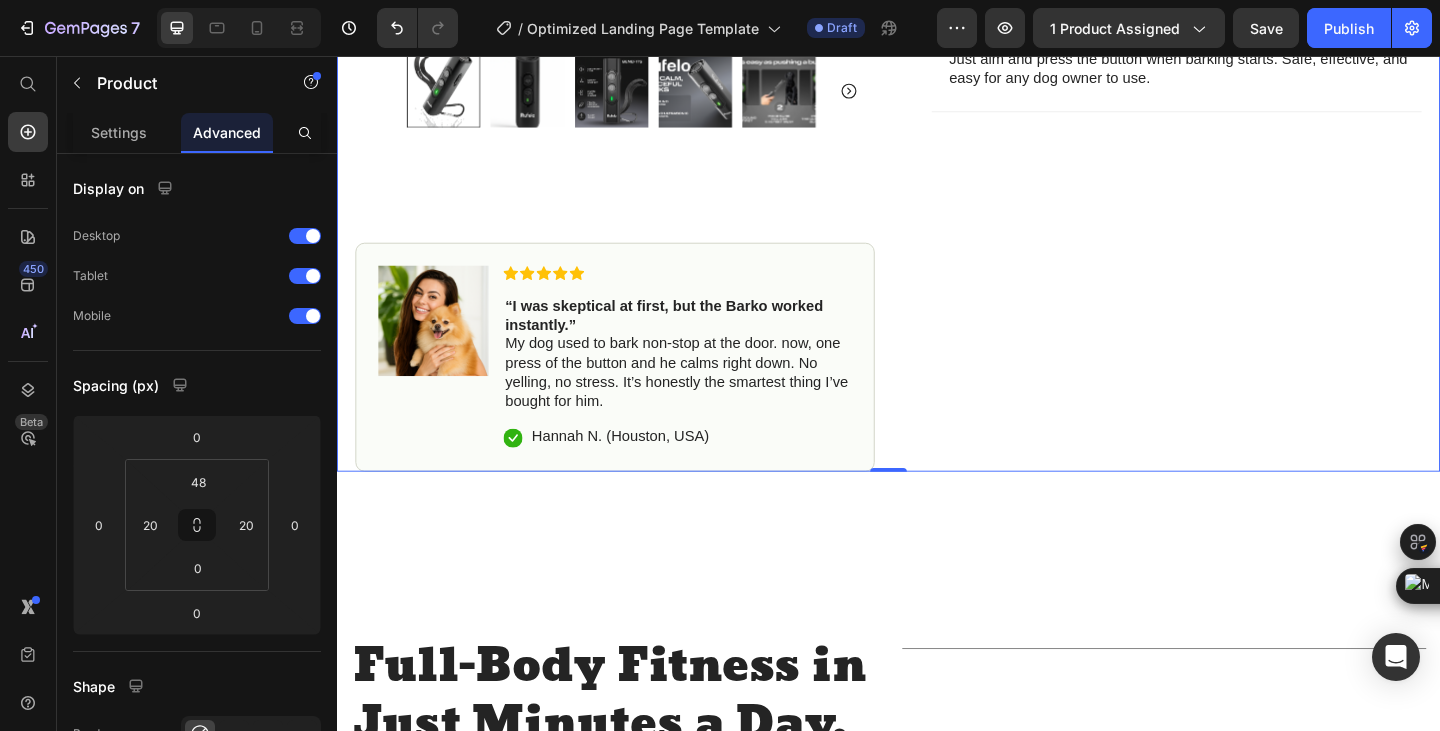 click on "Icon Icon Icon Icon Icon Icon List 4.8 based on 56,400 Customers Text Block Row Barko Product Title
Full-Body Results in Minutes
Low-Impact, Joint-Friendly Movement
Supports Recovery & Flexibility
Compact, Quiet & Easy to Use Item List $44.99 Product Price $69.99 Product Price 36% OFF Discount Tag Row Color Black Product Variants & Swatches
Icon Sold out Twice | Limited Stock Available Text Block Row add to cart Add to Cart
Icon Free Shipping on orders $100+ Text Block
Icon 60-Day MoneyBack Guarantee! Text Block
Icon Fast Tracked Shipping Worldwide! Text Block Row Image Icon Icon Icon Icon Icon Icon List “I knew the Nurvani Plate was working when my friends started asking, ‘What are you doing? You look stronger and more toned!’ Text Block
Icon Hannah N. (Houston, USA) Text Block Row Row
Benefits
Row" at bounding box center (1234, -155) 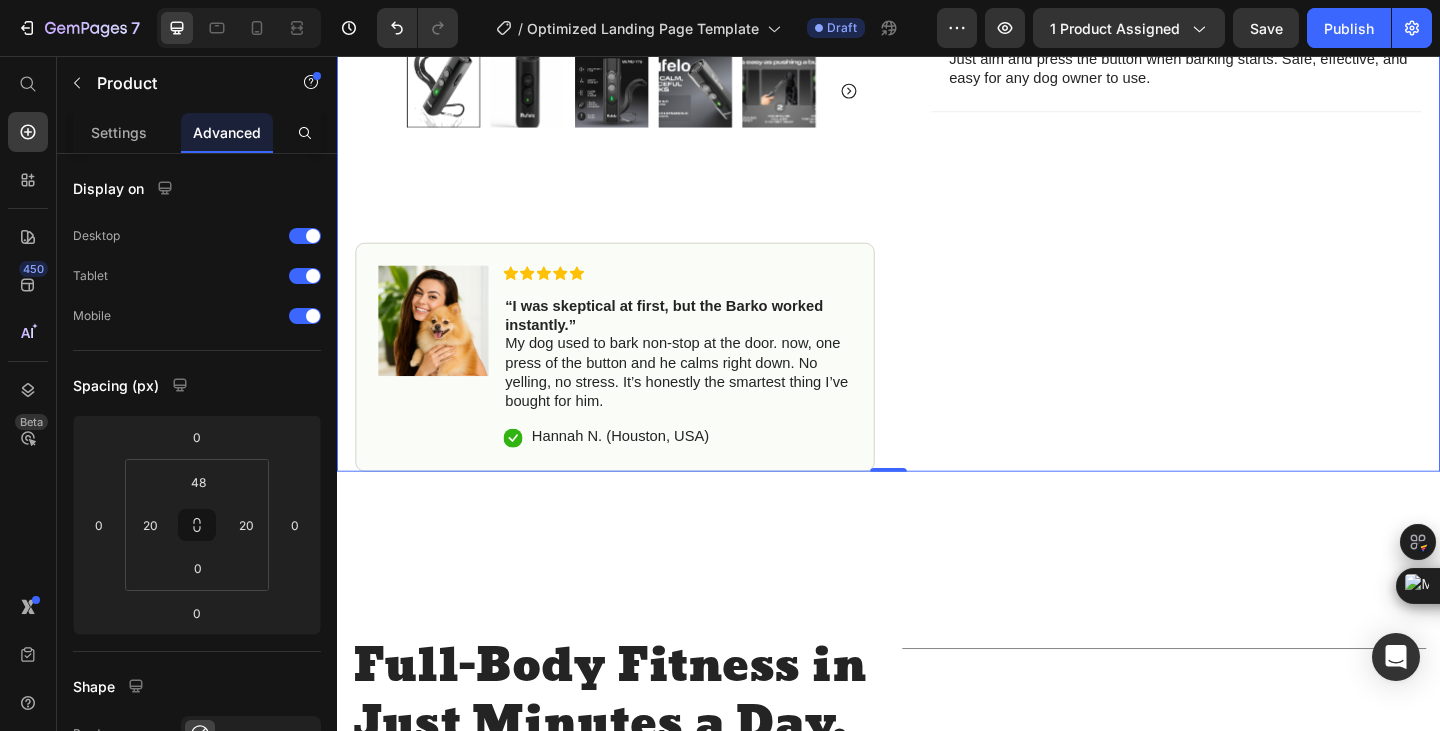 click on "Settings" at bounding box center (119, 132) 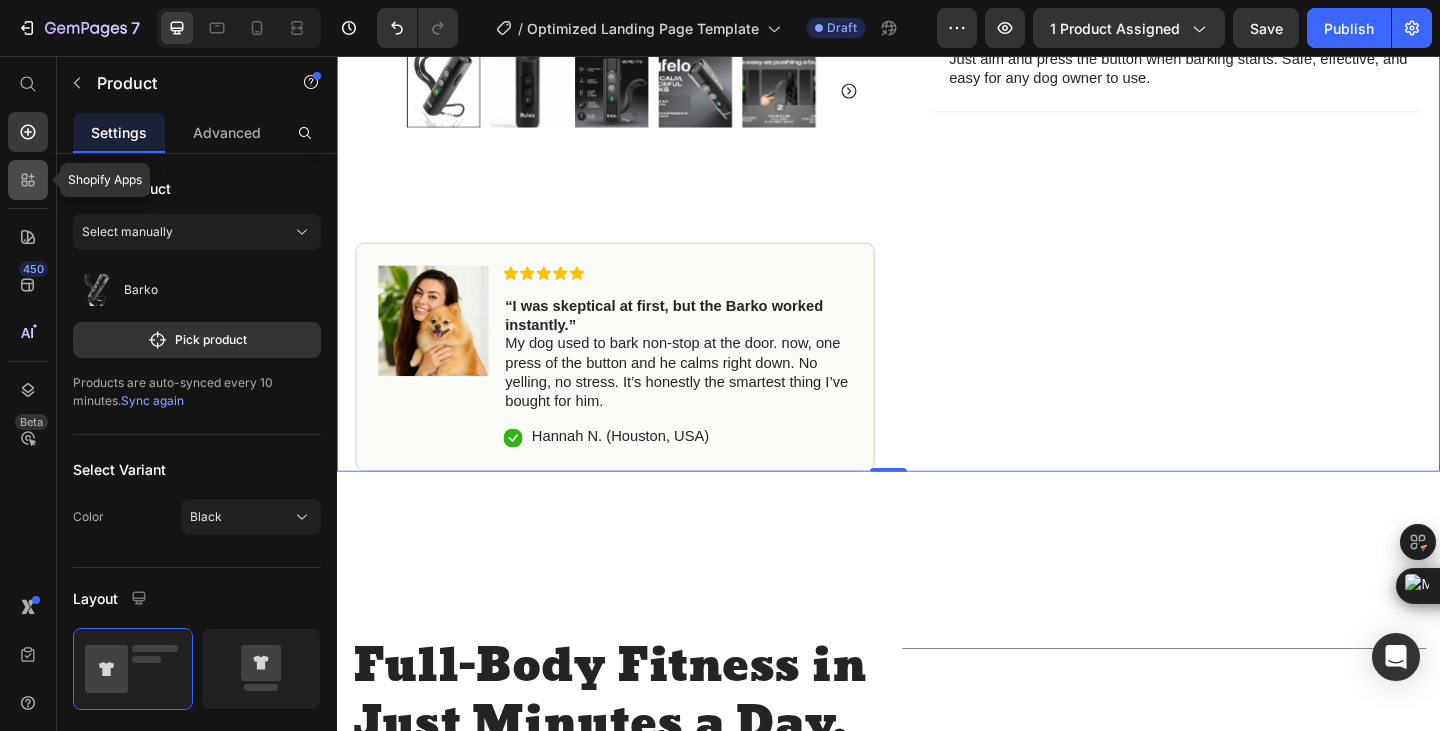 click 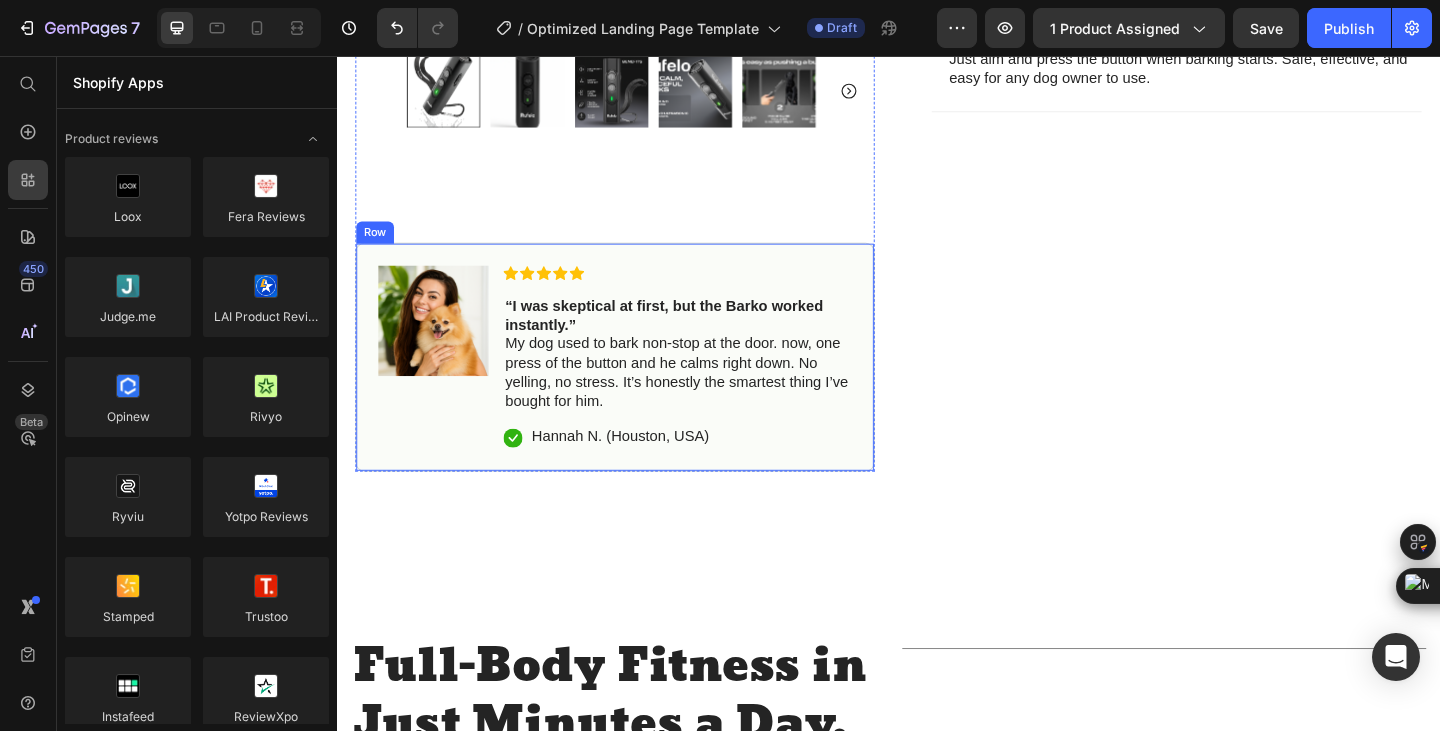 scroll, scrollTop: 1333, scrollLeft: 0, axis: vertical 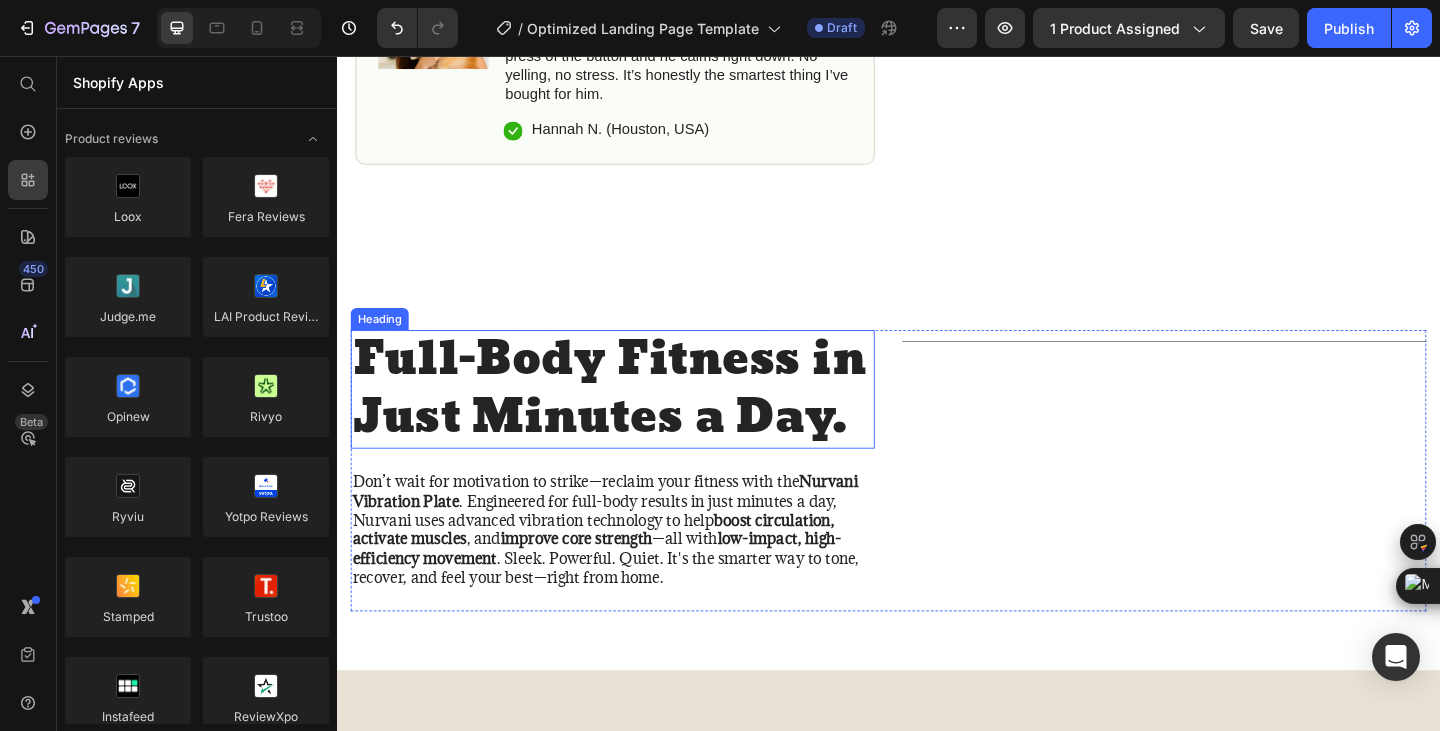 click on "Full-Body Fitness in Just Minutes a Day." at bounding box center [637, 419] 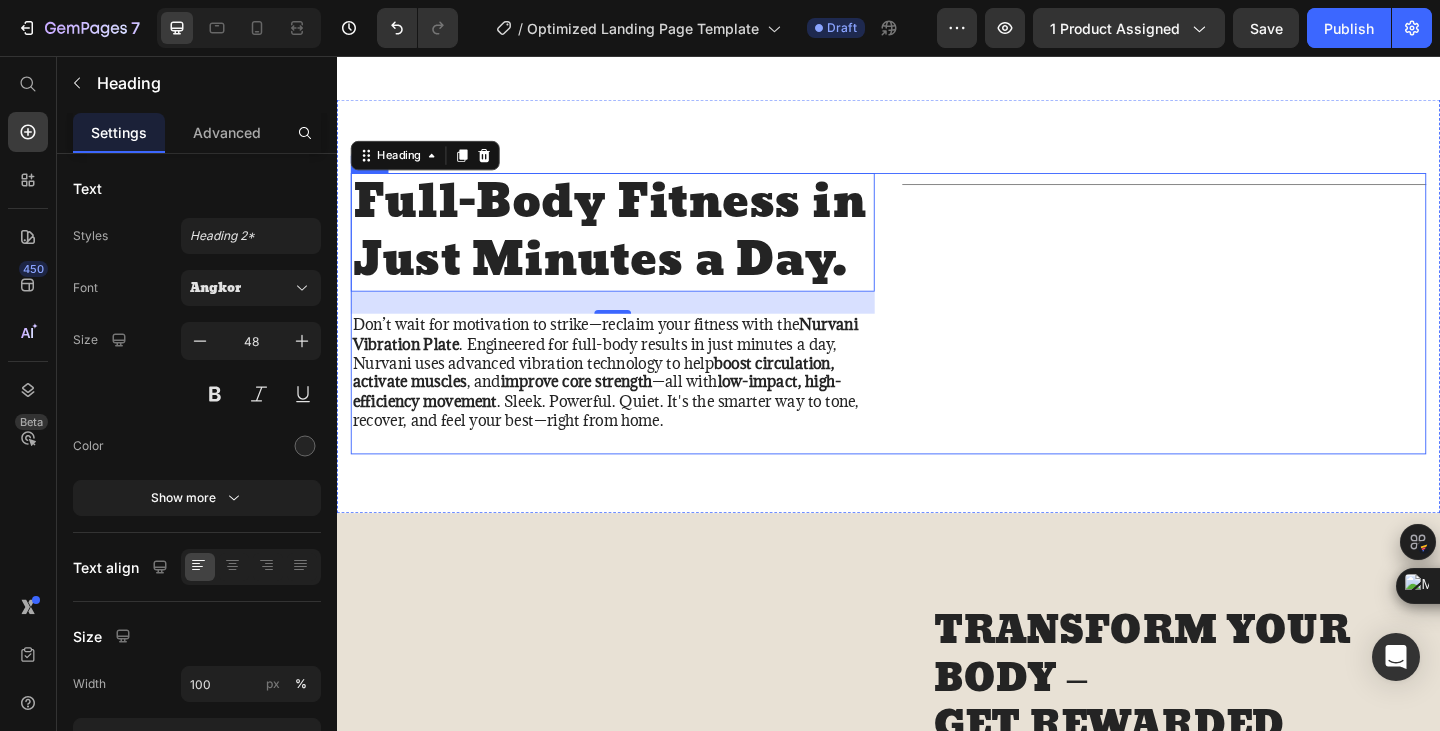 scroll, scrollTop: 1333, scrollLeft: 0, axis: vertical 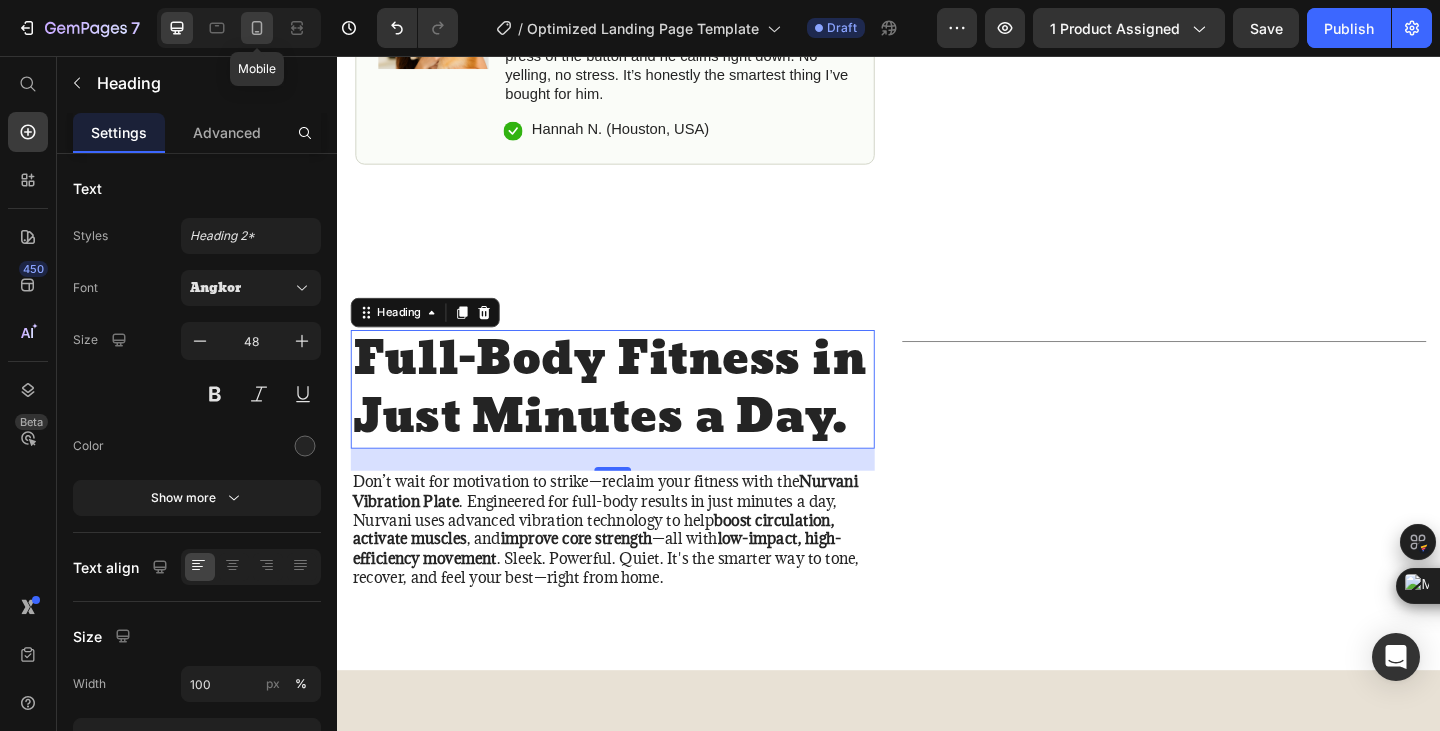 click 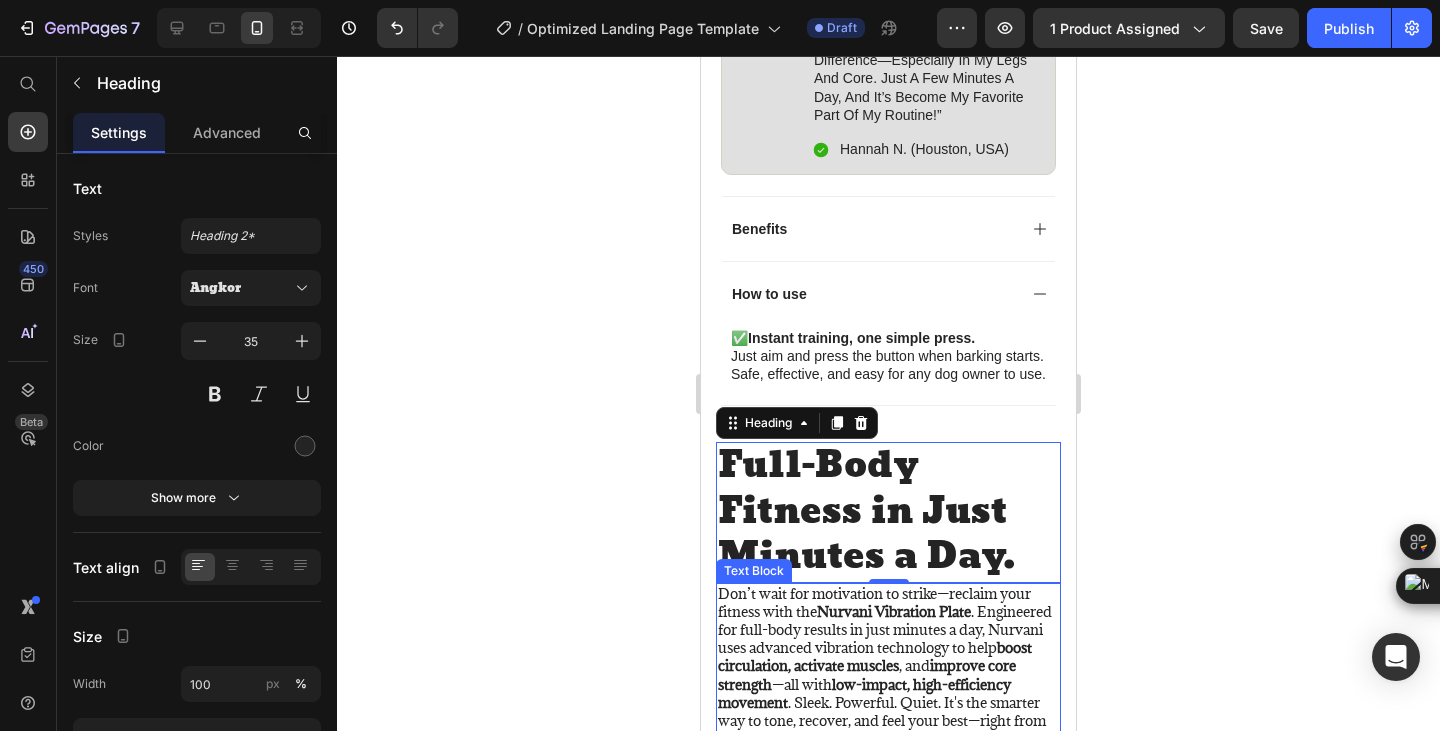 scroll, scrollTop: 1494, scrollLeft: 0, axis: vertical 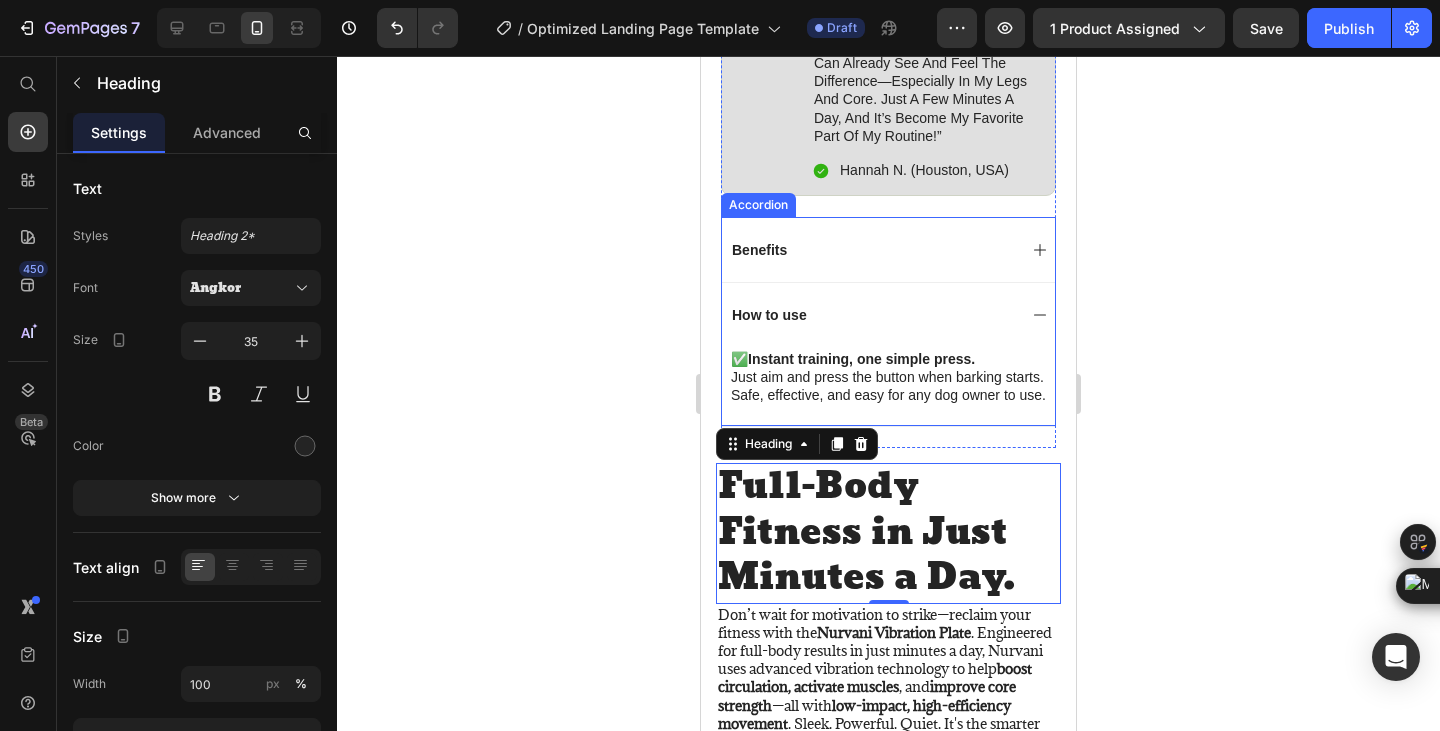 click on "How to use" at bounding box center (872, 315) 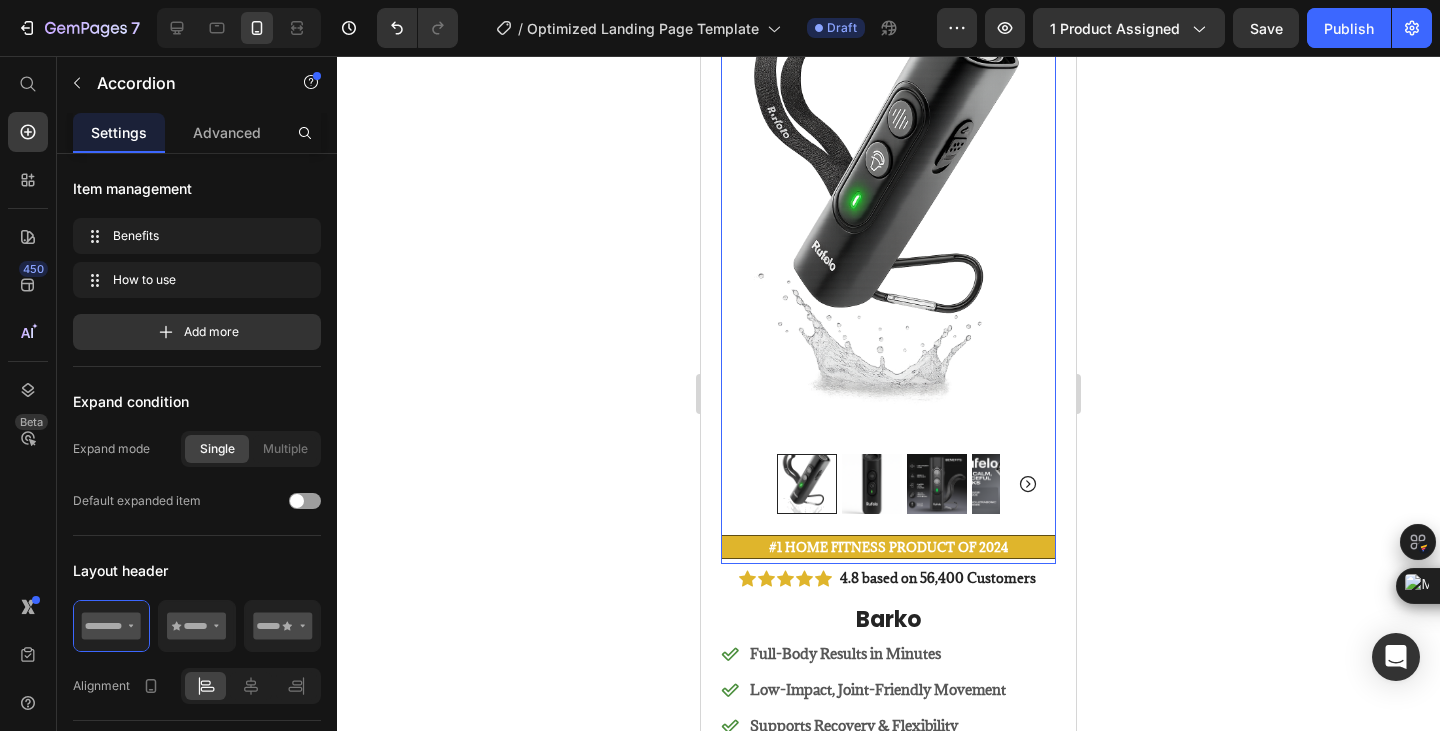 scroll, scrollTop: 333, scrollLeft: 0, axis: vertical 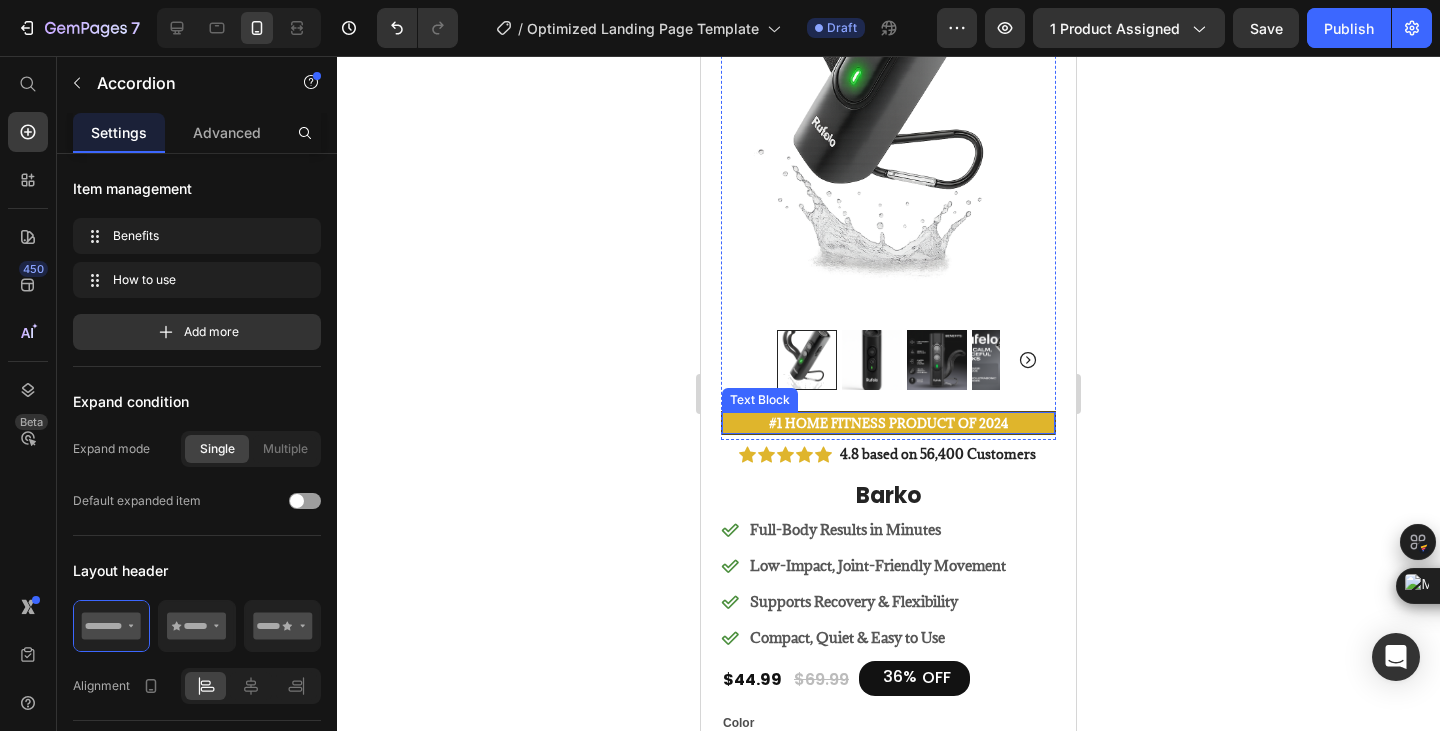 click on "#1 Home fitness Product of 2024" at bounding box center (888, 423) 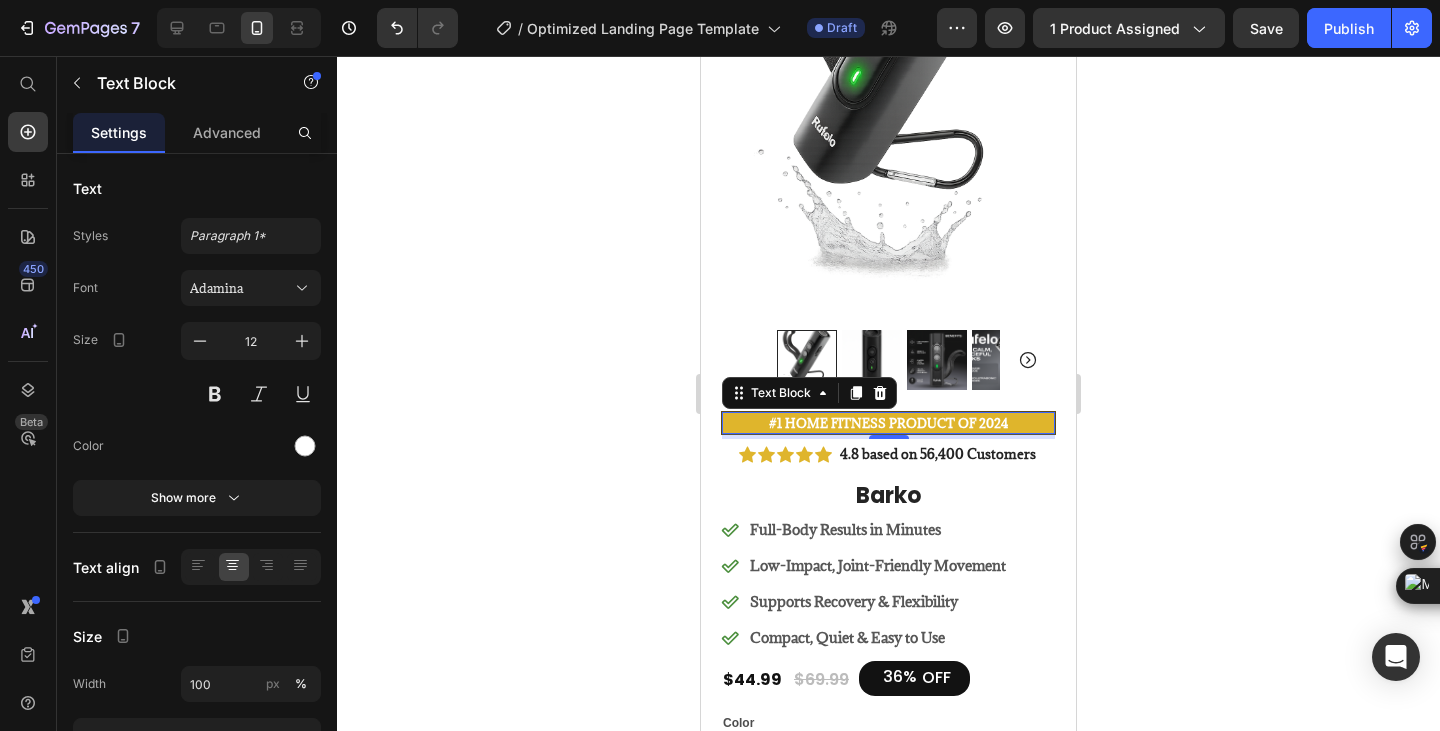 click on "#1 Home fitness Product of 2024" at bounding box center (888, 423) 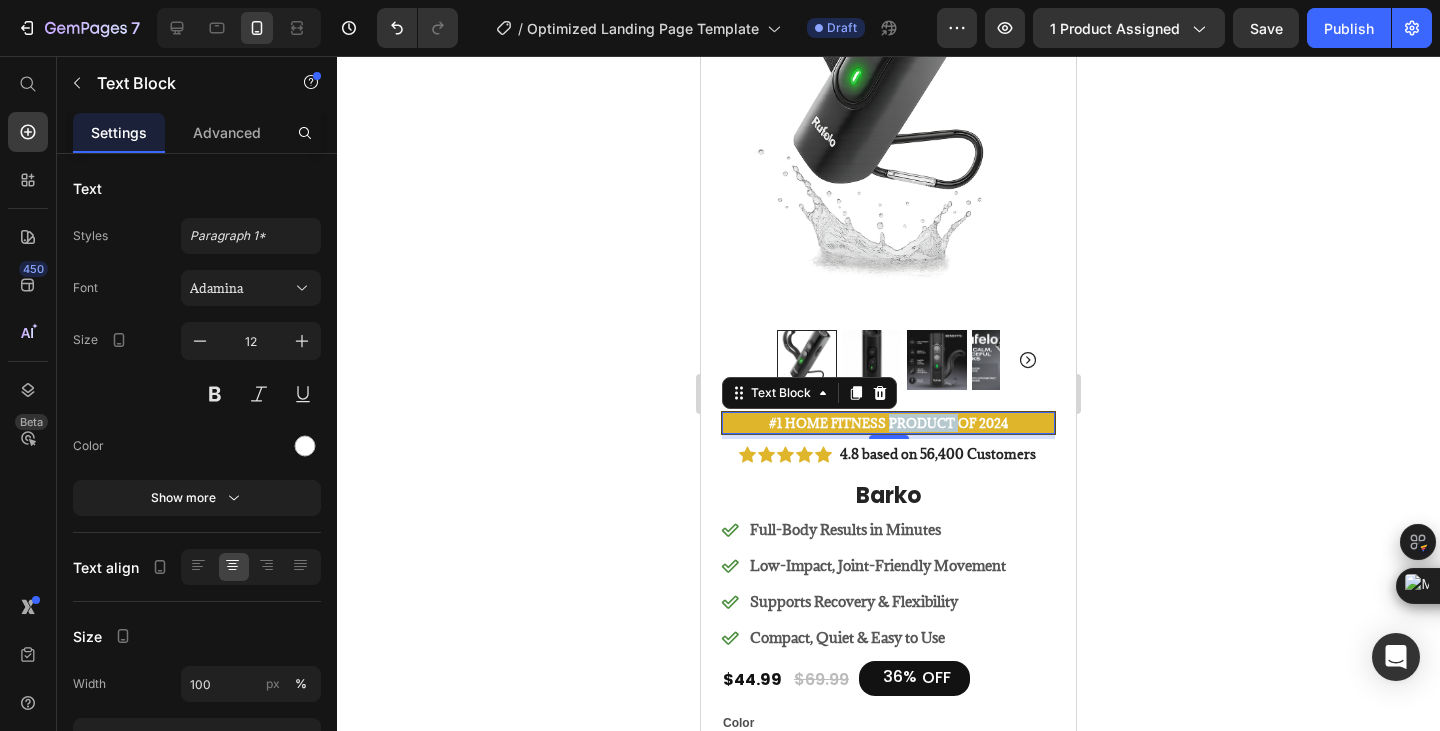 click on "#1 Home fitness Product of 2024" at bounding box center [888, 423] 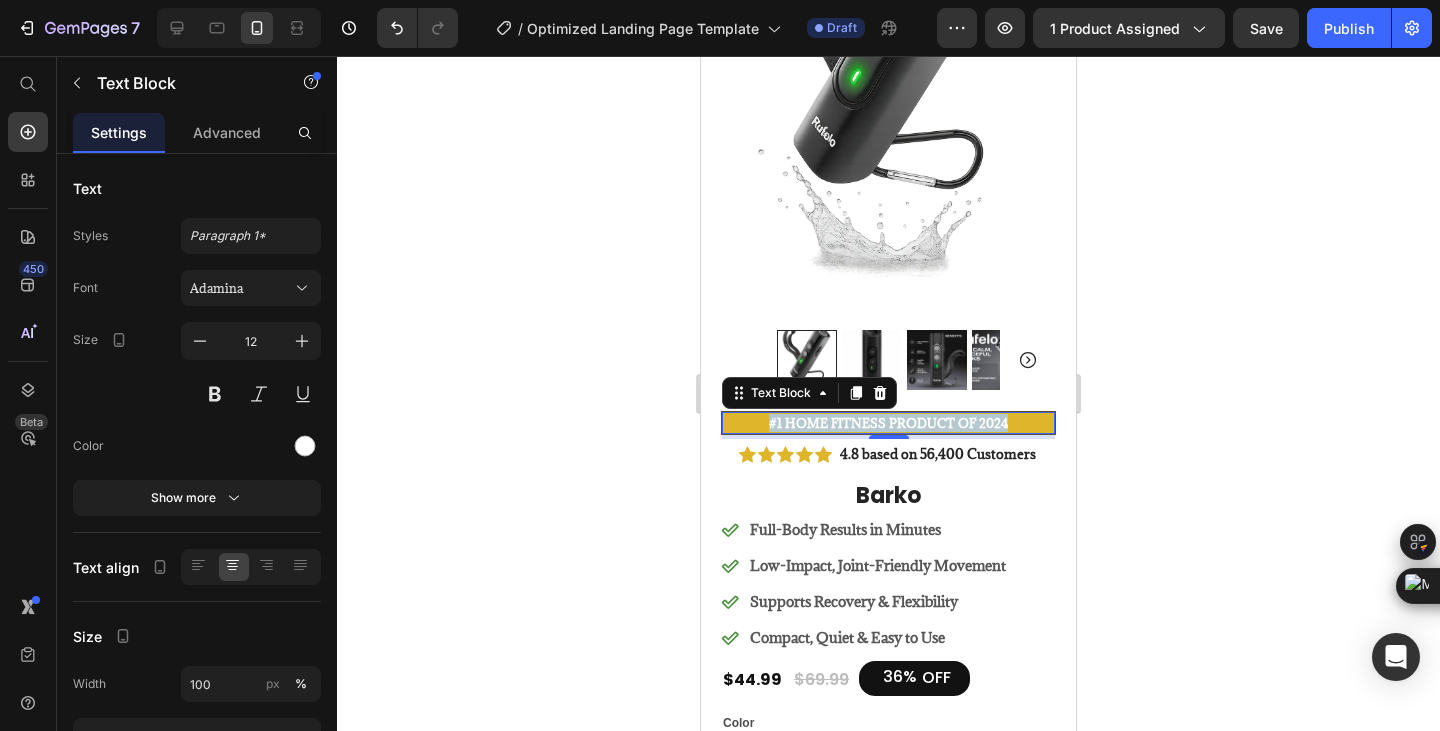 click on "#1 Home fitness Product of 2024" at bounding box center [888, 423] 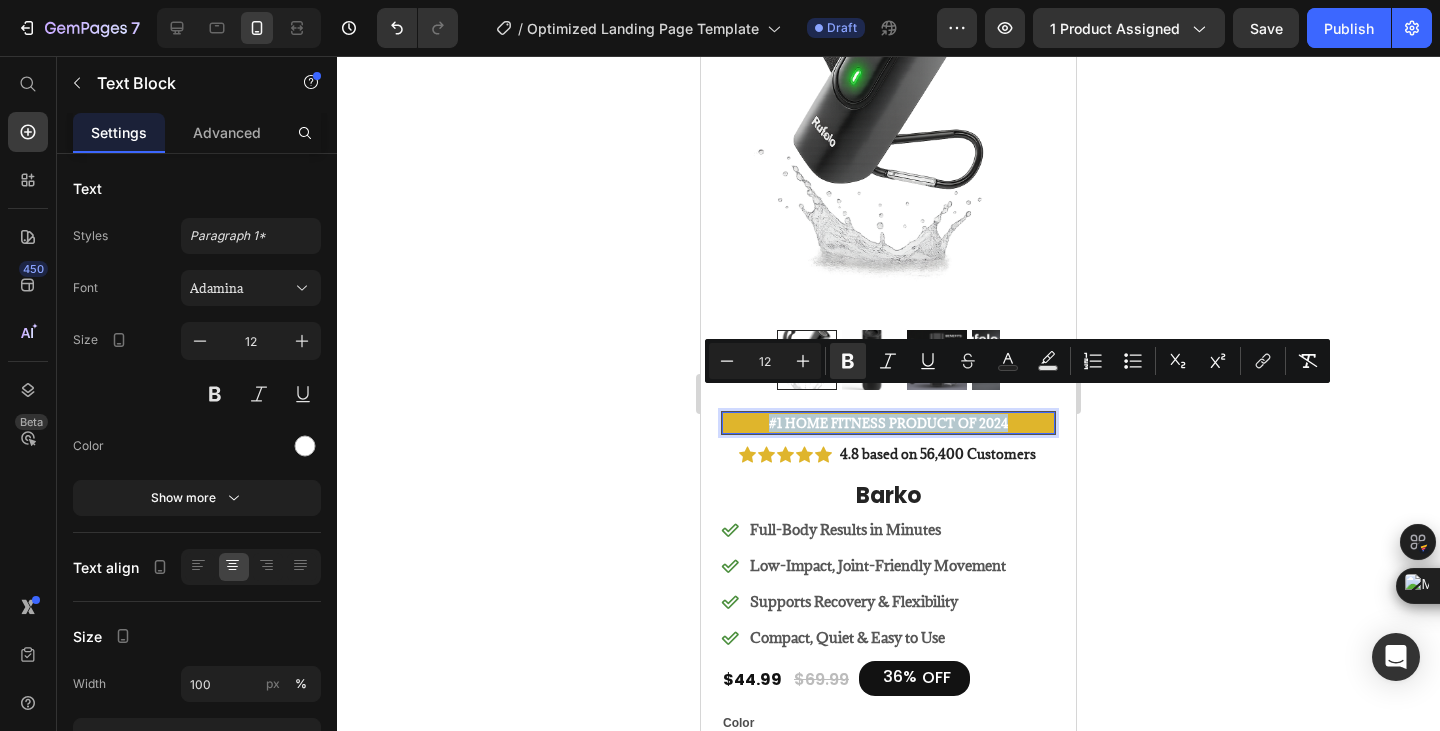 copy on "#1 Home fitness Product of 2024" 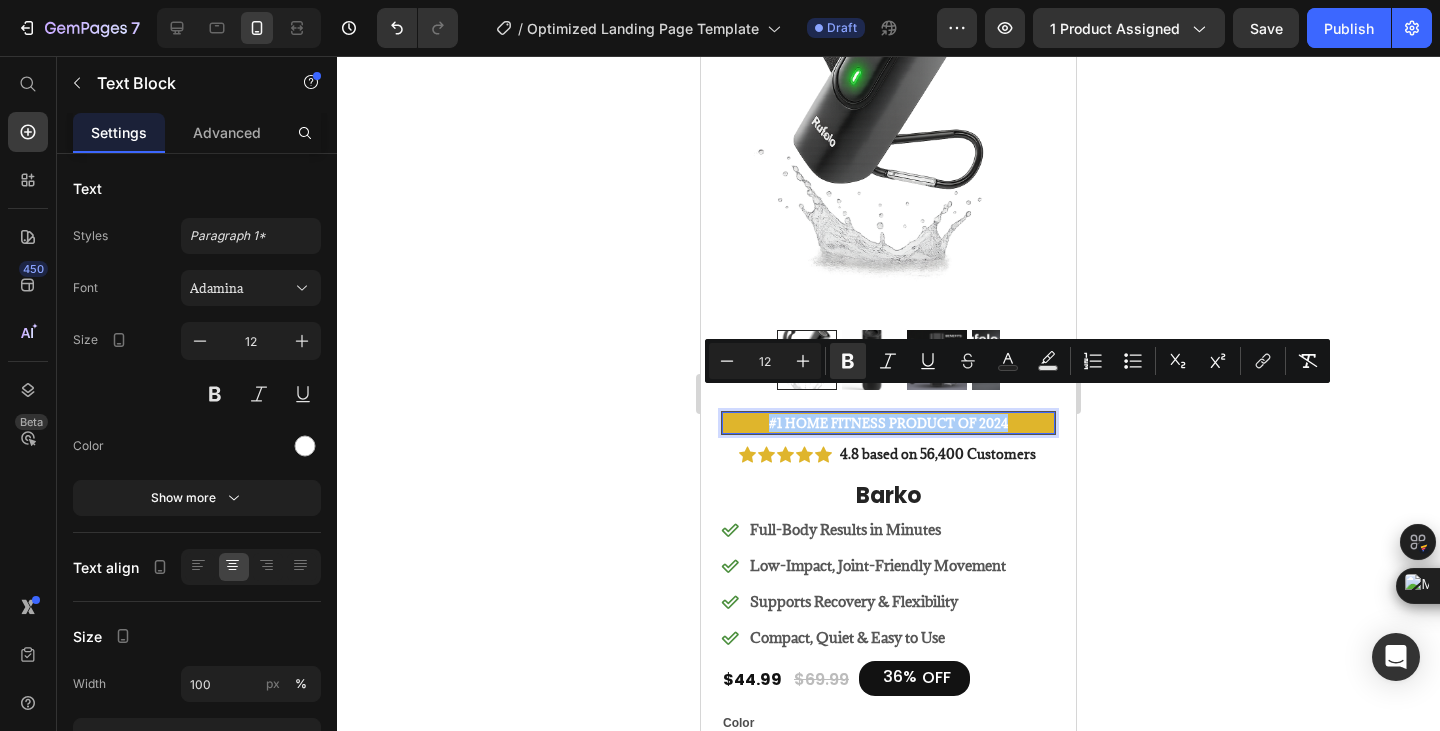 click 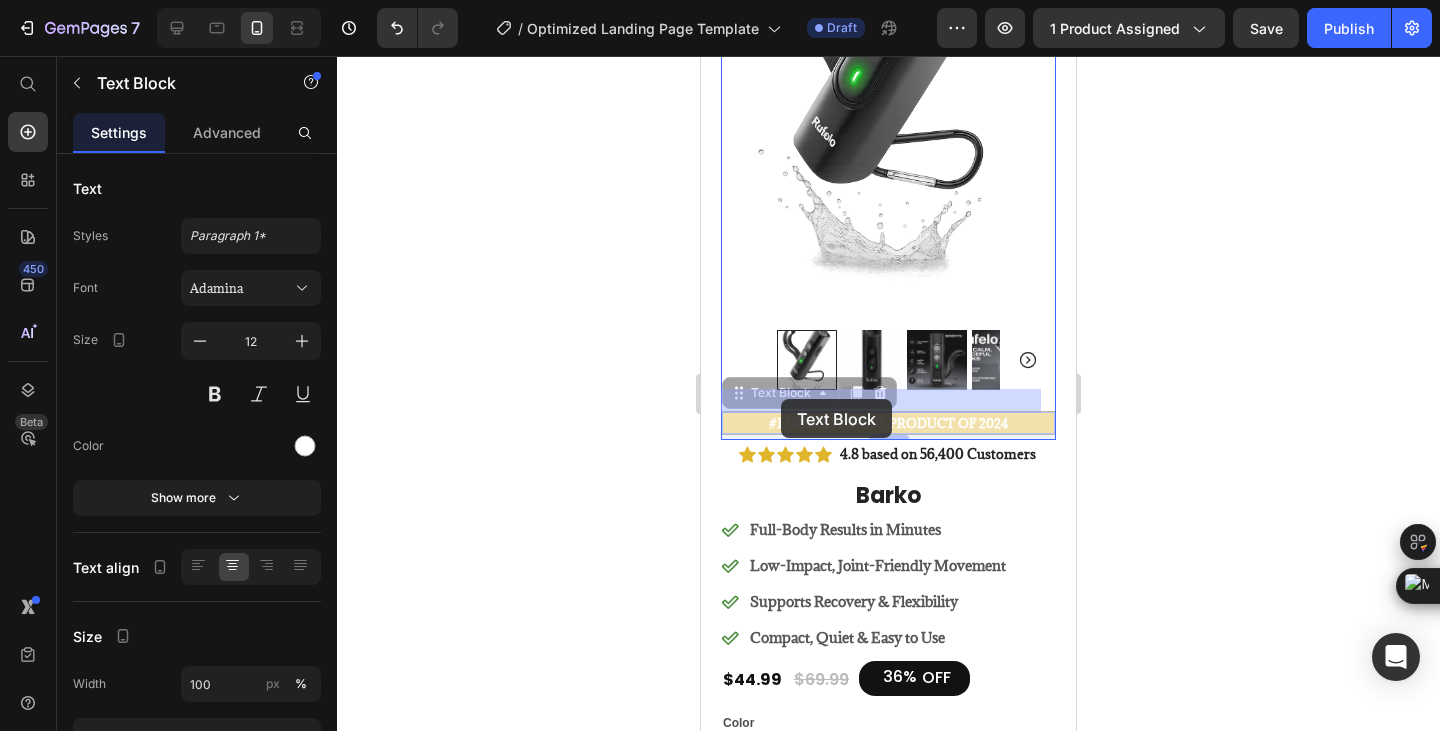 drag, startPoint x: 738, startPoint y: 395, endPoint x: 781, endPoint y: 399, distance: 43.185646 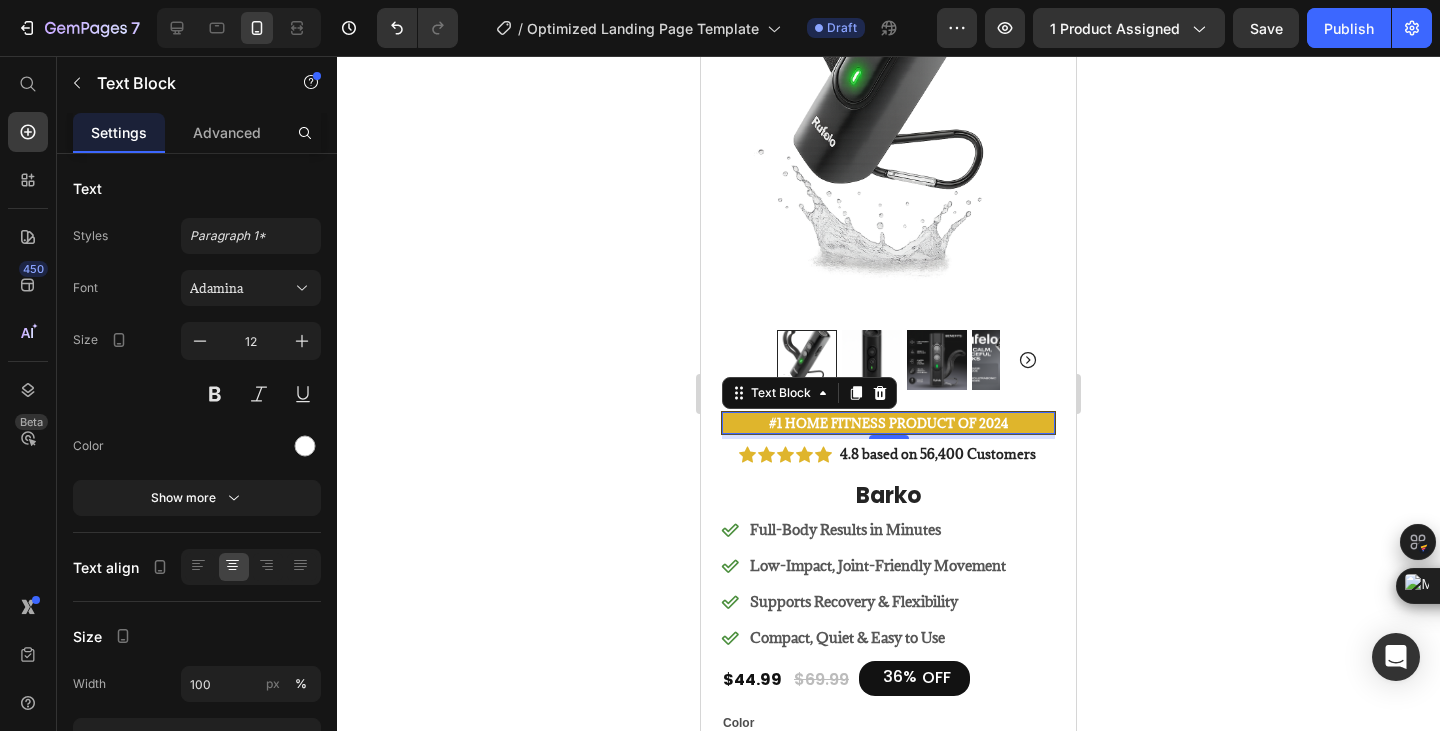 click on "#1 Home fitness Product of 2024" at bounding box center [888, 423] 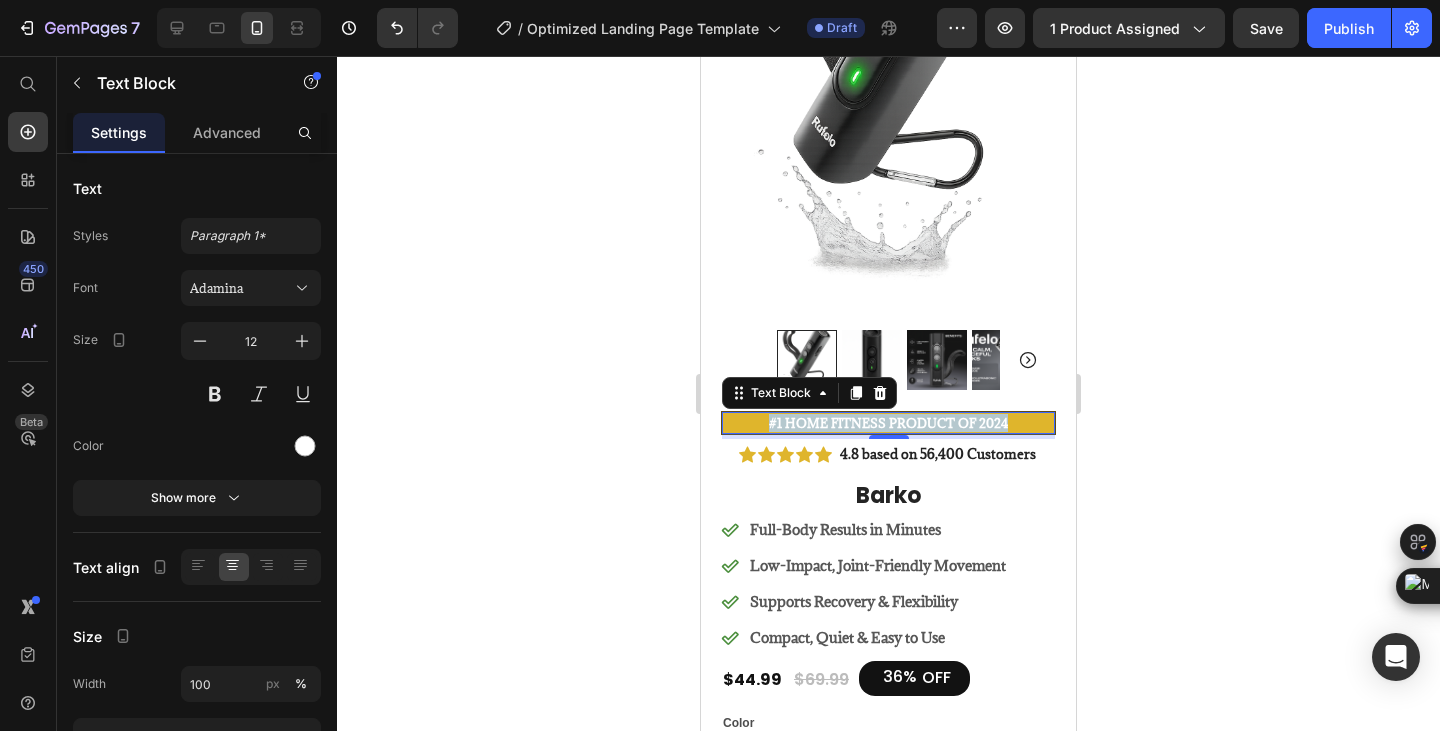 click on "#1 Home fitness Product of 2024" at bounding box center (888, 423) 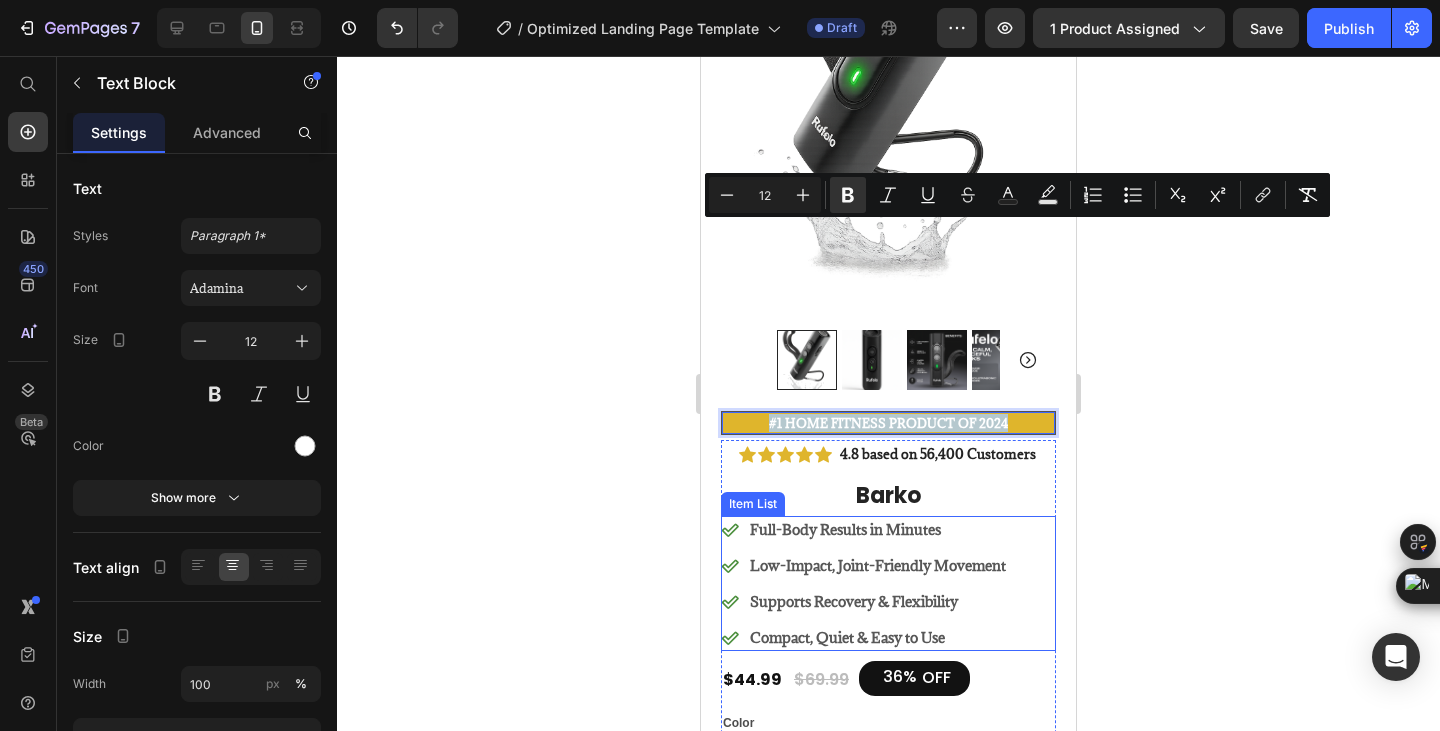 scroll, scrollTop: 500, scrollLeft: 0, axis: vertical 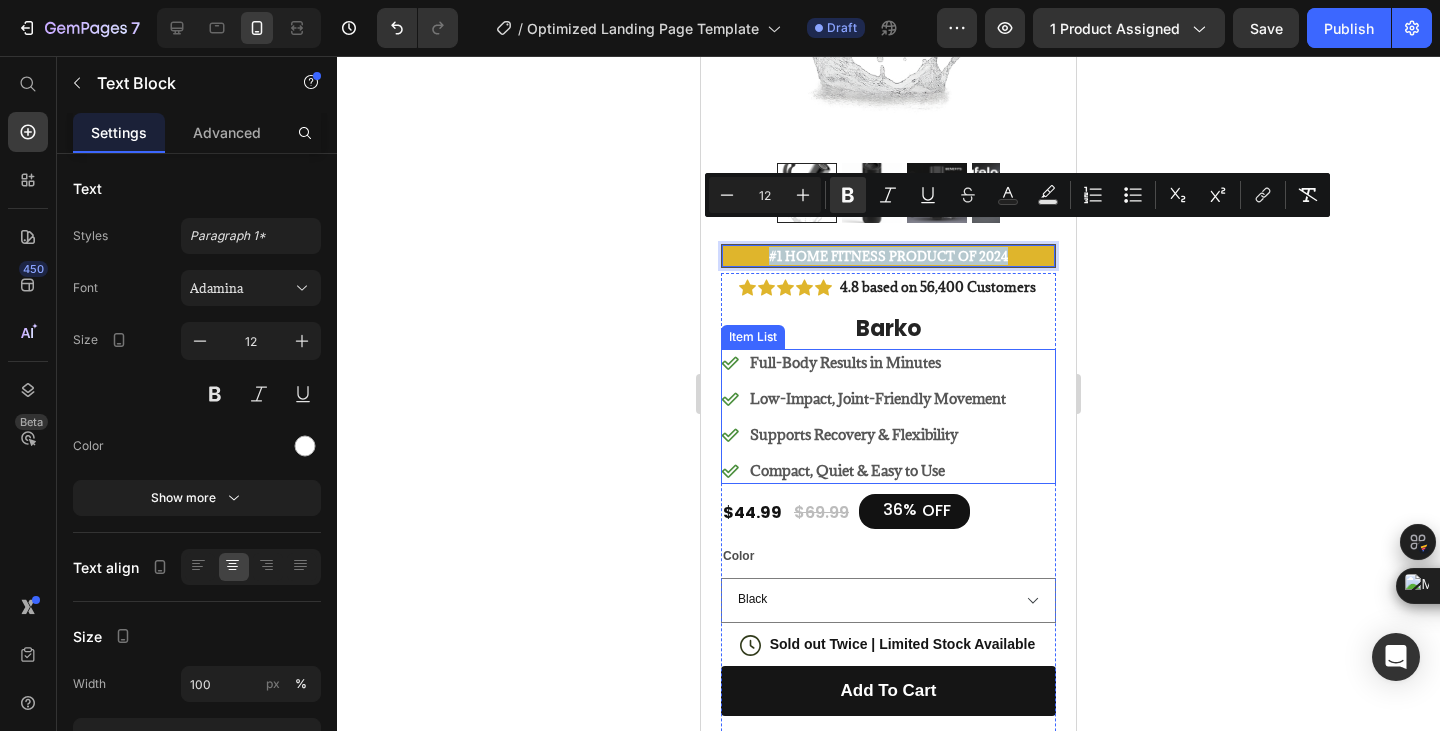 click on "Full-Body Results in Minutes" at bounding box center [878, 362] 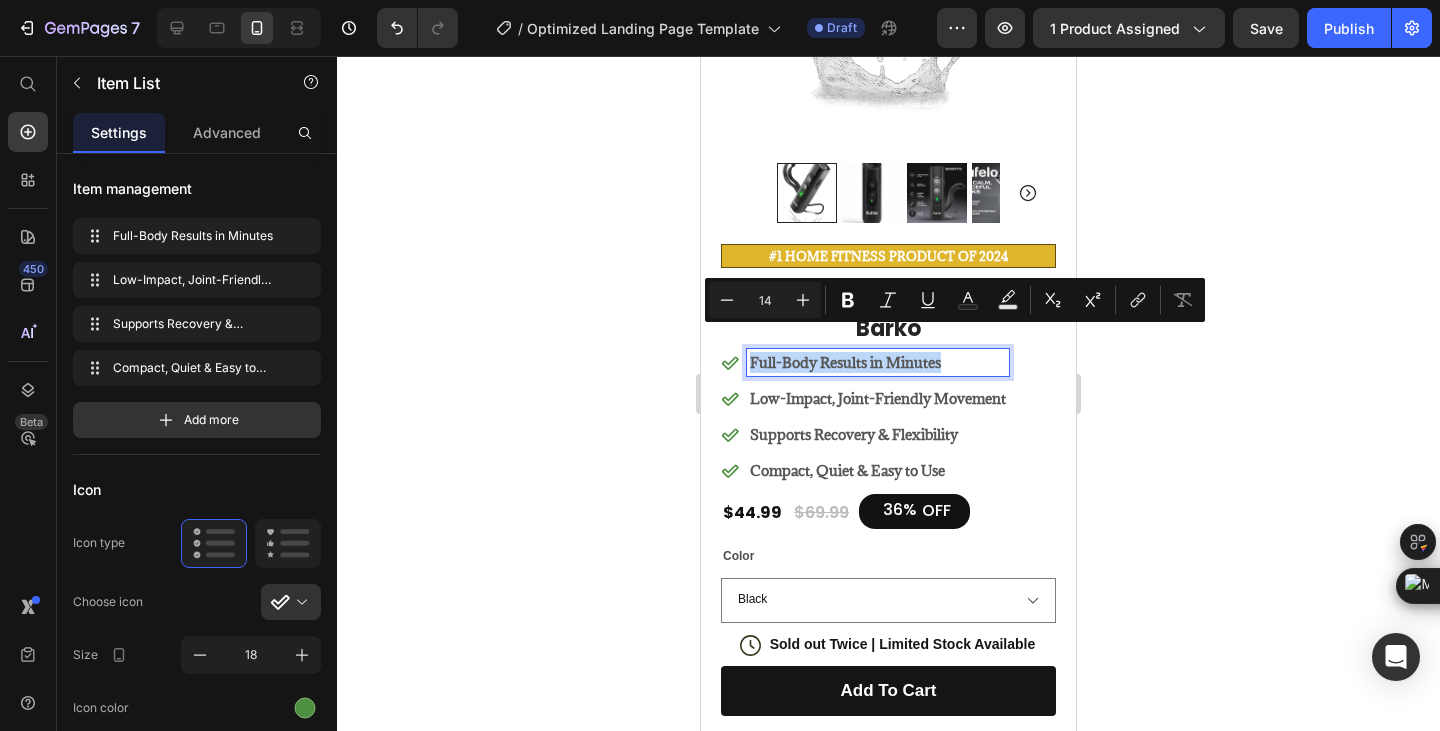 click on "Full-Body Results in Minutes" at bounding box center [878, 362] 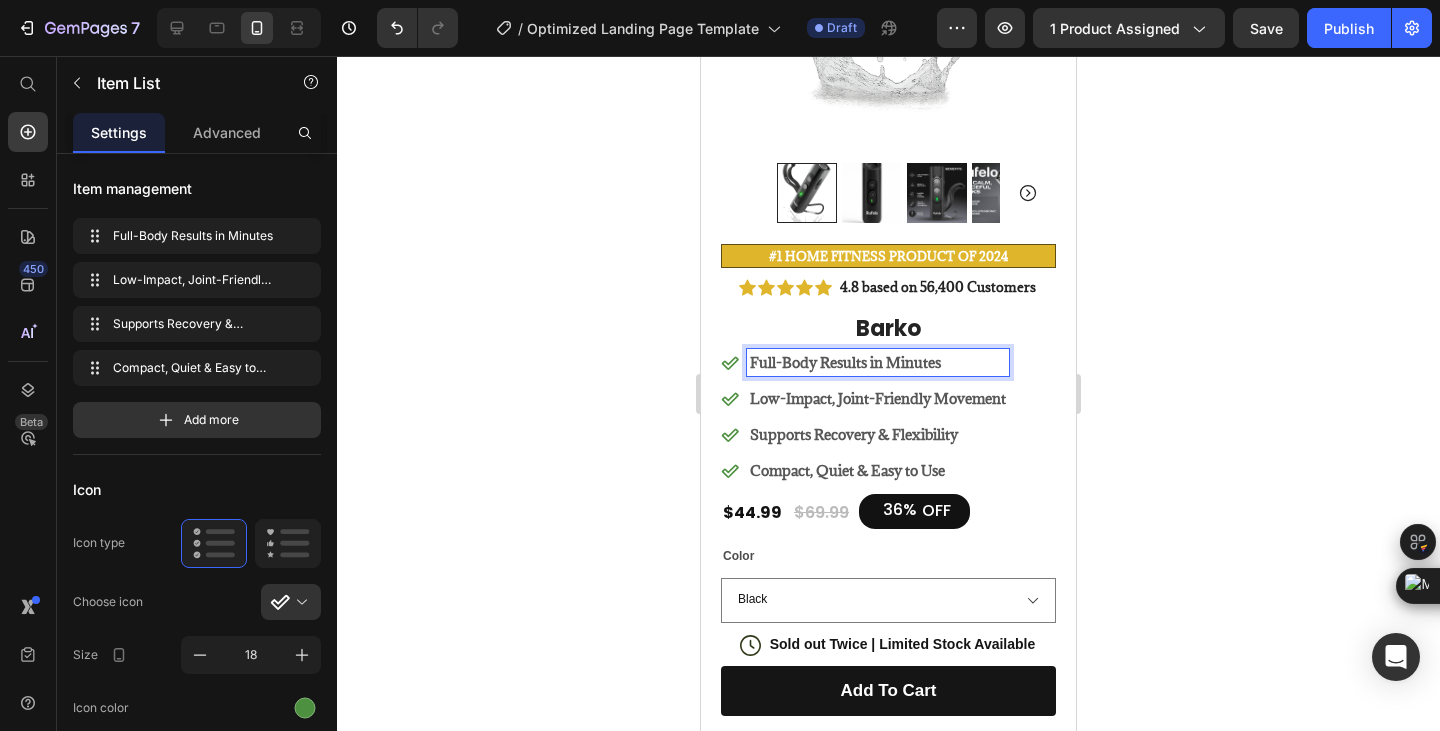 click on "Full-Body Results in Minutes" at bounding box center (878, 362) 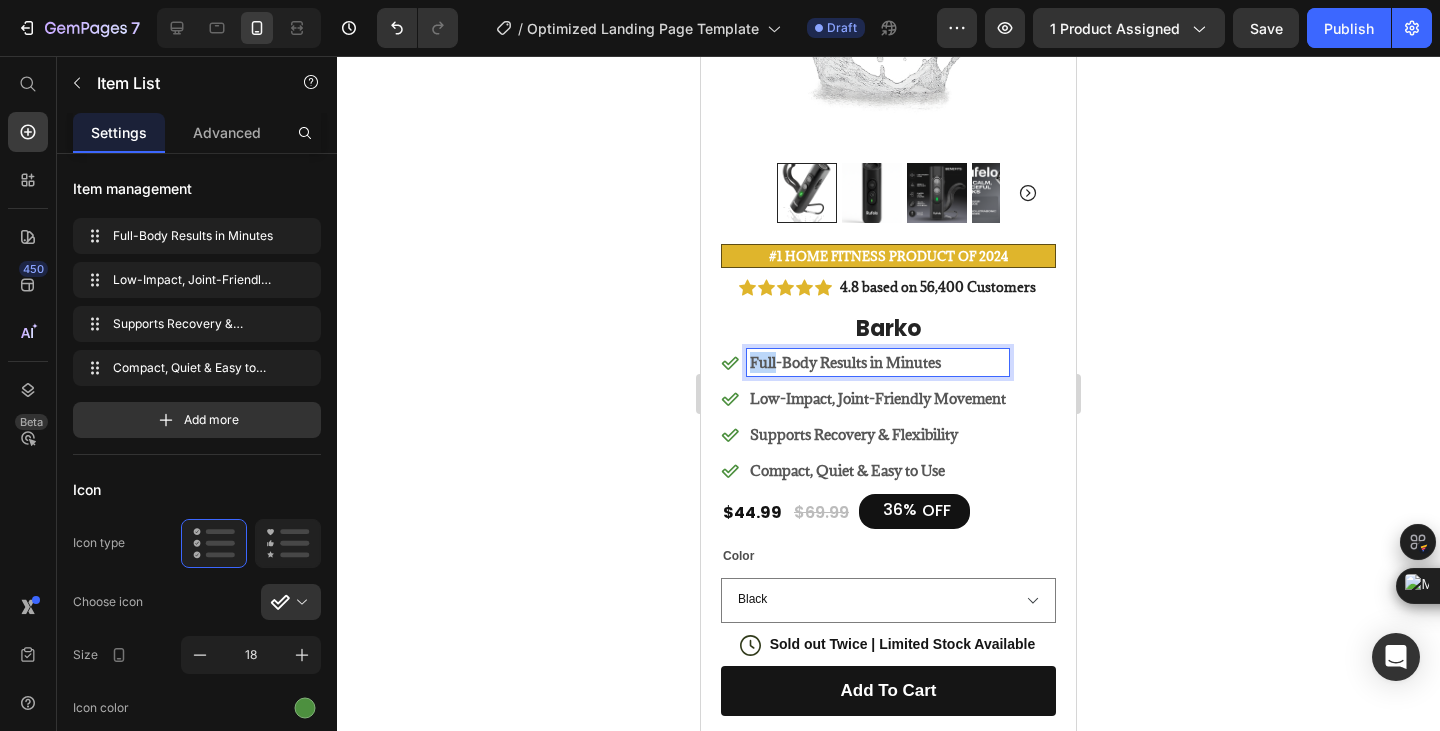 click on "Full-Body Results in Minutes" at bounding box center (878, 362) 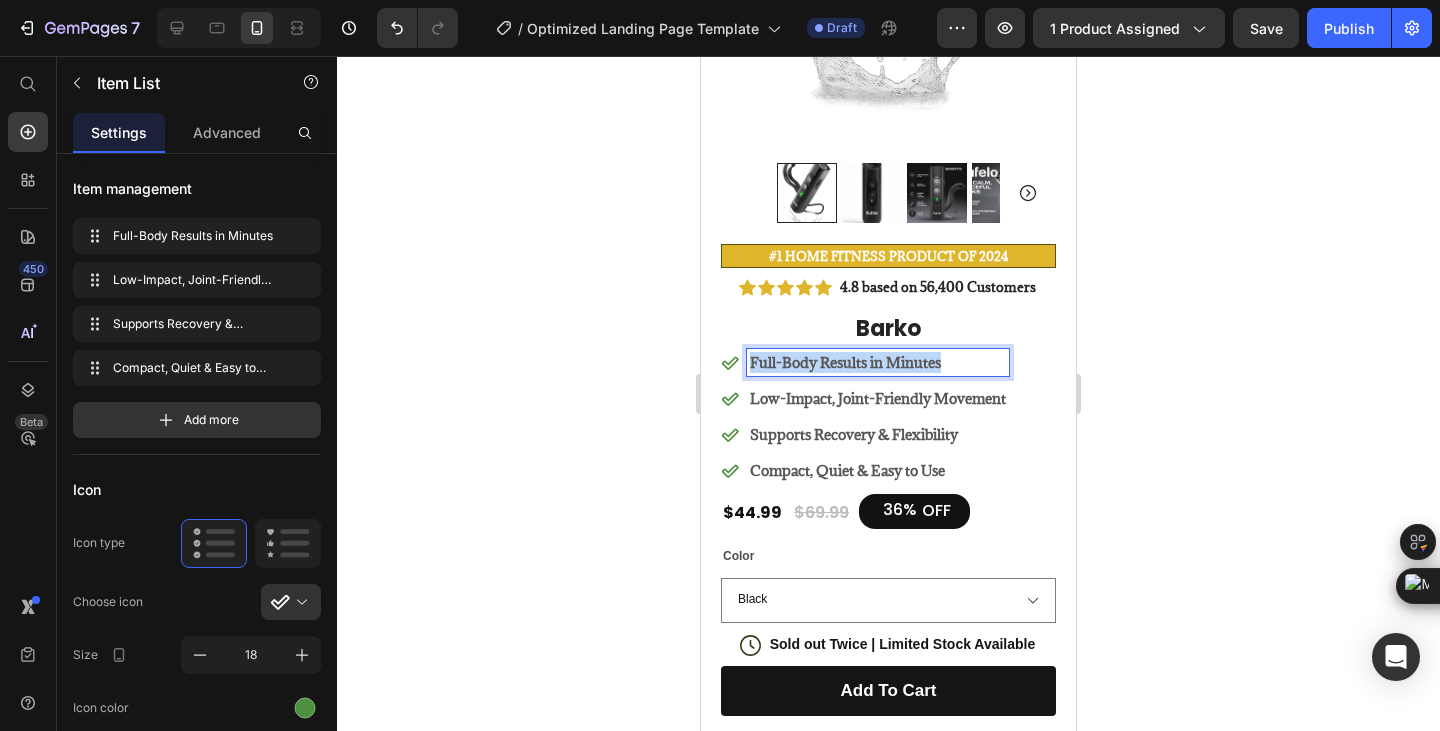 click on "Full-Body Results in Minutes" at bounding box center (878, 362) 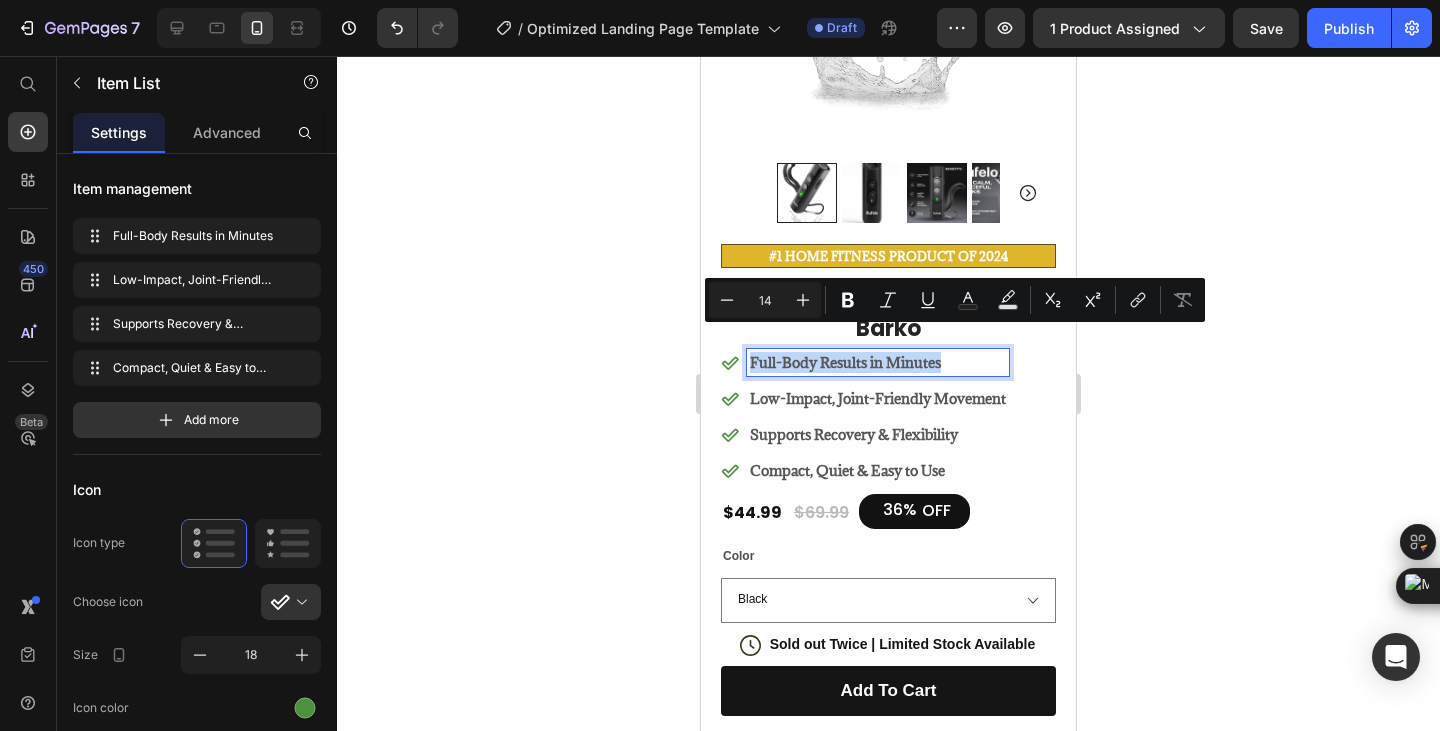 click on "Full-Body Results in Minutes" at bounding box center [878, 362] 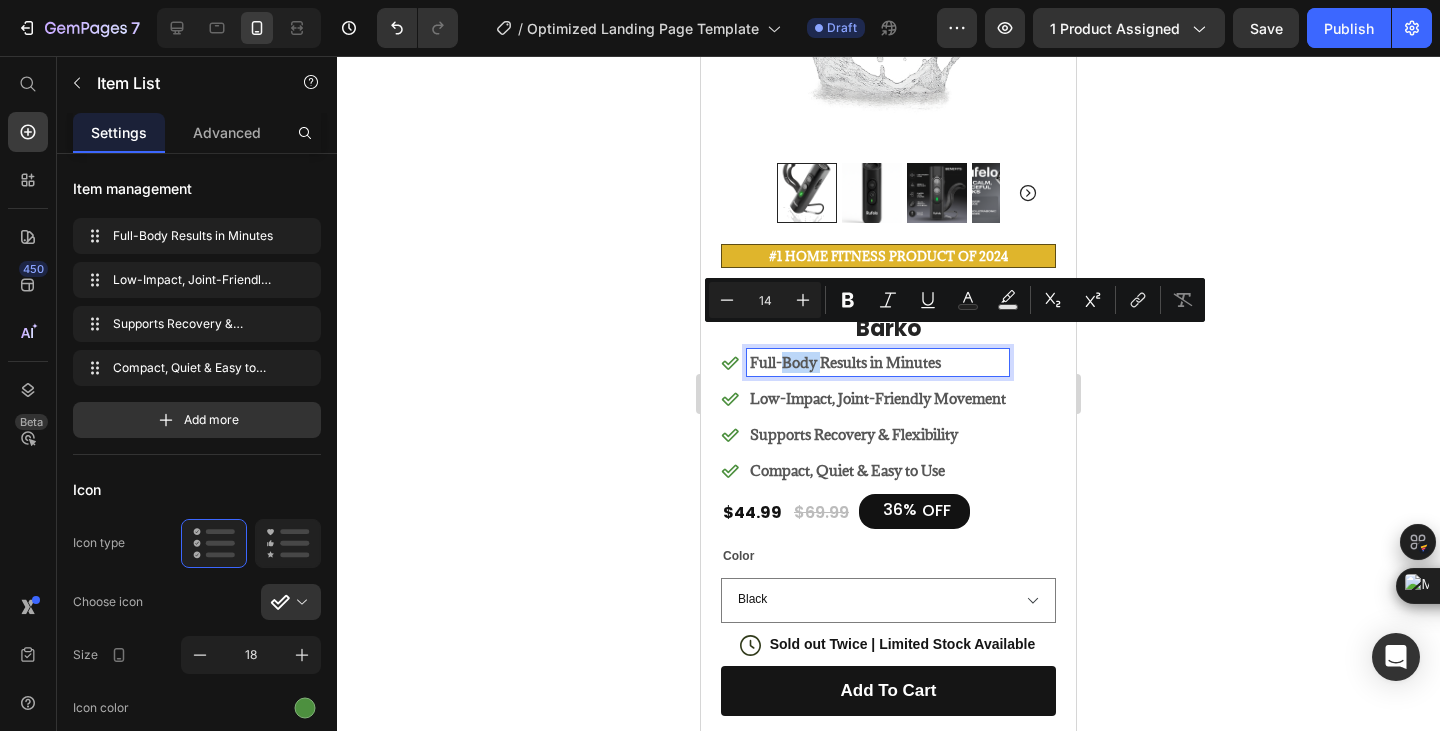 click on "Full-Body Results in Minutes" at bounding box center [878, 362] 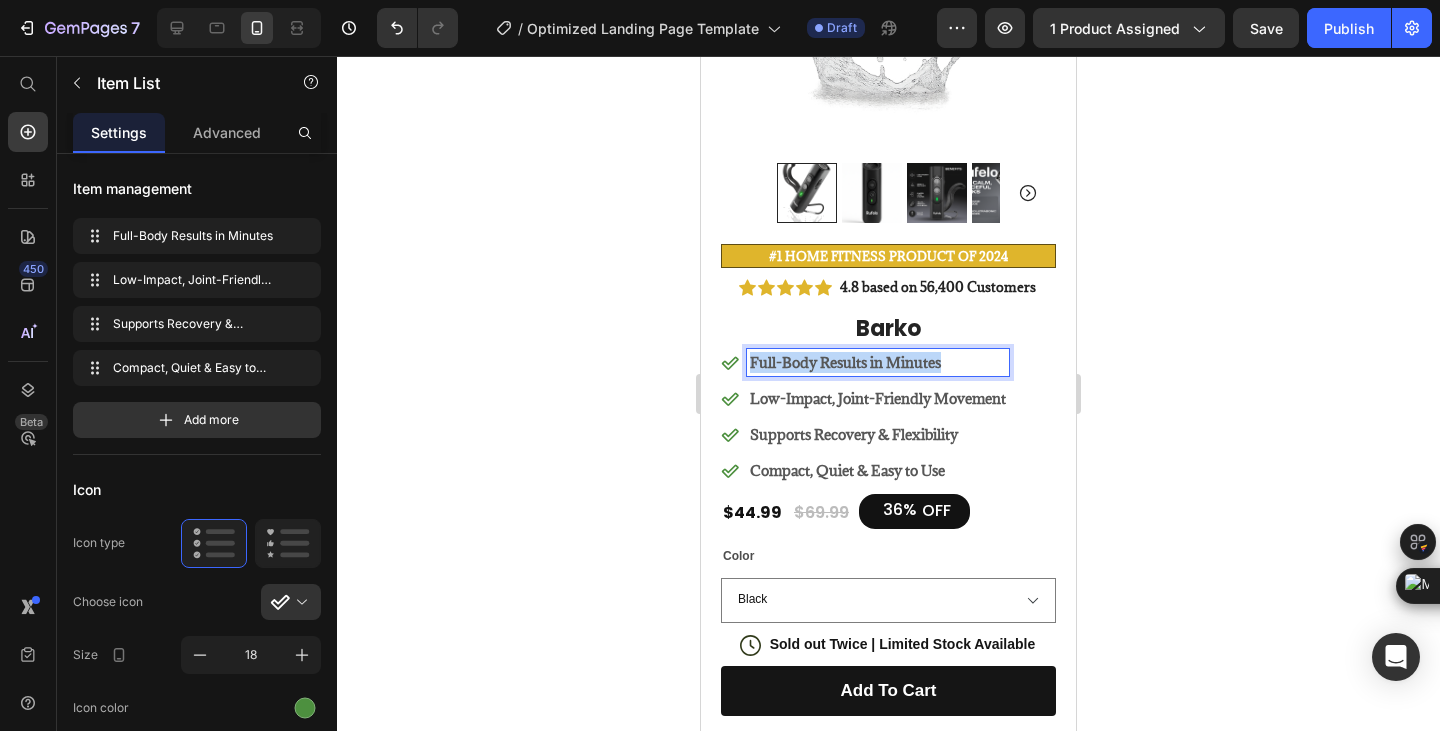 click on "Full-Body Results in Minutes" at bounding box center [878, 362] 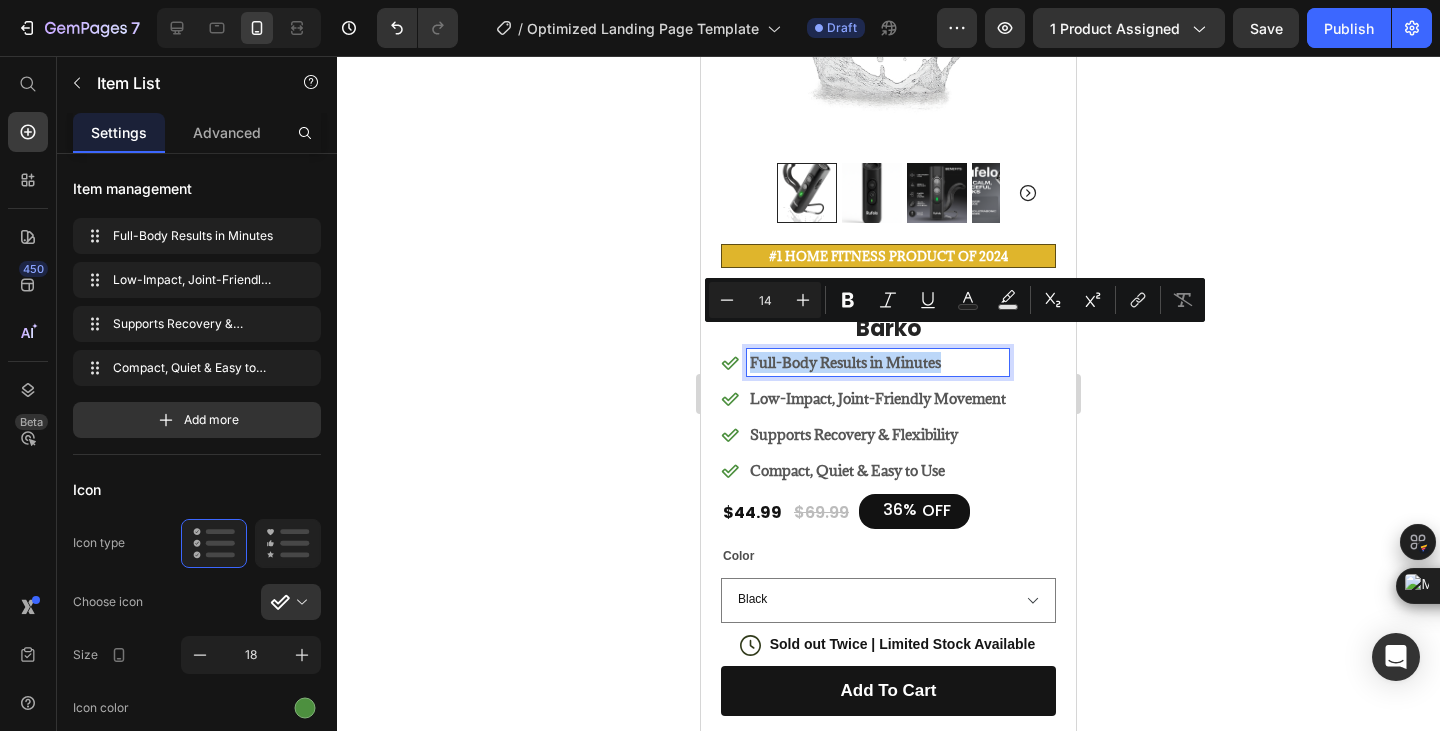 copy on "Full-Body Results in Minutes" 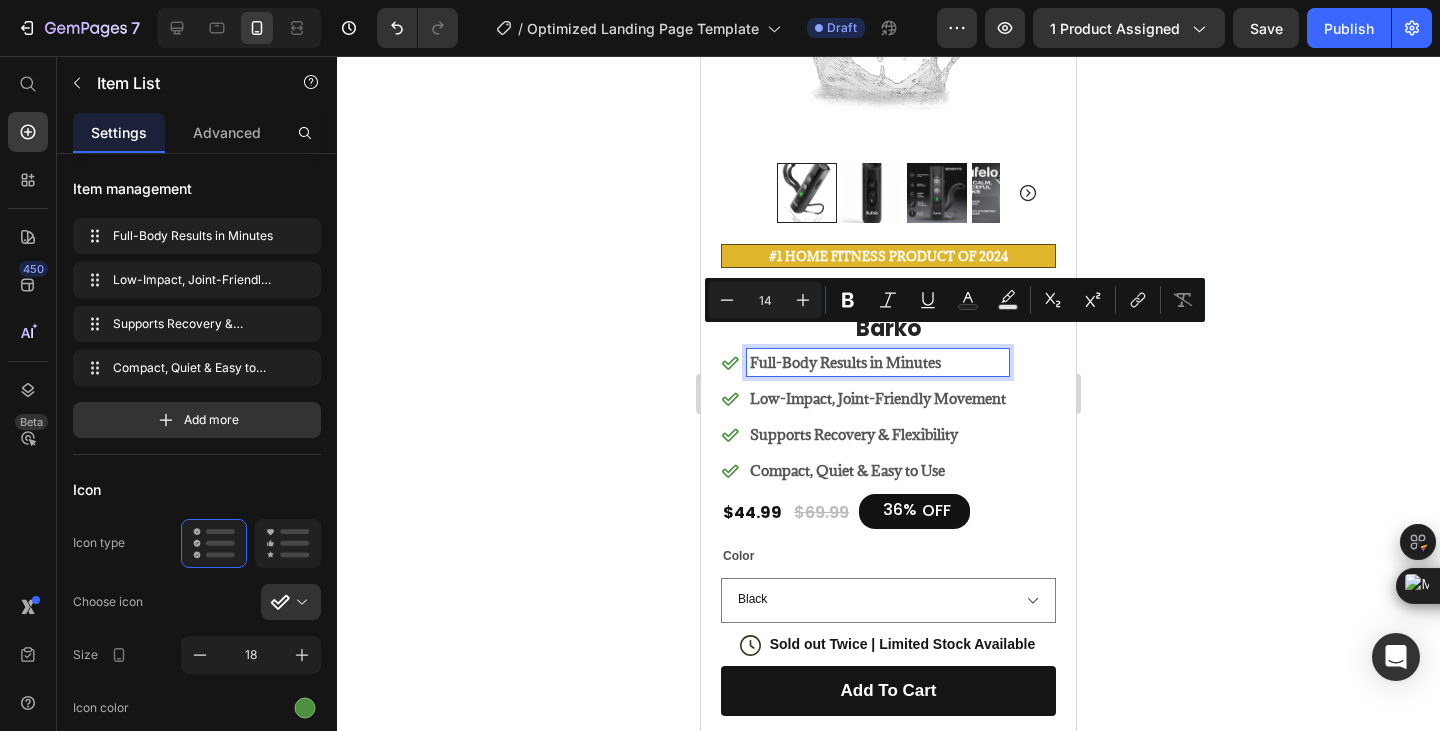 click on "Low-Impact, Joint-Friendly Movement" at bounding box center [878, 398] 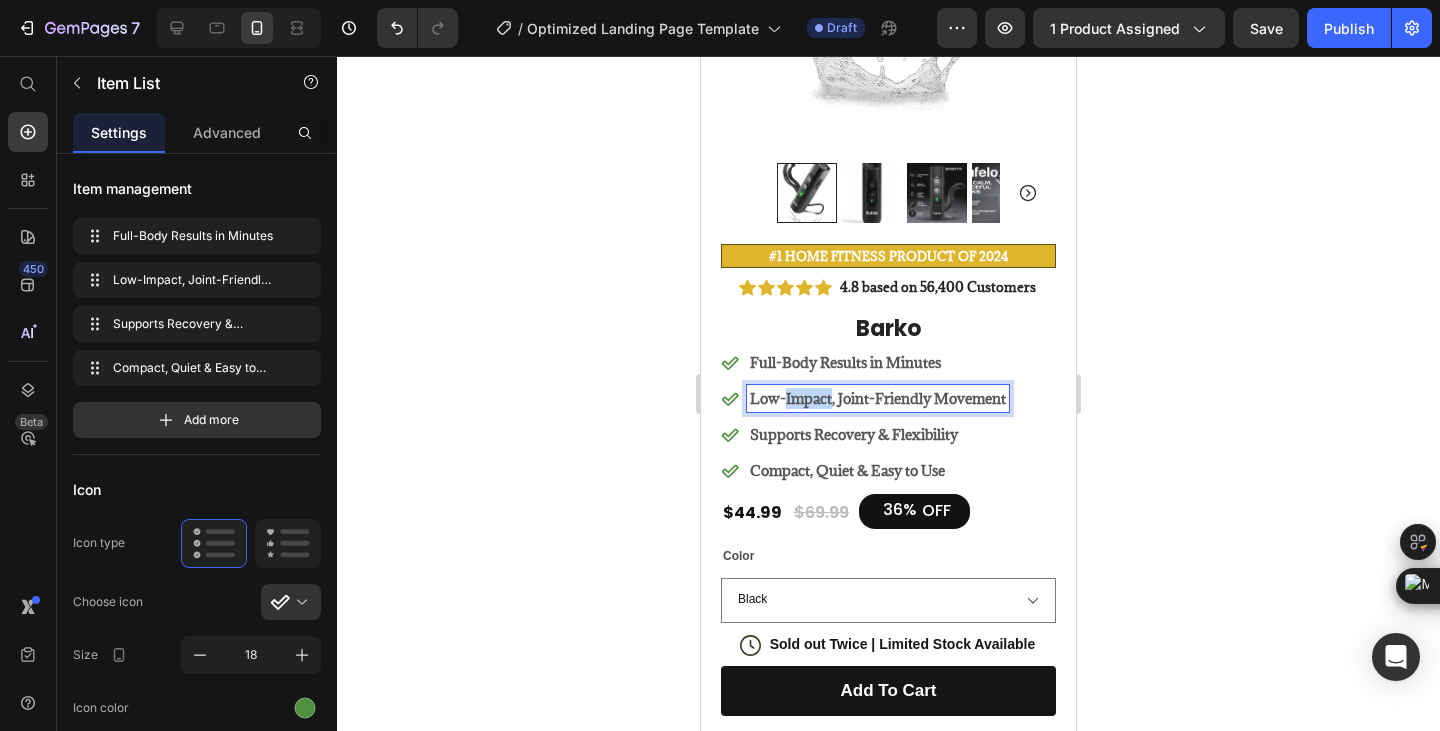 click on "Low-Impact, Joint-Friendly Movement" at bounding box center (878, 398) 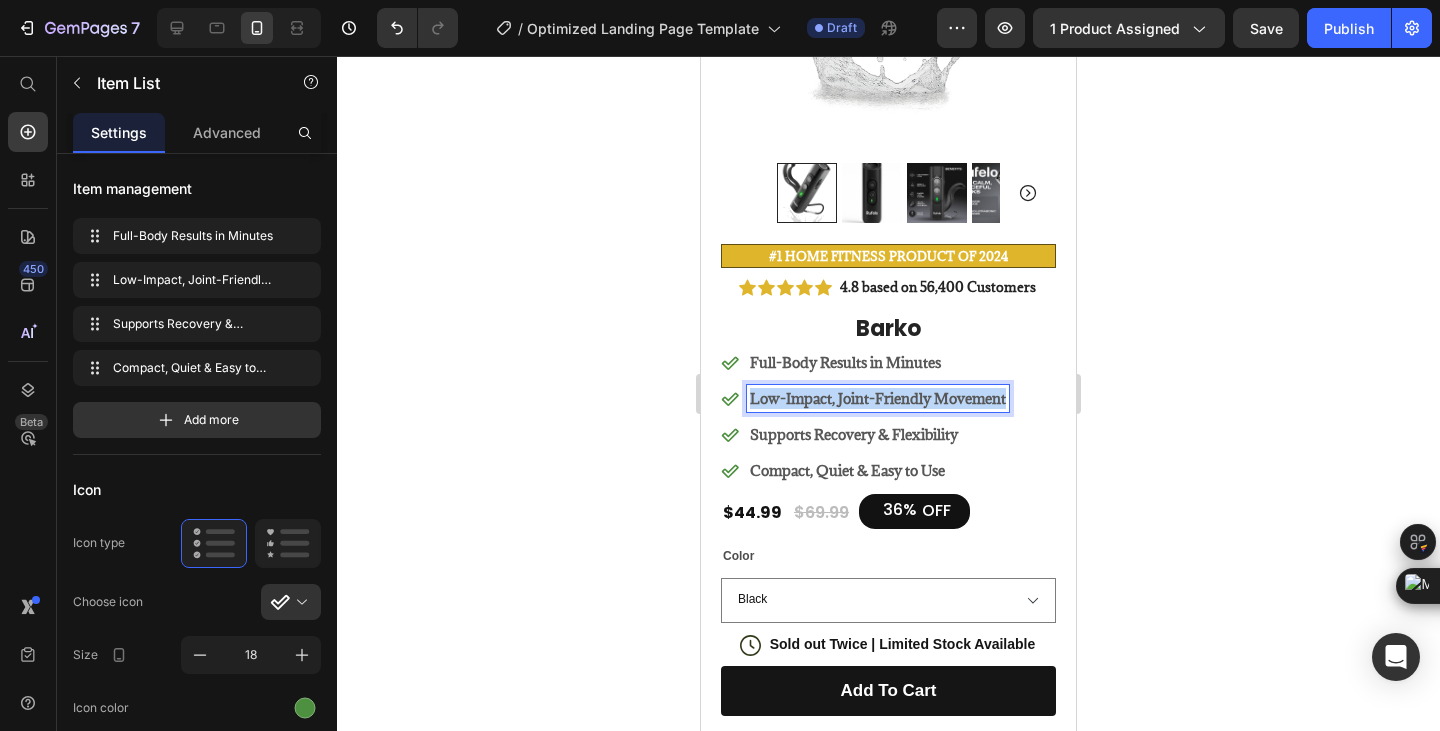 click on "Low-Impact, Joint-Friendly Movement" at bounding box center [878, 398] 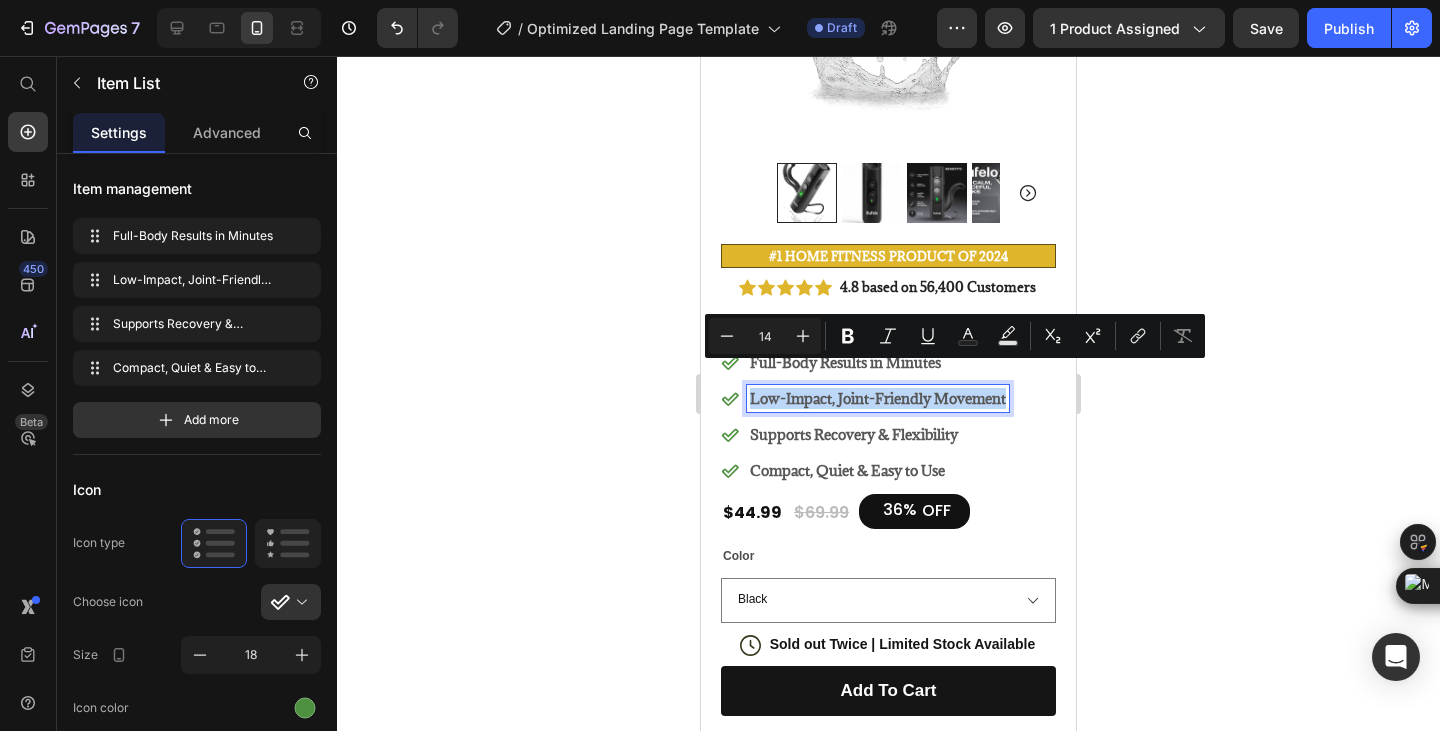 copy on "Low-Impact, Joint-Friendly Movement" 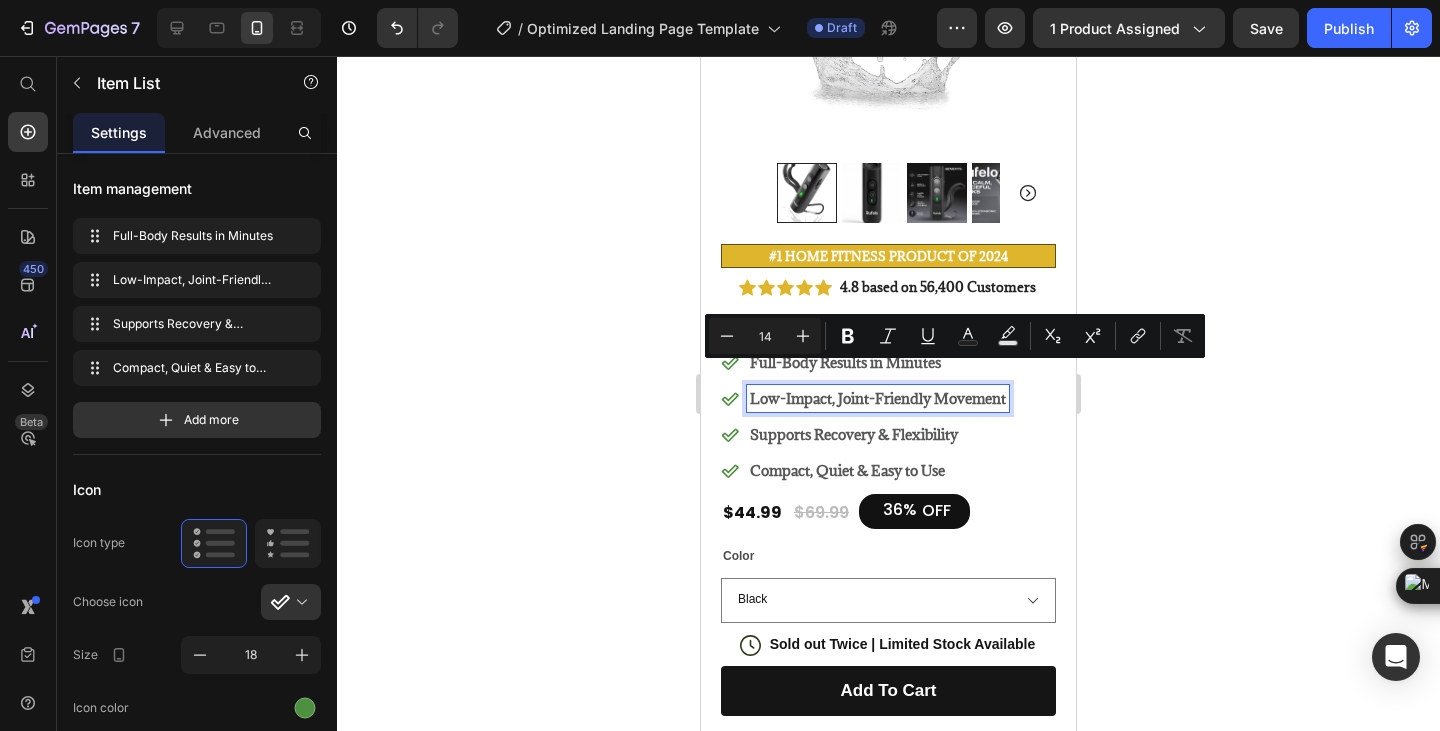 click on "Supports Recovery & Flexibility" at bounding box center (854, 434) 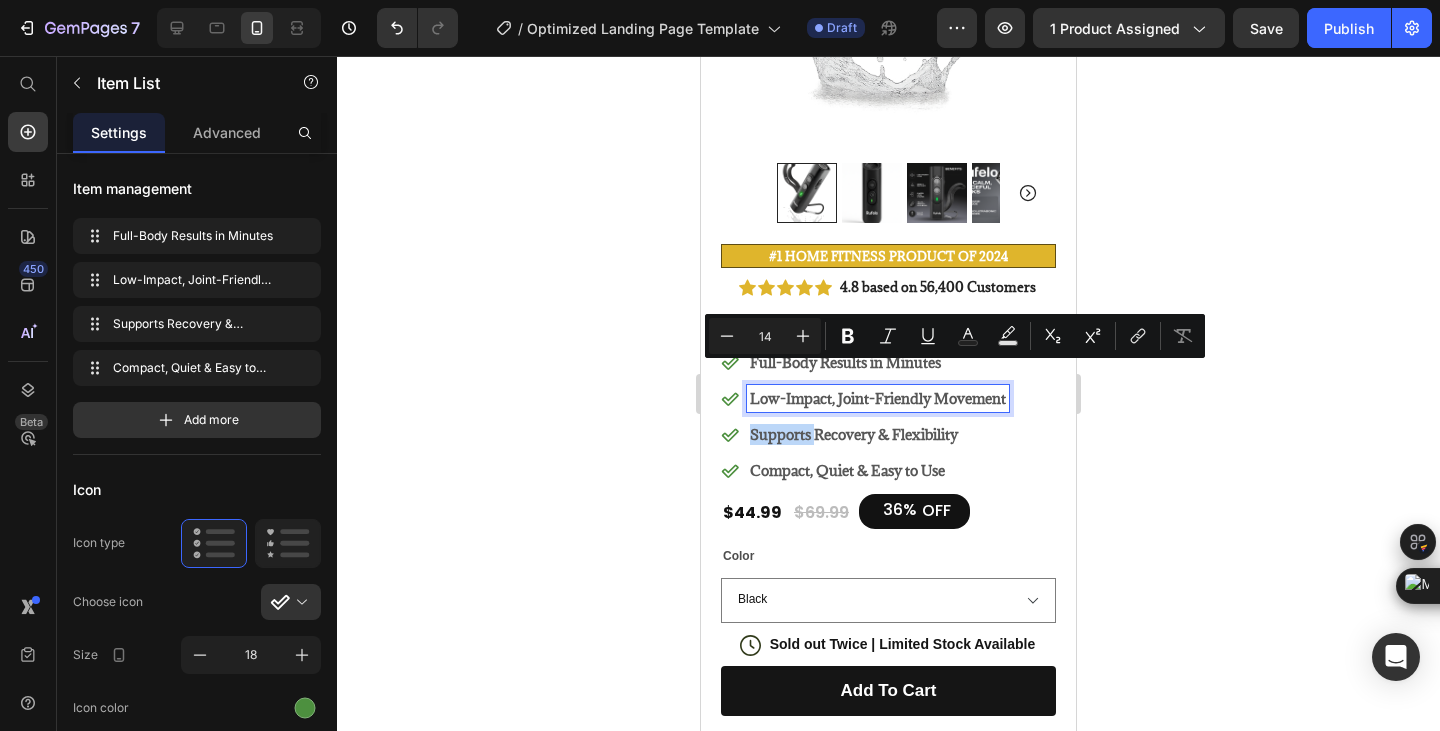 click on "Supports Recovery & Flexibility" at bounding box center [854, 434] 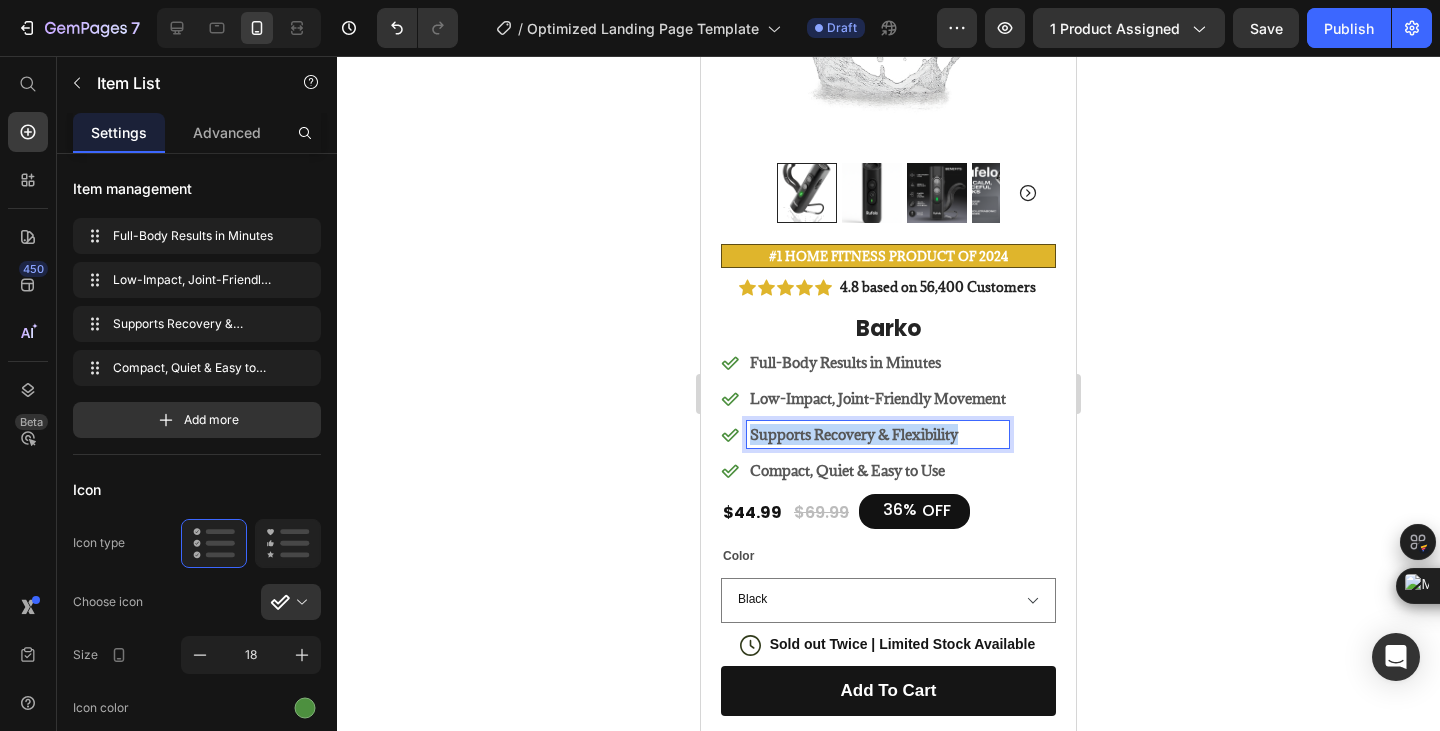 click on "Supports Recovery & Flexibility" at bounding box center [854, 434] 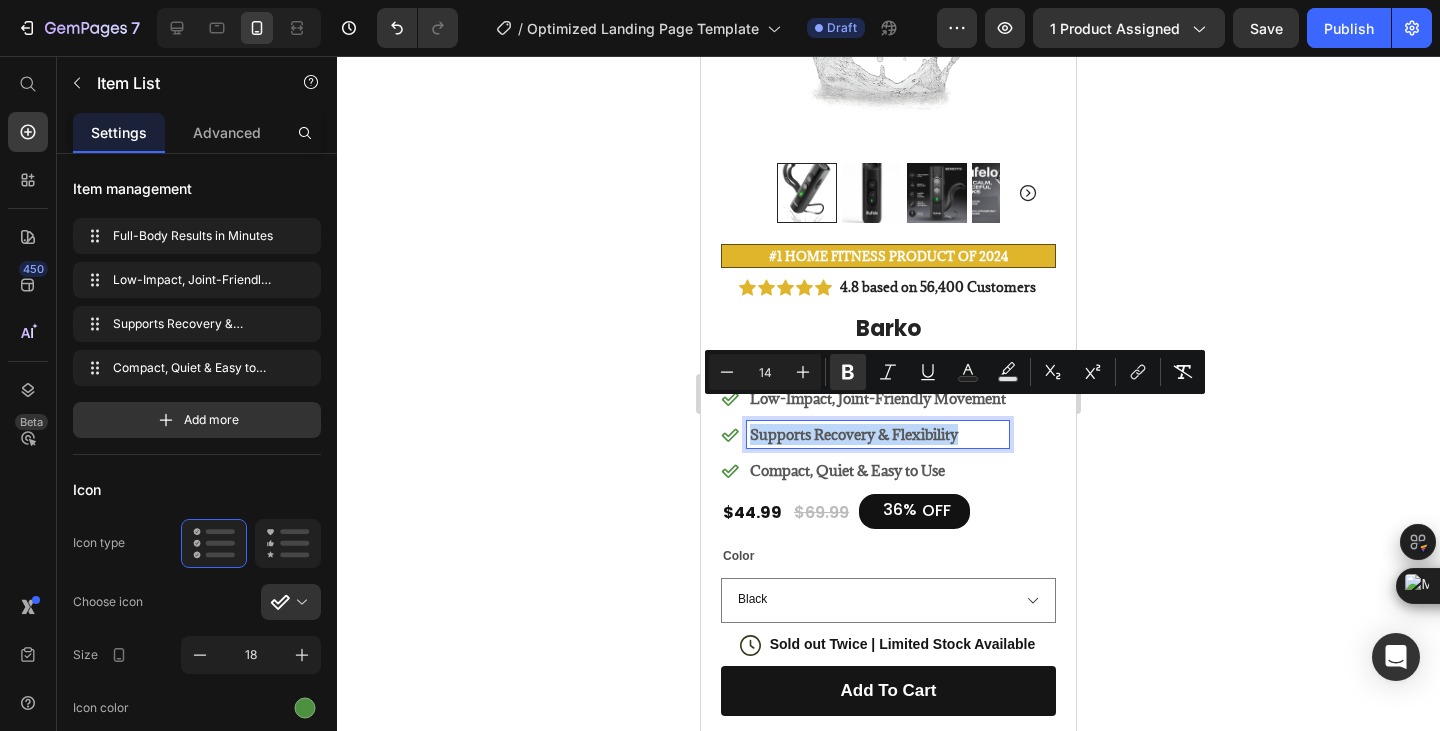copy on "Supports Recovery & Flexibility" 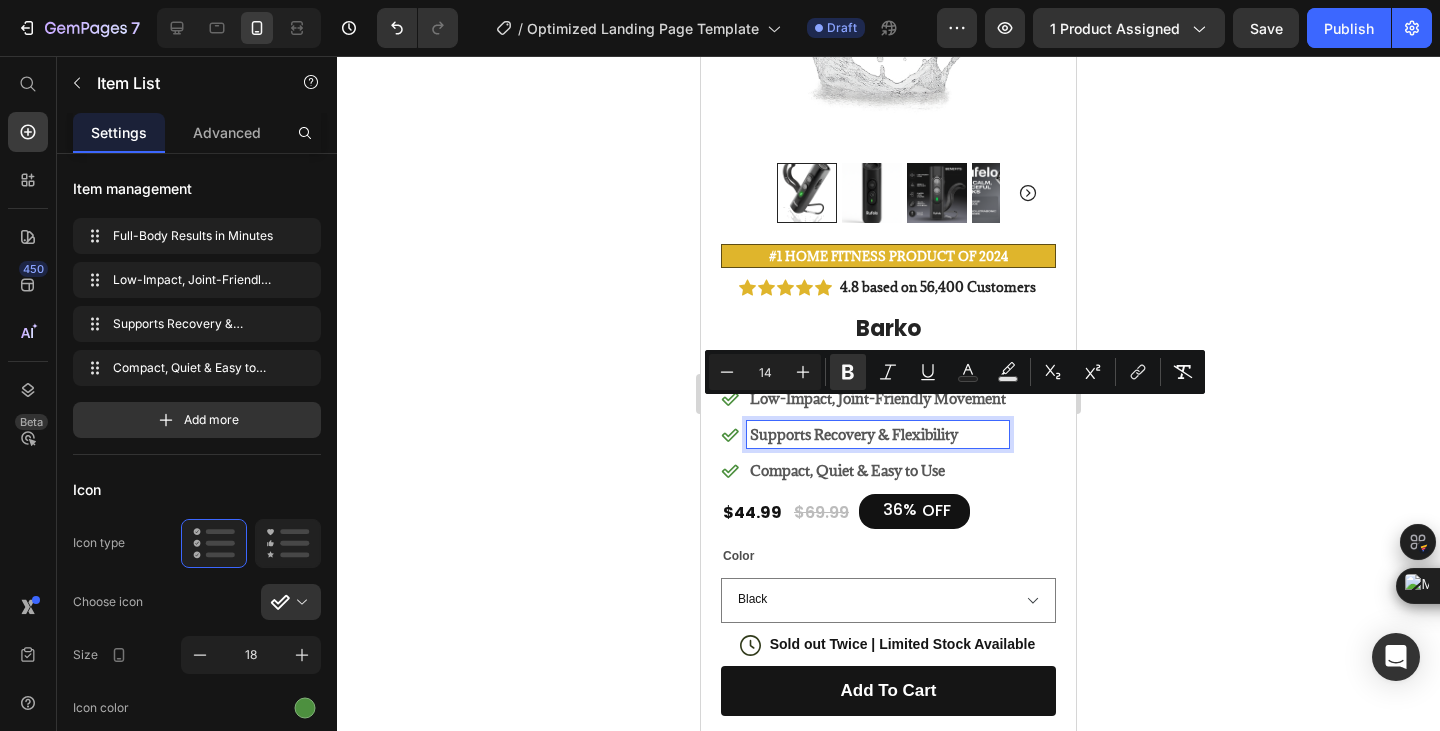 click on "Compact, Quiet & Easy to Use" at bounding box center (847, 470) 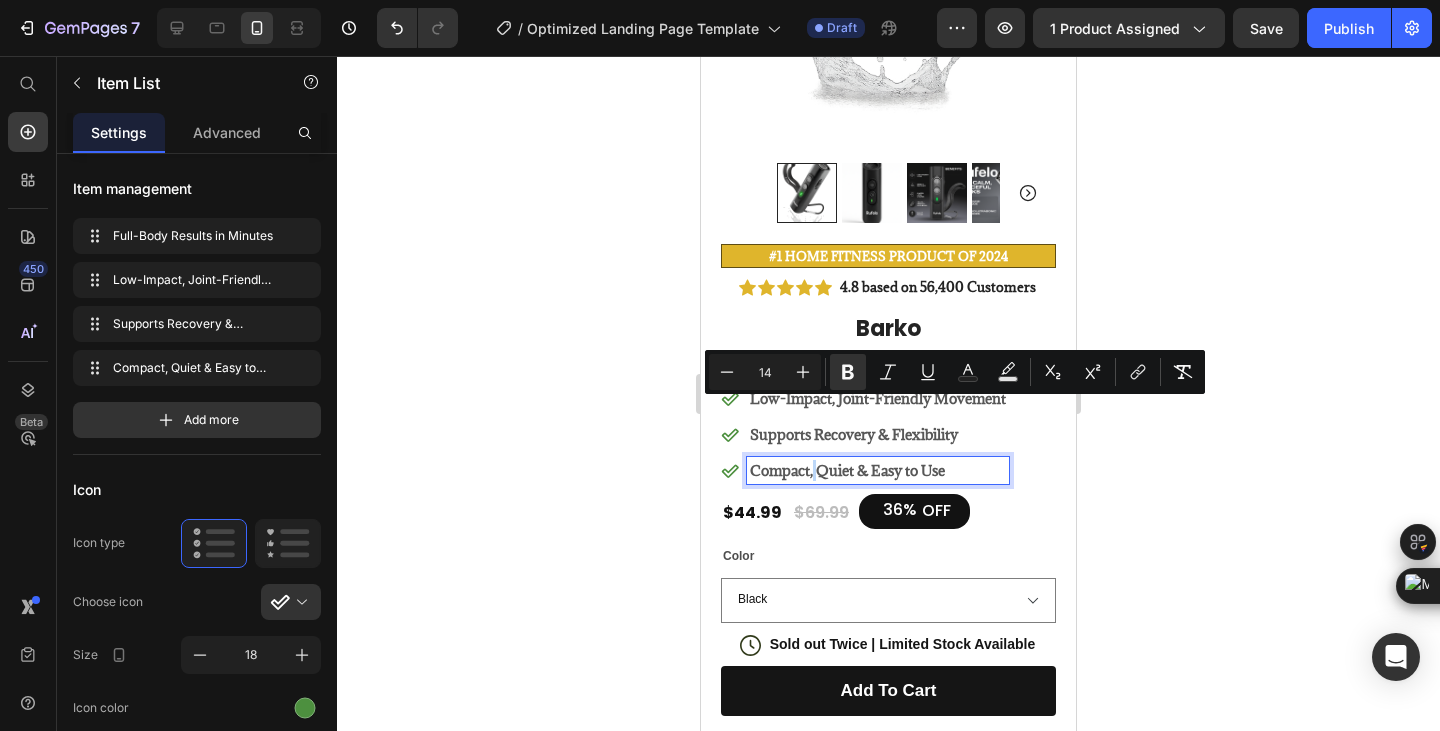 click on "Compact, Quiet & Easy to Use" at bounding box center (847, 470) 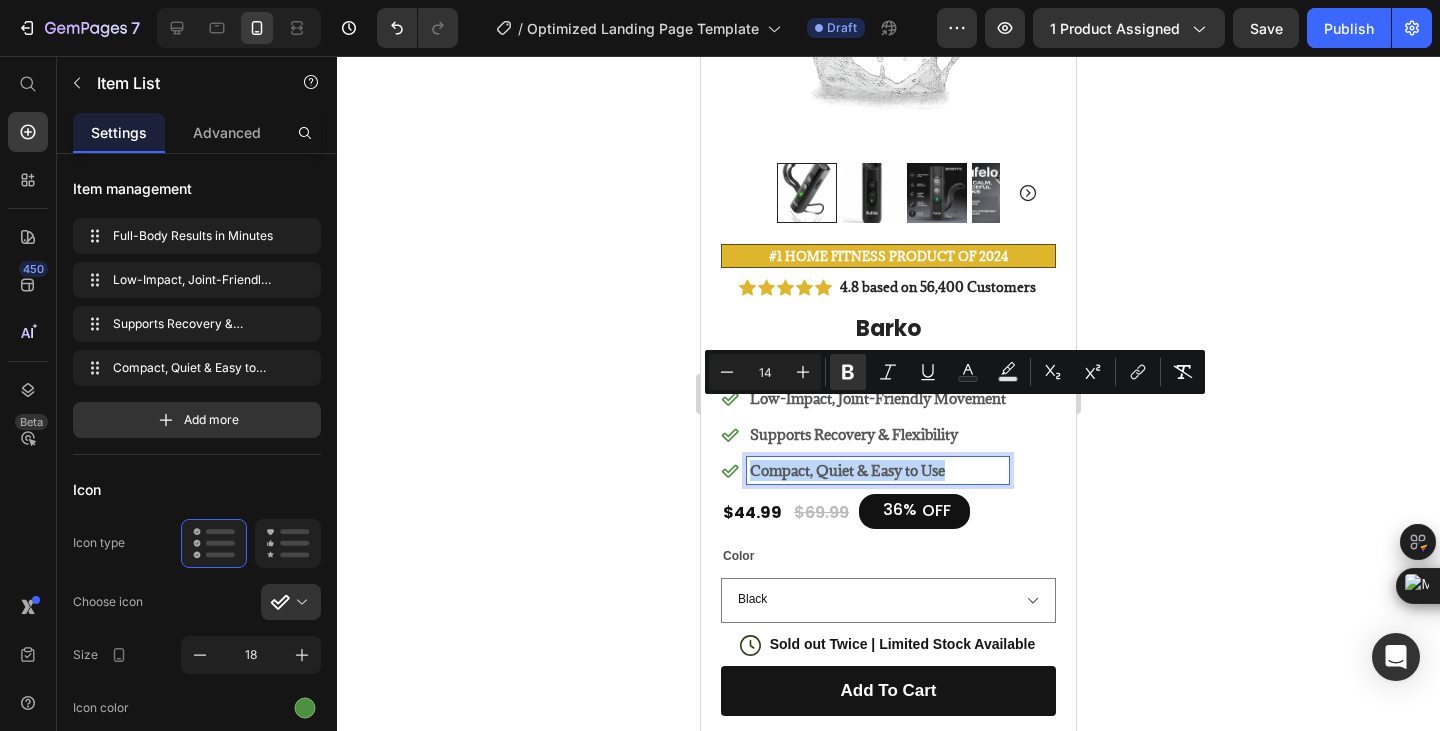 click on "Compact, Quiet & Easy to Use" at bounding box center (847, 470) 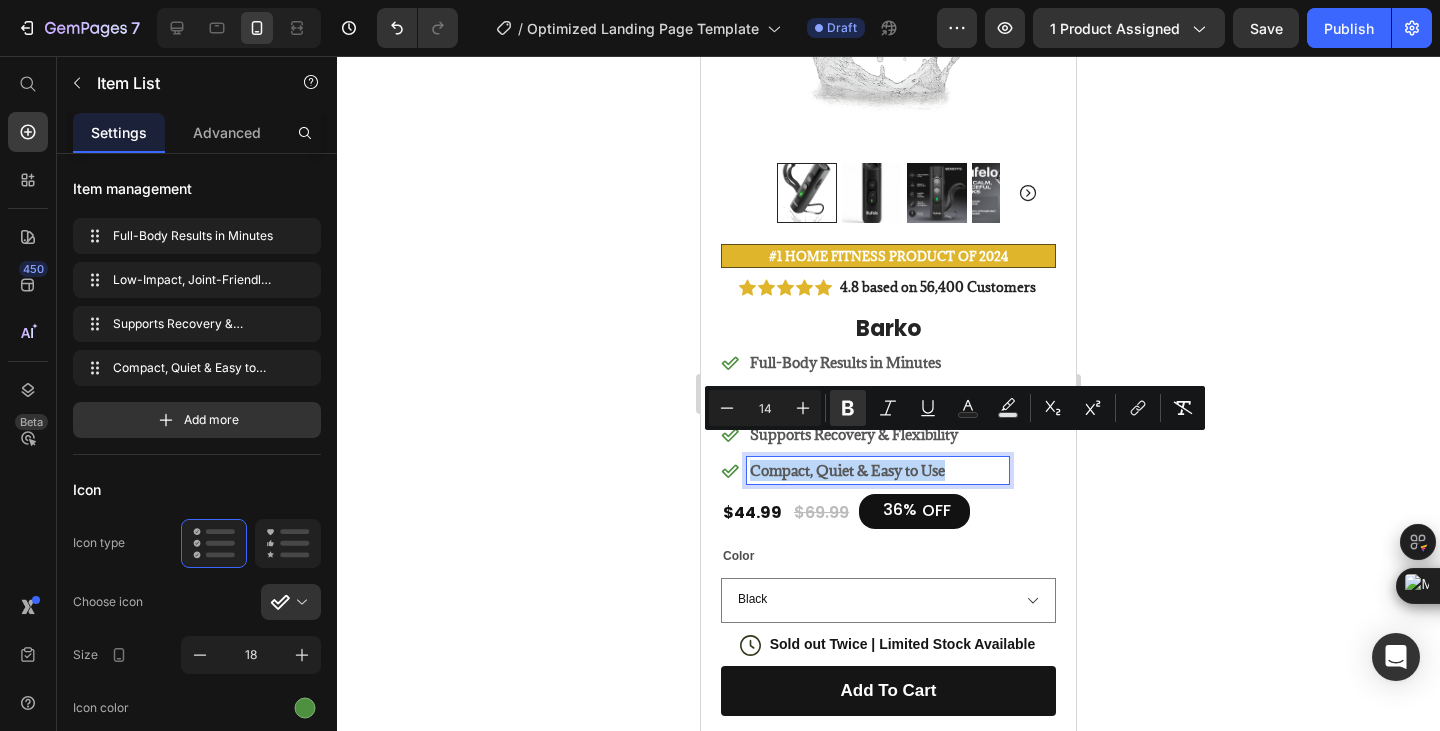 copy on "Compact, Quiet & Easy to Use" 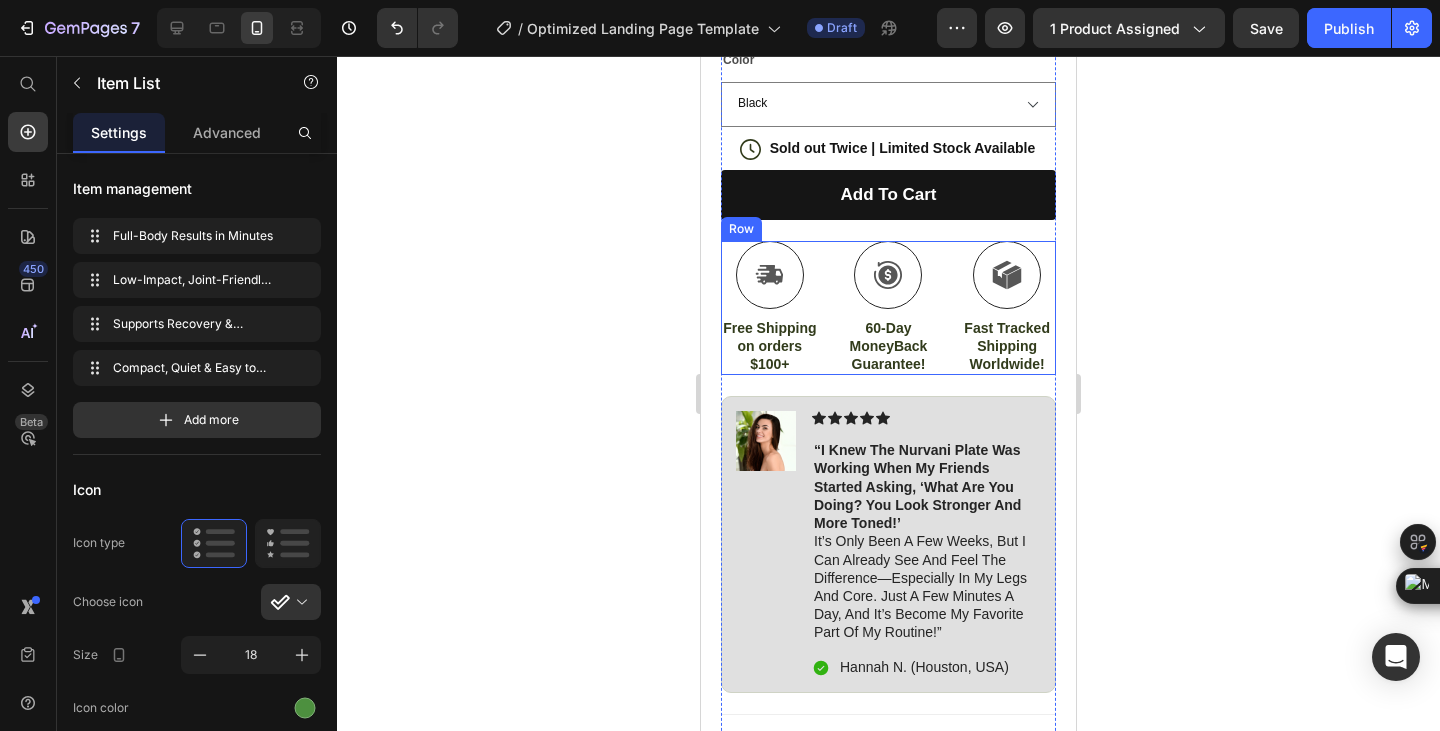 scroll, scrollTop: 1000, scrollLeft: 0, axis: vertical 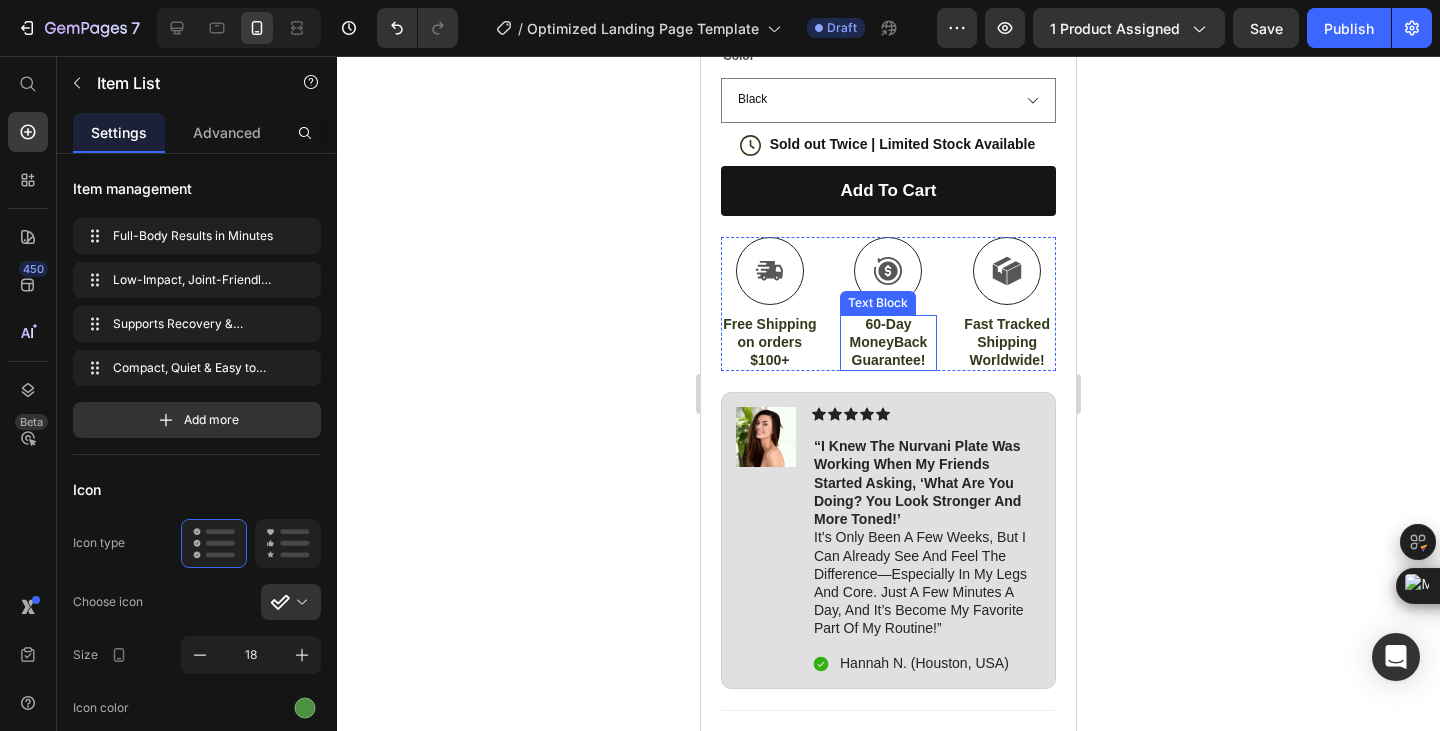 click on "60-Day MoneyBack Guarantee!" at bounding box center [889, 342] 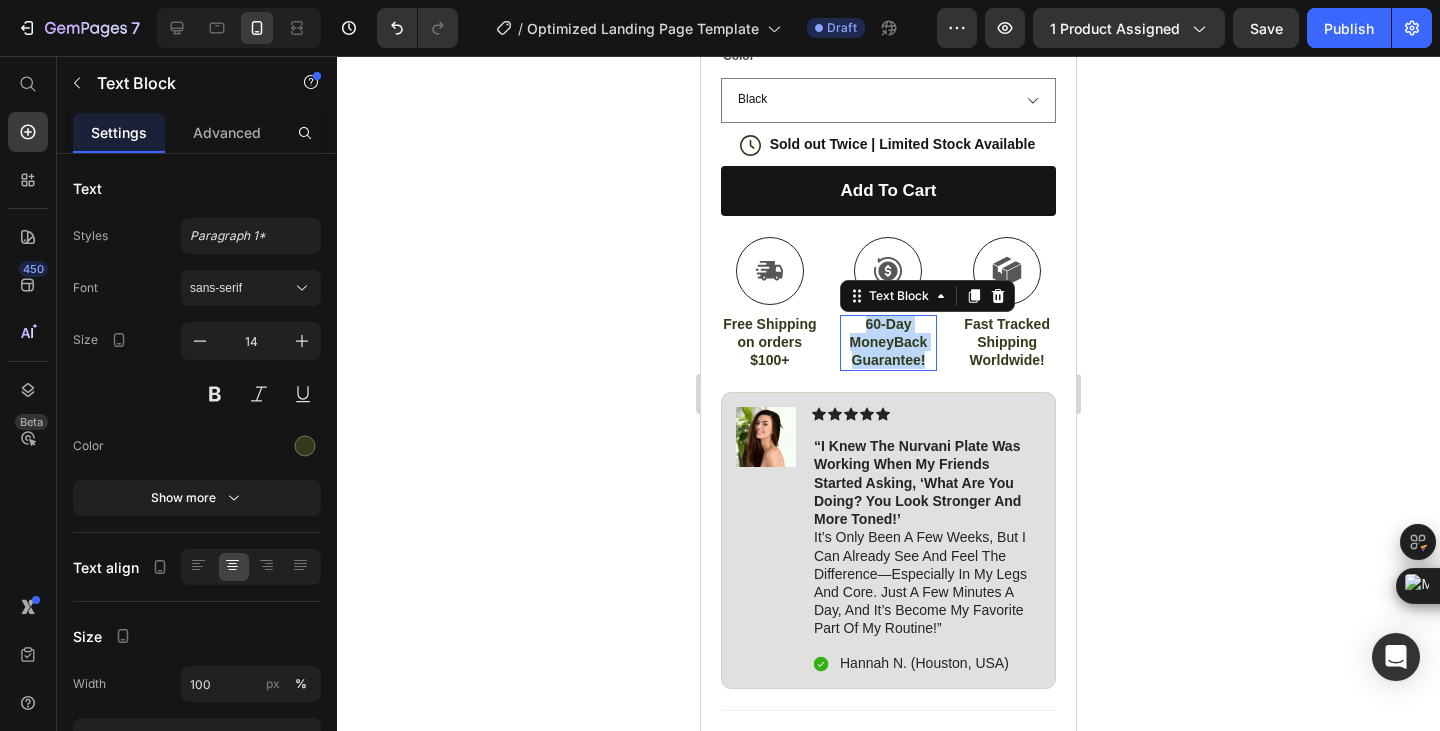 click on "60-Day MoneyBack Guarantee!" at bounding box center (889, 342) 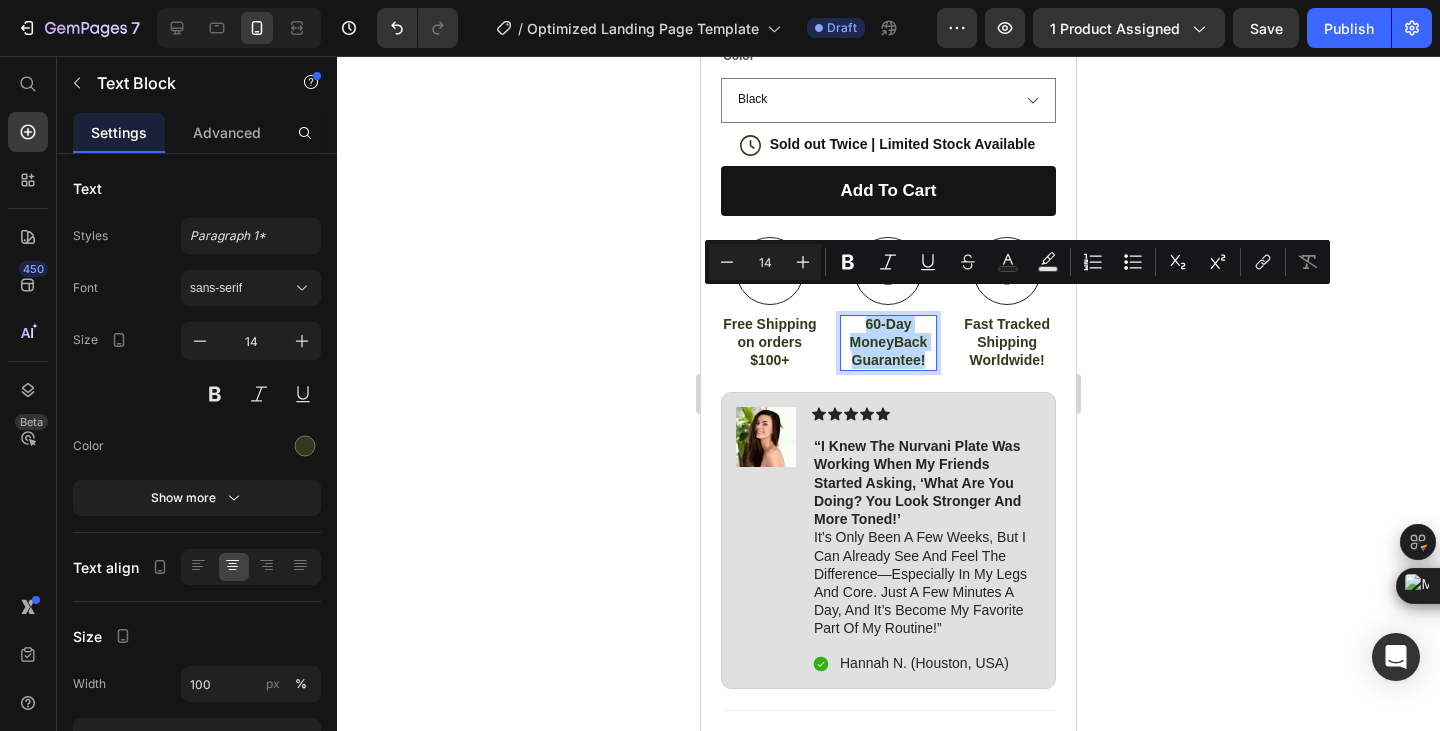 copy on "60-Day MoneyBack Guarantee!" 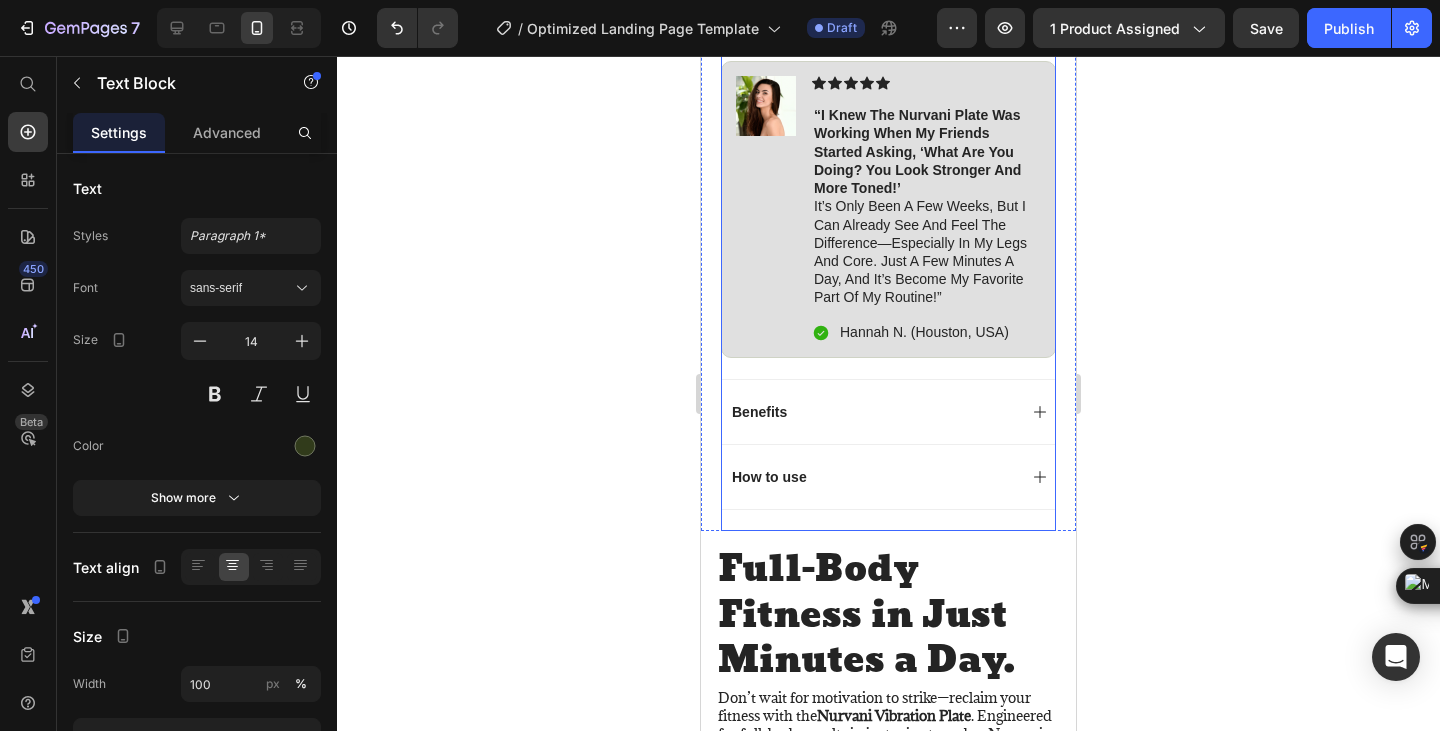 scroll, scrollTop: 1333, scrollLeft: 0, axis: vertical 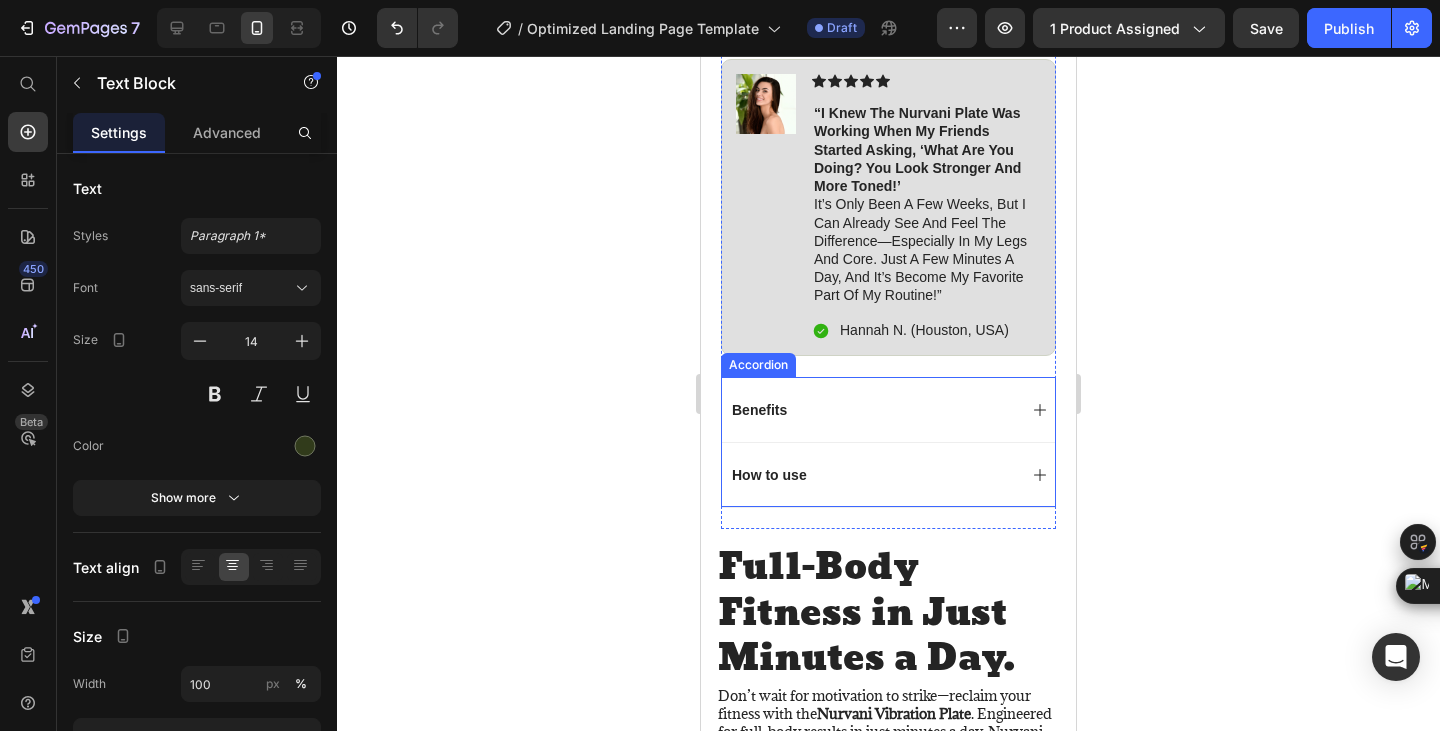click on "Benefits" at bounding box center (872, 410) 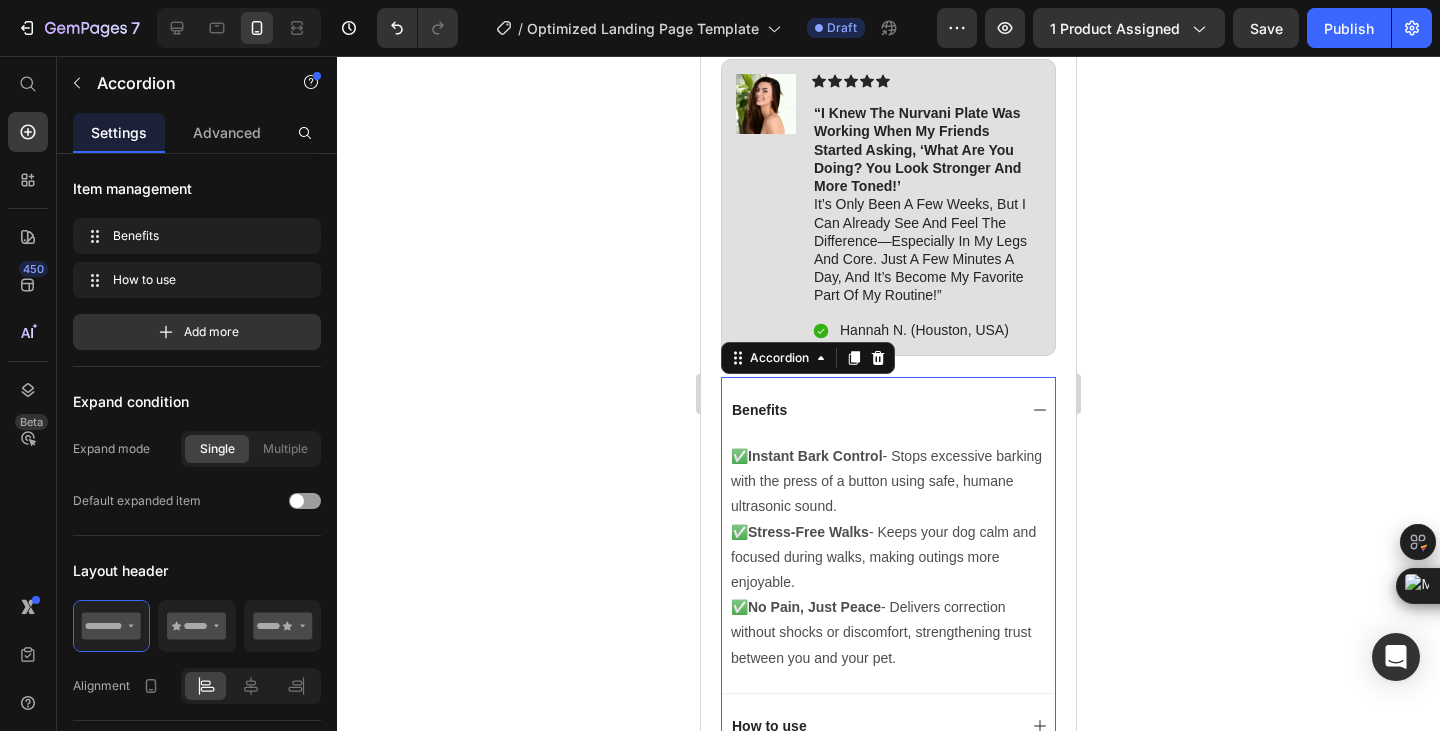 click on "Benefits" at bounding box center [872, 410] 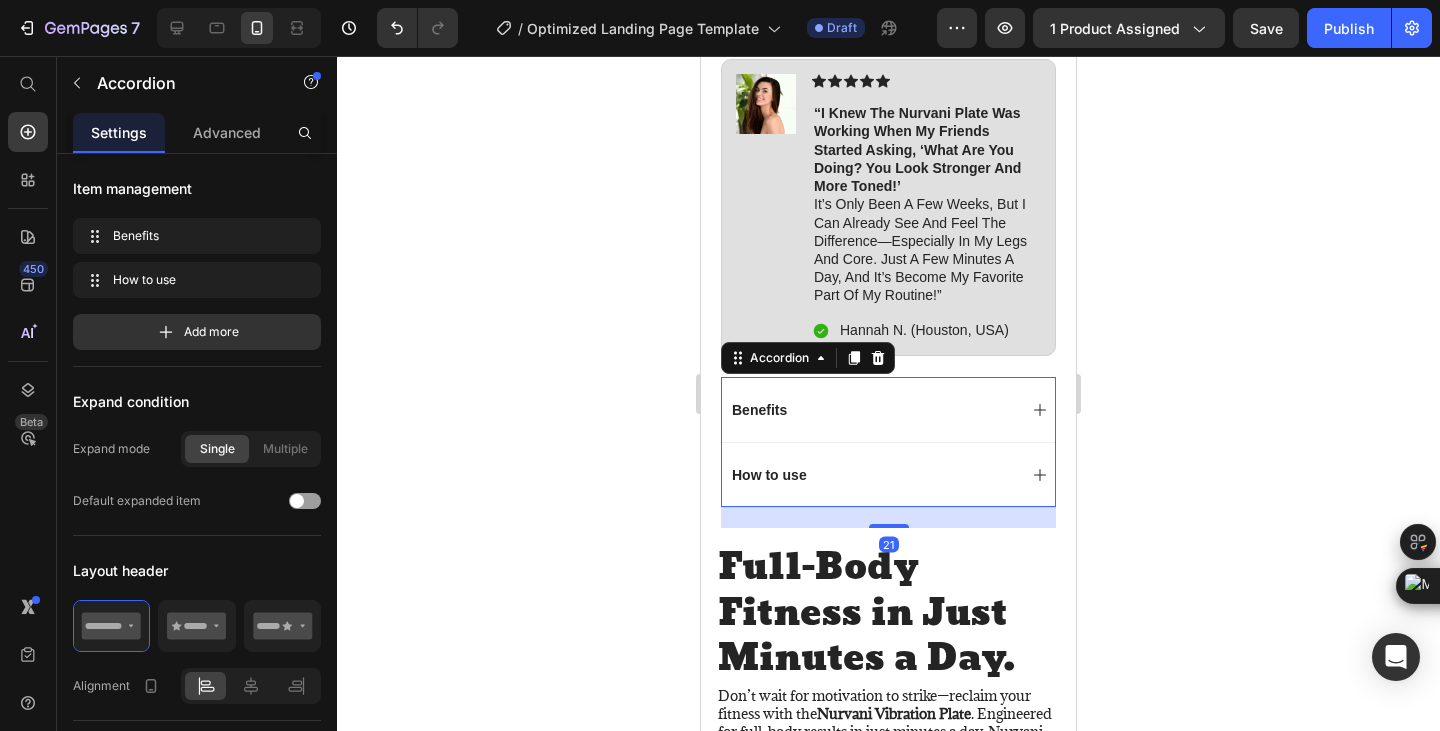 scroll, scrollTop: 1666, scrollLeft: 0, axis: vertical 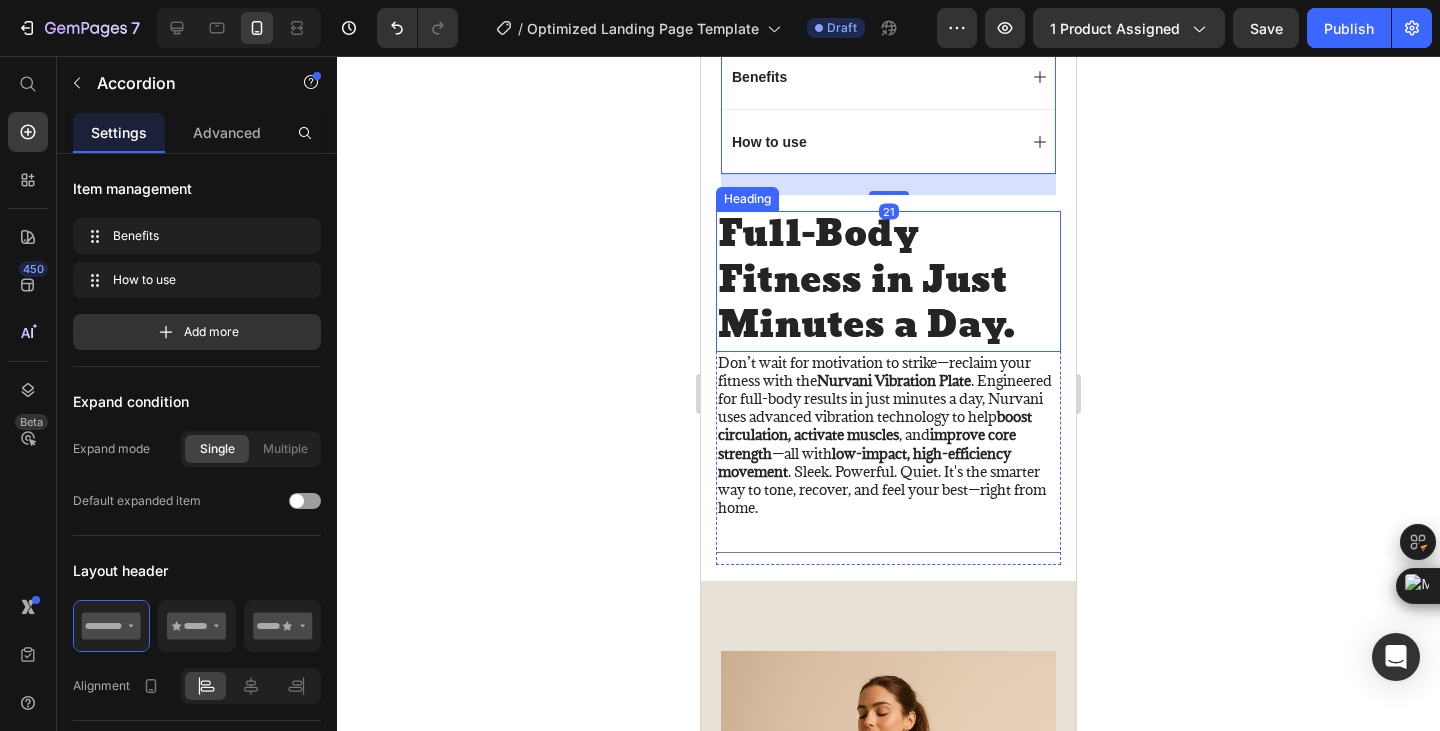 click on "Full-Body Fitness in Just Minutes a Day." at bounding box center [888, 281] 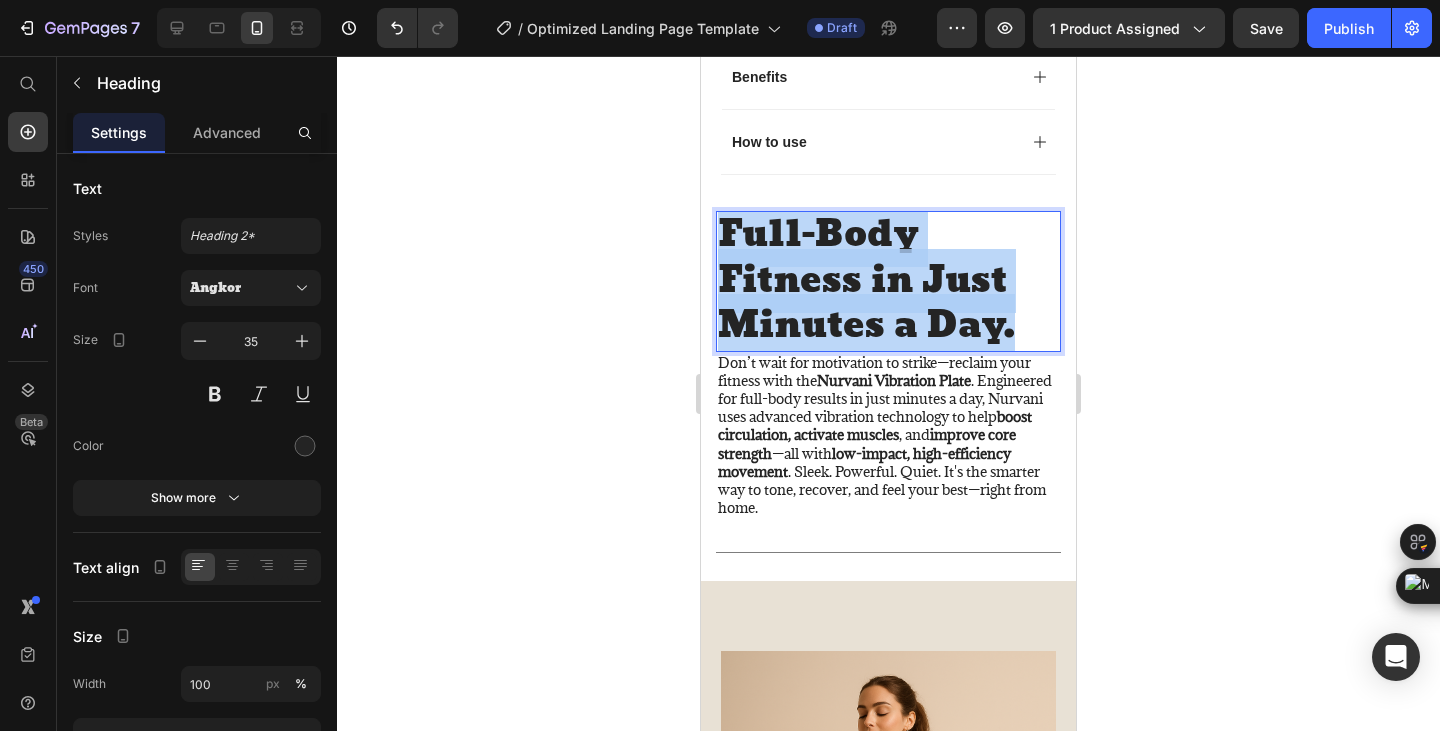 click on "Full-Body Fitness in Just Minutes a Day." at bounding box center [888, 281] 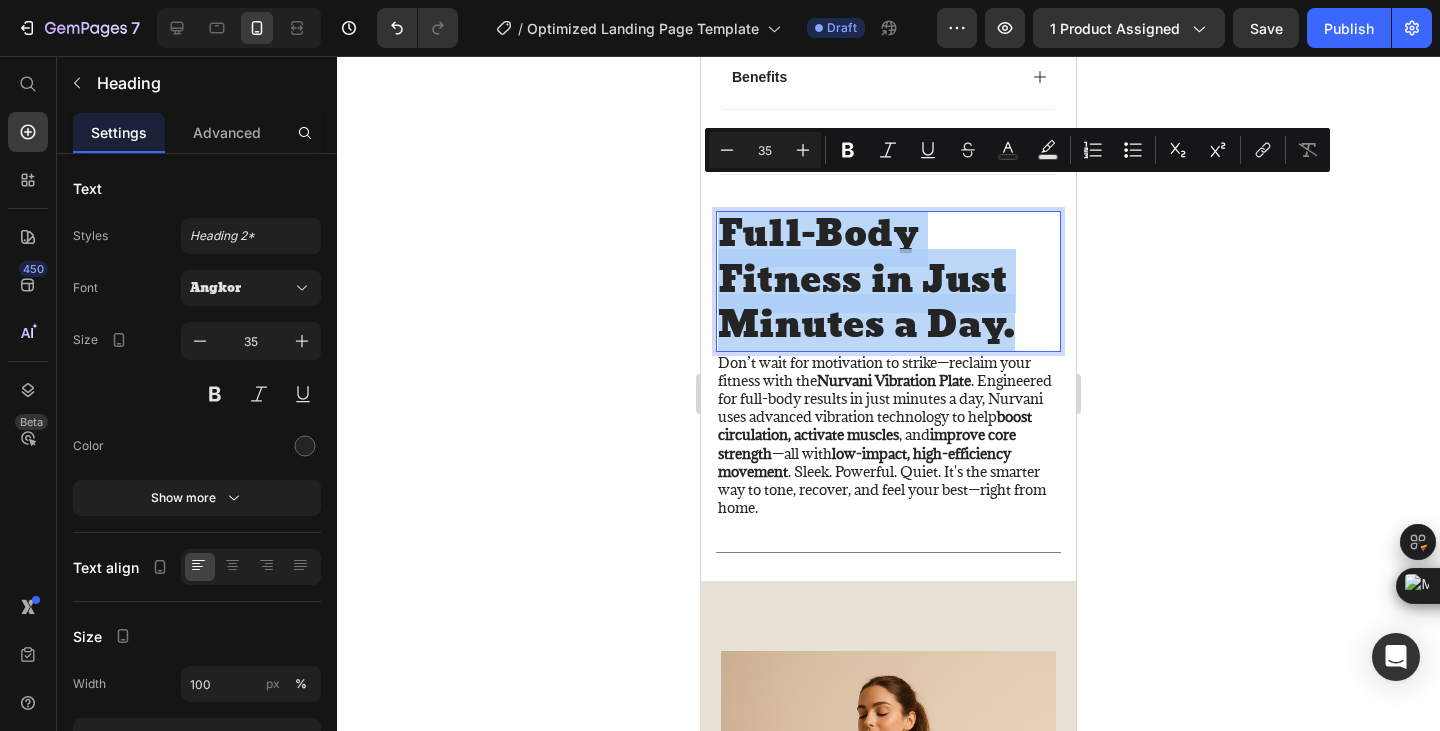 copy on "Full-Body Fitness in Just Minutes a Day." 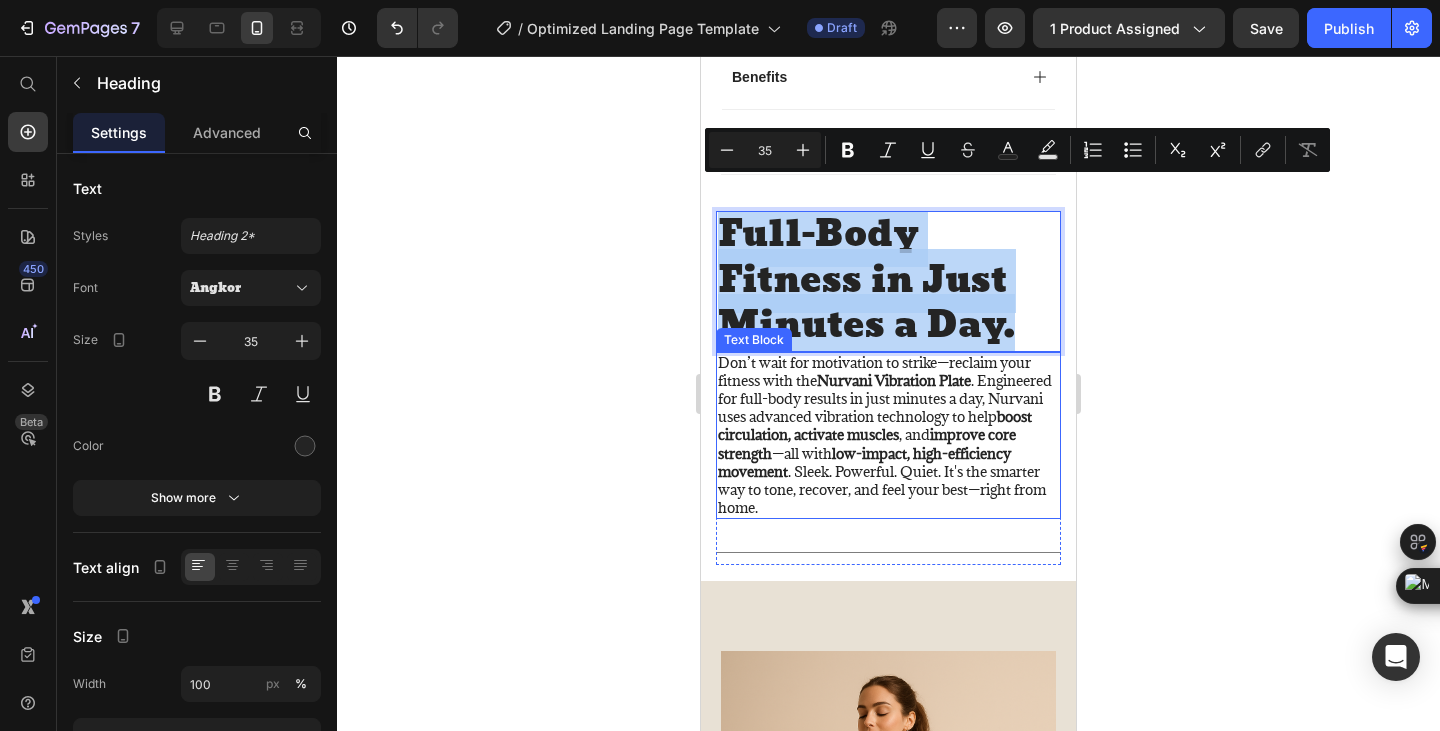 click on "low-impact, high-efficiency movement" at bounding box center (864, 462) 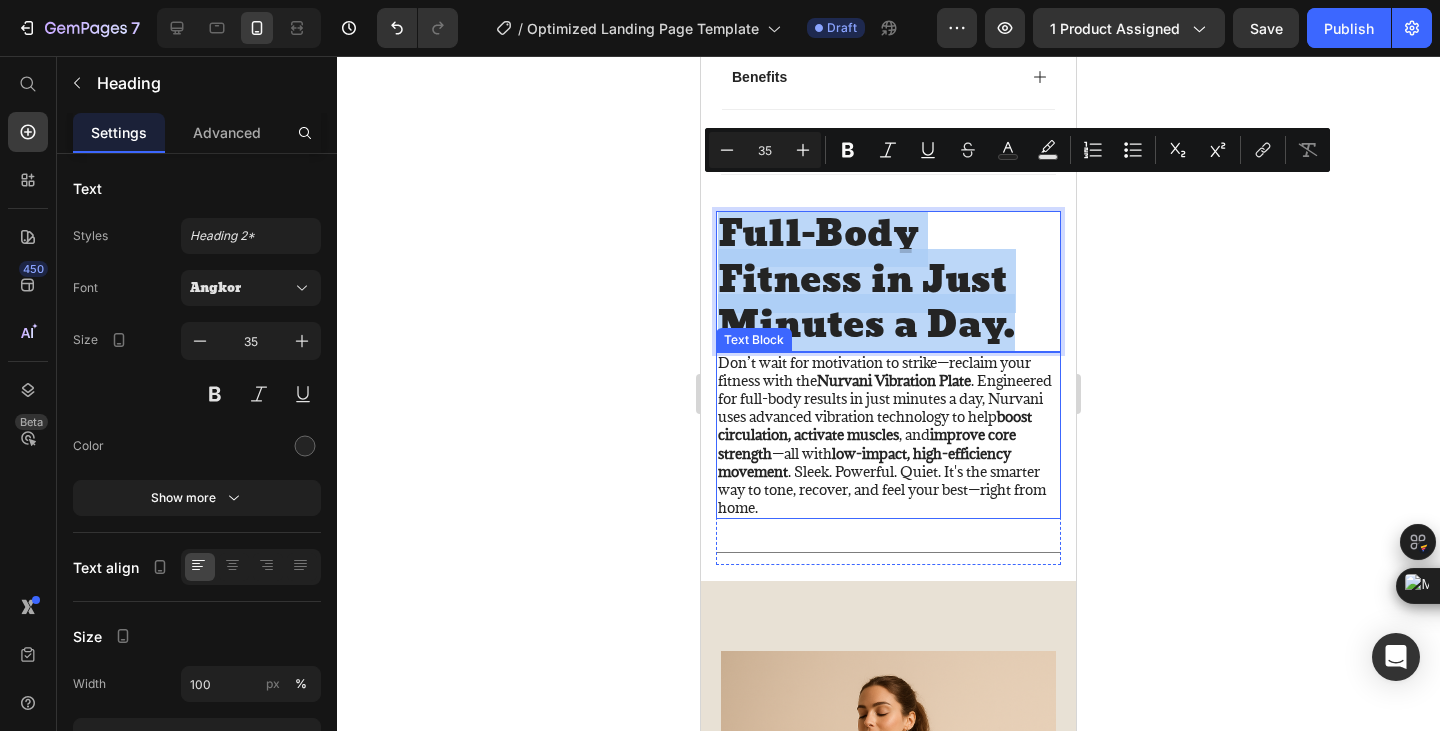 click on "low-impact, high-efficiency movement" at bounding box center (864, 462) 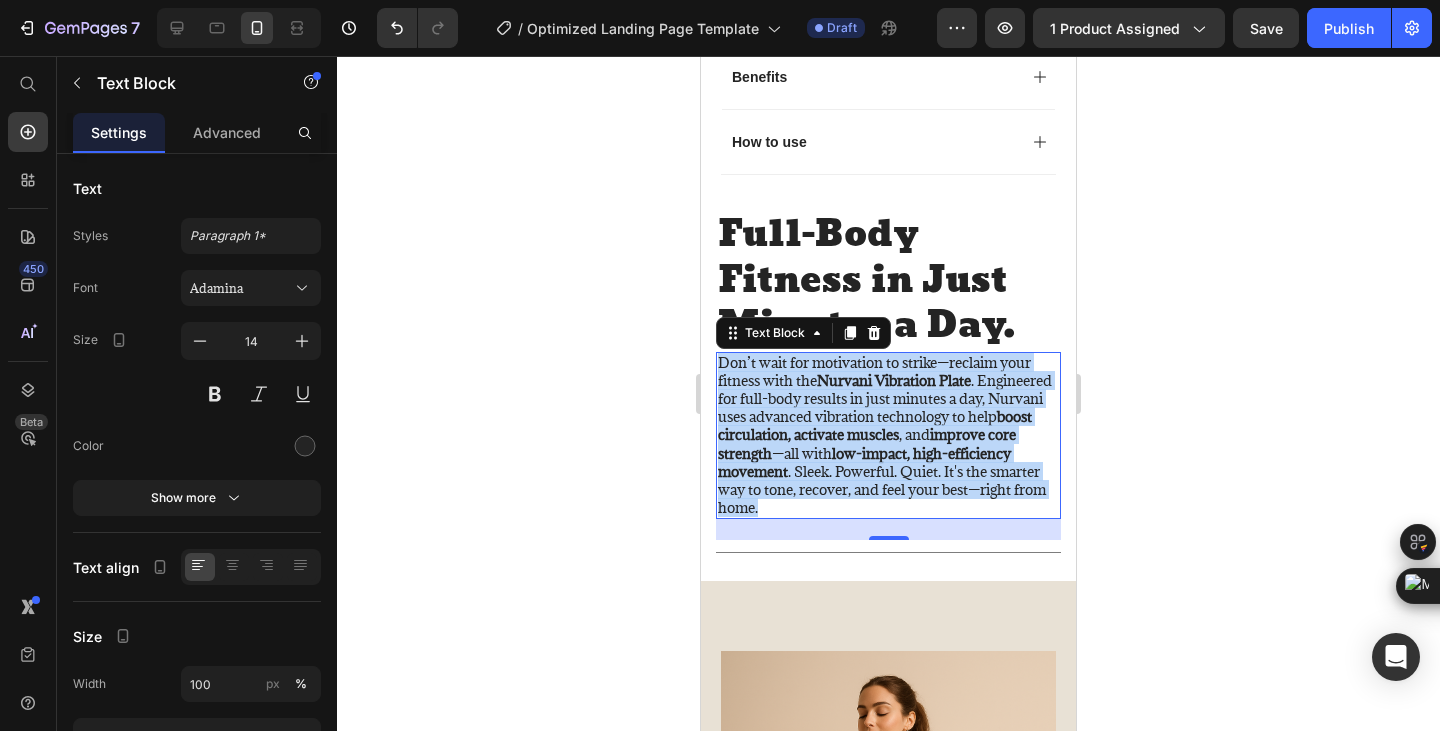 click on "low-impact, high-efficiency movement" at bounding box center (864, 462) 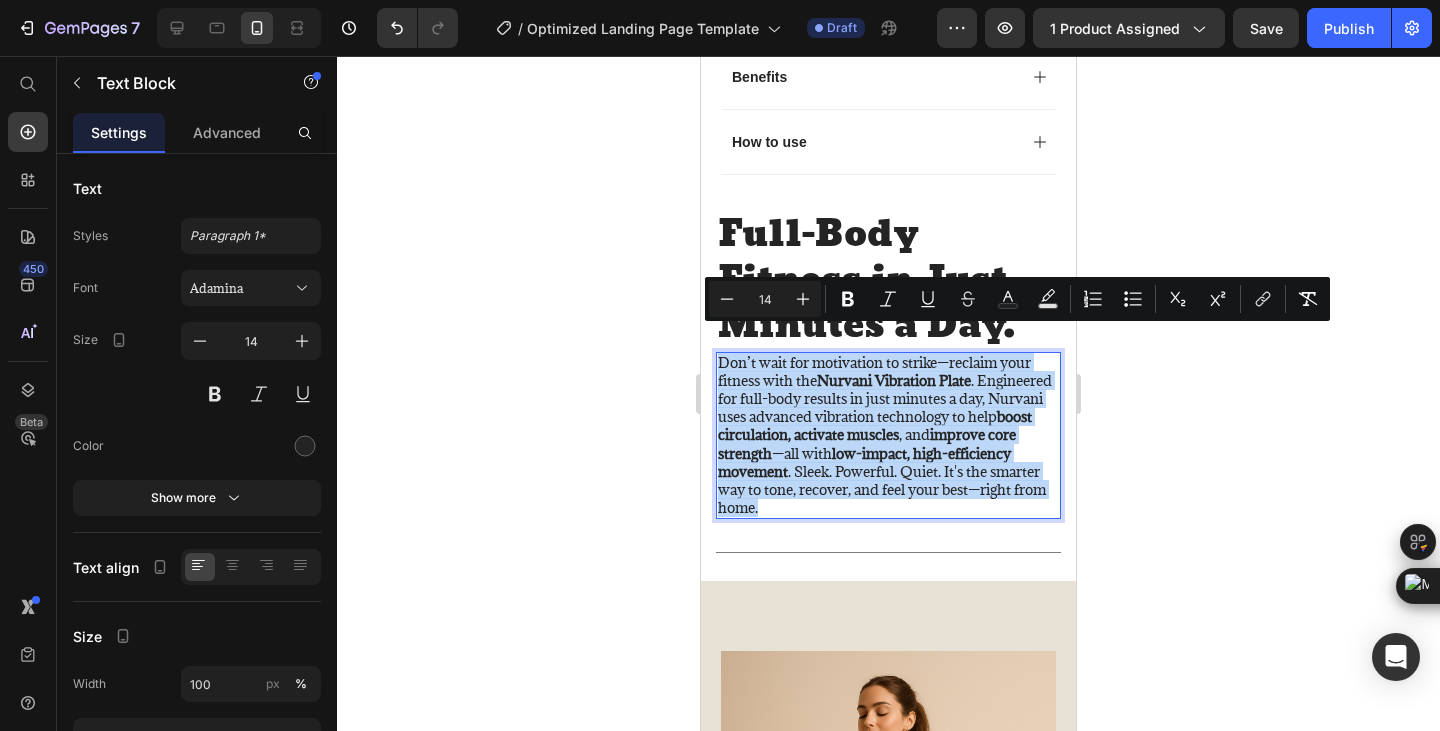 copy on "Don’t wait for motivation to strike—reclaim your fitness with the  Nurvani Vibration Plate . Engineered for full-body results in just minutes a day, Nurvani uses advanced vibration technology to help  boost circulation, activate muscles , and  improve core strength —all with  low-impact, high-efficiency movement . Sleek. Powerful. Quiet. It's the smarter way to tone, recover, and feel your best—right from home." 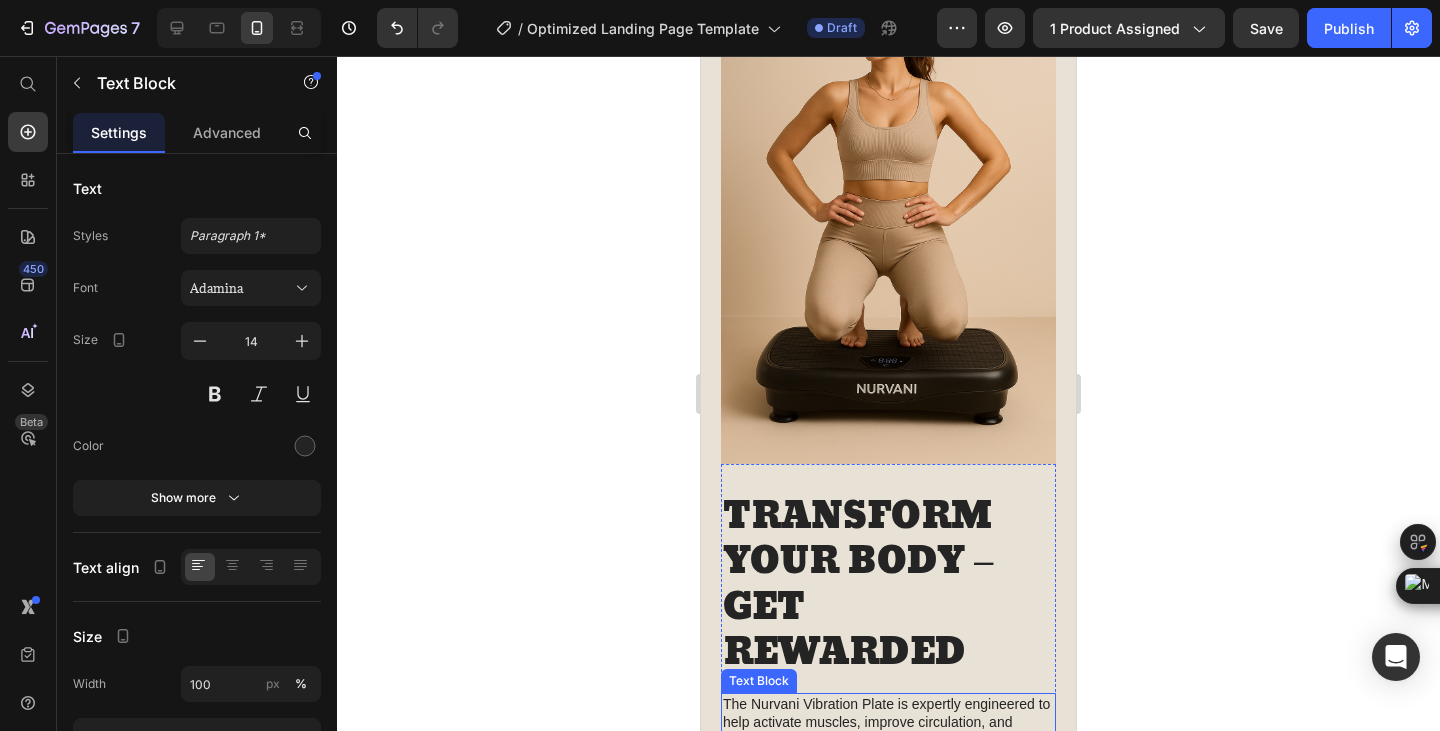 scroll, scrollTop: 2666, scrollLeft: 0, axis: vertical 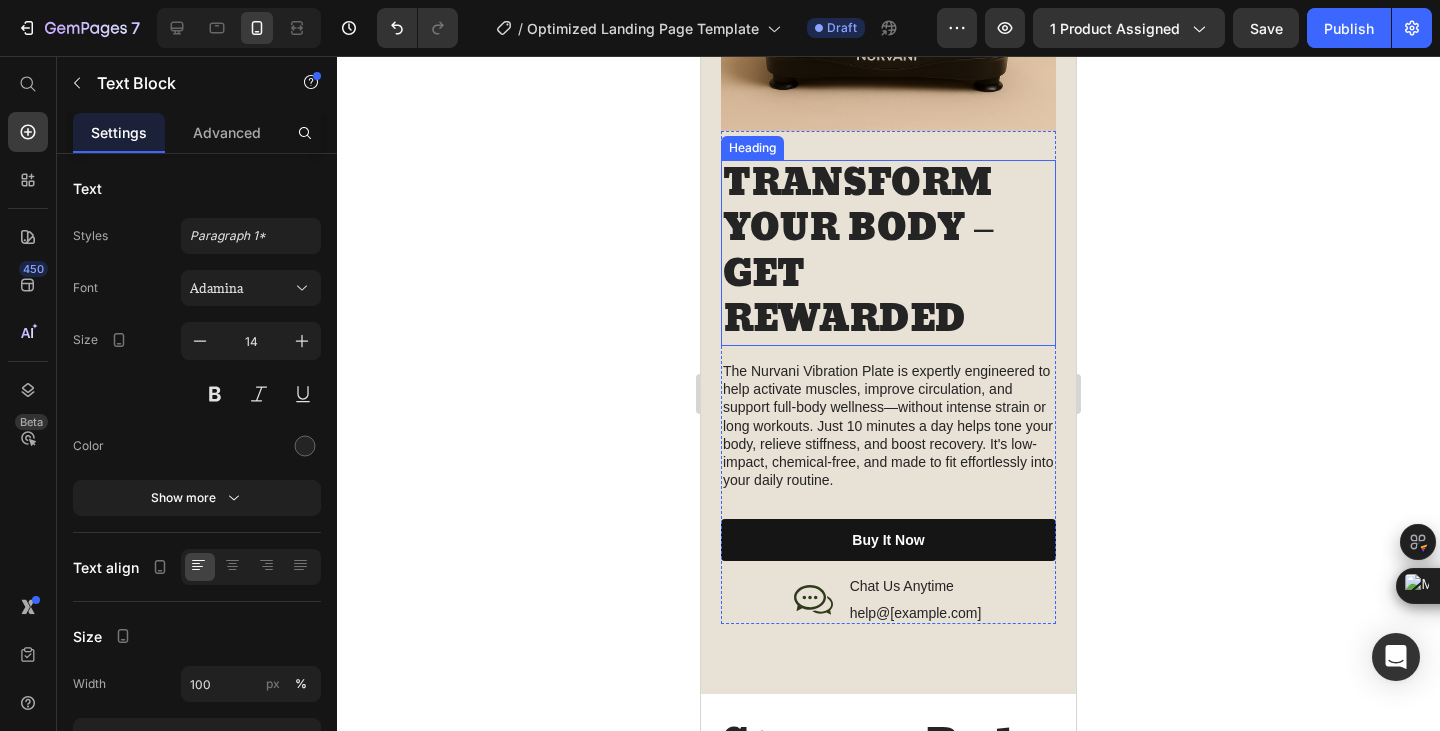 click on "TRANSFORM YOUR BODY –  GET REWARDED" at bounding box center (888, 253) 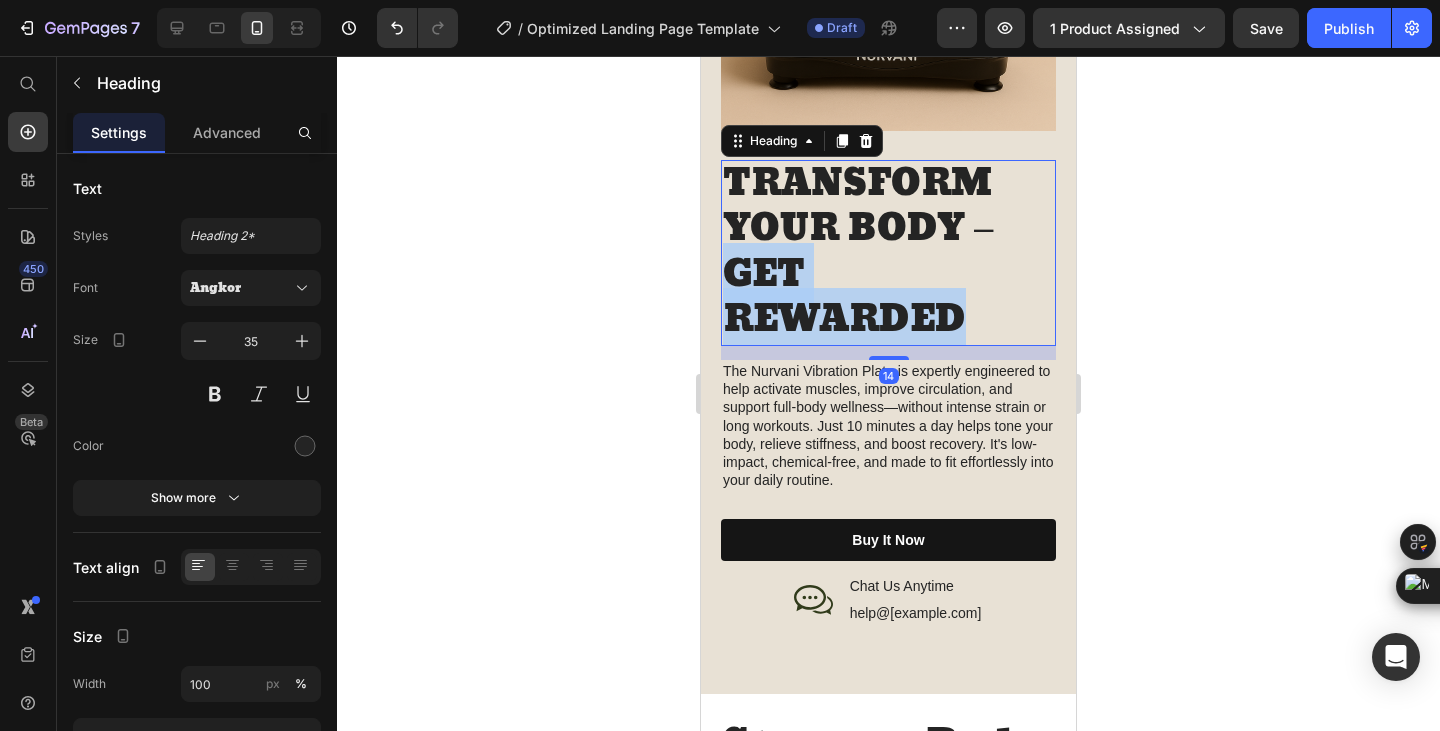 click on "TRANSFORM YOUR BODY –  GET REWARDED" at bounding box center [888, 253] 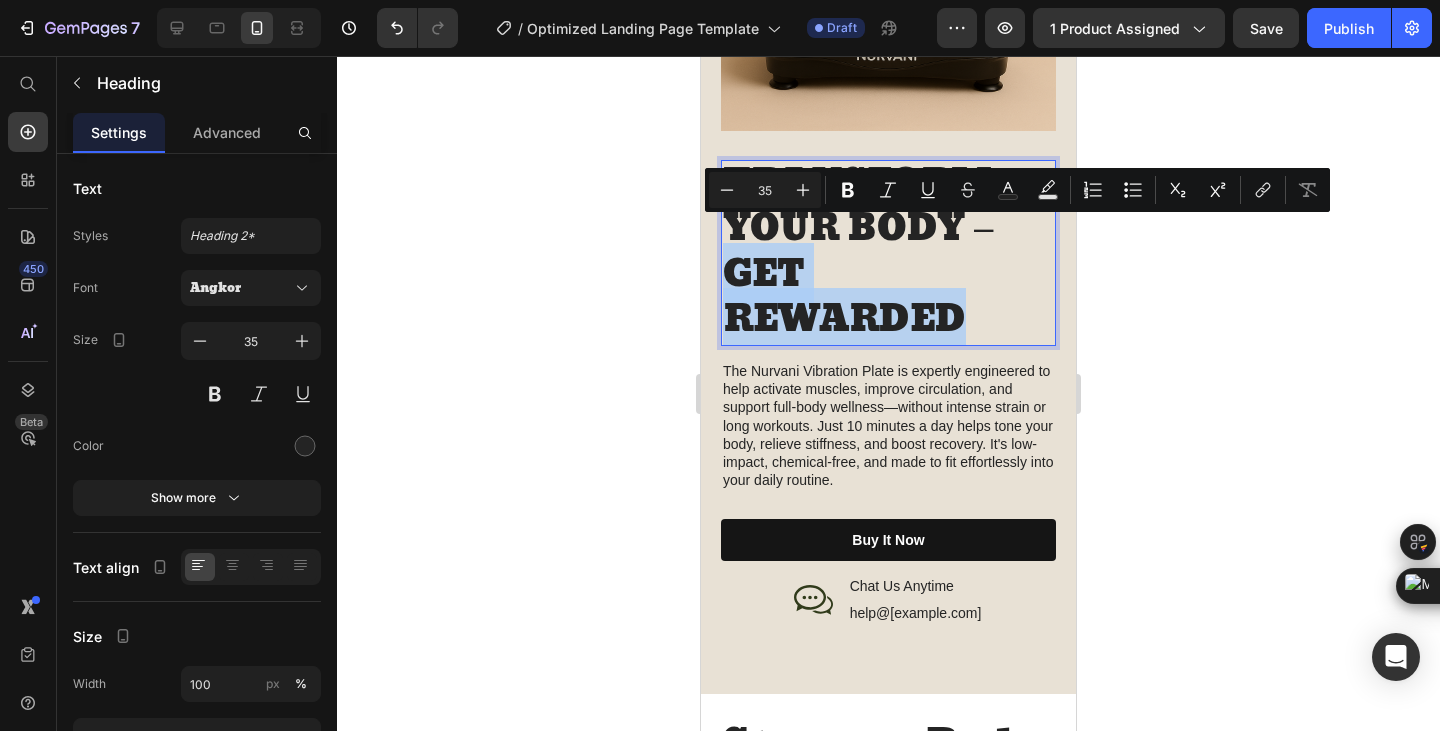 click on "TRANSFORM YOUR BODY –  GET REWARDED" at bounding box center [888, 253] 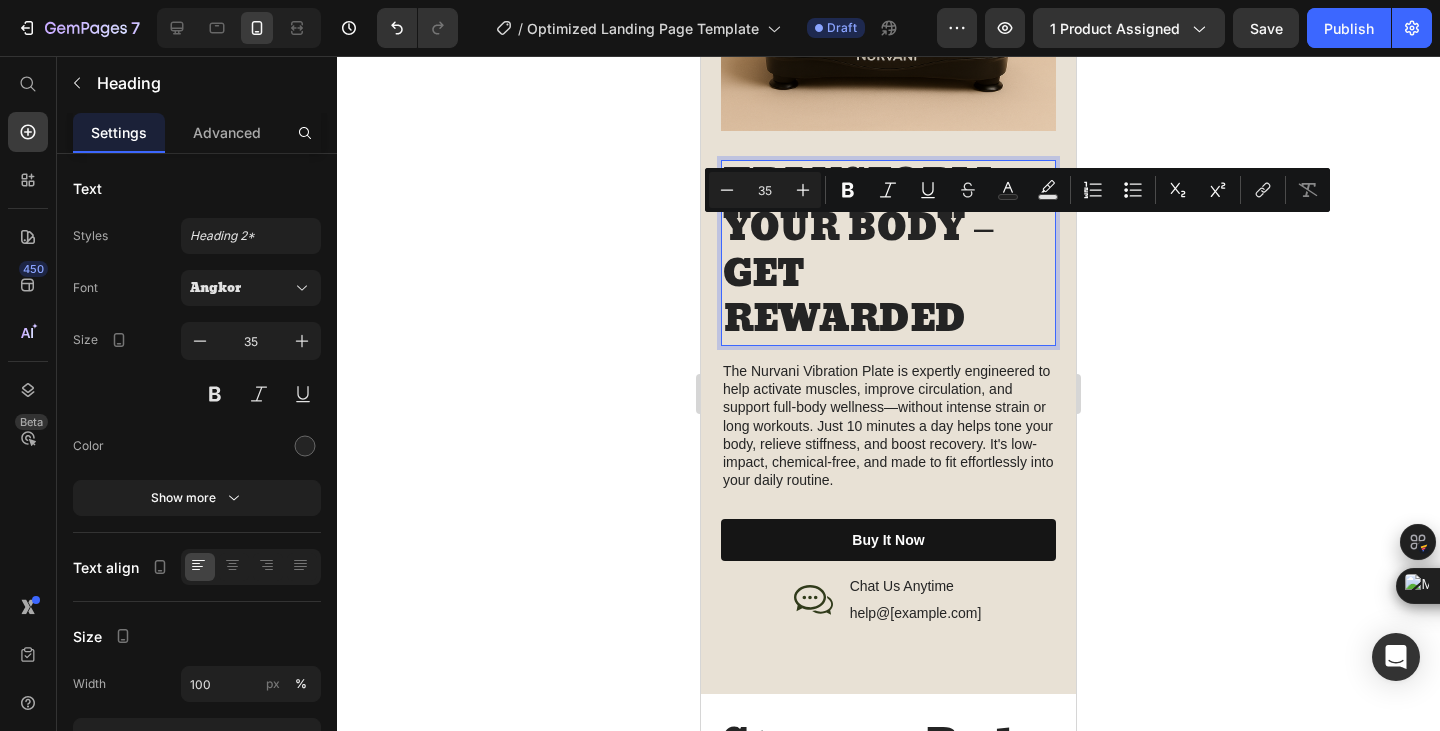 click on "TRANSFORM YOUR BODY –  GET REWARDED" at bounding box center (888, 253) 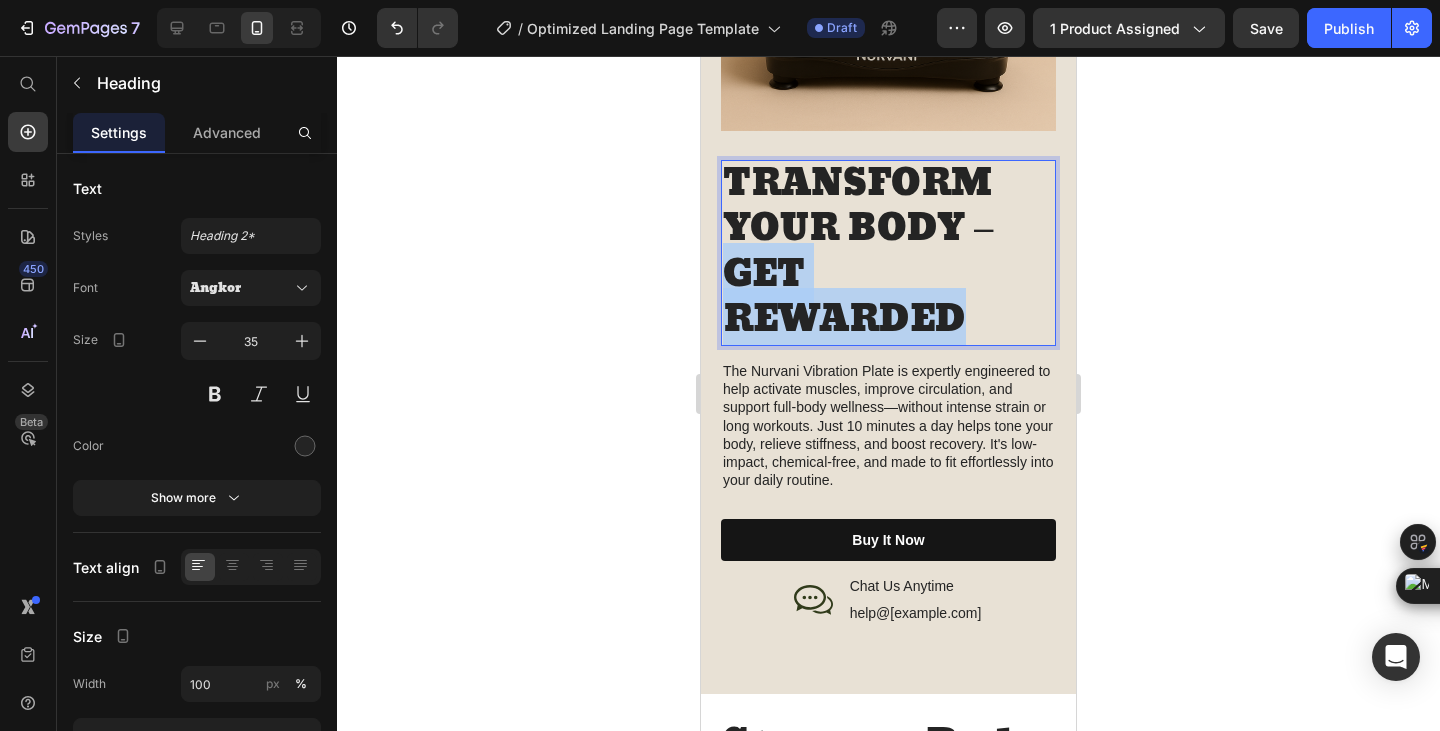 click on "TRANSFORM YOUR BODY –  GET REWARDED" at bounding box center [888, 253] 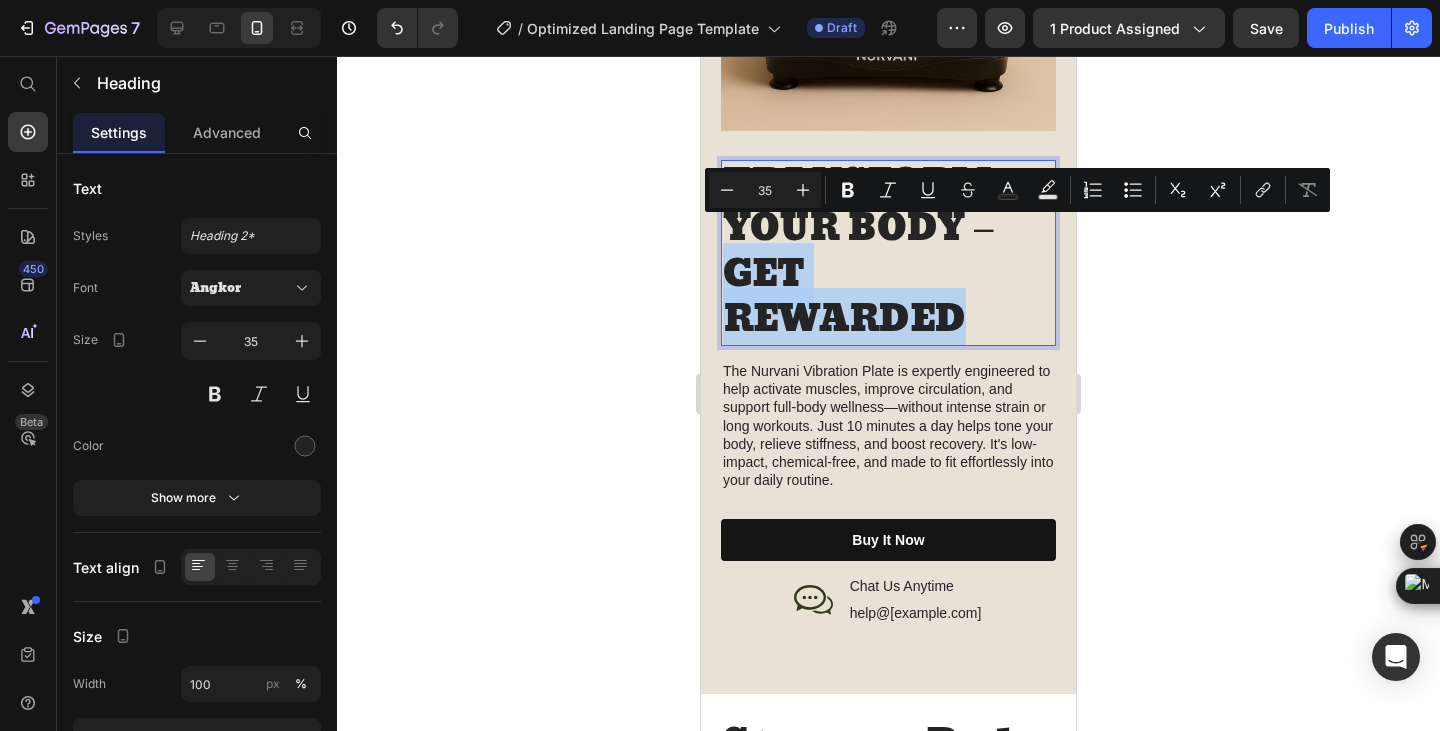 click on "TRANSFORM YOUR BODY –  GET REWARDED" at bounding box center (888, 253) 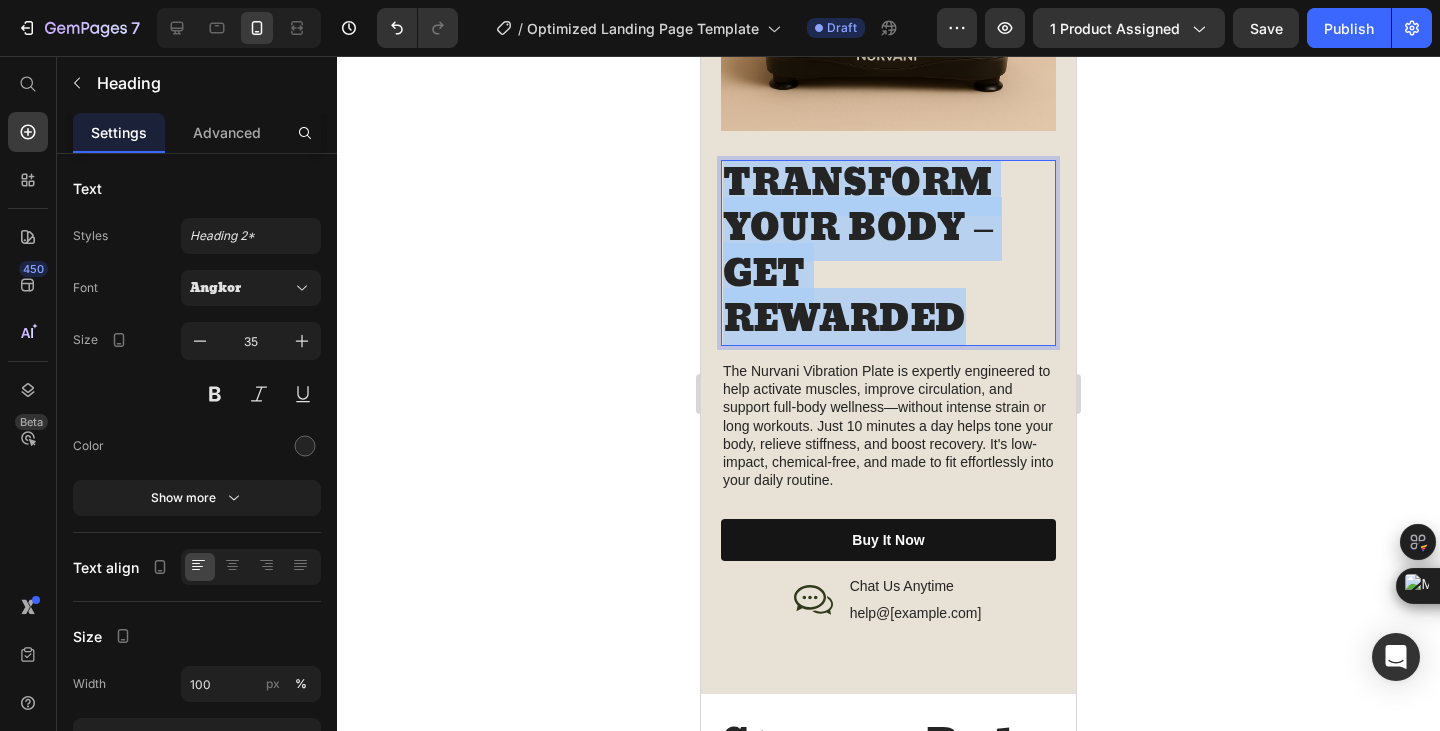drag, startPoint x: 984, startPoint y: 291, endPoint x: 733, endPoint y: 165, distance: 280.8505 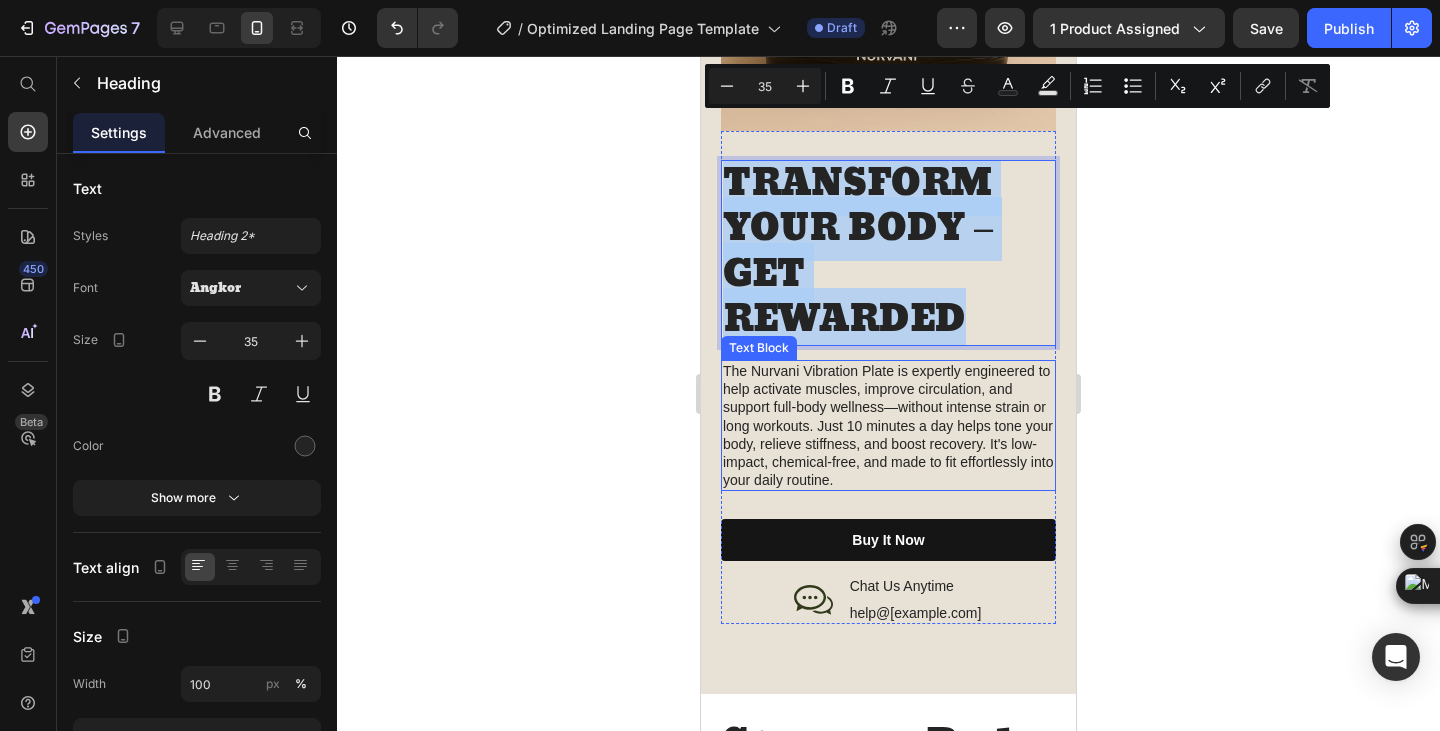 scroll, scrollTop: 2833, scrollLeft: 0, axis: vertical 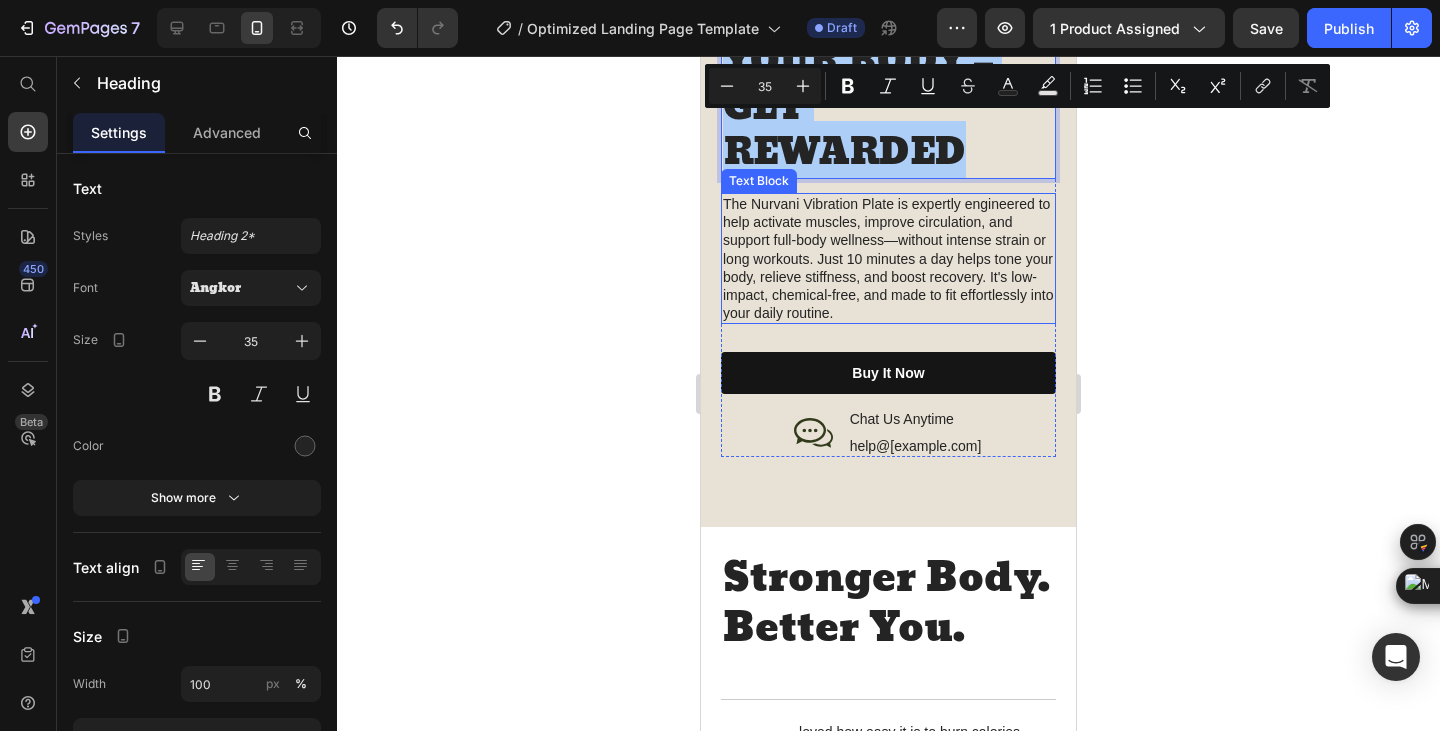 click on "The Nurvani Vibration Plate is expertly engineered to help activate muscles, improve circulation, and support full-body wellness—without intense strain or long workouts. Just 10 minutes a day helps tone your body, relieve stiffness, and boost recovery. It's low-impact, chemical-free, and made to fit effortlessly into your daily routine." at bounding box center (888, 258) 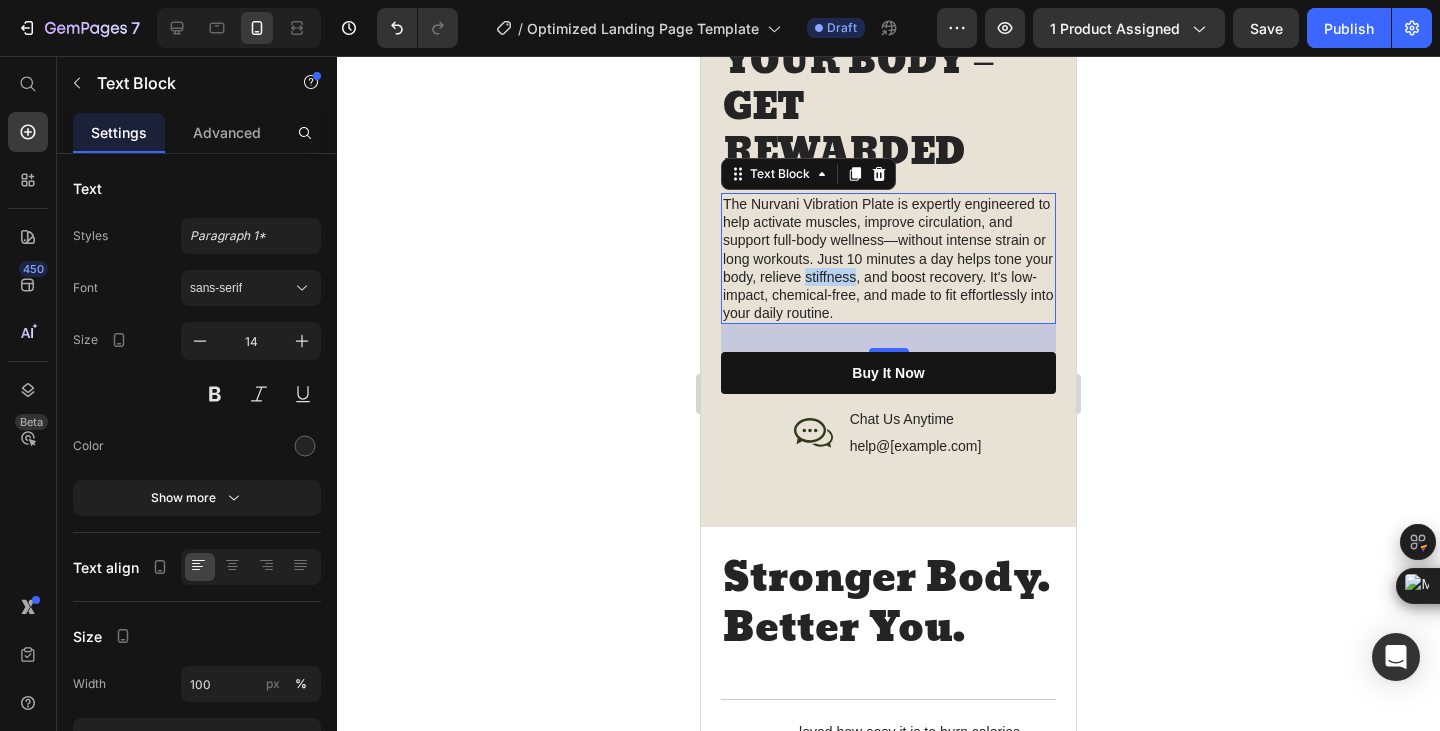 click on "The Nurvani Vibration Plate is expertly engineered to help activate muscles, improve circulation, and support full-body wellness—without intense strain or long workouts. Just 10 minutes a day helps tone your body, relieve stiffness, and boost recovery. It's low-impact, chemical-free, and made to fit effortlessly into your daily routine." at bounding box center (888, 258) 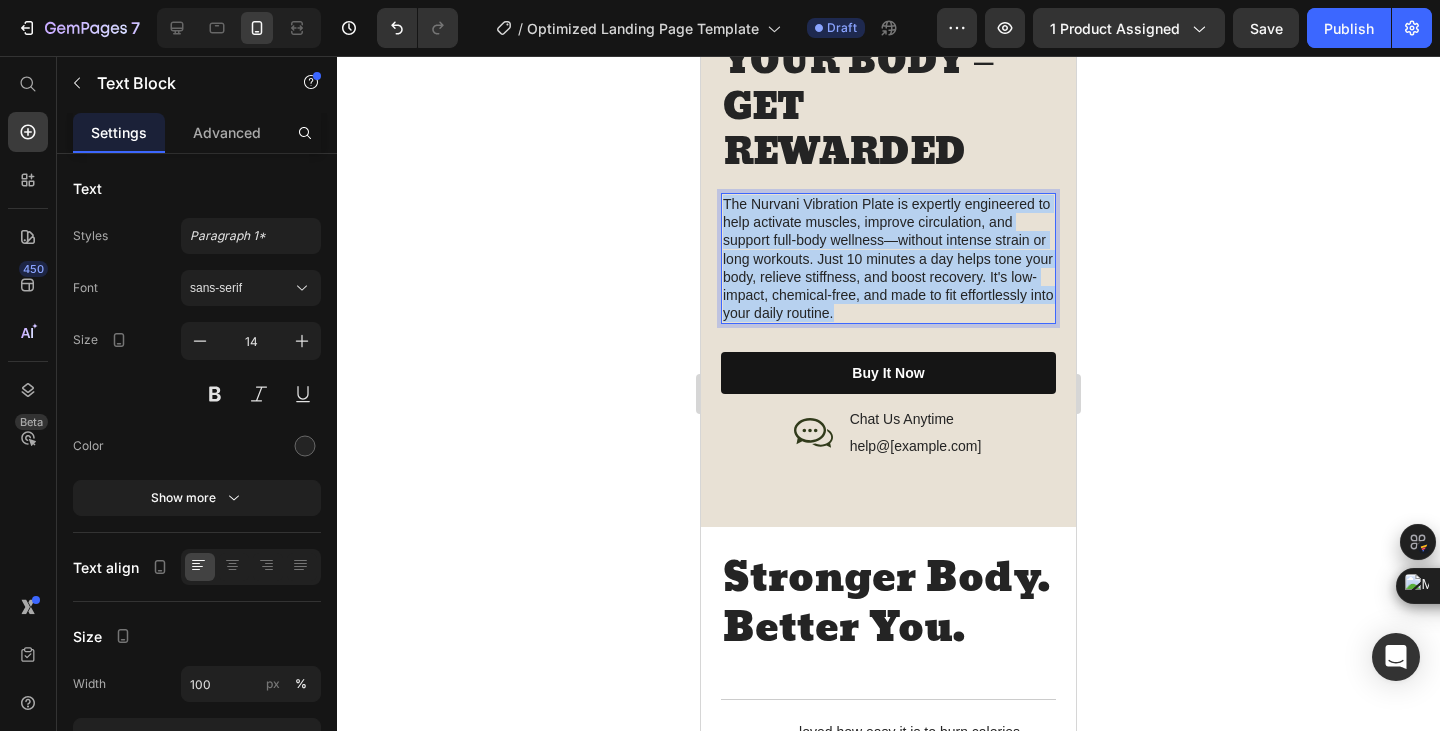 click on "The Nurvani Vibration Plate is expertly engineered to help activate muscles, improve circulation, and support full-body wellness—without intense strain or long workouts. Just 10 minutes a day helps tone your body, relieve stiffness, and boost recovery. It's low-impact, chemical-free, and made to fit effortlessly into your daily routine." at bounding box center [888, 258] 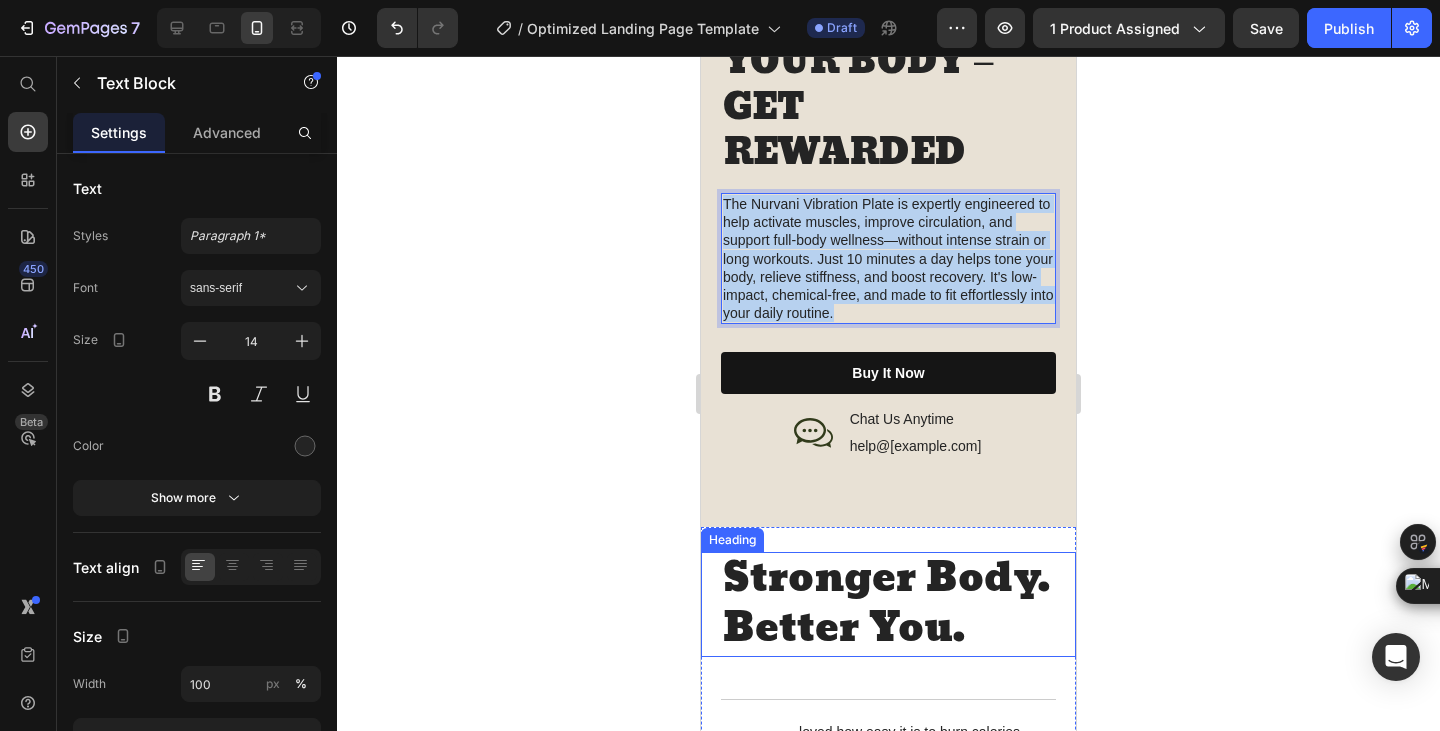 scroll, scrollTop: 3166, scrollLeft: 0, axis: vertical 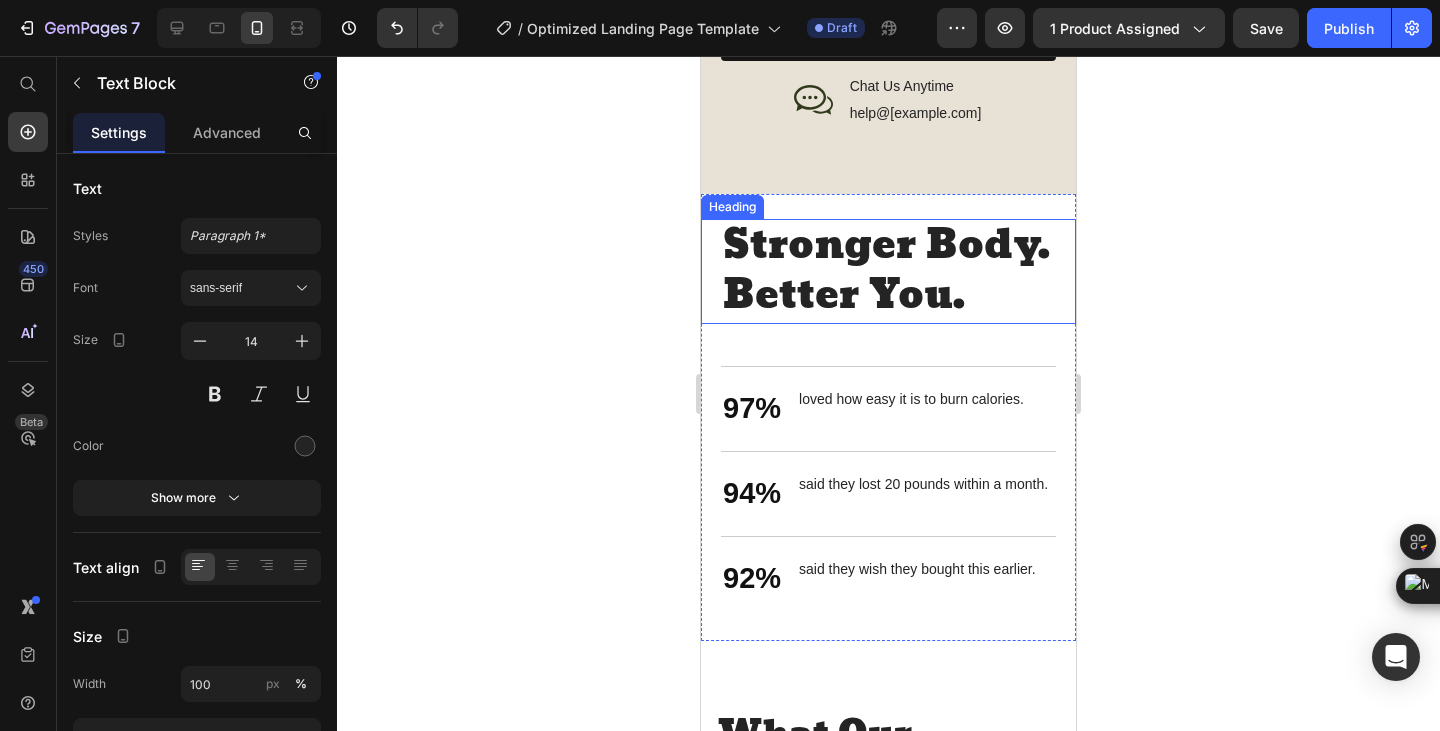 click on "Stronger Body. Better You." at bounding box center (888, 271) 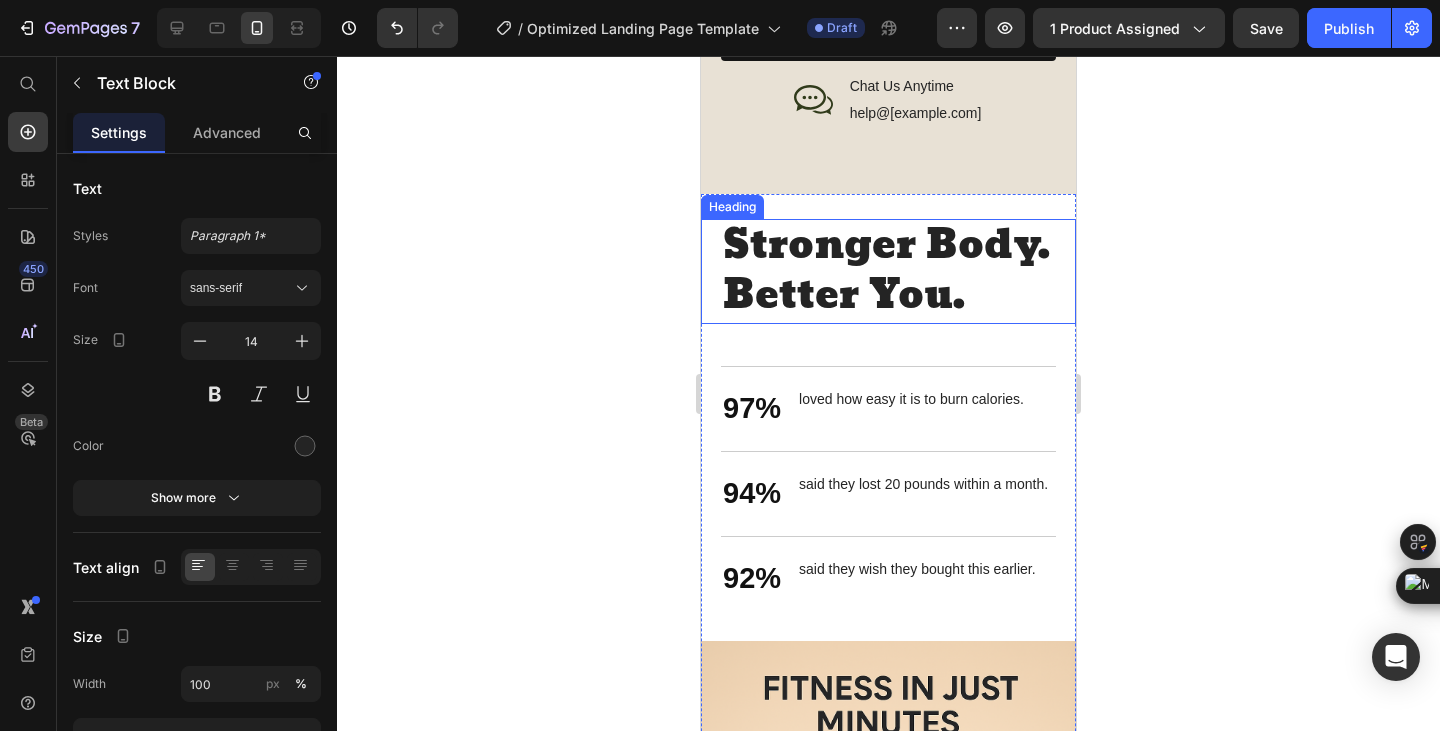 click on "Stronger Body. Better You." at bounding box center [888, 271] 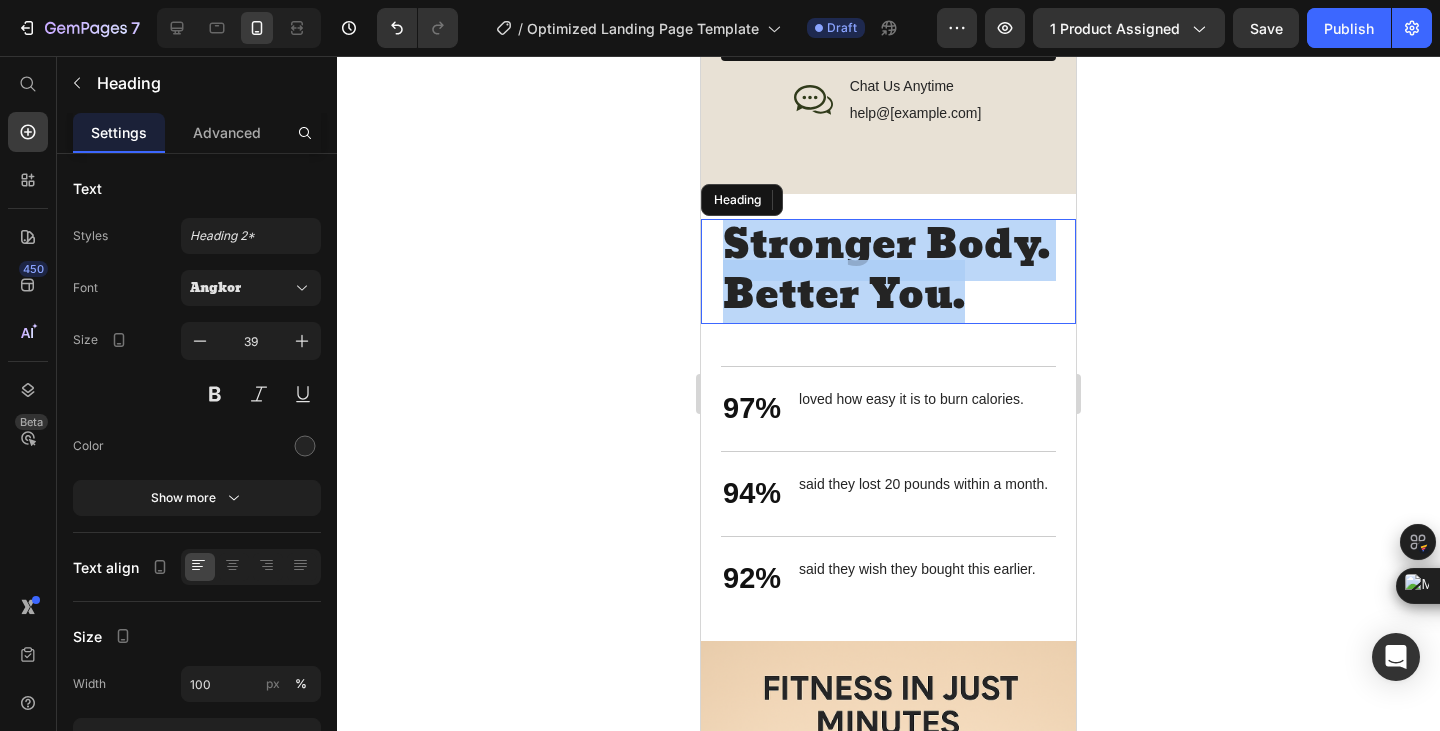 click on "Stronger Body. Better You." at bounding box center [888, 271] 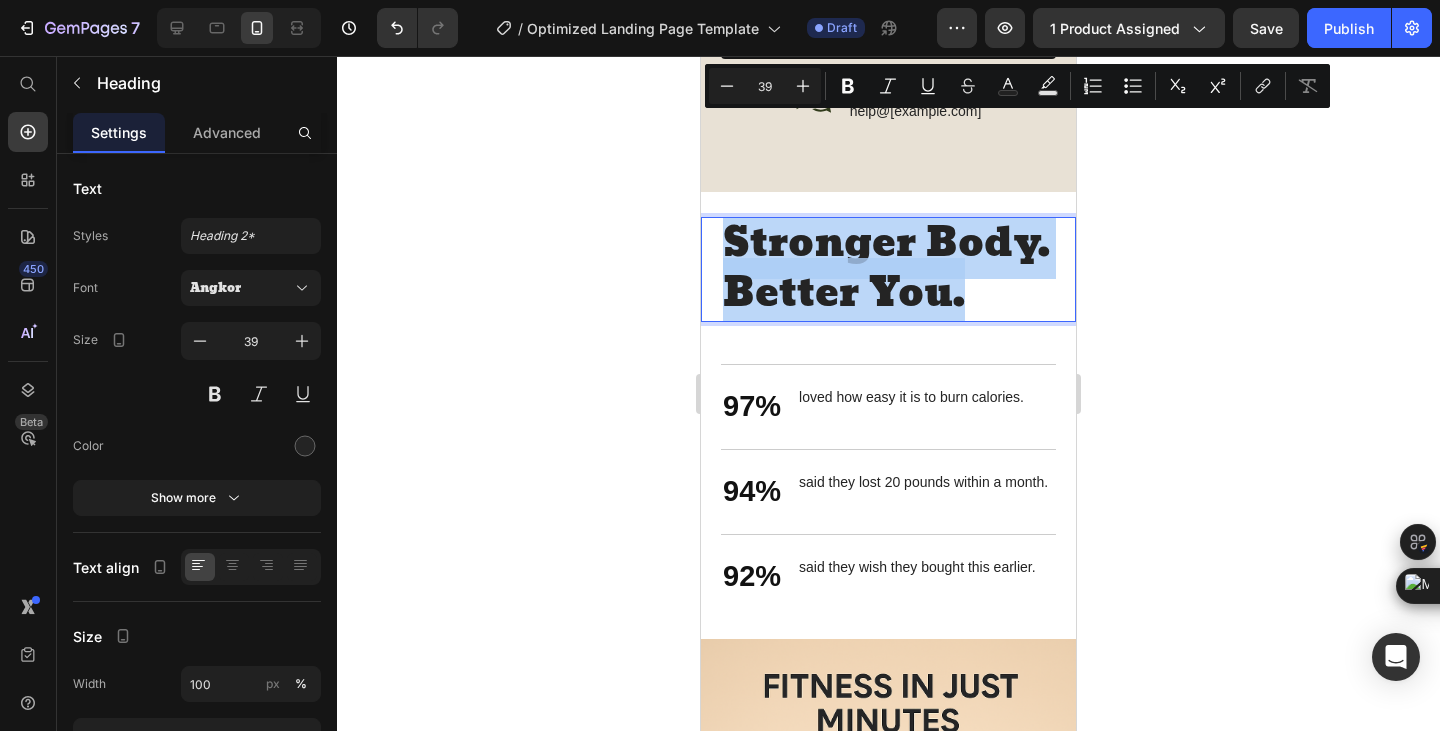 scroll, scrollTop: 3333, scrollLeft: 0, axis: vertical 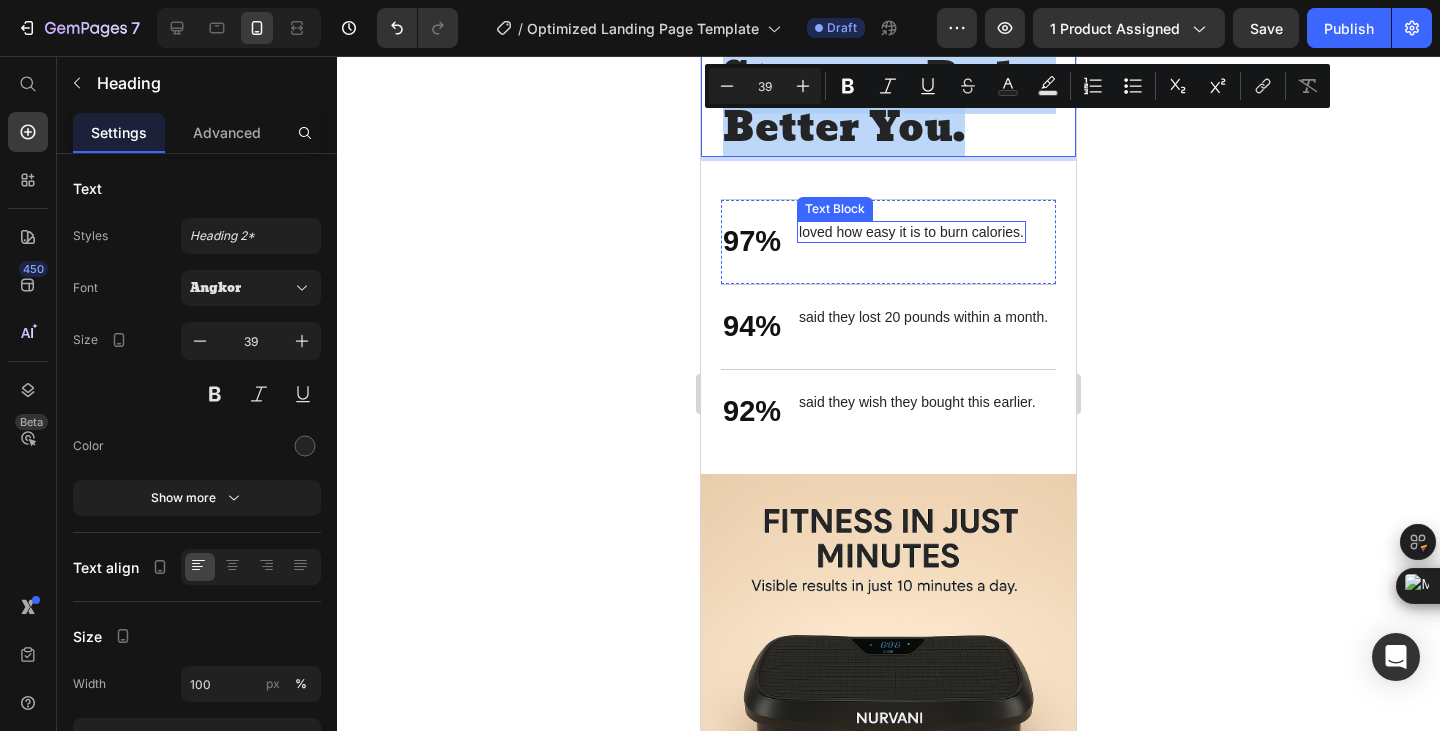 click on "loved how easy it is to burn calories." at bounding box center [911, 232] 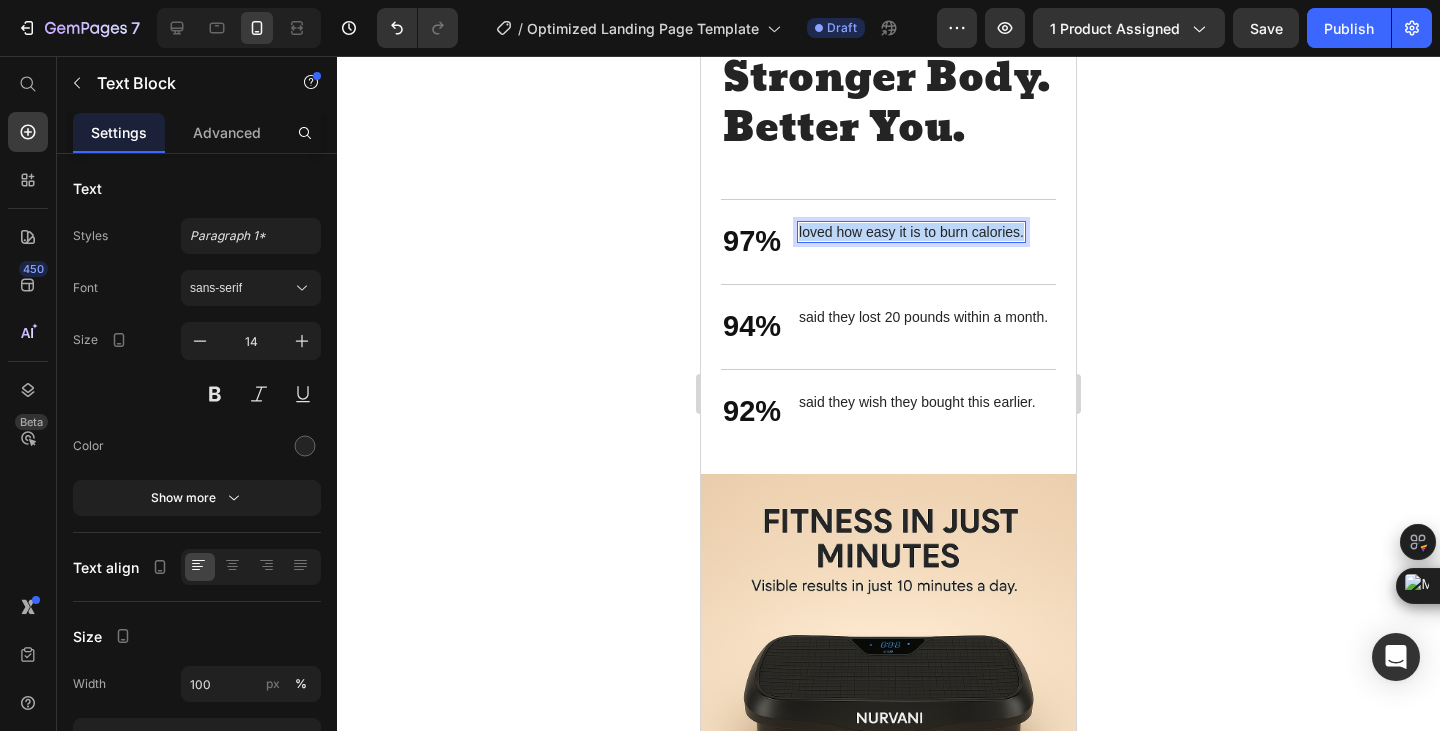 click on "loved how easy it is to burn calories." at bounding box center [911, 232] 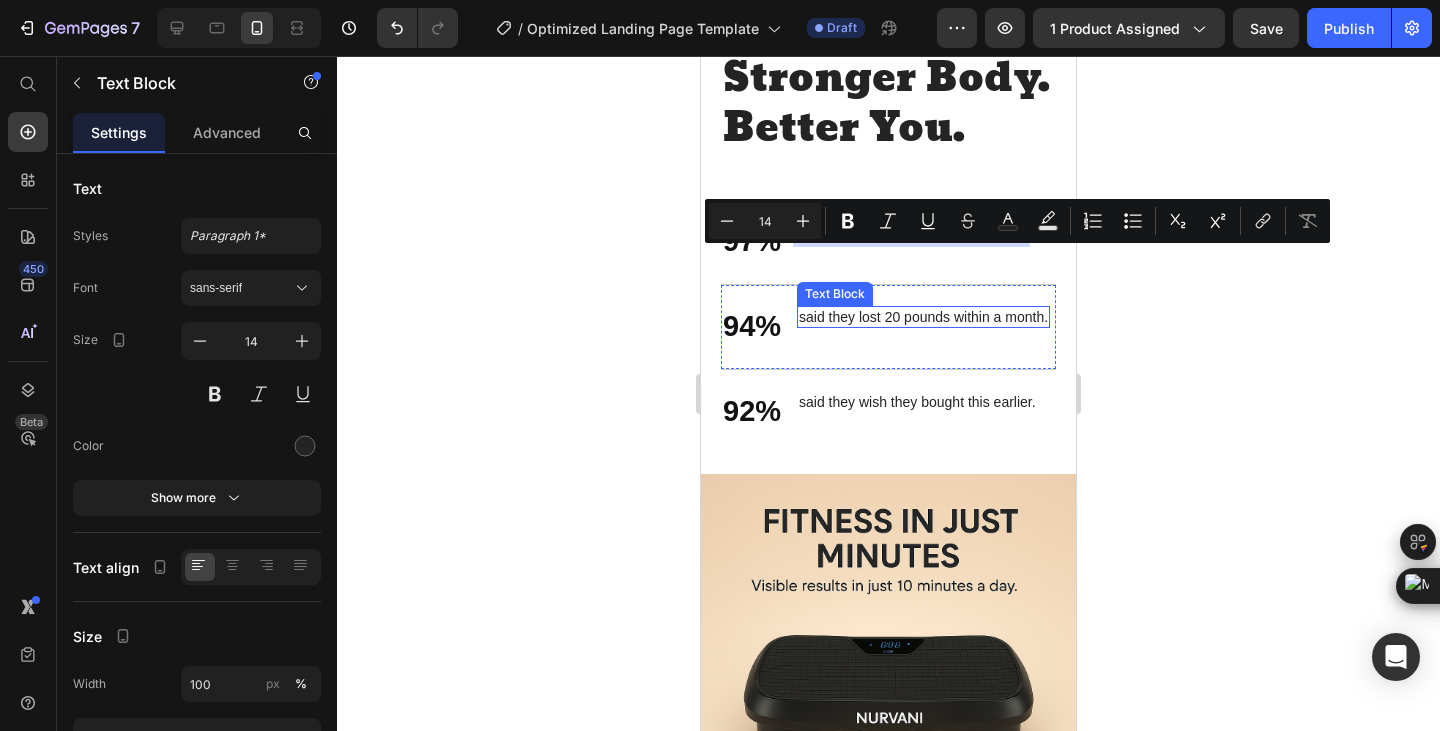 click on "said they lost 20 pounds within a month." at bounding box center [923, 317] 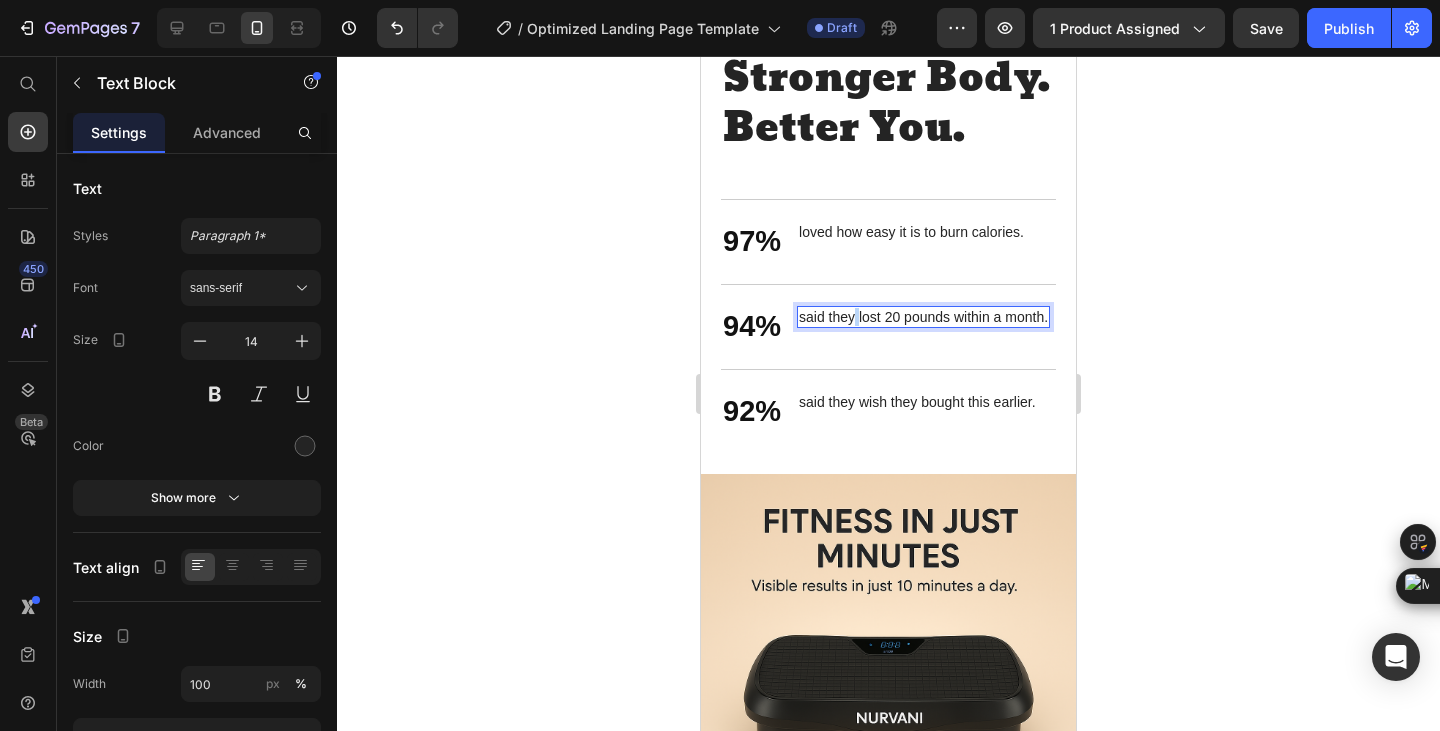 click on "said they lost 20 pounds within a month." at bounding box center [923, 317] 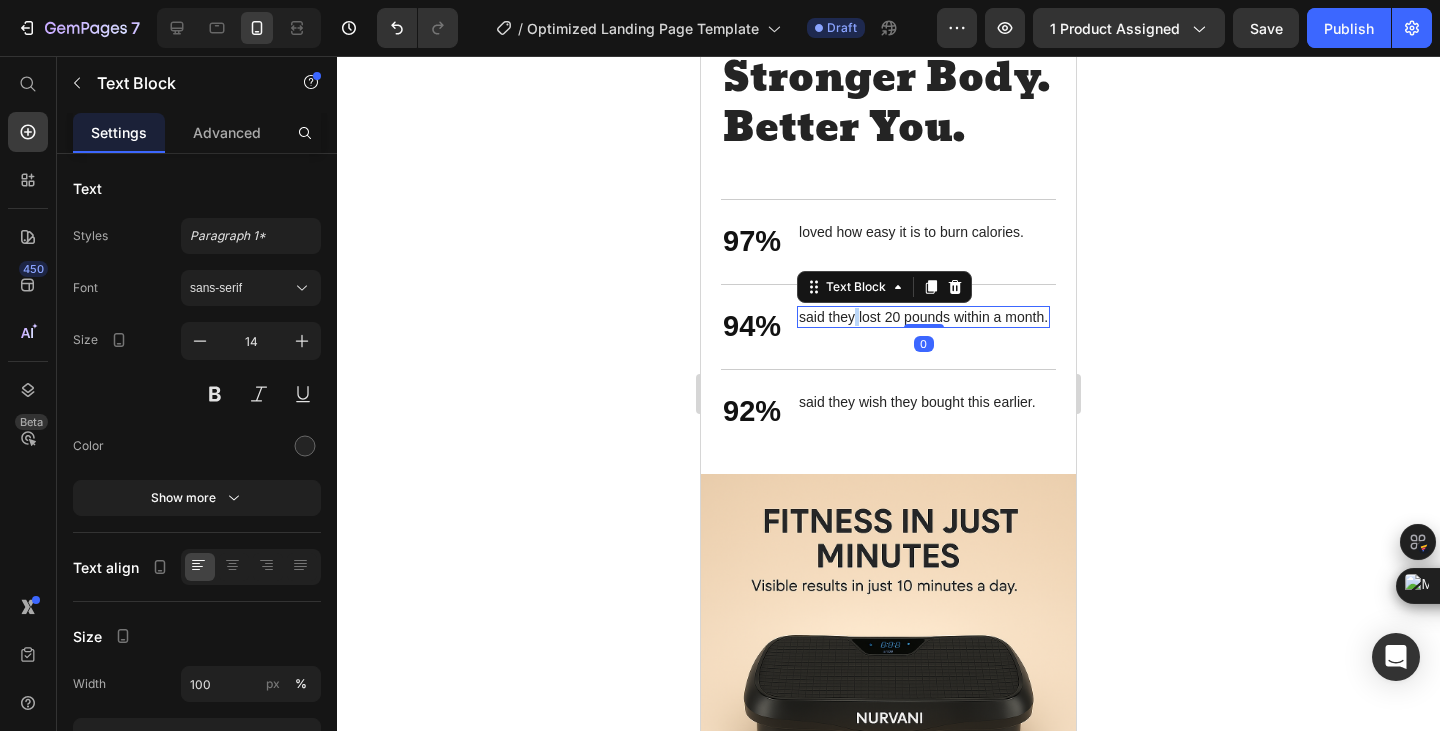 click on "said they lost 20 pounds within a month." at bounding box center [923, 317] 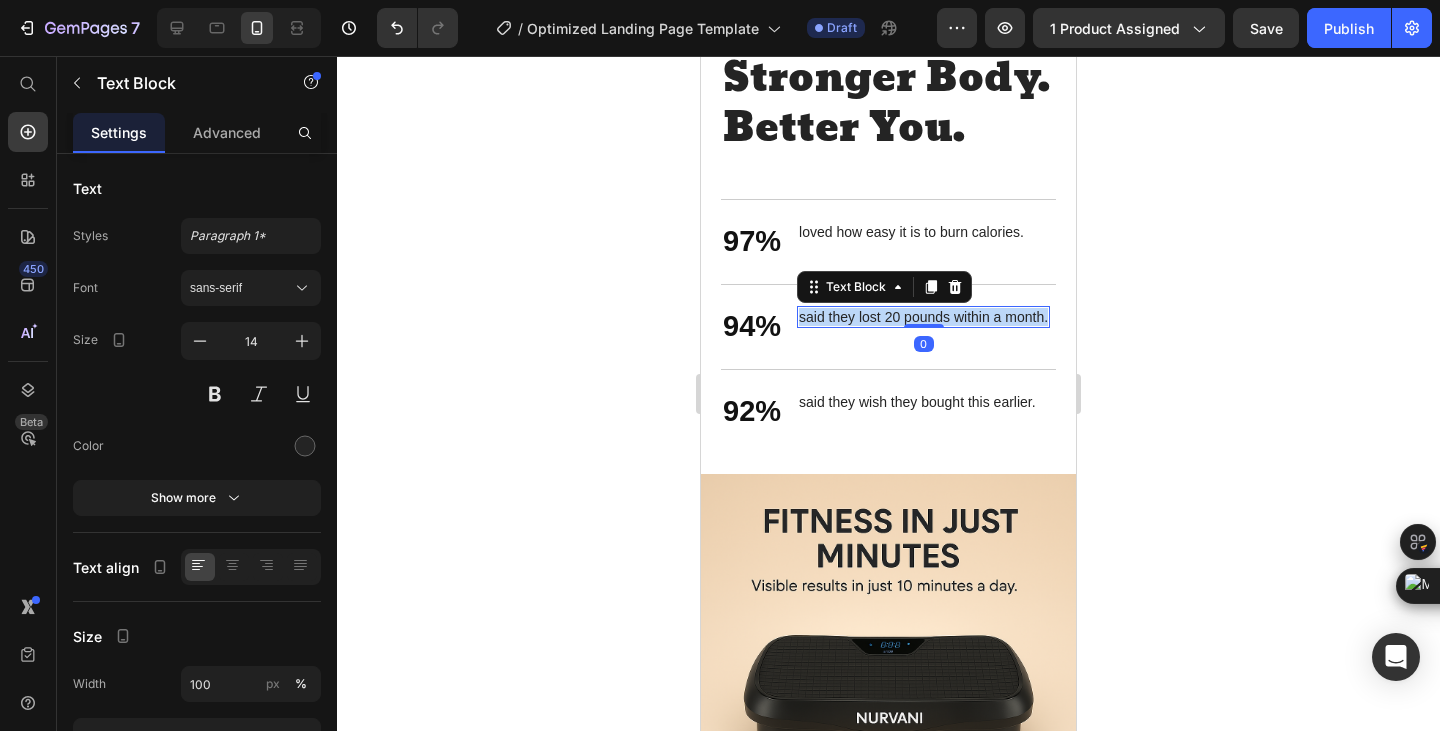 click on "said they lost 20 pounds within a month." at bounding box center (923, 317) 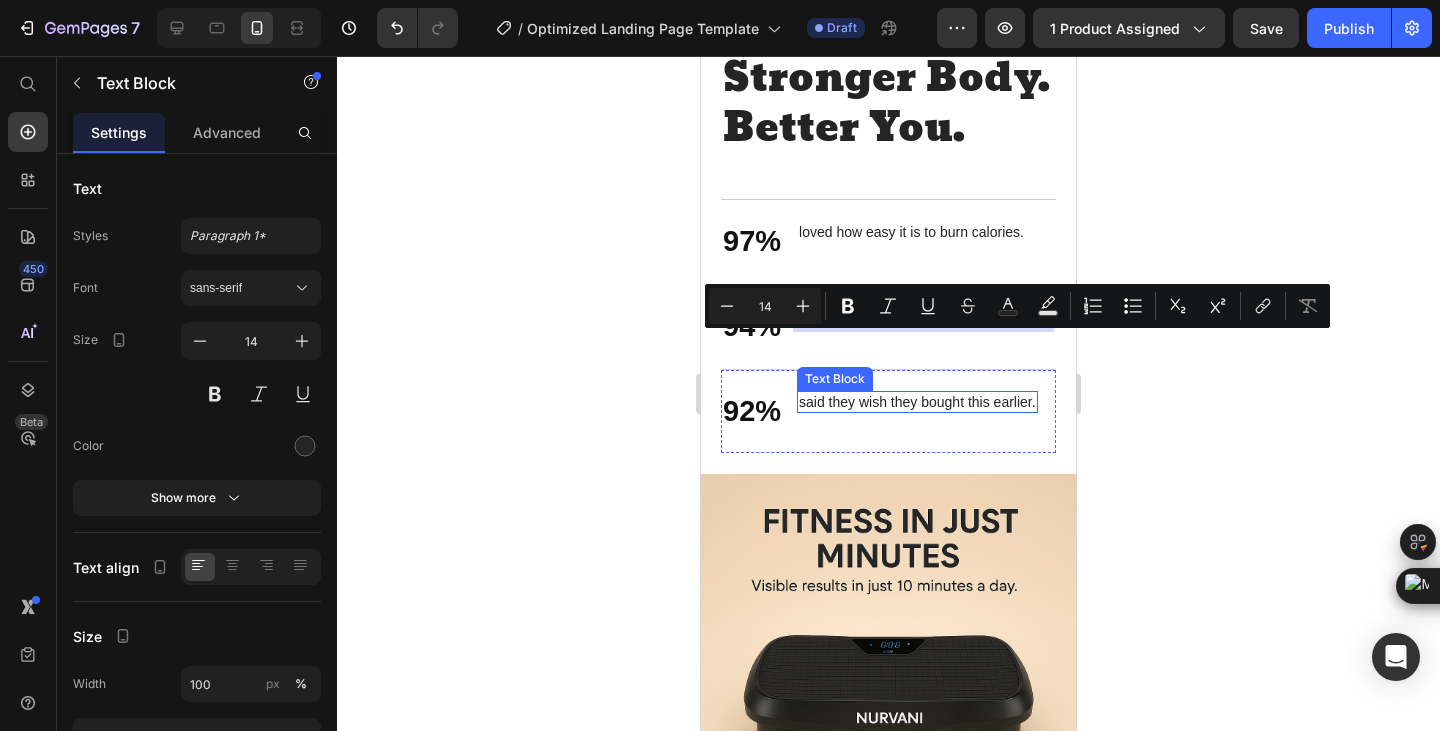 click on "said they wish they bought this earlier." at bounding box center (917, 402) 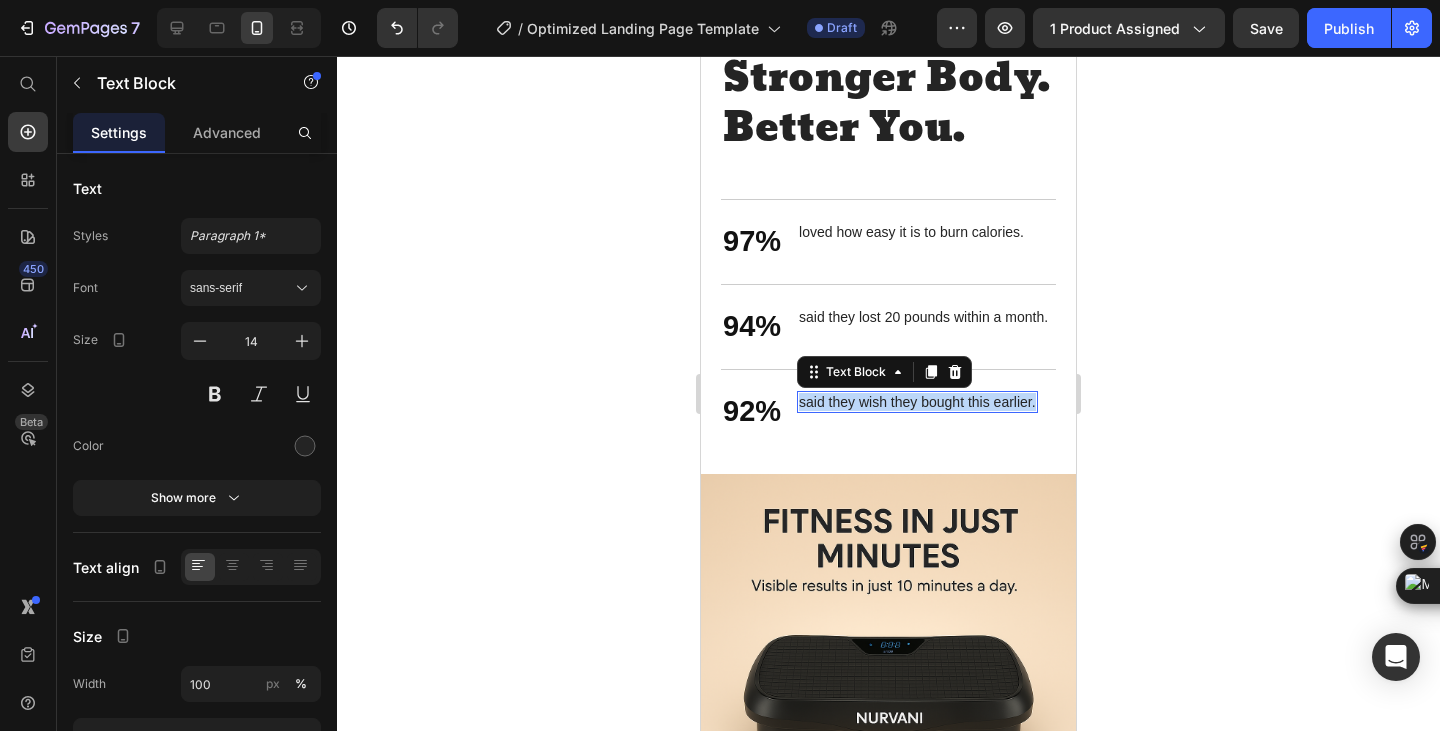 click on "said they wish they bought this earlier." at bounding box center [917, 402] 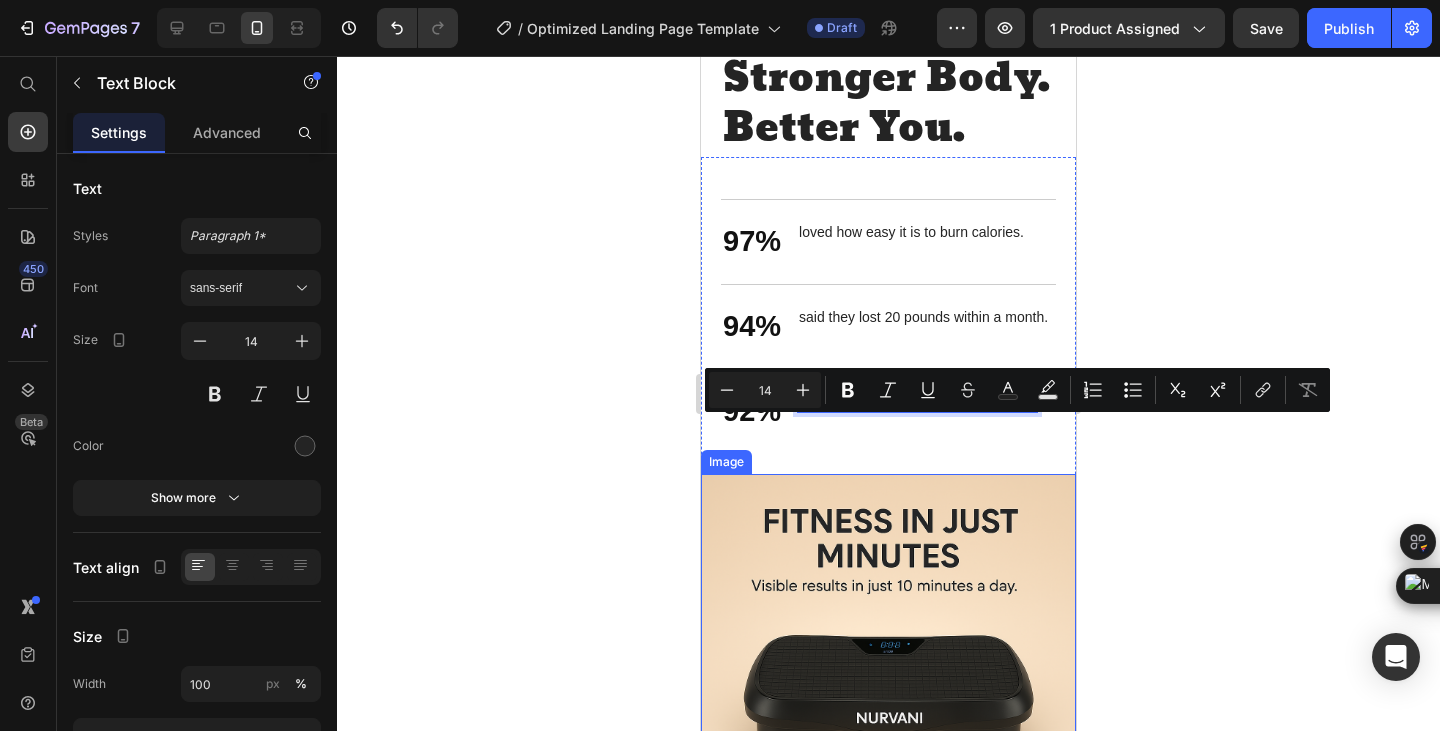 scroll, scrollTop: 3500, scrollLeft: 0, axis: vertical 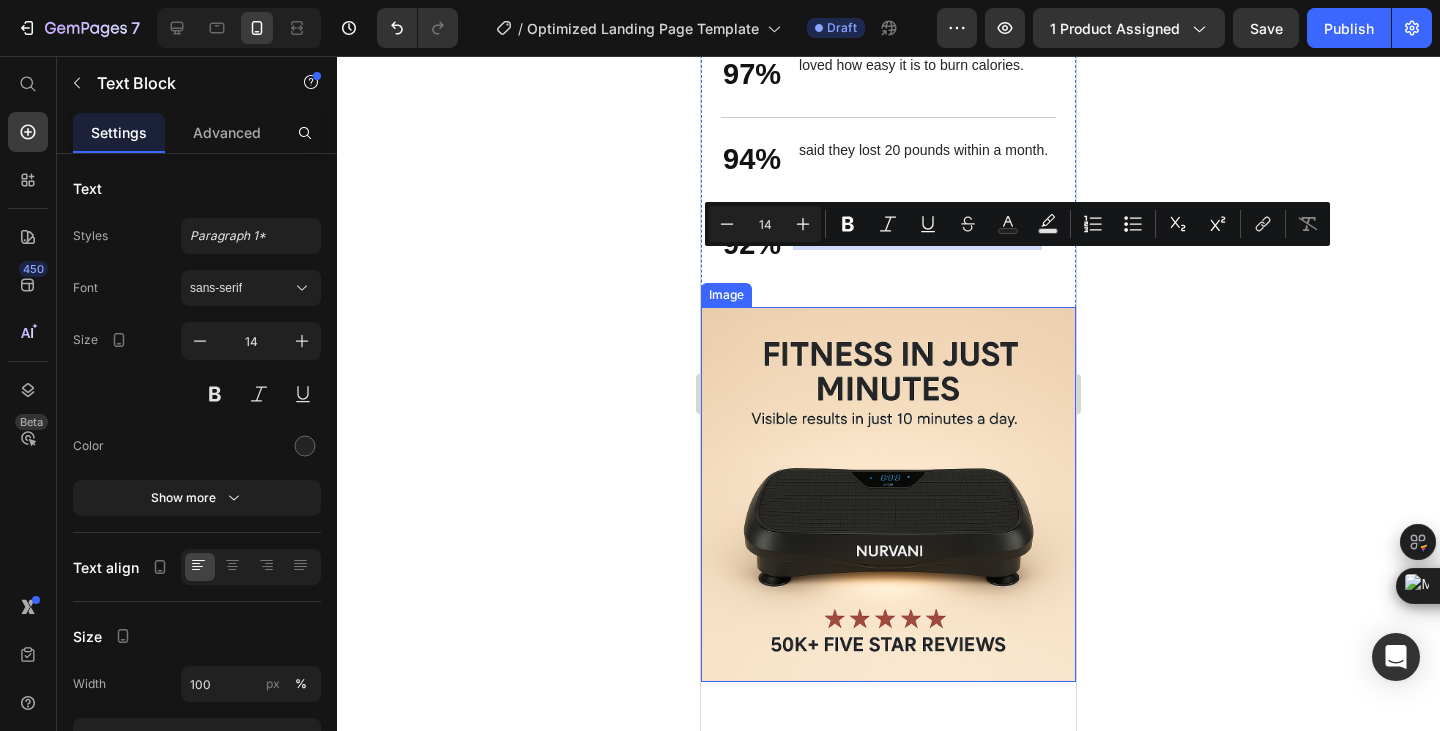 click at bounding box center (888, 494) 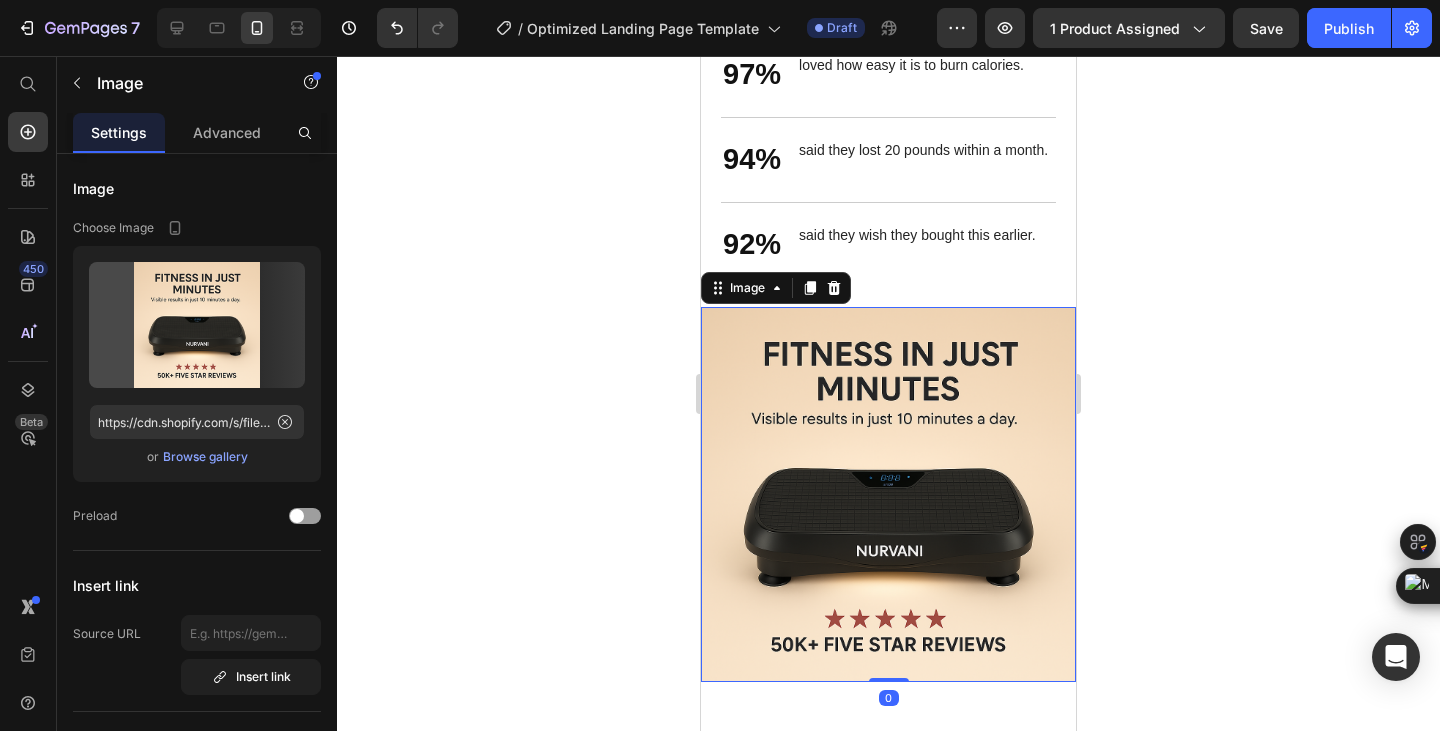 click at bounding box center (888, 494) 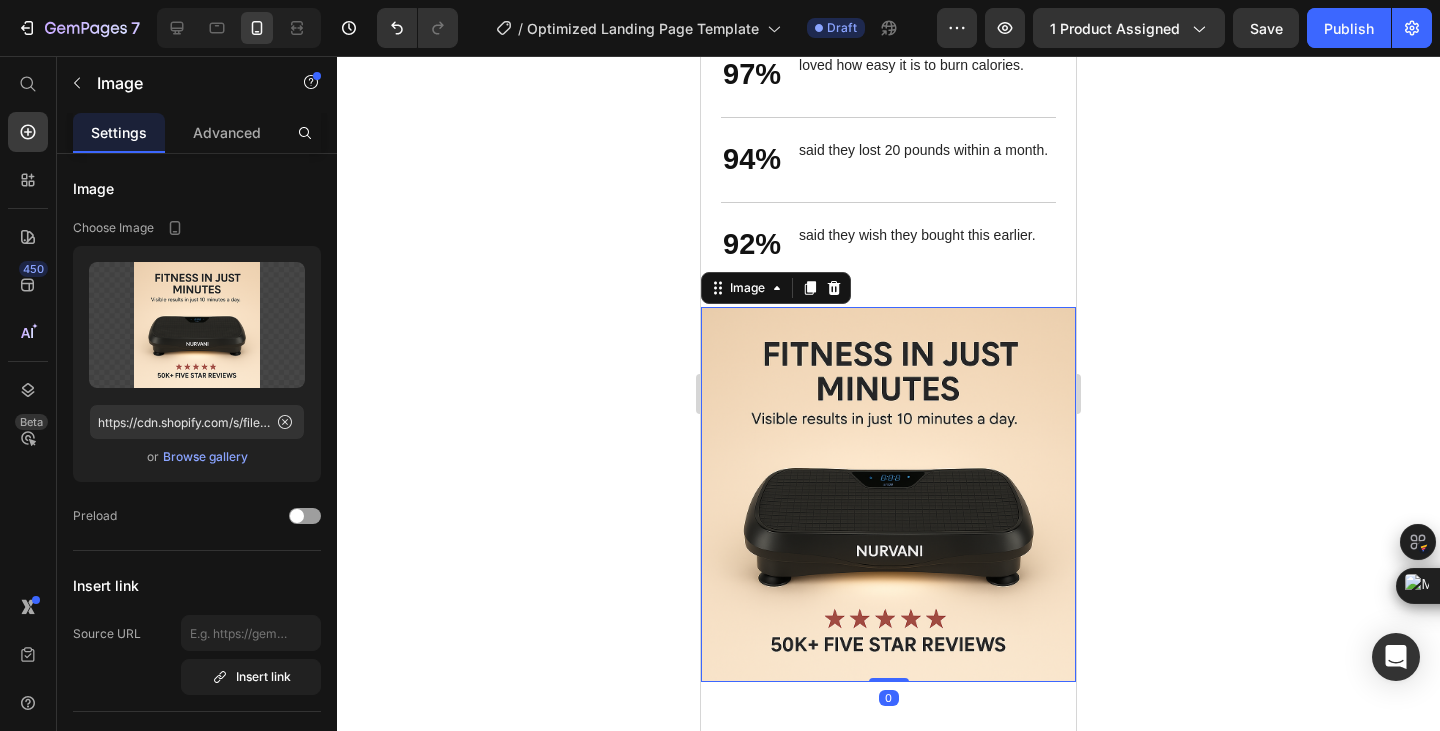 scroll, scrollTop: 3833, scrollLeft: 0, axis: vertical 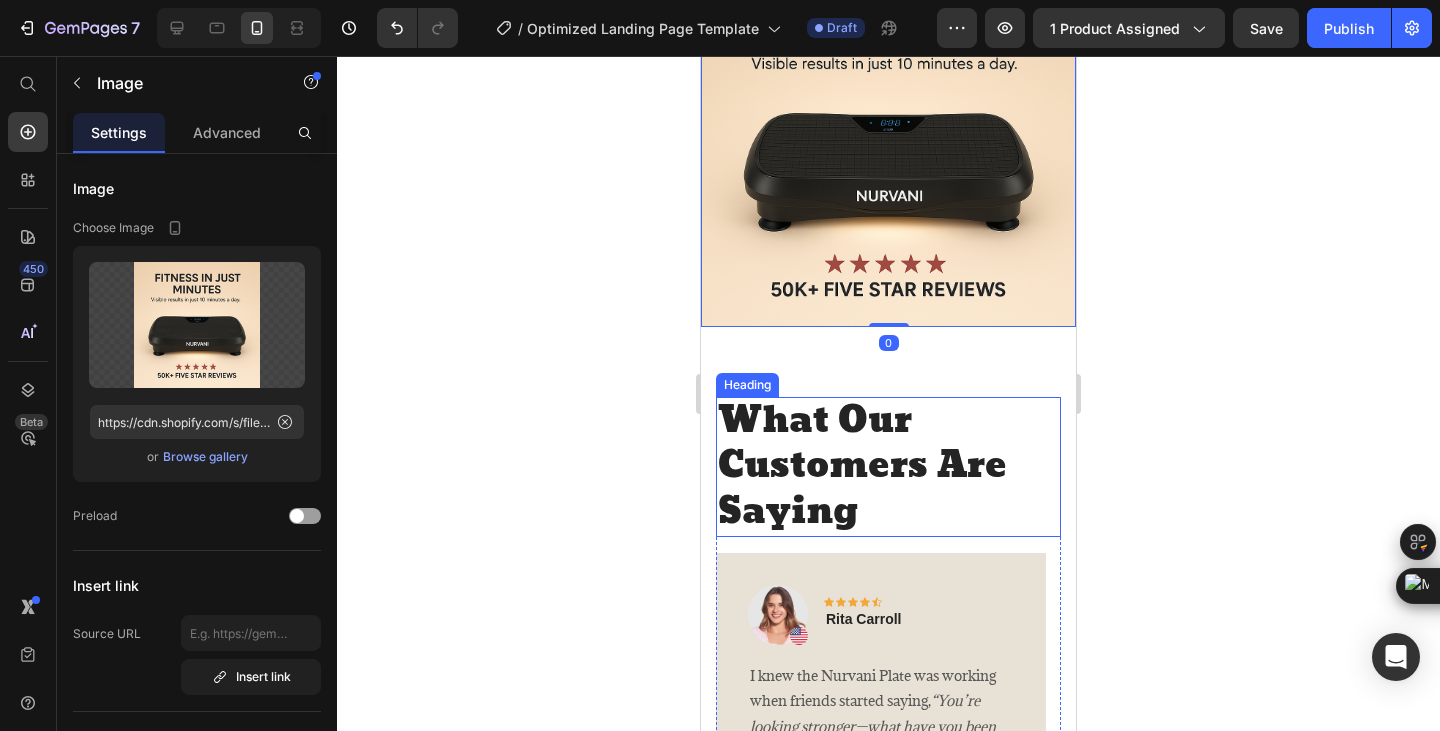 click on "What Our Customers Are Saying" at bounding box center (888, 467) 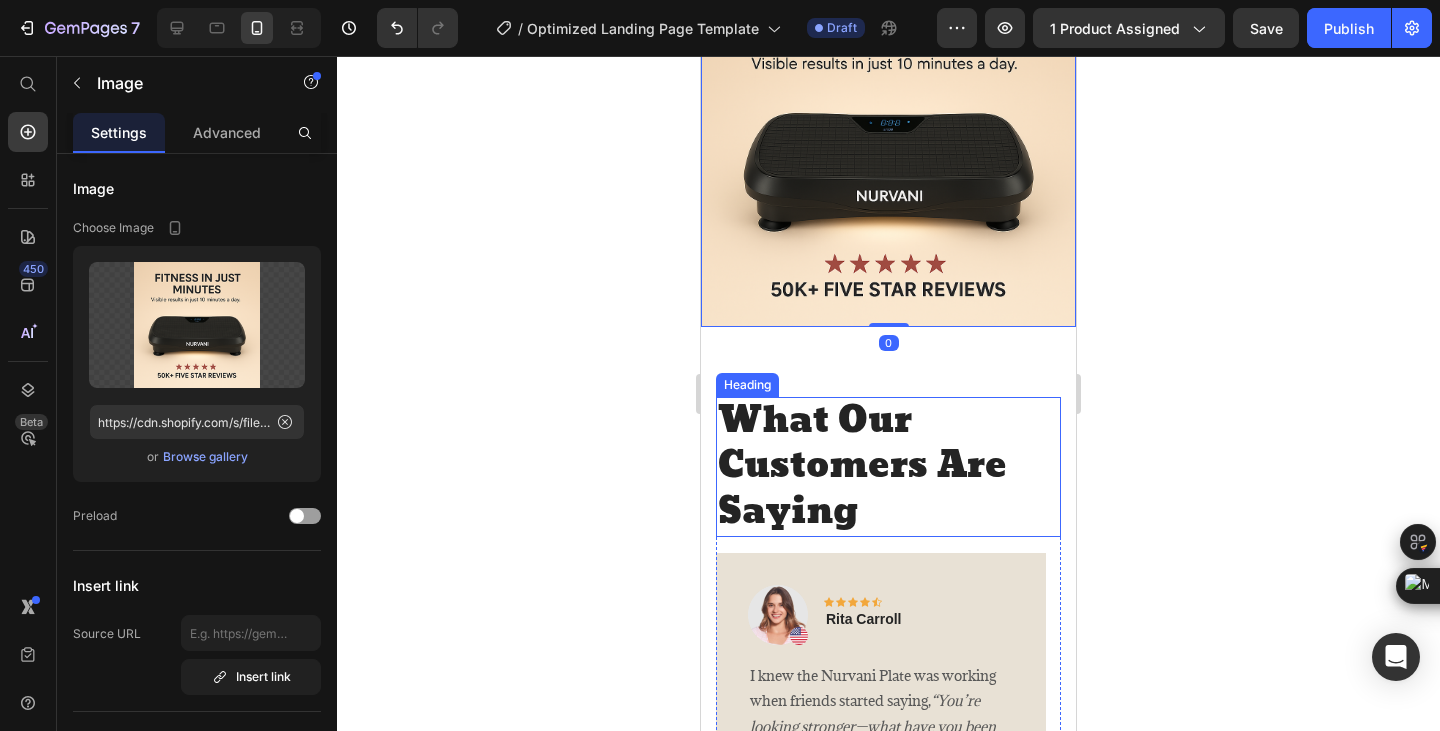 click on "What Our Customers Are Saying" at bounding box center [888, 467] 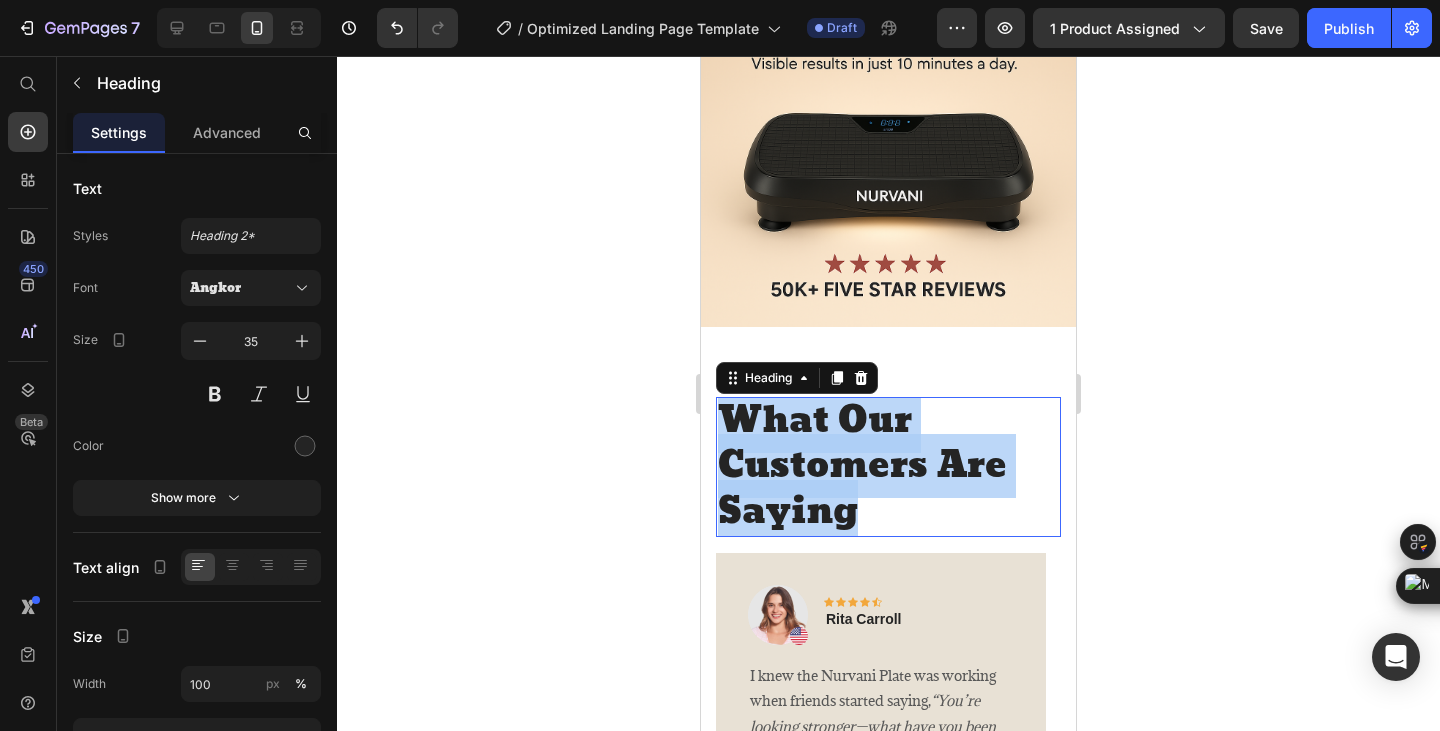 click on "What Our Customers Are Saying" at bounding box center [888, 467] 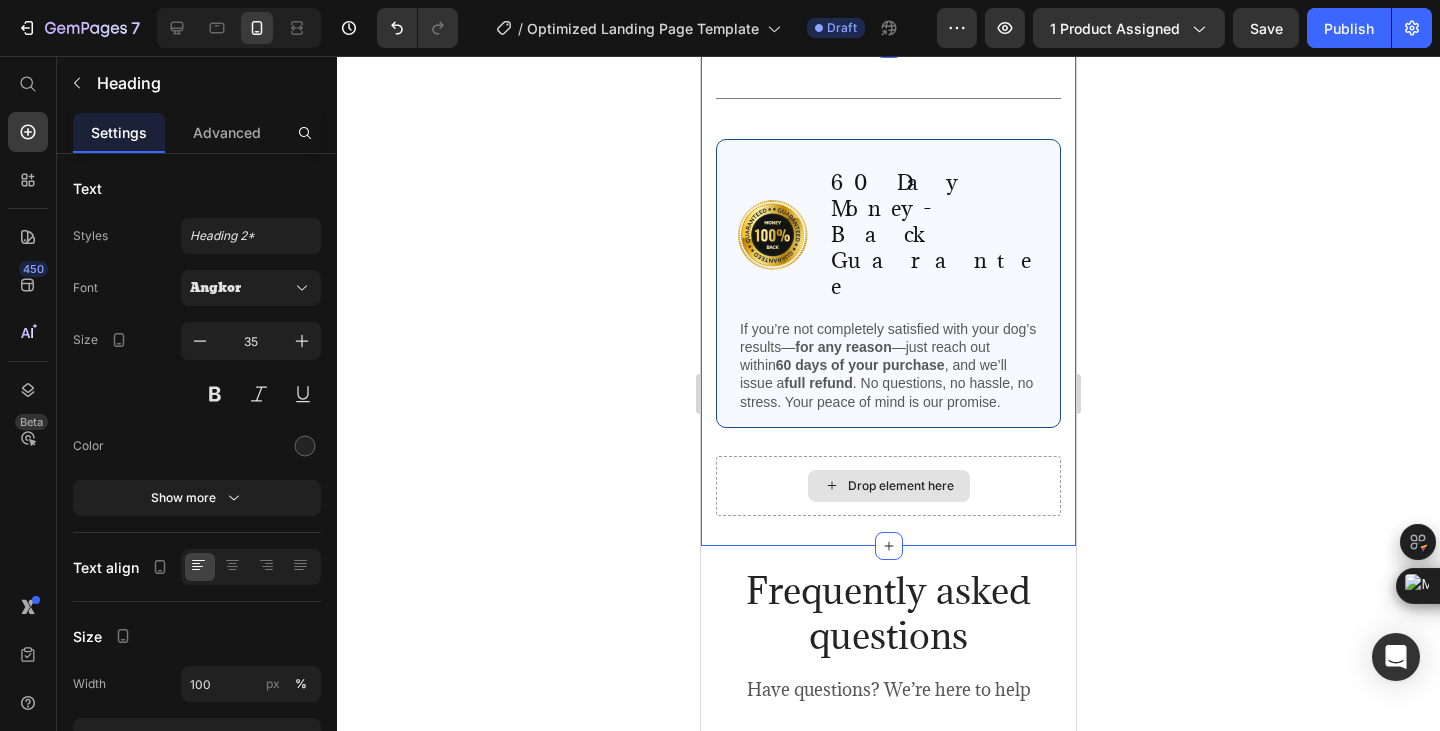 scroll, scrollTop: 5166, scrollLeft: 0, axis: vertical 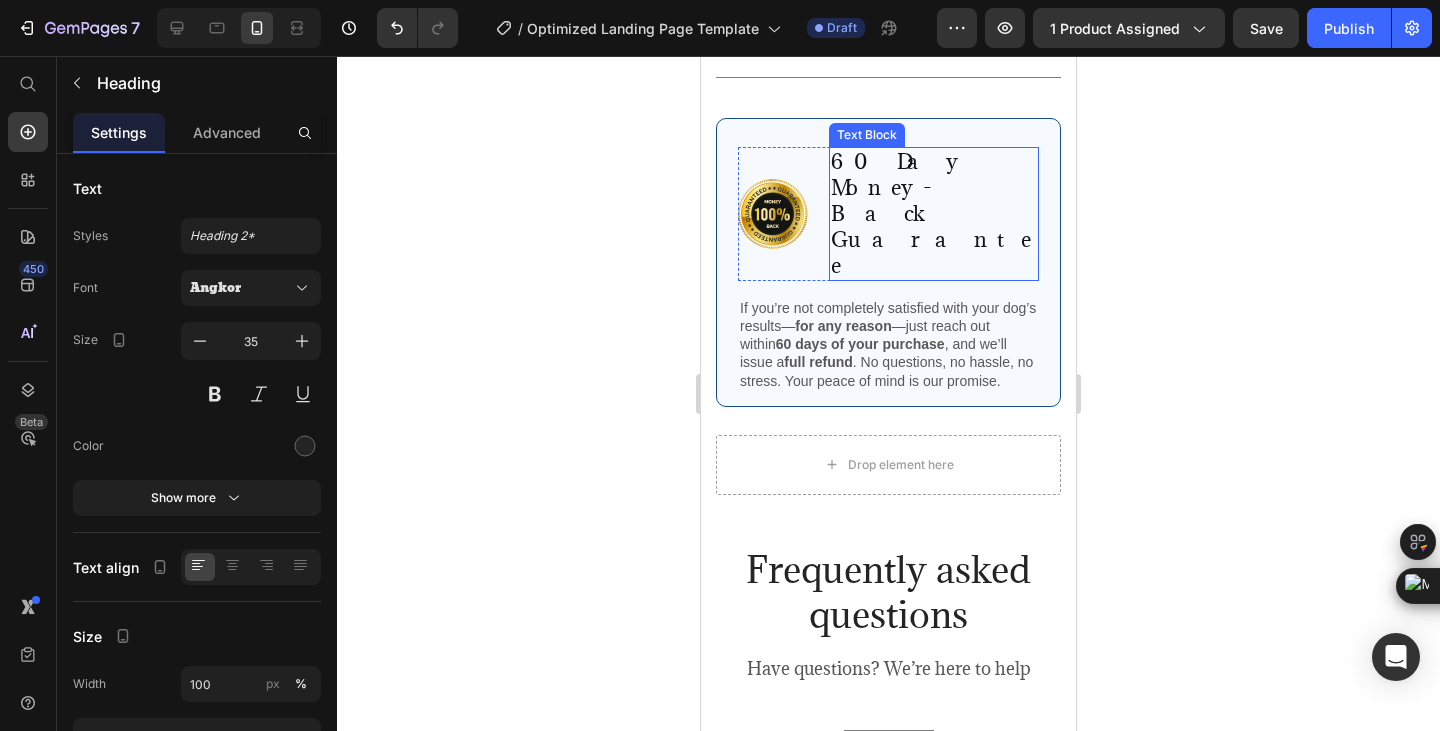 click on "60 Day Money-Back Guarantee" at bounding box center [934, 214] 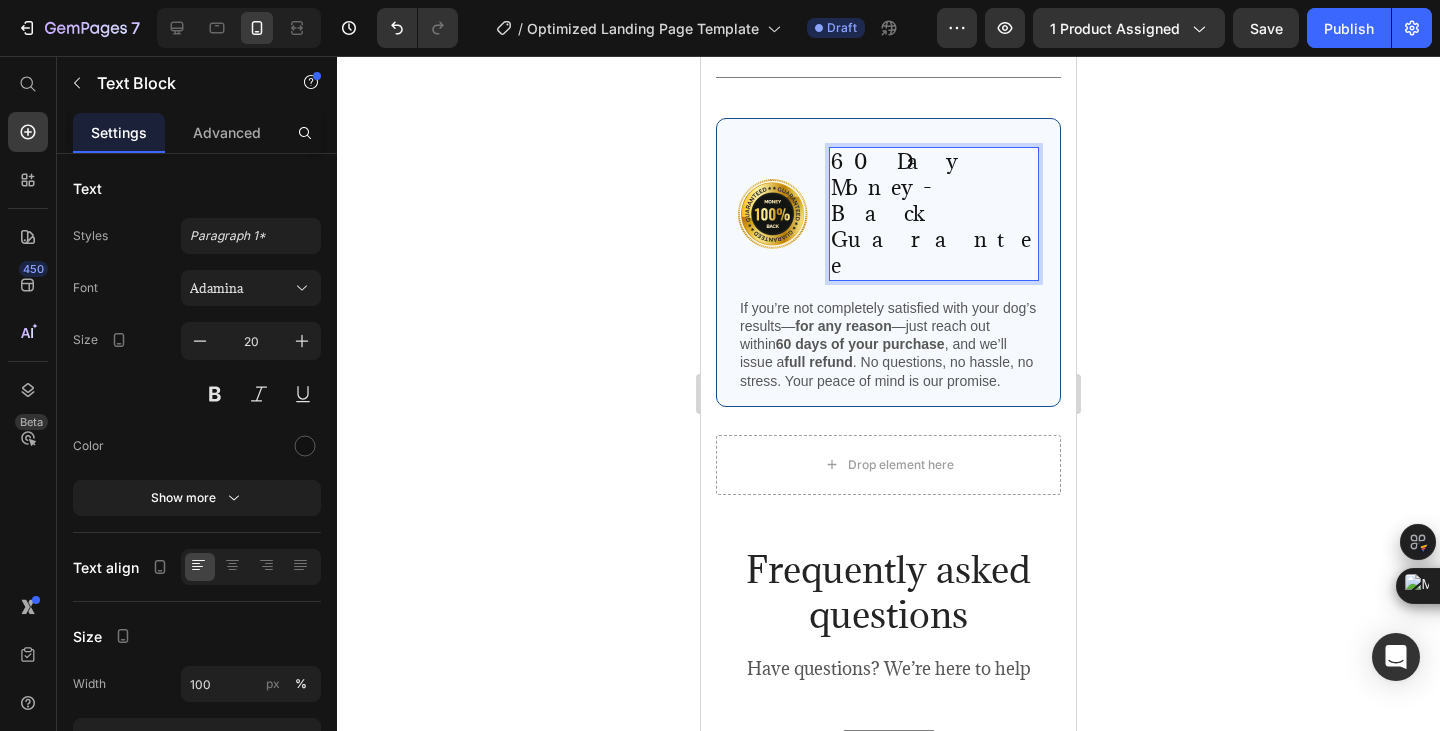 click on "60 Day Money-Back Guarantee" at bounding box center [934, 214] 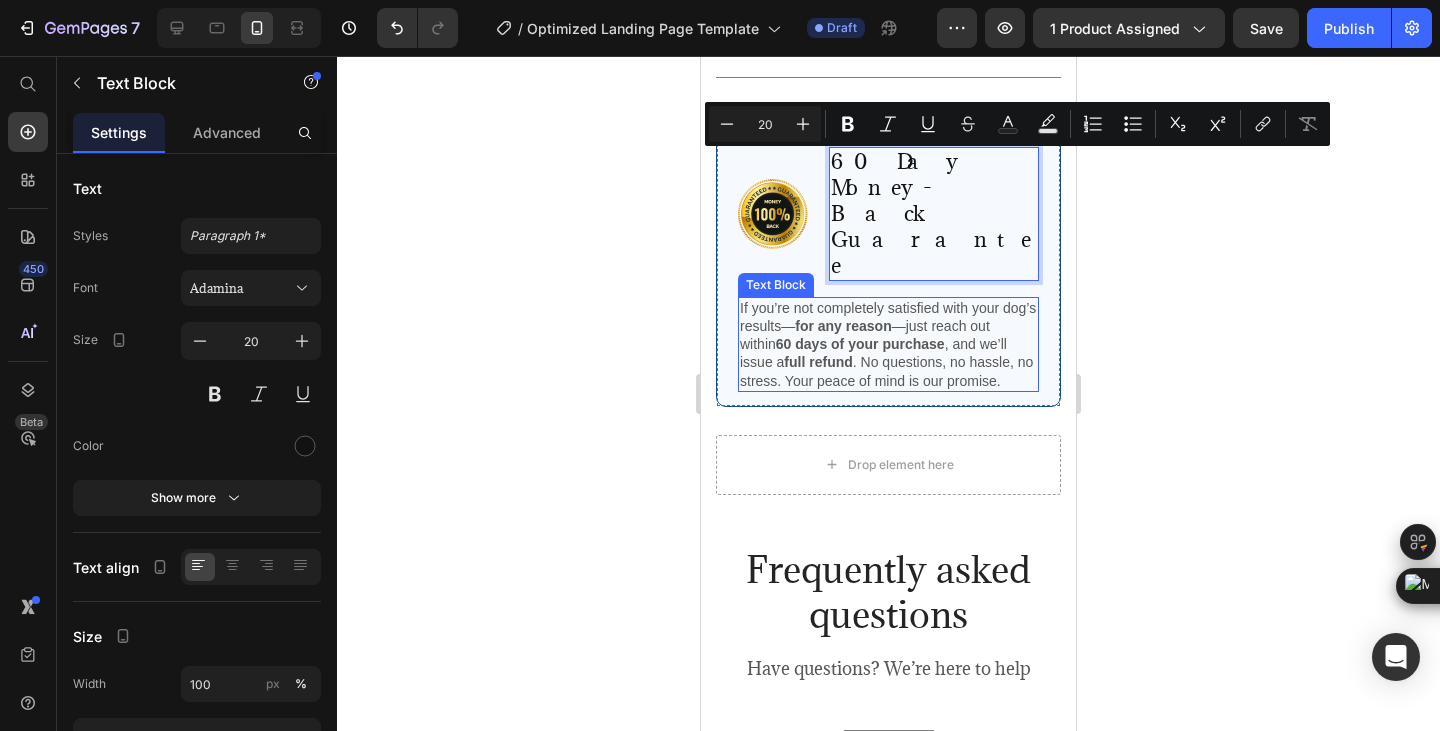 click on "full refund" at bounding box center (818, 362) 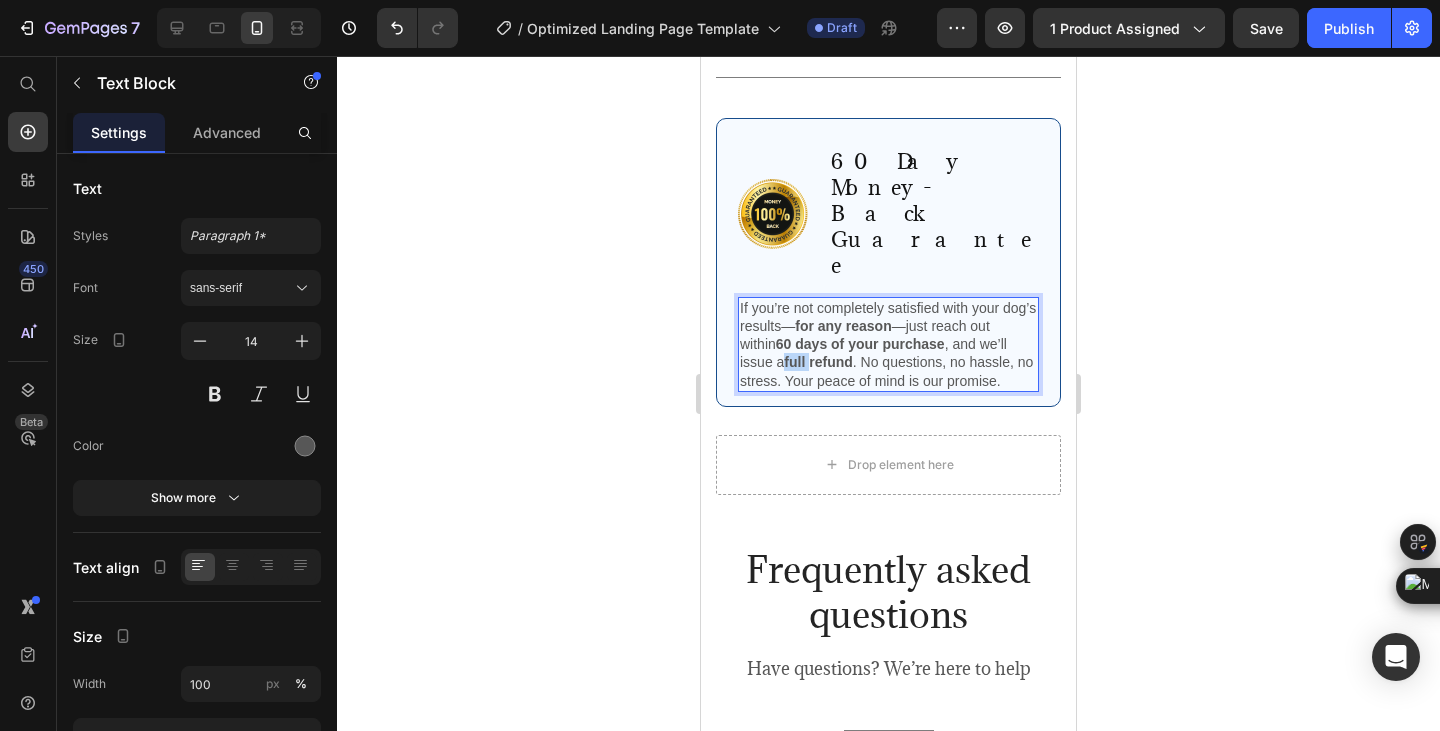 click on "full refund" at bounding box center (818, 362) 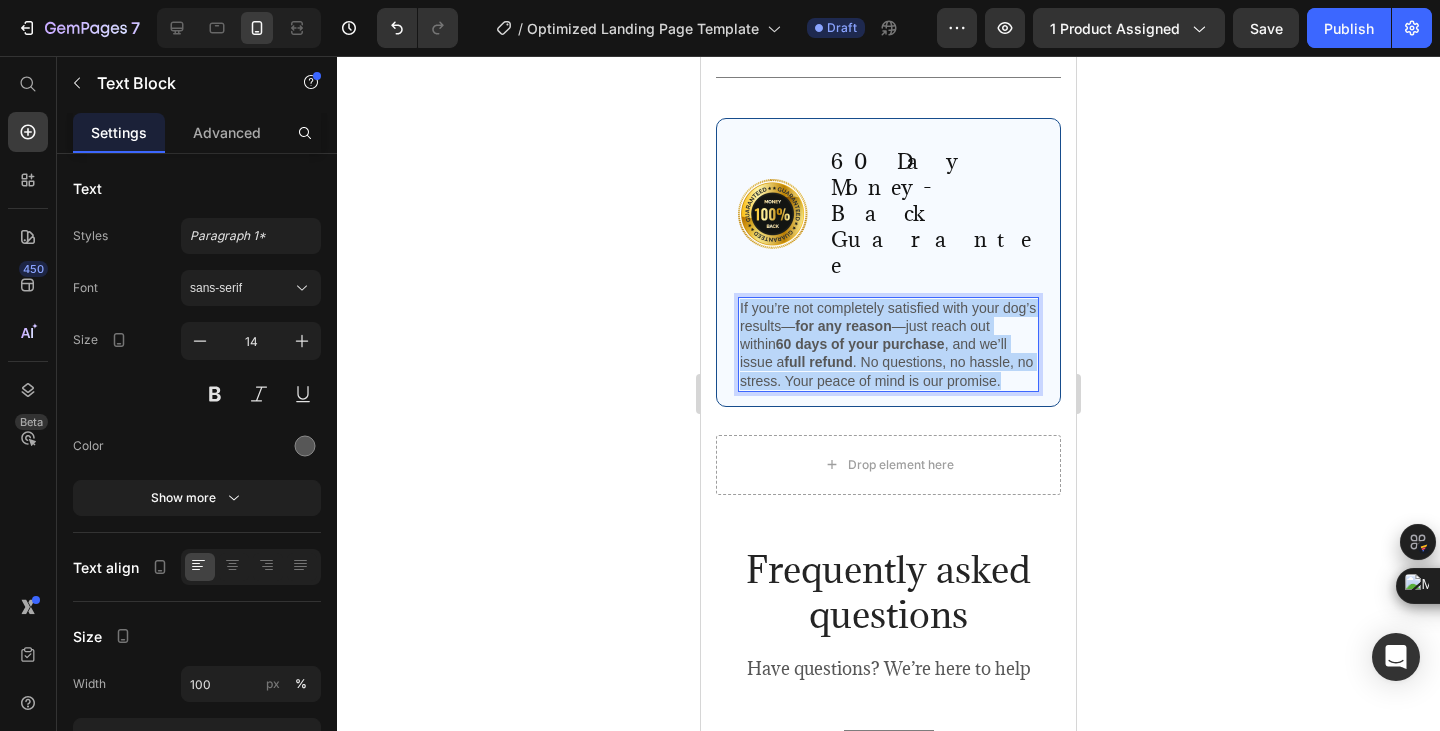 click on "full refund" at bounding box center [818, 362] 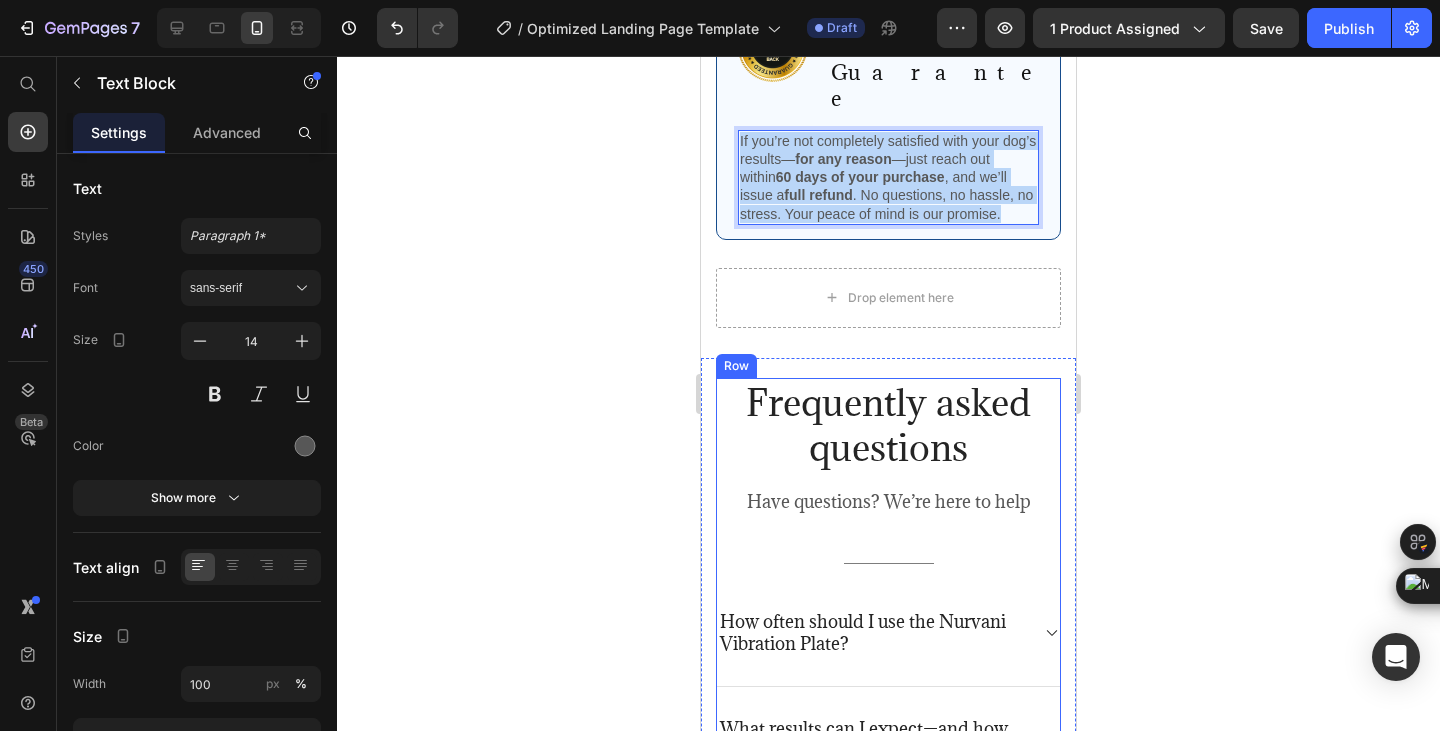 scroll, scrollTop: 5500, scrollLeft: 0, axis: vertical 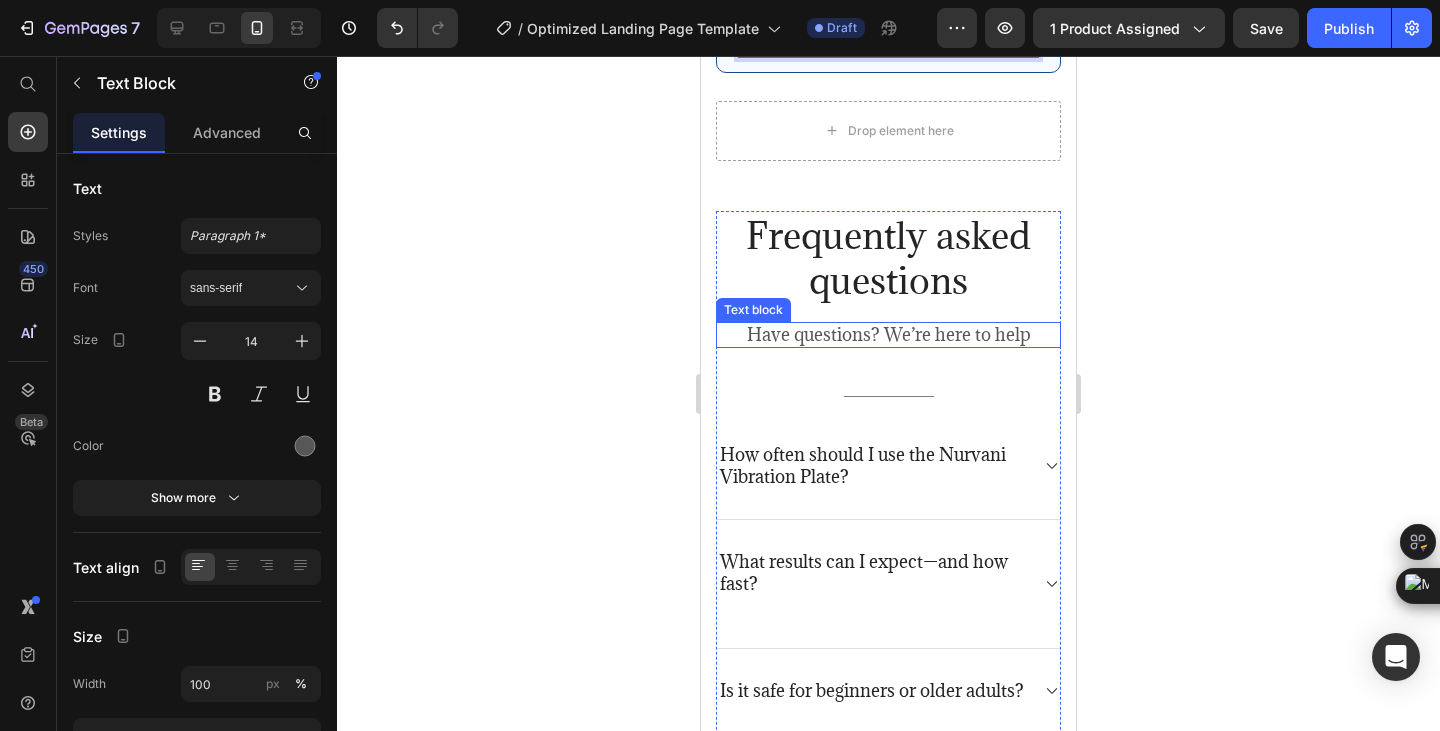 click on "Frequently asked questions" at bounding box center [888, 258] 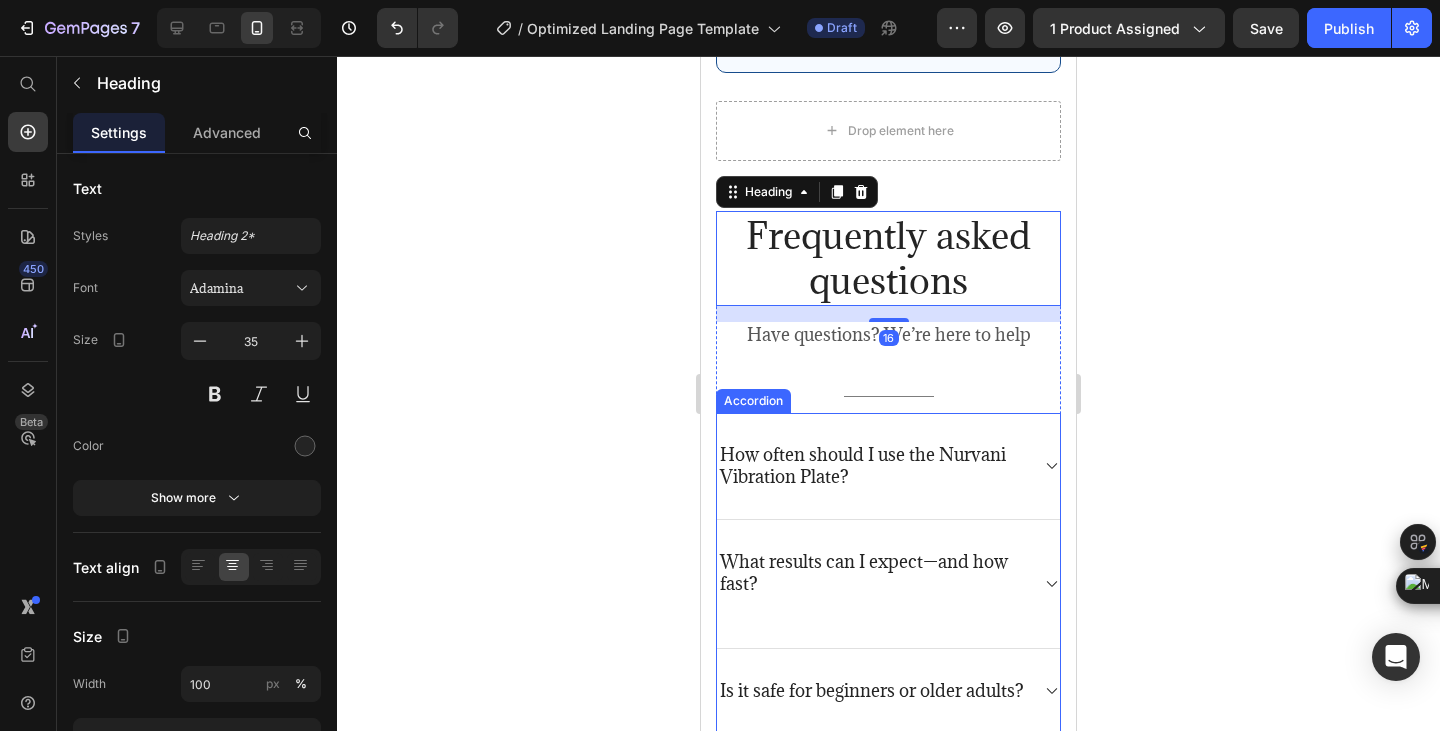 click on "How often should I use the Nurvani Vibration Plate?" at bounding box center (872, 466) 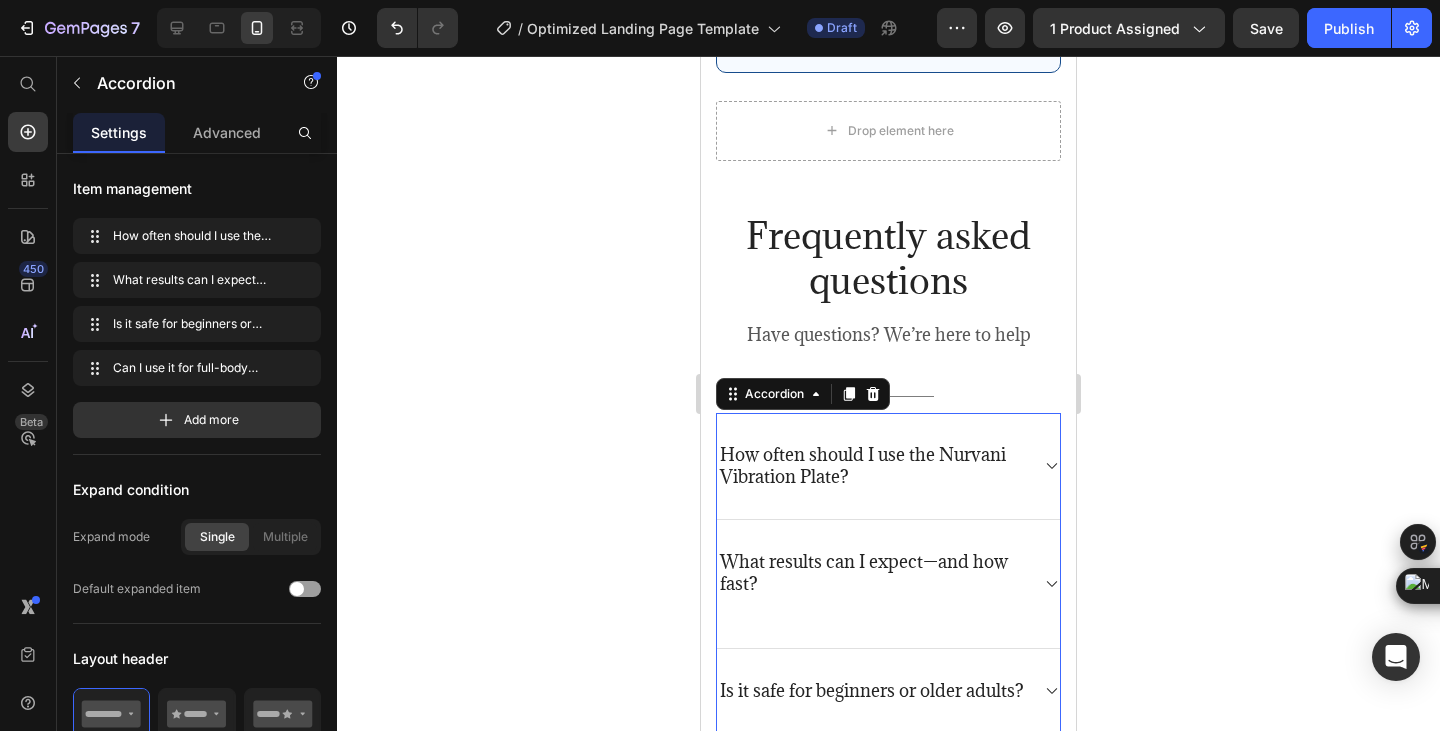 click on "How often should I use the Nurvani Vibration Plate?" at bounding box center [888, 466] 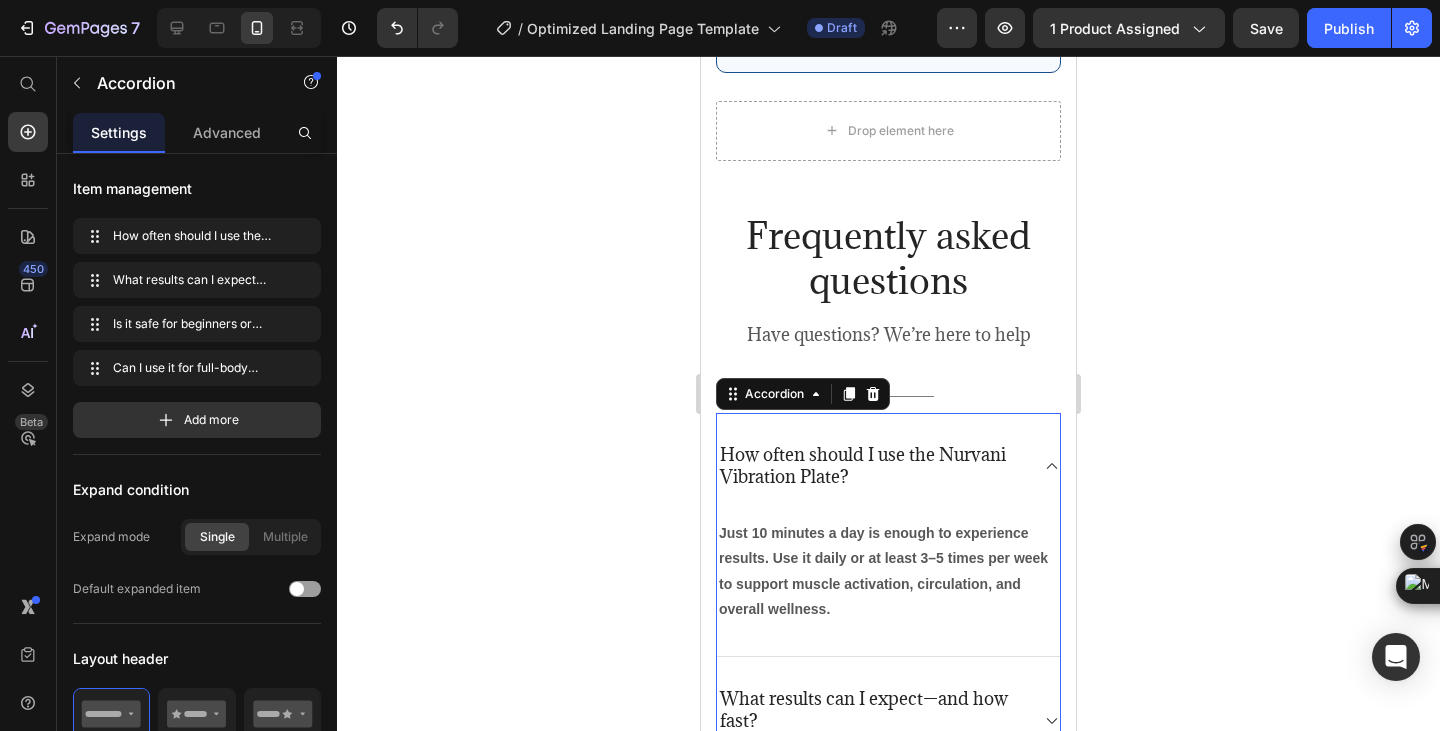 click on "How often should I use the Nurvani Vibration Plate?" at bounding box center (872, 466) 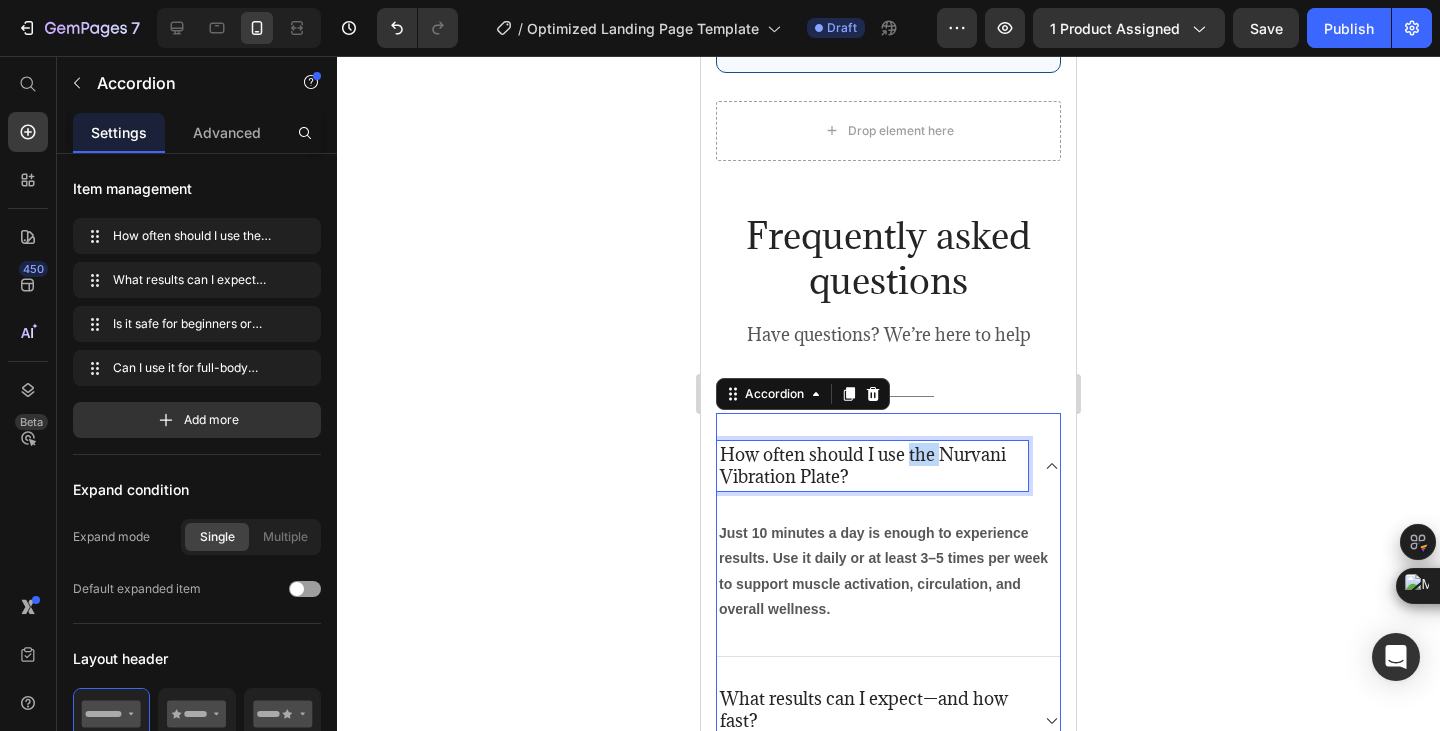 click on "How often should I use the Nurvani Vibration Plate?" at bounding box center (872, 466) 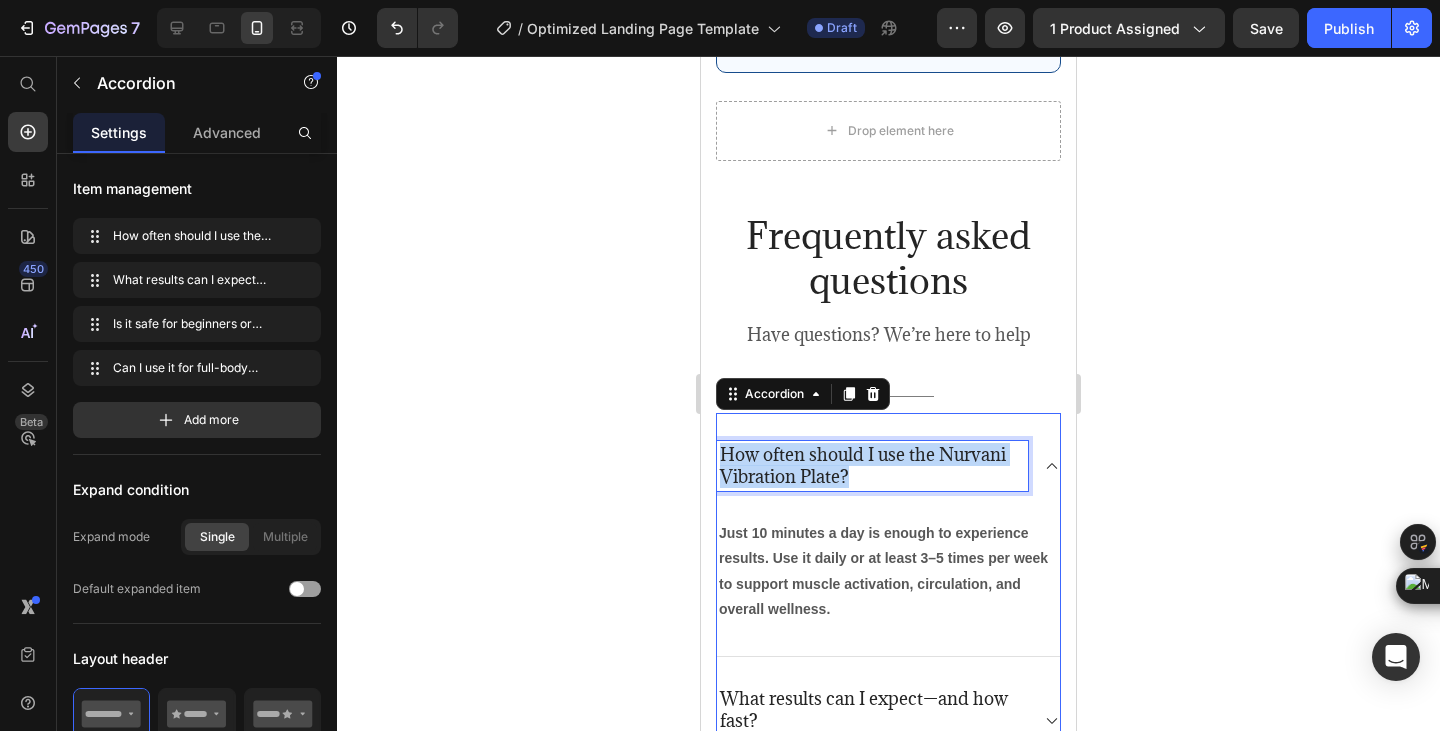 click on "How often should I use the Nurvani Vibration Plate?" at bounding box center (872, 466) 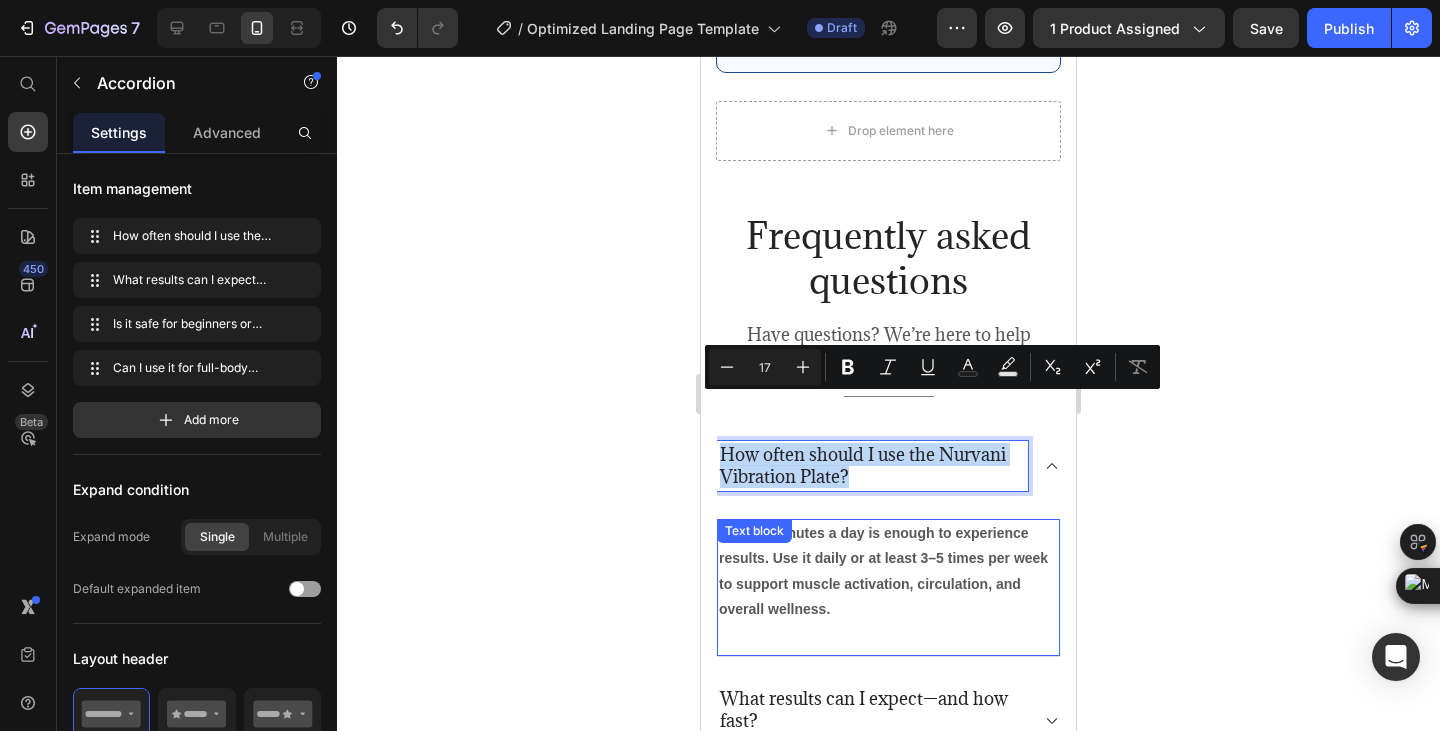 click on "Text block" at bounding box center (754, 531) 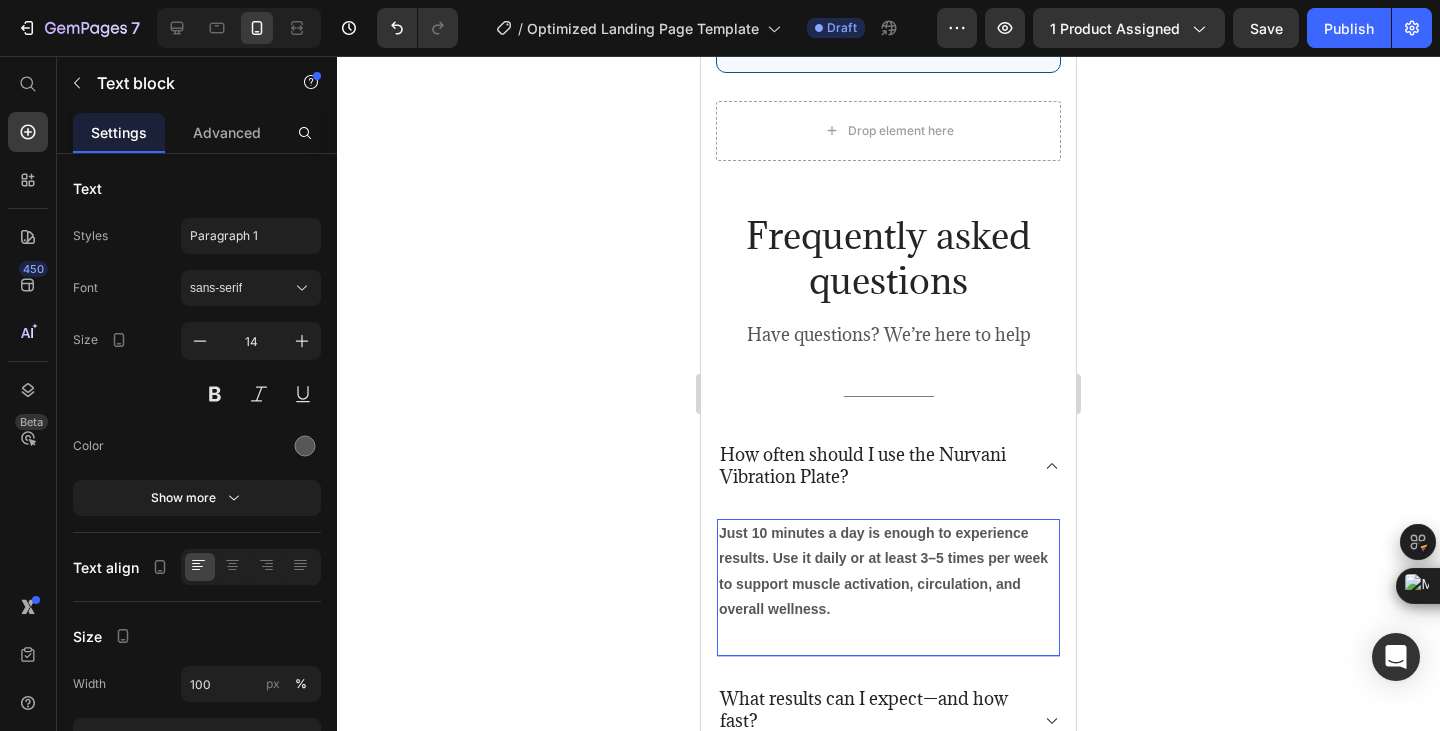 click on "Just 10 minutes a day is enough to experience results. Use it daily or at least 3–5 times per week to support muscle activation, circulation, and overall wellness." at bounding box center [888, 571] 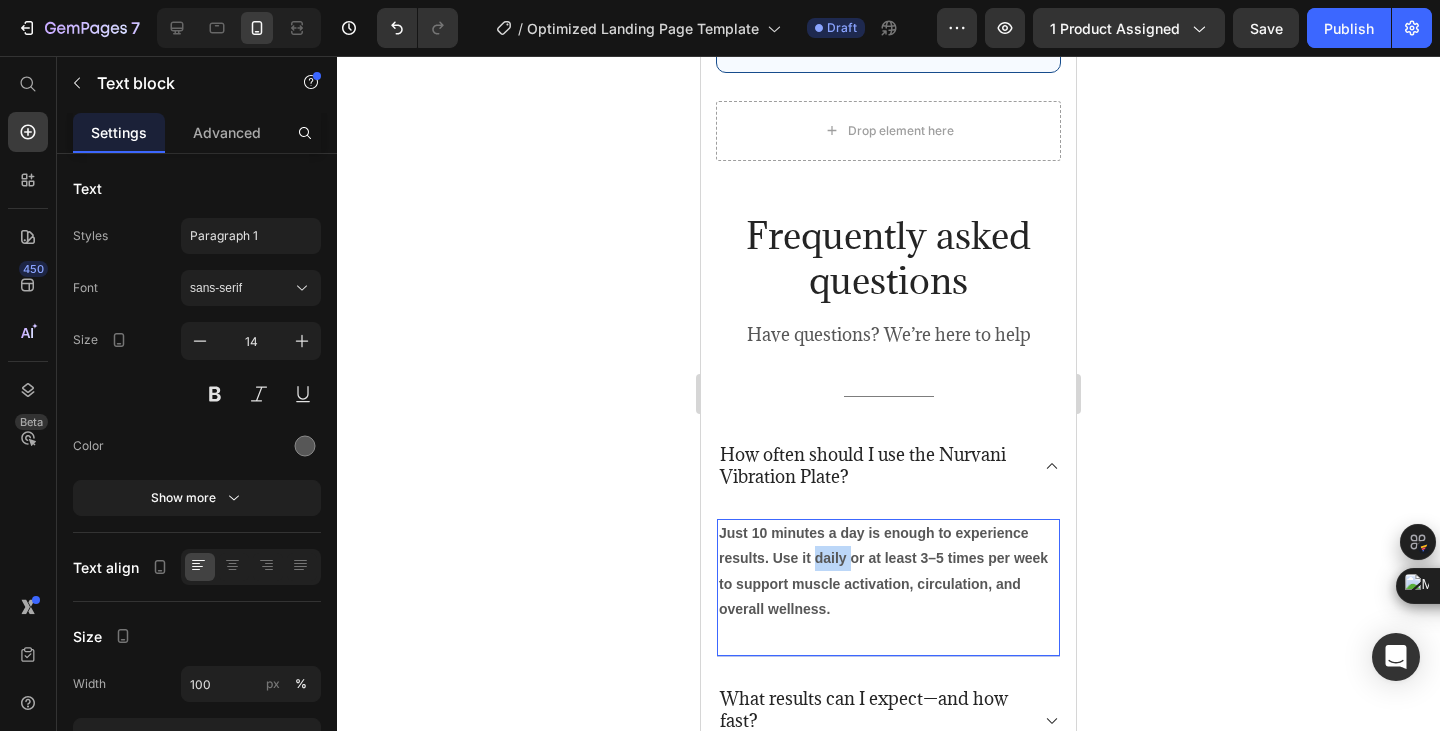 click on "Just 10 minutes a day is enough to experience results. Use it daily or at least 3–5 times per week to support muscle activation, circulation, and overall wellness." at bounding box center (888, 571) 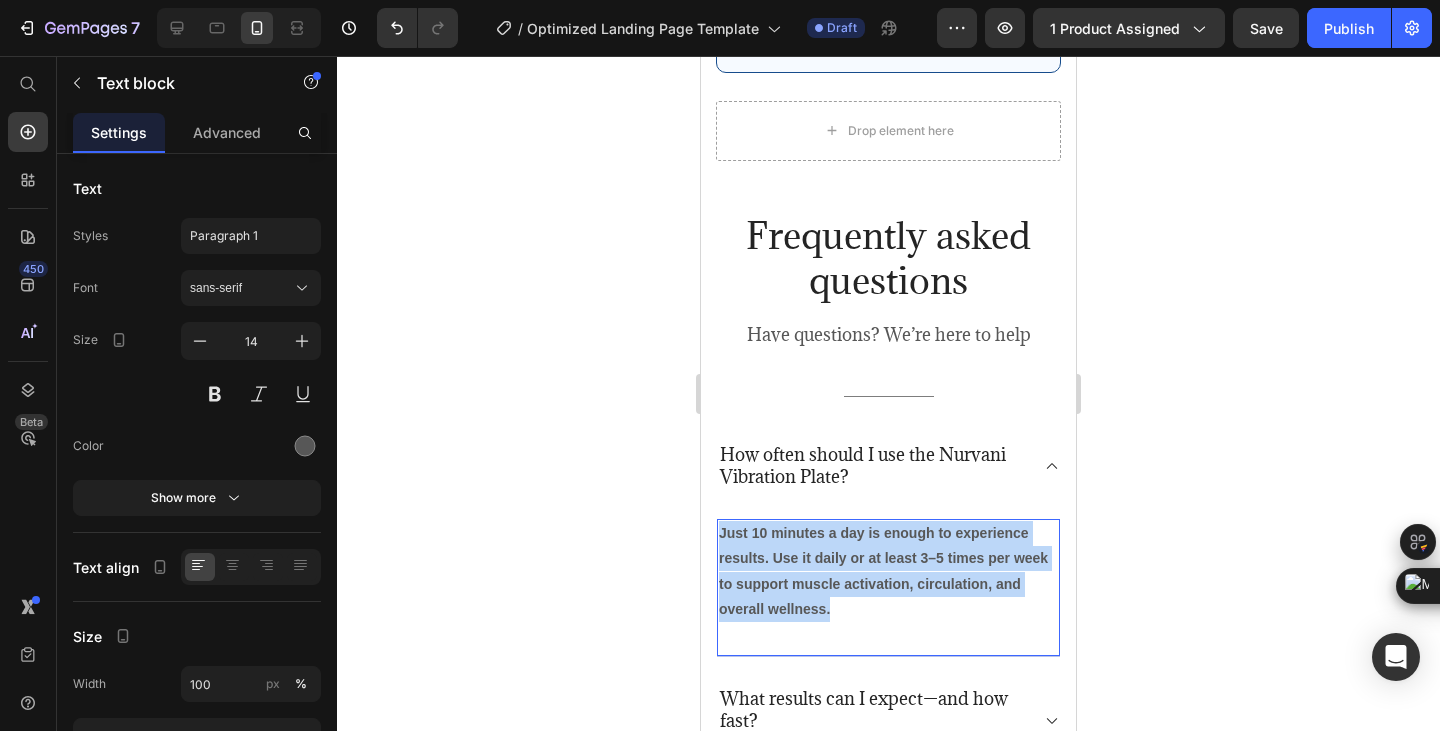 click on "Just 10 minutes a day is enough to experience results. Use it daily or at least 3–5 times per week to support muscle activation, circulation, and overall wellness." at bounding box center (888, 571) 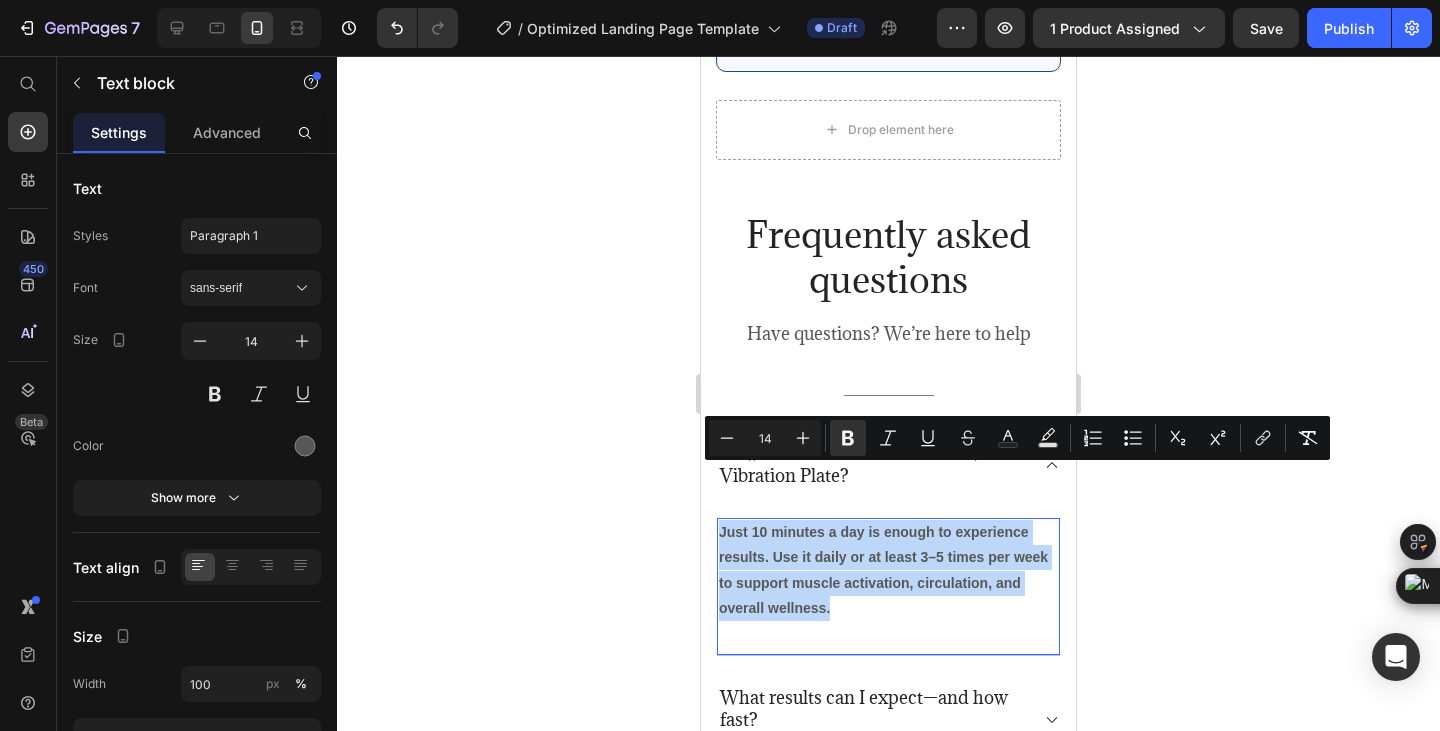 scroll, scrollTop: 5666, scrollLeft: 0, axis: vertical 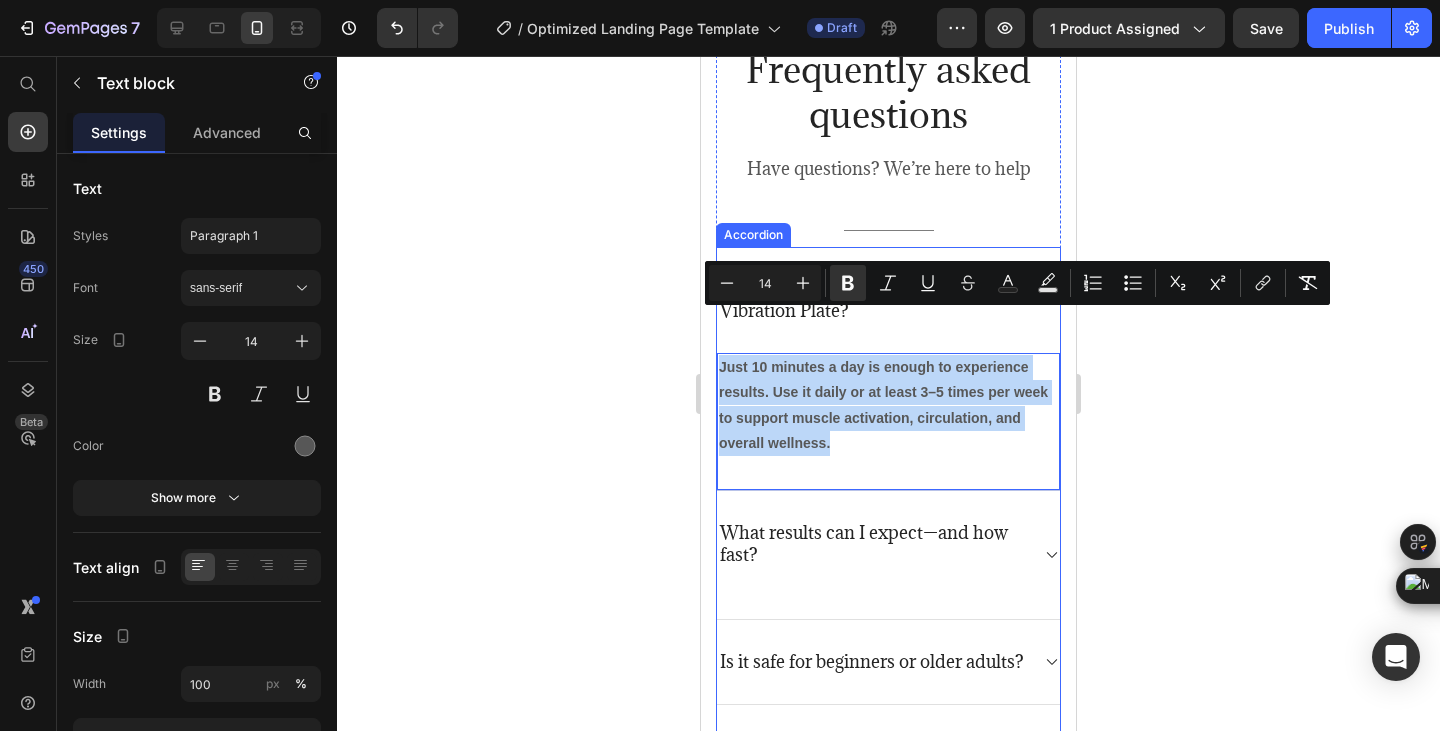 click on "What results can I expect—and how fast?" at bounding box center (872, 544) 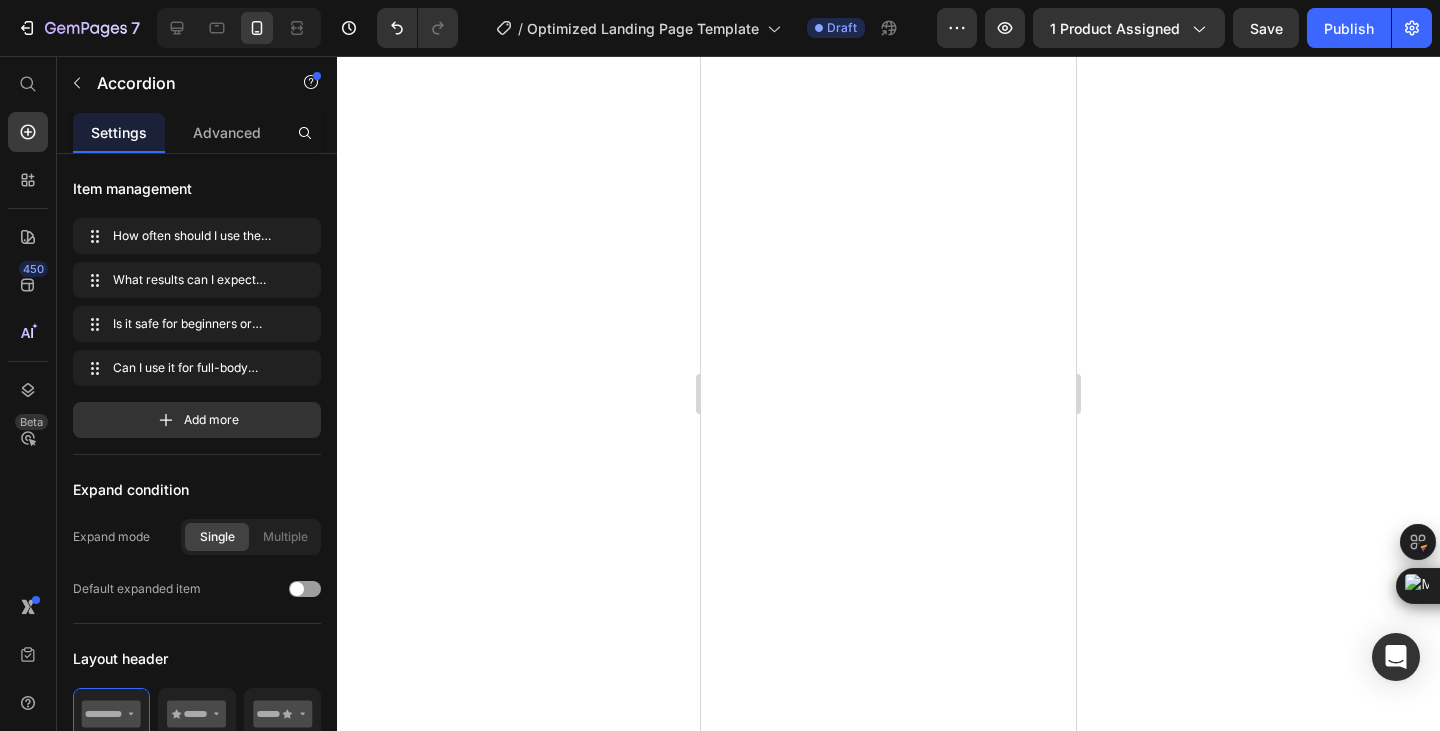 scroll, scrollTop: 0, scrollLeft: 0, axis: both 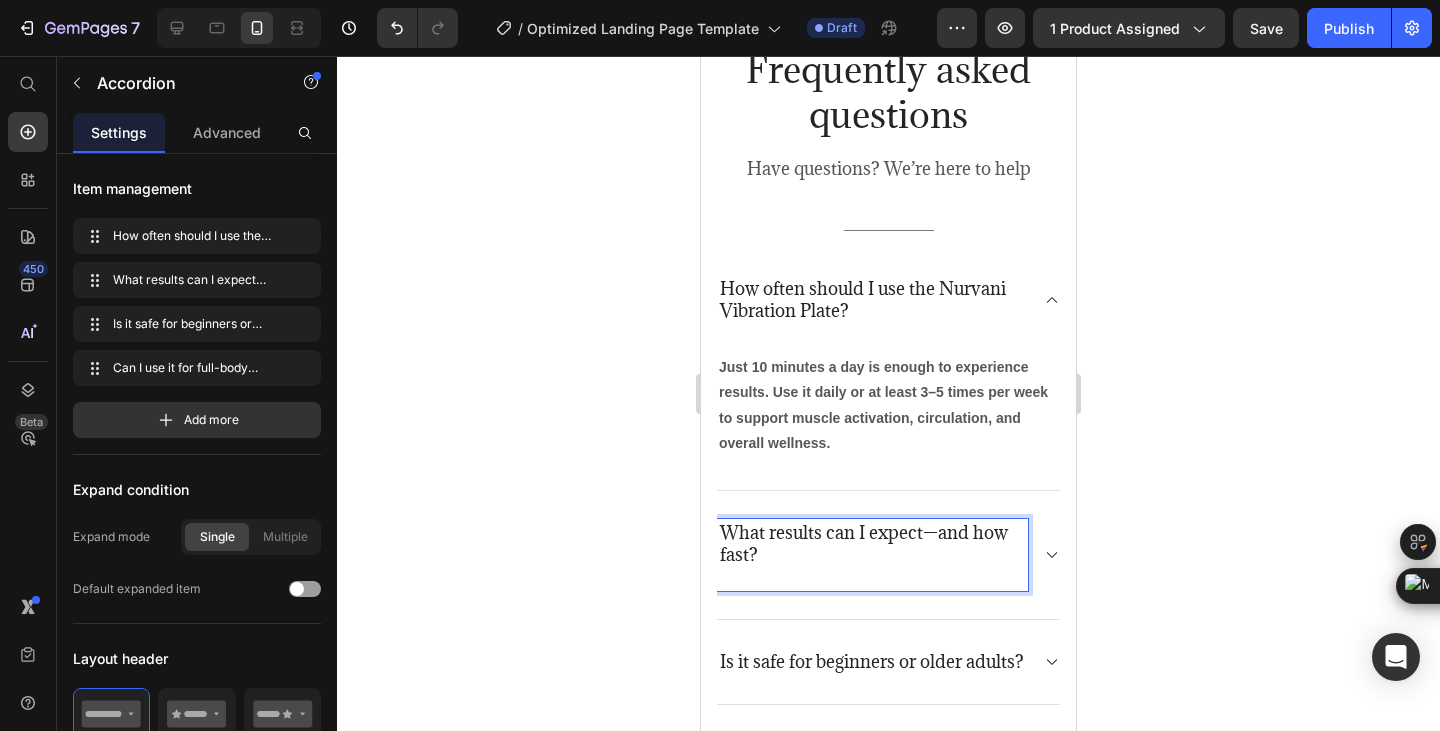 click 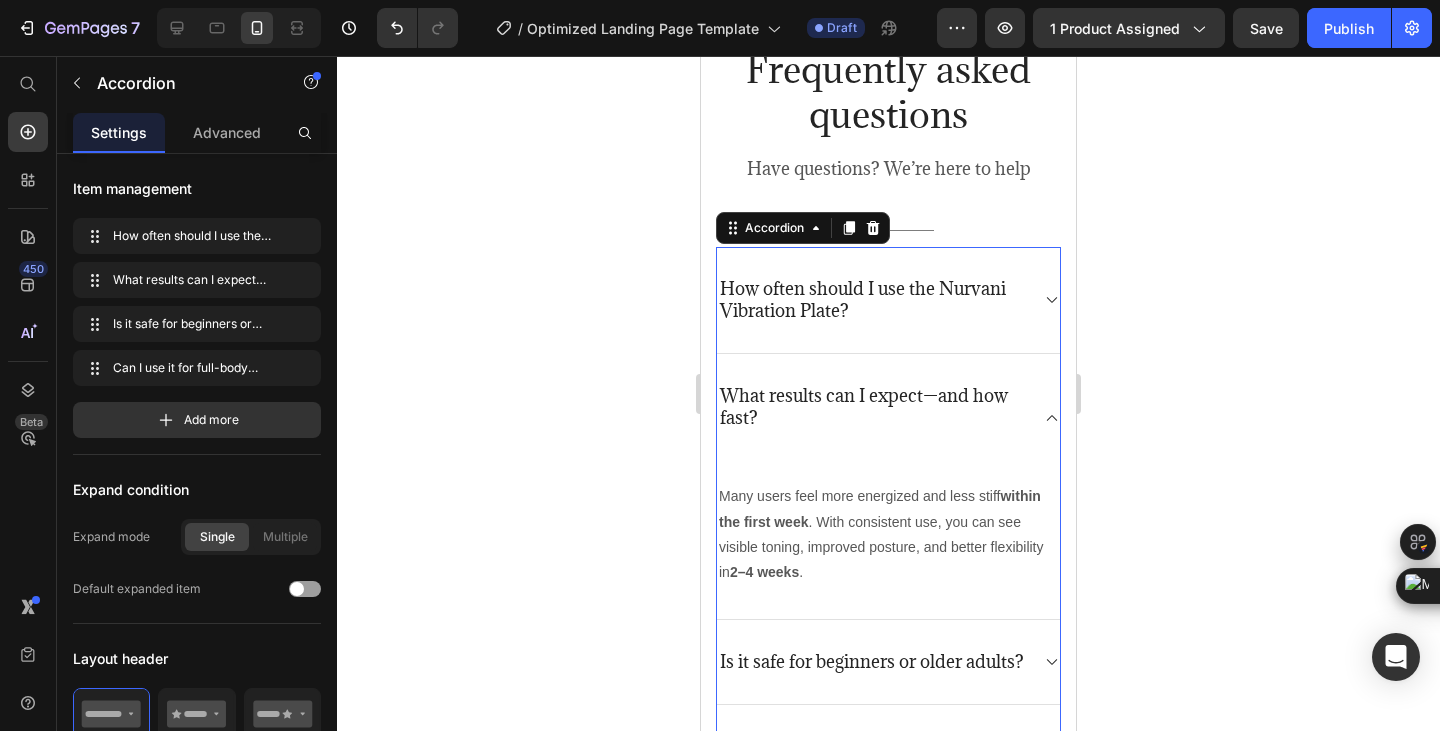 click on "What results can I expect—and how fast?" at bounding box center [872, 418] 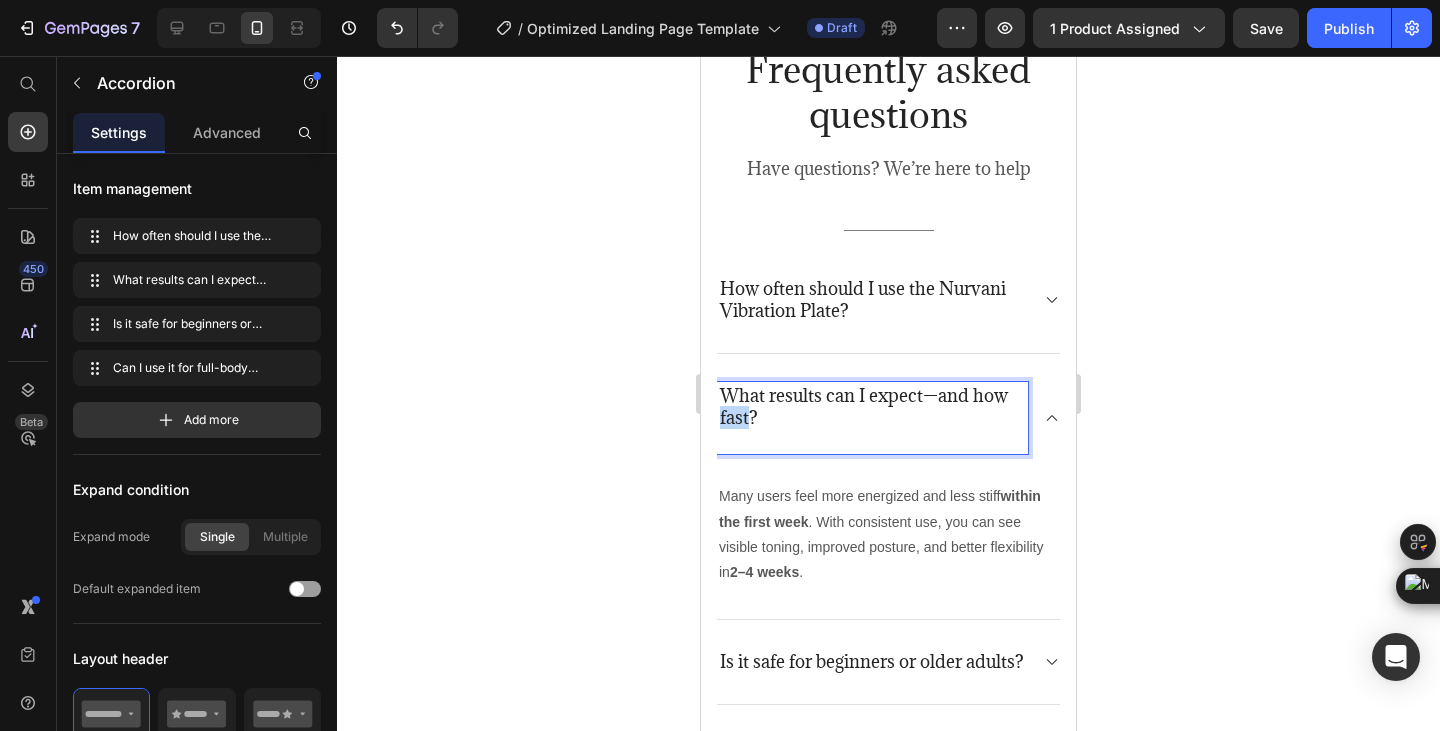 click on "What results can I expect—and how fast?" at bounding box center (872, 418) 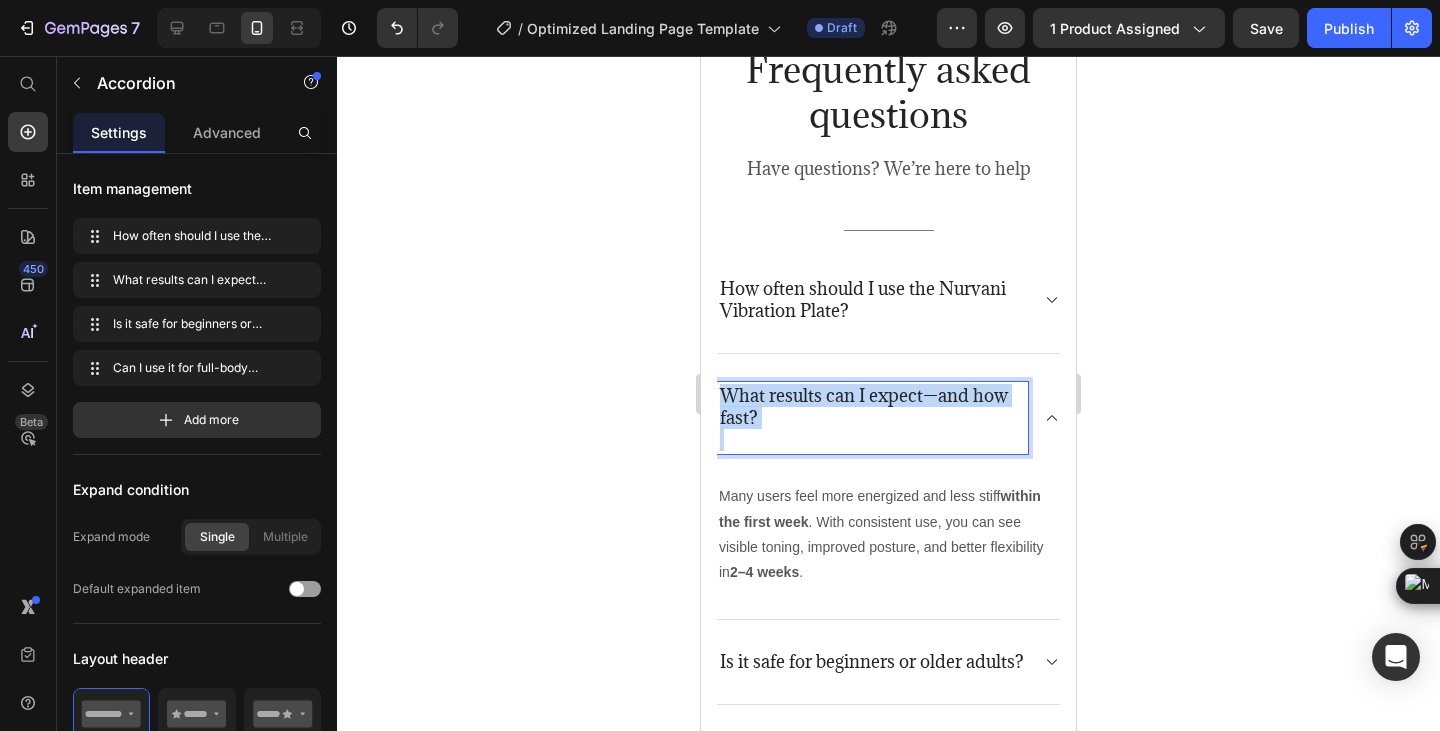 click on "What results can I expect—and how fast?" at bounding box center (872, 418) 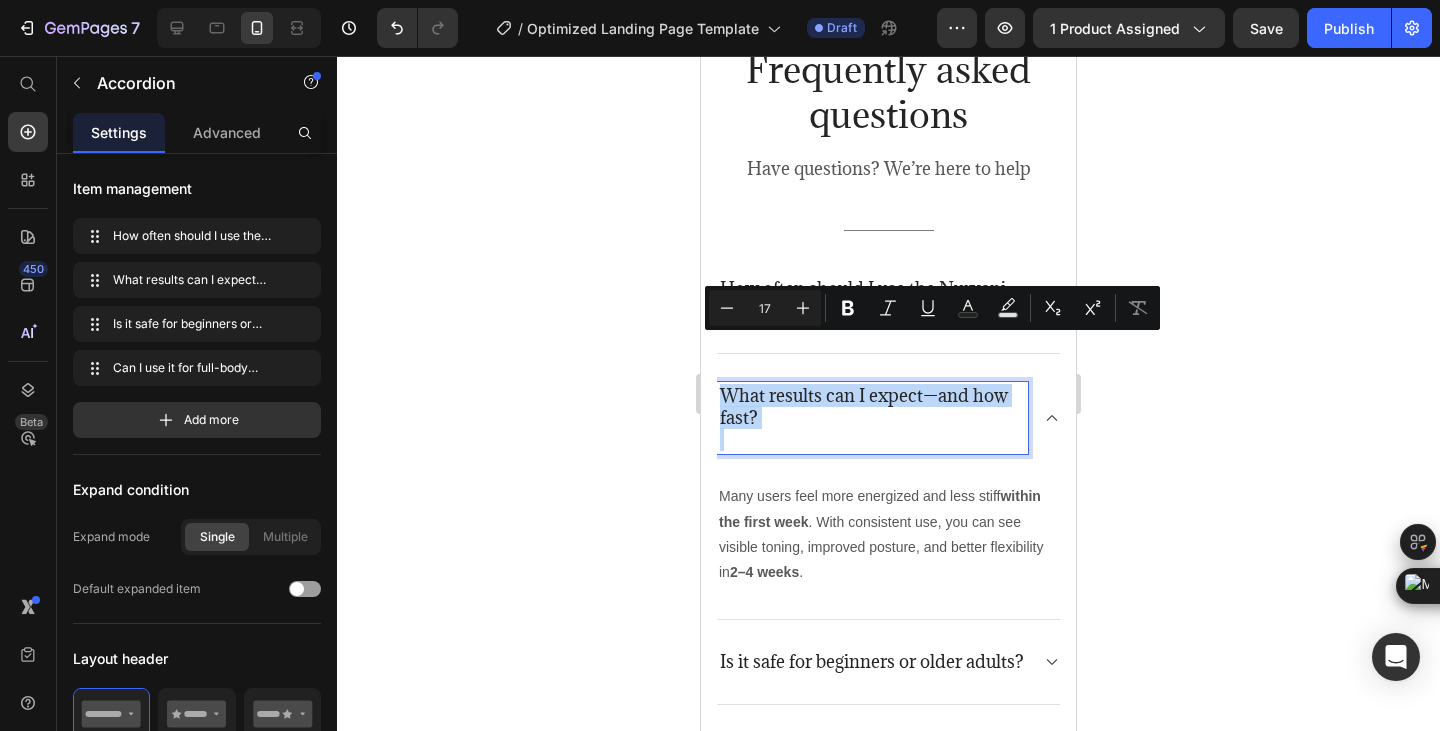 copy on "What results can I expect—and how fast?" 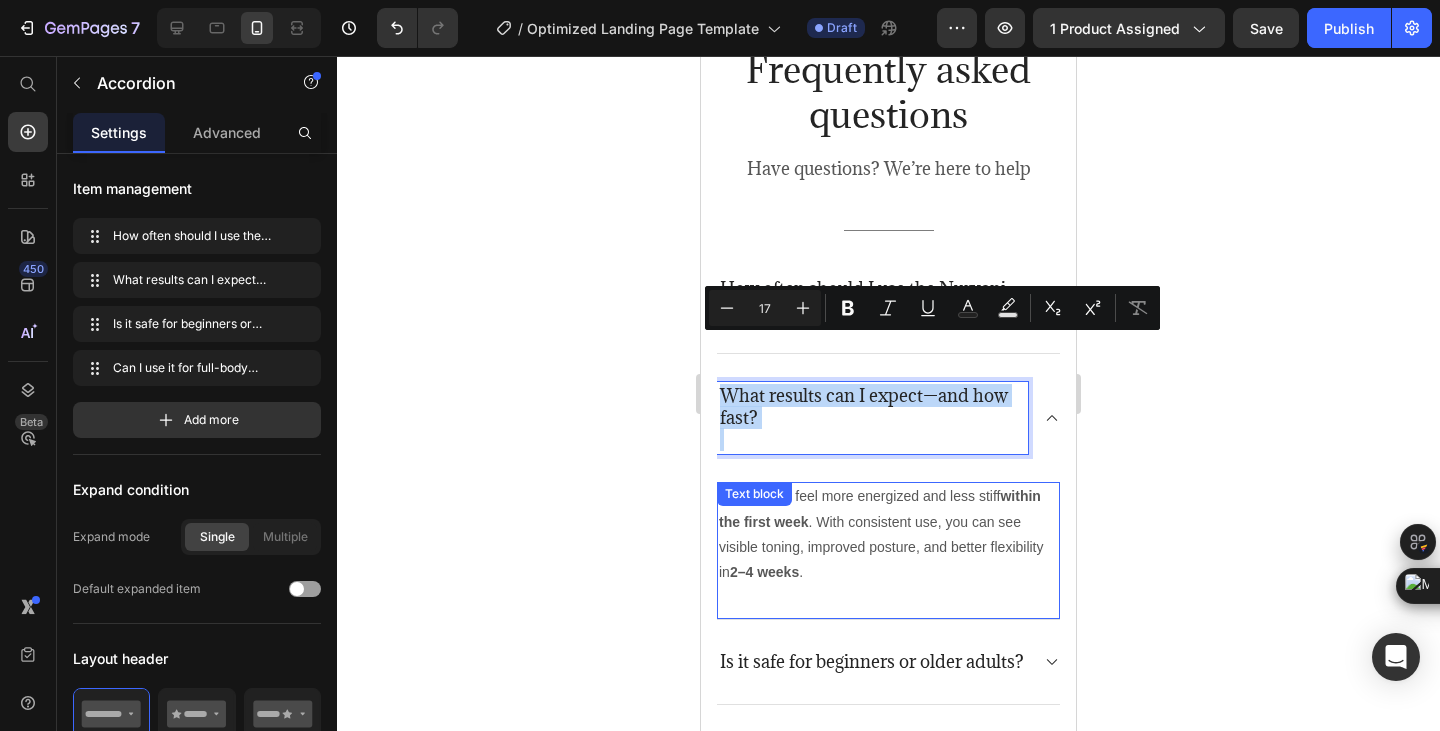 click on "Many users feel more energized and less stiff  within the first week . With consistent use, you can see visible toning, improved posture, and better flexibility in  2–4 weeks ." at bounding box center [888, 534] 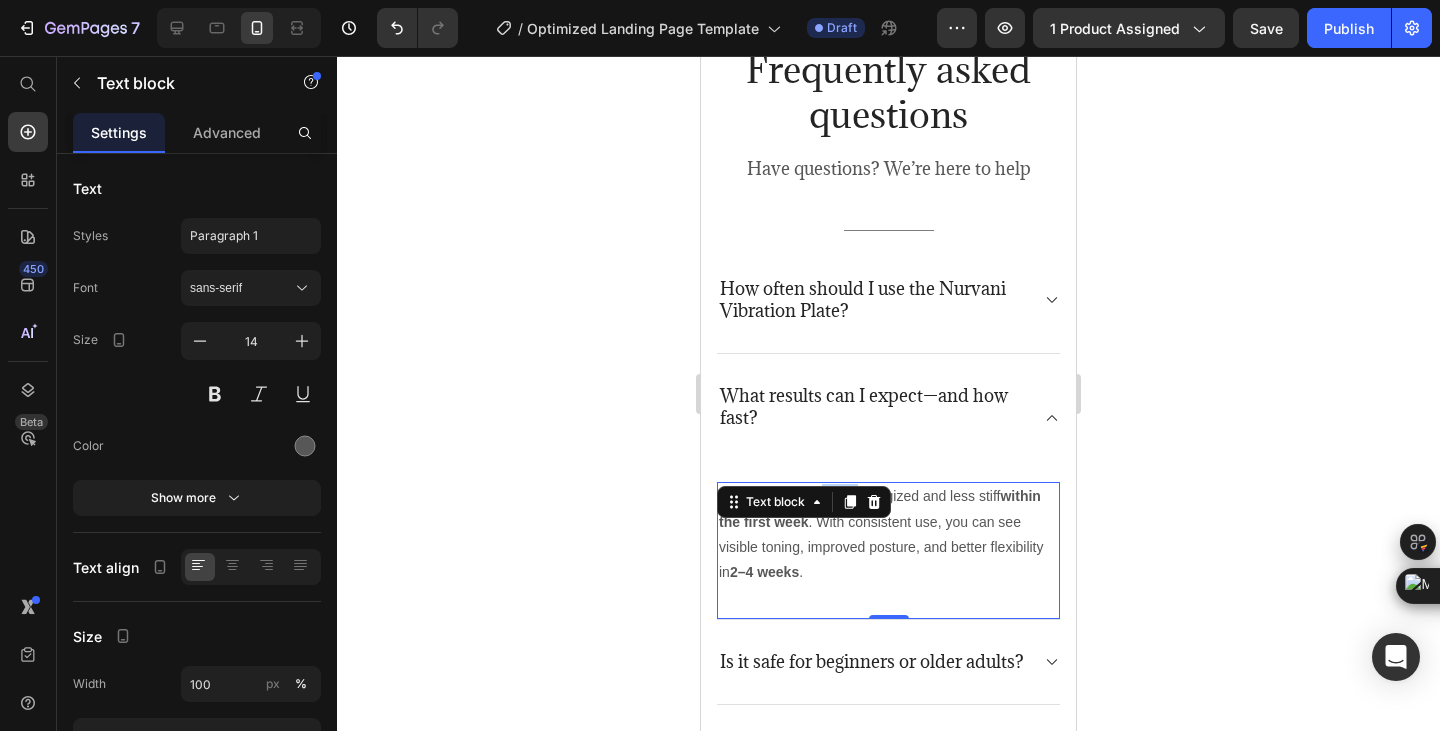click 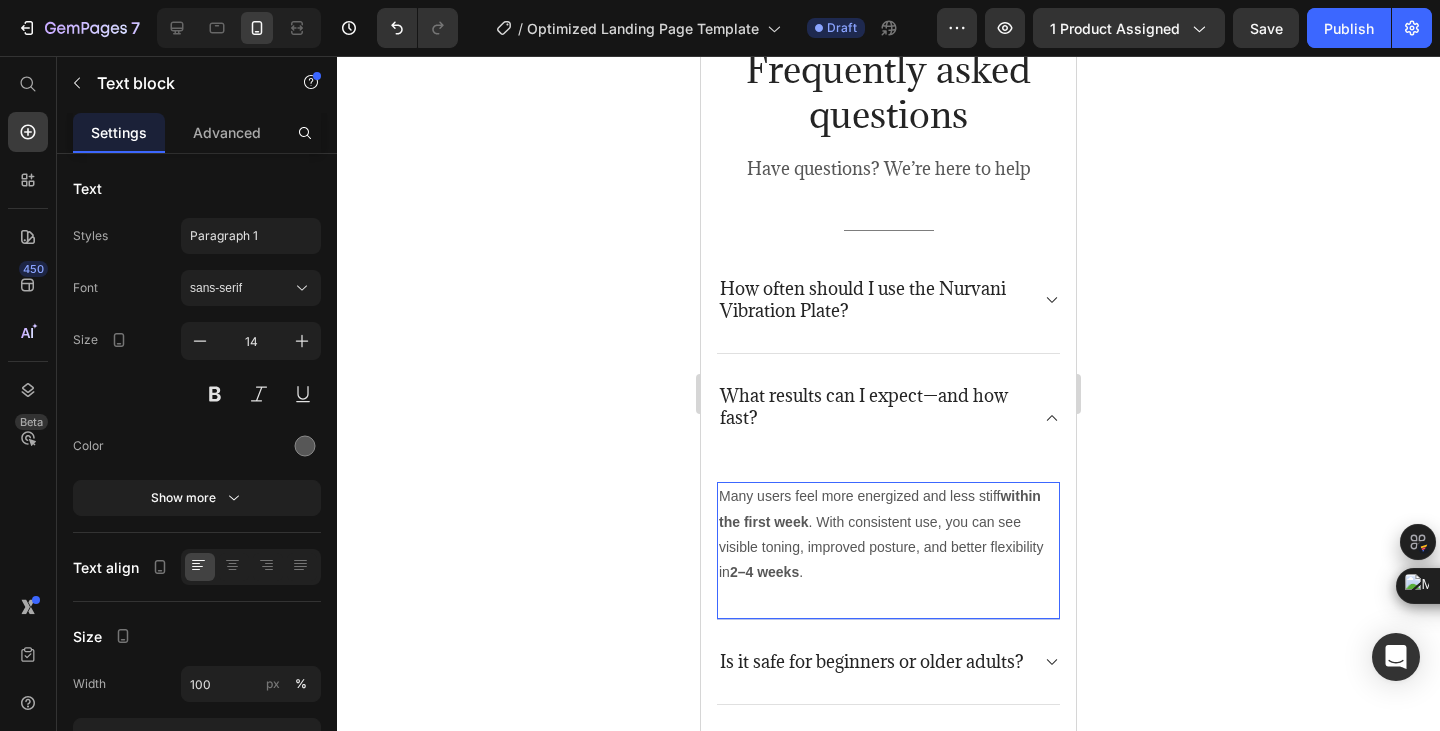 click on "within the first week" at bounding box center (880, 508) 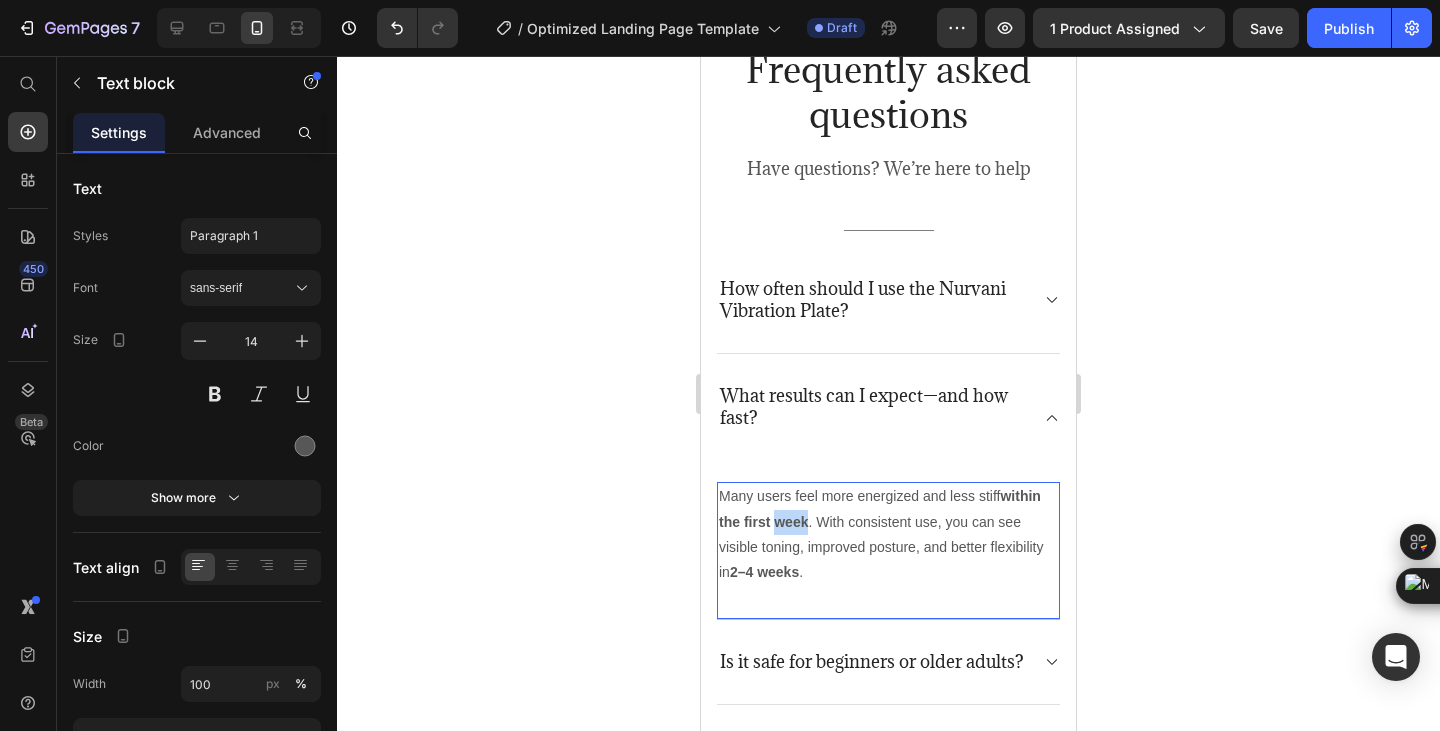 click on "within the first week" at bounding box center [880, 508] 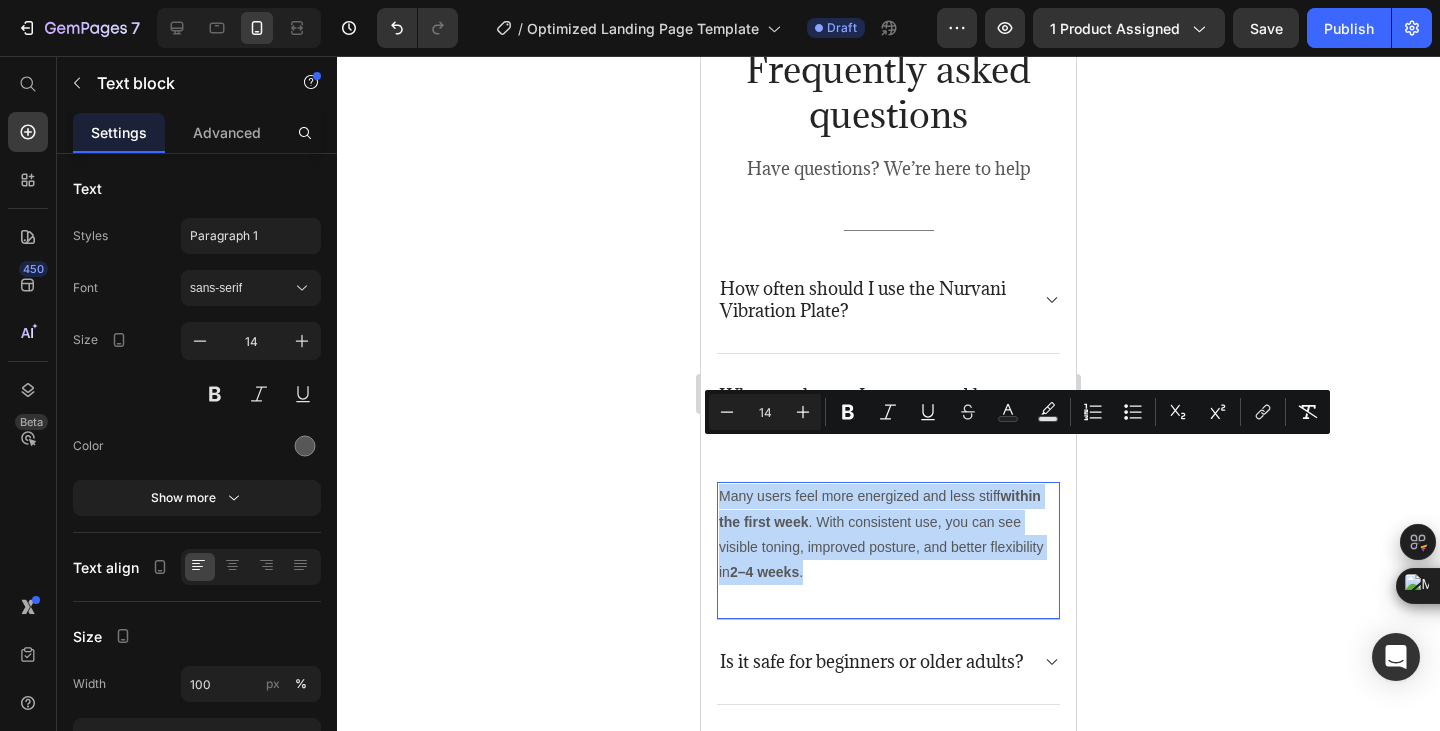 copy on "Many users feel more energized and less stiff  within the first week . With consistent use, you can see visible toning, improved posture, and better flexibility in  2–4 weeks ." 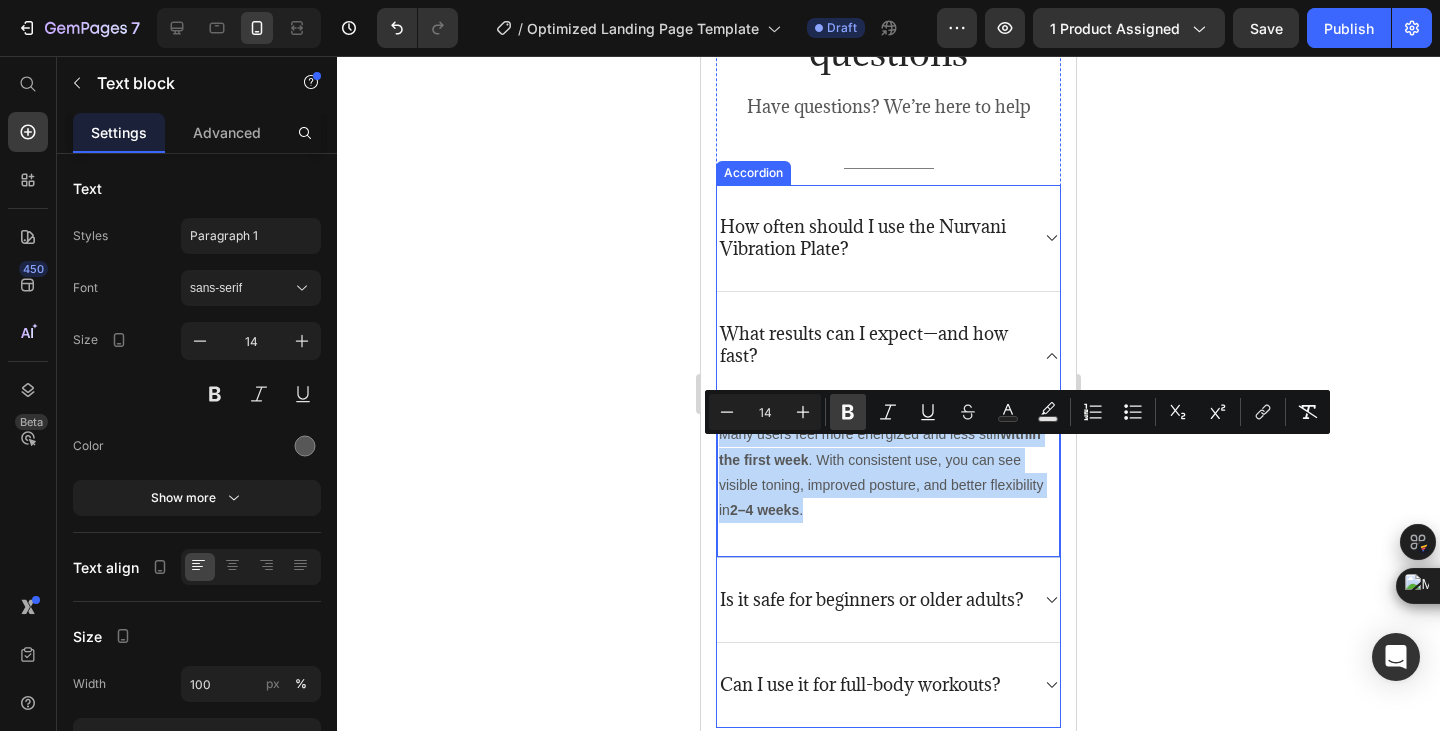scroll, scrollTop: 5833, scrollLeft: 0, axis: vertical 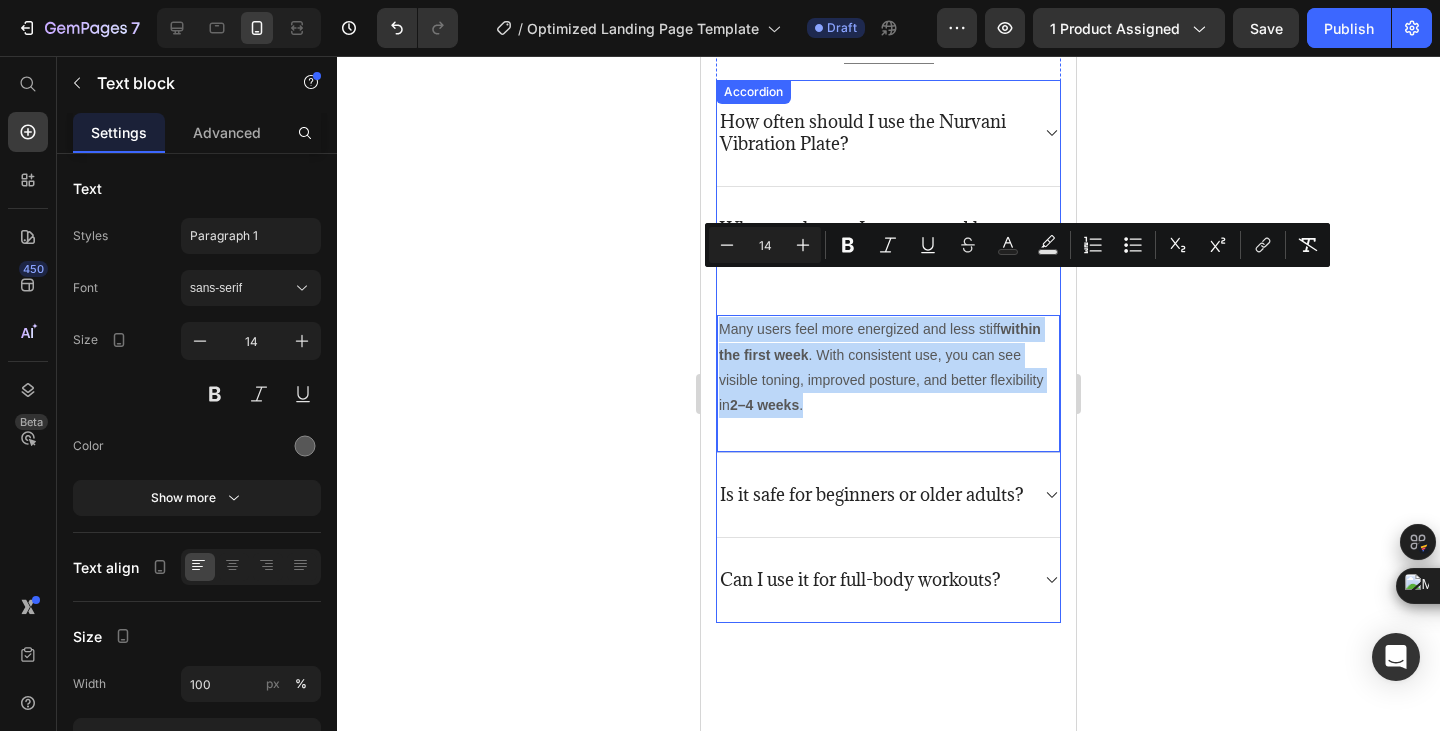 click on "Is it safe for beginners or older adults?" at bounding box center [872, 495] 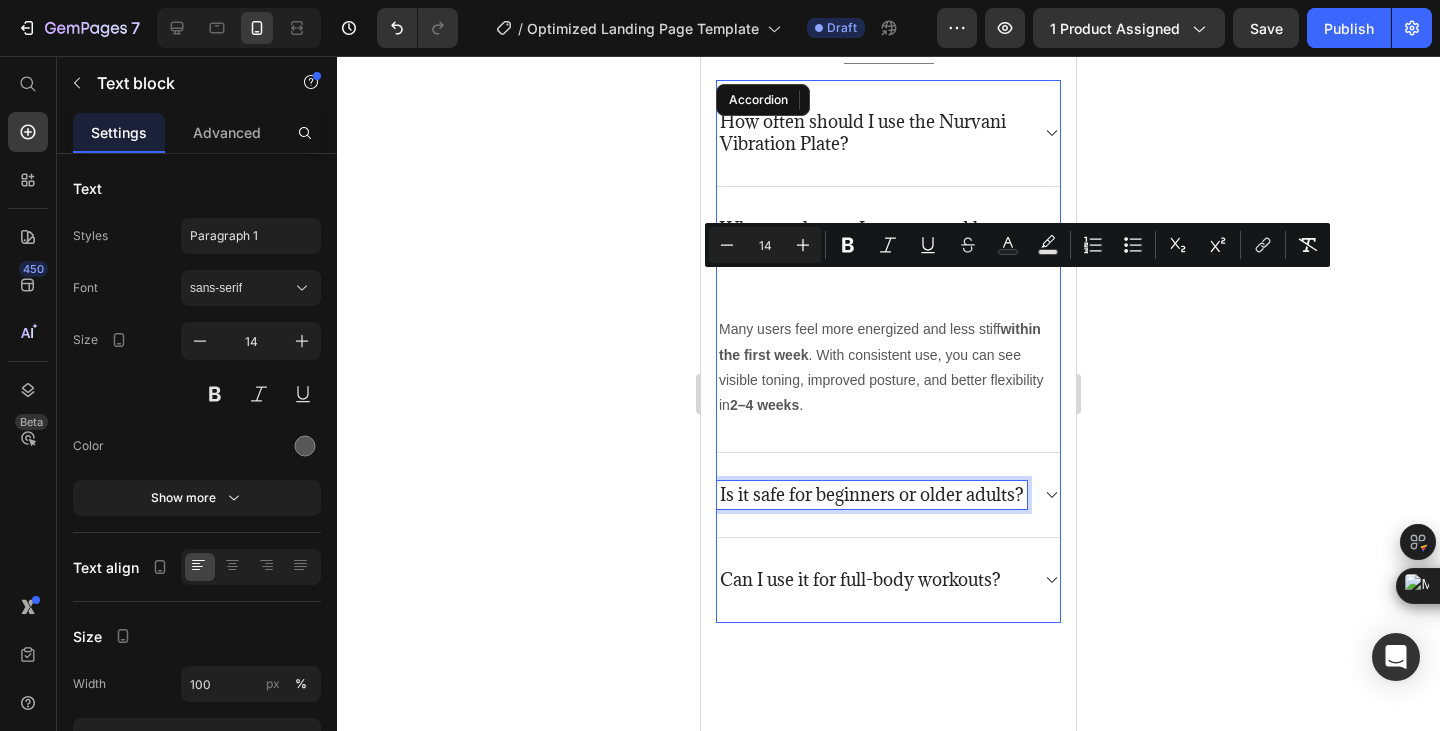 click on "Is it safe for beginners or older adults?" at bounding box center [872, 495] 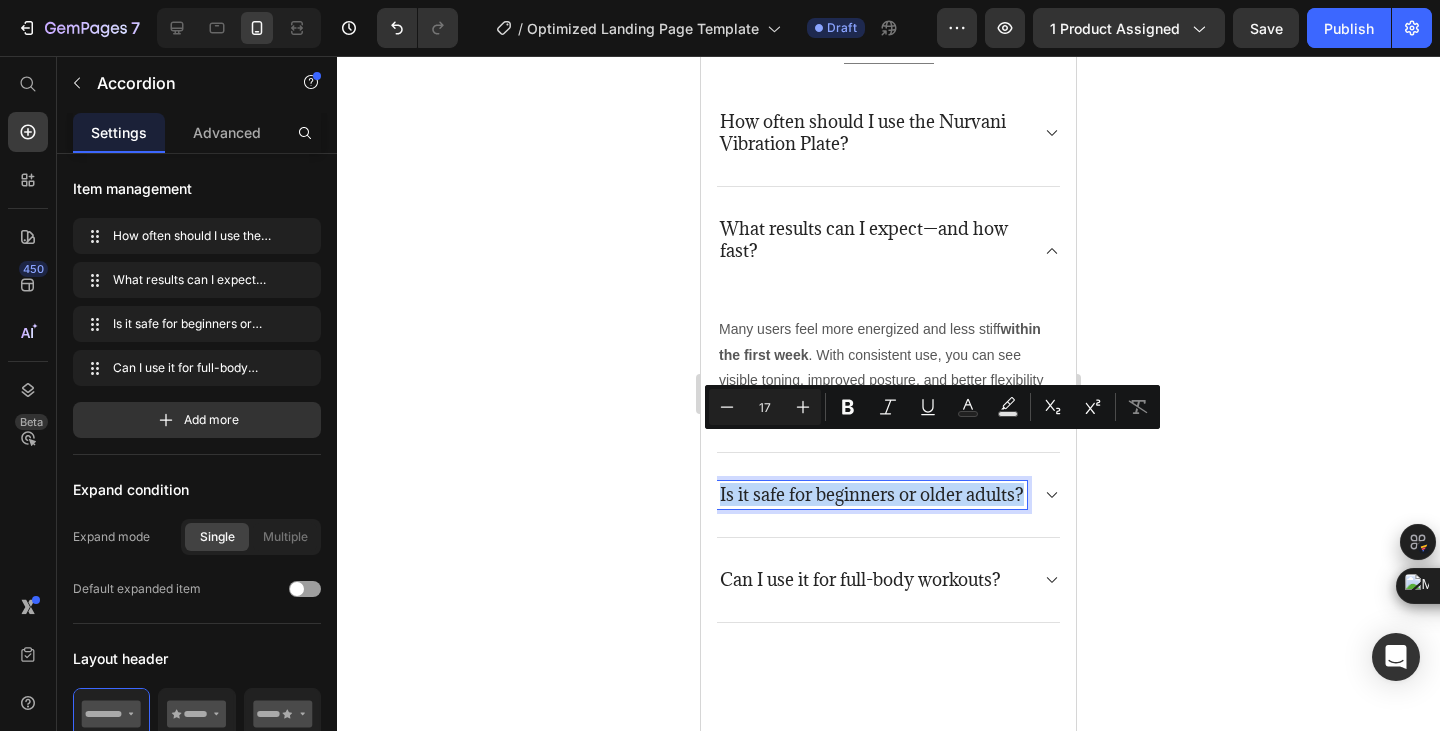 copy on "Is it safe for beginners or older adults?" 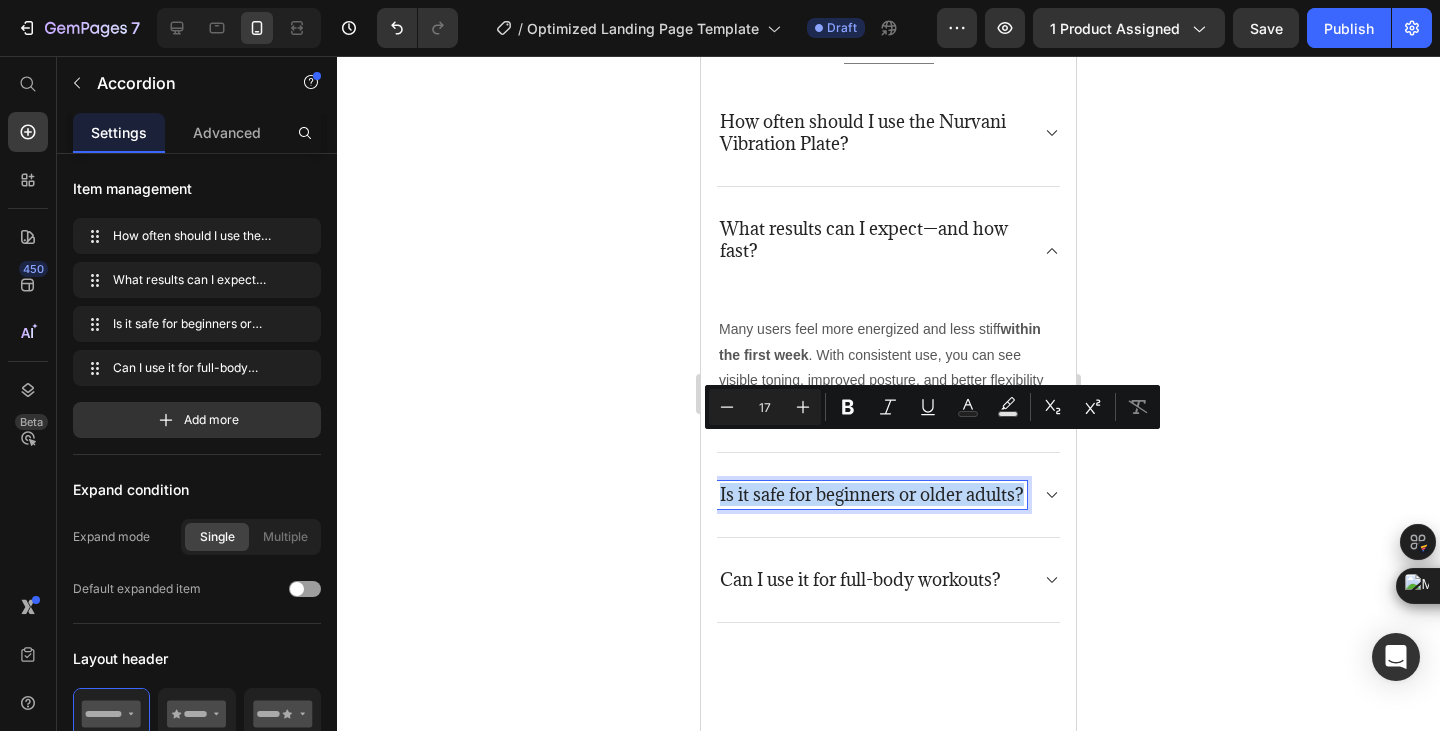 click 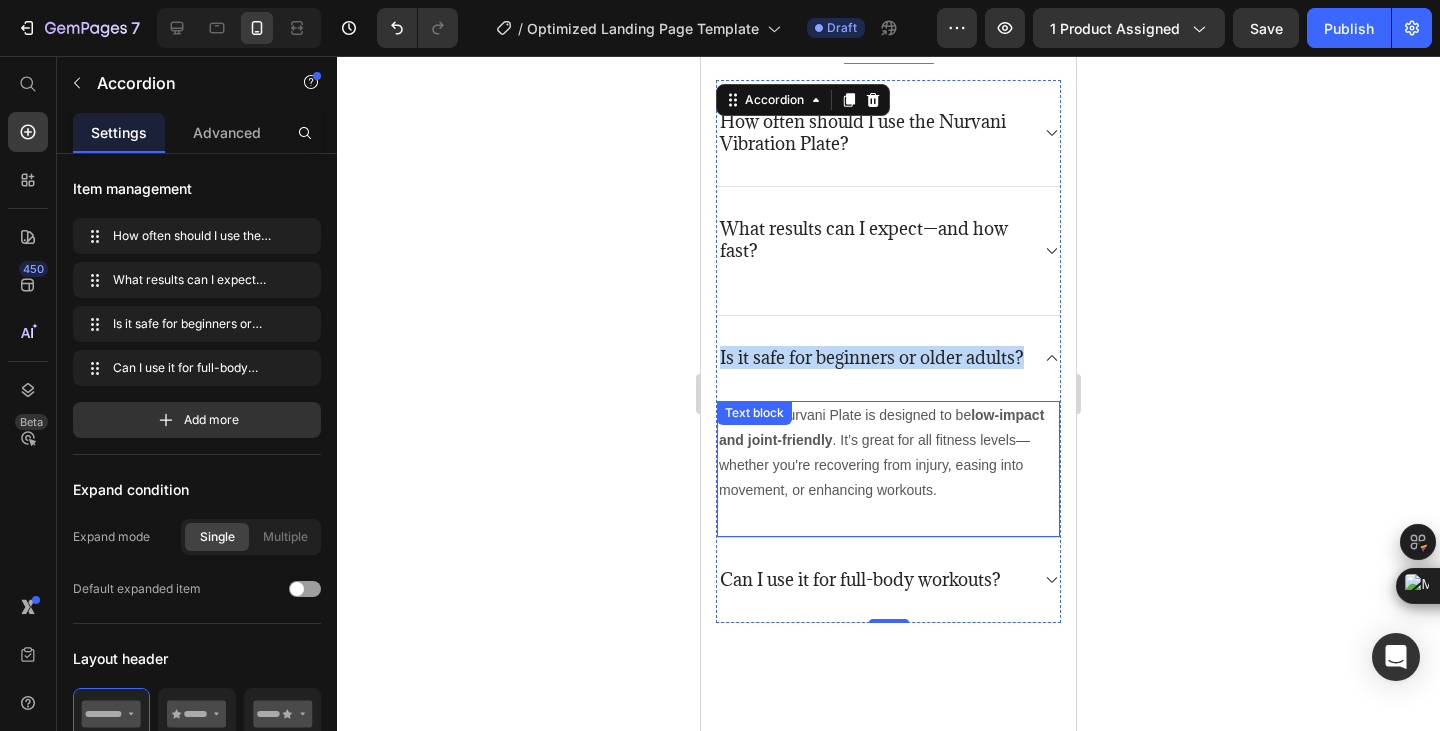 click on "Yes! The Nurvani Plate is designed to be  low-impact and joint-friendly . It’s great for all fitness levels—whether you're recovering from injury, easing into movement, or enhancing workouts." at bounding box center (888, 453) 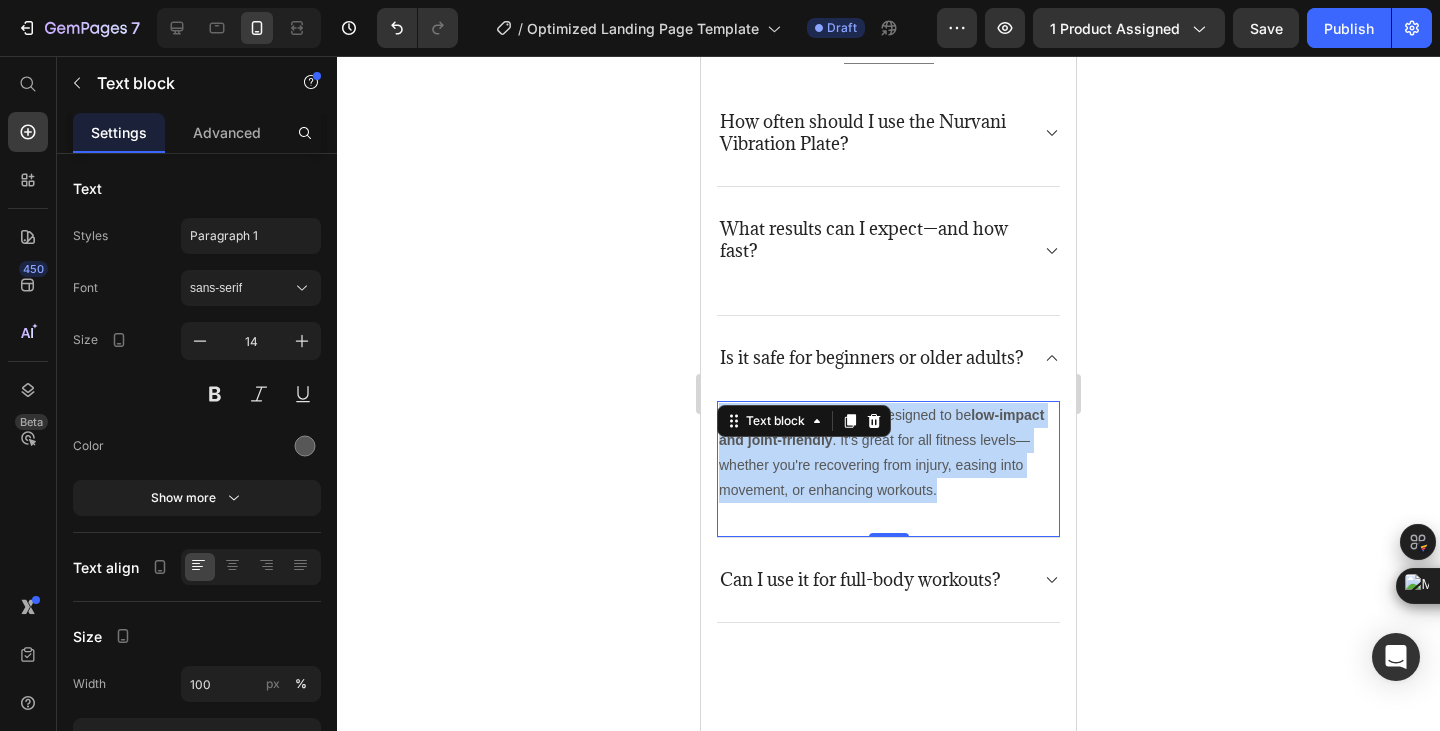 click on "Yes! The Nurvani Plate is designed to be  low-impact and joint-friendly . It’s great for all fitness levels—whether you're recovering from injury, easing into movement, or enhancing workouts." at bounding box center [888, 453] 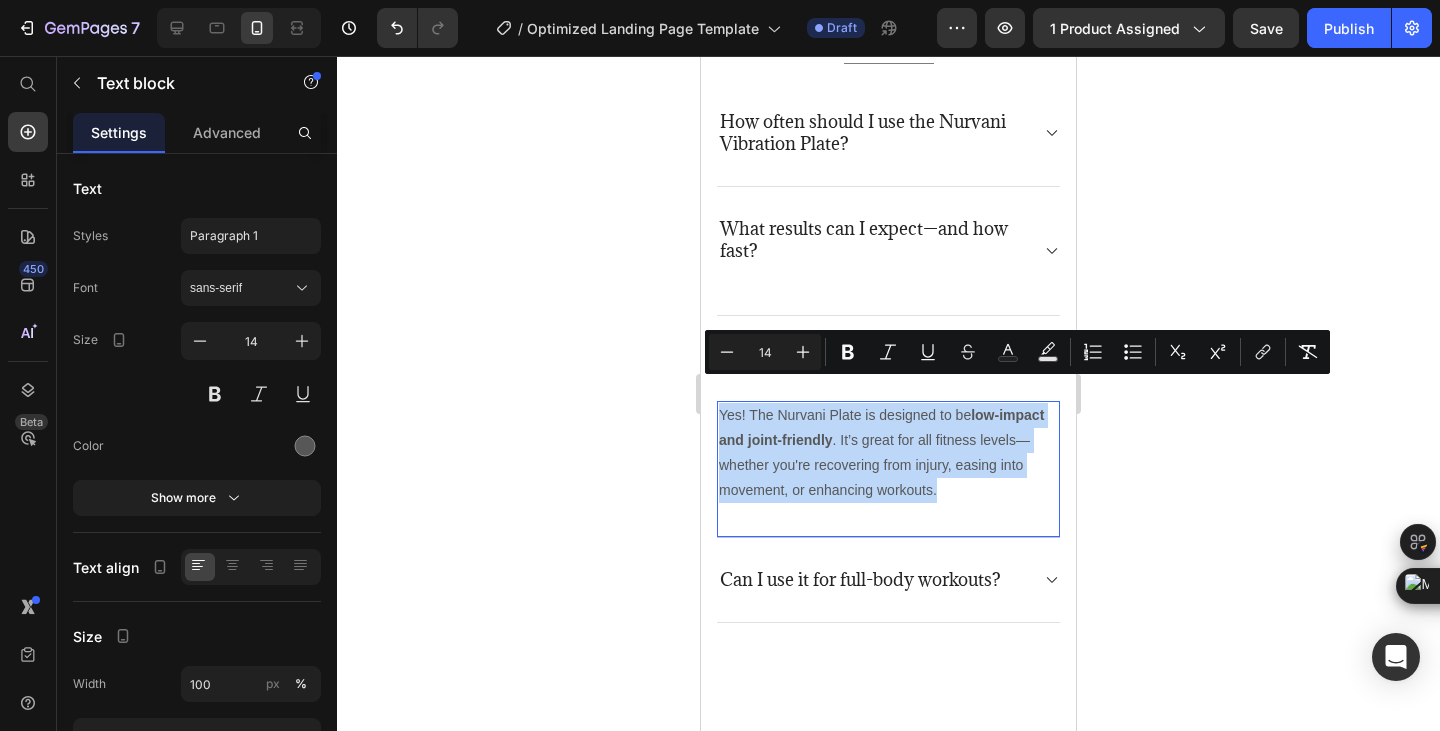 copy on "Yes! The Nurvani Plate is designed to be  low-impact and joint-friendly . It’s great for all fitness levels—whether you're recovering from injury, easing into movement, or enhancing workouts." 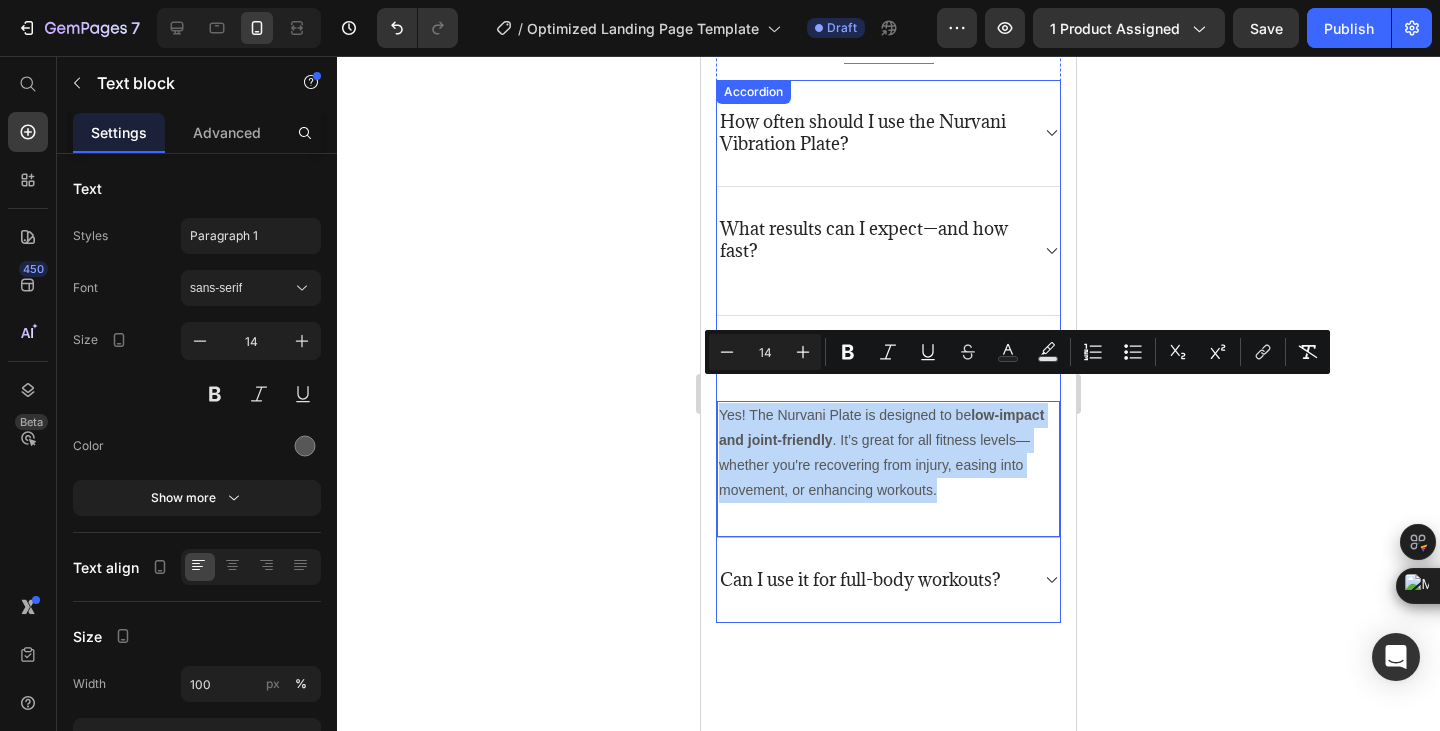 click on "Can I use it for full-body workouts?" at bounding box center (860, 580) 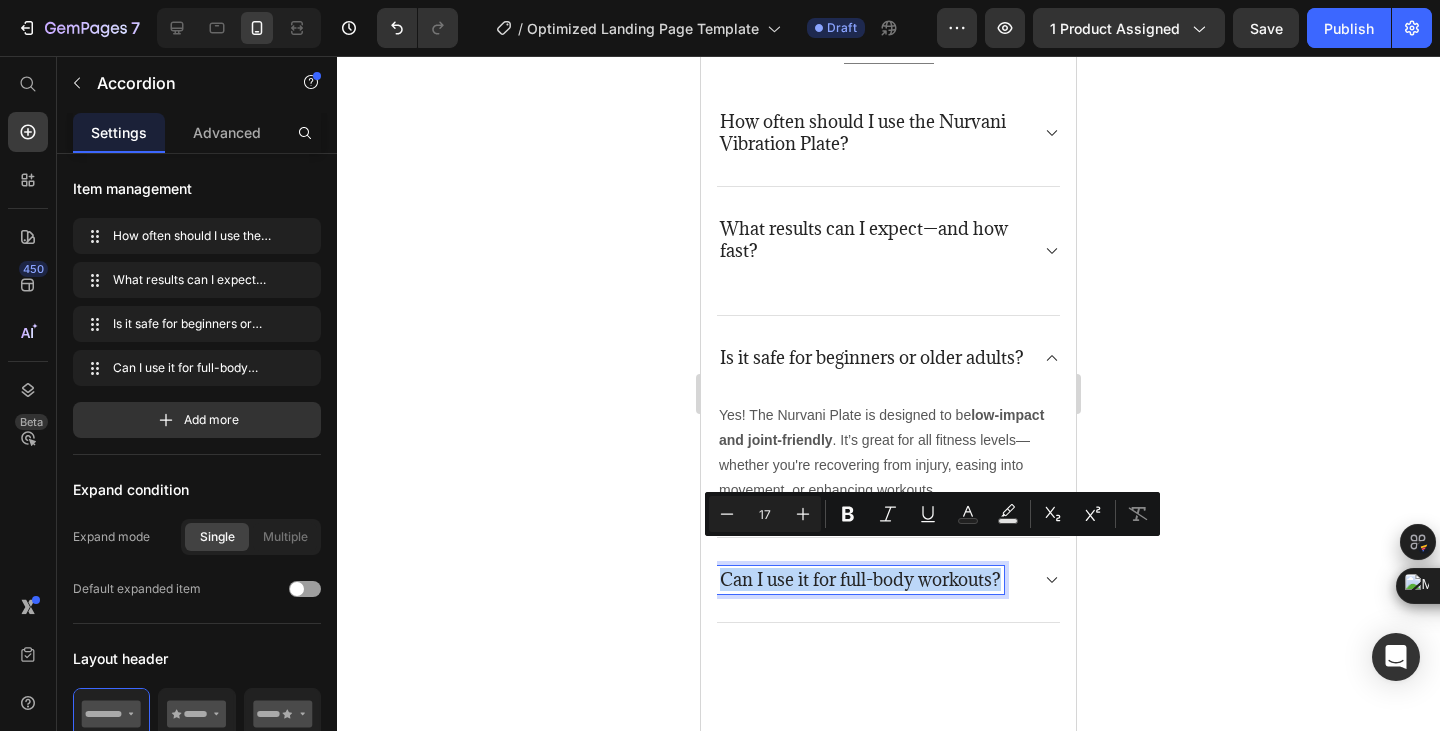 copy on "Can I use it for full-body workouts?" 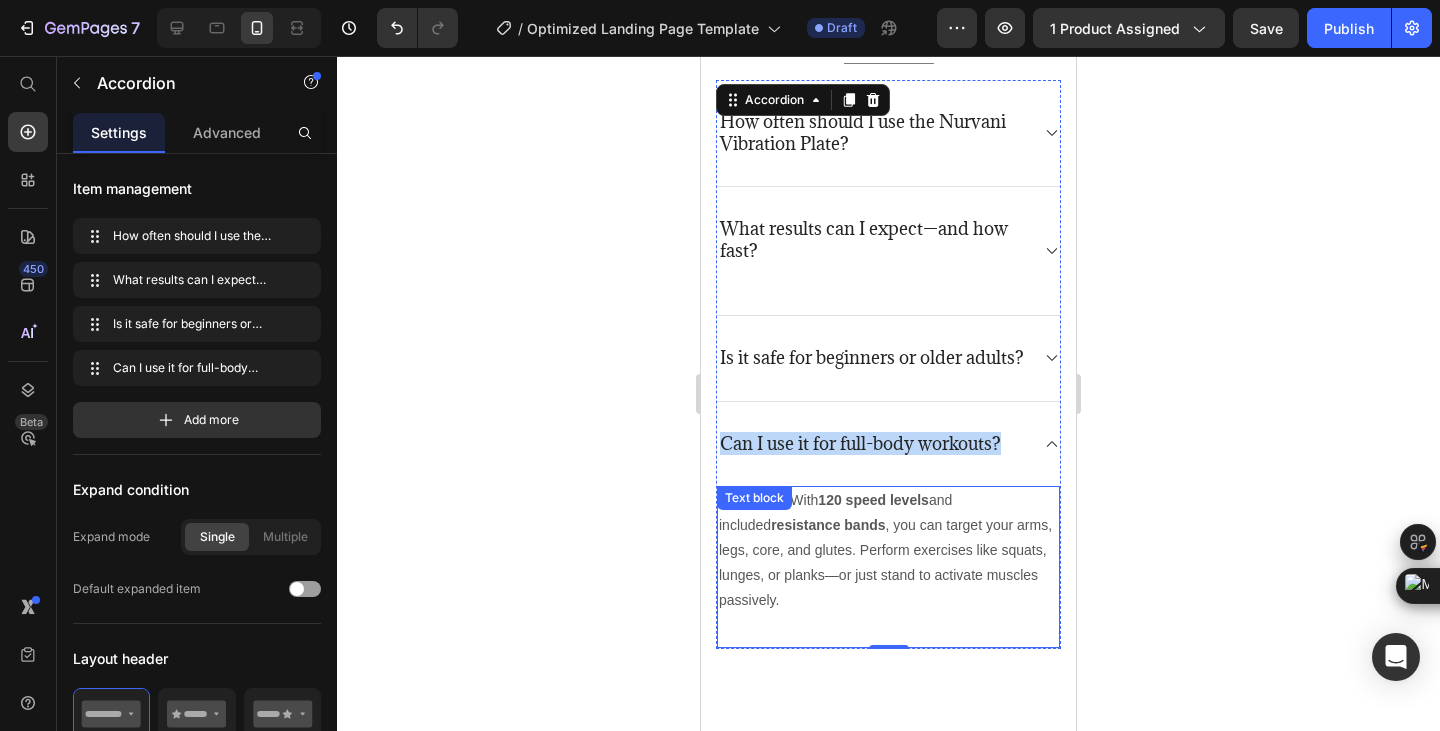 click on "Absolutely. With  120 speed levels  and included  resistance bands , you can target your arms, legs, core, and glutes. Perform exercises like squats, lunges, or planks—or just stand to activate muscles passively." at bounding box center (888, 551) 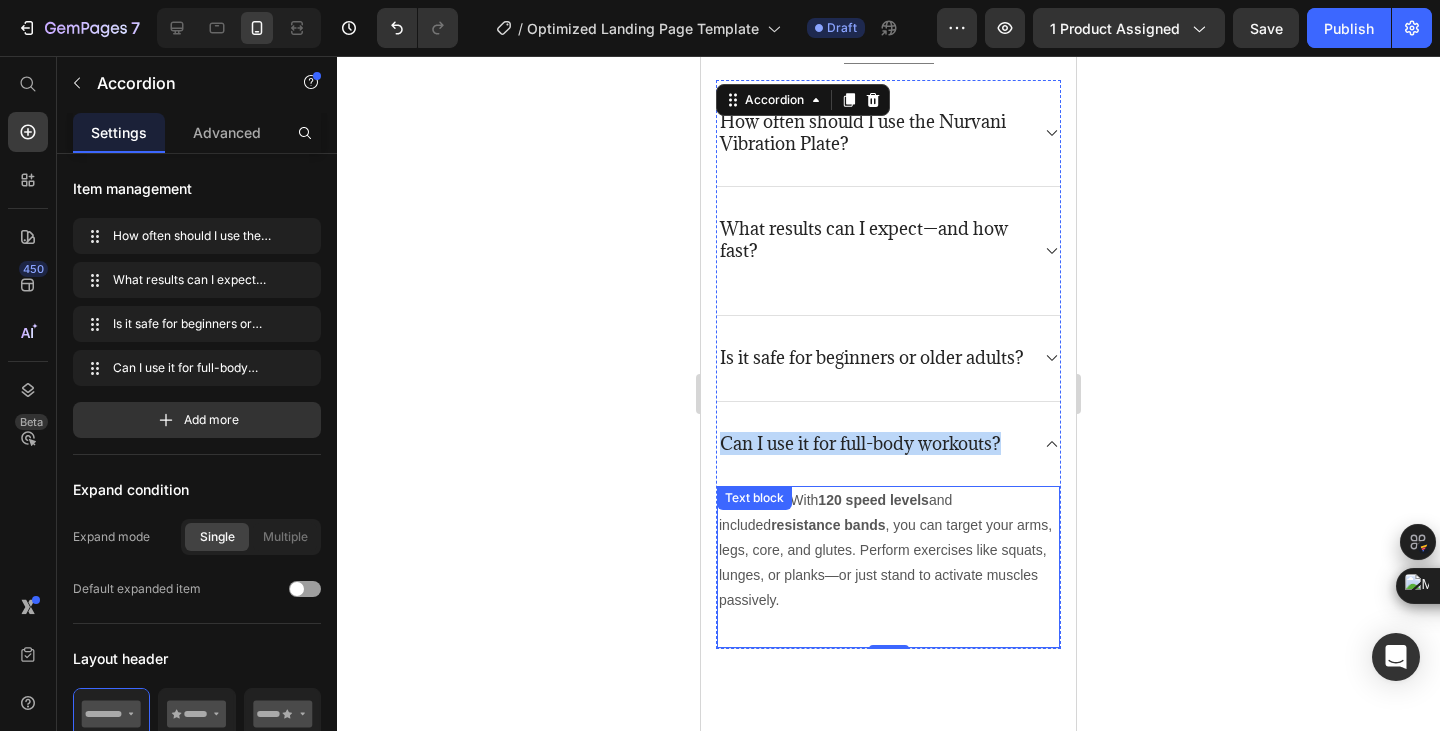 click on "Absolutely. With  120 speed levels  and included  resistance bands , you can target your arms, legs, core, and glutes. Perform exercises like squats, lunges, or planks—or just stand to activate muscles passively." at bounding box center [888, 551] 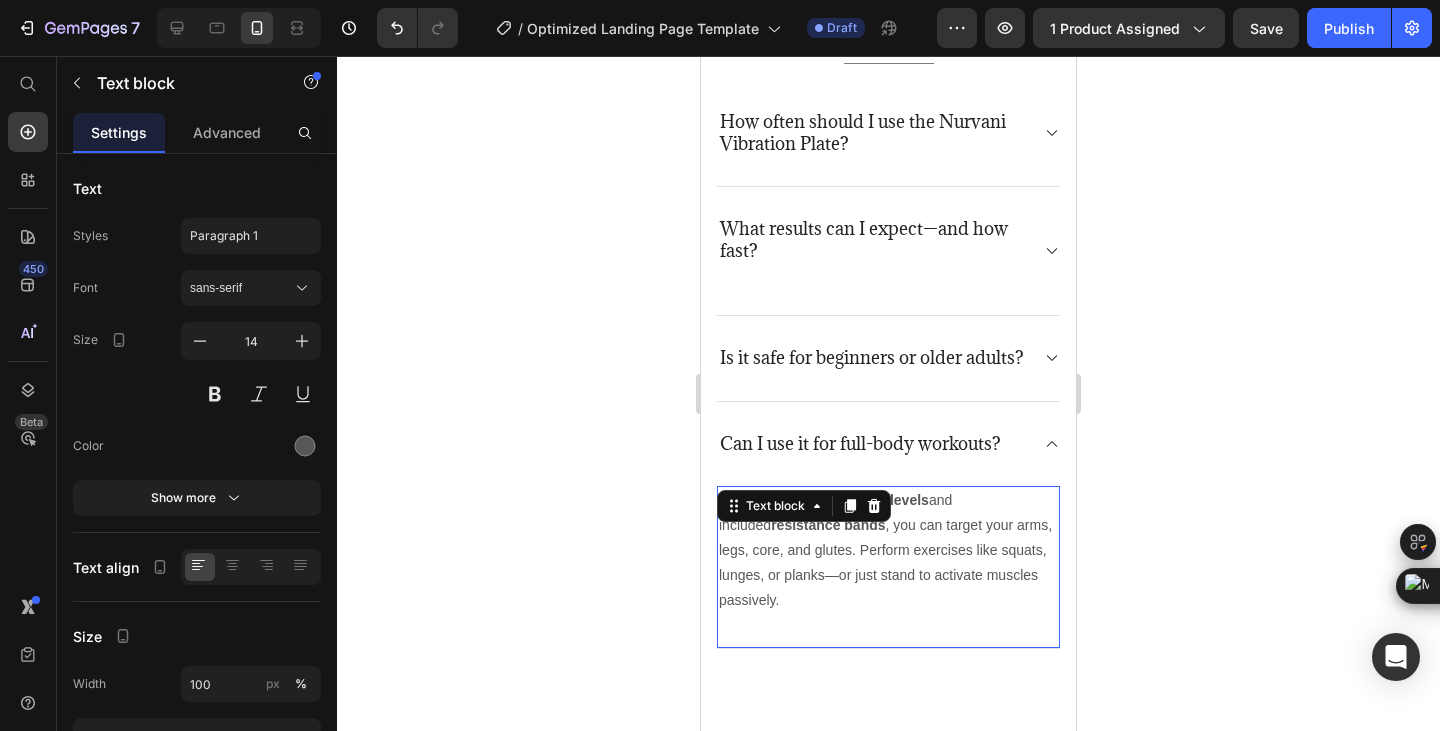 click on "Absolutely. With  120 speed levels  and included  resistance bands , you can target your arms, legs, core, and glutes. Perform exercises like squats, lunges, or planks—or just stand to activate muscles passively." at bounding box center [888, 551] 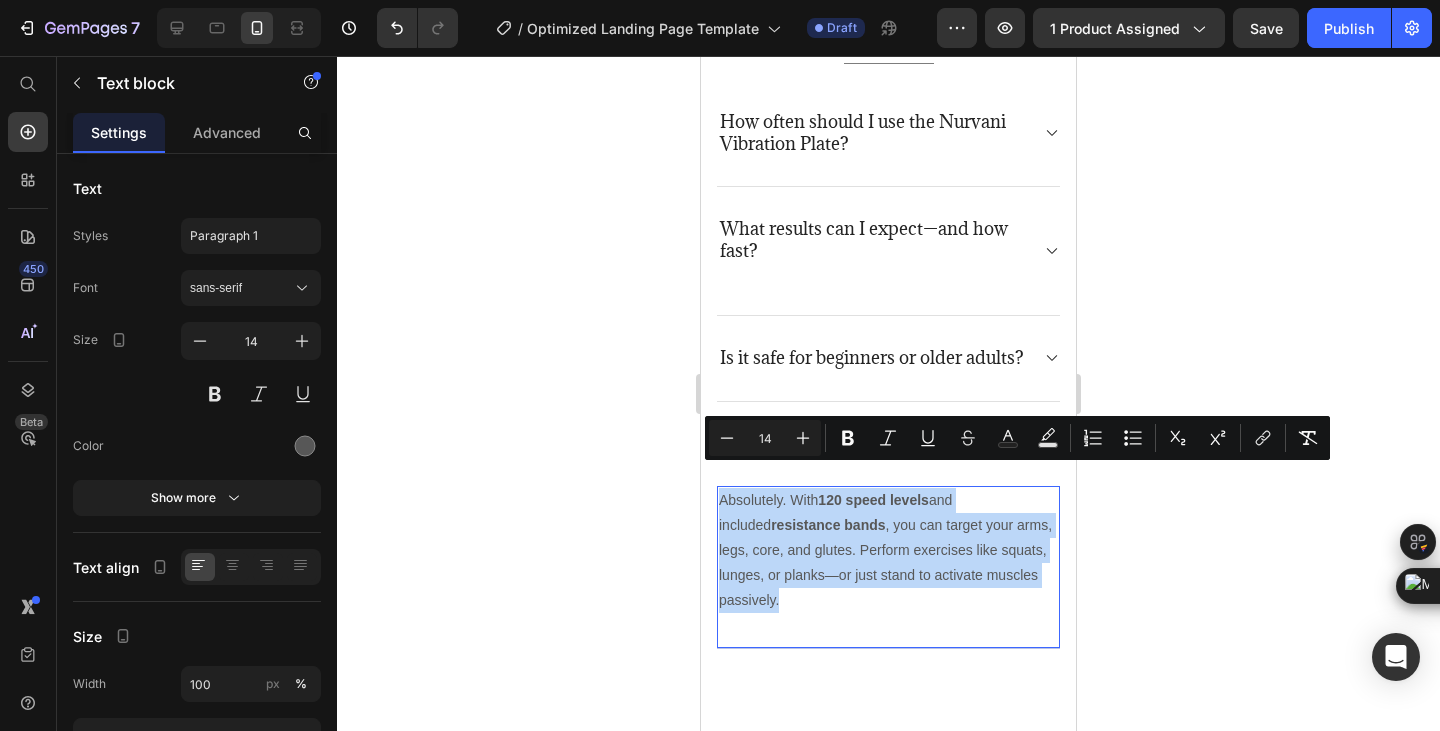 copy on "Absolutely. With  120 speed levels  and included  resistance bands , you can target your arms, legs, core, and glutes. Perform exercises like squats, lunges, or planks—or just stand to activate muscles passively." 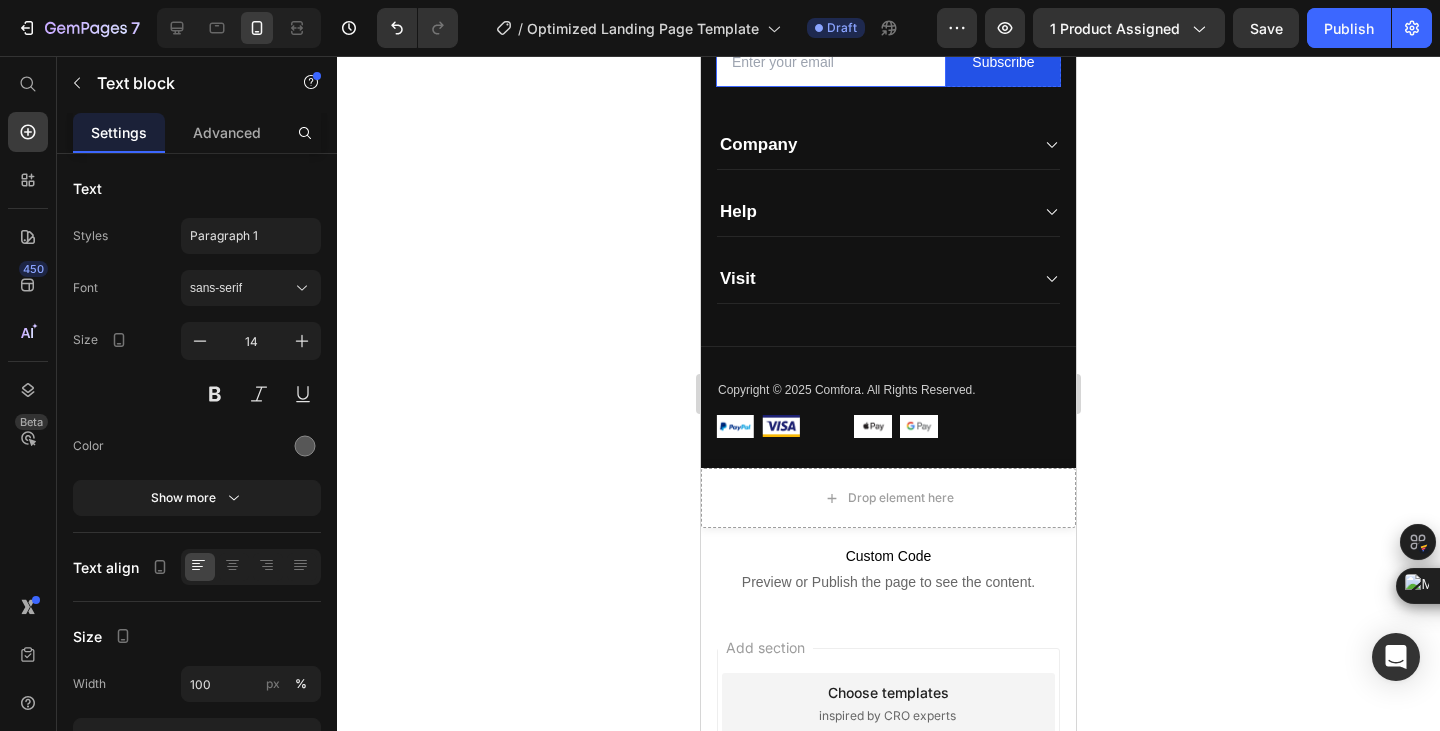 type on "16" 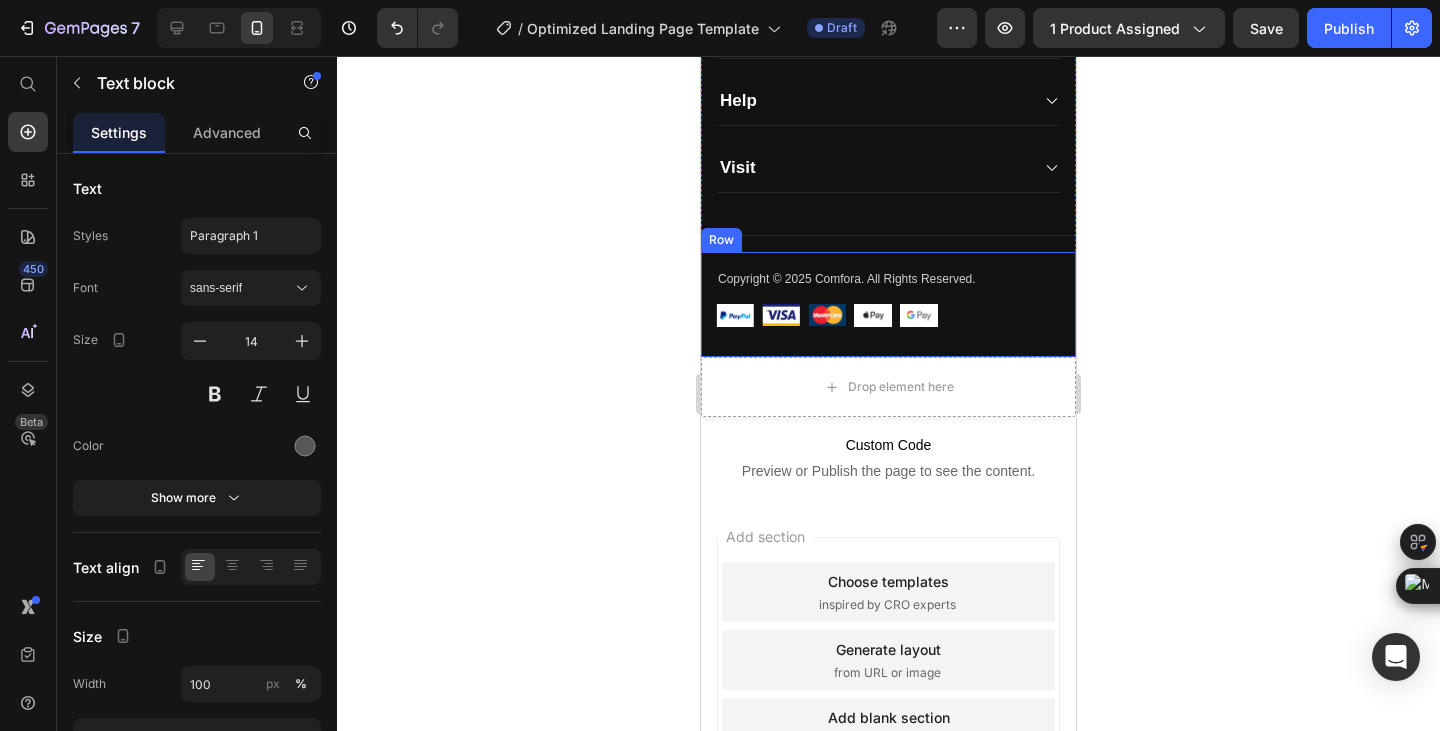scroll, scrollTop: 6777, scrollLeft: 0, axis: vertical 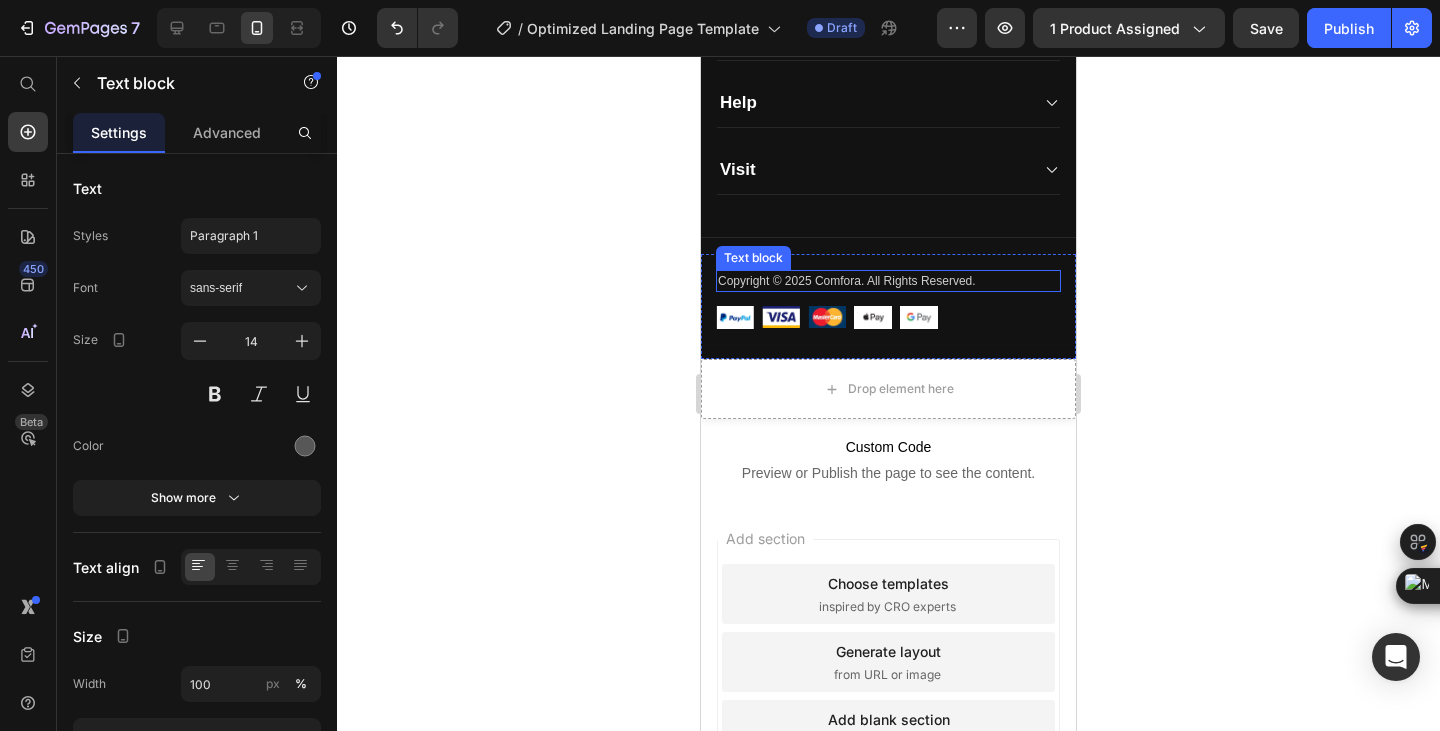 click on "Copyright © 2025 Comfora. All Rights Reserved." at bounding box center [888, 281] 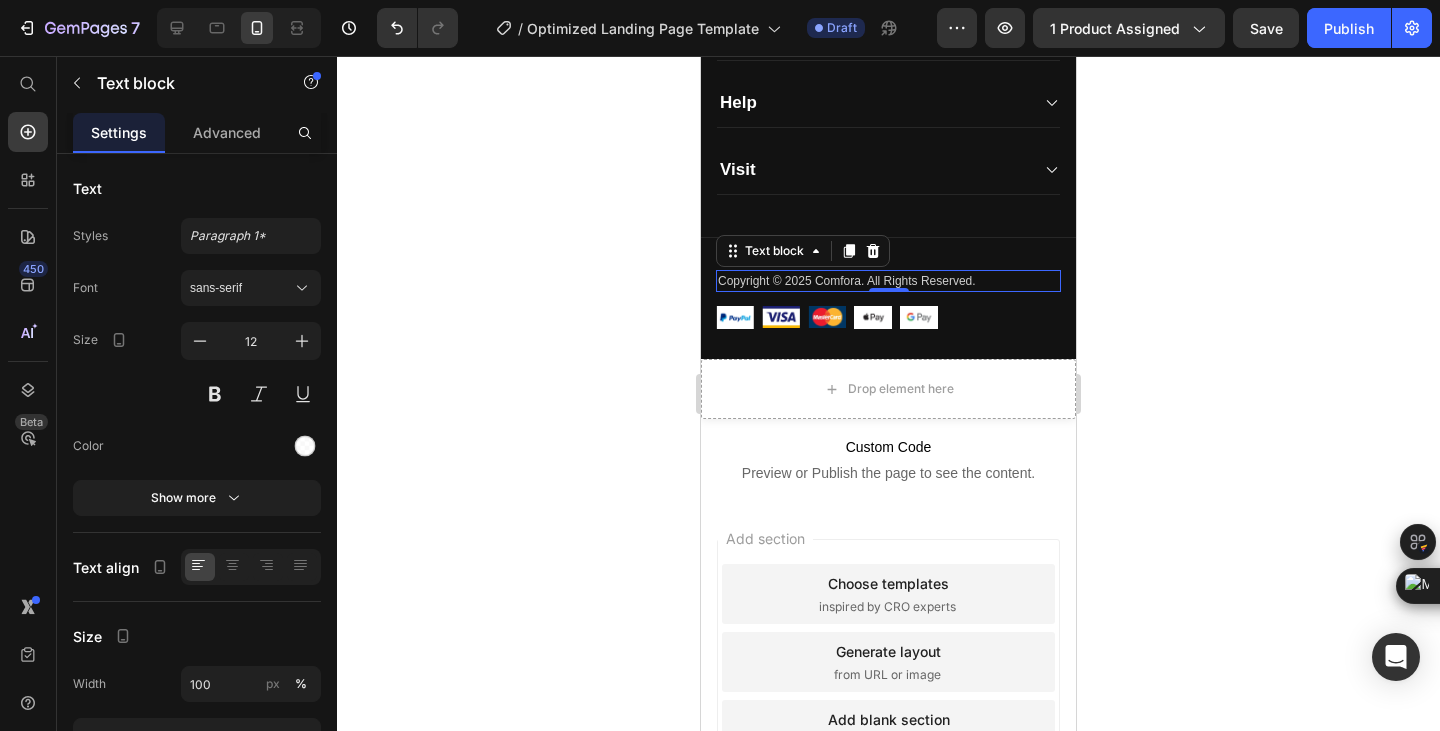 click on "Copyright © 2025 Comfora. All Rights Reserved." at bounding box center (888, 281) 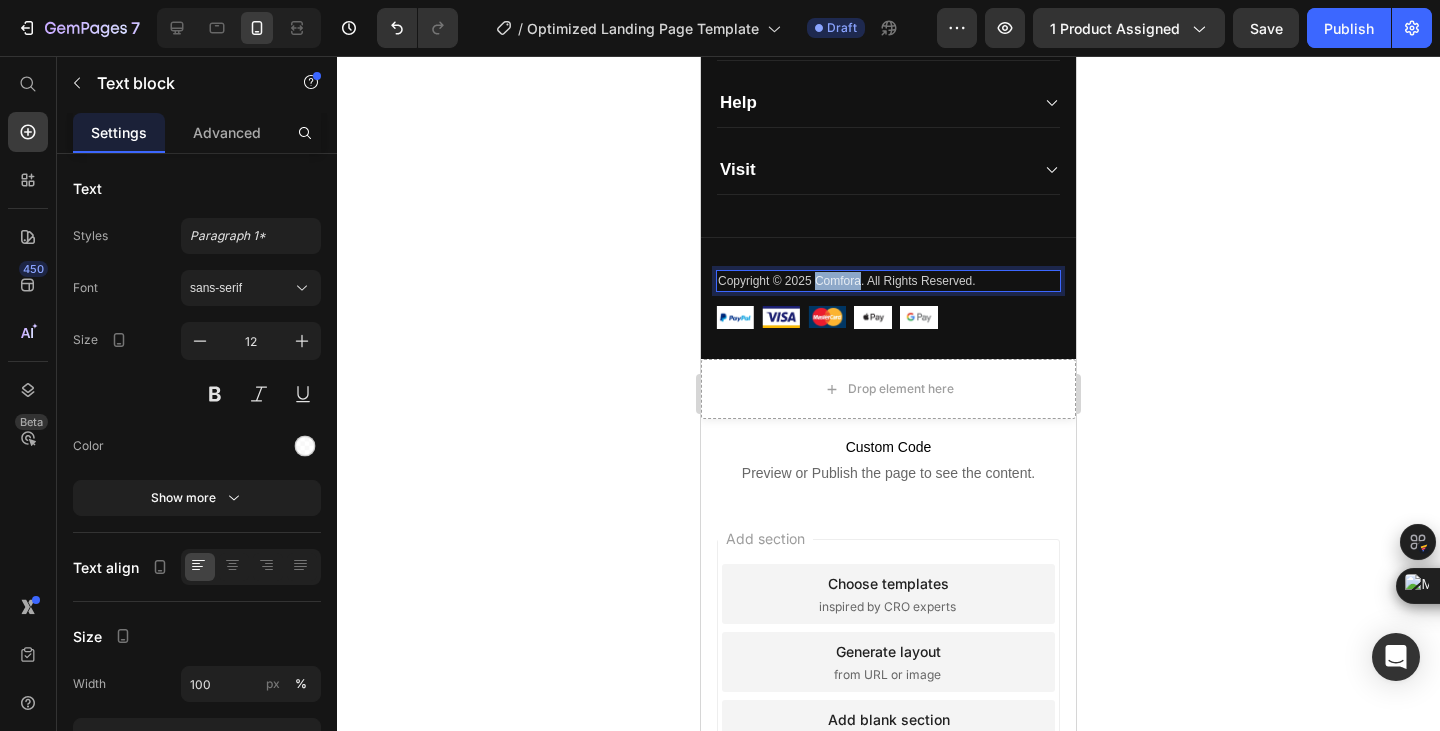 click on "Copyright © 2025 Comfora. All Rights Reserved." at bounding box center (888, 281) 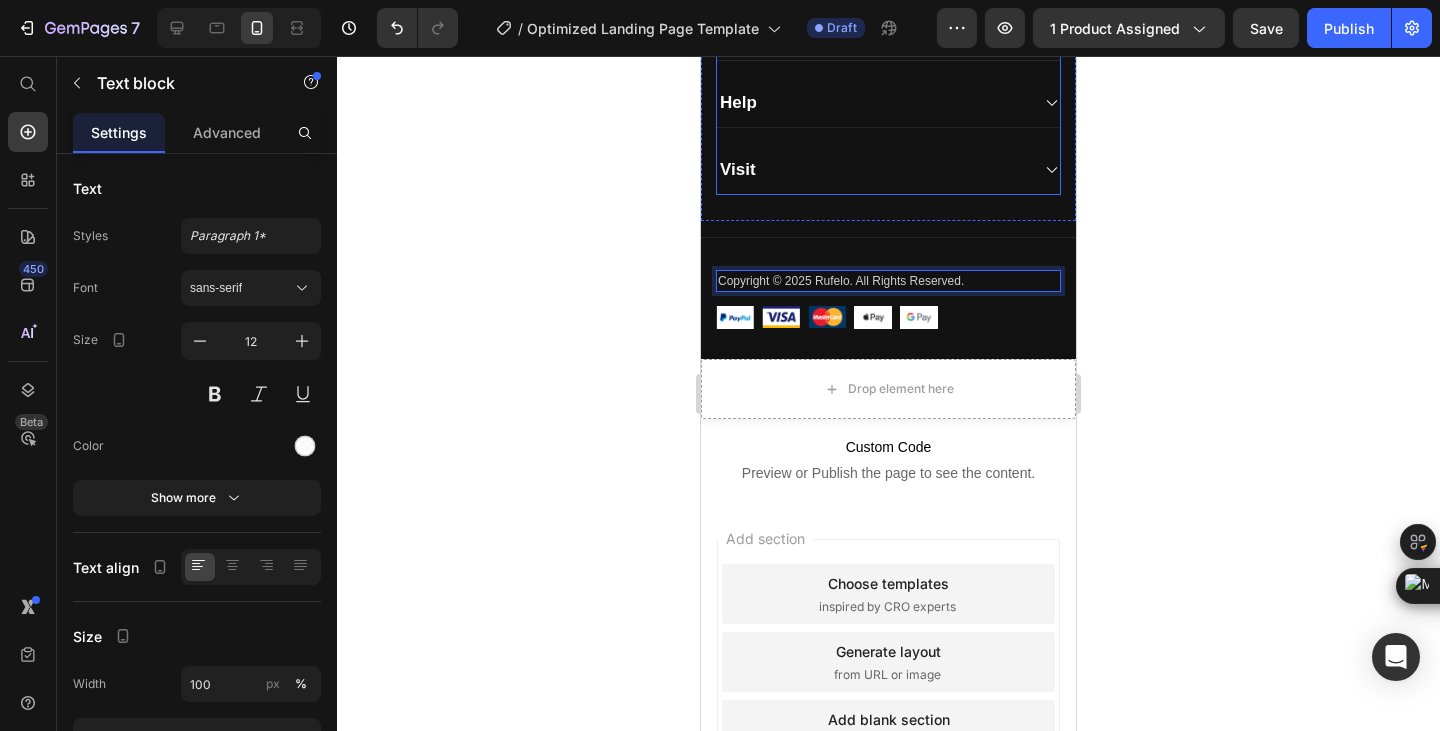 scroll, scrollTop: 6443, scrollLeft: 0, axis: vertical 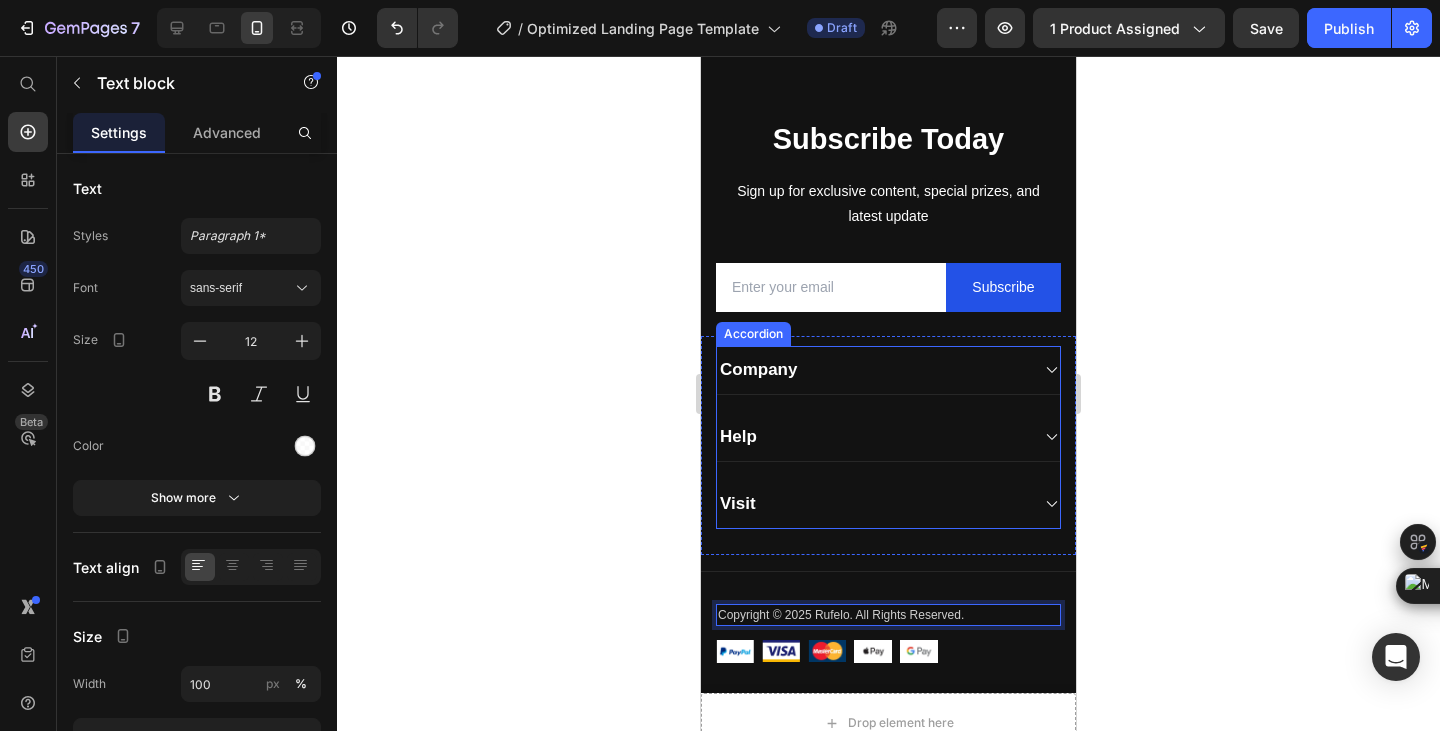 click on "Company" at bounding box center [888, 370] 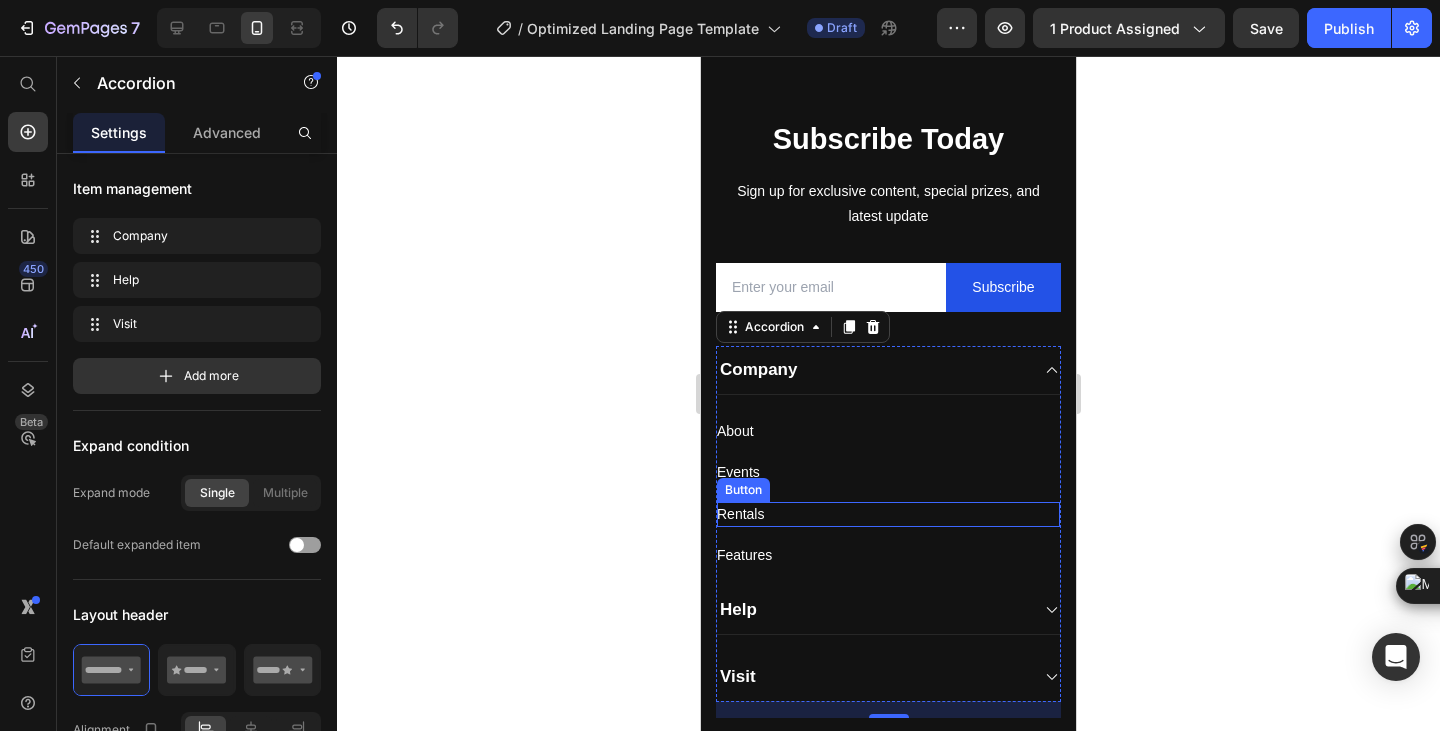 click on "Rentals Button" at bounding box center (888, 514) 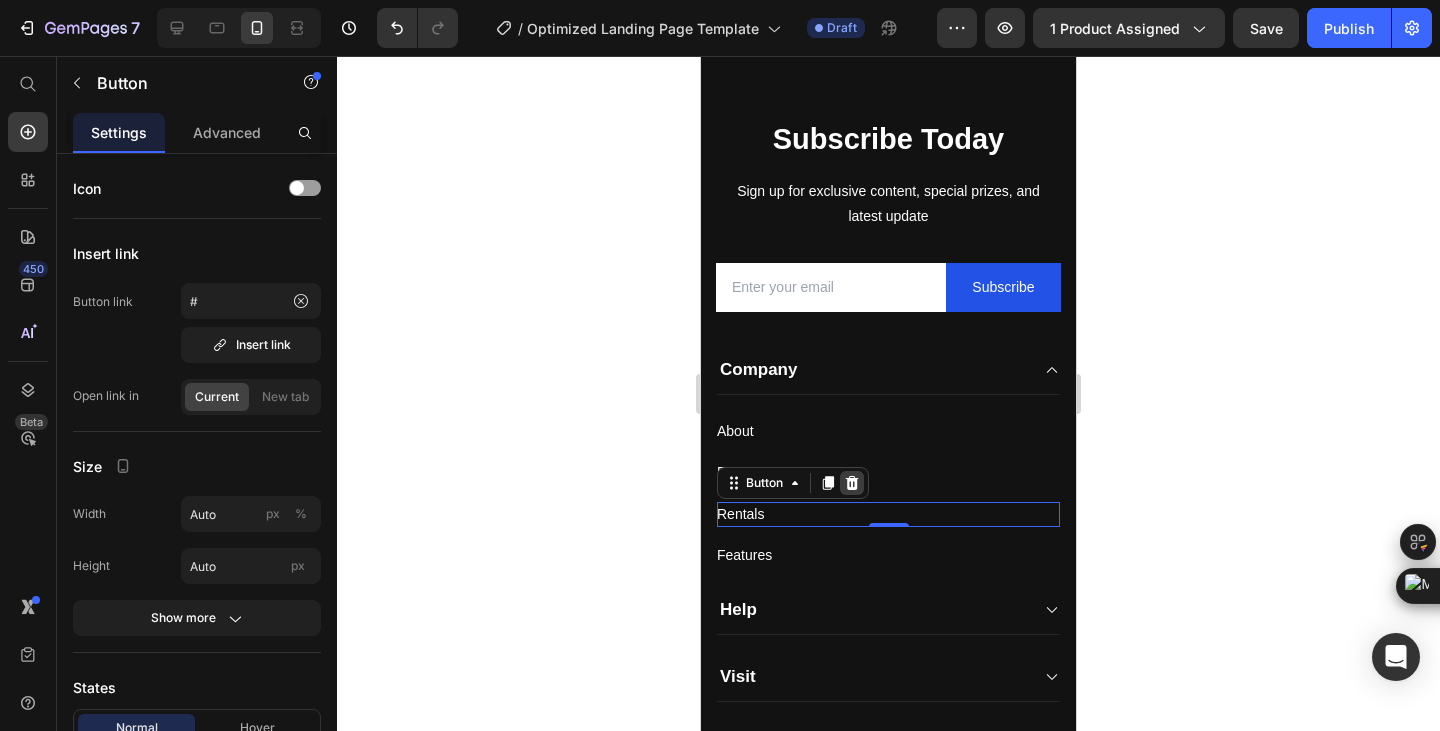 click 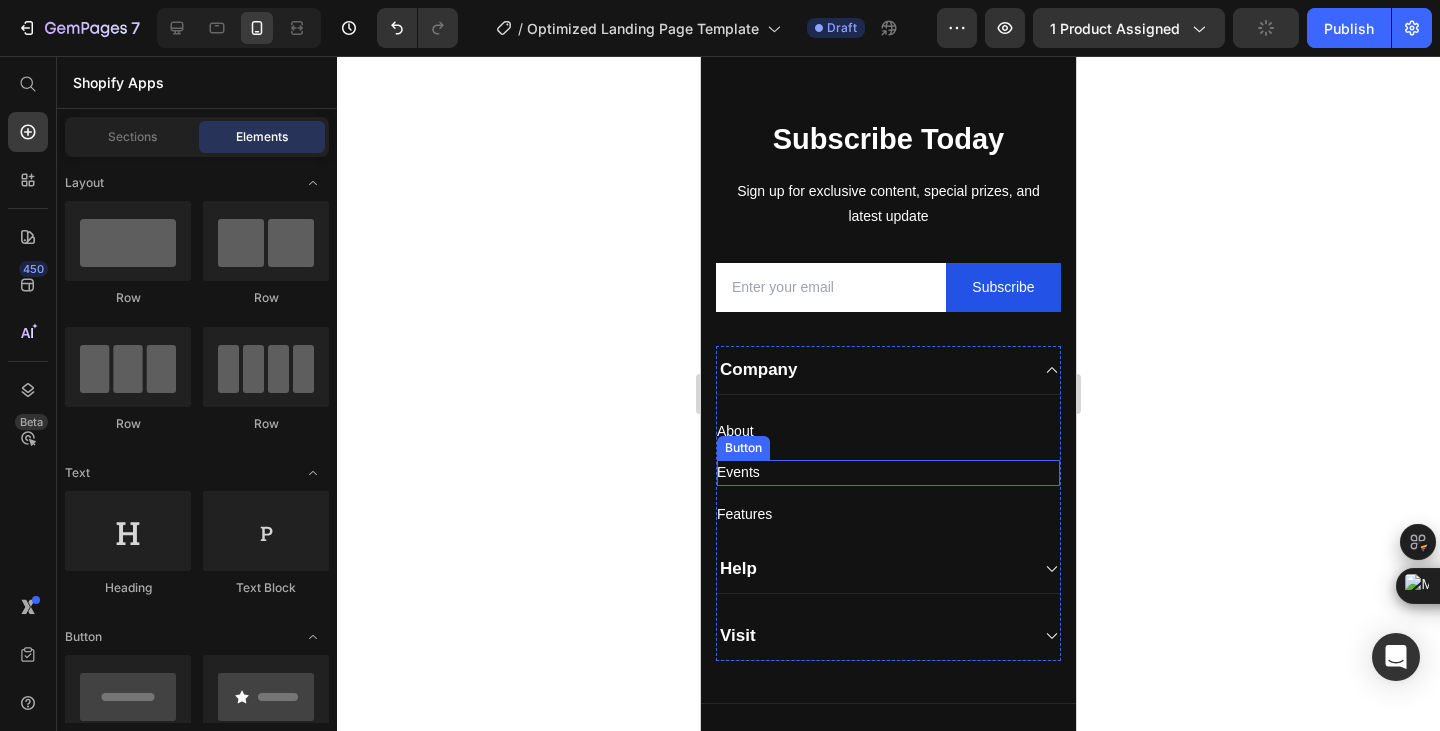 click on "Events Button" at bounding box center (888, 472) 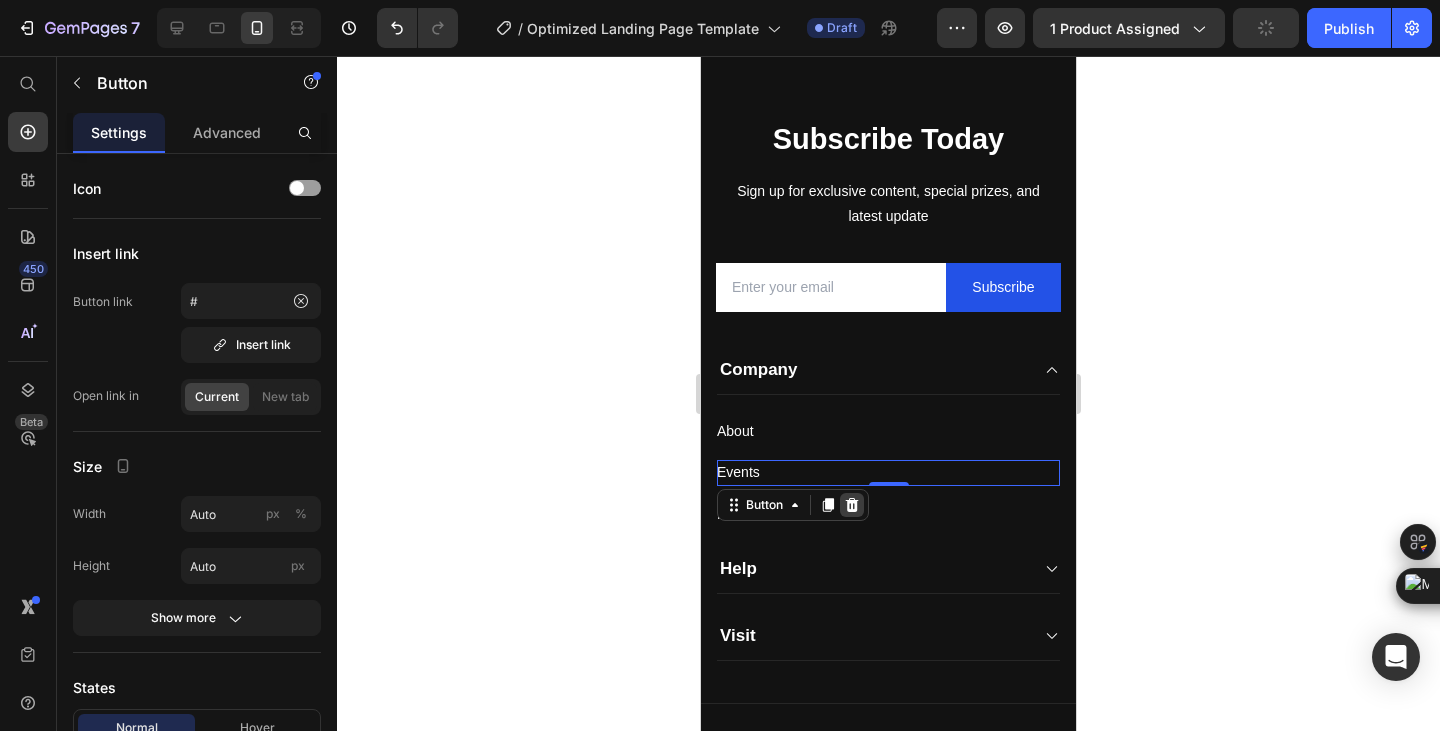 click 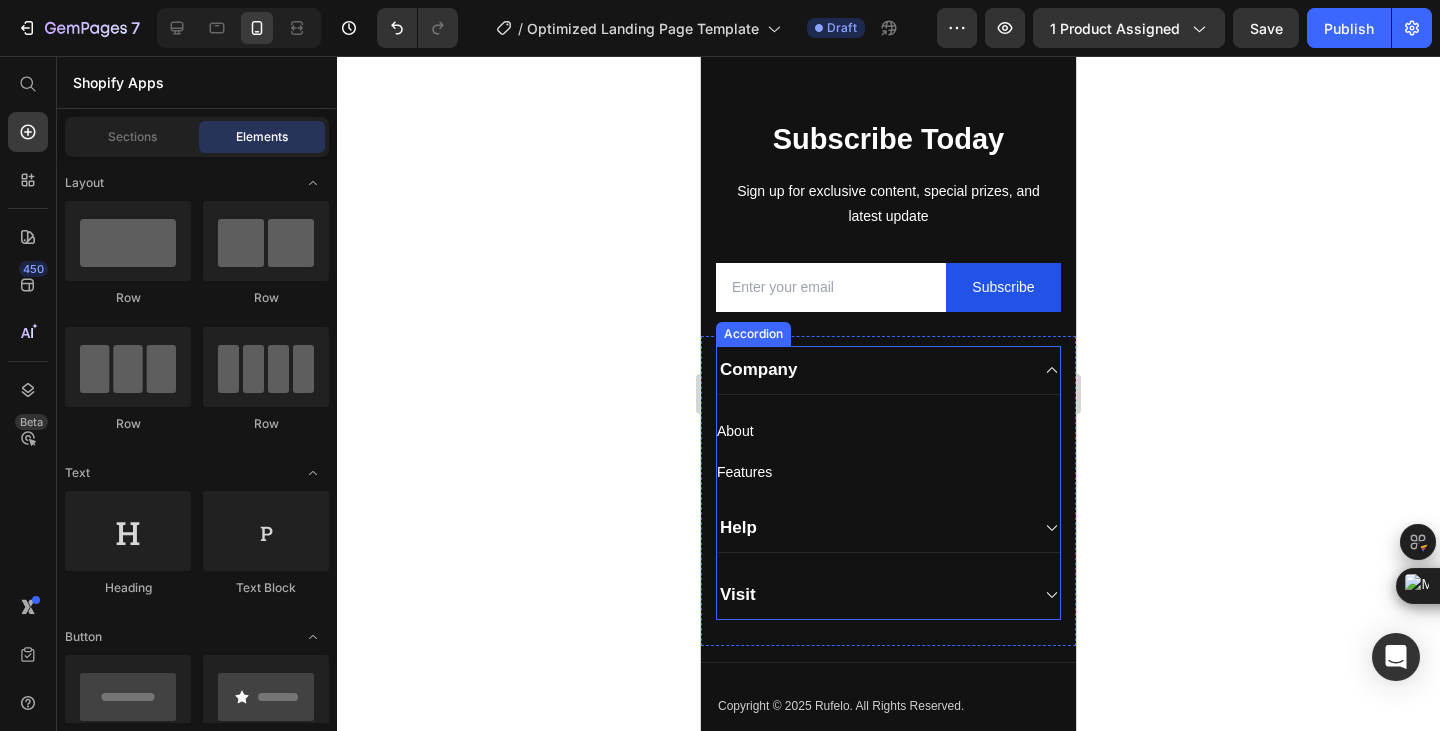 click on "Company" at bounding box center (872, 370) 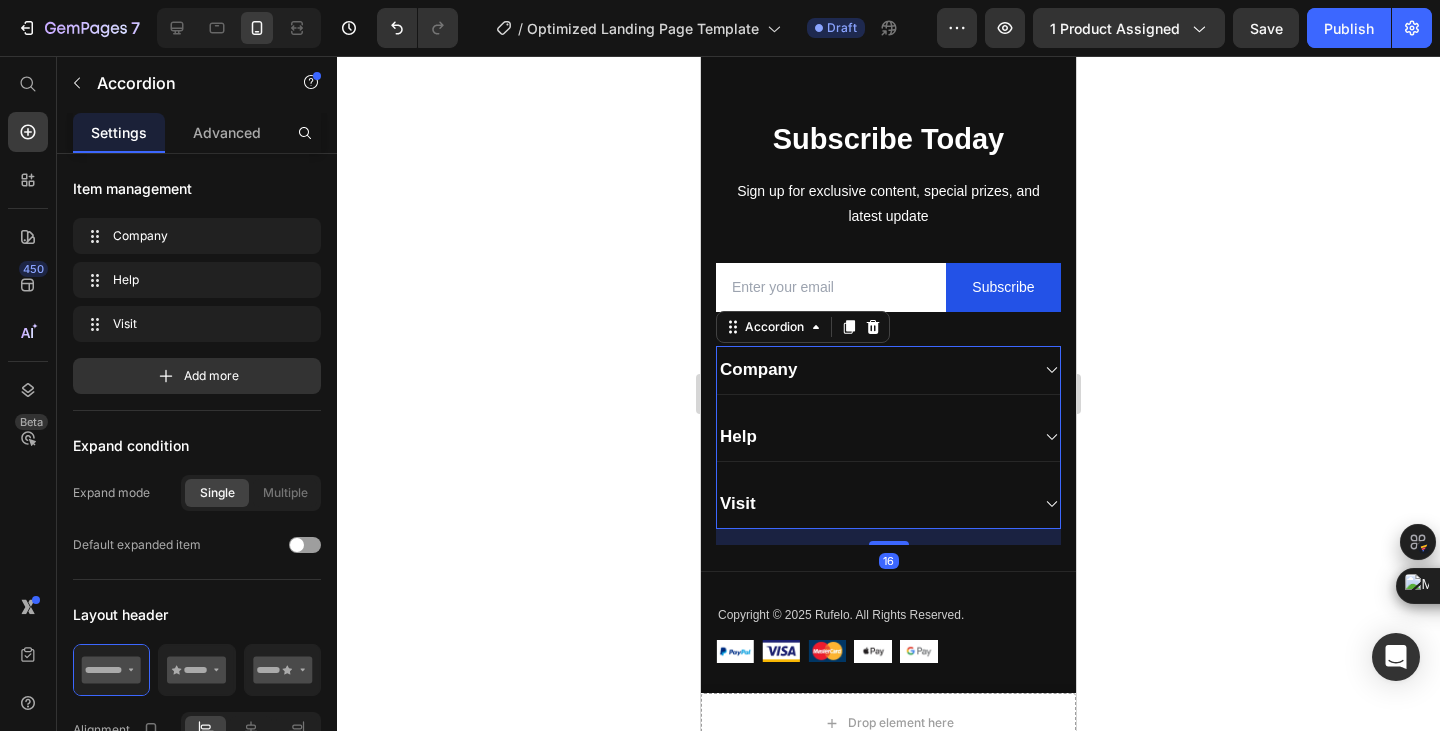 click on "Help" at bounding box center [872, 437] 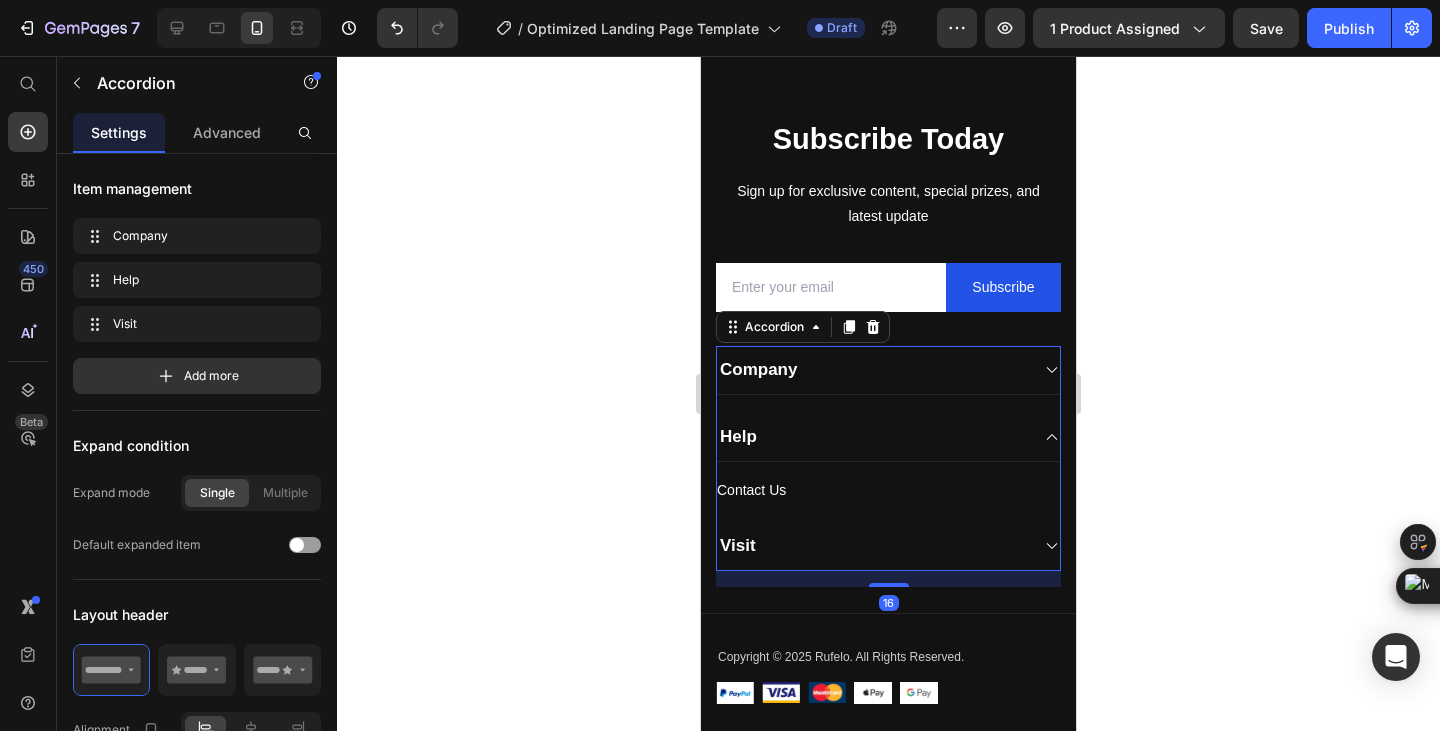click on "Visit" at bounding box center (888, 546) 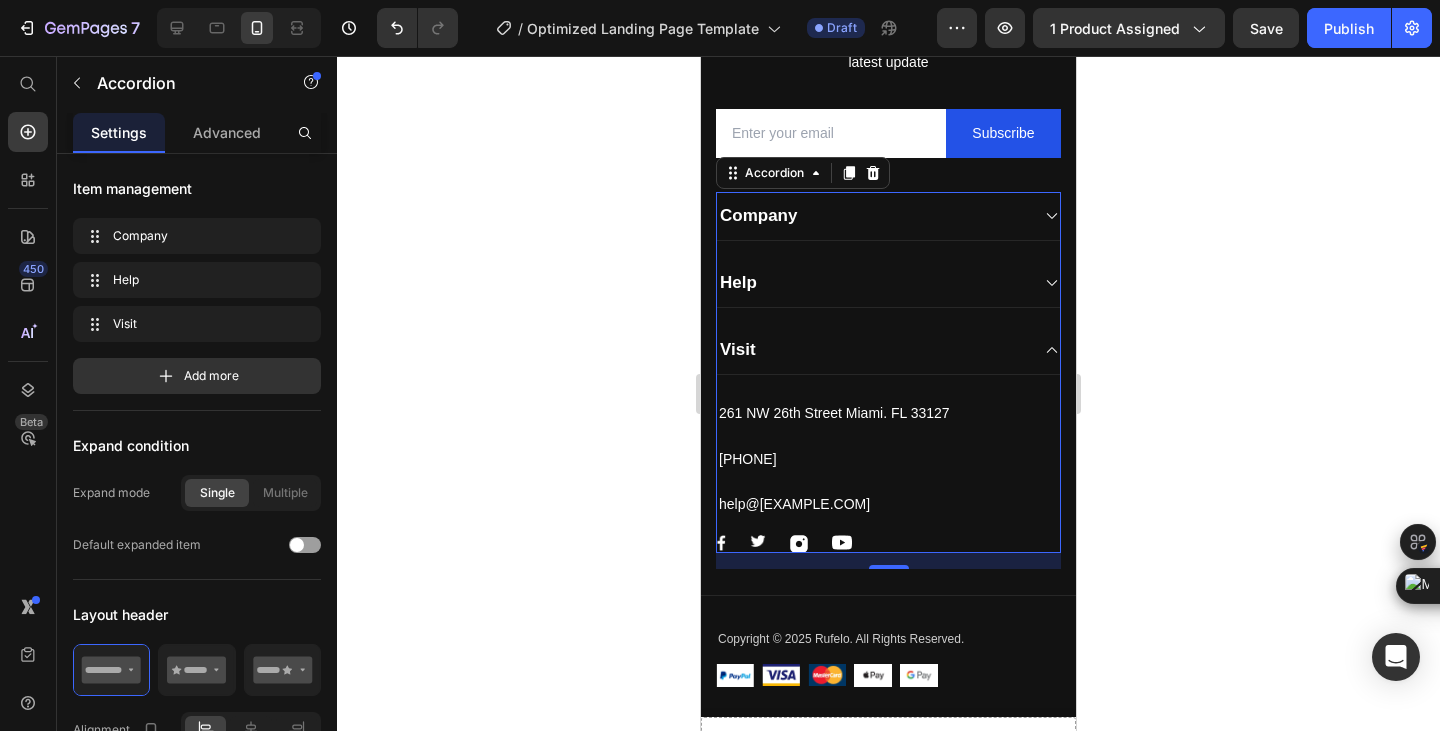 scroll, scrollTop: 6610, scrollLeft: 0, axis: vertical 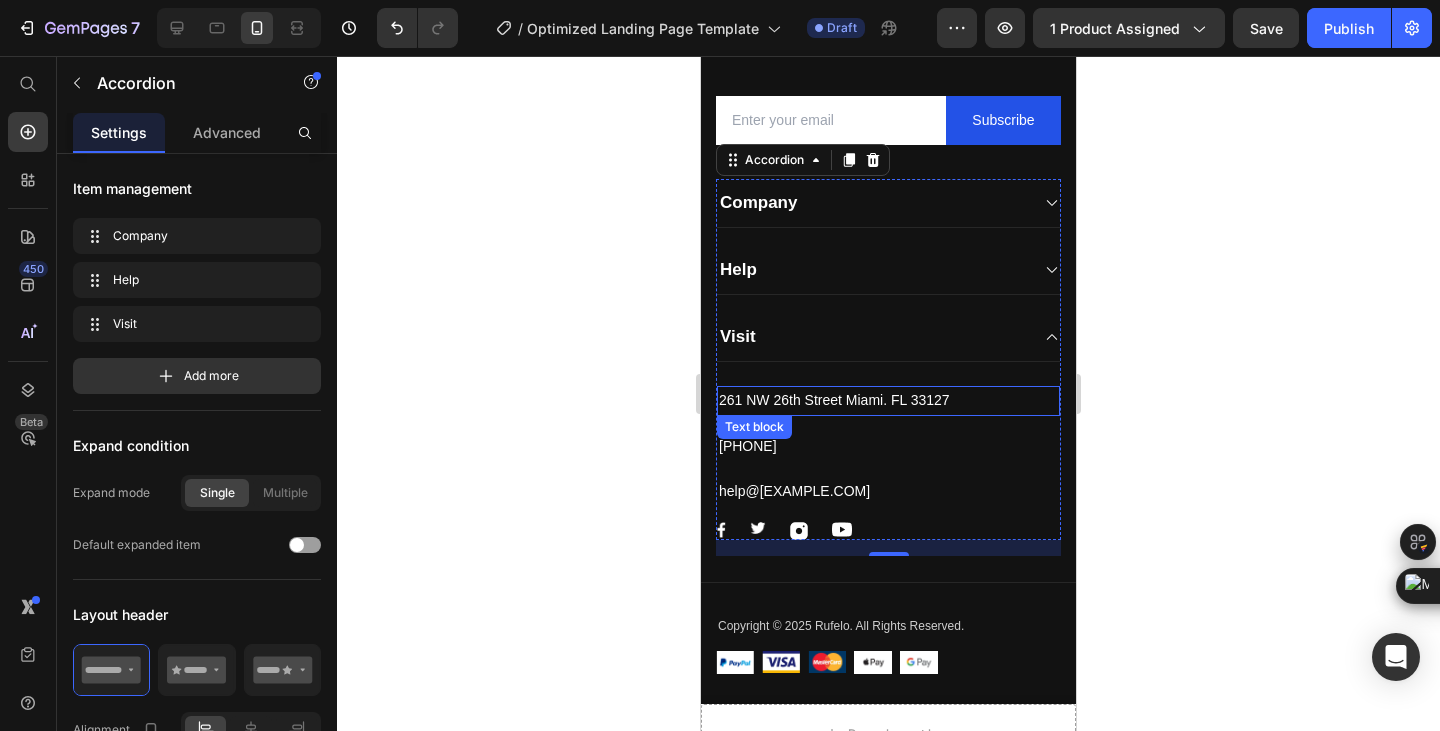 click on "261 NW 26th Street Miami. FL 33127" at bounding box center [888, 400] 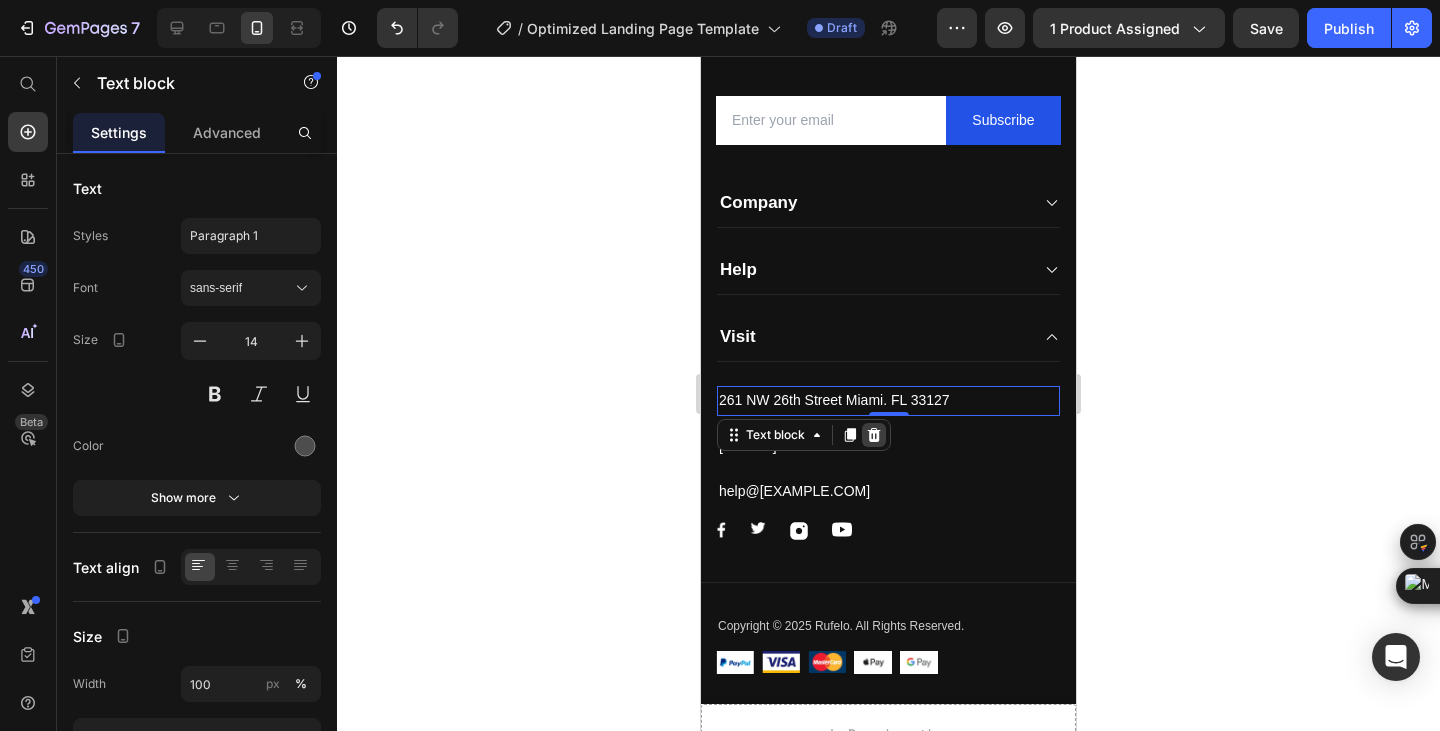 click 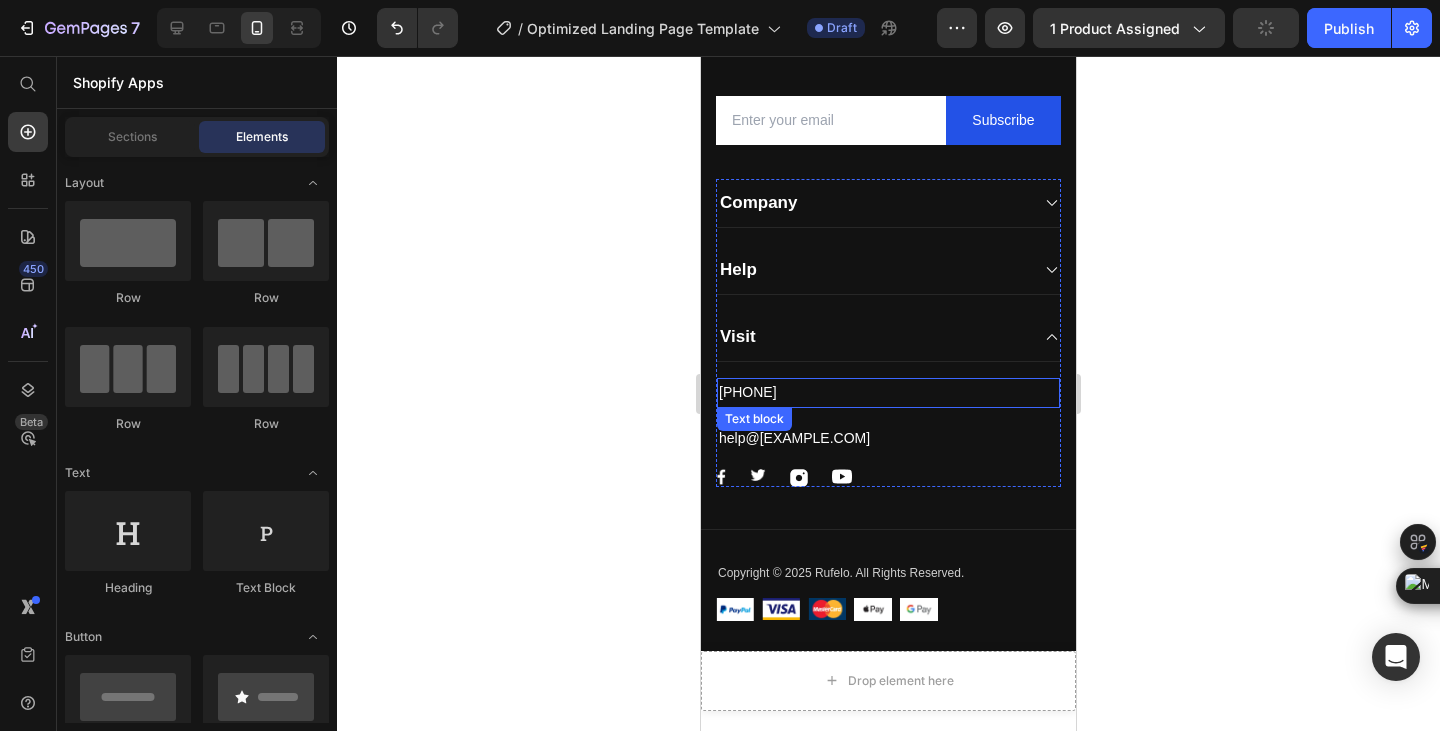 click on "[PHONE]" at bounding box center (888, 392) 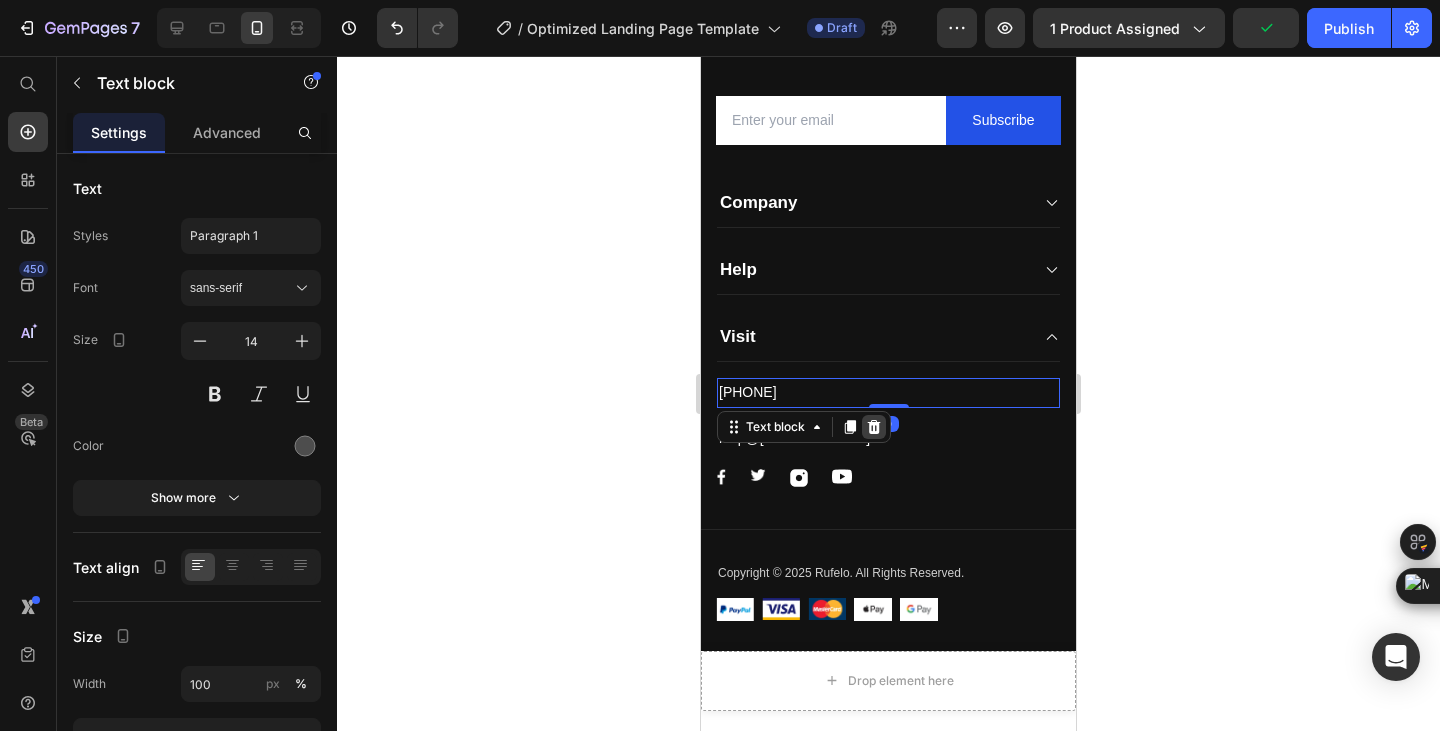 click at bounding box center [874, 427] 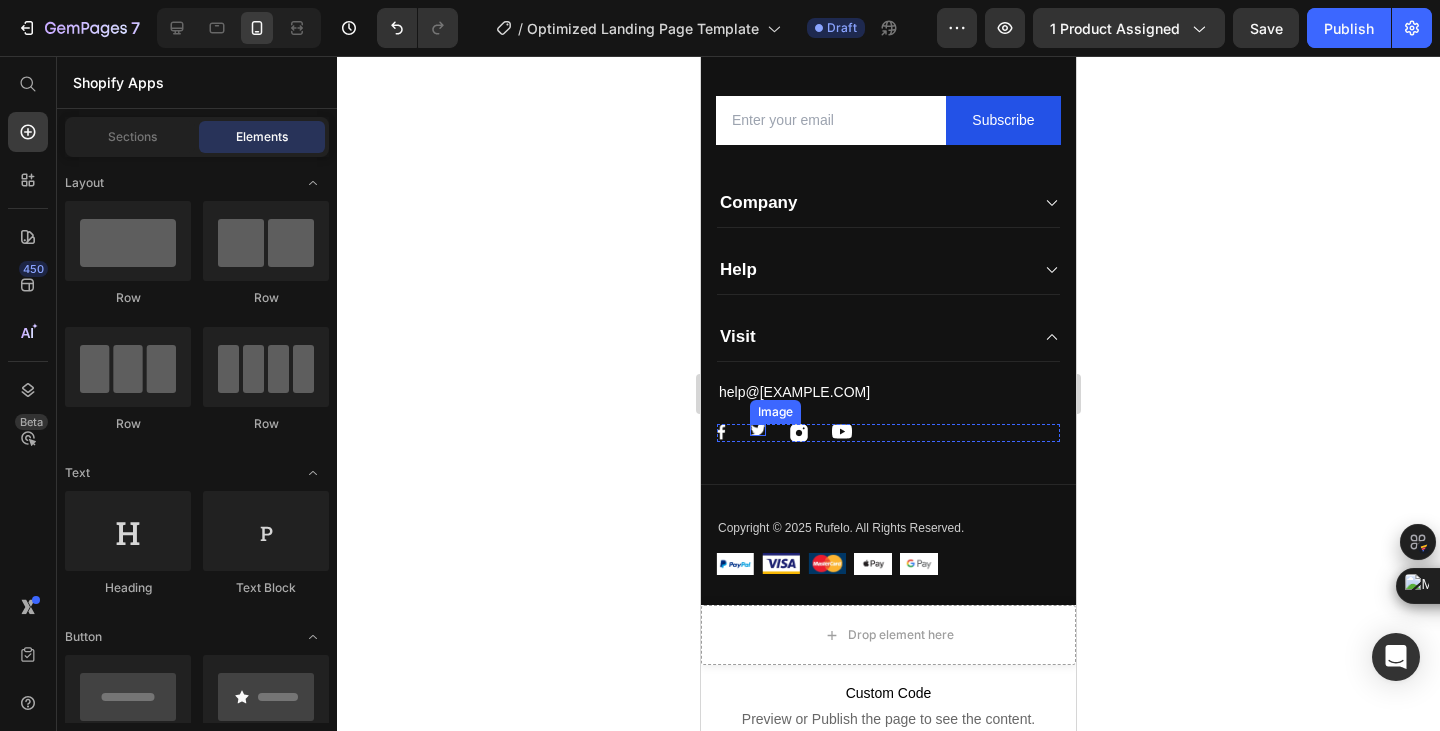 click at bounding box center [758, 430] 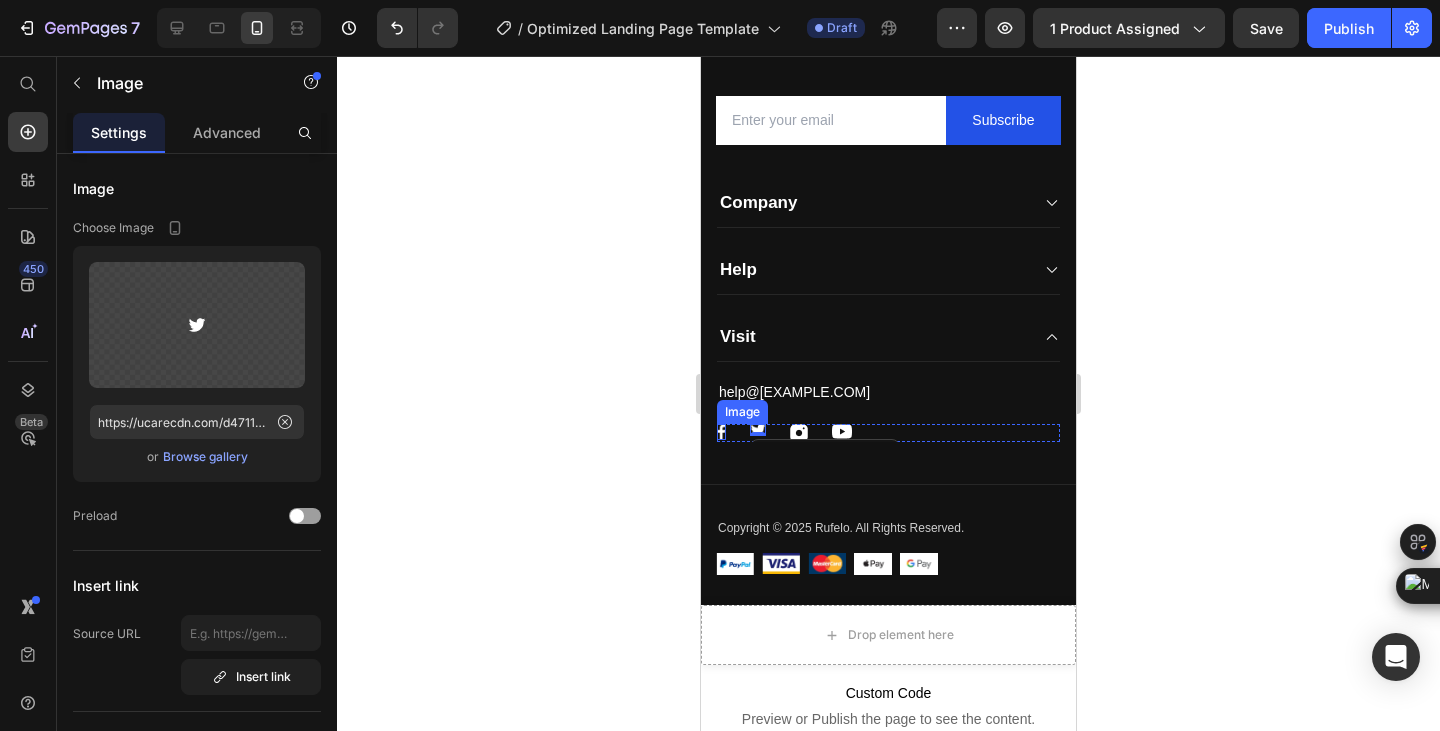 click at bounding box center (721, 432) 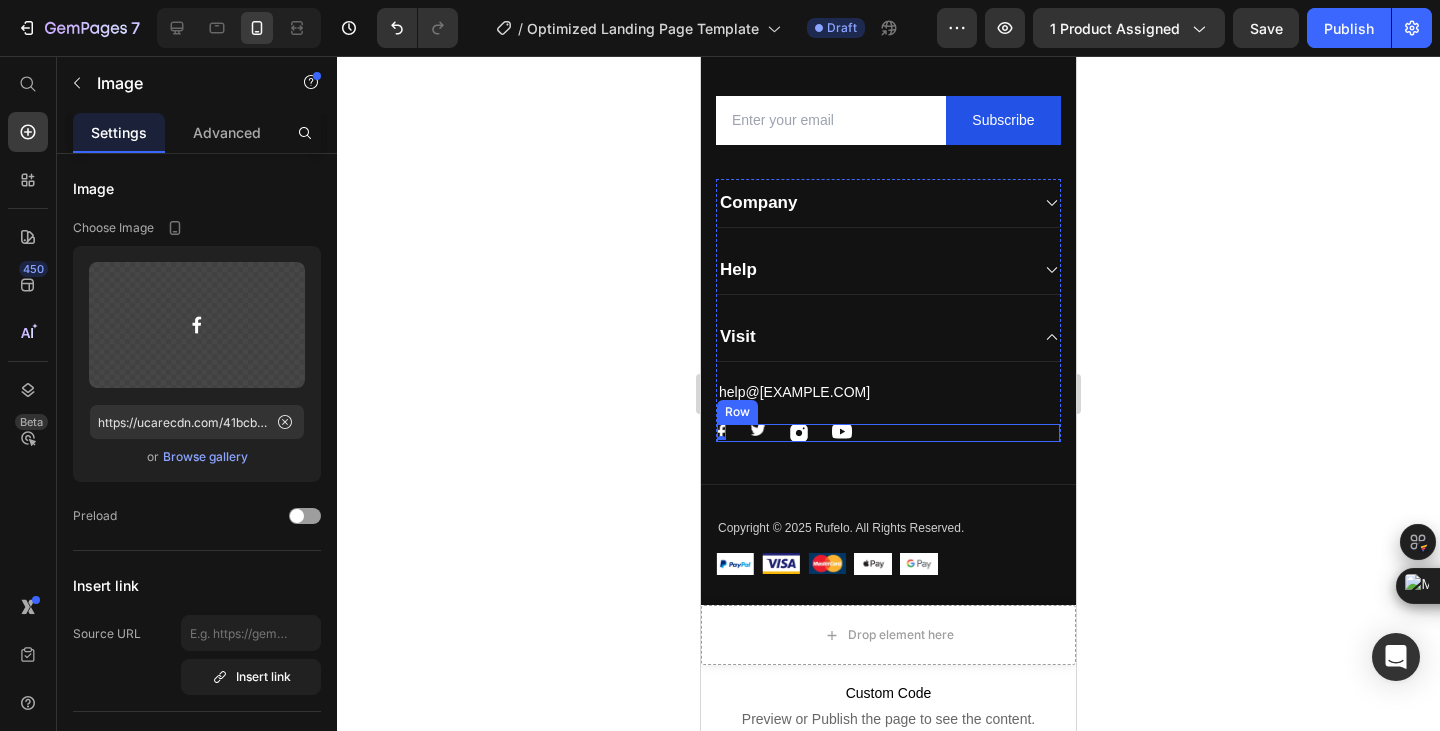 click on "Image   0 Image Image Image Row" at bounding box center [888, 433] 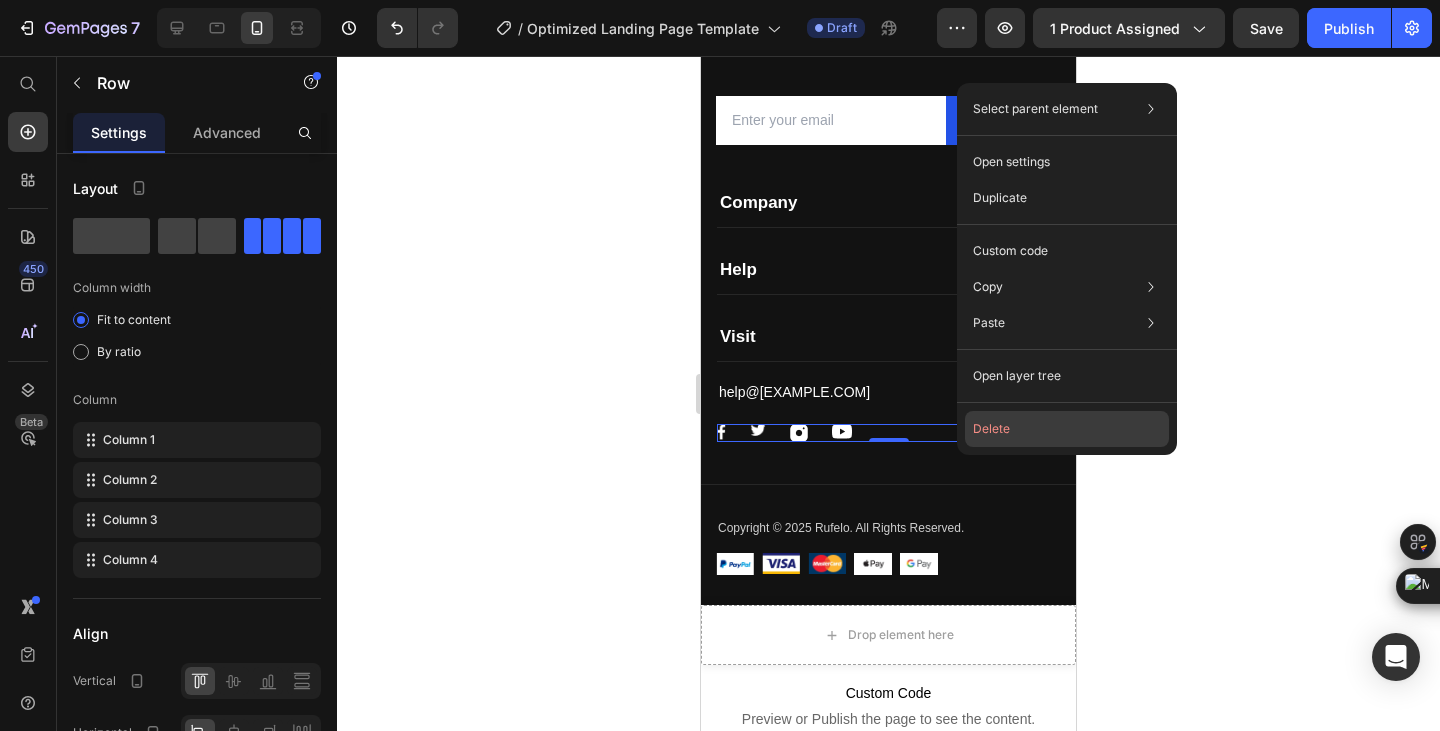 click on "Delete" 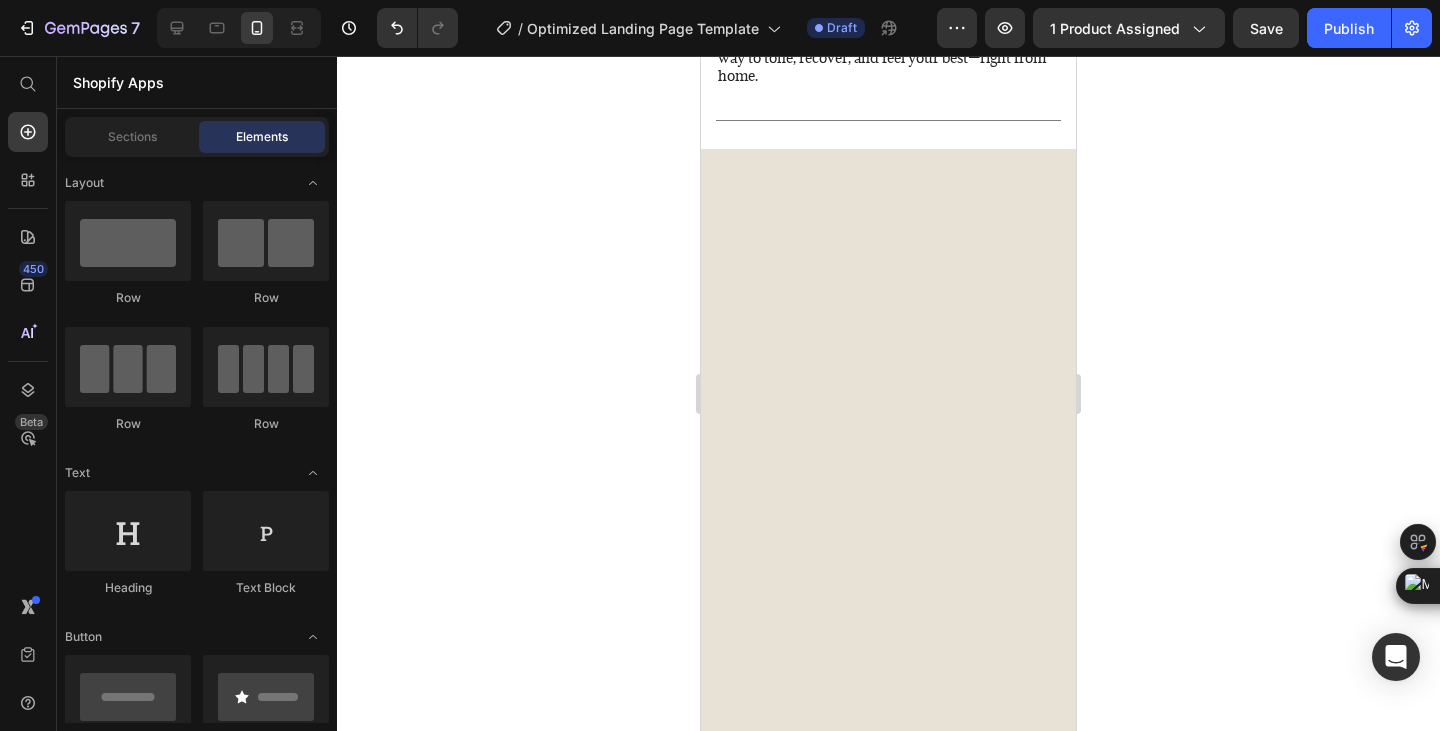 scroll, scrollTop: 0, scrollLeft: 0, axis: both 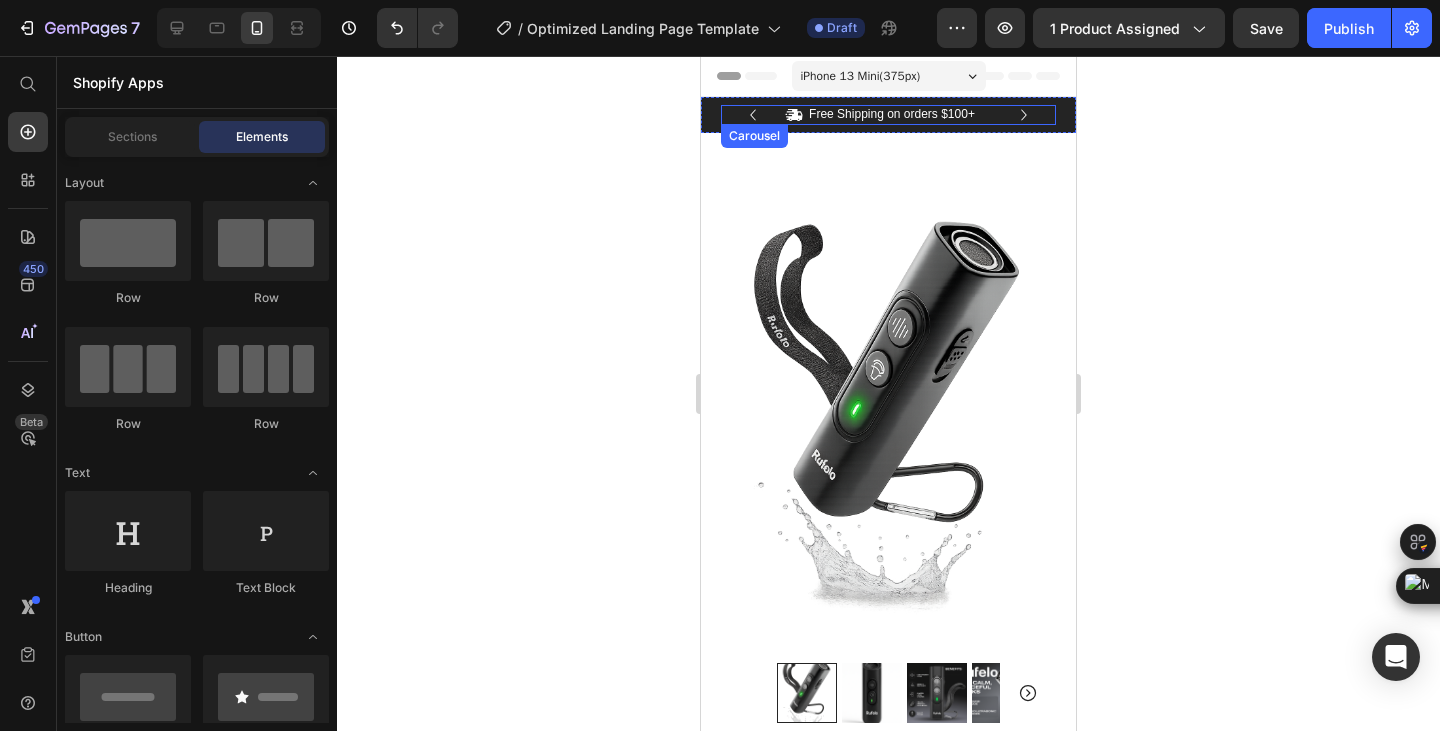 click 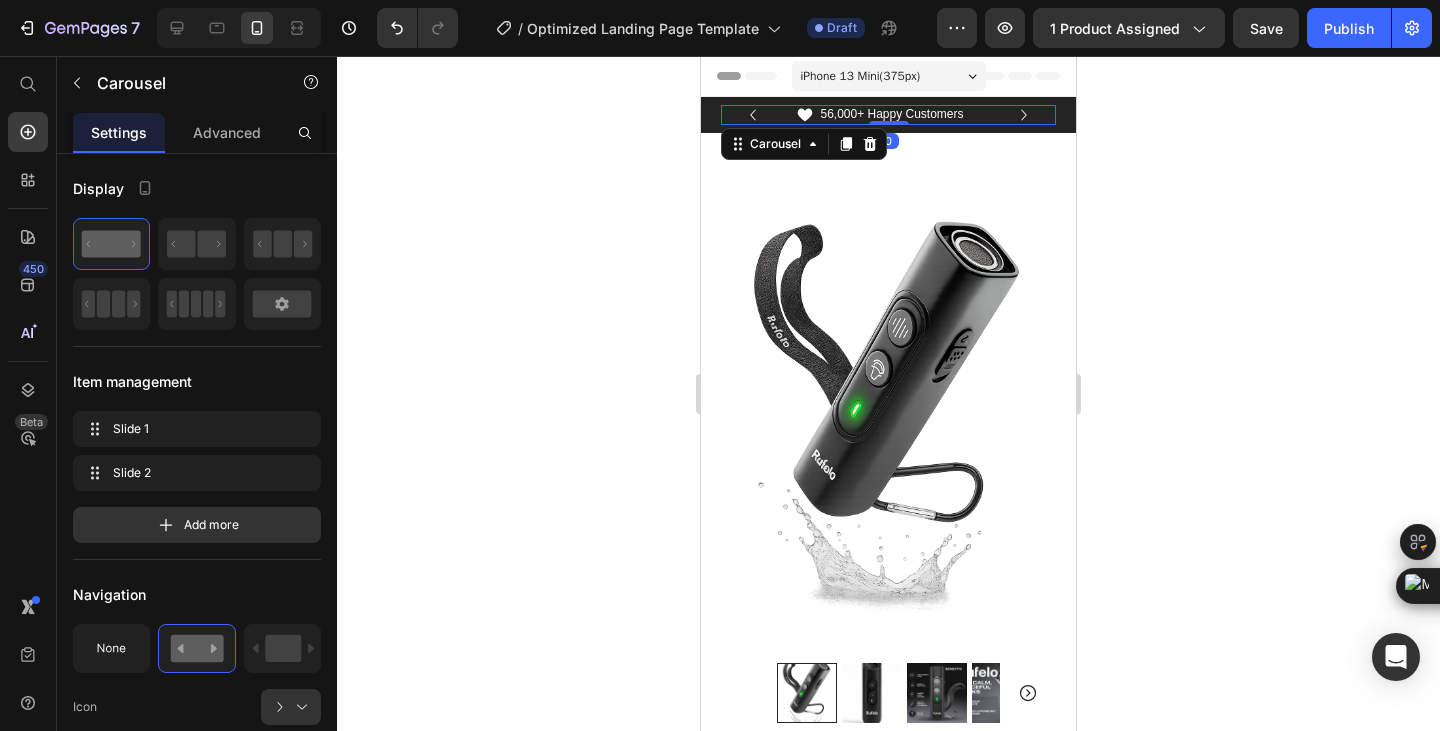 click 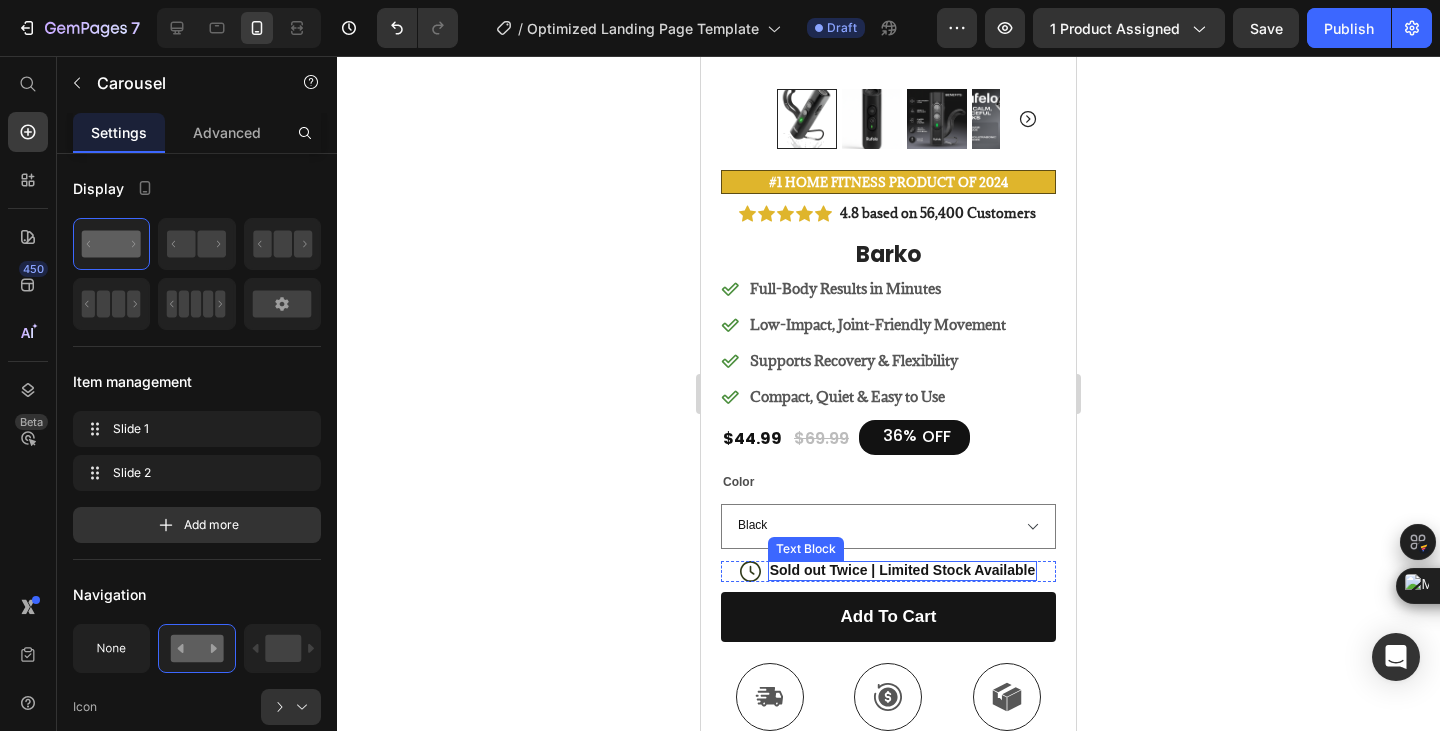 scroll, scrollTop: 500, scrollLeft: 0, axis: vertical 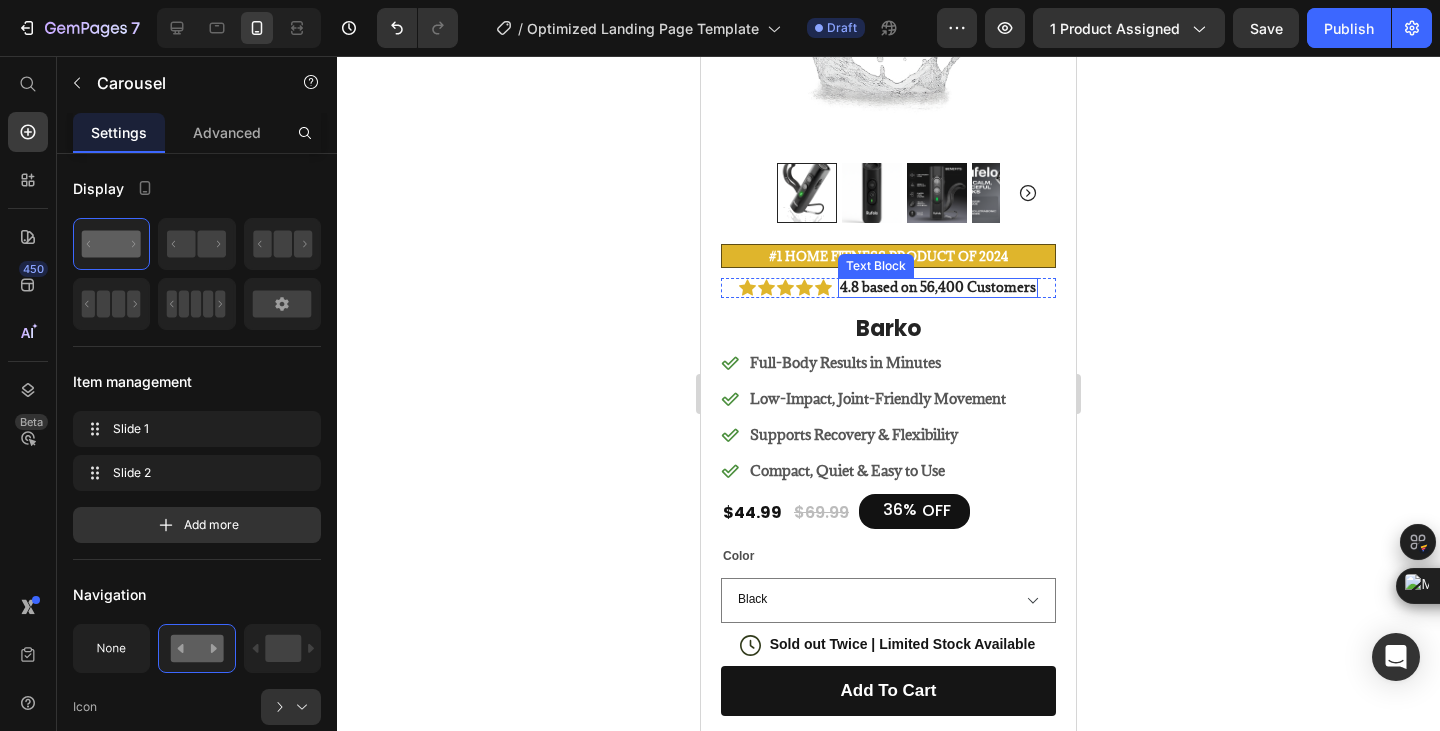 click on "Text Block" at bounding box center [876, 266] 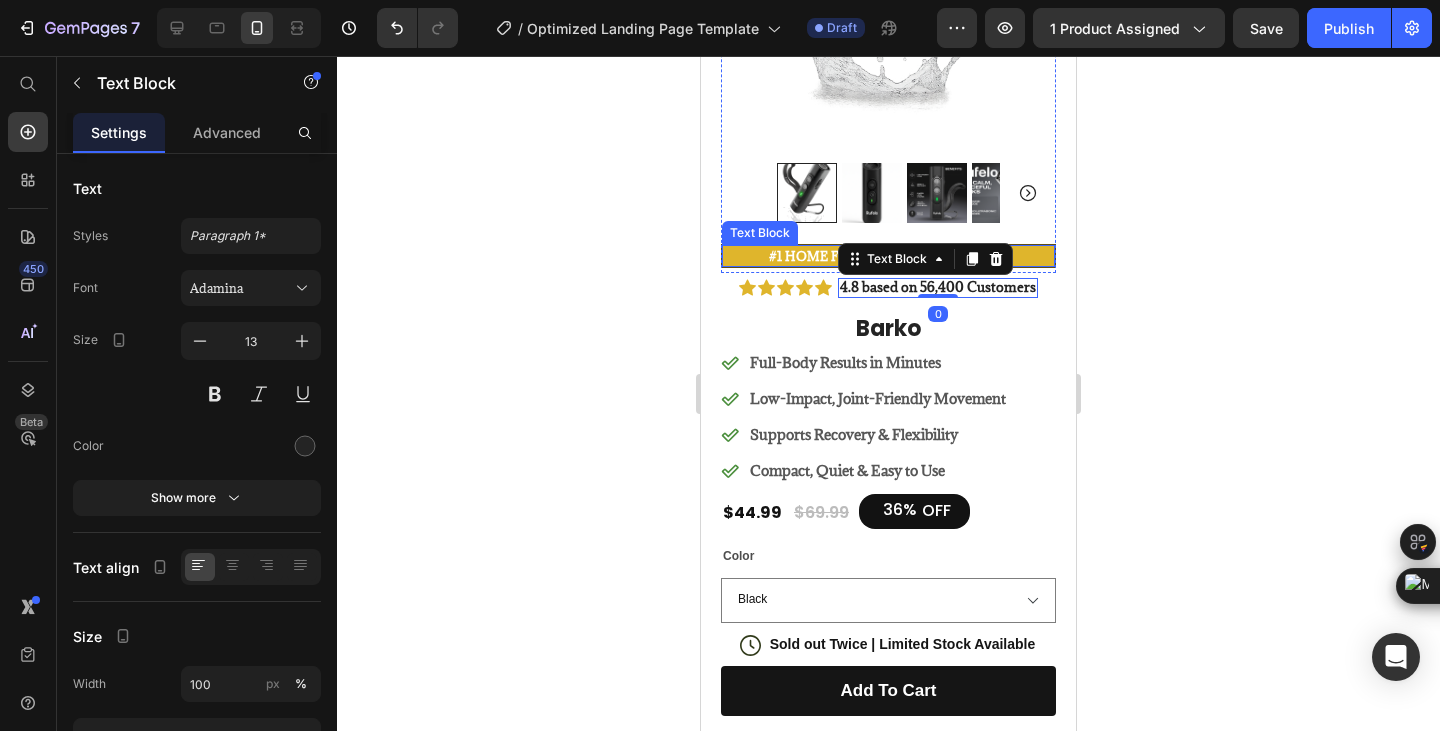 click on "#1 Home fitness Product of 2024" at bounding box center (888, 256) 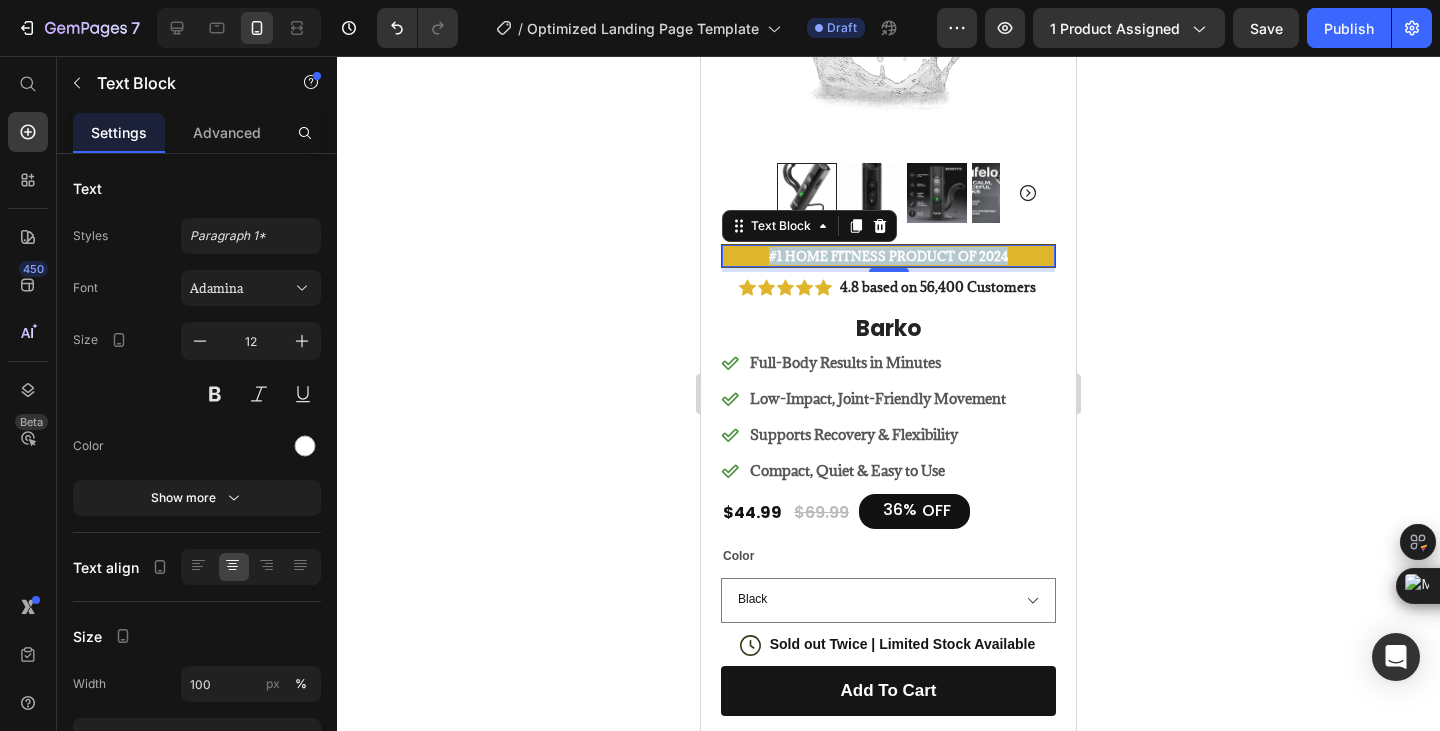 click on "#1 Home fitness Product of 2024" at bounding box center (888, 256) 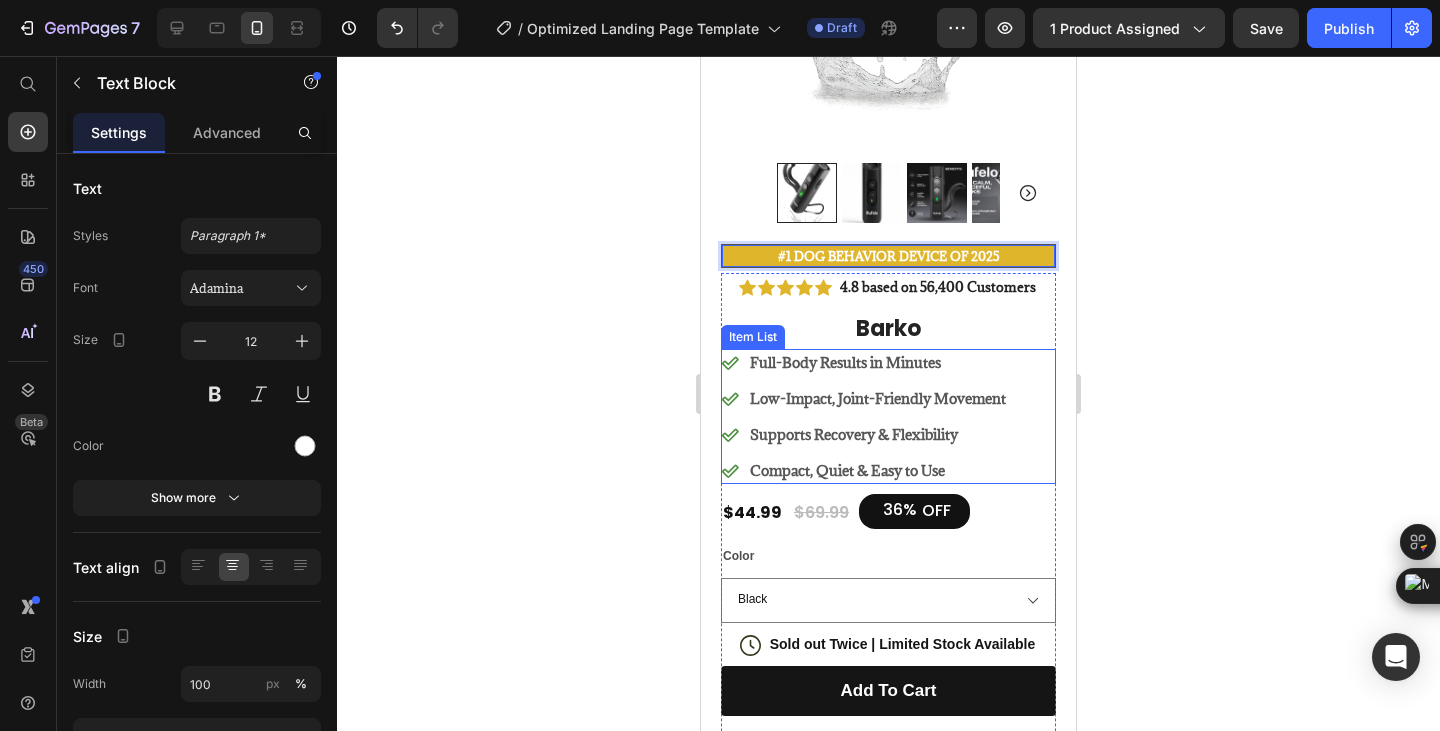 click on "Full-Body Results in Minutes" at bounding box center [878, 362] 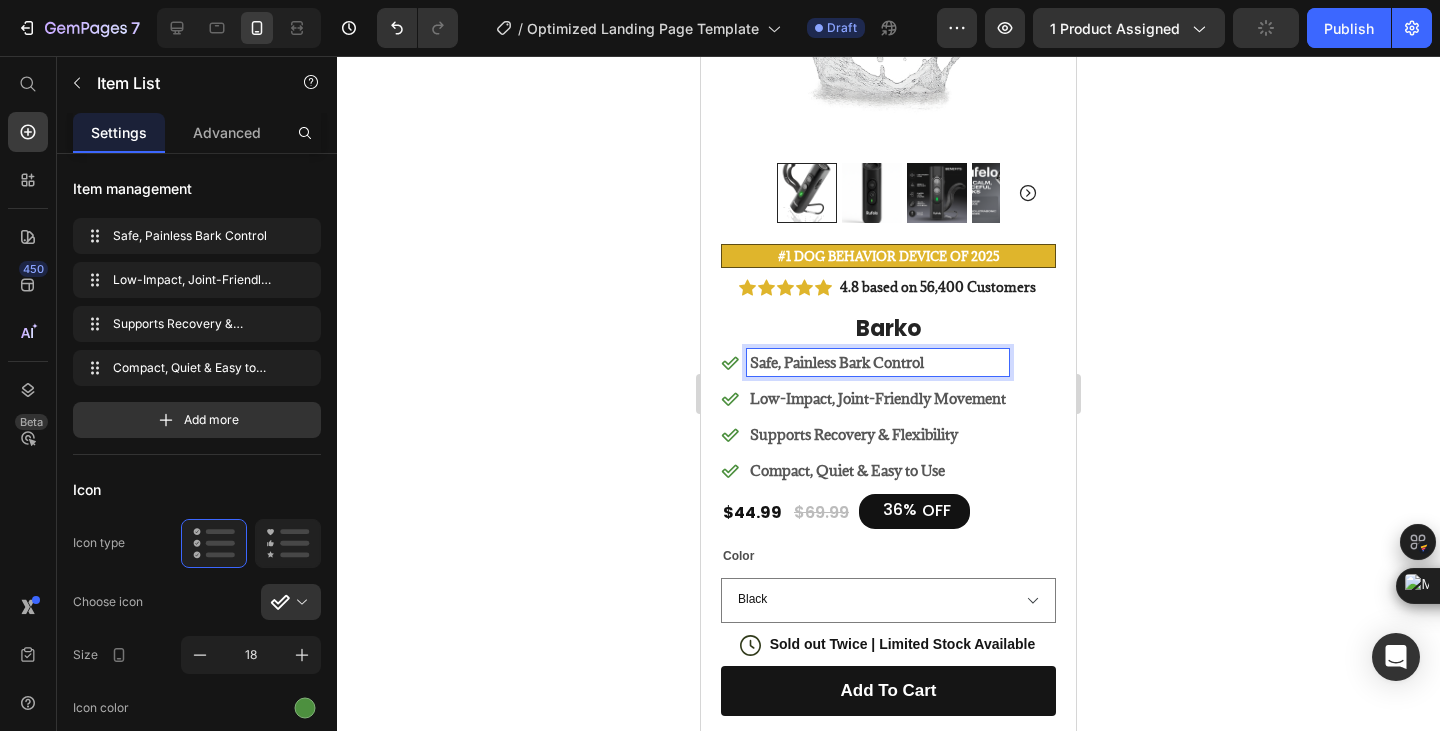 click on "Low-Impact, Joint-Friendly Movement" at bounding box center (878, 398) 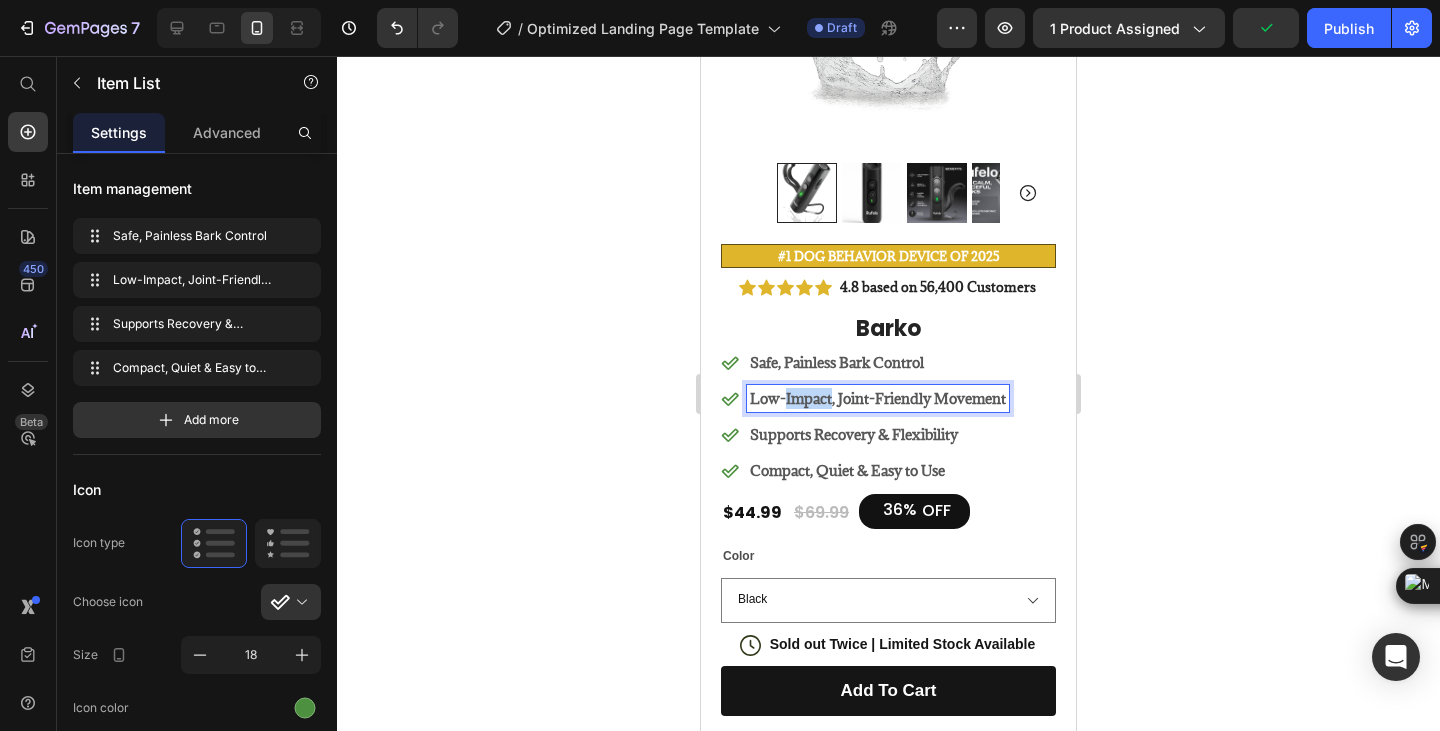 click on "Low-Impact, Joint-Friendly Movement" at bounding box center (878, 398) 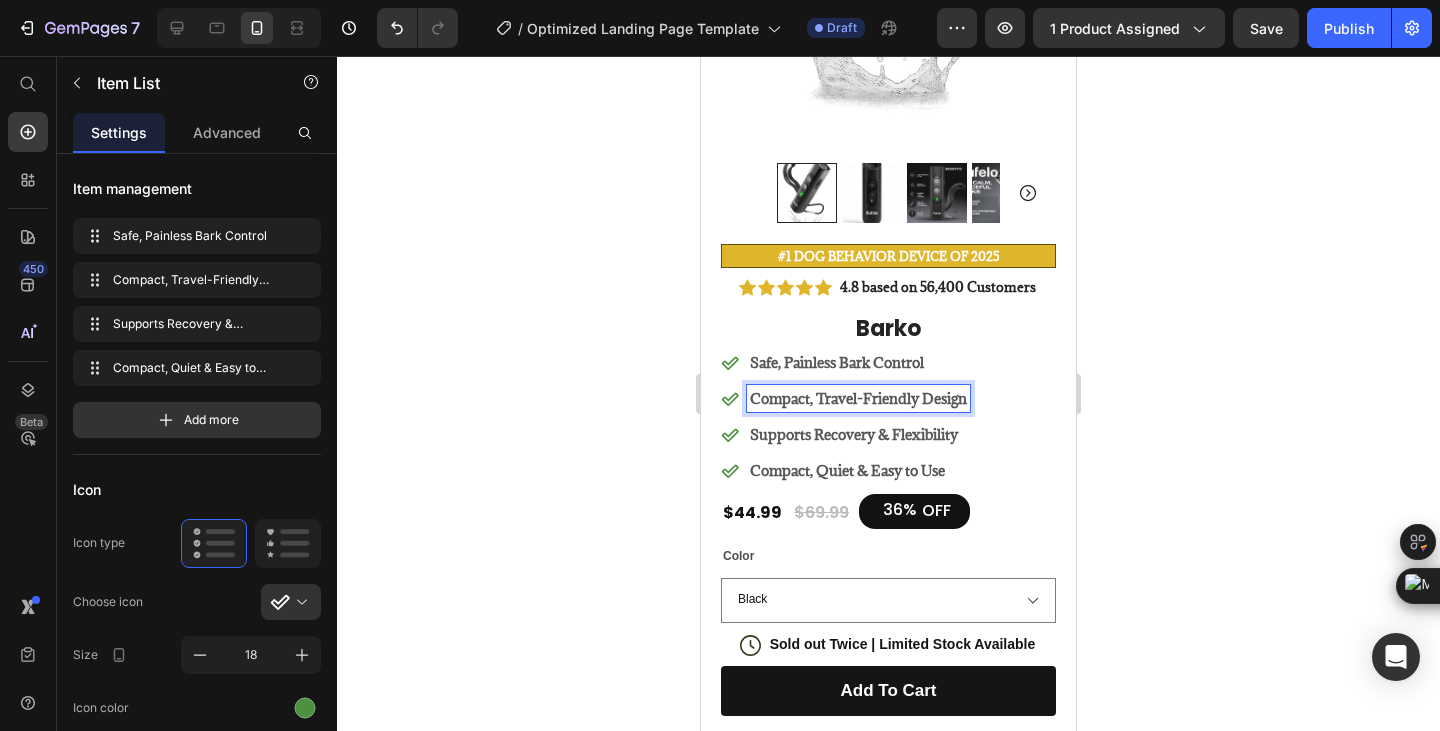 click on "Supports Recovery & Flexibility" at bounding box center [854, 434] 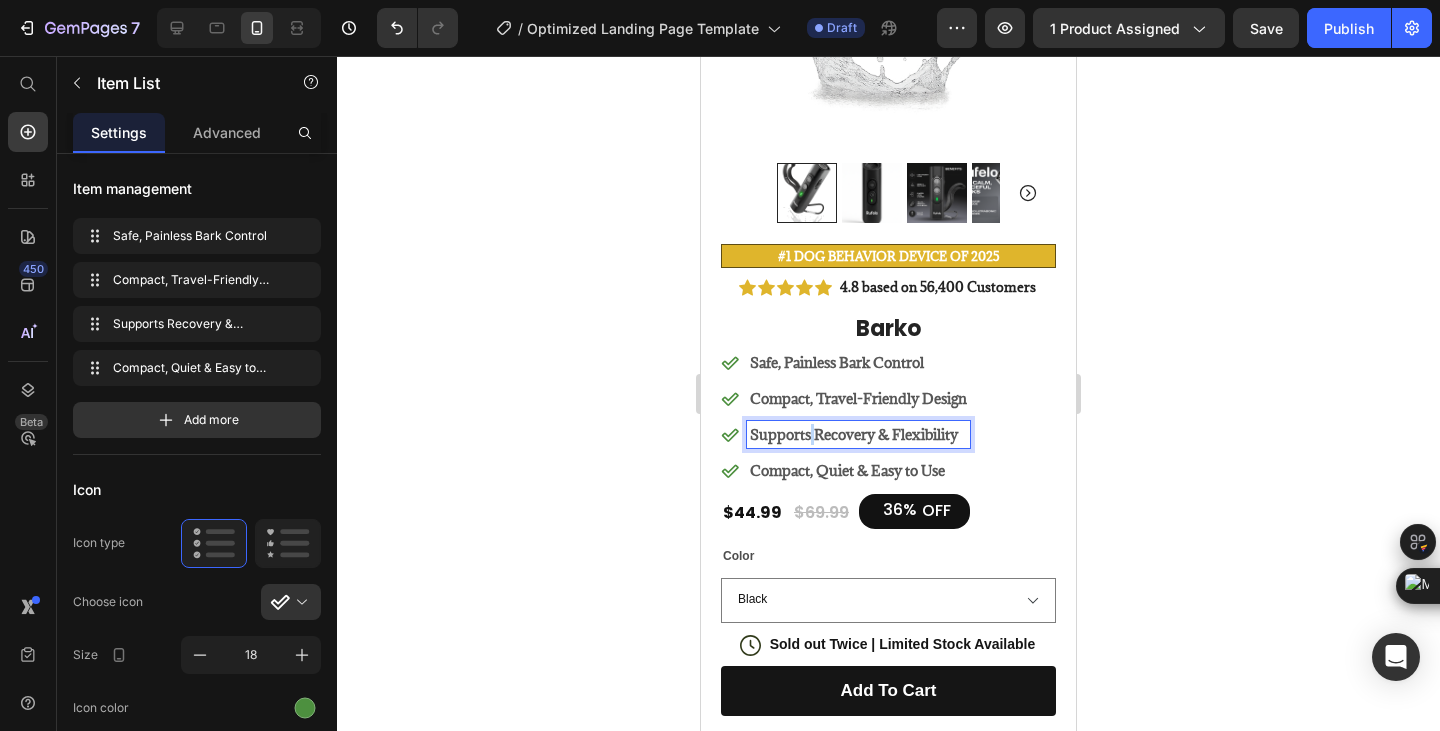 click on "Supports Recovery & Flexibility" at bounding box center (854, 434) 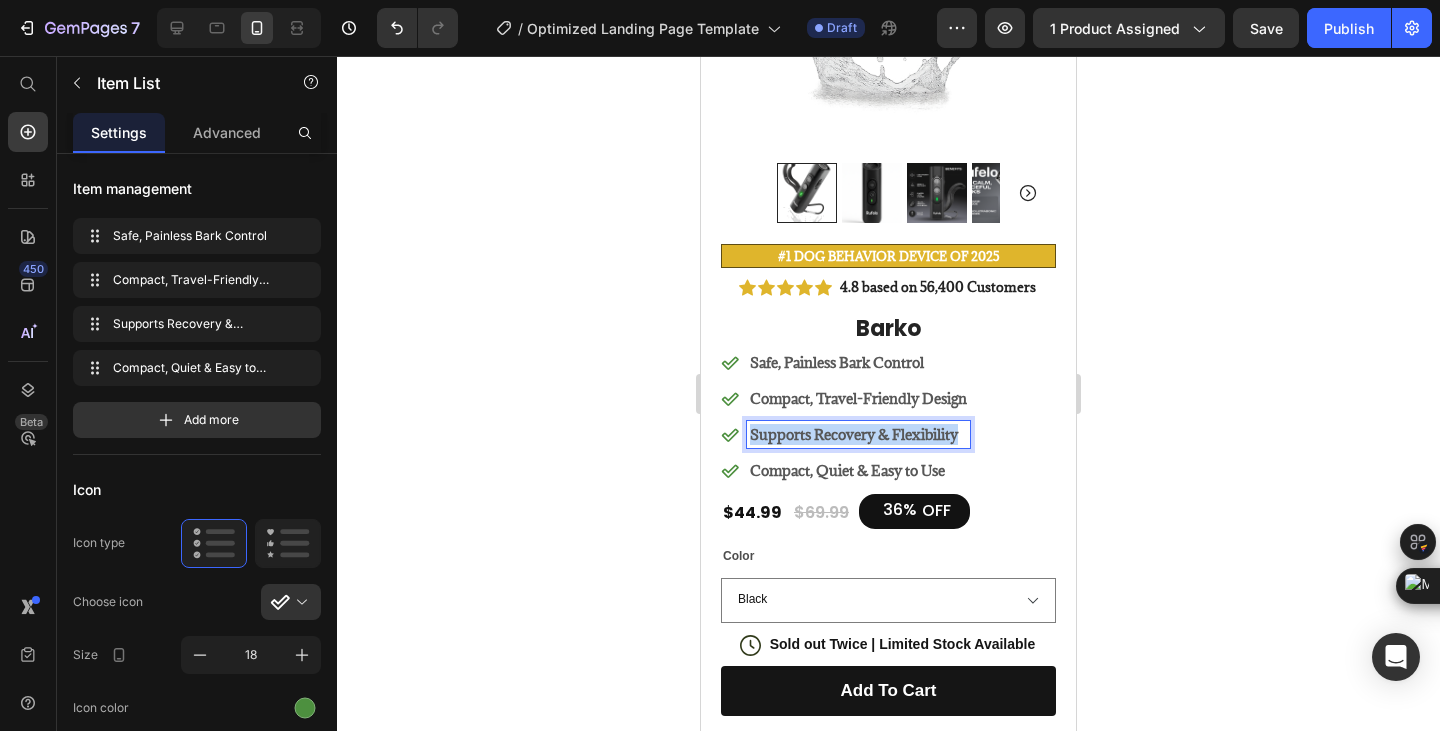 click on "Supports Recovery & Flexibility" at bounding box center [854, 434] 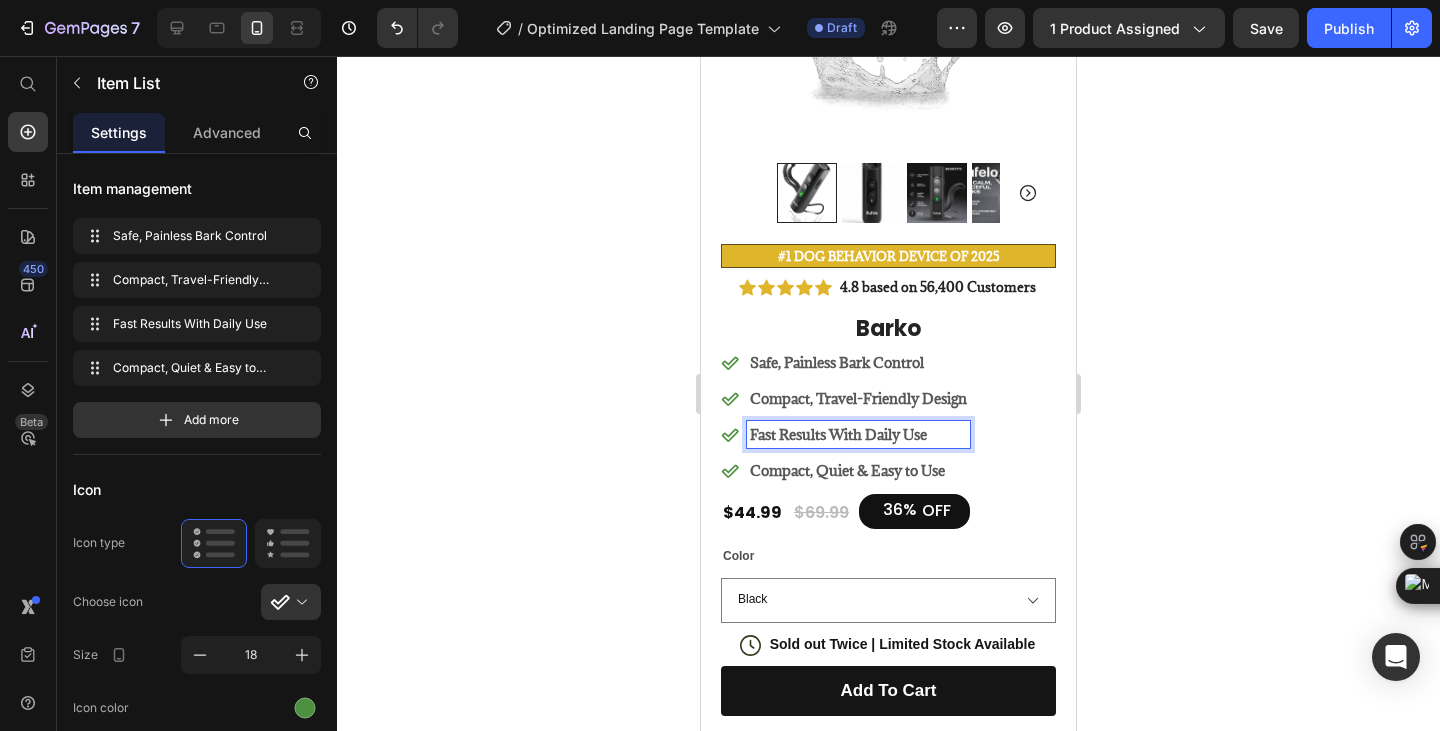 click on "Compact, Quiet & Easy to Use" at bounding box center (847, 470) 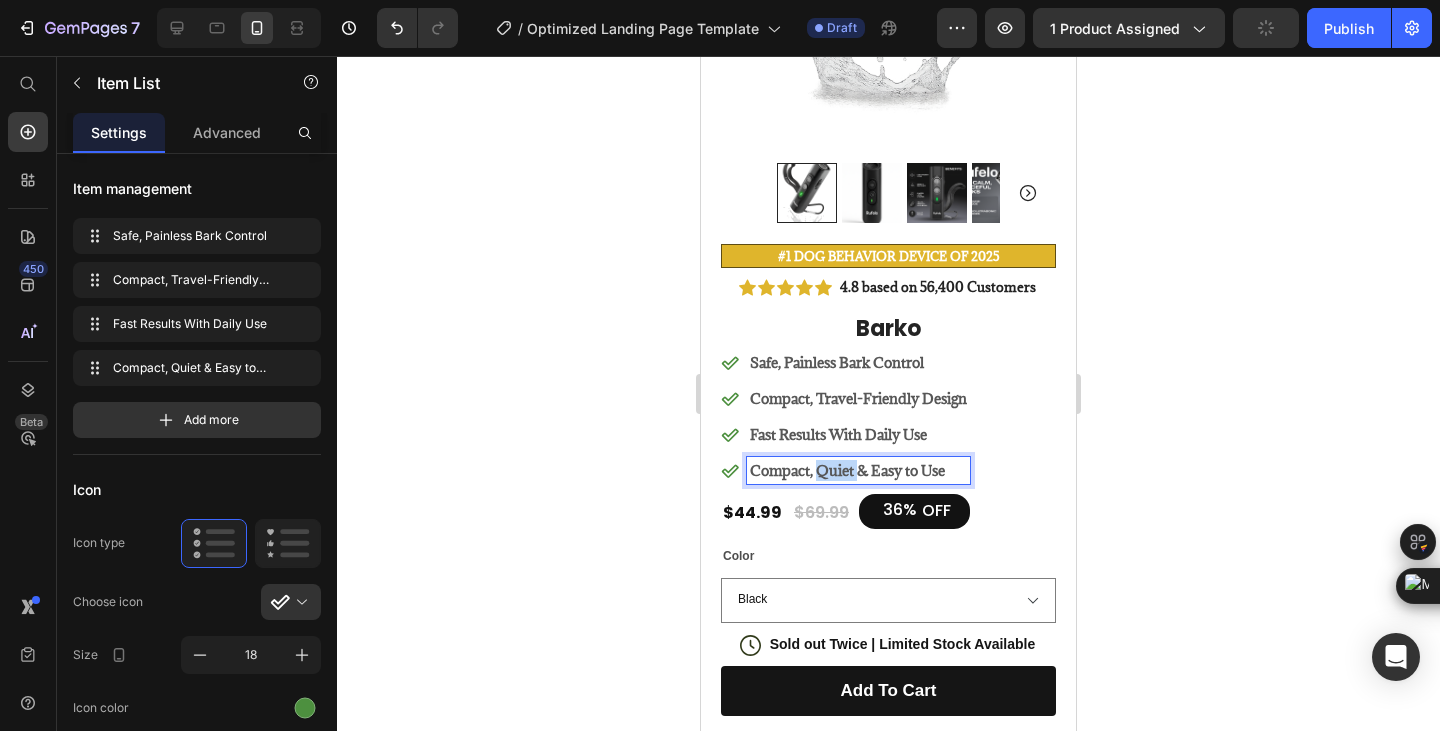click on "Compact, Quiet & Easy to Use" at bounding box center [847, 470] 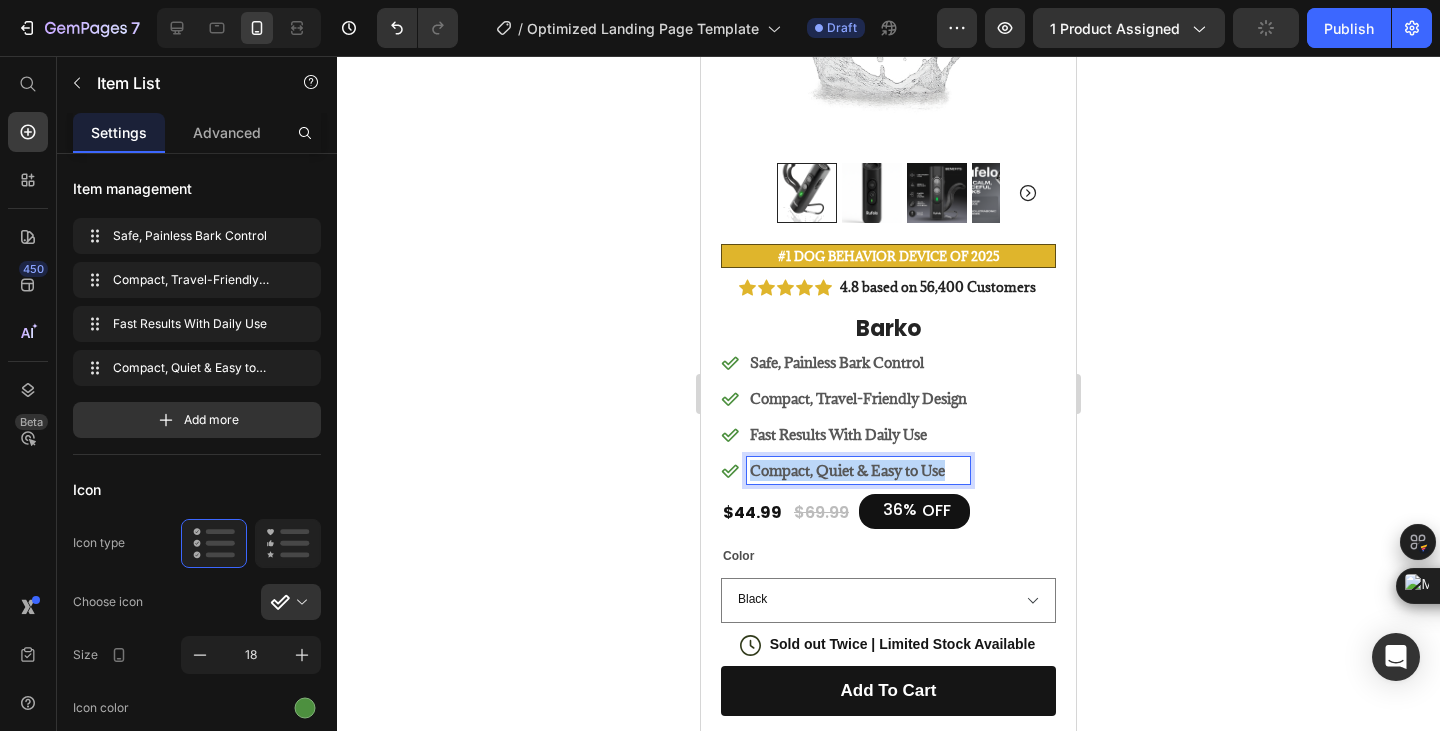 click on "Compact, Quiet & Easy to Use" at bounding box center [847, 470] 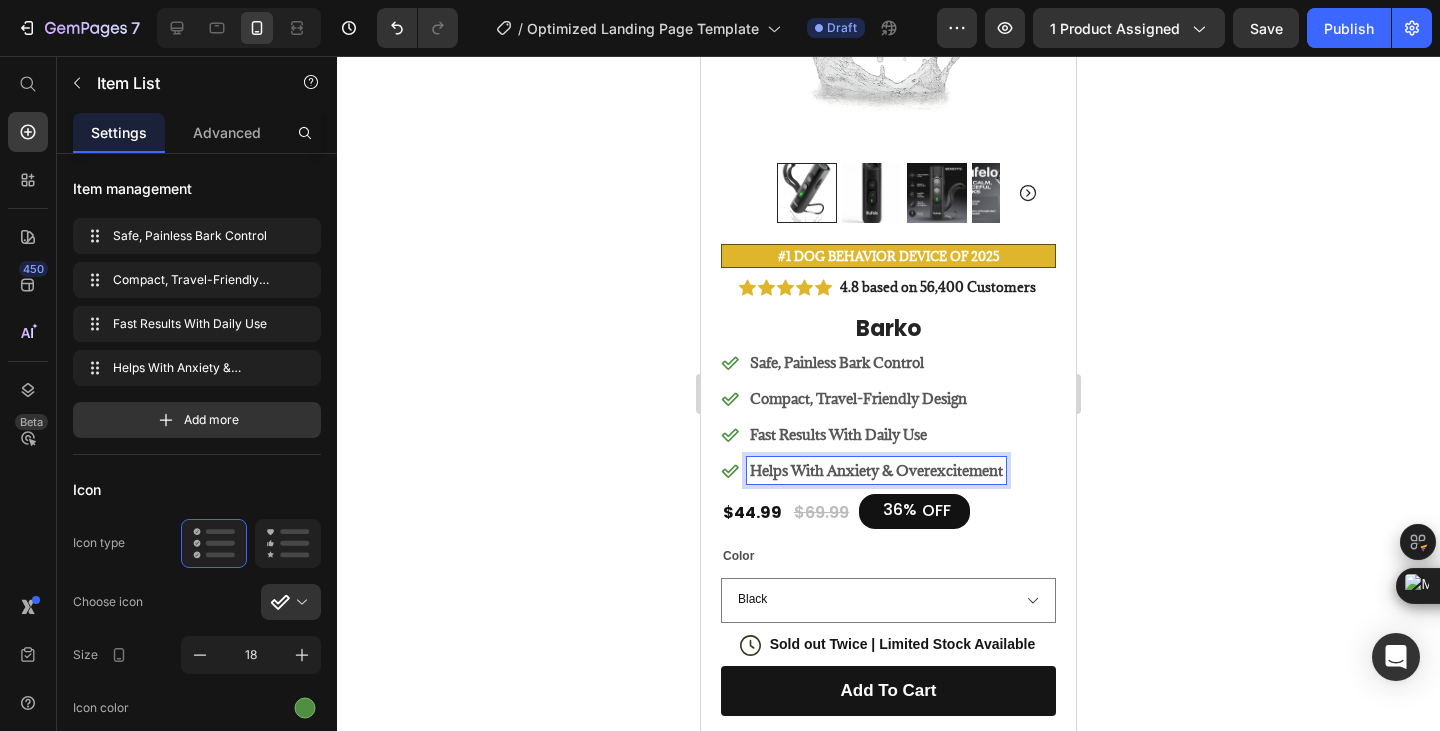 click on "Fast Results With Daily Use" at bounding box center (838, 434) 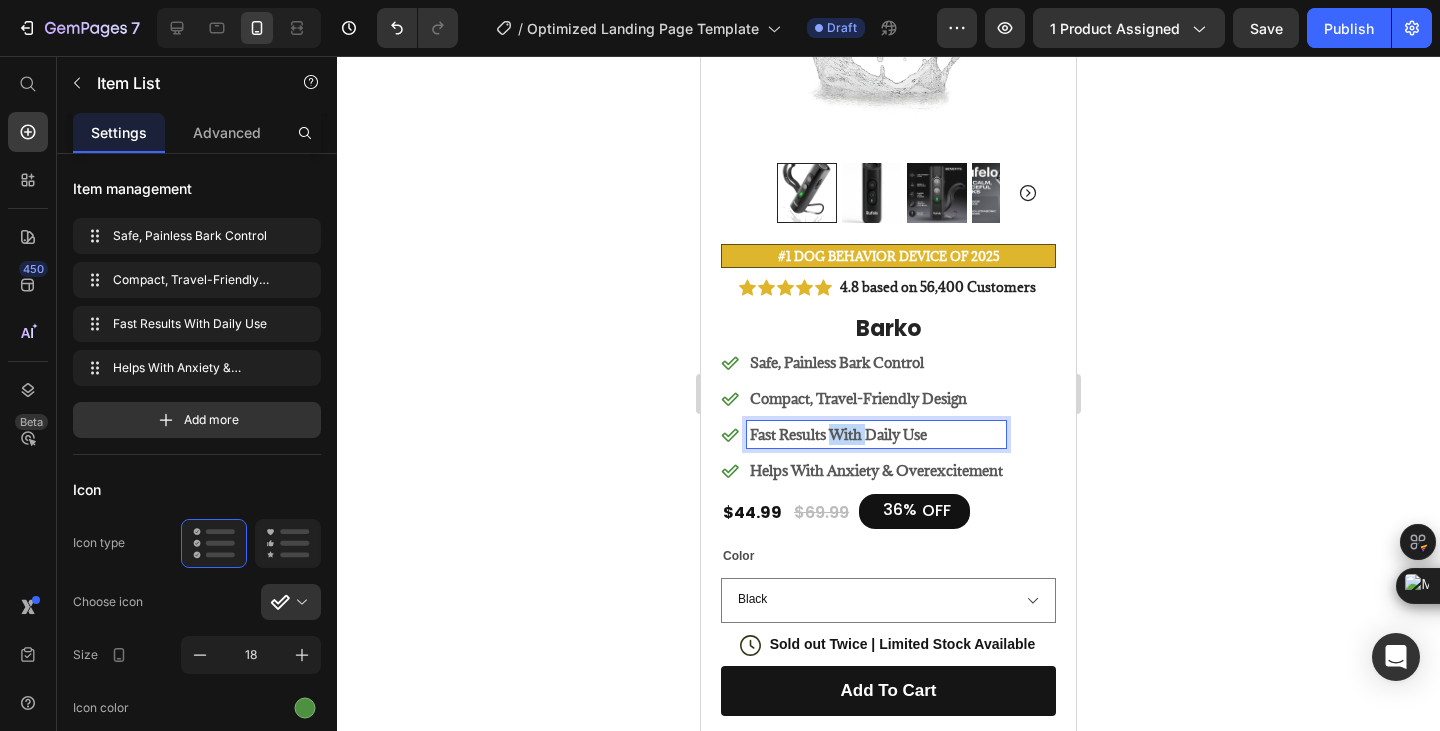 click on "Fast Results With Daily Use" at bounding box center [838, 434] 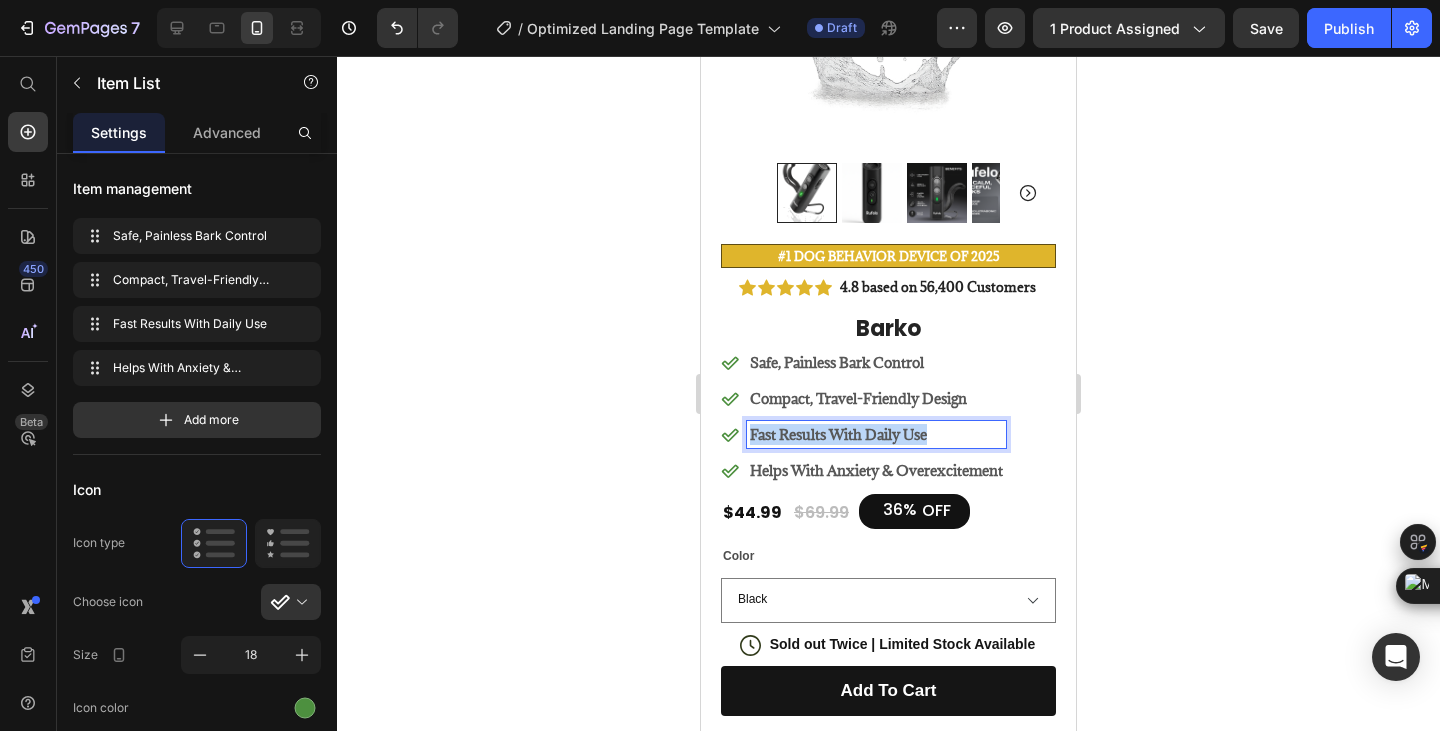 click on "Fast Results With Daily Use" at bounding box center (838, 434) 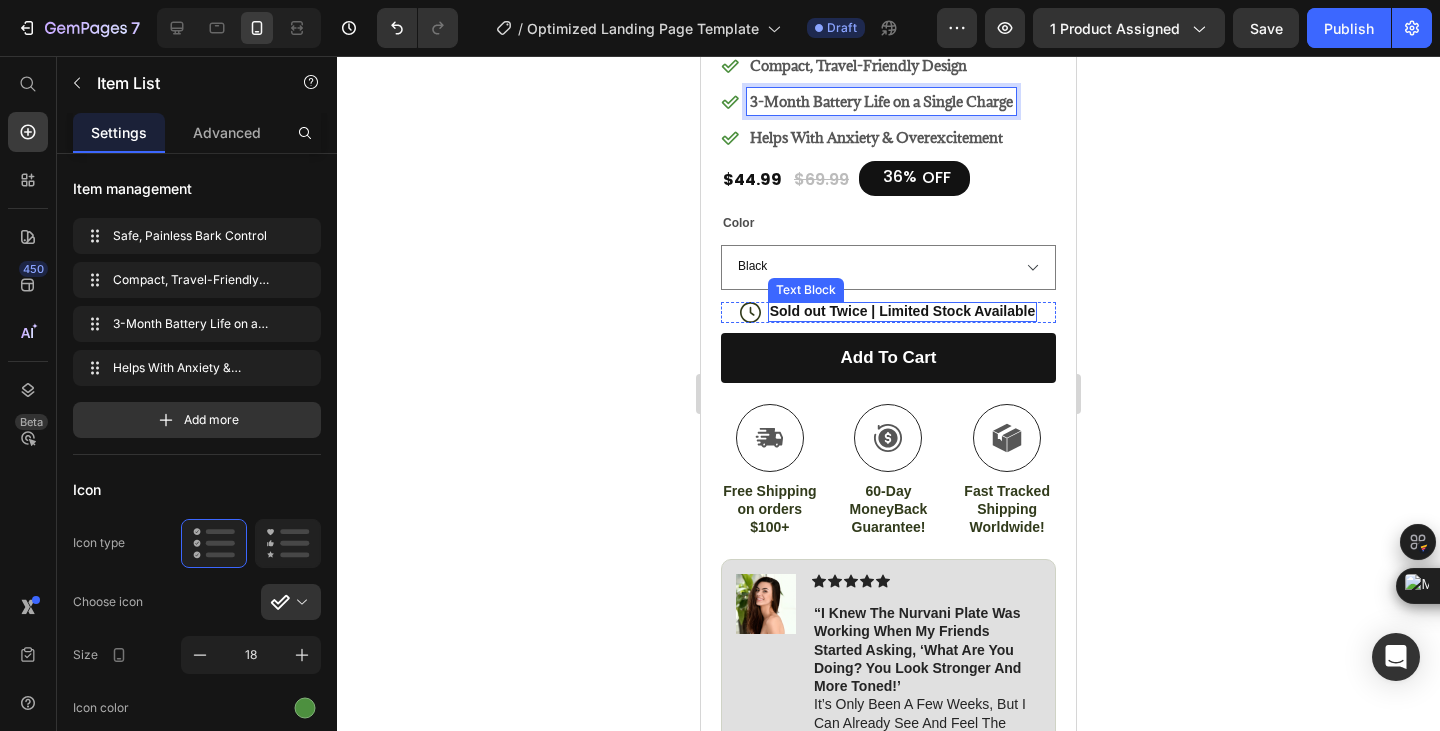 scroll, scrollTop: 833, scrollLeft: 0, axis: vertical 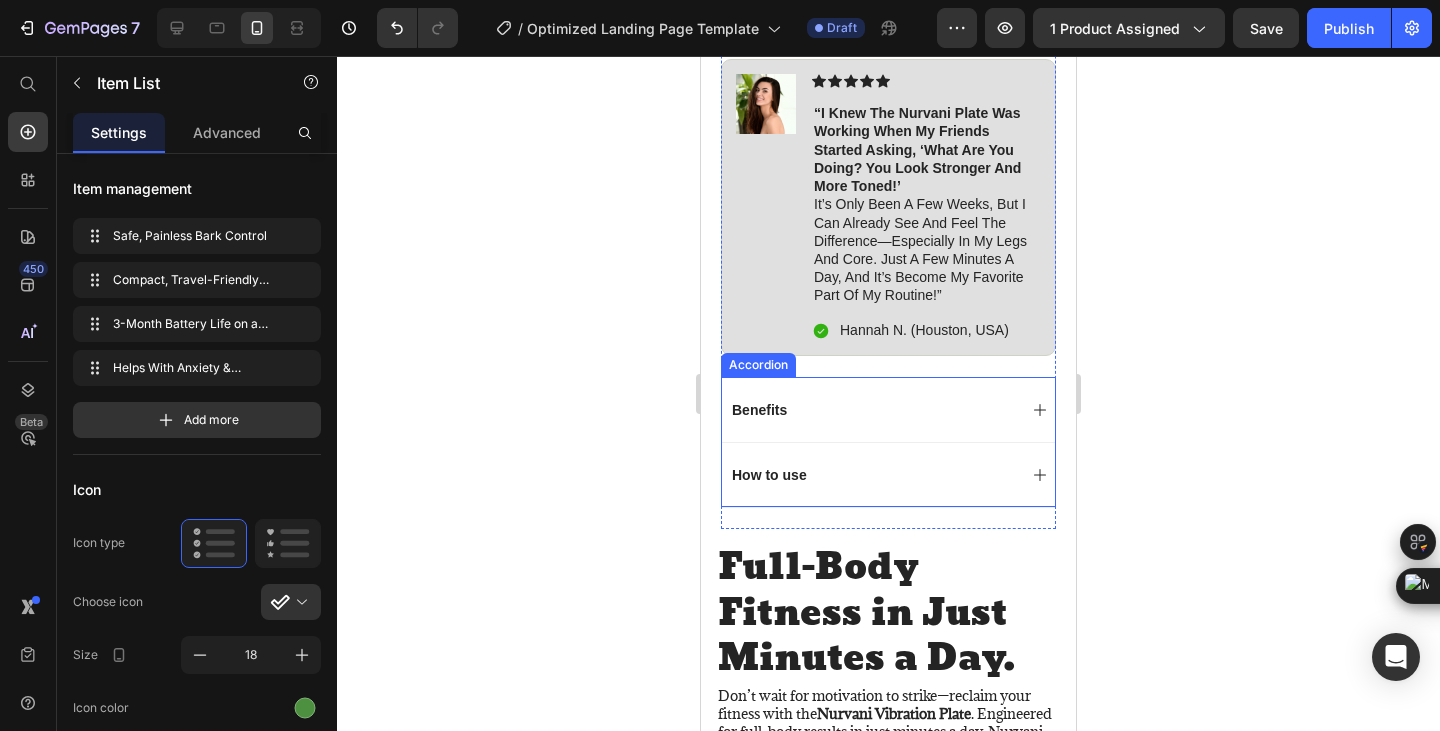 click on "Benefits" at bounding box center (872, 410) 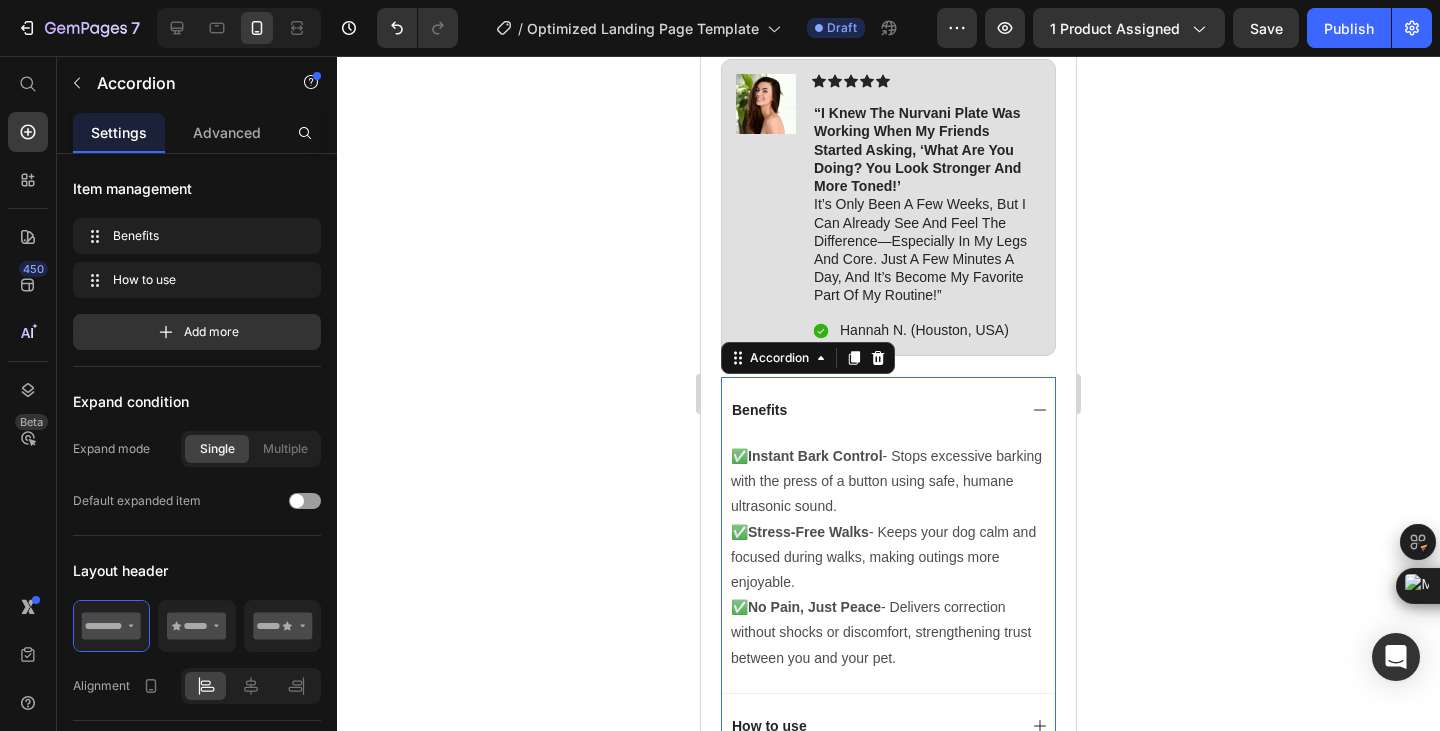 click on "Benefits" at bounding box center [872, 410] 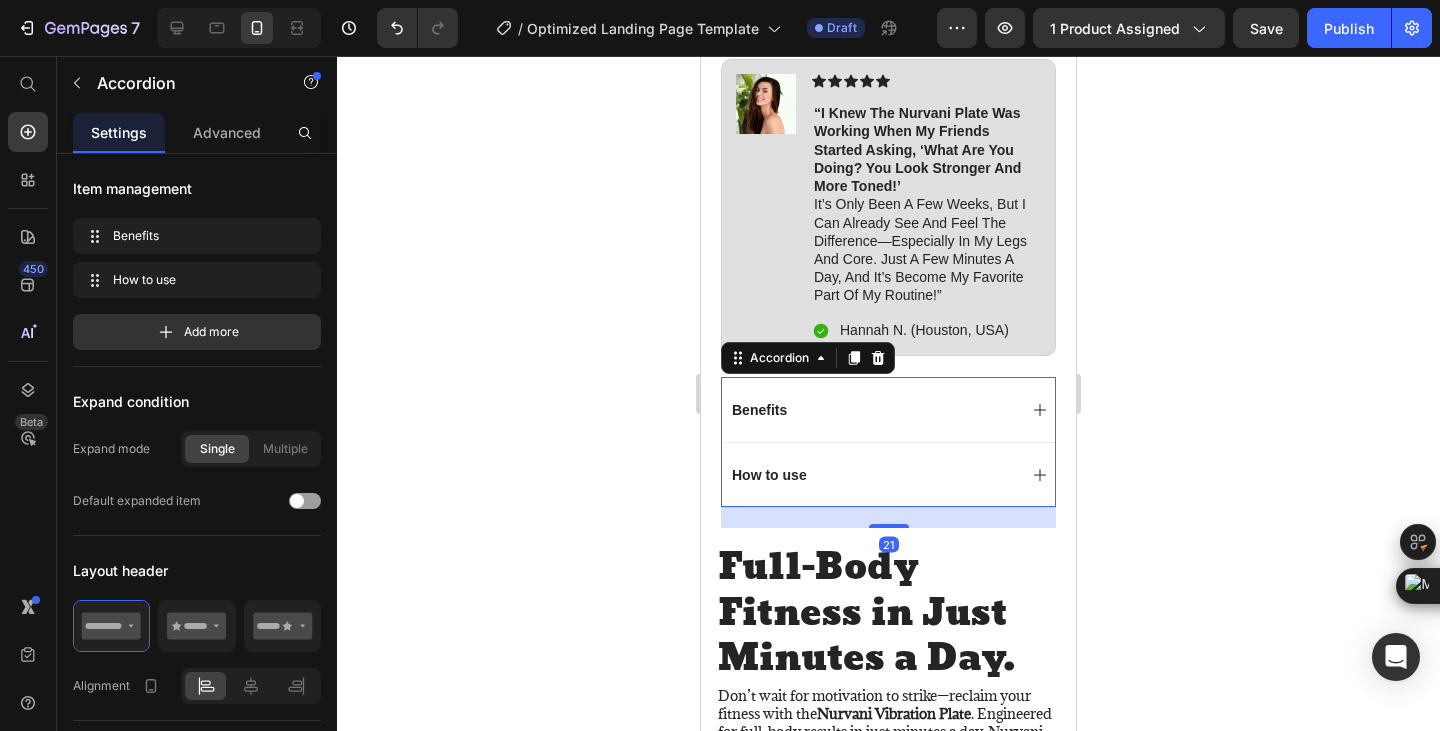 scroll, scrollTop: 1500, scrollLeft: 0, axis: vertical 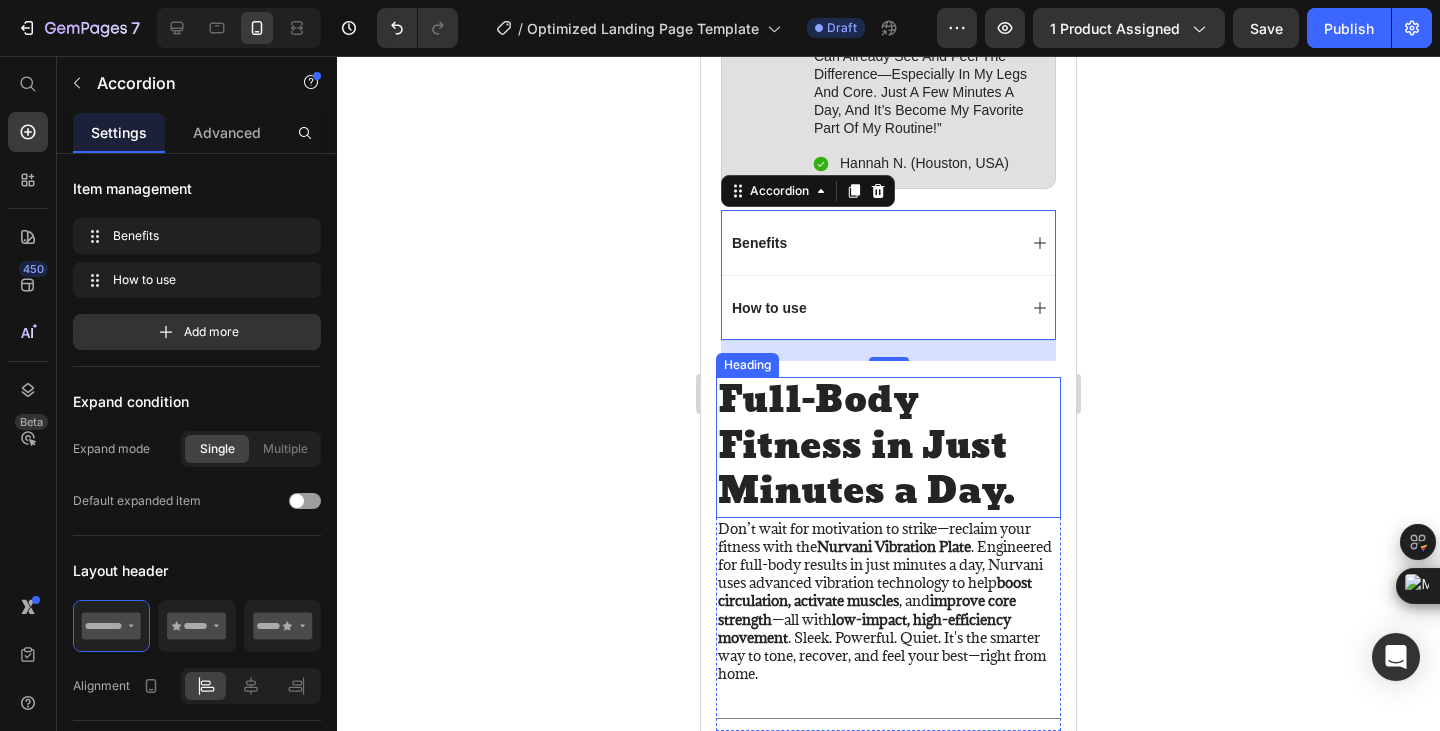 click on "Full-Body Fitness in Just Minutes a Day." at bounding box center (888, 447) 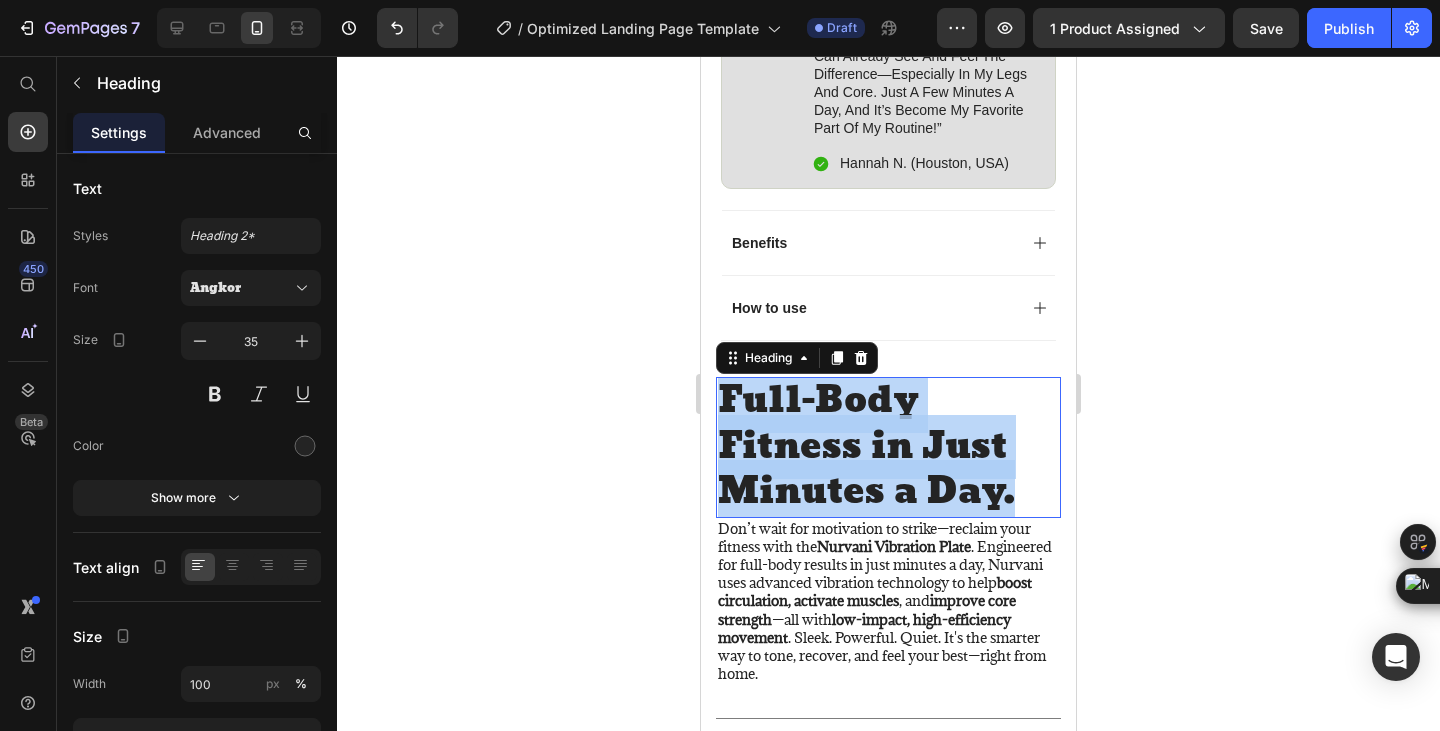 click on "Full-Body Fitness in Just Minutes a Day." at bounding box center [888, 447] 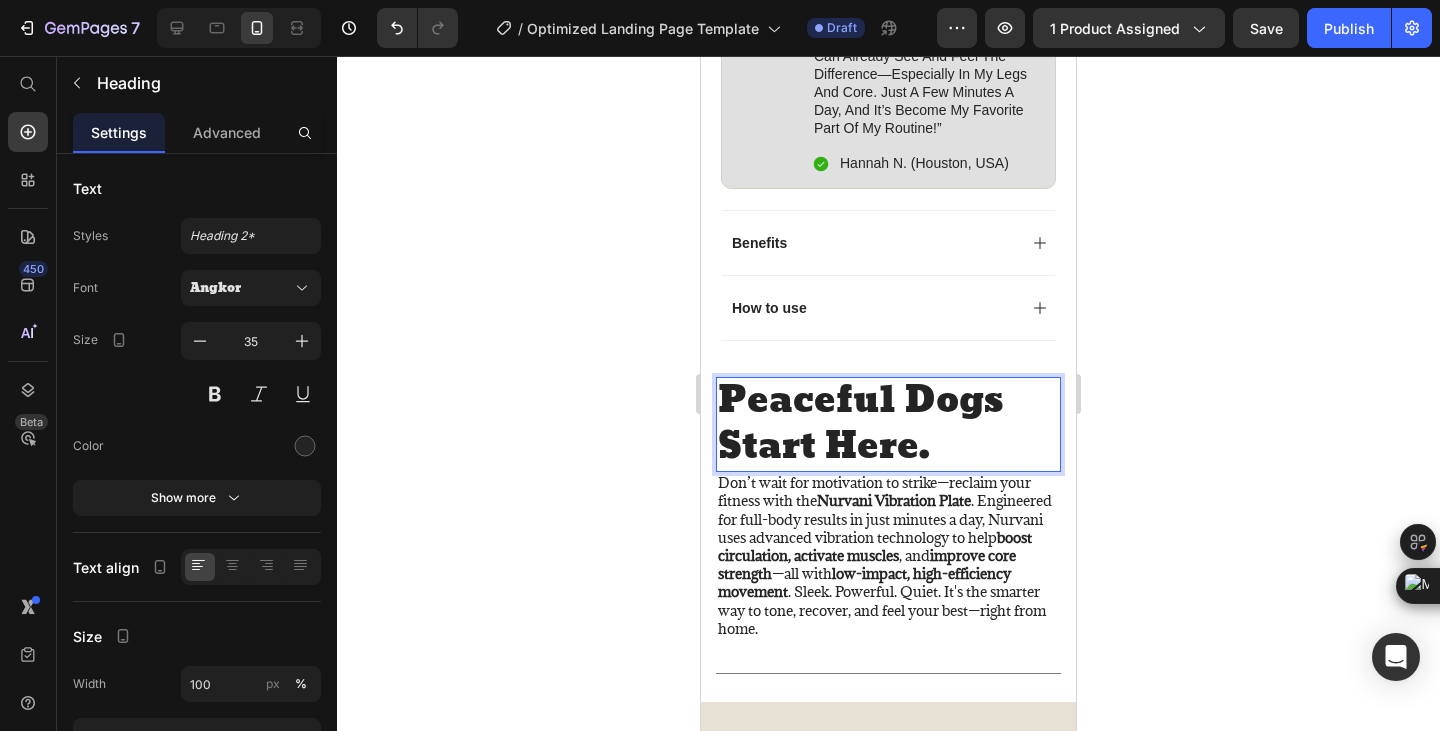 scroll, scrollTop: 6, scrollLeft: 0, axis: vertical 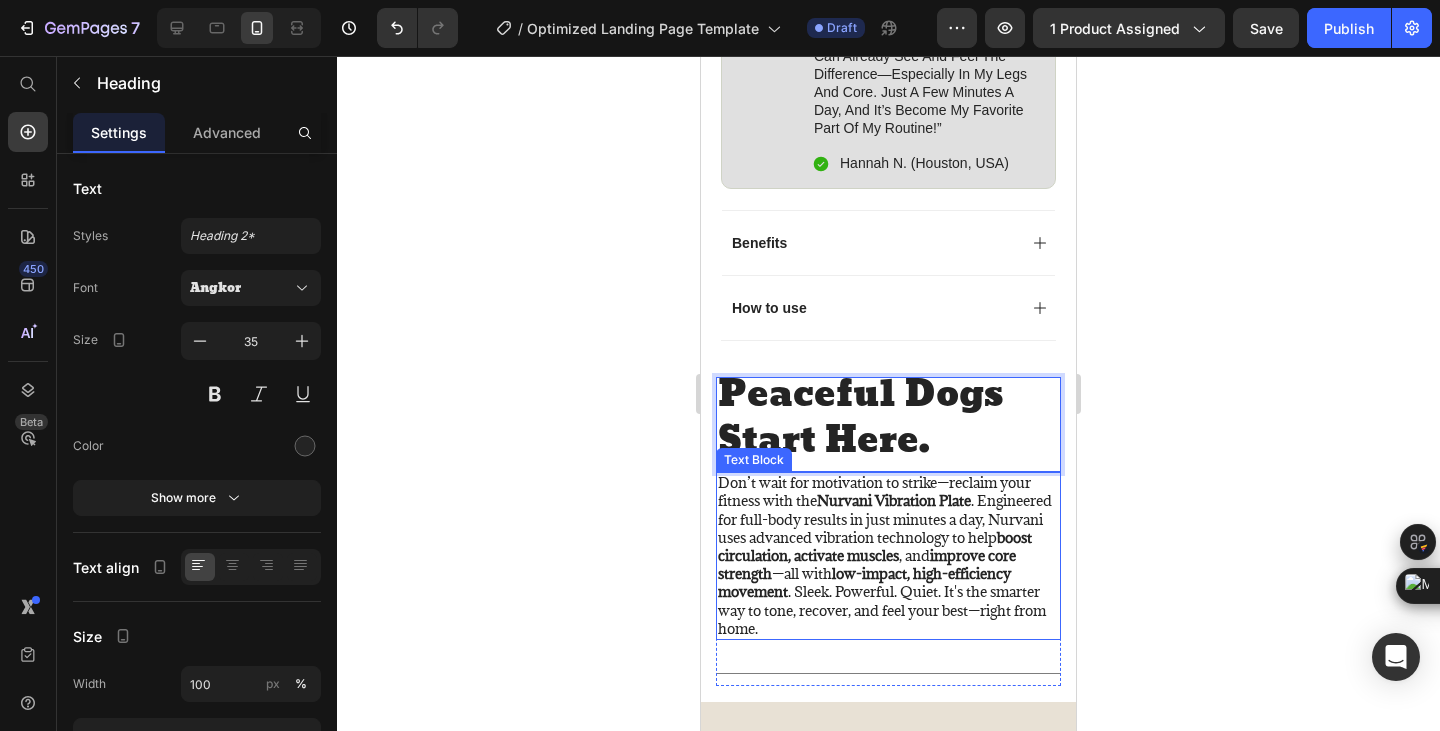 click on "Don’t wait for motivation to strike—reclaim your fitness with the  Nurvani Vibration Plate . Engineered for full-body results in just minutes a day, Nurvani uses advanced vibration technology to help  boost circulation, activate muscles , and  improve core strength —all with  low-impact, high-efficiency movement . Sleek. Powerful. Quiet. It's the smarter way to tone, recover, and feel your best—right from home." at bounding box center [888, 556] 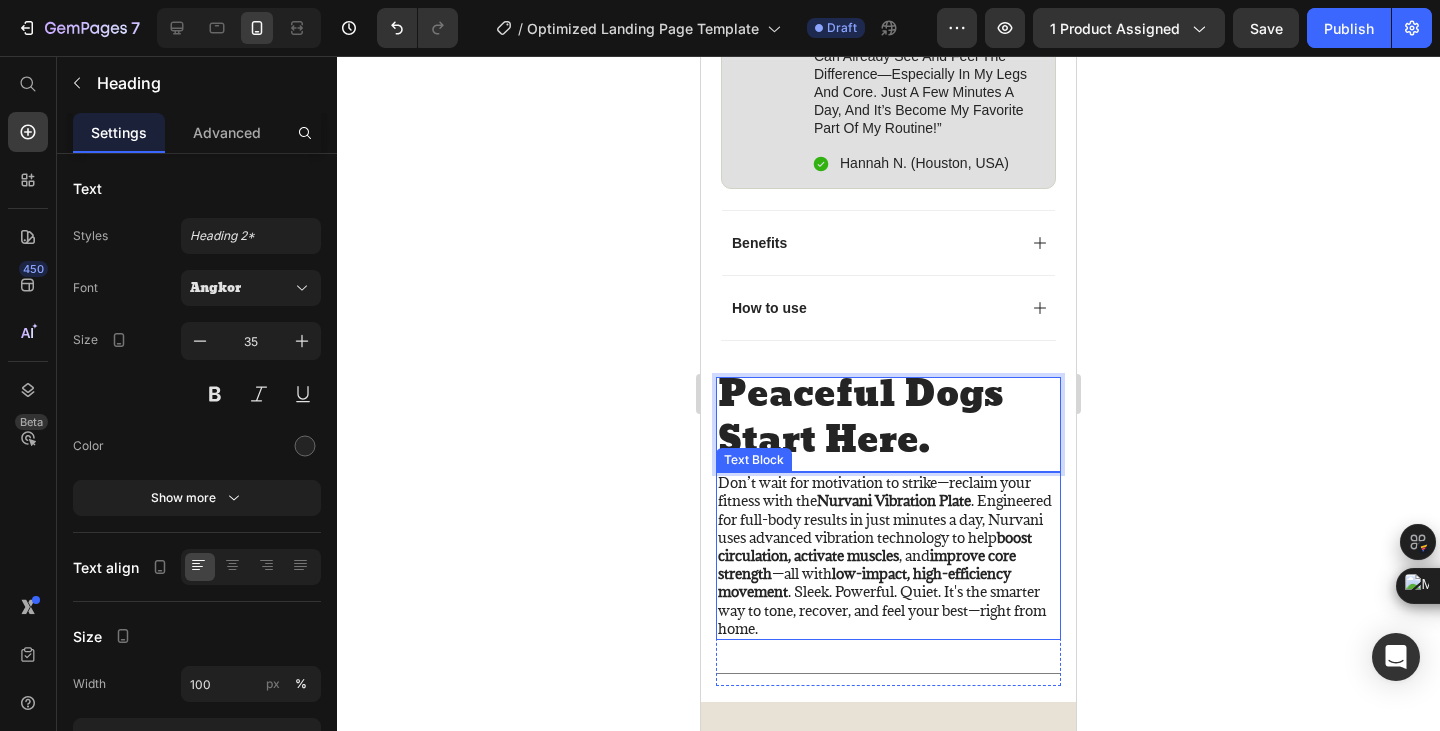 click on "Don’t wait for motivation to strike—reclaim your fitness with the  Nurvani Vibration Plate . Engineered for full-body results in just minutes a day, Nurvani uses advanced vibration technology to help  boost circulation, activate muscles , and  improve core strength —all with  low-impact, high-efficiency movement . Sleek. Powerful. Quiet. It's the smarter way to tone, recover, and feel your best—right from home." at bounding box center (888, 556) 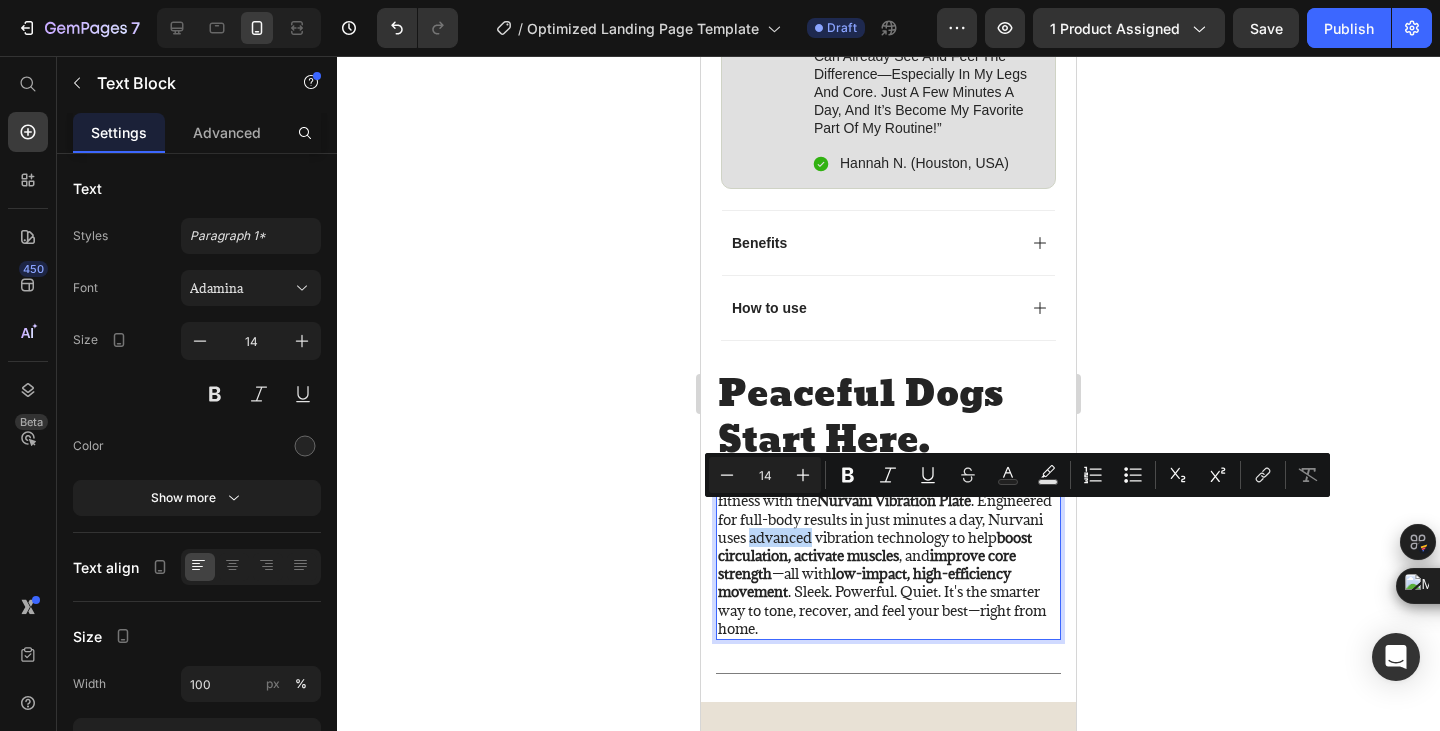 click on "Don’t wait for motivation to strike—reclaim your fitness with the  Nurvani Vibration Plate . Engineered for full-body results in just minutes a day, Nurvani uses advanced vibration technology to help  boost circulation, activate muscles , and  improve core strength —all with  low-impact, high-efficiency movement . Sleek. Powerful. Quiet. It's the smarter way to tone, recover, and feel your best—right from home." at bounding box center [888, 556] 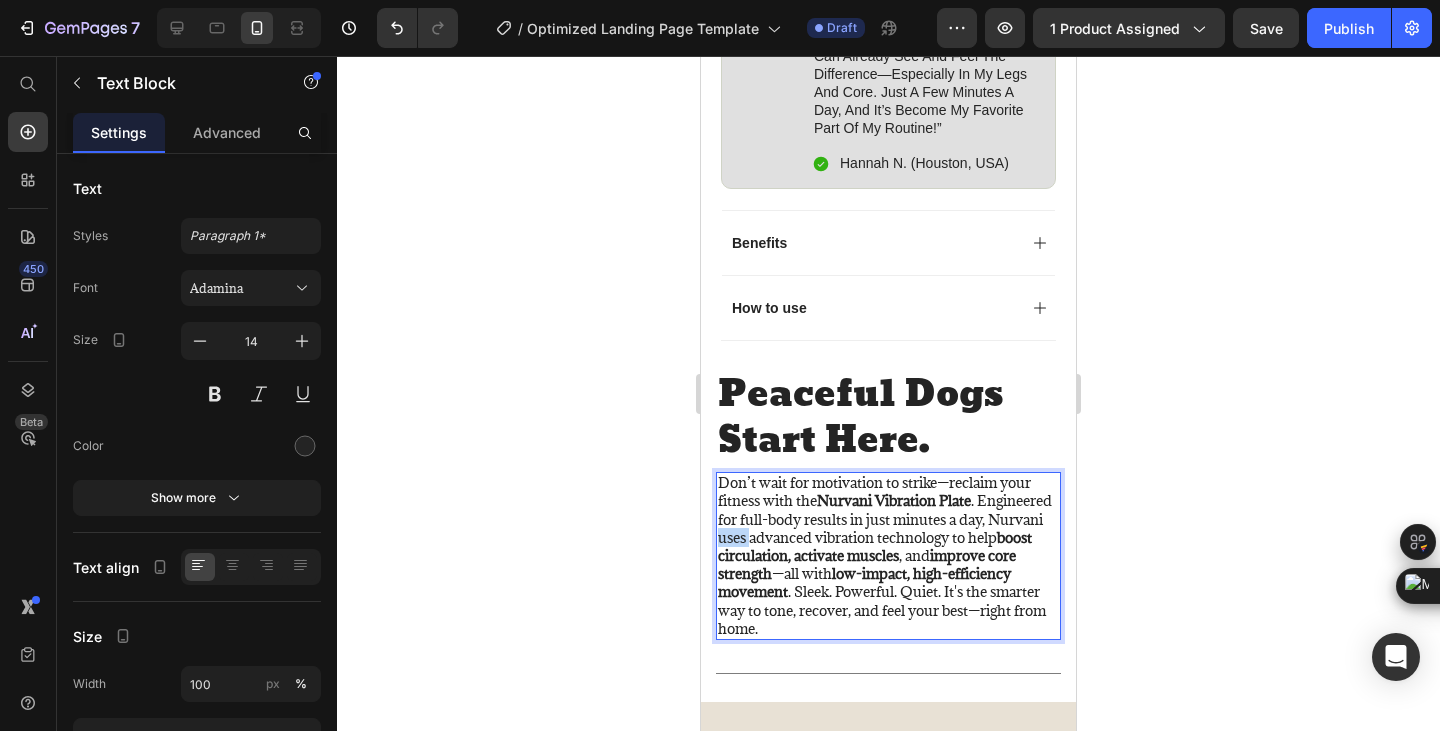 click on "Don’t wait for motivation to strike—reclaim your fitness with the  Nurvani Vibration Plate . Engineered for full-body results in just minutes a day, Nurvani uses advanced vibration technology to help  boost circulation, activate muscles , and  improve core strength —all with  low-impact, high-efficiency movement . Sleek. Powerful. Quiet. It's the smarter way to tone, recover, and feel your best—right from home." at bounding box center (888, 556) 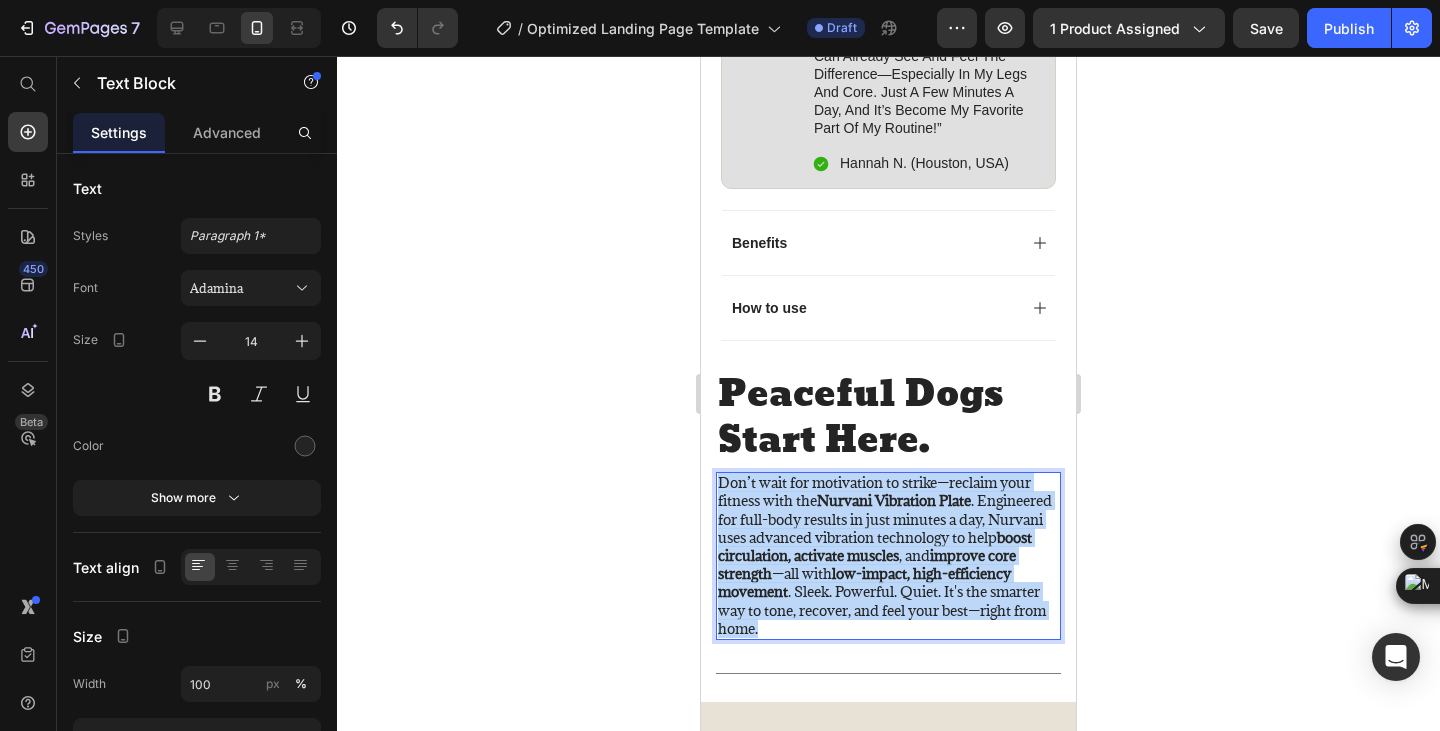 click on "Don’t wait for motivation to strike—reclaim your fitness with the  Nurvani Vibration Plate . Engineered for full-body results in just minutes a day, Nurvani uses advanced vibration technology to help  boost circulation, activate muscles , and  improve core strength —all with  low-impact, high-efficiency movement . Sleek. Powerful. Quiet. It's the smarter way to tone, recover, and feel your best—right from home." at bounding box center [888, 556] 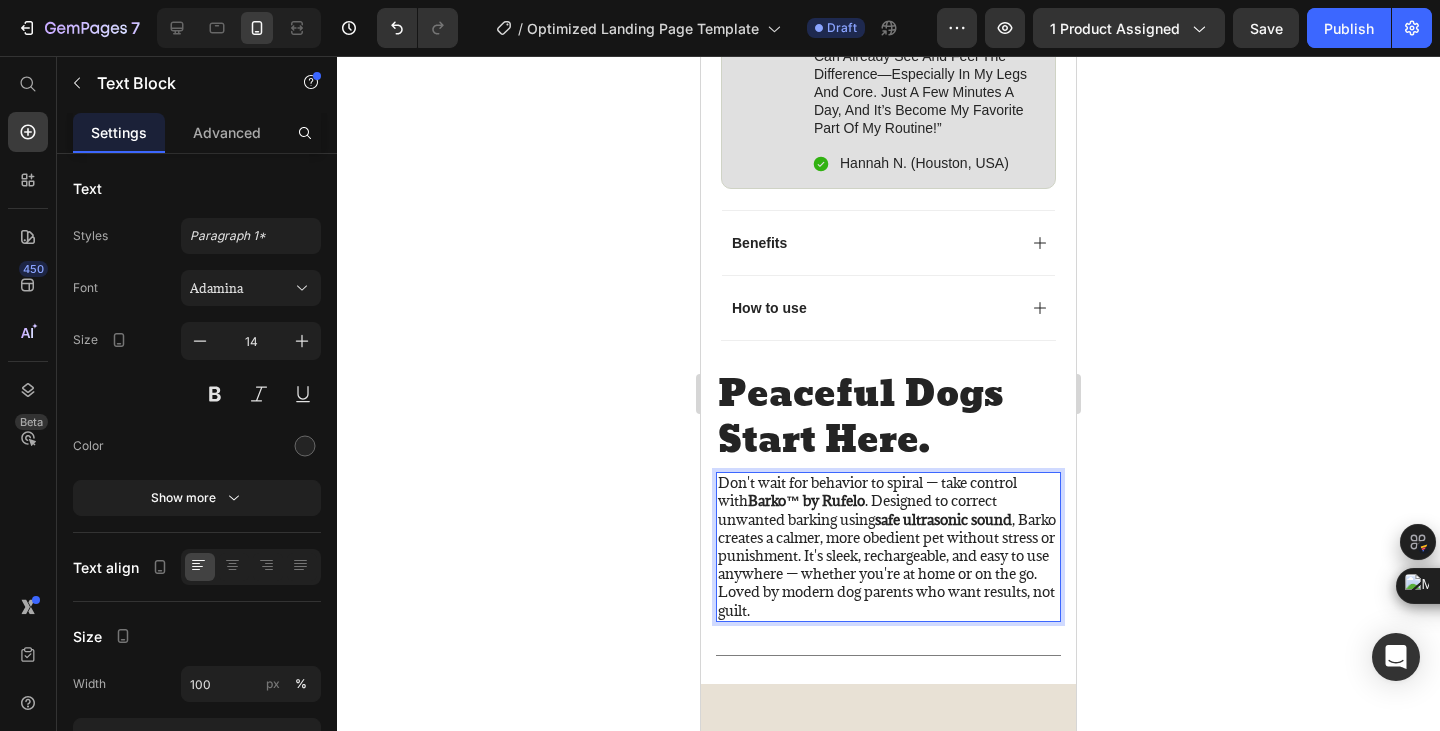 click on "Barko™ by Rufelo" at bounding box center [806, 500] 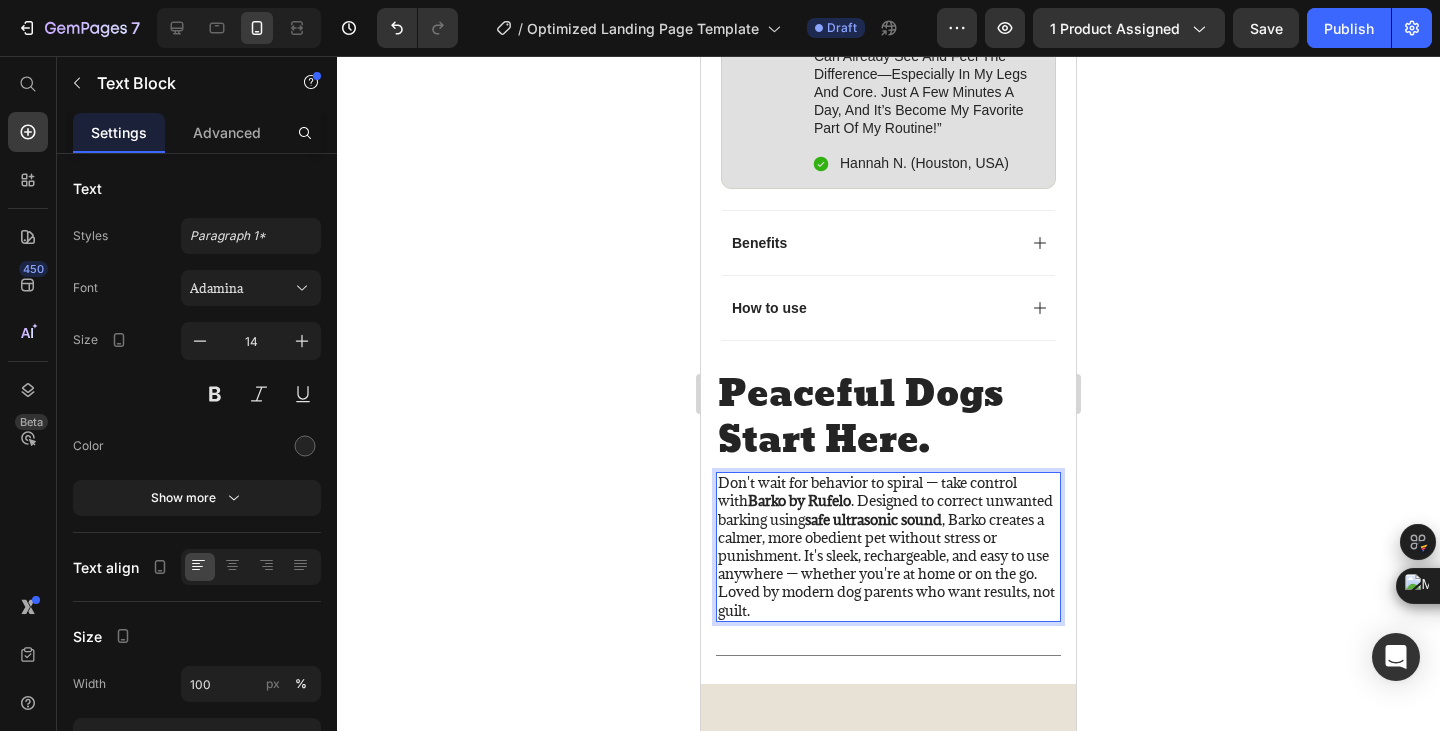click on "Don't wait for behavior to spiral — take control with  Barko by Rufelo . Designed to correct unwanted barking using  safe ultrasonic sound , Barko creates a calmer, more obedient pet without stress or punishment. It's sleek, rechargeable, and easy to use anywhere — whether you're at home or on the go. Loved by modern dog parents who want results, not guilt." at bounding box center [888, 547] 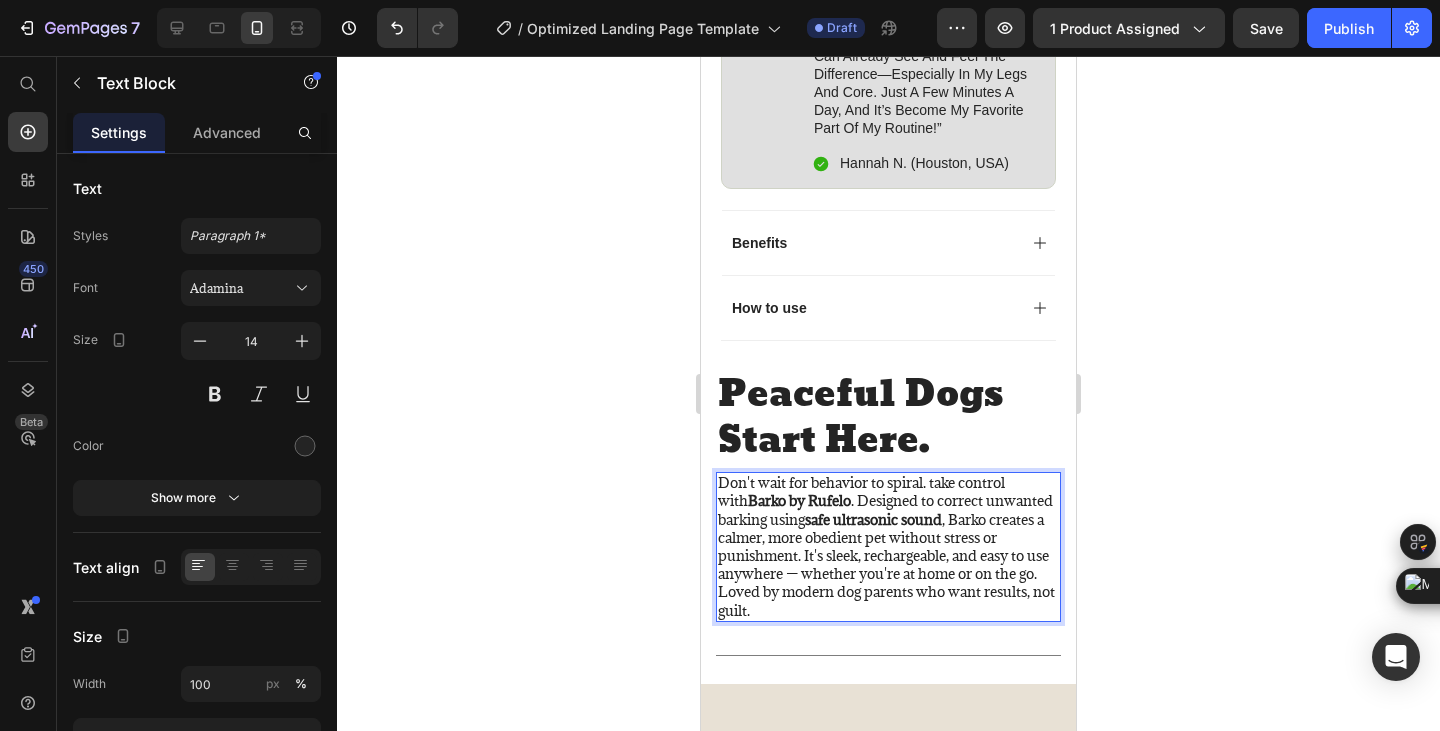 click on "Don't wait for behavior to spiral. take control with  Barko by Rufelo . Designed to correct unwanted barking using  safe ultrasonic sound , Barko creates a calmer, more obedient pet without stress or punishment. It's sleek, rechargeable, and easy to use anywhere — whether you're at home or on the go. Loved by modern dog parents who want results, not guilt." at bounding box center (888, 547) 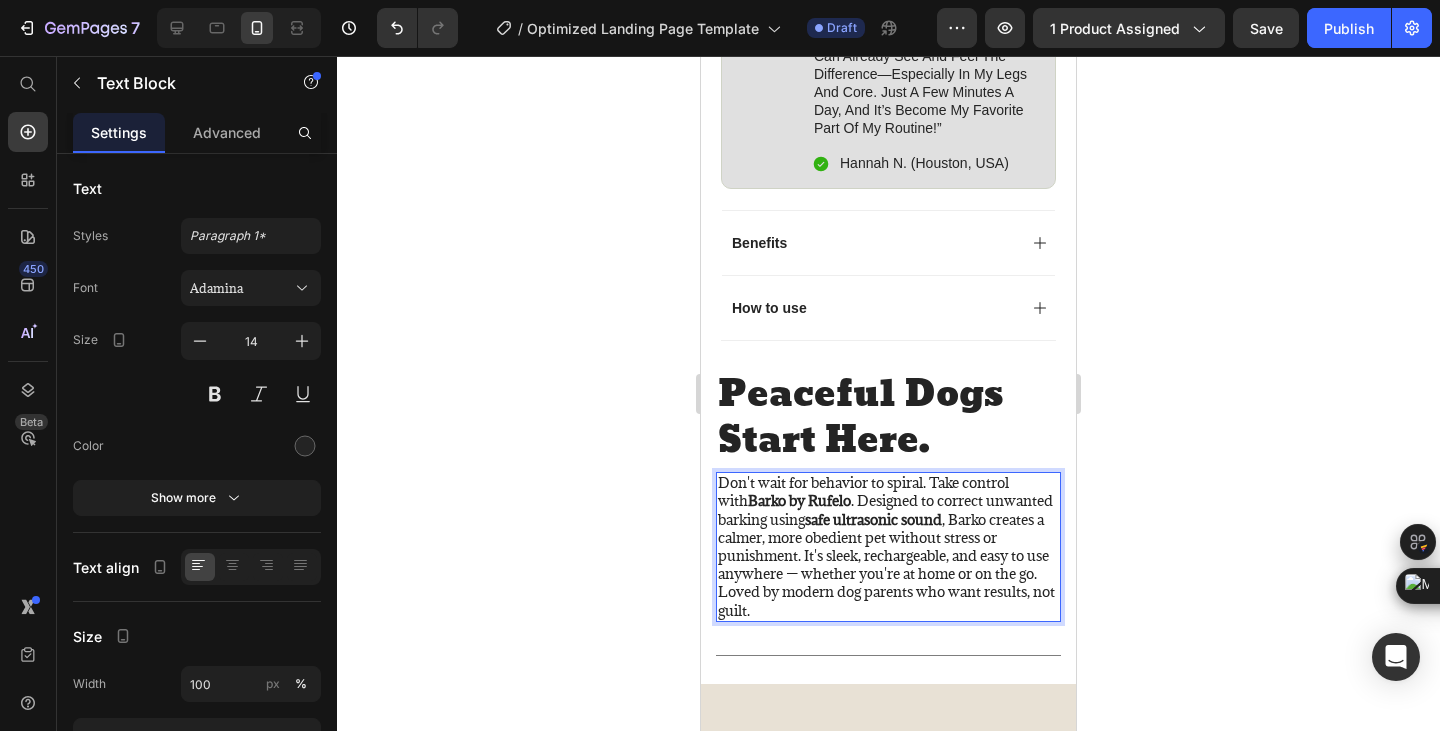 click on "Don't wait for behavior to spiral. Take control with  Barko by Rufelo . Designed to correct unwanted barking using  safe ultrasonic sound , Barko creates a calmer, more obedient pet without stress or punishment. It's sleek, rechargeable, and easy to use anywhere — whether you're at home or on the go. Loved by modern dog parents who want results, not guilt." at bounding box center (888, 547) 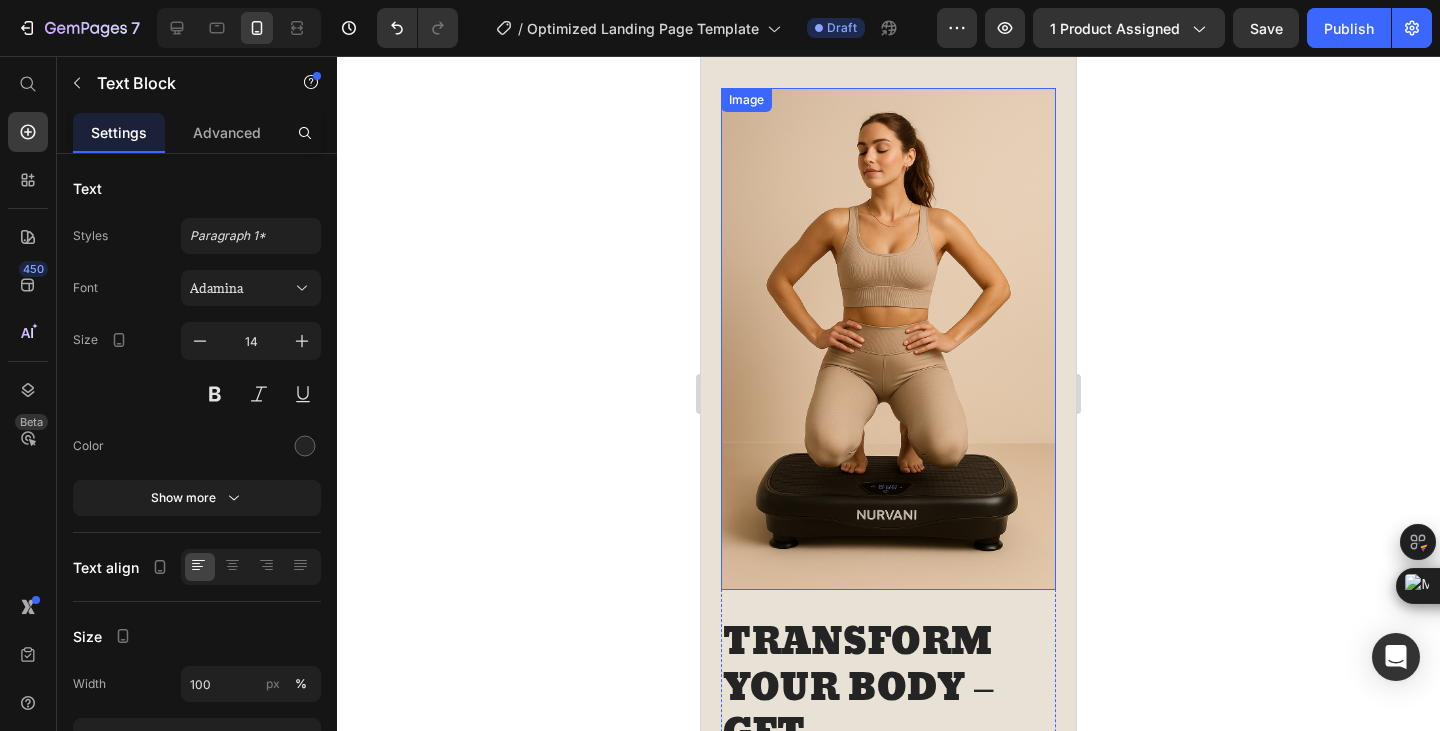 scroll, scrollTop: 2333, scrollLeft: 0, axis: vertical 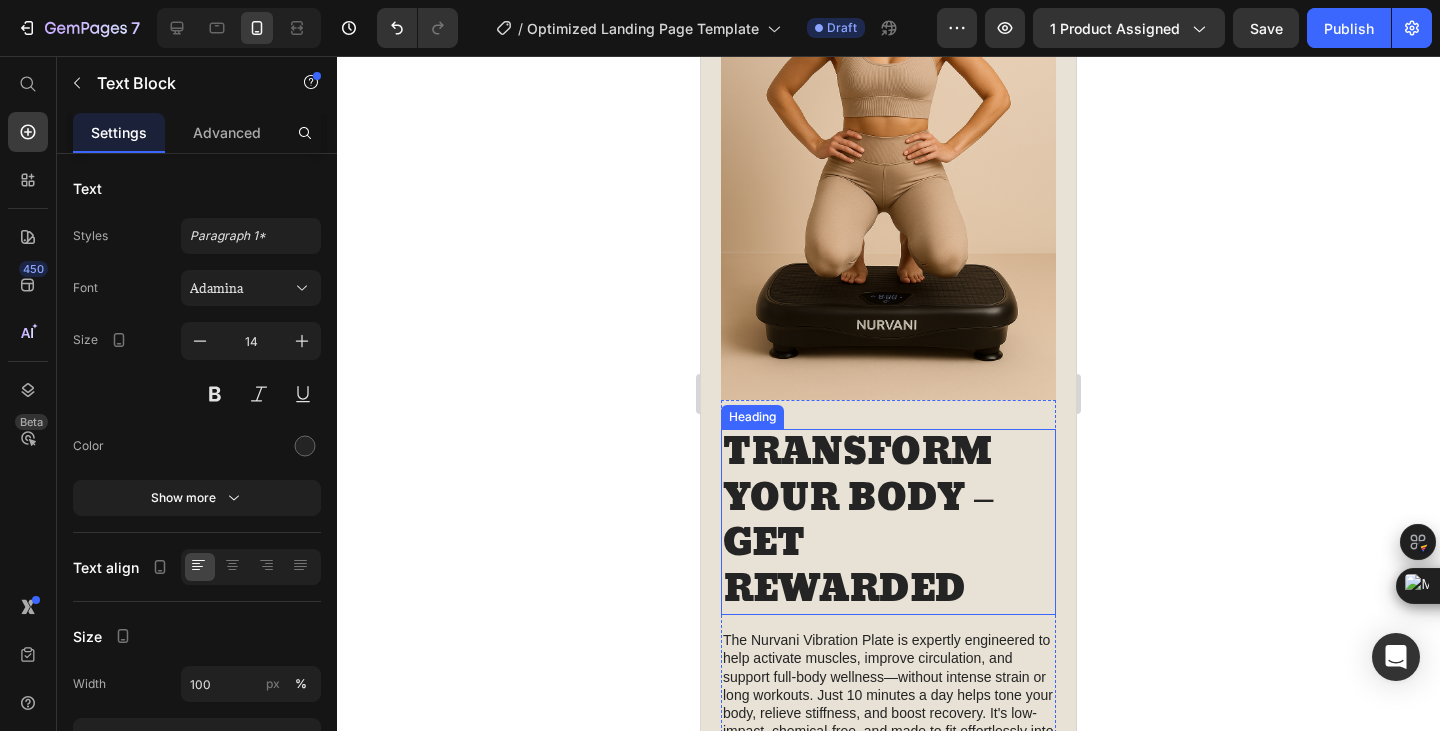 click on "TRANSFORM YOUR BODY –  GET REWARDED" at bounding box center (888, 522) 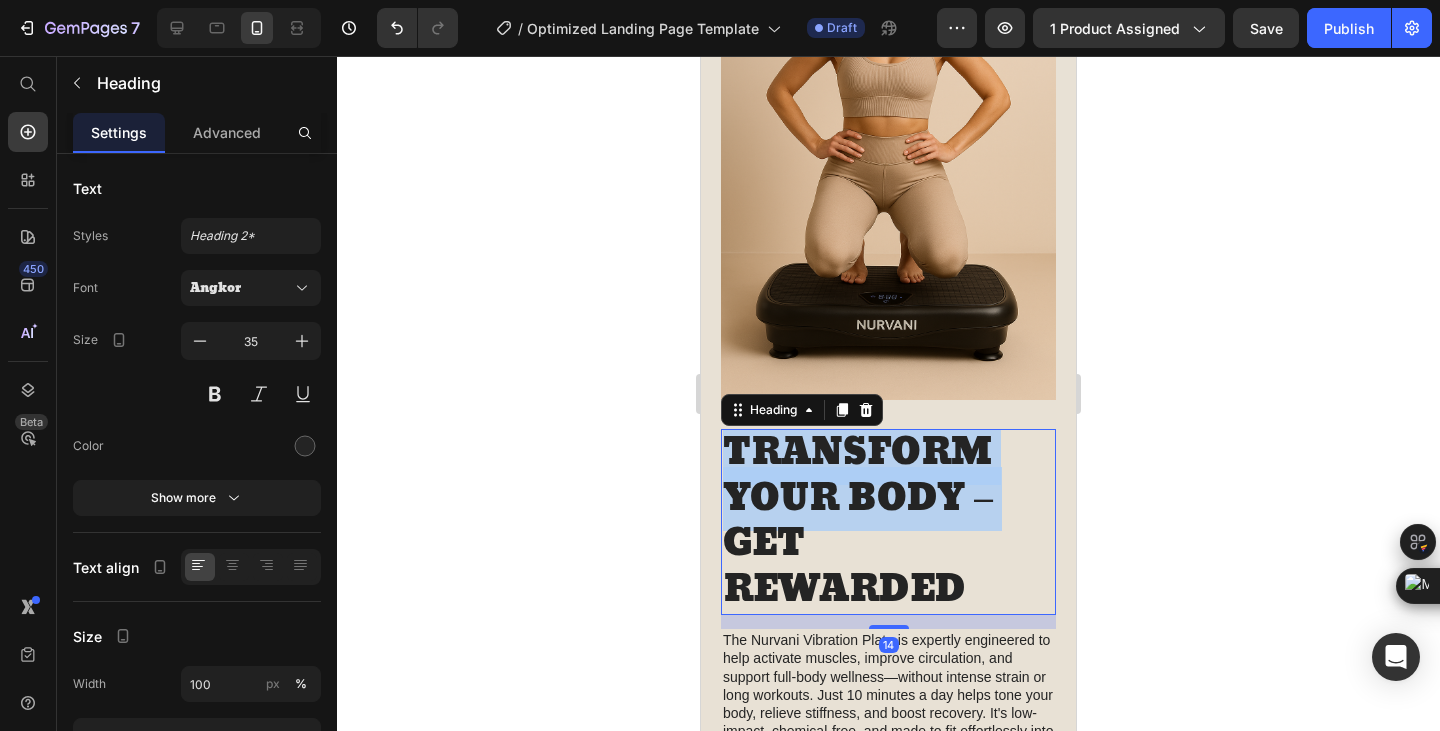 click on "TRANSFORM YOUR BODY –  GET REWARDED" at bounding box center (888, 522) 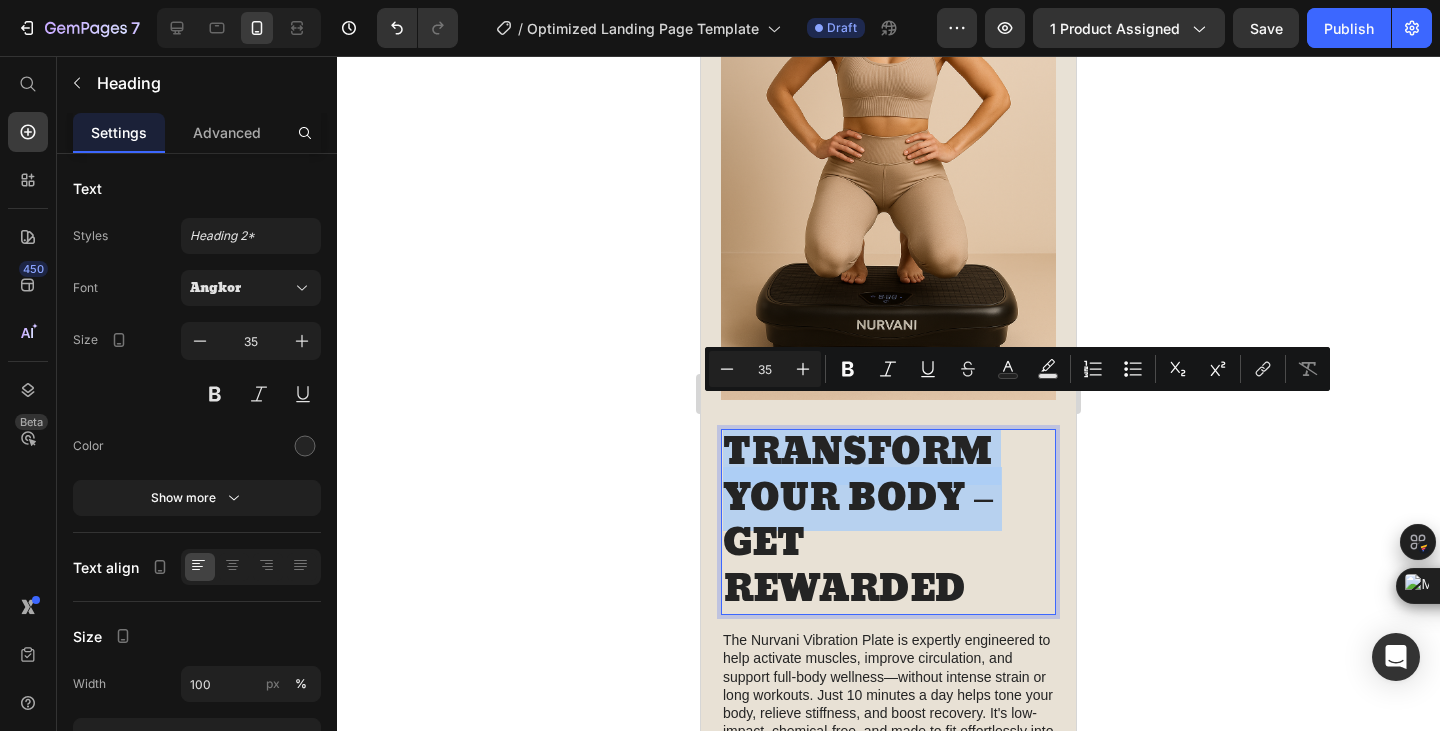click on "TRANSFORM YOUR BODY –  GET REWARDED" at bounding box center (888, 522) 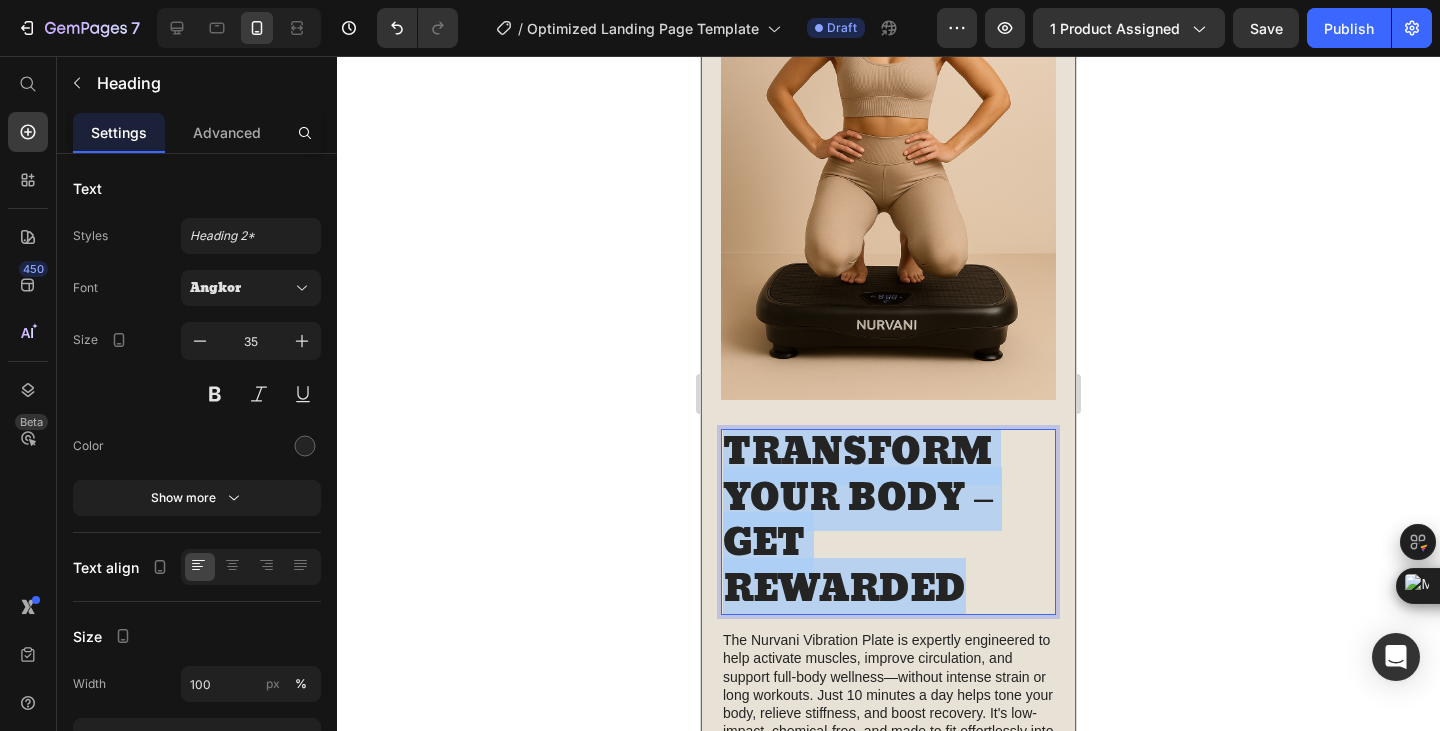 drag, startPoint x: 977, startPoint y: 560, endPoint x: 715, endPoint y: 431, distance: 292.03595 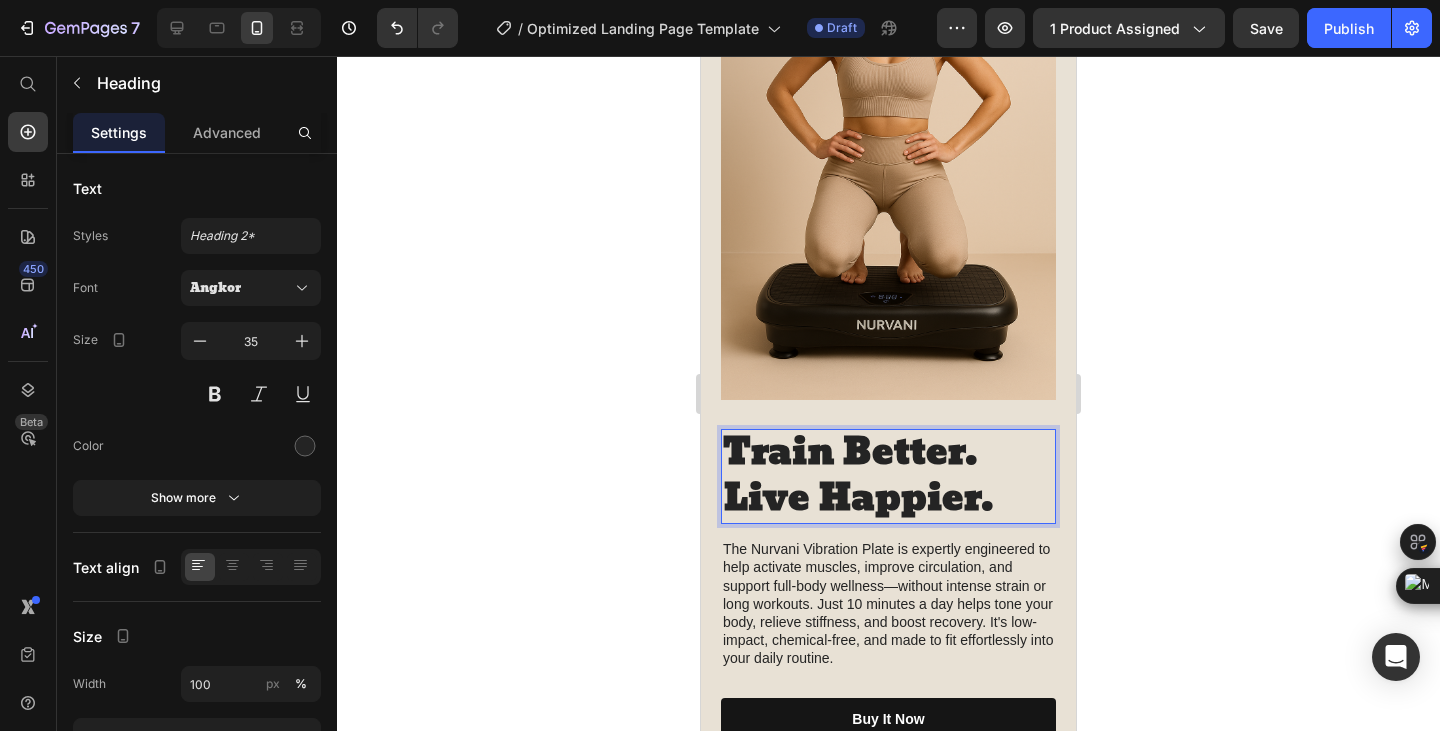 scroll, scrollTop: 6, scrollLeft: 0, axis: vertical 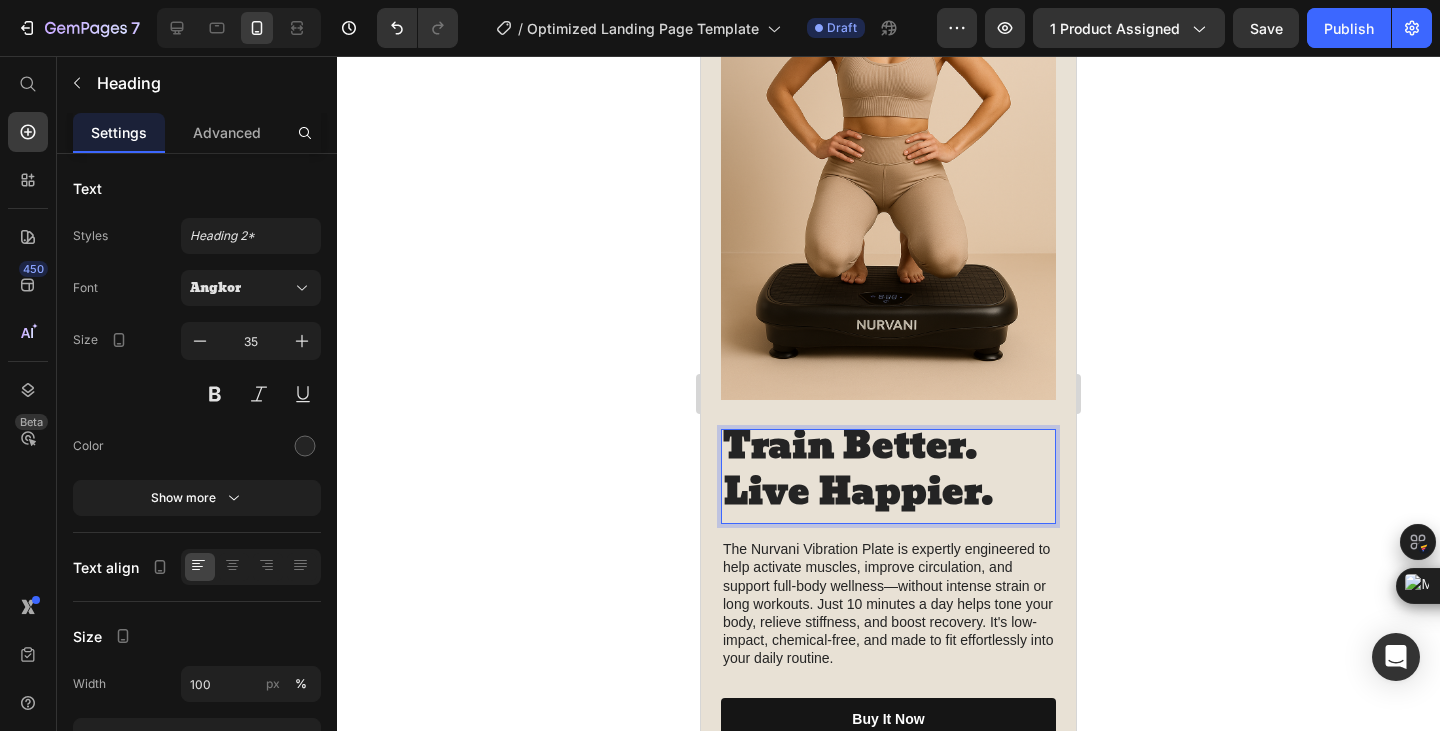 click on "The Nurvani Vibration Plate is expertly engineered to help activate muscles, improve circulation, and support full-body wellness—without intense strain or long workouts. Just 10 minutes a day helps tone your body, relieve stiffness, and boost recovery. It's low-impact, chemical-free, and made to fit effortlessly into your daily routine." at bounding box center [888, 603] 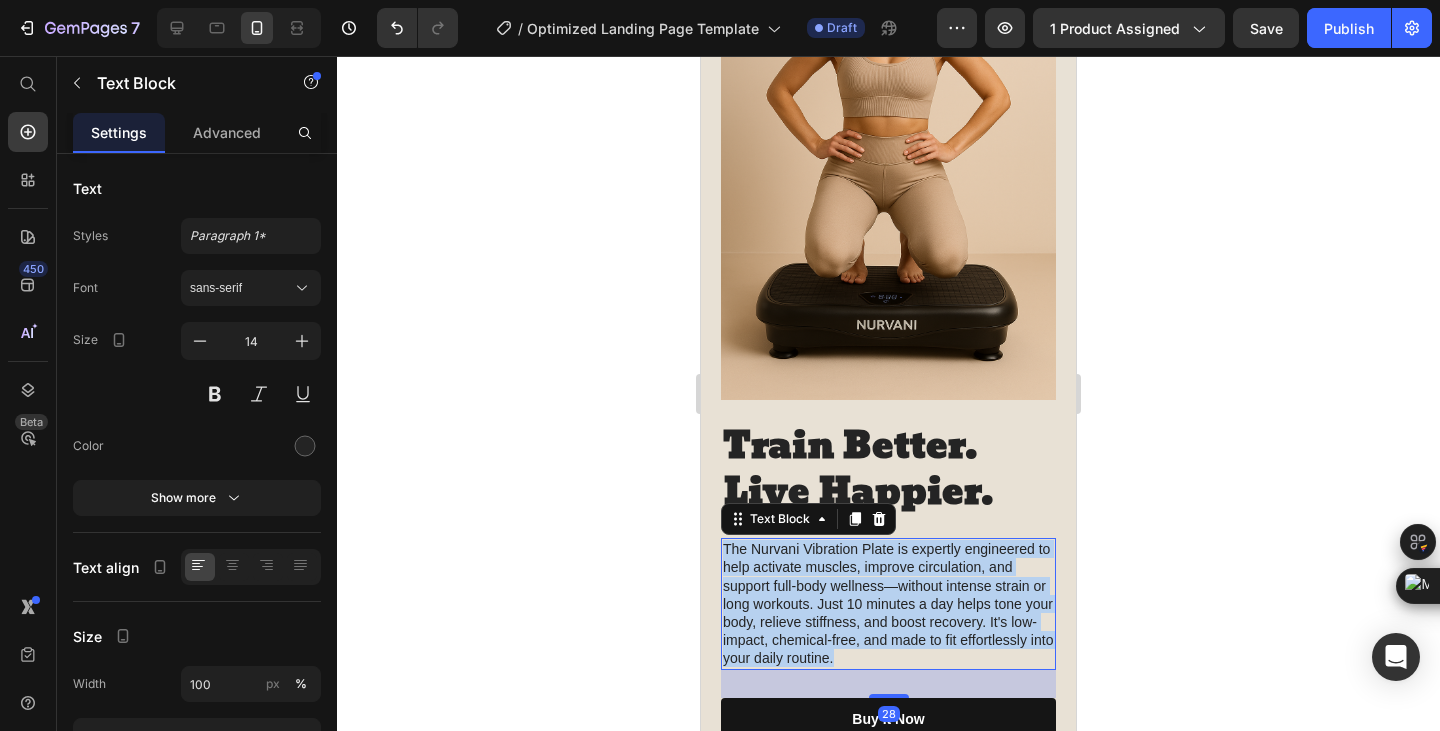 click on "The Nurvani Vibration Plate is expertly engineered to help activate muscles, improve circulation, and support full-body wellness—without intense strain or long workouts. Just 10 minutes a day helps tone your body, relieve stiffness, and boost recovery. It's low-impact, chemical-free, and made to fit effortlessly into your daily routine." at bounding box center [888, 603] 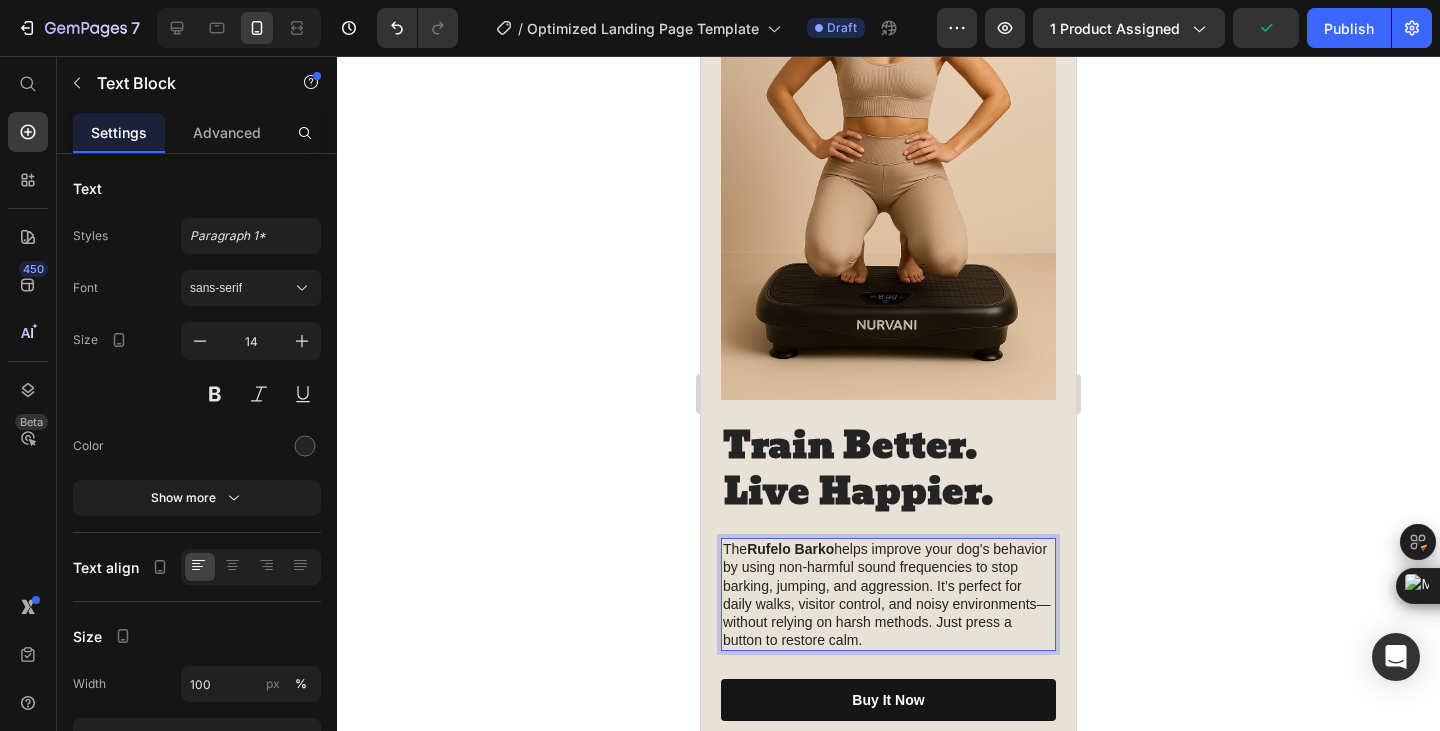 click on "The  Rufelo Barko  helps improve your dog's behavior by using non-harmful sound frequencies to stop barking, jumping, and aggression. It’s perfect for daily walks, visitor control, and noisy environments—without relying on harsh methods. Just press a button to restore calm." at bounding box center (888, 594) 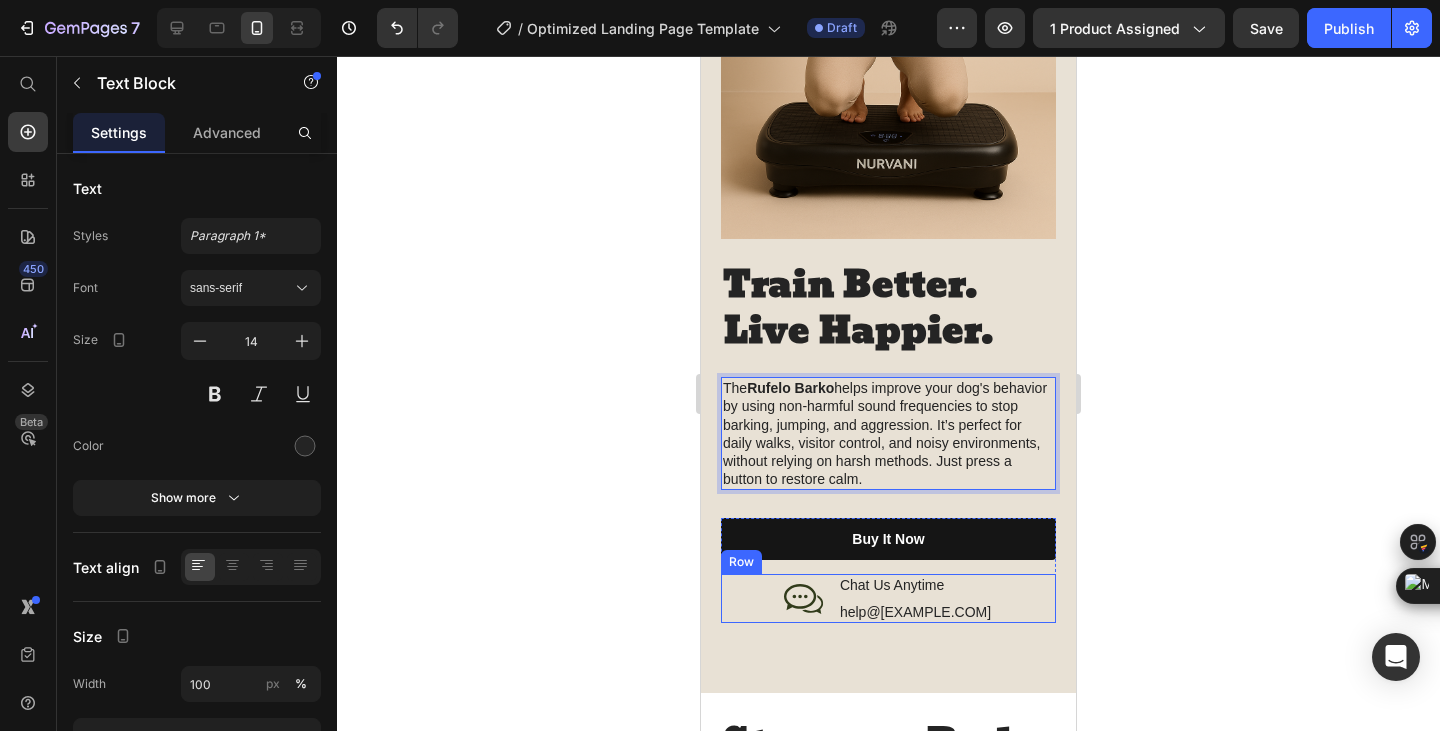 scroll, scrollTop: 2500, scrollLeft: 0, axis: vertical 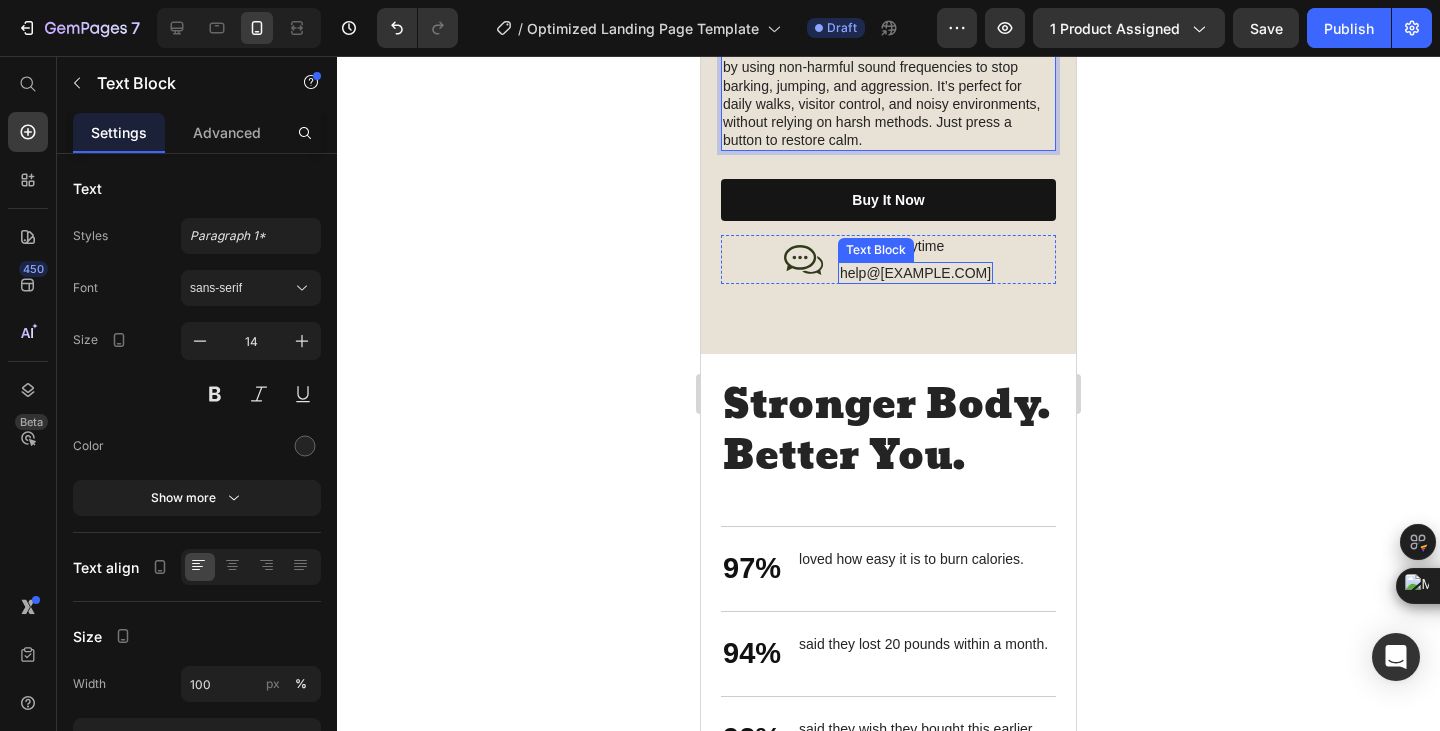 click on "help@trynurvani.co" at bounding box center [915, 273] 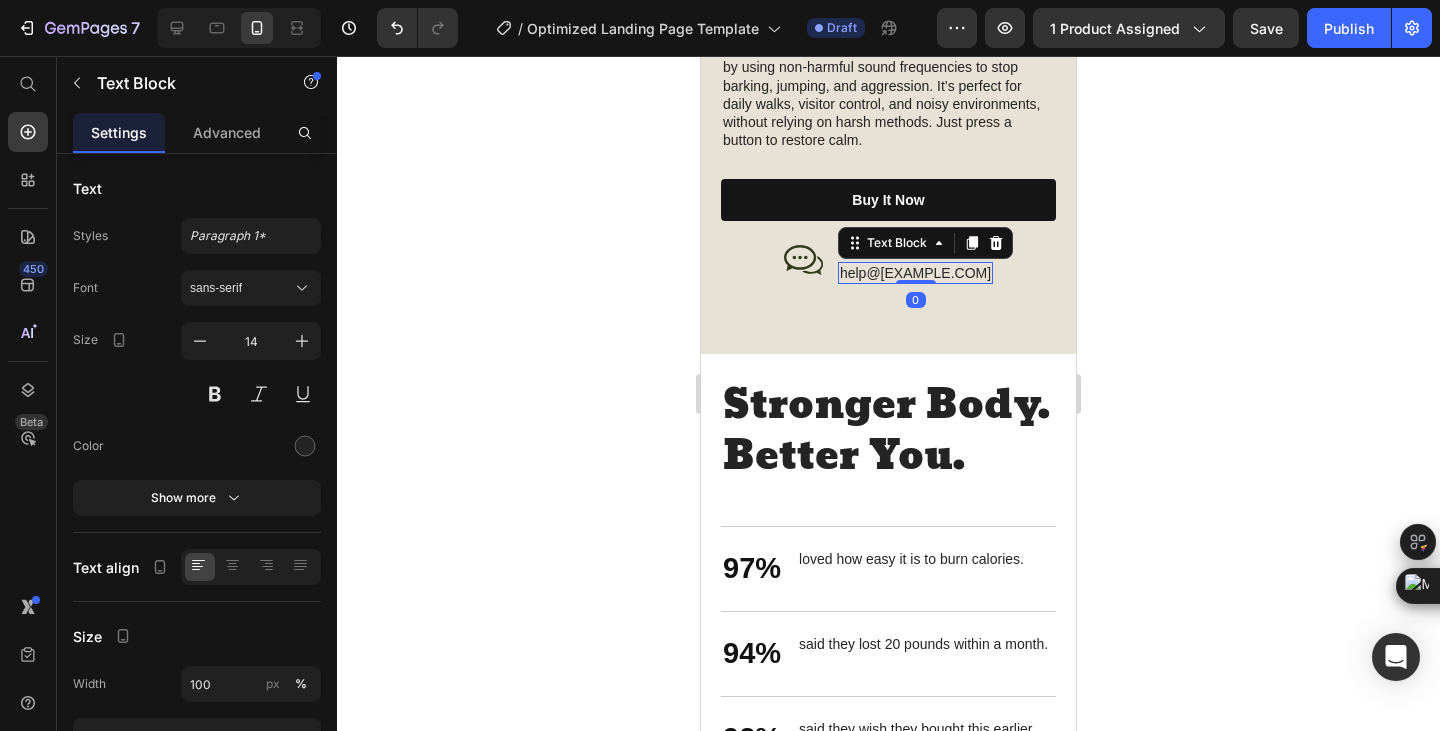 click on "help@trynurvani.co" at bounding box center (915, 273) 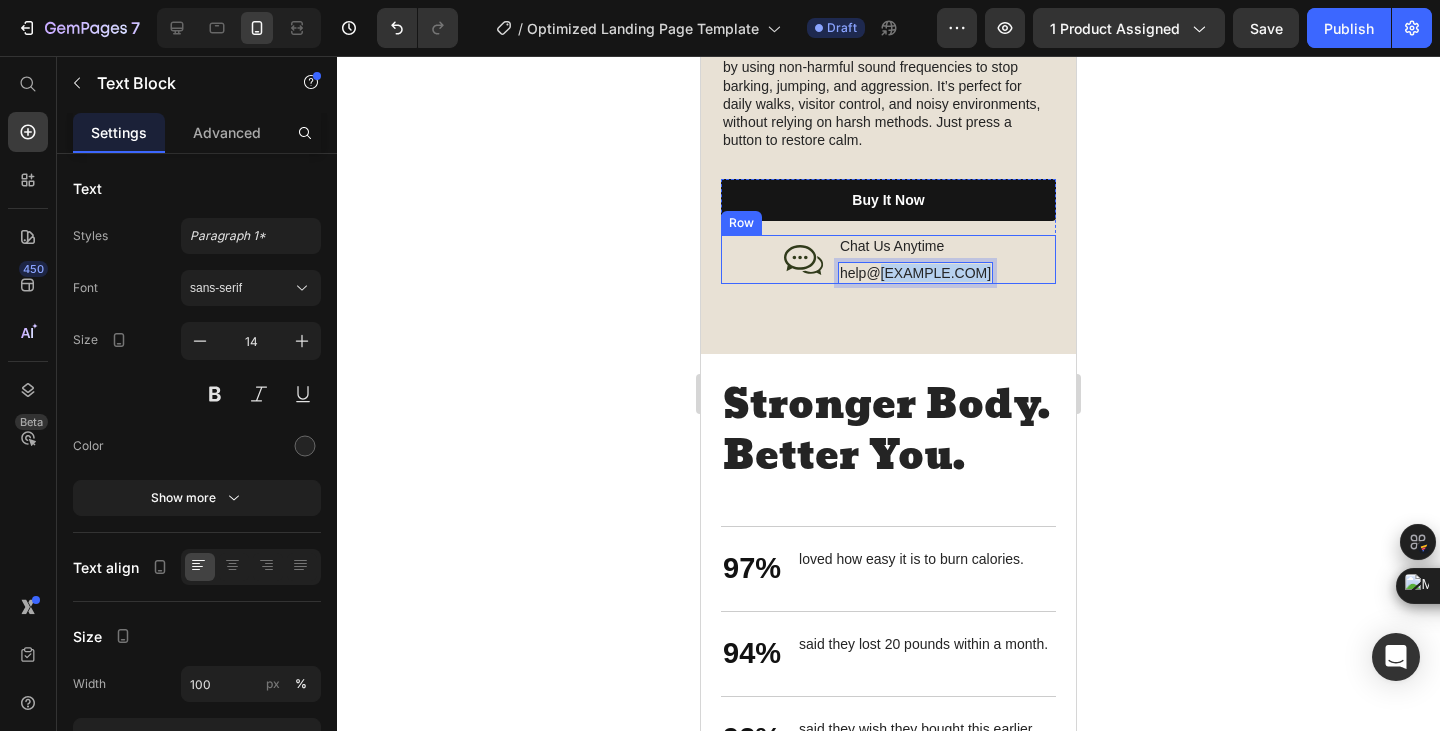 drag, startPoint x: 887, startPoint y: 247, endPoint x: 974, endPoint y: 250, distance: 87.05171 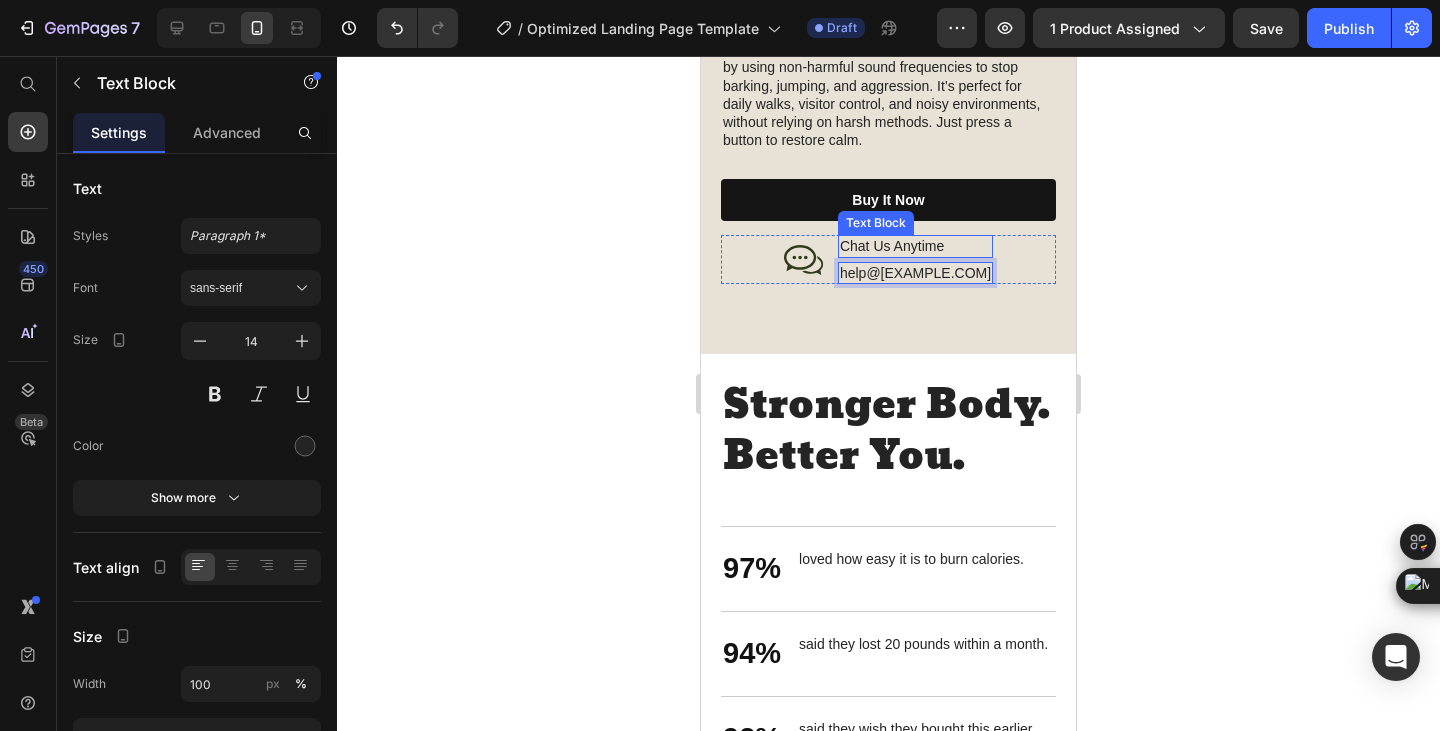 click on "Chat Us Anytime" at bounding box center (915, 246) 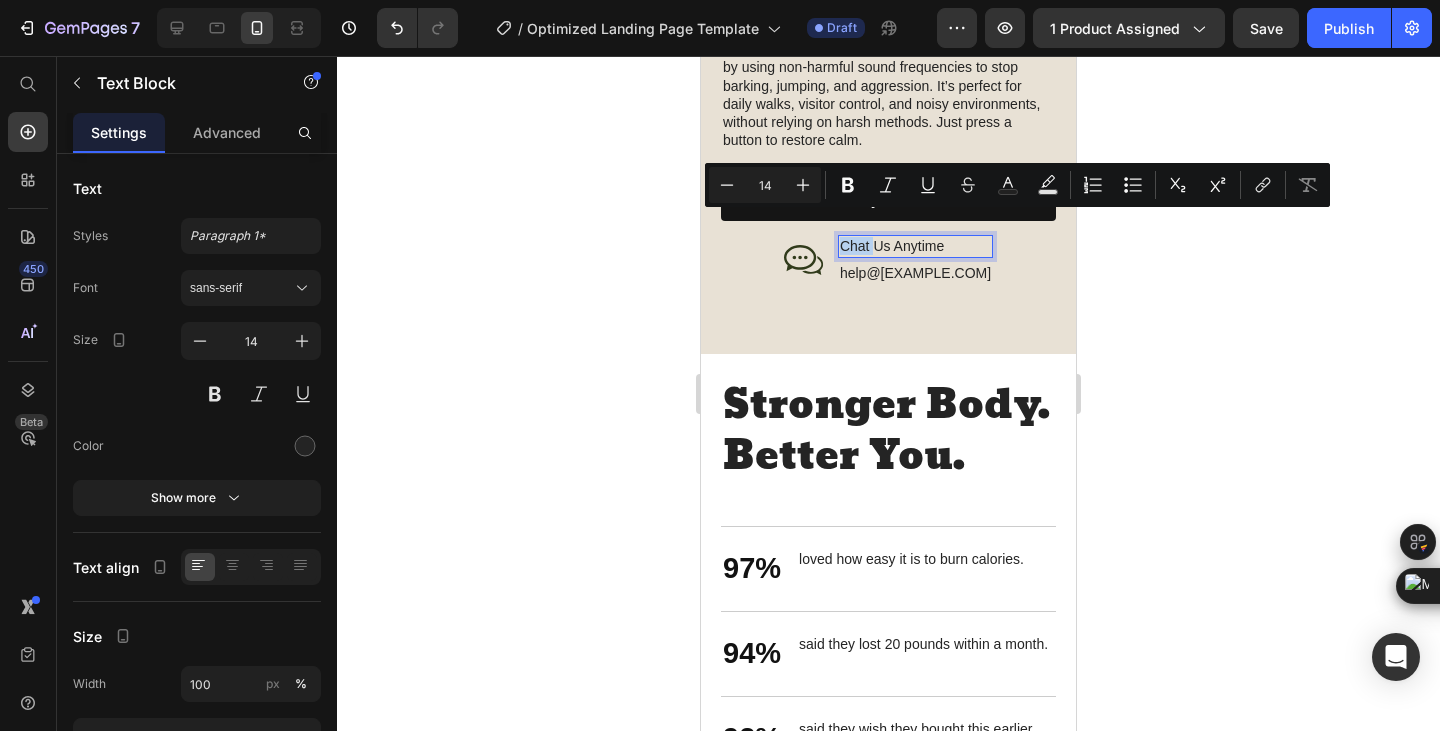 click on "Chat Us Anytime" at bounding box center [915, 246] 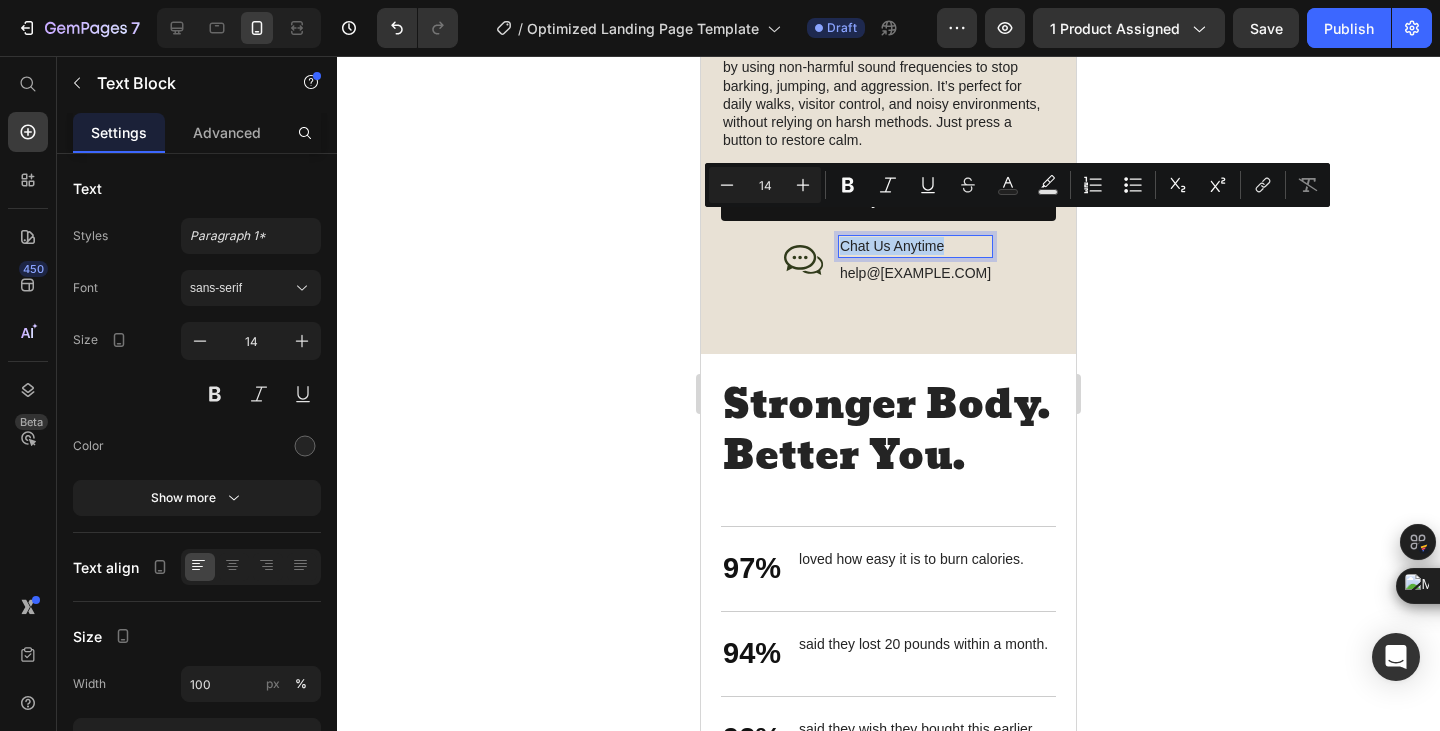 click on "Chat Us Anytime" at bounding box center (915, 246) 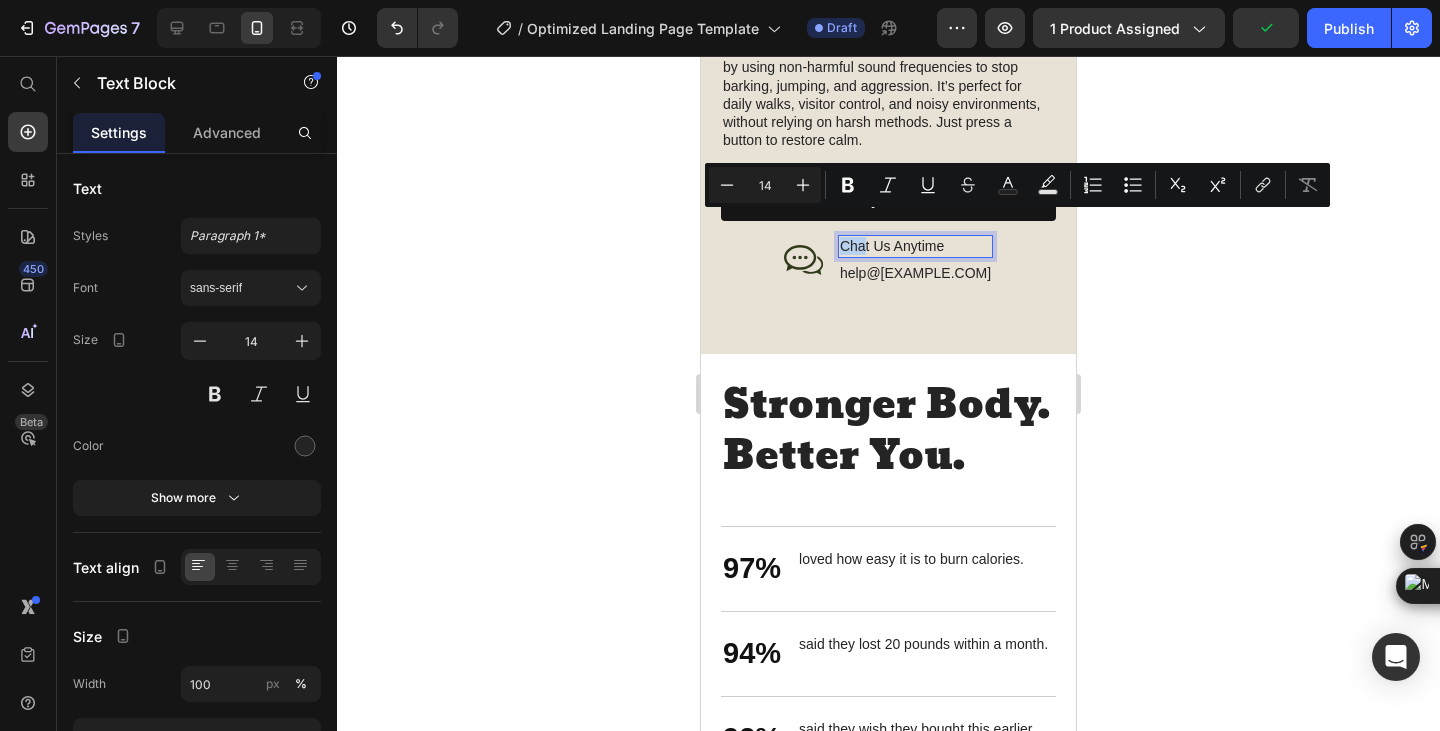 drag, startPoint x: 876, startPoint y: 225, endPoint x: 851, endPoint y: 225, distance: 25 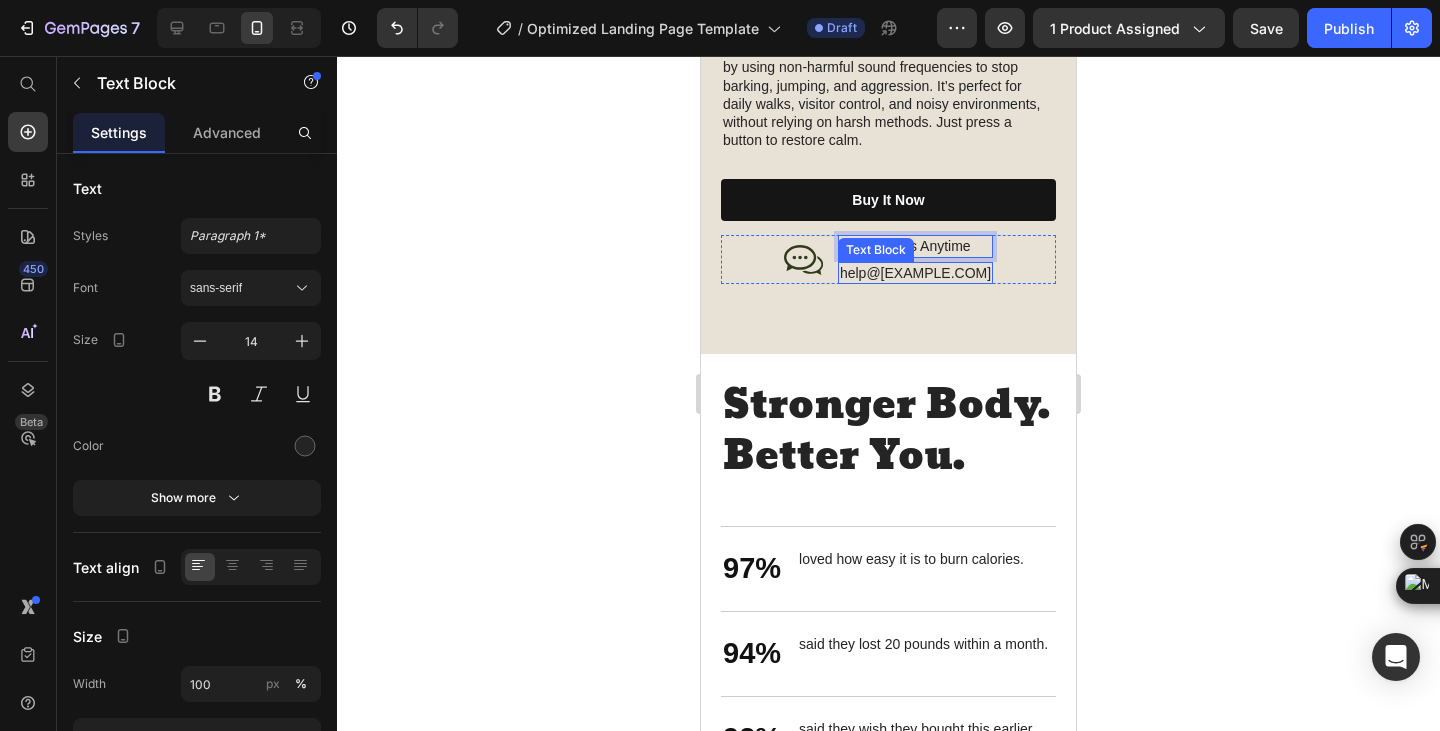 click on "Contact t Us Anytime" at bounding box center (915, 246) 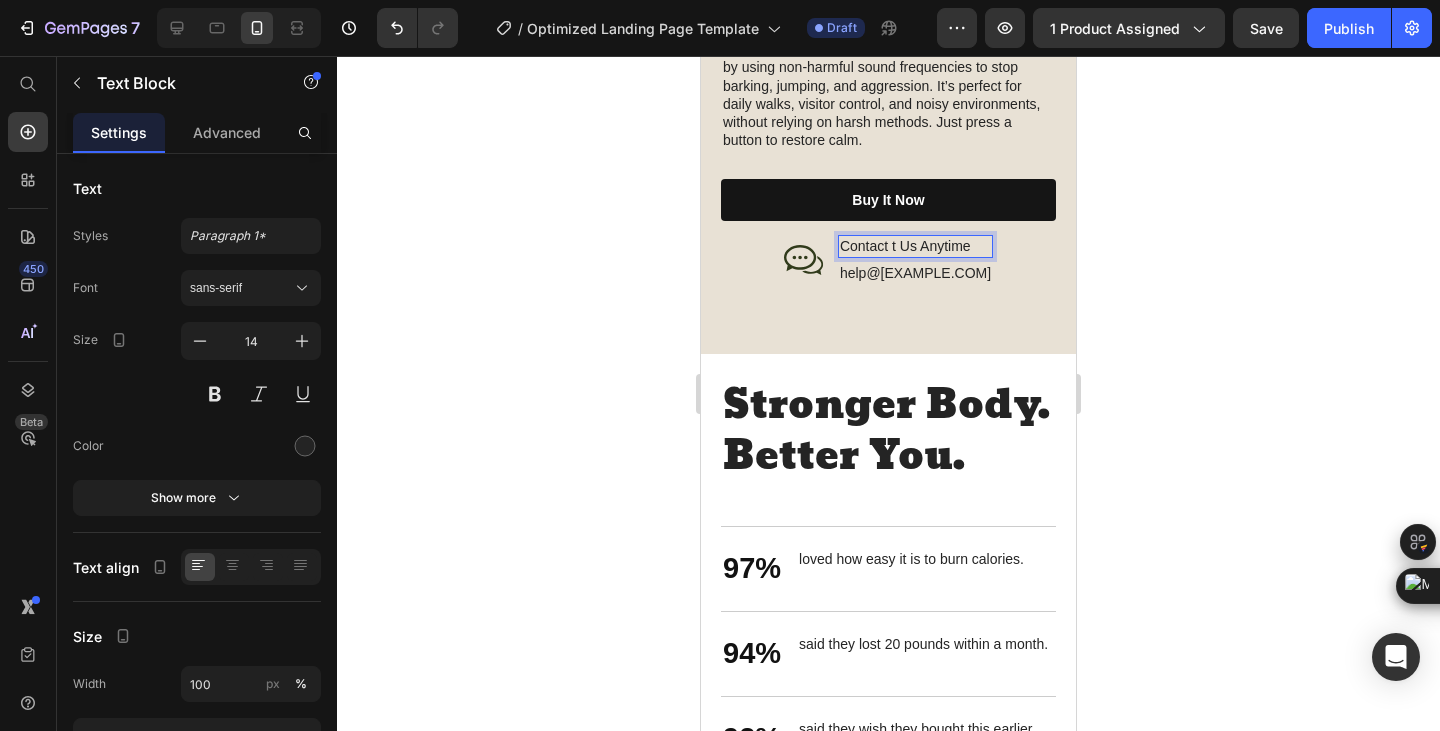 click on "Contact t Us Anytime" at bounding box center (915, 246) 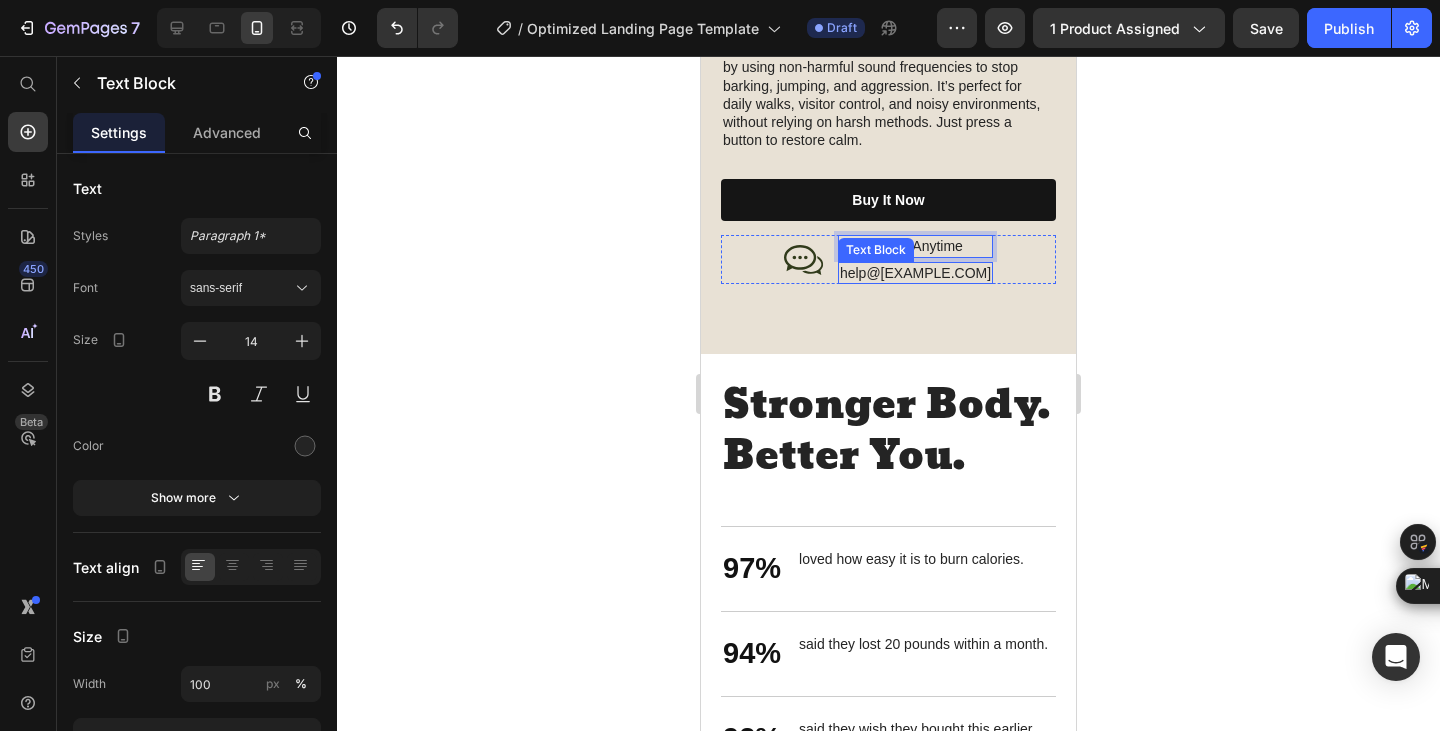 click on "help@Rufelo.store" at bounding box center [915, 273] 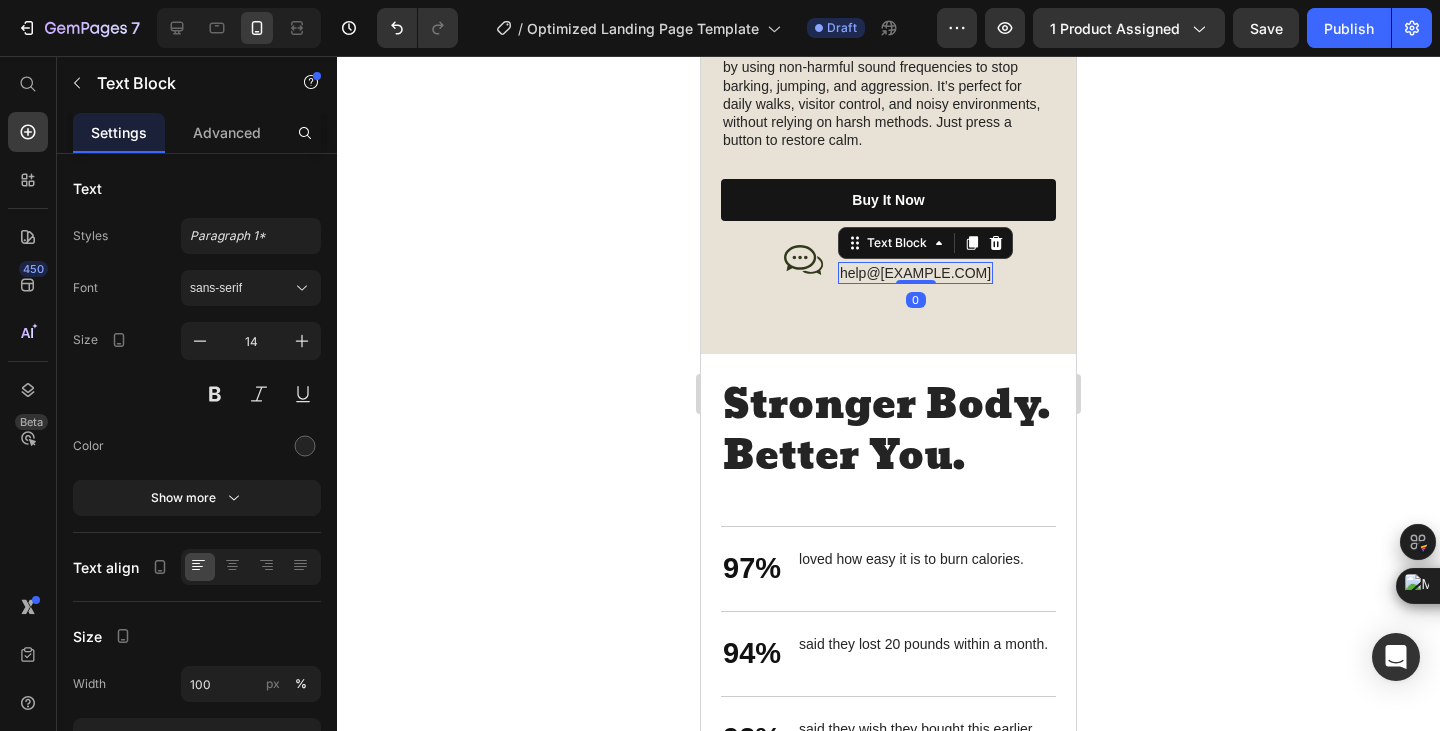 click on "Image ⁠⁠⁠⁠⁠⁠⁠ Train Better. Live Happier. Heading The  Rufelo Barko  helps improve your dog's behavior by using non-harmful sound frequencies to stop barking, jumping, and aggression. It’s perfect for daily walks, visitor control, and noisy environments, without relying on harsh methods. Just press a button to restore calm. Text Block buy it now Button
Icon Contact Us Anytime Text Block help@Rufelo.store Text Block   0 Row Row Row Row Section 4" at bounding box center (888, -159) 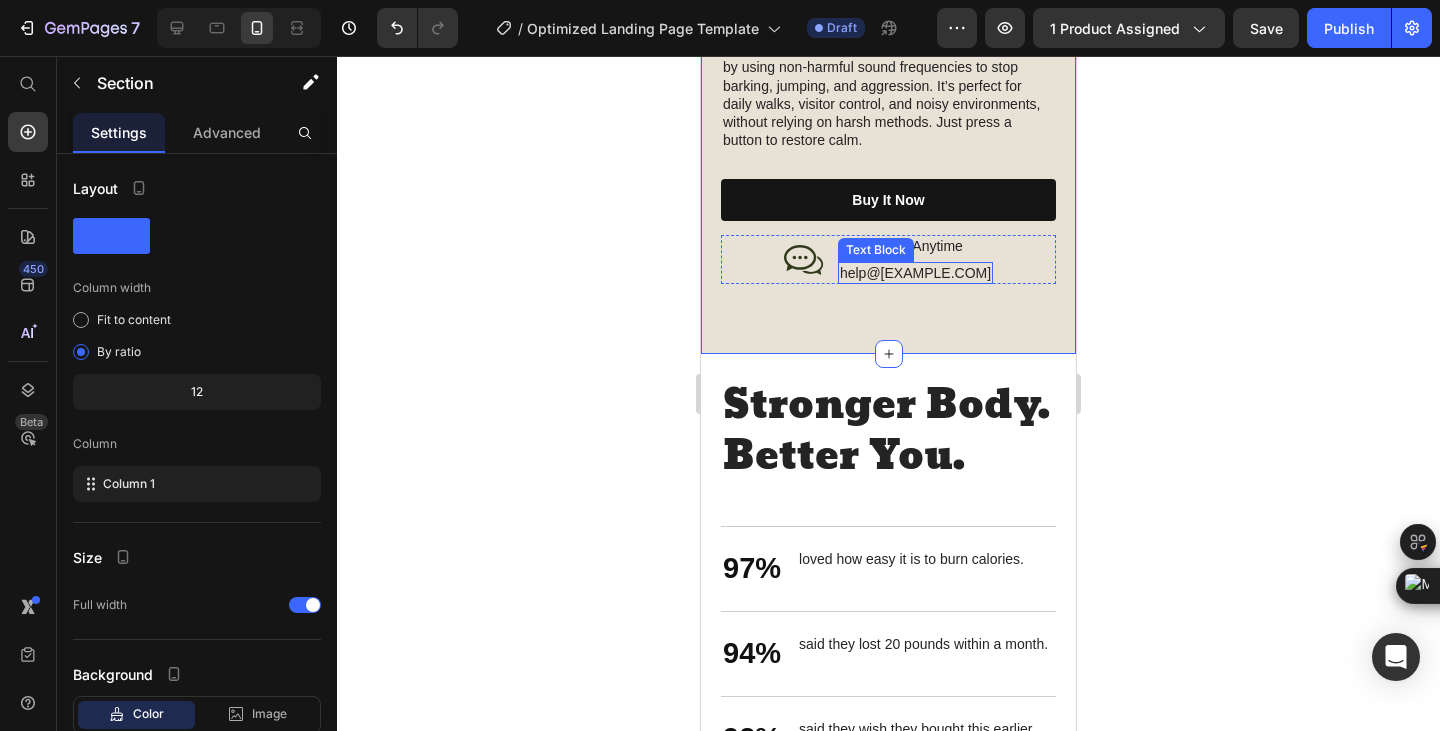 click on "help@Rufelo.store" at bounding box center (915, 273) 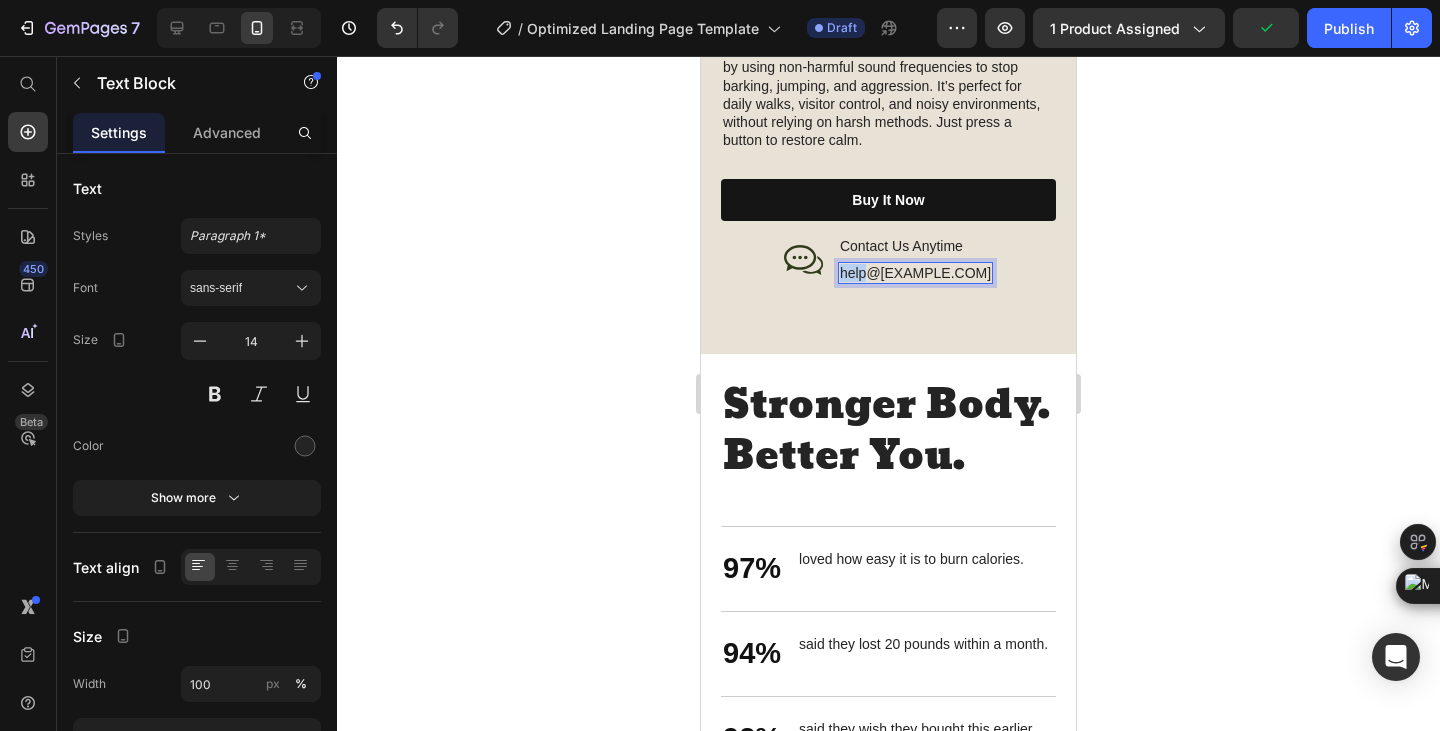 drag, startPoint x: 870, startPoint y: 251, endPoint x: 849, endPoint y: 255, distance: 21.377558 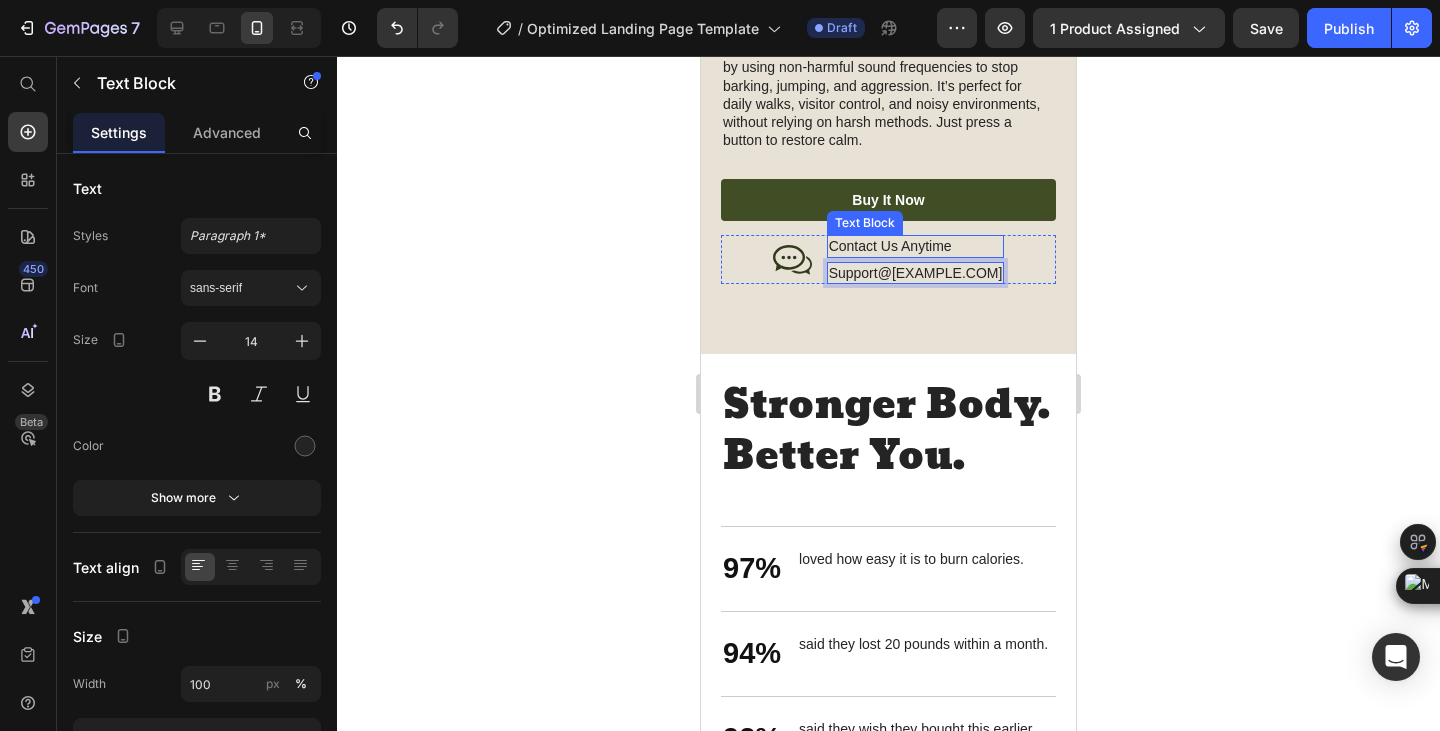 scroll, scrollTop: 2666, scrollLeft: 0, axis: vertical 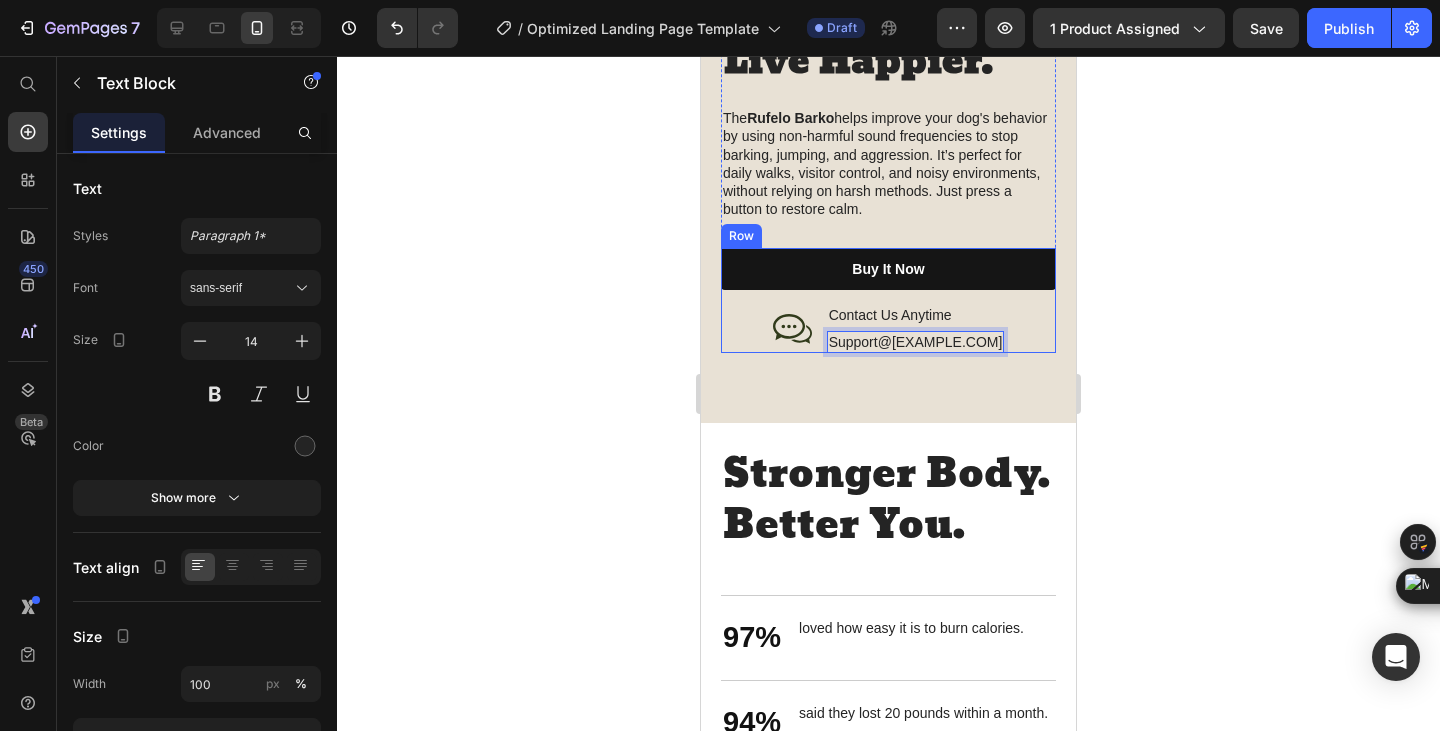 click on "Stronger Body. Better You." at bounding box center (888, 500) 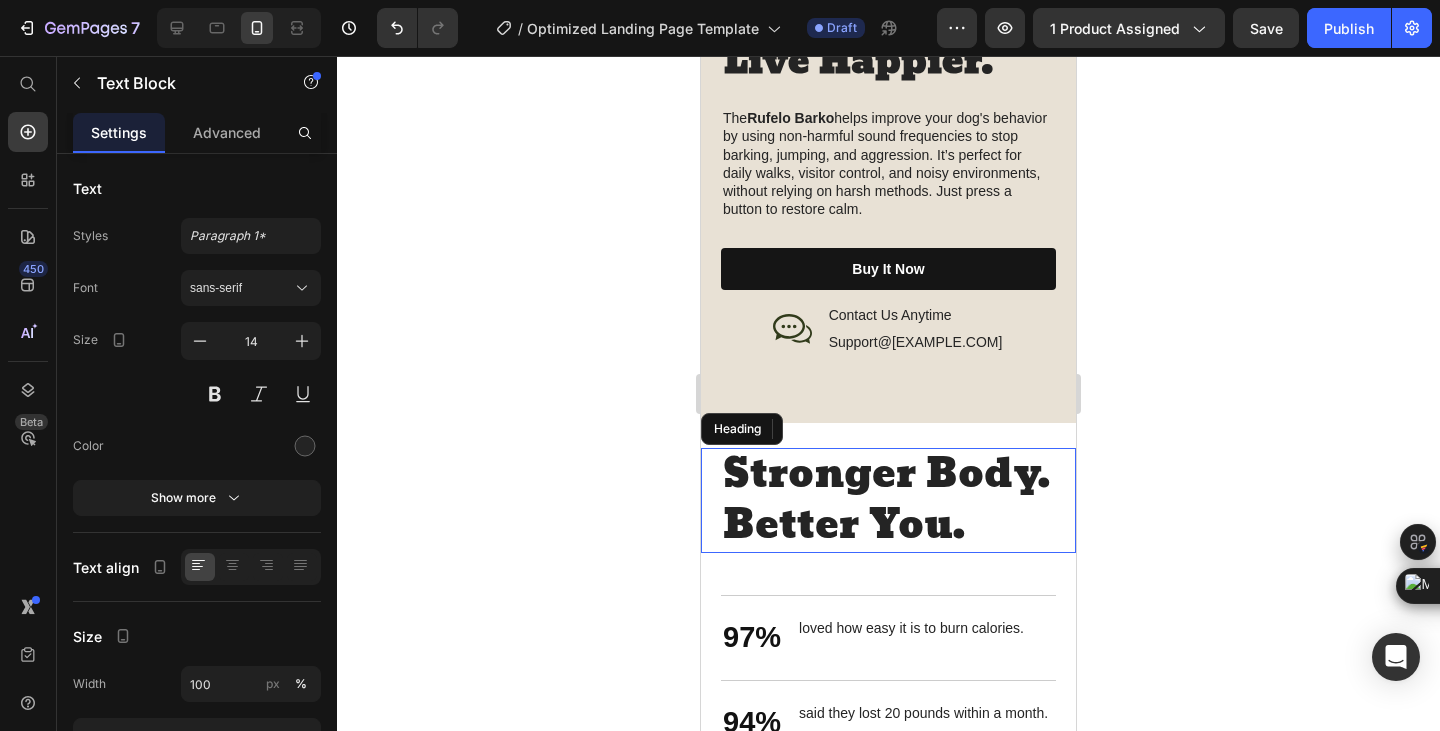 click on "Stronger Body. Better You." at bounding box center [888, 500] 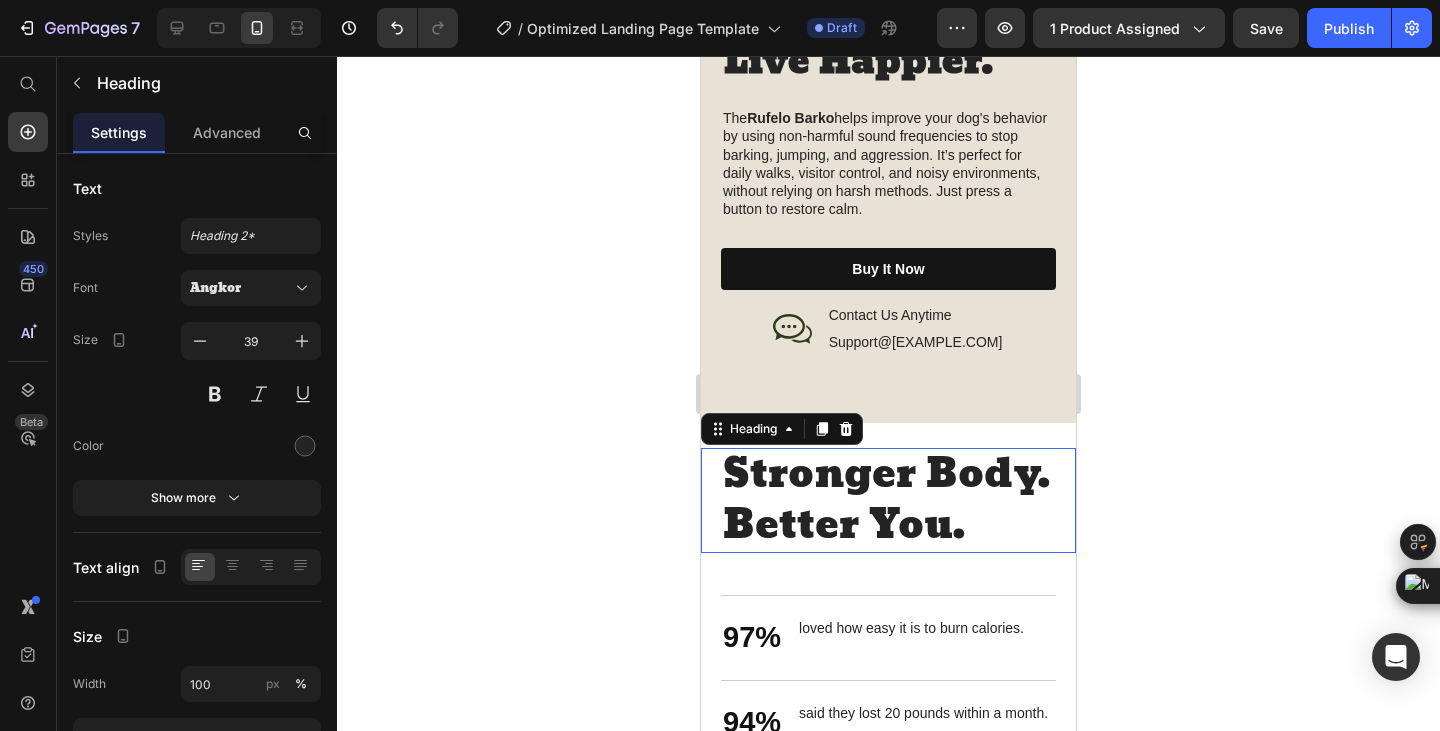 scroll, scrollTop: 2833, scrollLeft: 0, axis: vertical 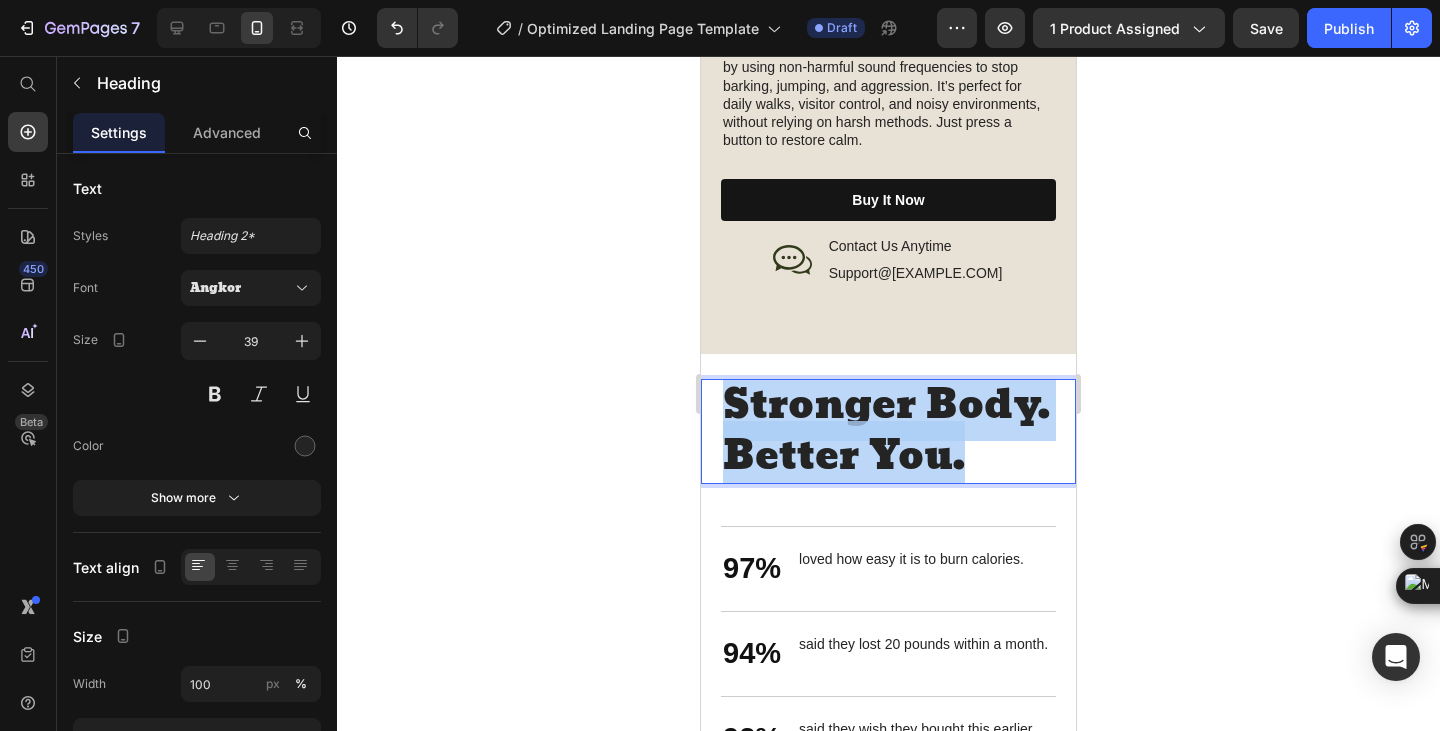 click on "Stronger Body. Better You." at bounding box center (888, 431) 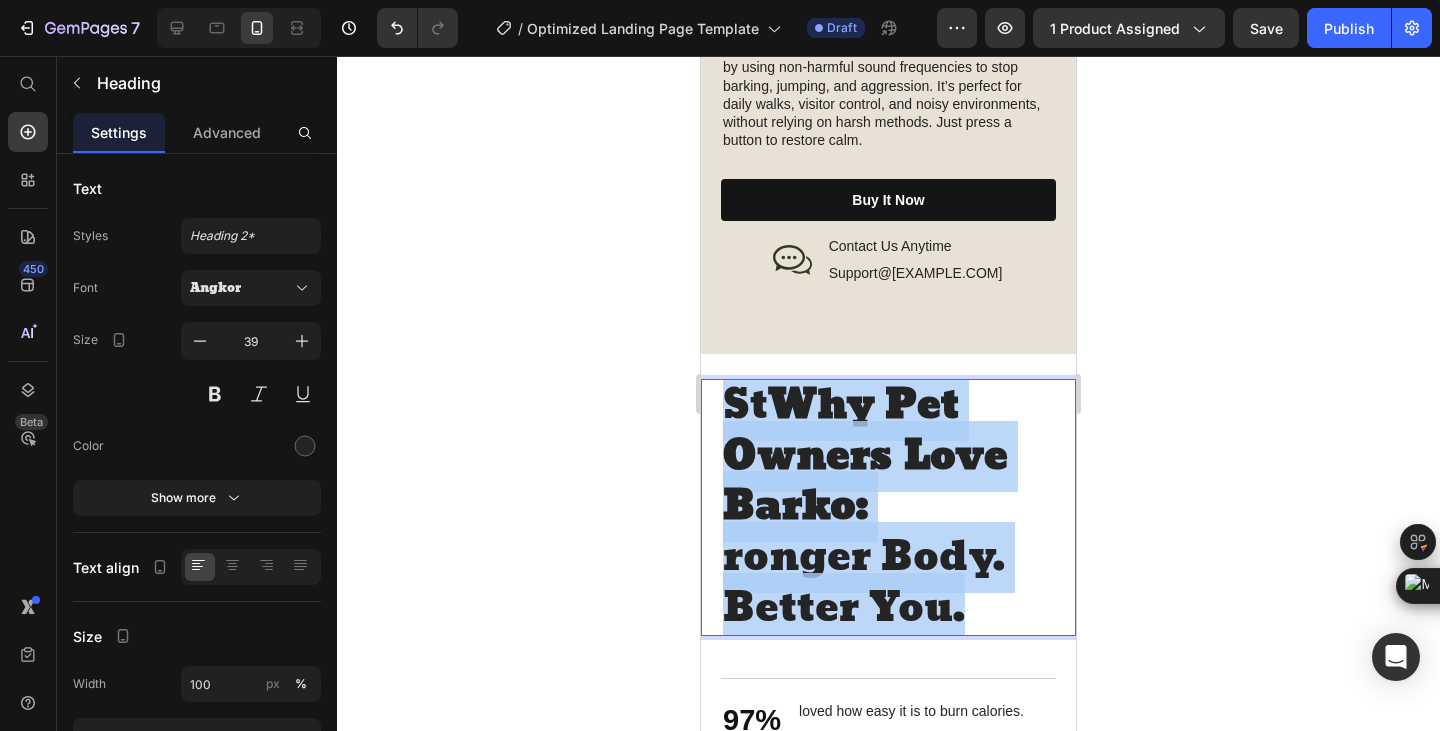 drag, startPoint x: 974, startPoint y: 587, endPoint x: 706, endPoint y: 403, distance: 325.0846 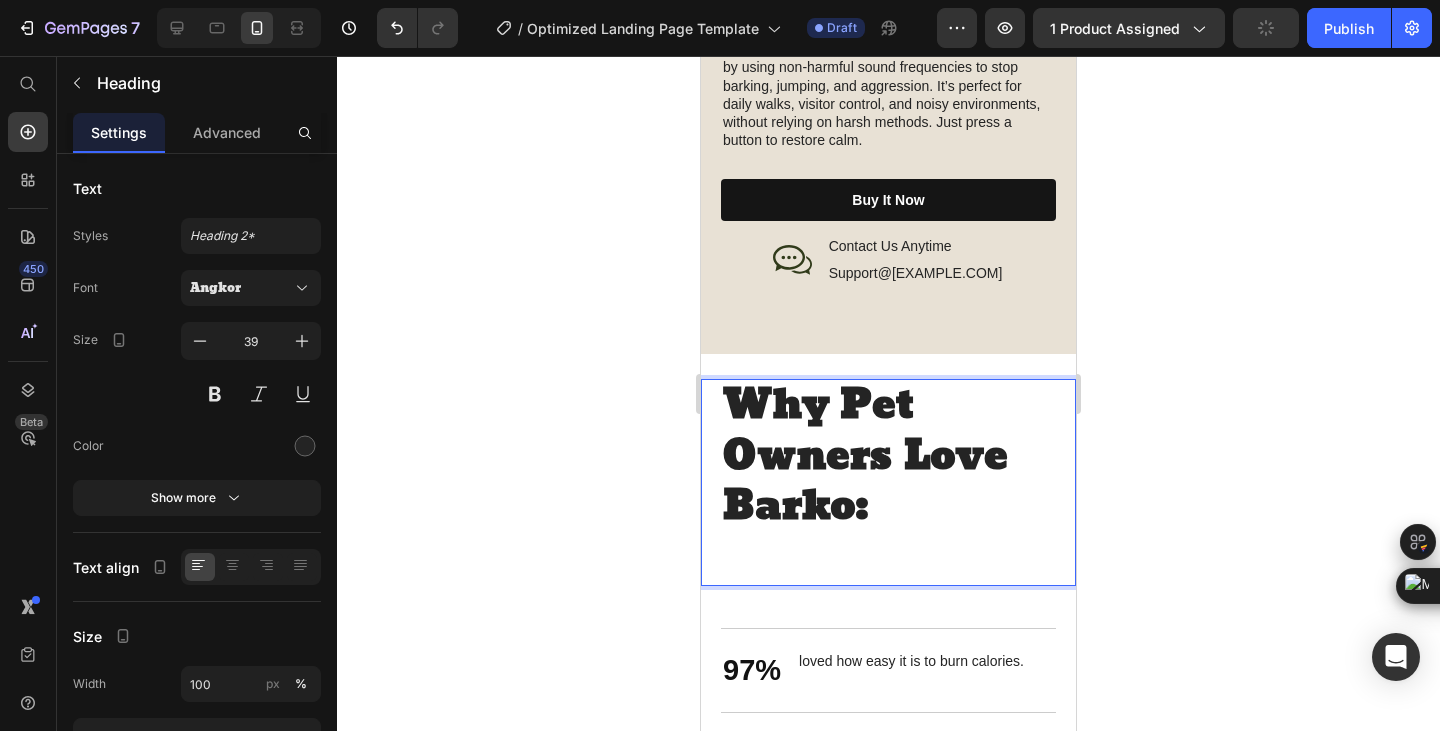 scroll, scrollTop: 8, scrollLeft: 0, axis: vertical 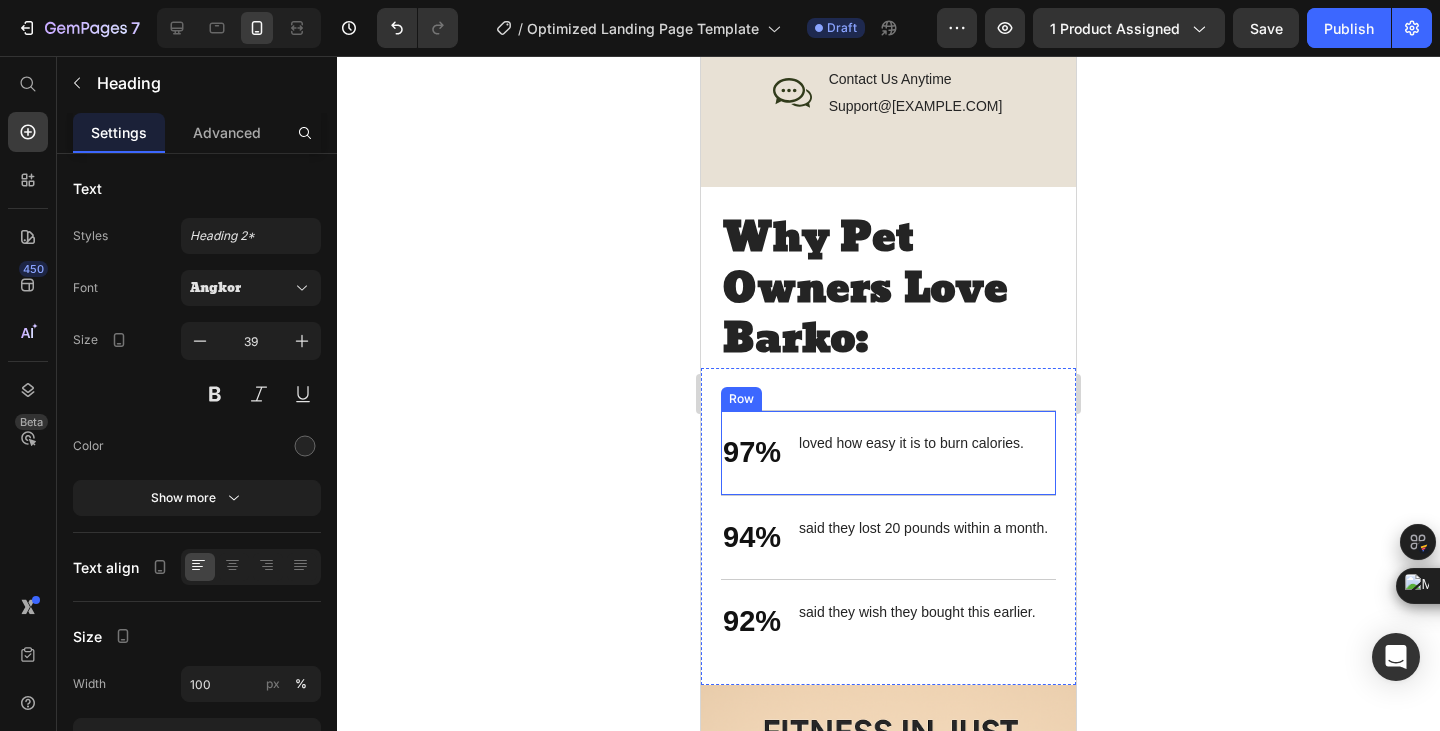 click on "loved how easy it is to burn calories. Text Block" at bounding box center (911, 453) 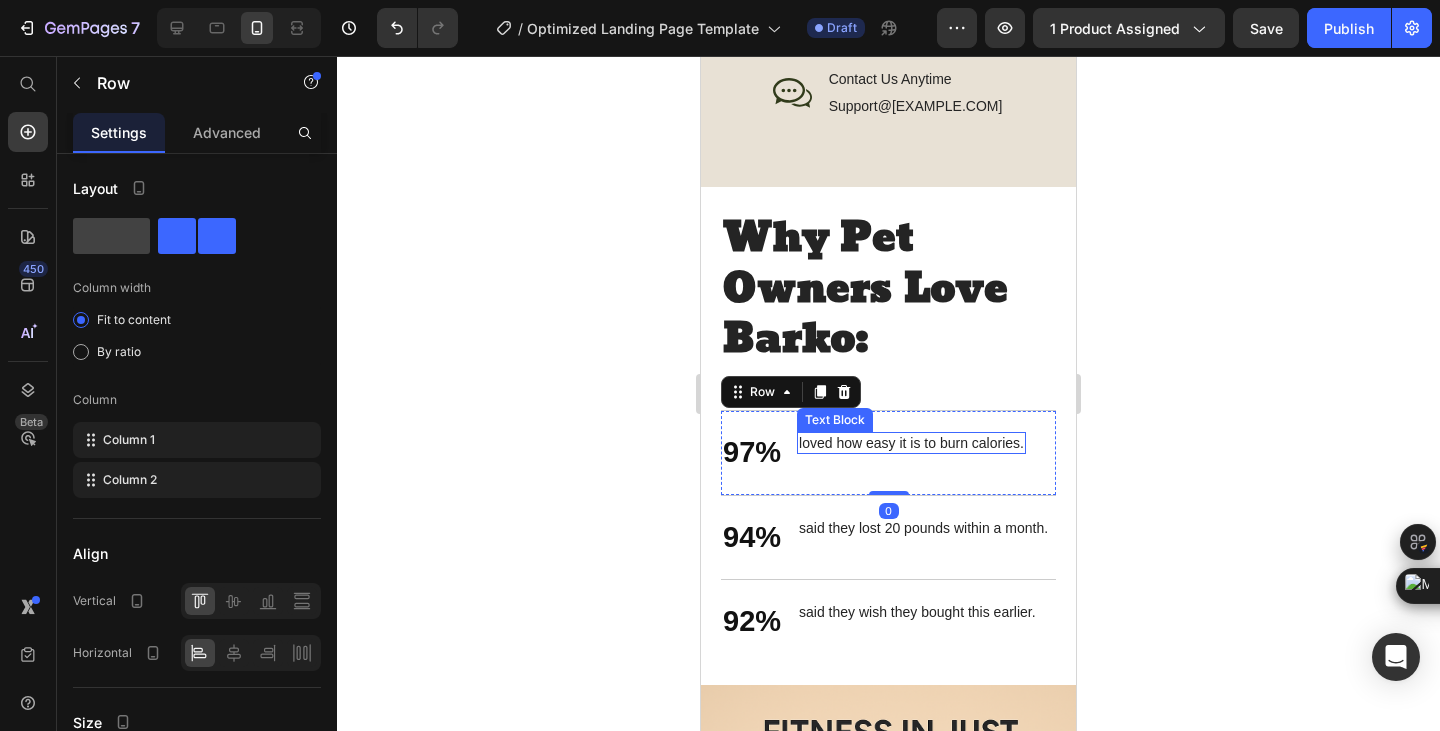 click on "loved how easy it is to burn calories." at bounding box center (911, 443) 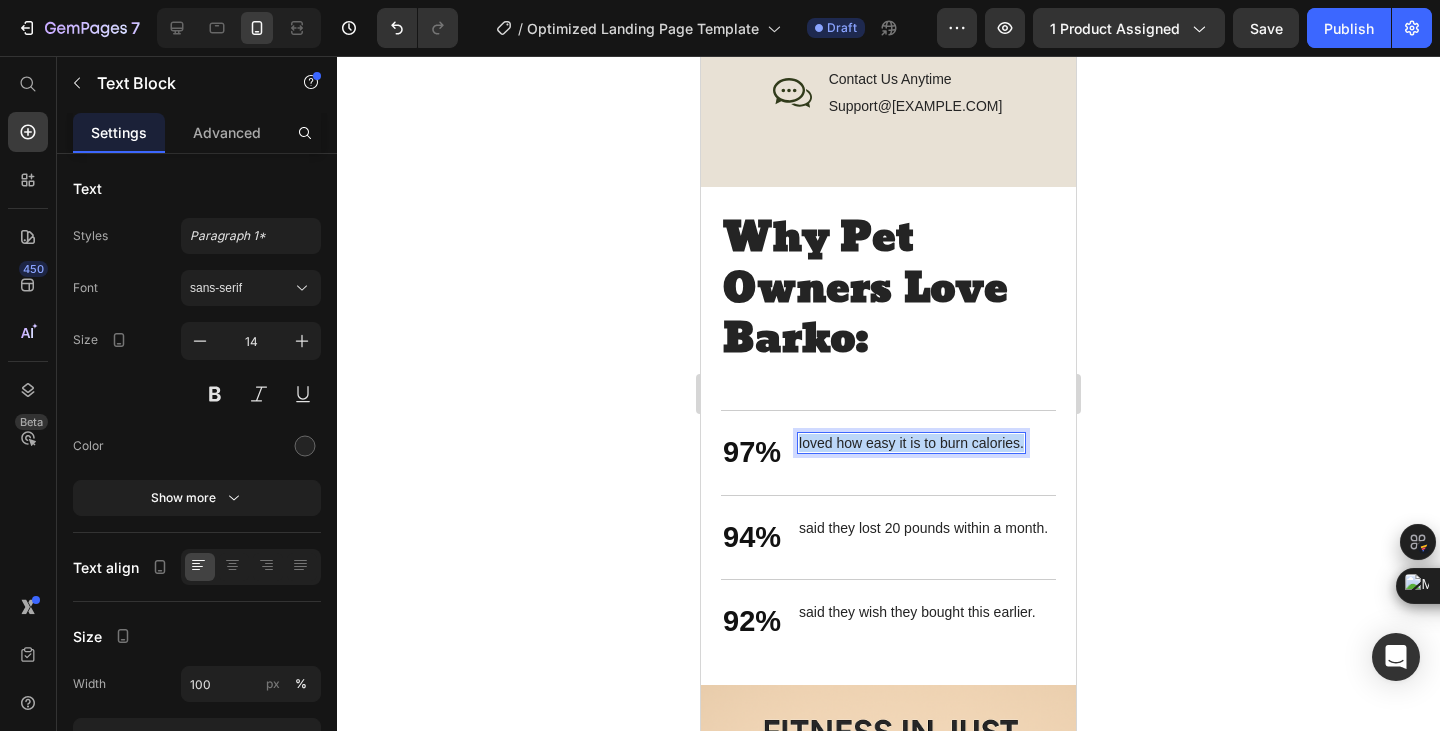 click on "loved how easy it is to burn calories." at bounding box center [911, 443] 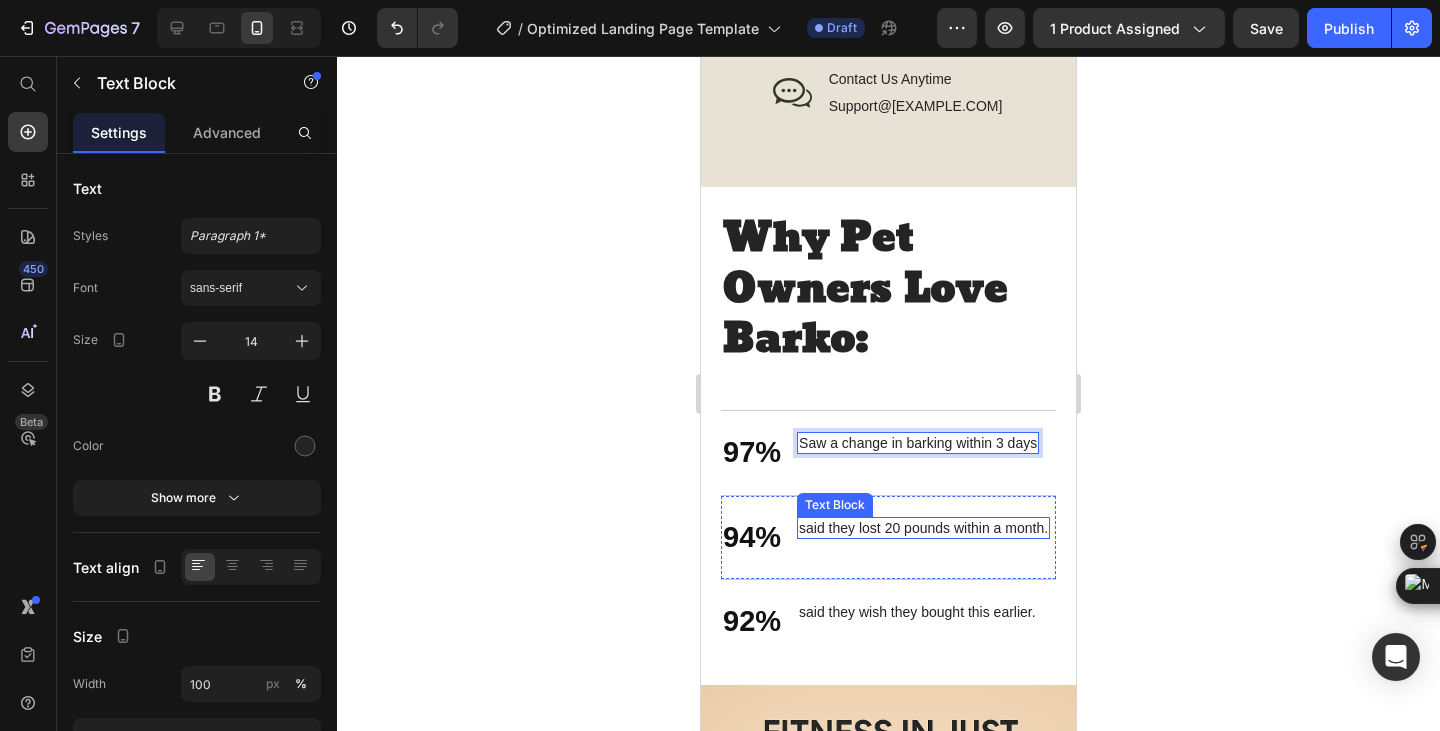 click on "said they lost 20 pounds within a month." at bounding box center (923, 528) 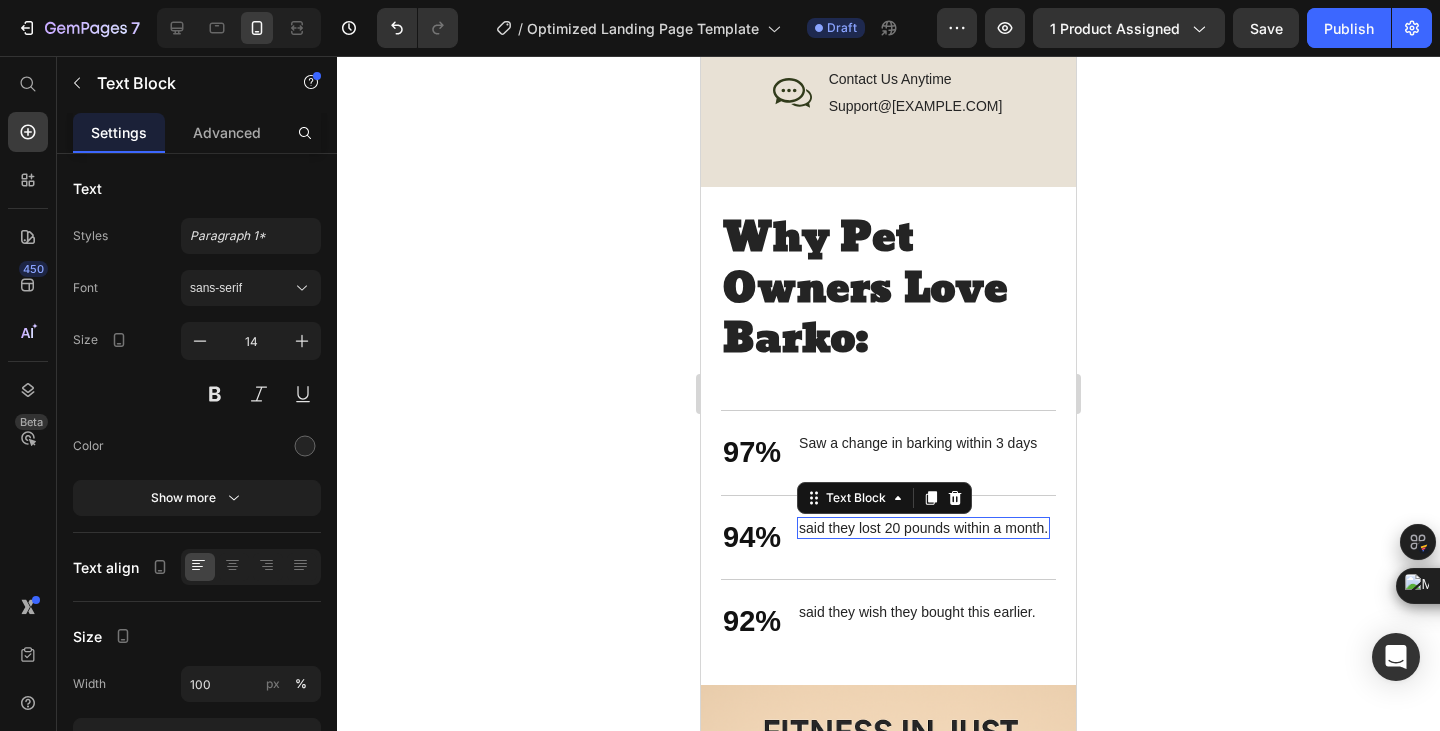 click on "said they lost 20 pounds within a month." at bounding box center [923, 528] 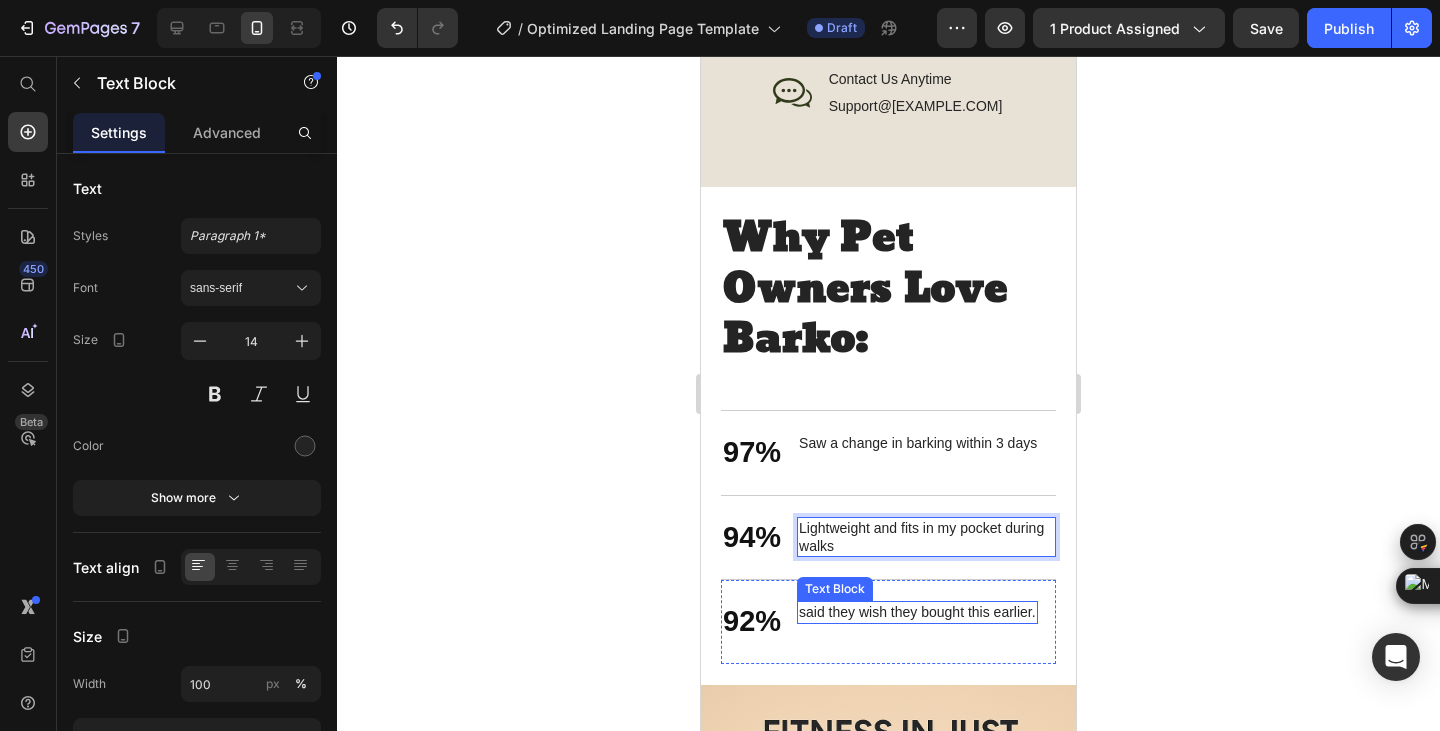 click on "said they wish they bought this earlier." at bounding box center (917, 612) 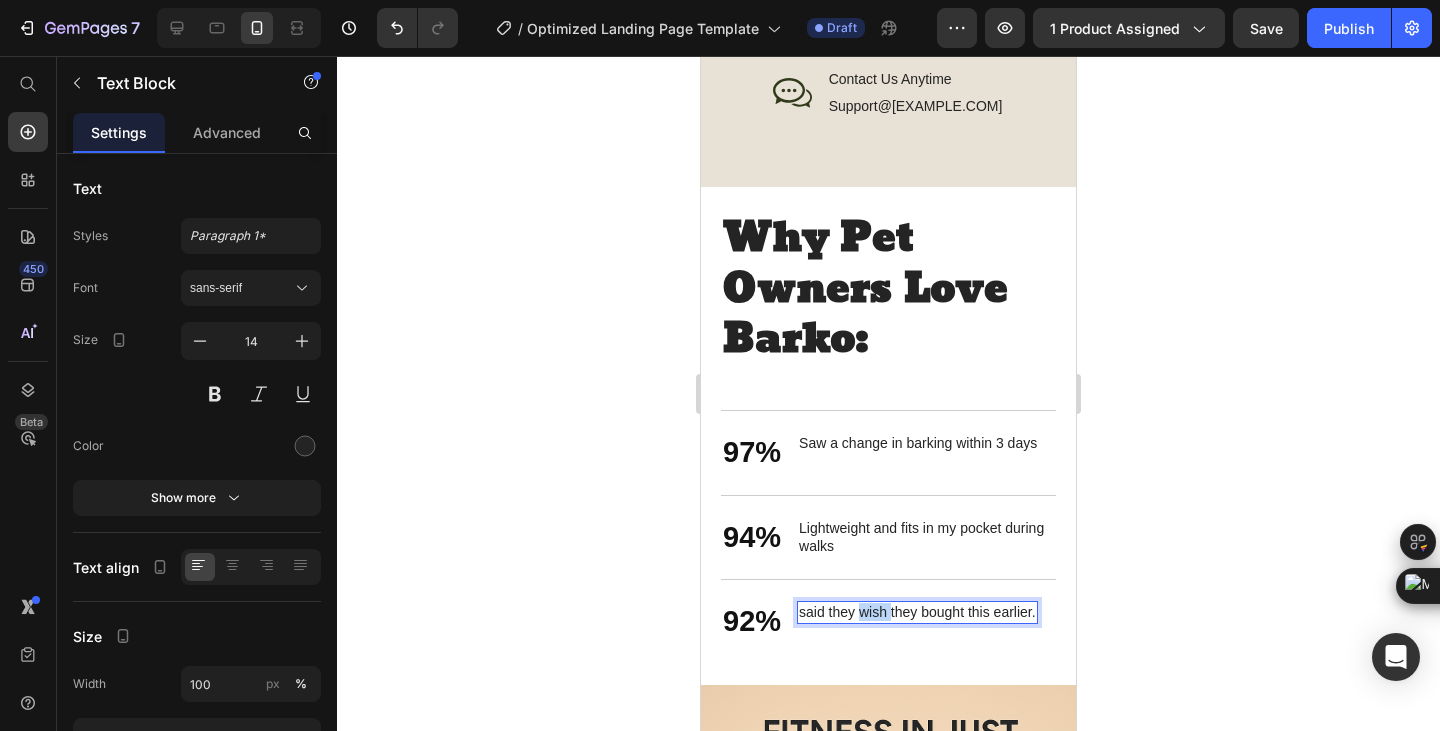 click on "said they wish they bought this earlier." at bounding box center [917, 612] 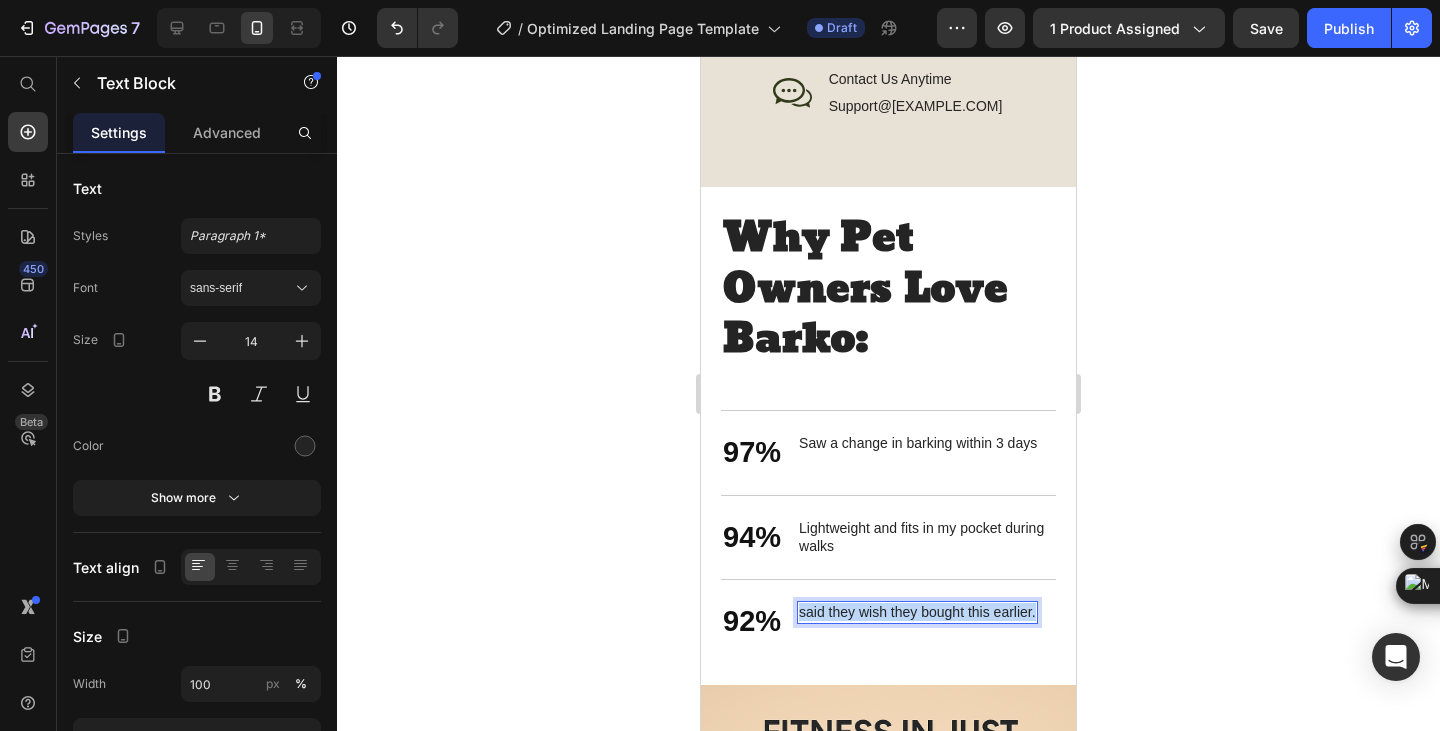 click on "said they wish they bought this earlier." at bounding box center [917, 612] 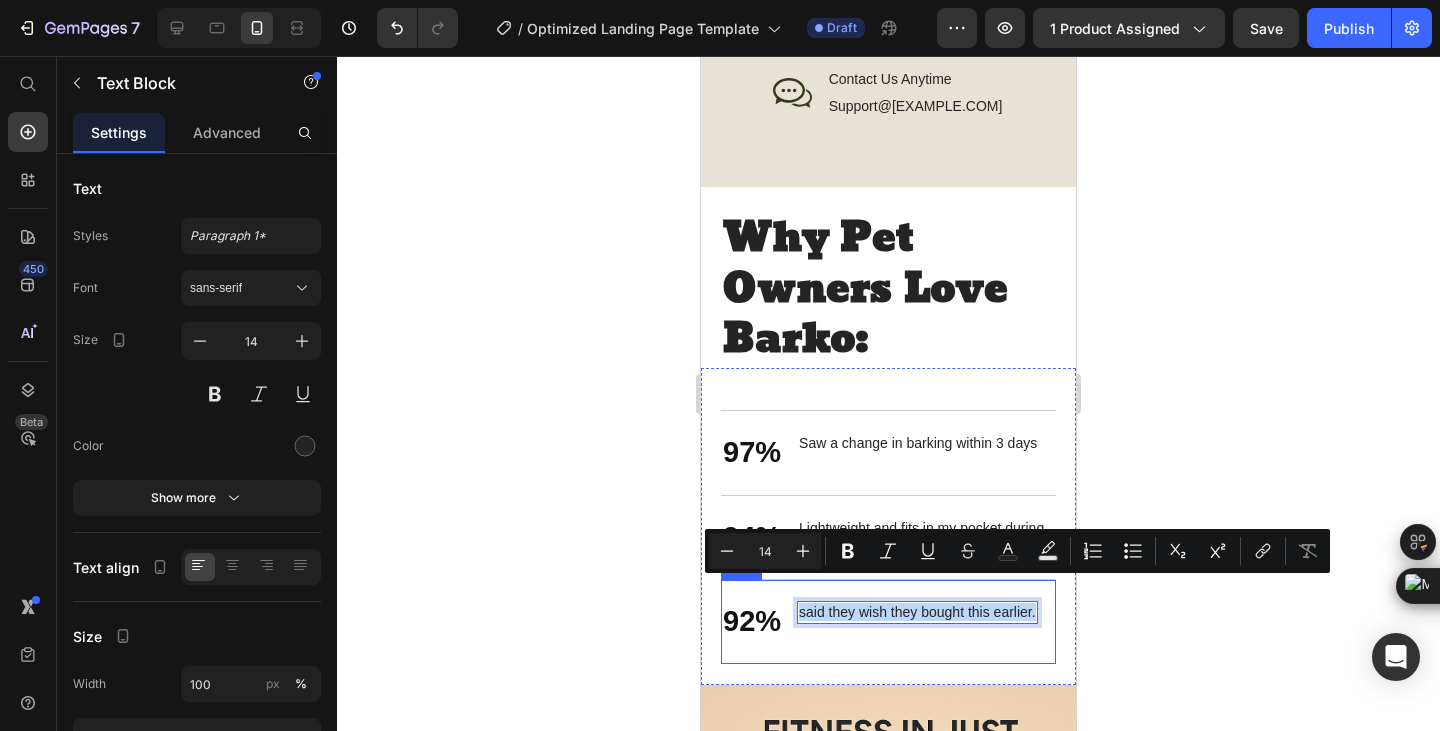 click on "said they wish they bought this earlier. Text Block   0" at bounding box center [917, 622] 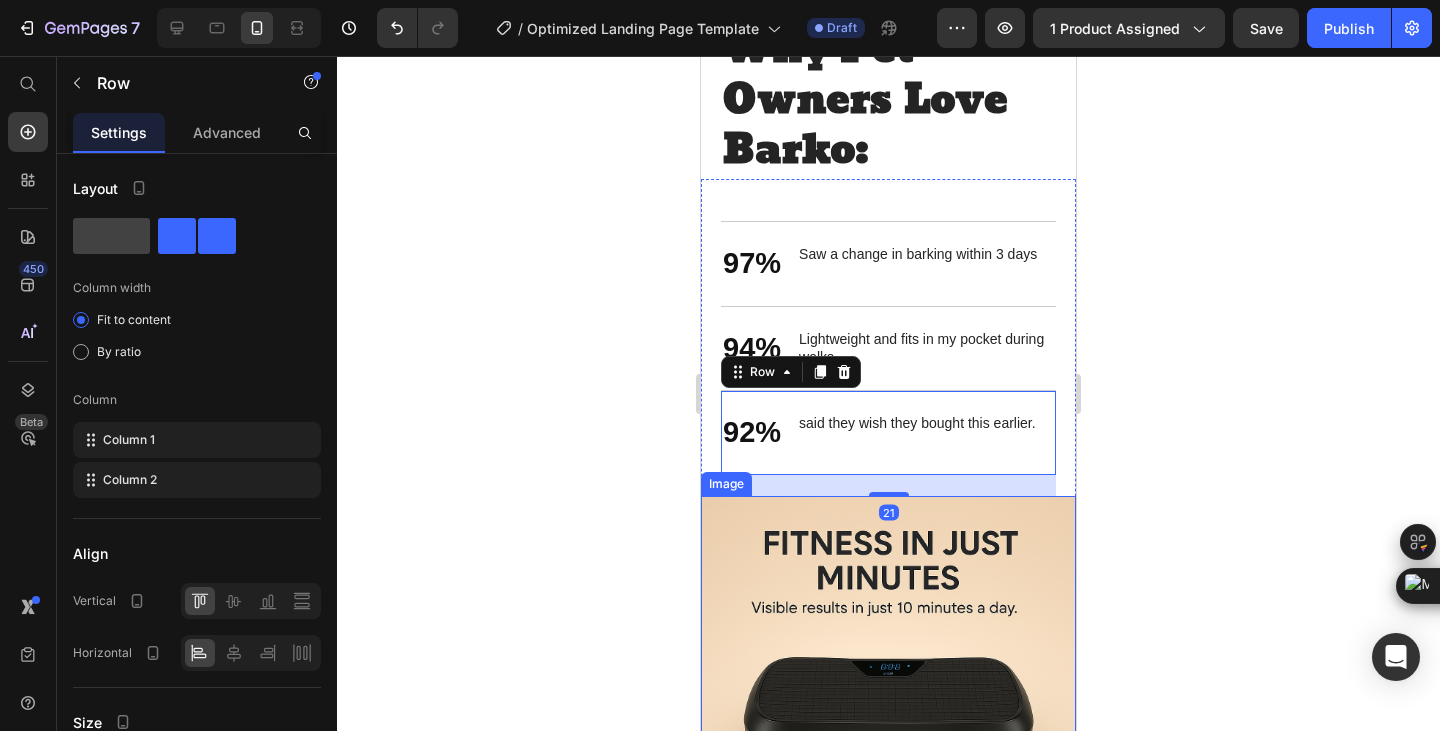 scroll, scrollTop: 3333, scrollLeft: 0, axis: vertical 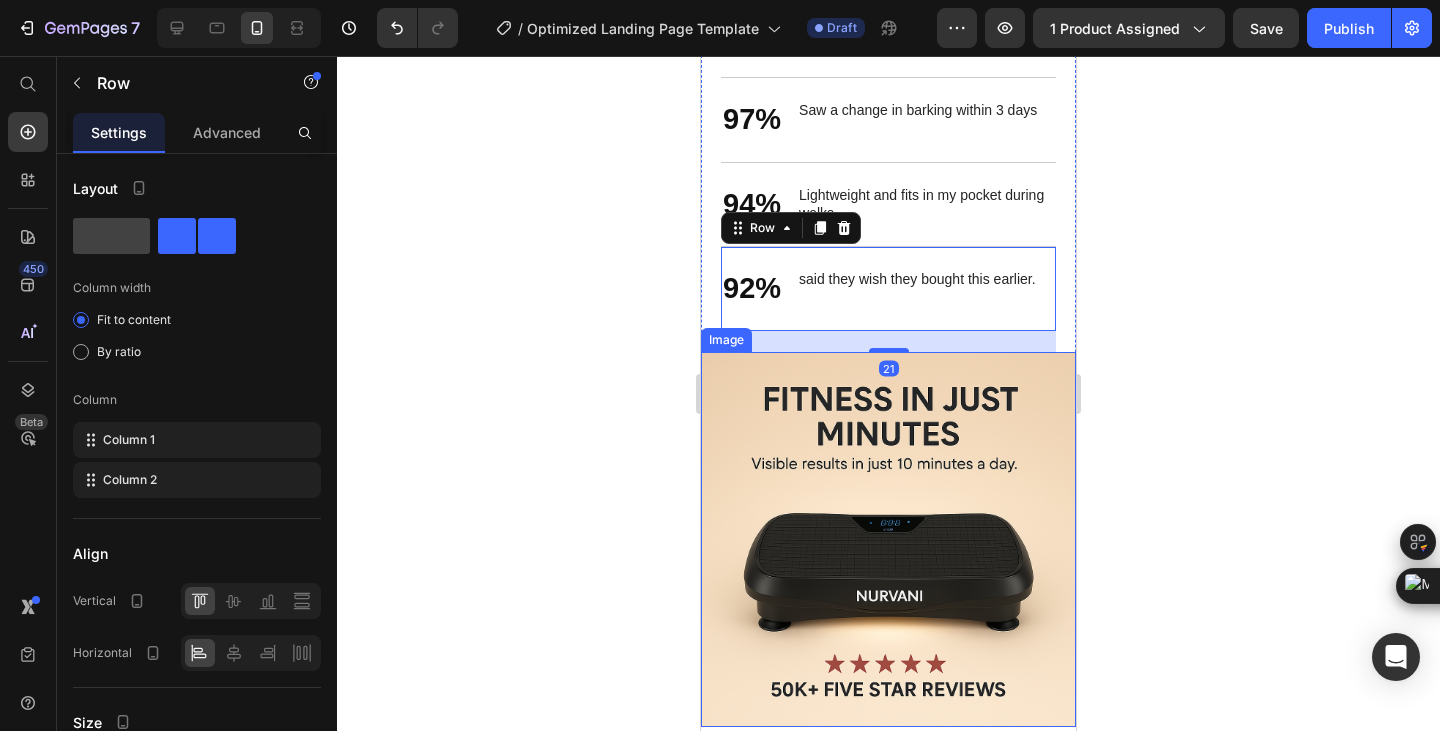 click at bounding box center [888, 539] 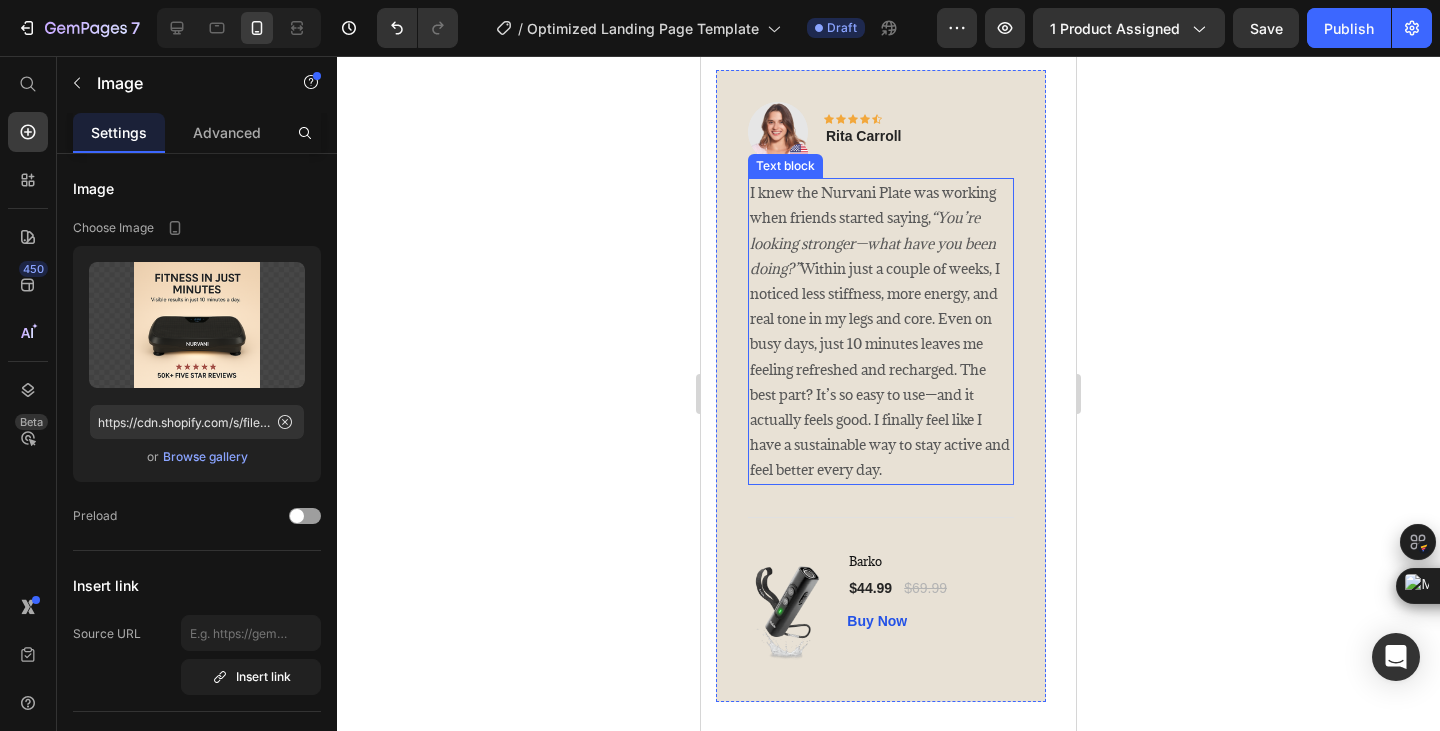 scroll, scrollTop: 4166, scrollLeft: 0, axis: vertical 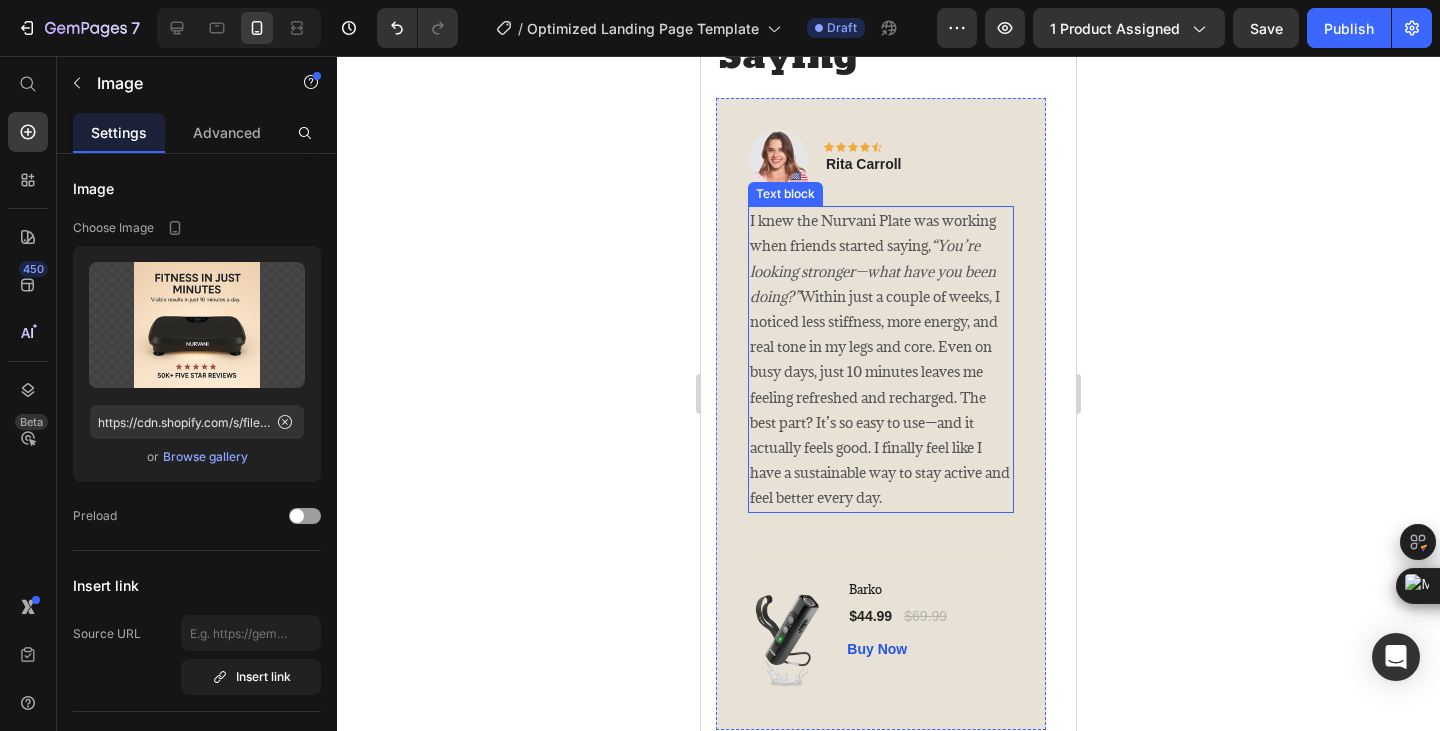 click on "I knew the Nurvani Plate was working when friends started saying,  “You’re looking stronger—what have you been doing?”  Within just a couple of weeks, I noticed less stiffness, more energy, and real tone in my legs and core. Even on busy days, just 10 minutes leaves me feeling refreshed and recharged. The best part? It’s so easy to use—and it actually feels good. I finally feel like I have a sustainable way to stay active and feel better every day." at bounding box center [881, 359] 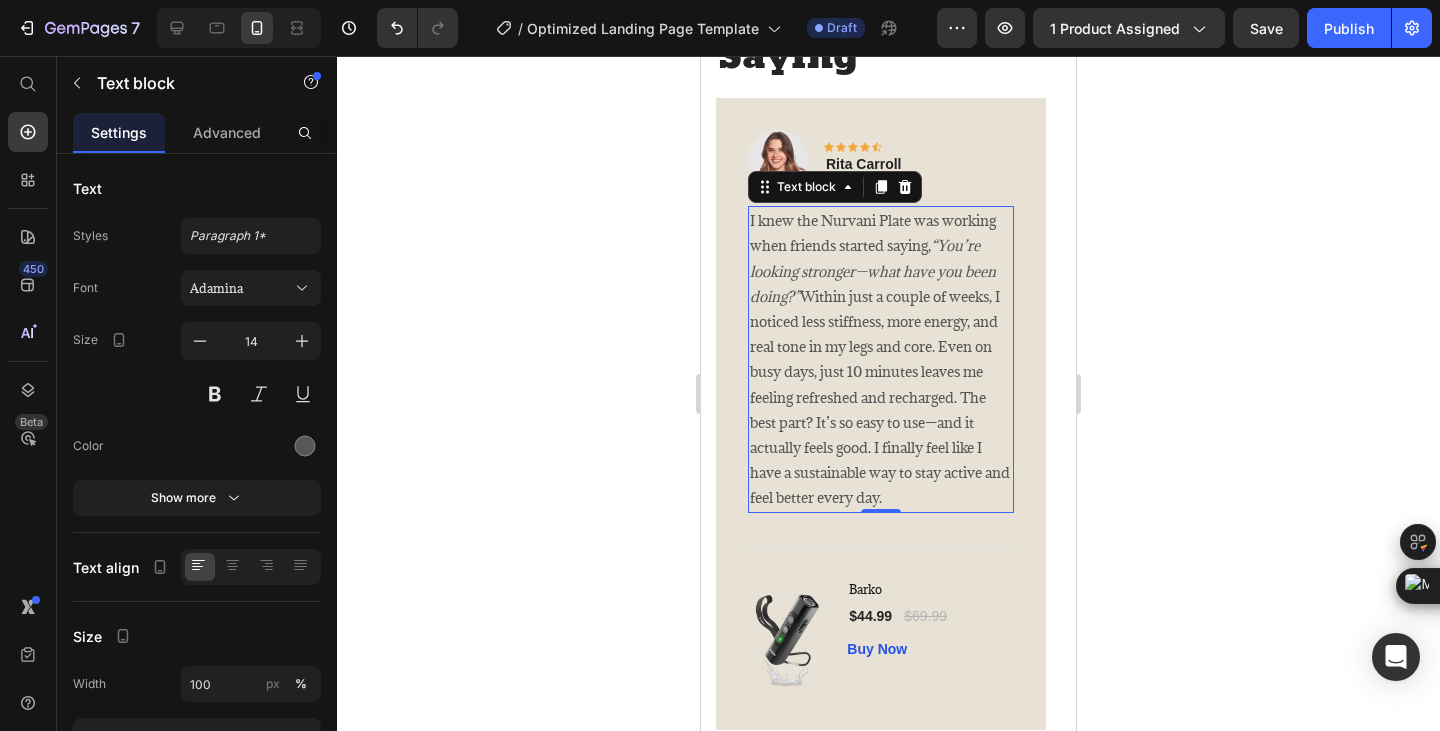 scroll, scrollTop: 4500, scrollLeft: 0, axis: vertical 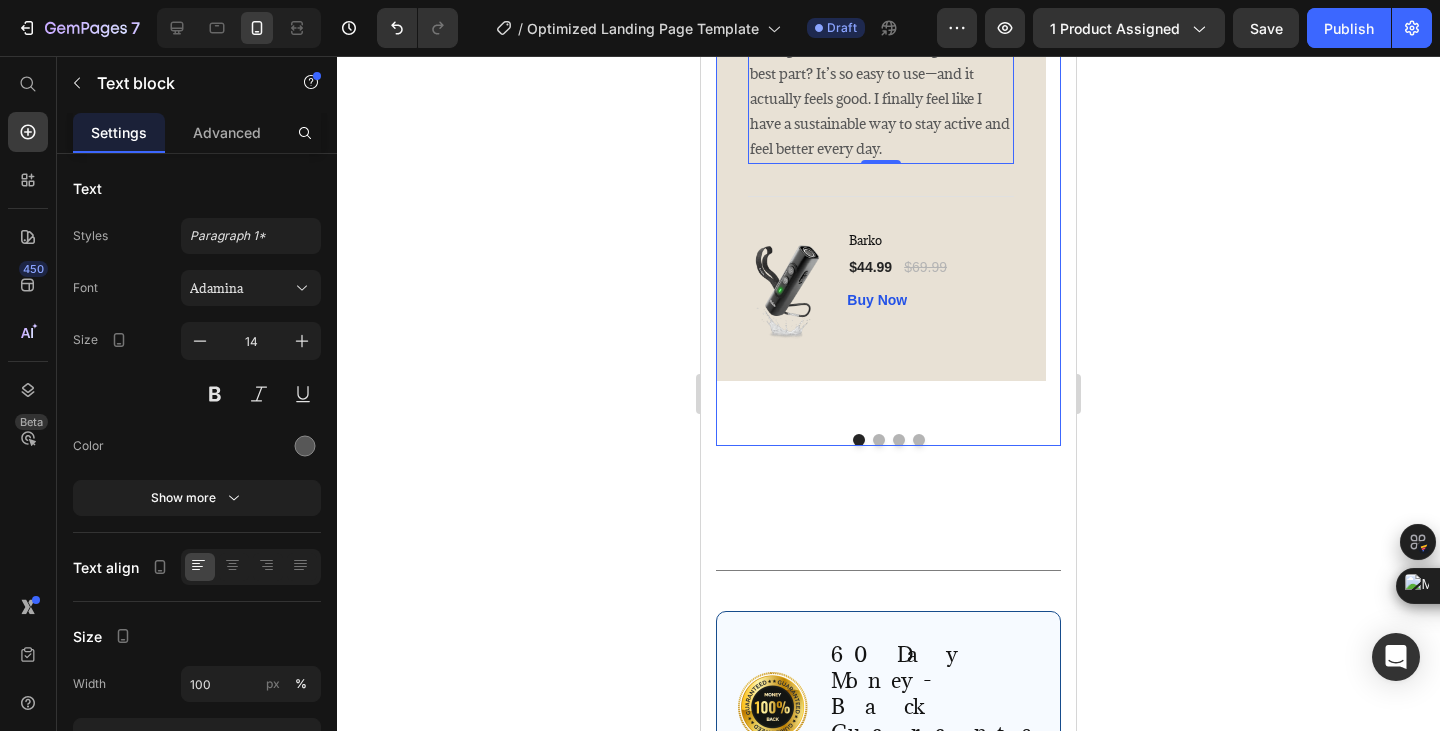 click at bounding box center (879, 440) 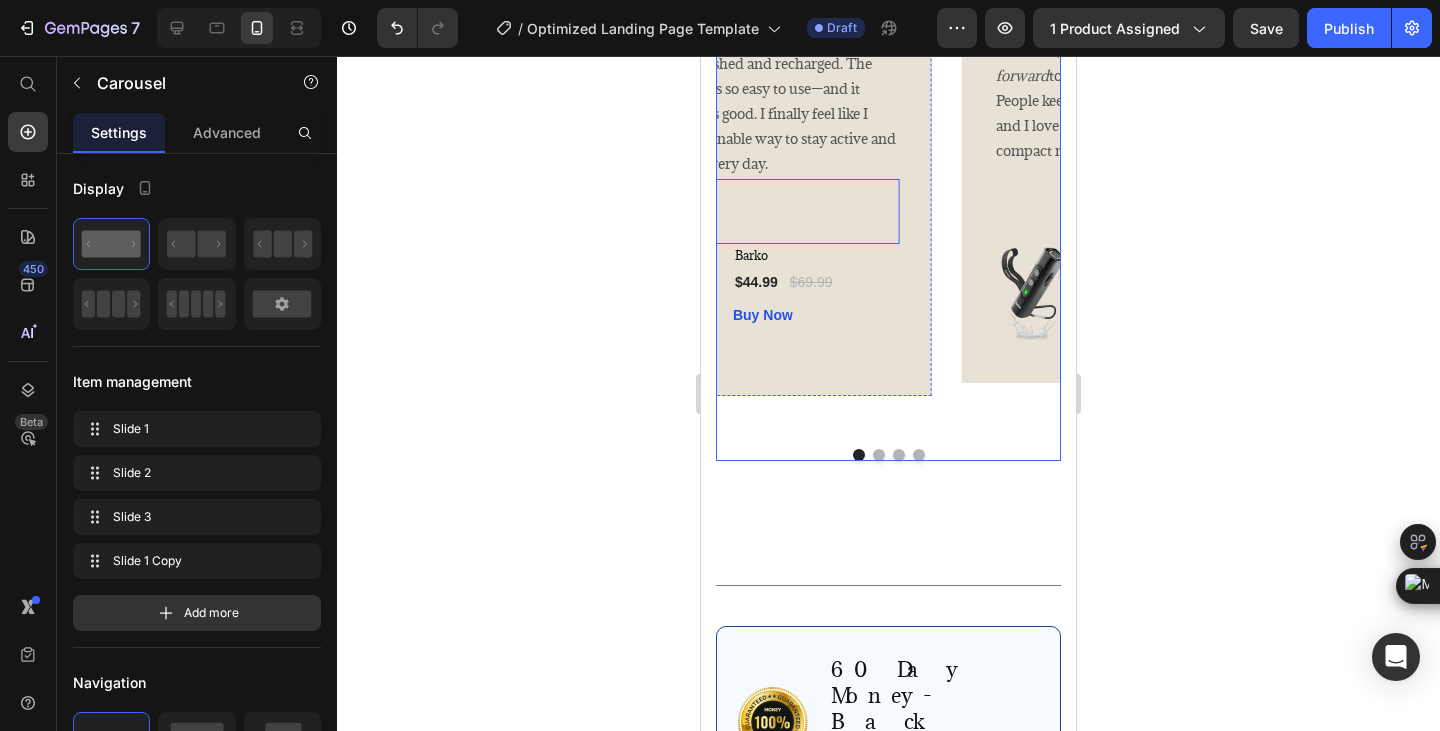 scroll, scrollTop: 4166, scrollLeft: 0, axis: vertical 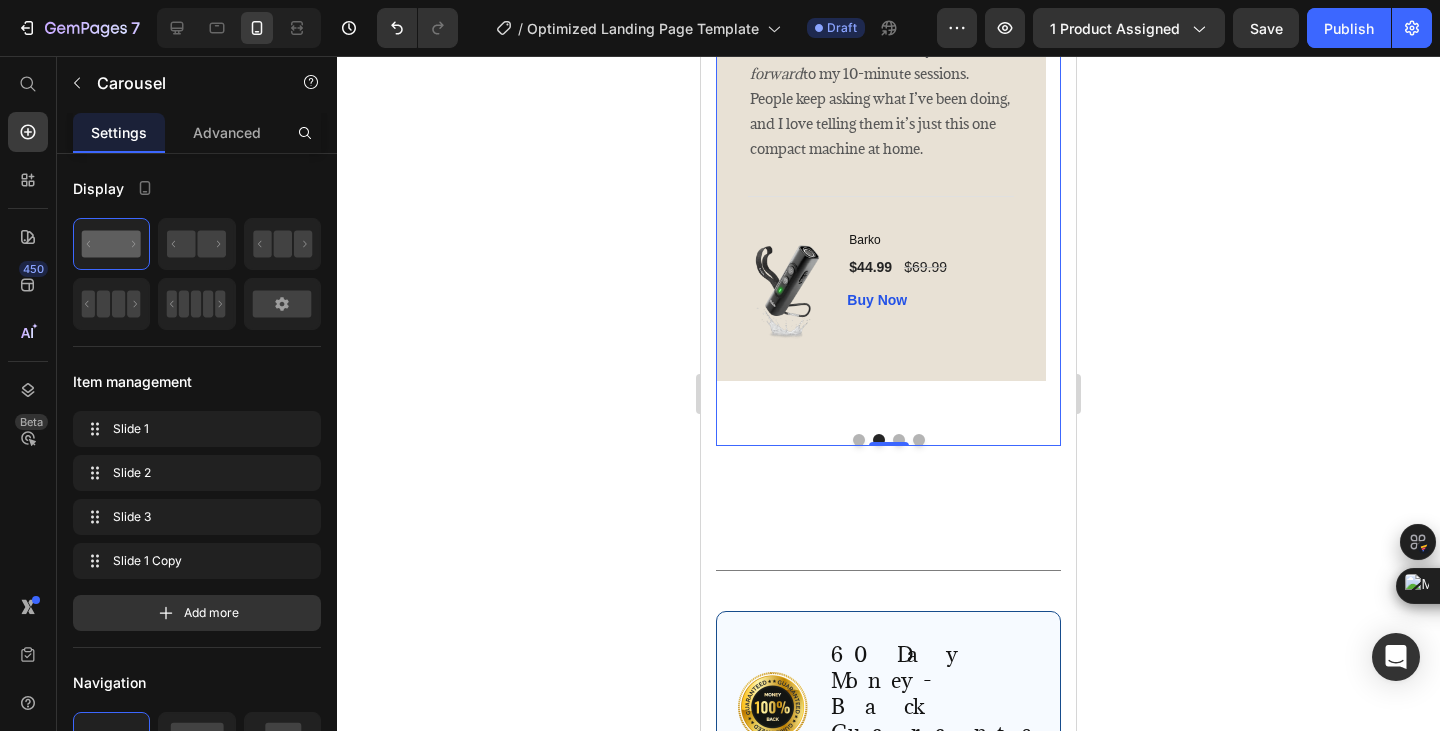click at bounding box center (859, 440) 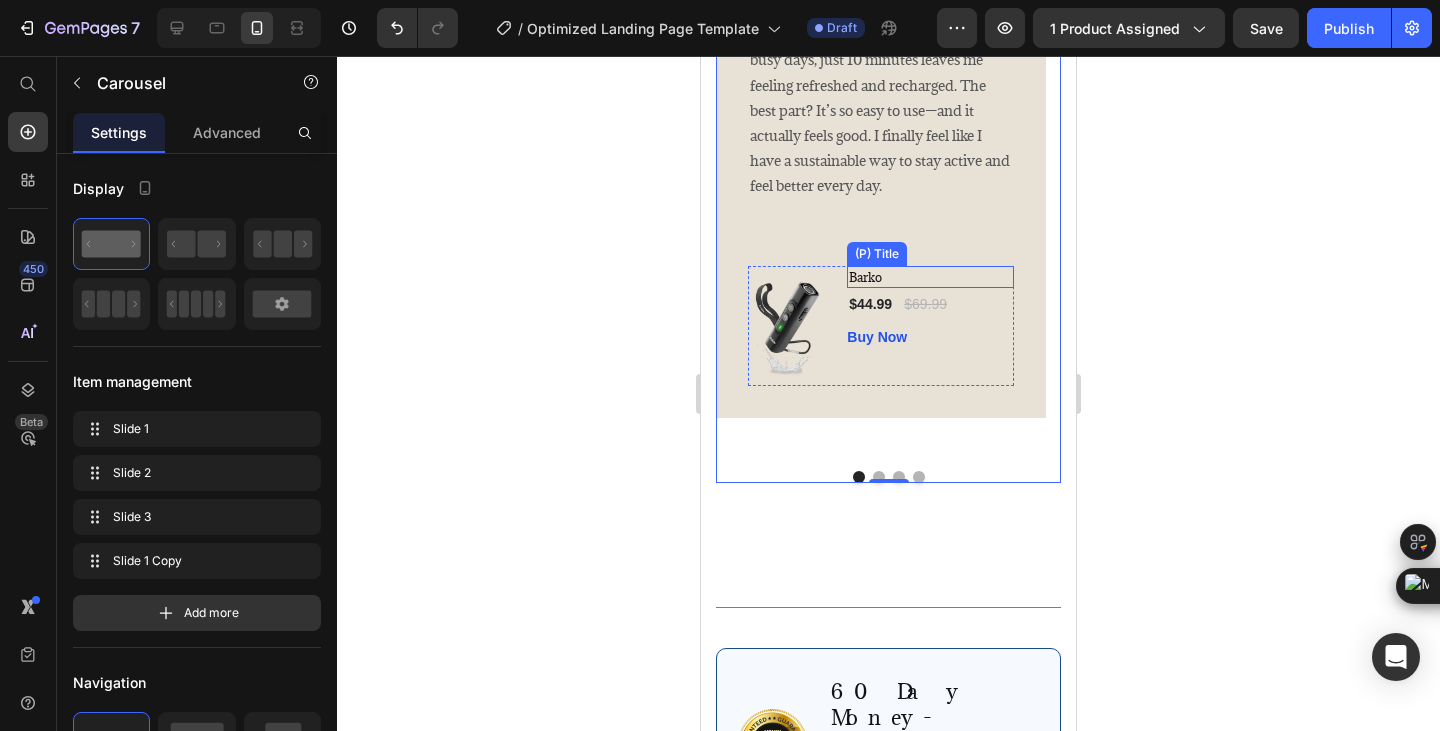 scroll, scrollTop: 4333, scrollLeft: 0, axis: vertical 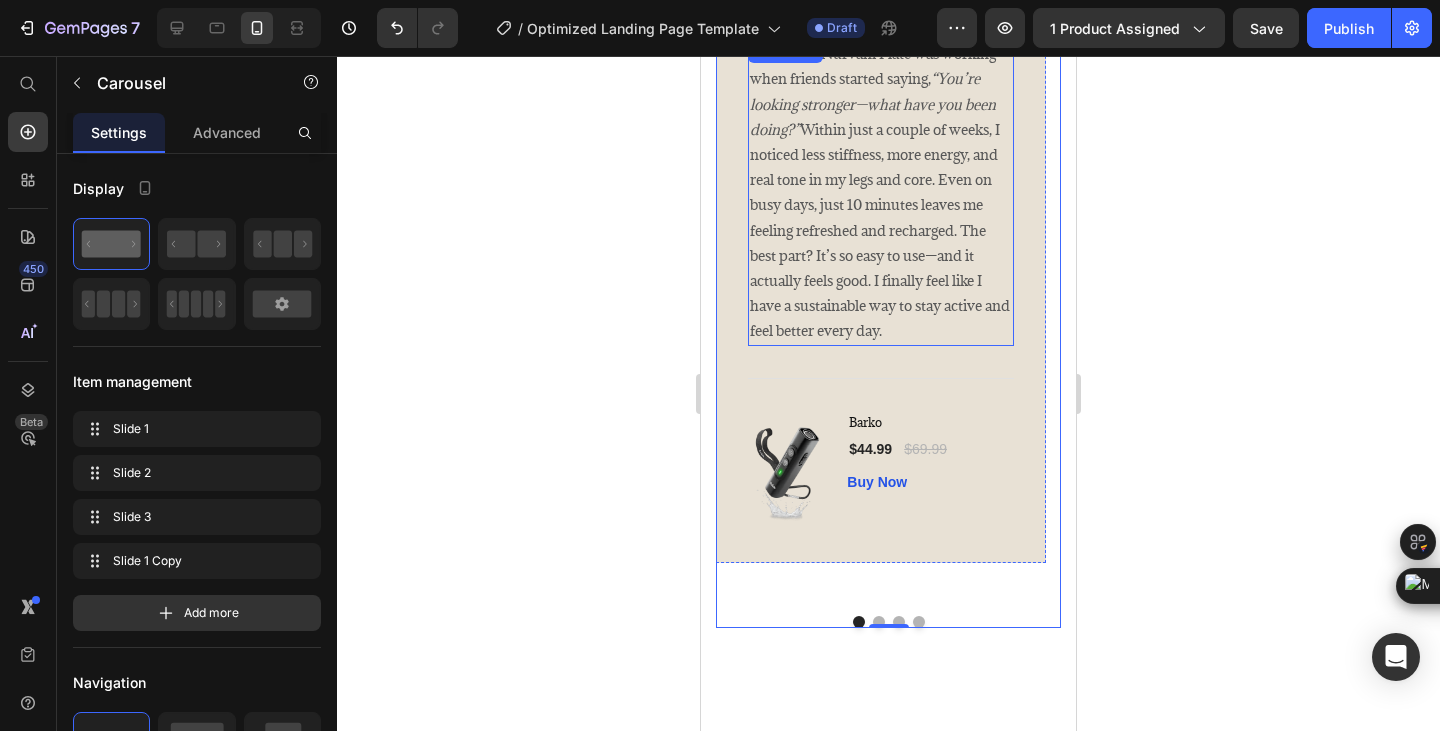 click on "I knew the Nurvani Plate was working when friends started saying,  “You’re looking stronger—what have you been doing?”  Within just a couple of weeks, I noticed less stiffness, more energy, and real tone in my legs and core. Even on busy days, just 10 minutes leaves me feeling refreshed and recharged. The best part? It’s so easy to use—and it actually feels good. I finally feel like I have a sustainable way to stay active and feel better every day." at bounding box center (881, 192) 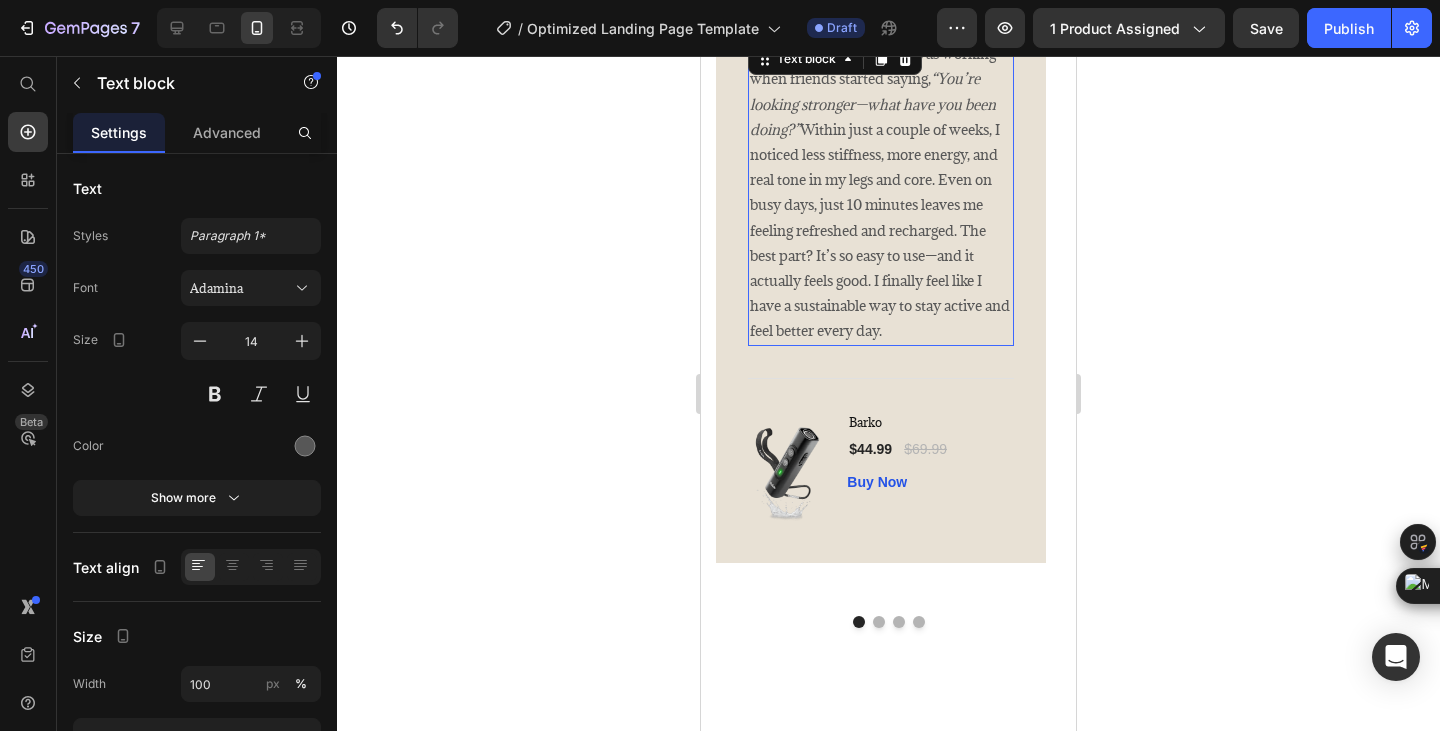 click on "I knew the Nurvani Plate was working when friends started saying,  “You’re looking stronger—what have you been doing?”  Within just a couple of weeks, I noticed less stiffness, more energy, and real tone in my legs and core. Even on busy days, just 10 minutes leaves me feeling refreshed and recharged. The best part? It’s so easy to use—and it actually feels good. I finally feel like I have a sustainable way to stay active and feel better every day." at bounding box center [881, 192] 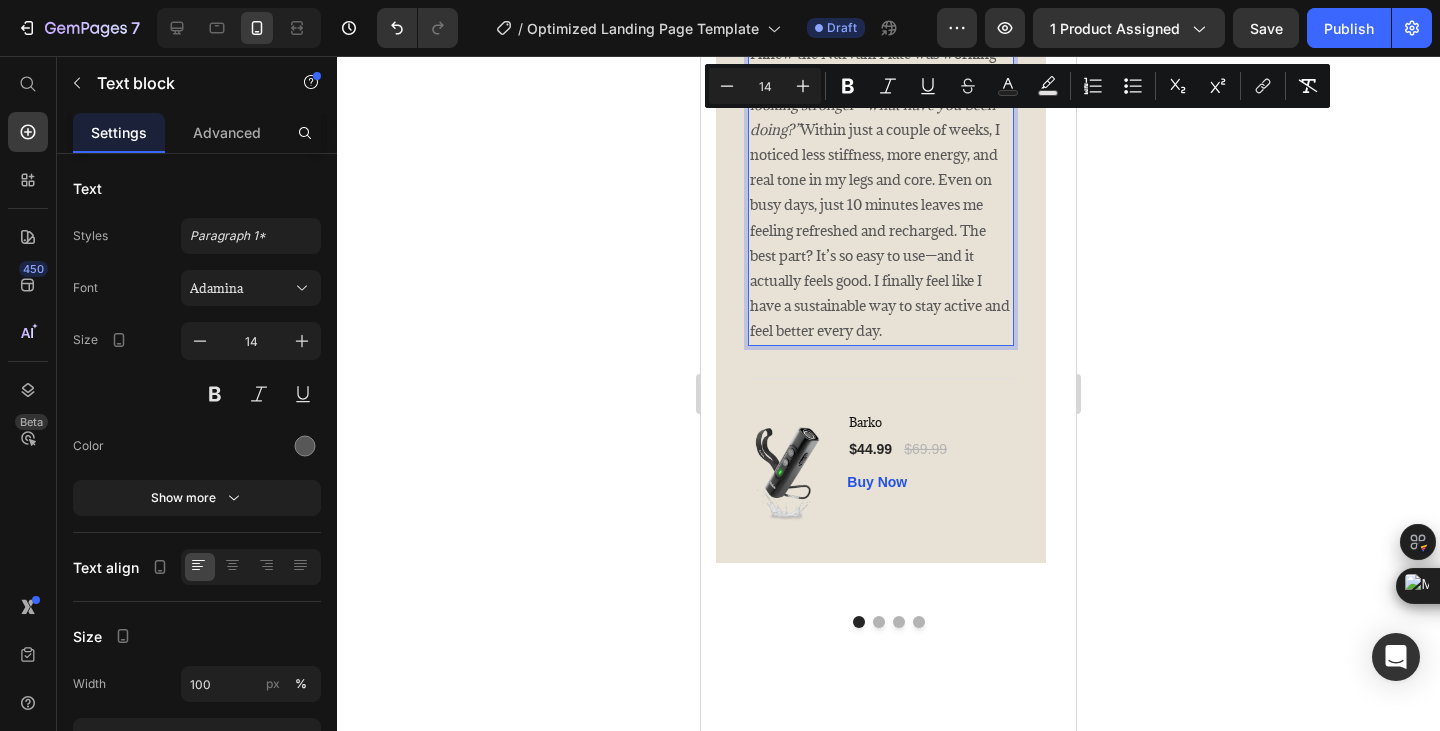 copy on "I knew the Nurvani Plate was working when friends started saying,  “You’re looking stronger—what have you been doing?”  Within just a couple of weeks, I noticed less stiffness, more energy, and real tone in my legs and core. Even on busy days, just 10 minutes leaves me feeling refreshed and recharged. The best part? It’s so easy to use—and it actually feels good. I finally feel like I have a sustainable way to stay active and feel better every day." 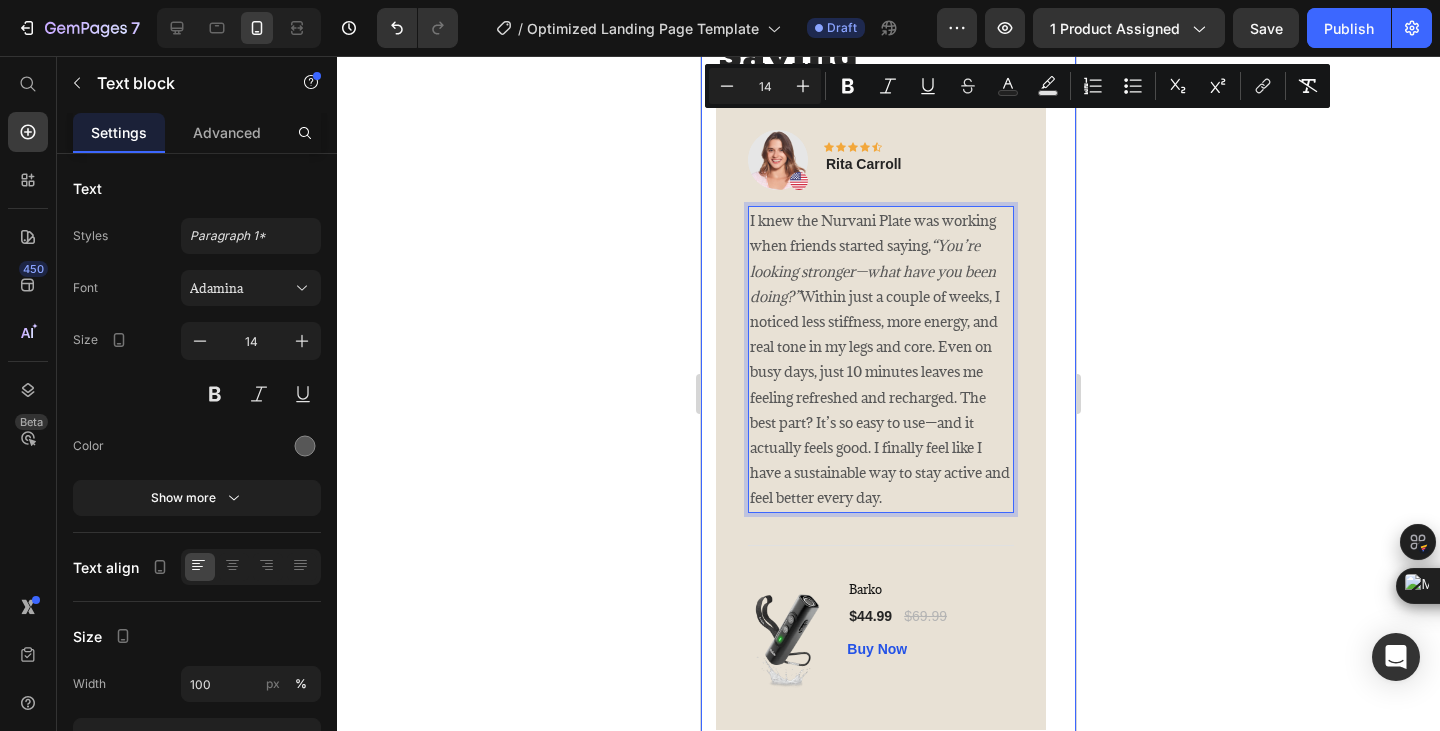 scroll, scrollTop: 4333, scrollLeft: 0, axis: vertical 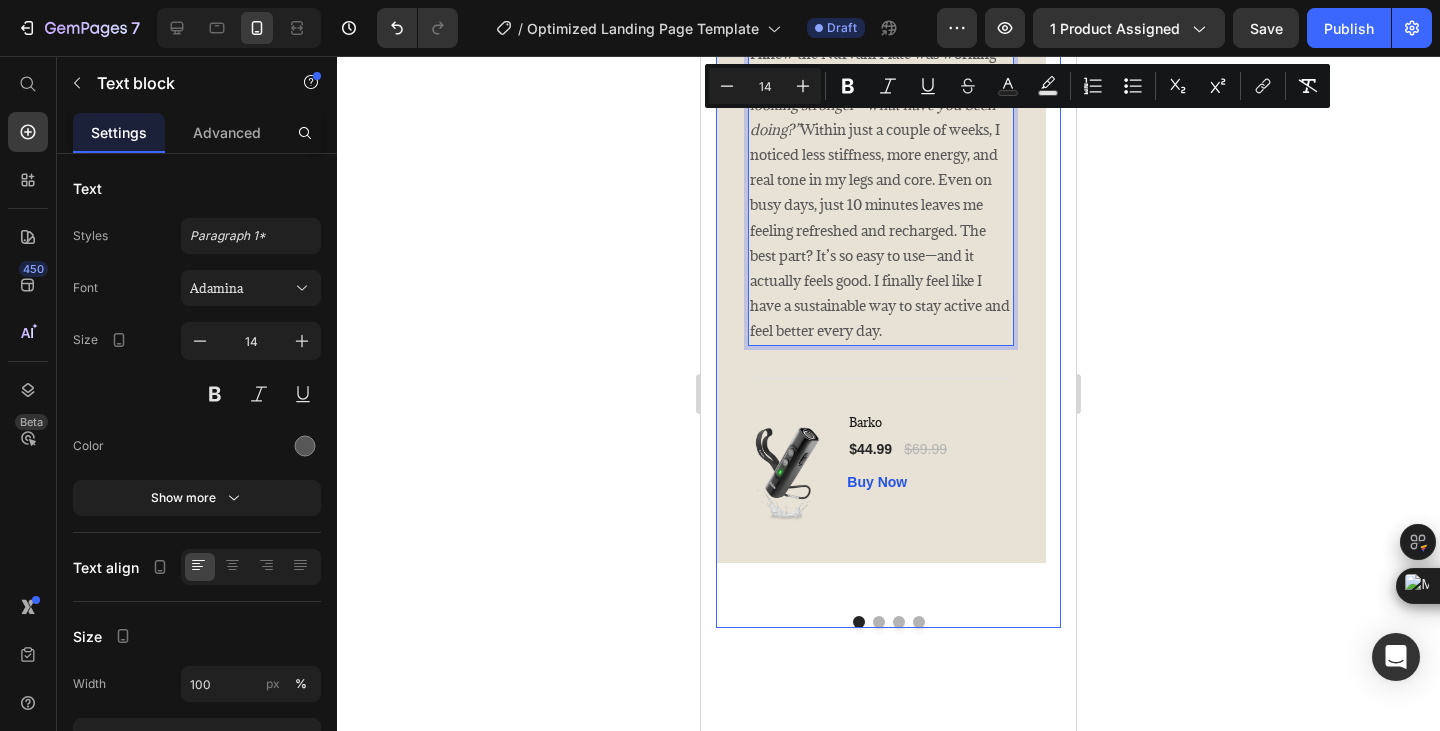 click at bounding box center [879, 622] 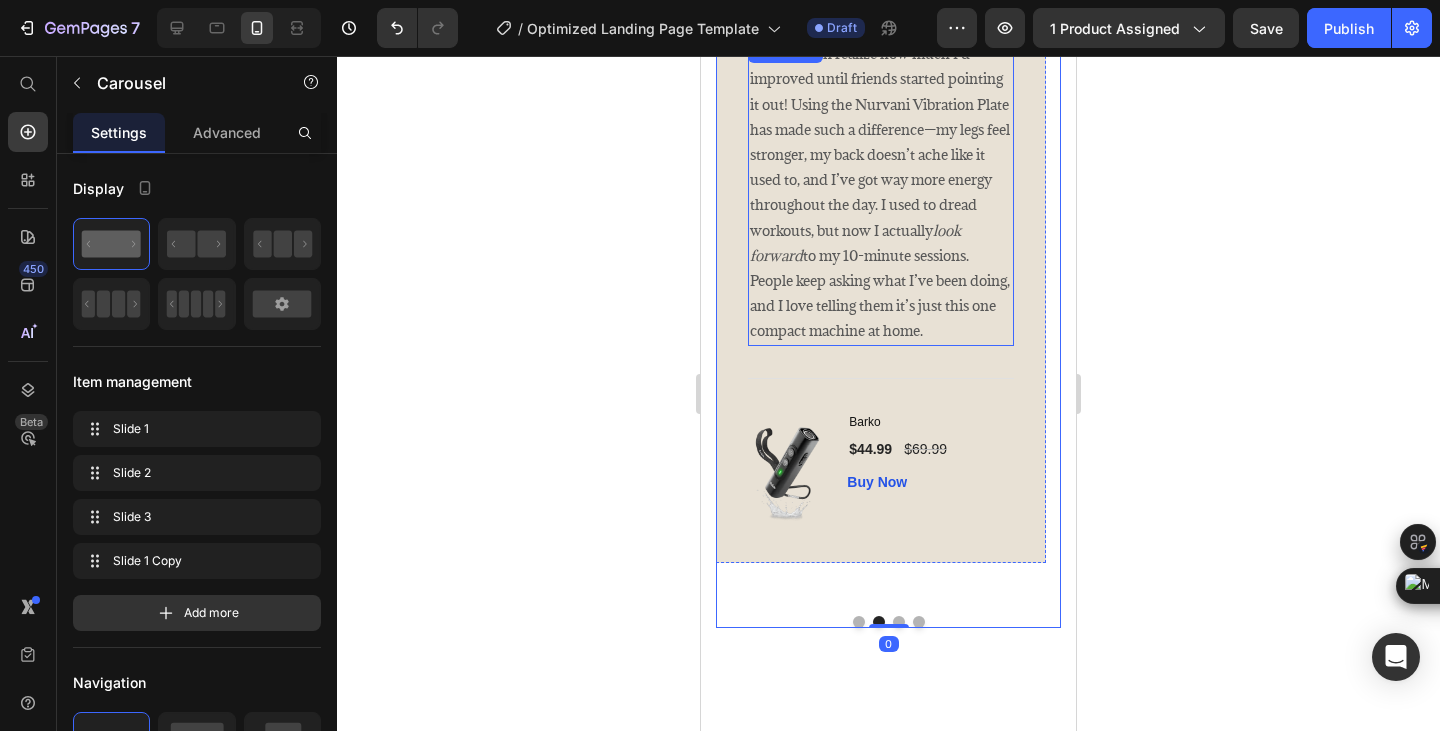 click on "I didn’t even realize how much I’d improved until friends started pointing it out! Using the Nurvani Vibration Plate has made such a difference—my legs feel stronger, my back doesn’t ache like it used to, and I’ve got way more energy throughout the day. I used to dread workouts, but now I actually  look forward  to my 10-minute sessions. People keep asking what I’ve been doing, and I love telling them it’s just this one compact machine at home." at bounding box center [881, 192] 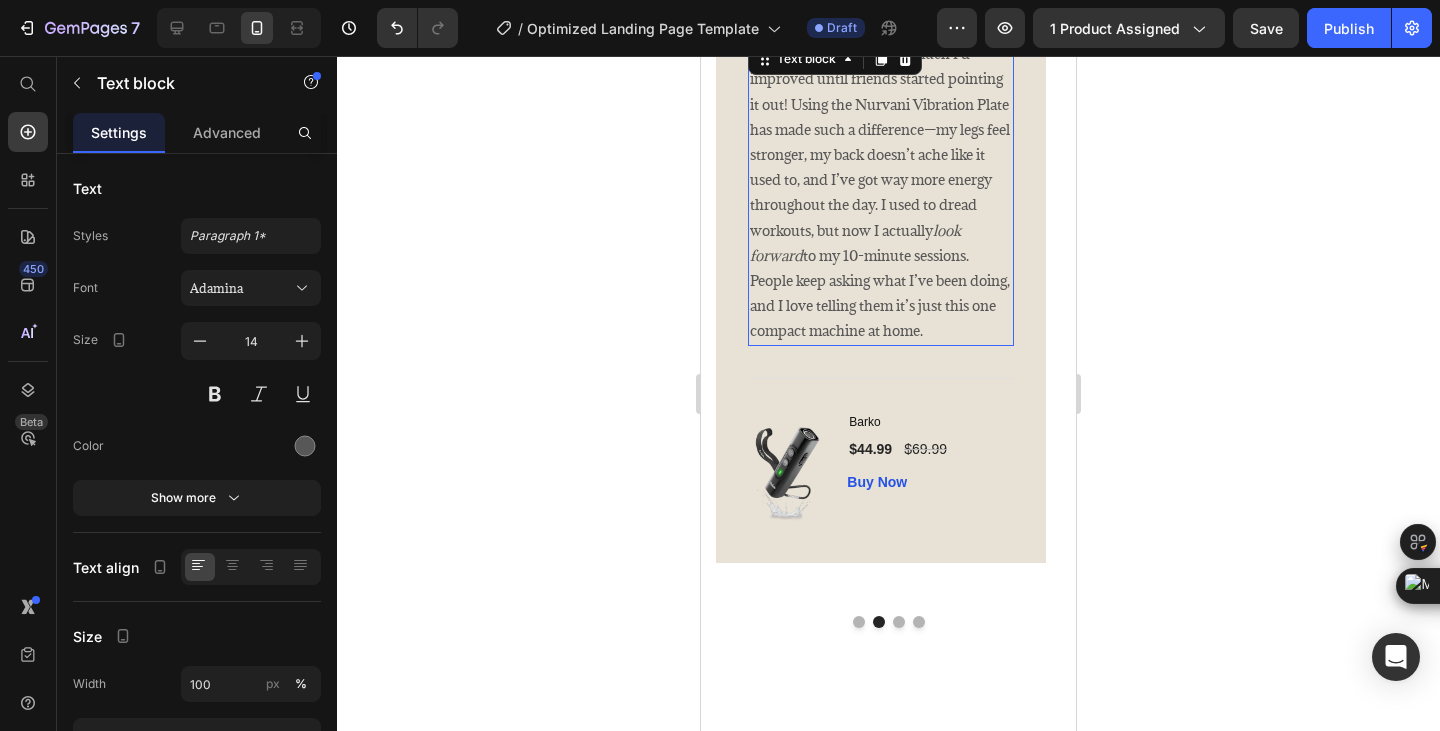 click on "I didn’t even realize how much I’d improved until friends started pointing it out! Using the Nurvani Vibration Plate has made such a difference—my legs feel stronger, my back doesn’t ache like it used to, and I’ve got way more energy throughout the day. I used to dread workouts, but now I actually  look forward  to my 10-minute sessions. People keep asking what I’ve been doing, and I love telling them it’s just this one compact machine at home." at bounding box center [881, 192] 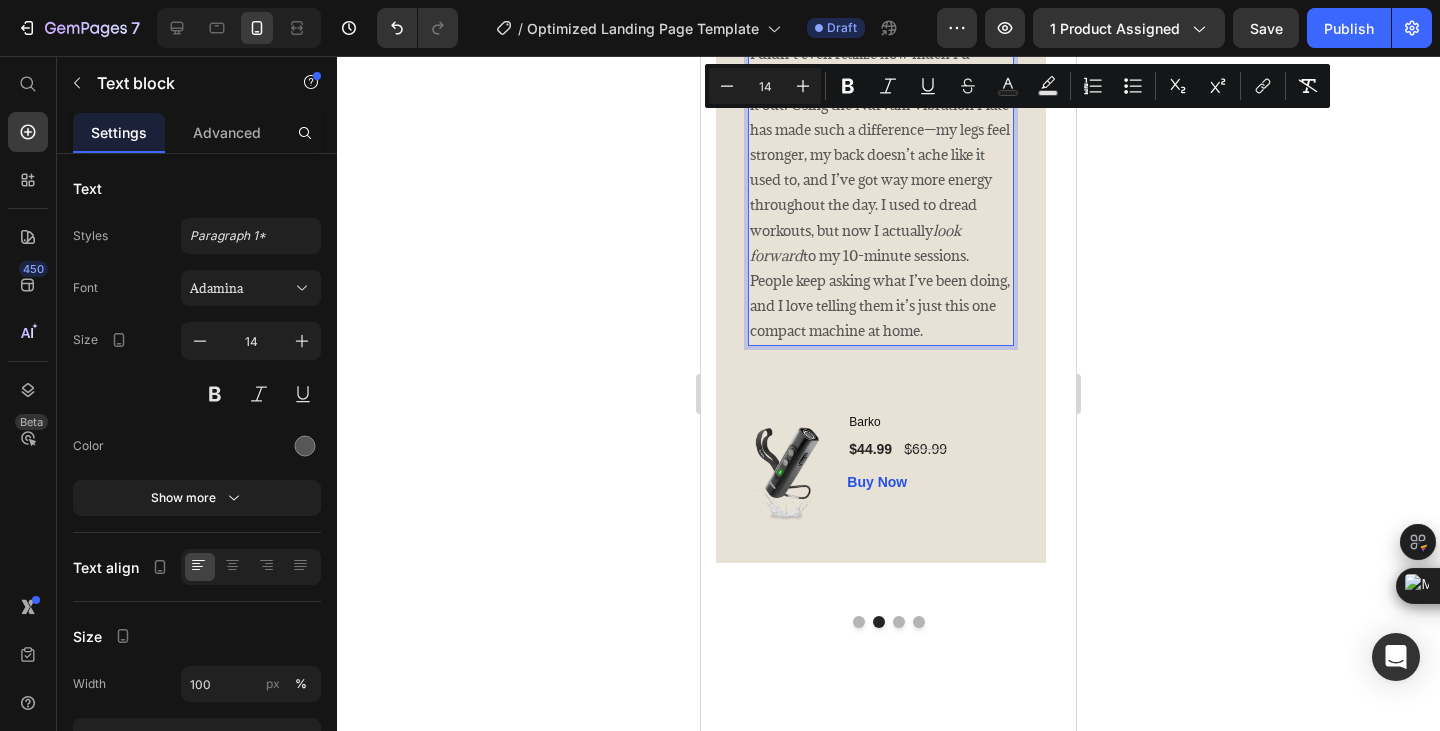 copy on "I didn’t even realize how much I’d improved until friends started pointing it out! Using the Nurvani Vibration Plate has made such a difference—my legs feel stronger, my back doesn’t ache like it used to, and I’ve got way more energy throughout the day. I used to dread workouts, but now I actually  look forward  to my 10-minute sessions. People keep asking what I’ve been doing, and I love telling them it’s just this one compact machine at home." 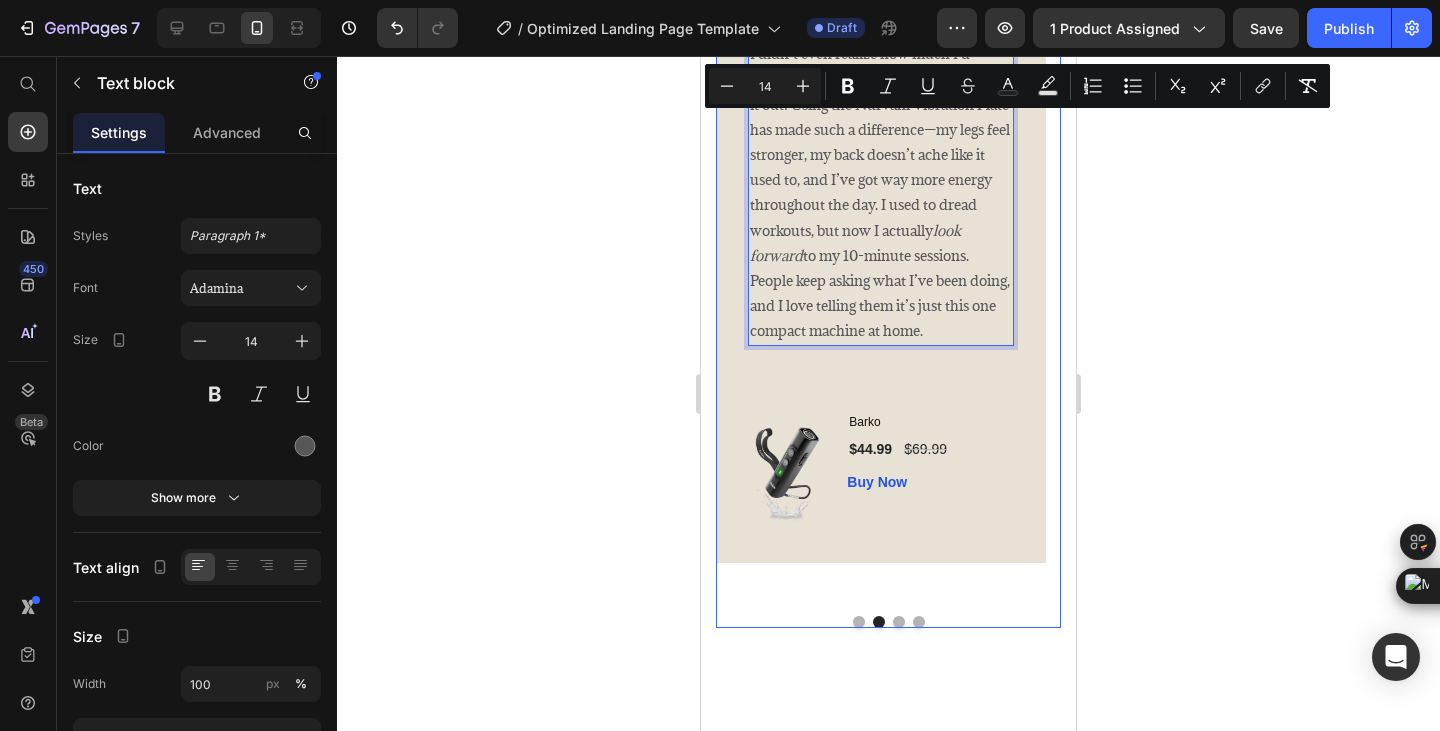 click at bounding box center (899, 622) 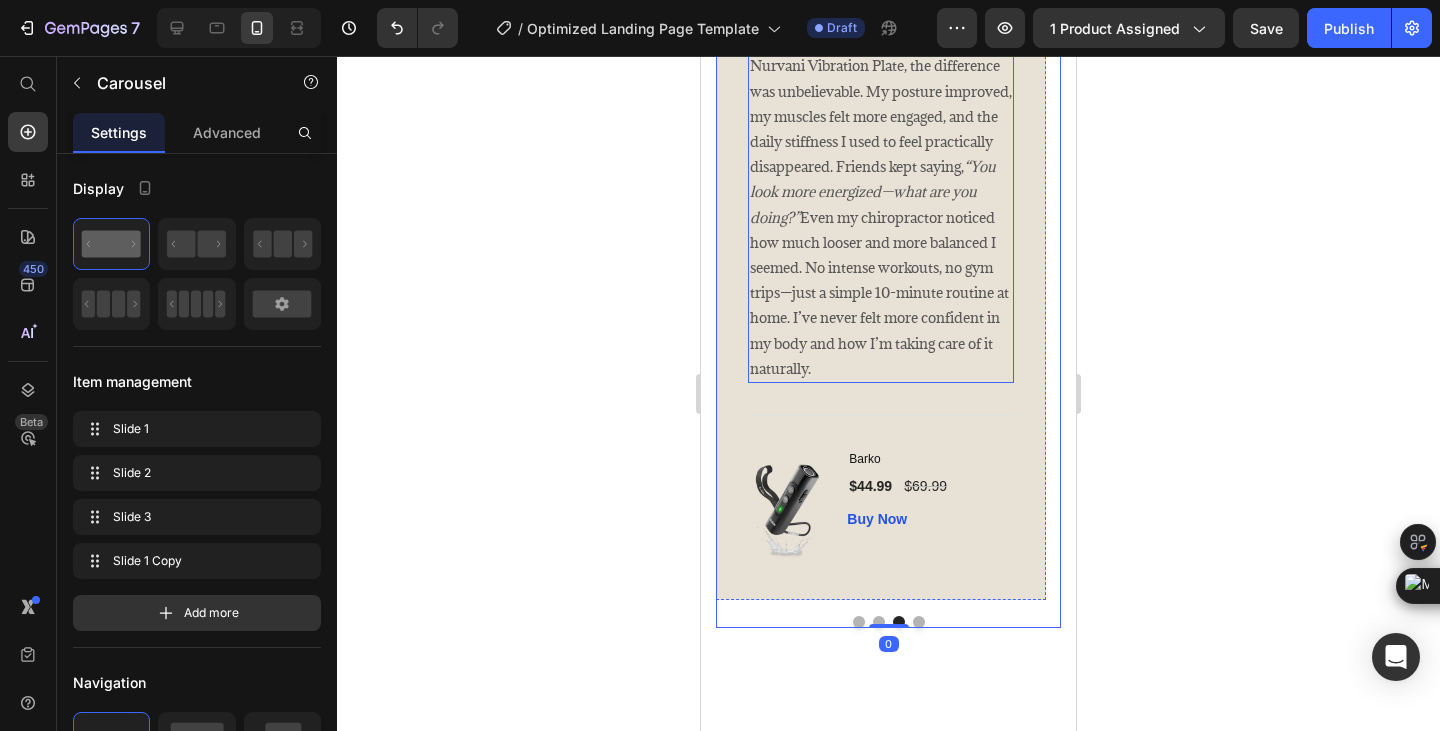 click on "After just a few weeks of using the Nurvani Vibration Plate, the difference was unbelievable. My posture improved, my muscles felt more engaged, and the daily stiffness I used to feel practically disappeared. Friends kept saying,  “You look more energized—what are you doing?”  Even my chiropractor noticed how much looser and more balanced I seemed. No intense workouts, no gym trips—just a simple 10-minute routine at home. I’ve never felt more confident in my body and how I’m taking care of it naturally." at bounding box center [881, 204] 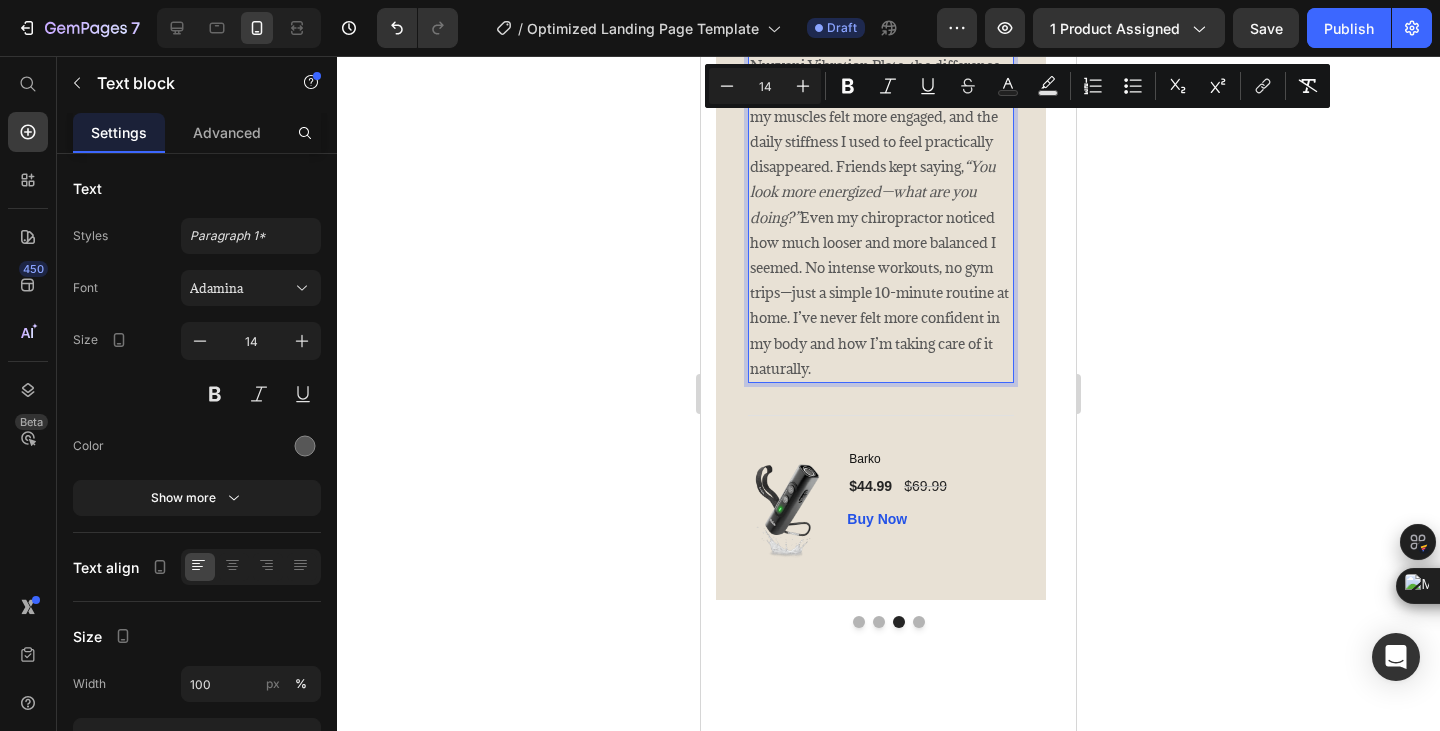 copy on "After just a few weeks of using the Nurvani Vibration Plate, the difference was unbelievable. My posture improved, my muscles felt more engaged, and the daily stiffness I used to feel practically disappeared. Friends kept saying,  “You look more energized—what are you doing?”  Even my chiropractor noticed how much looser and more balanced I seemed. No intense workouts, no gym trips—just a simple 10-minute routine at home. I’ve never felt more confident in my body and how I’m taking care of it naturally." 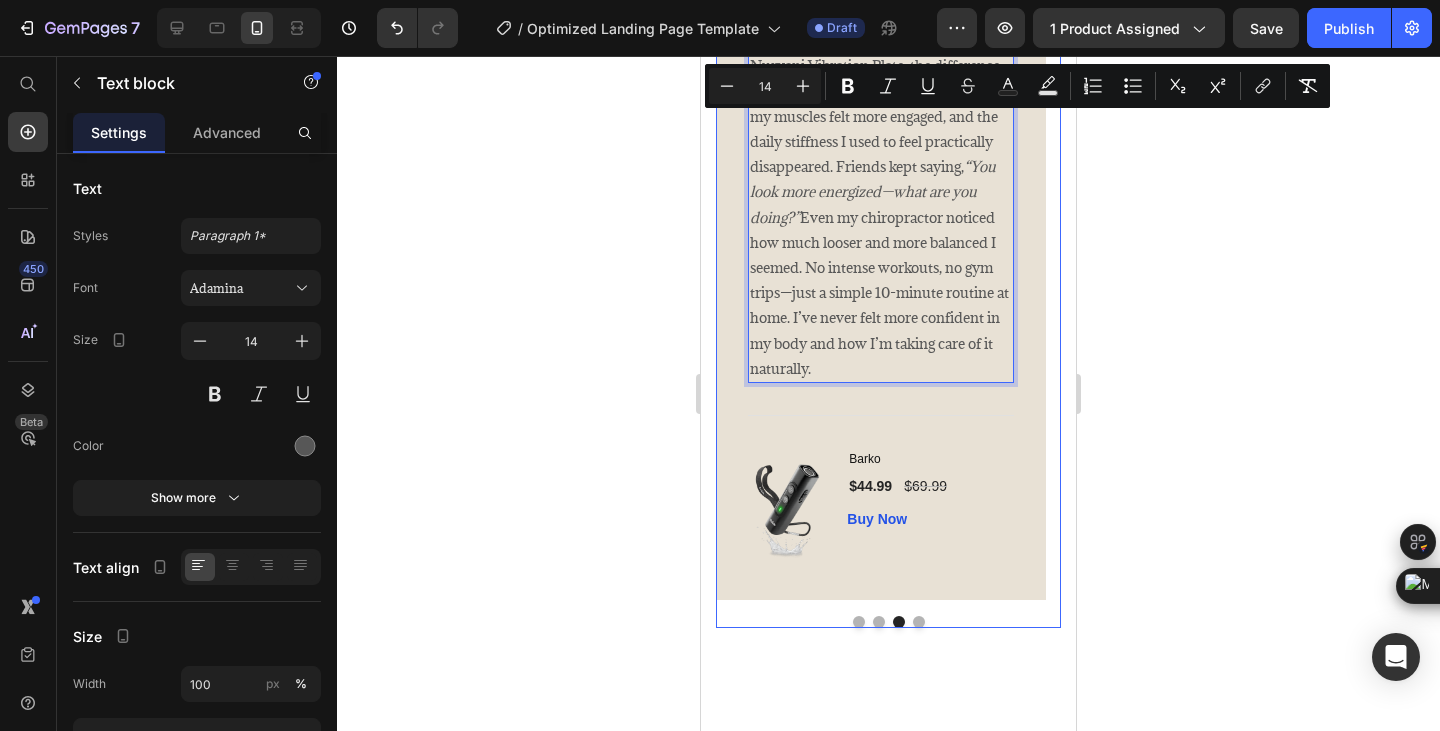 click at bounding box center (919, 622) 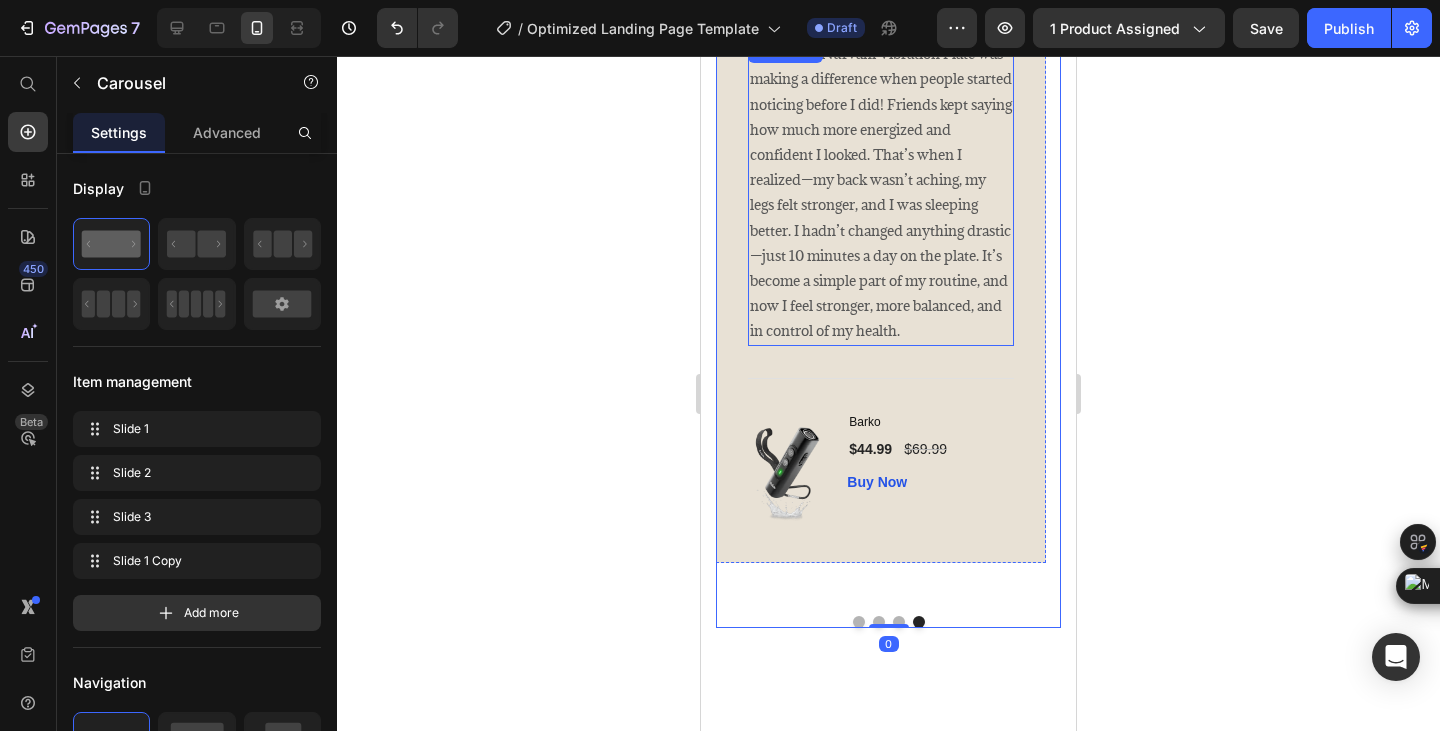 click on "I knew the Nurvani Vibration Plate was making a difference when people started noticing before I did! Friends kept saying how much more energized and confident I looked. That’s when I realized—my back wasn’t aching, my legs felt stronger, and I was sleeping better. I hadn’t changed anything drastic—just 10 minutes a day on the plate. It’s become a simple part of my routine, and now I feel stronger, more balanced, and in control of my health." at bounding box center (881, 192) 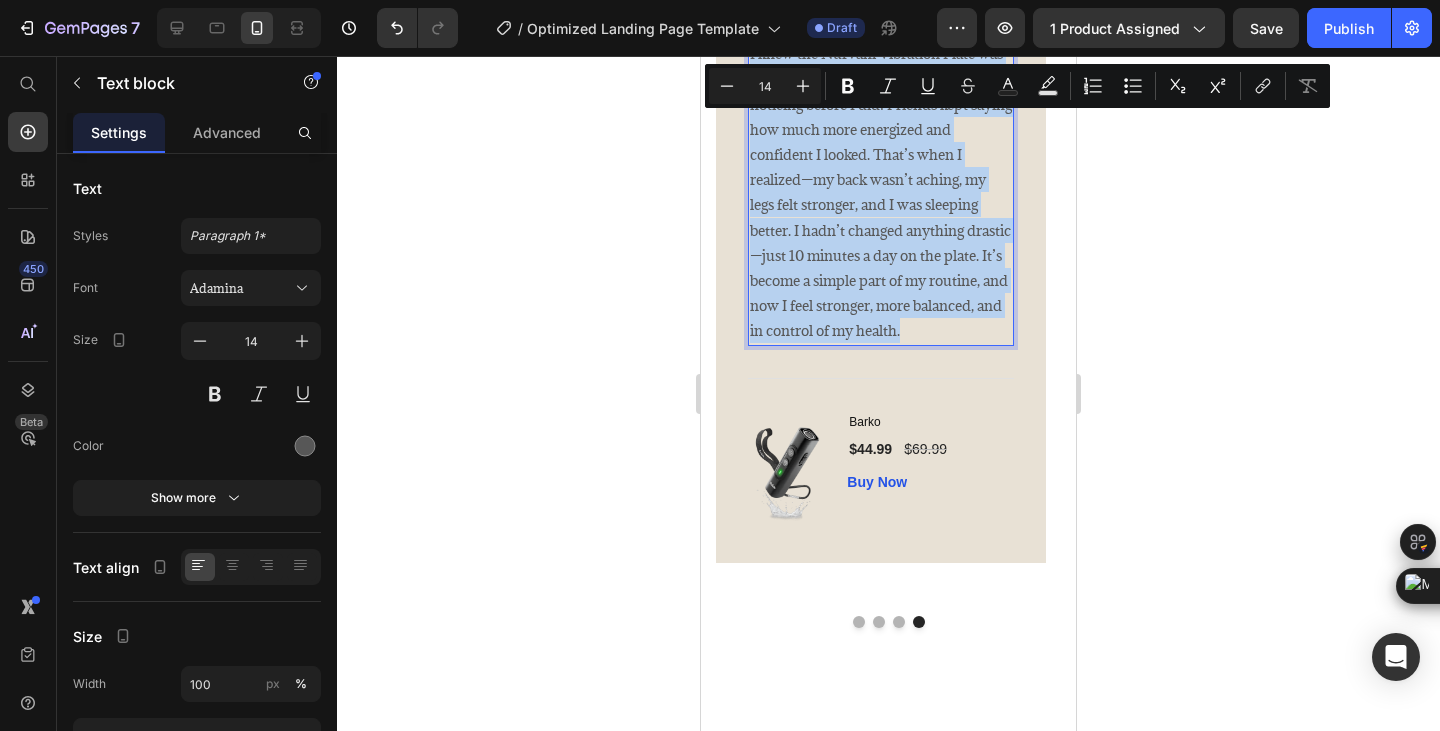 copy on "I knew the Nurvani Vibration Plate was making a difference when people started noticing before I did! Friends kept saying how much more energized and confident I looked. That’s when I realized—my back wasn’t aching, my legs felt stronger, and I was sleeping better. I hadn’t changed anything drastic—just 10 minutes a day on the plate. It’s become a simple part of my routine, and now I feel stronger, more balanced, and in control of my health." 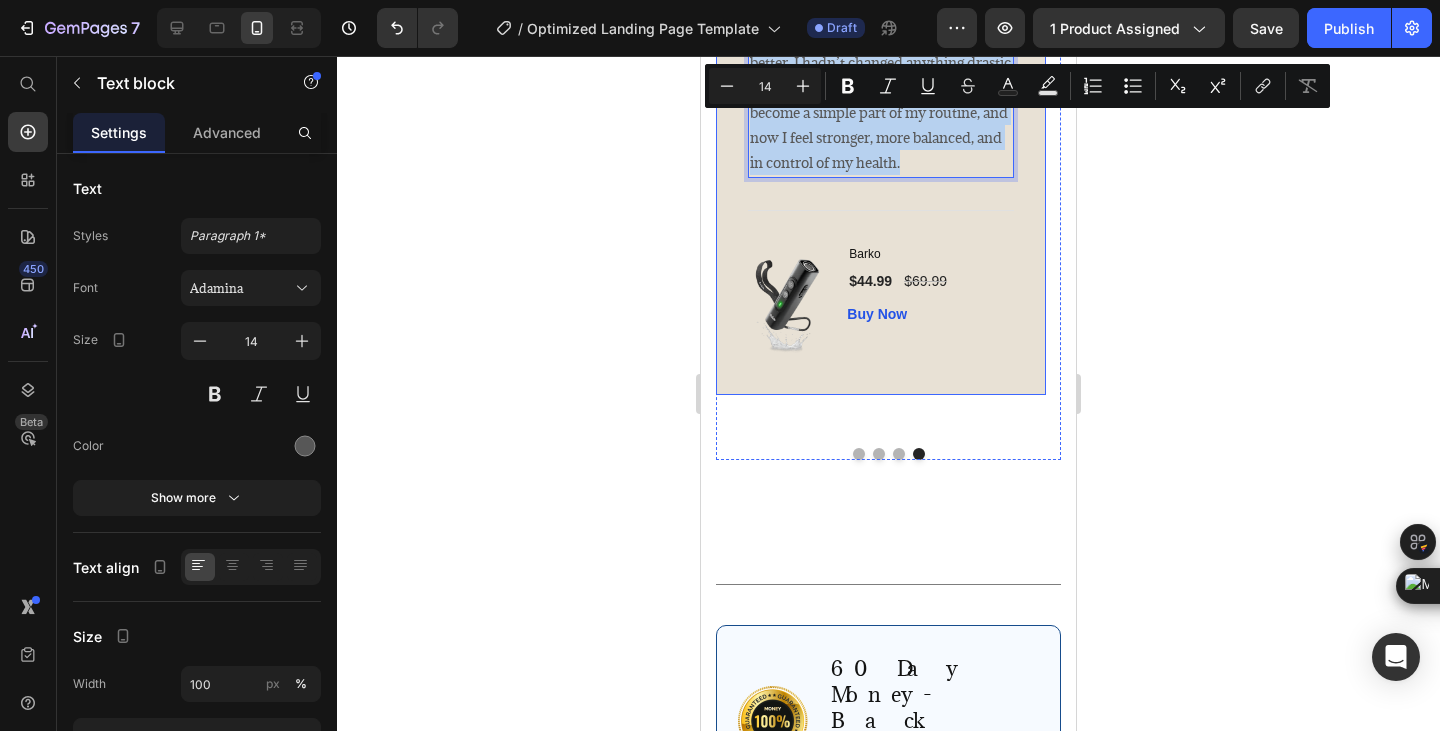 scroll, scrollTop: 4500, scrollLeft: 0, axis: vertical 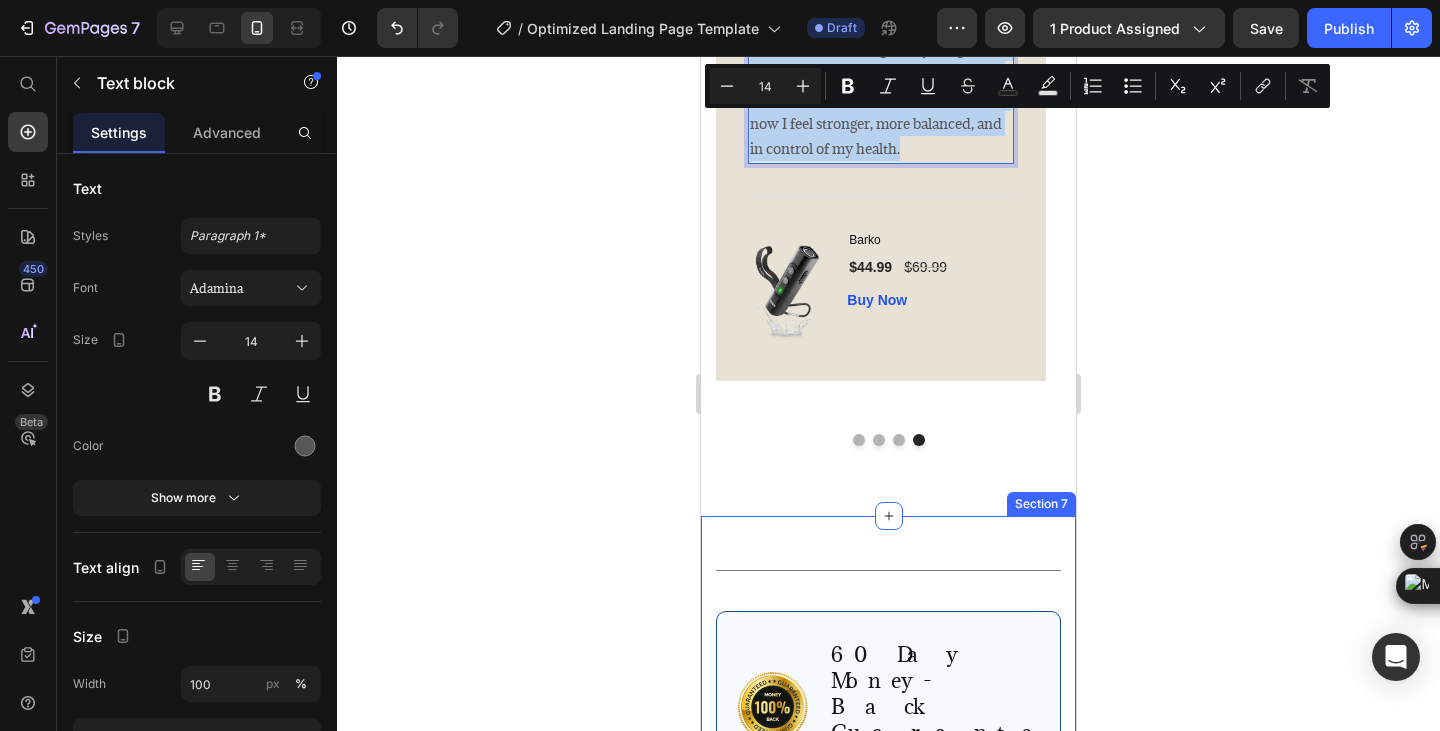 click on "Title Line Row Image  60 Day Money-Back Guarantee Text Block Row If you’re not completely satisfied with your dog’s results— for any reason —just reach out within  60 days of your purchase , and we’ll issue a  full refund . No questions, no hassle, no stress. Your peace of mind is our promise. Text Block Row
Drop element here Row Section 7" at bounding box center [888, 767] 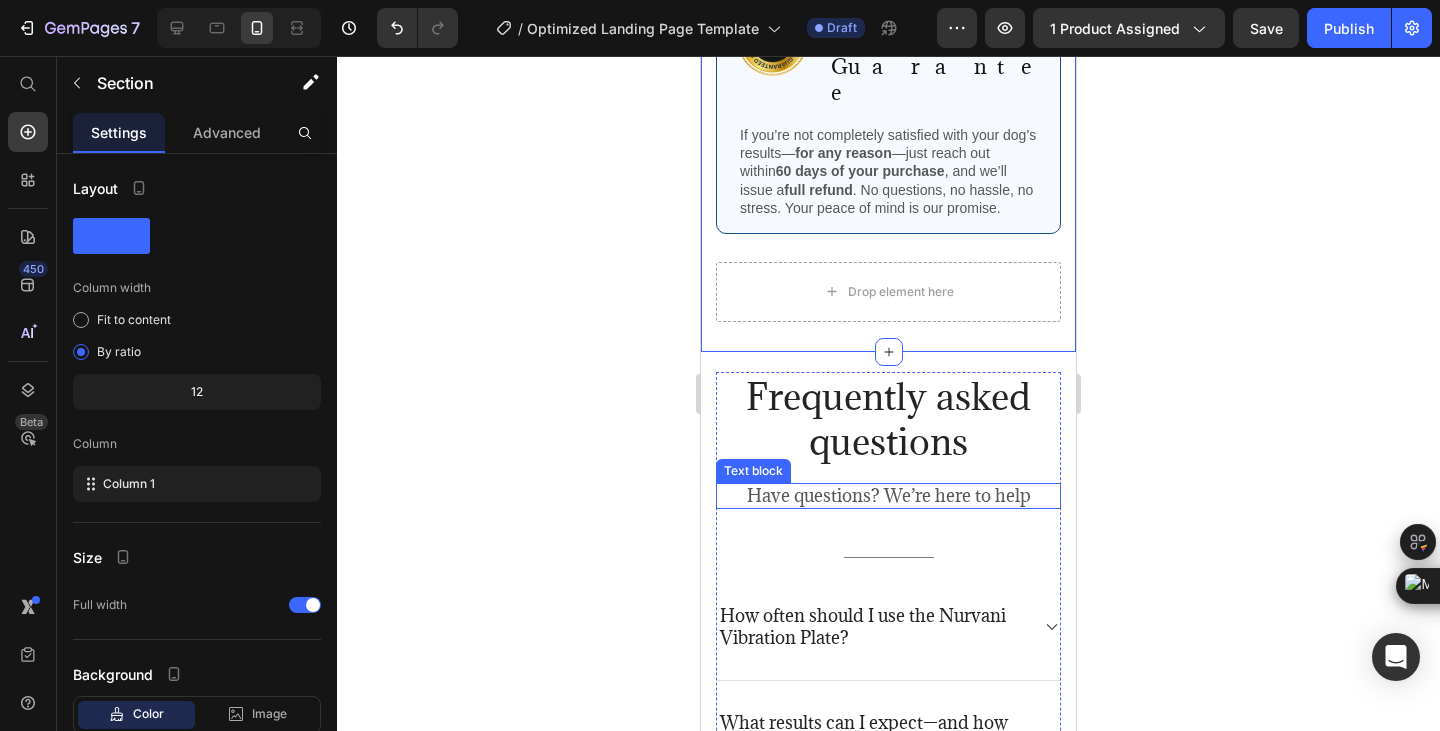 scroll, scrollTop: 5333, scrollLeft: 0, axis: vertical 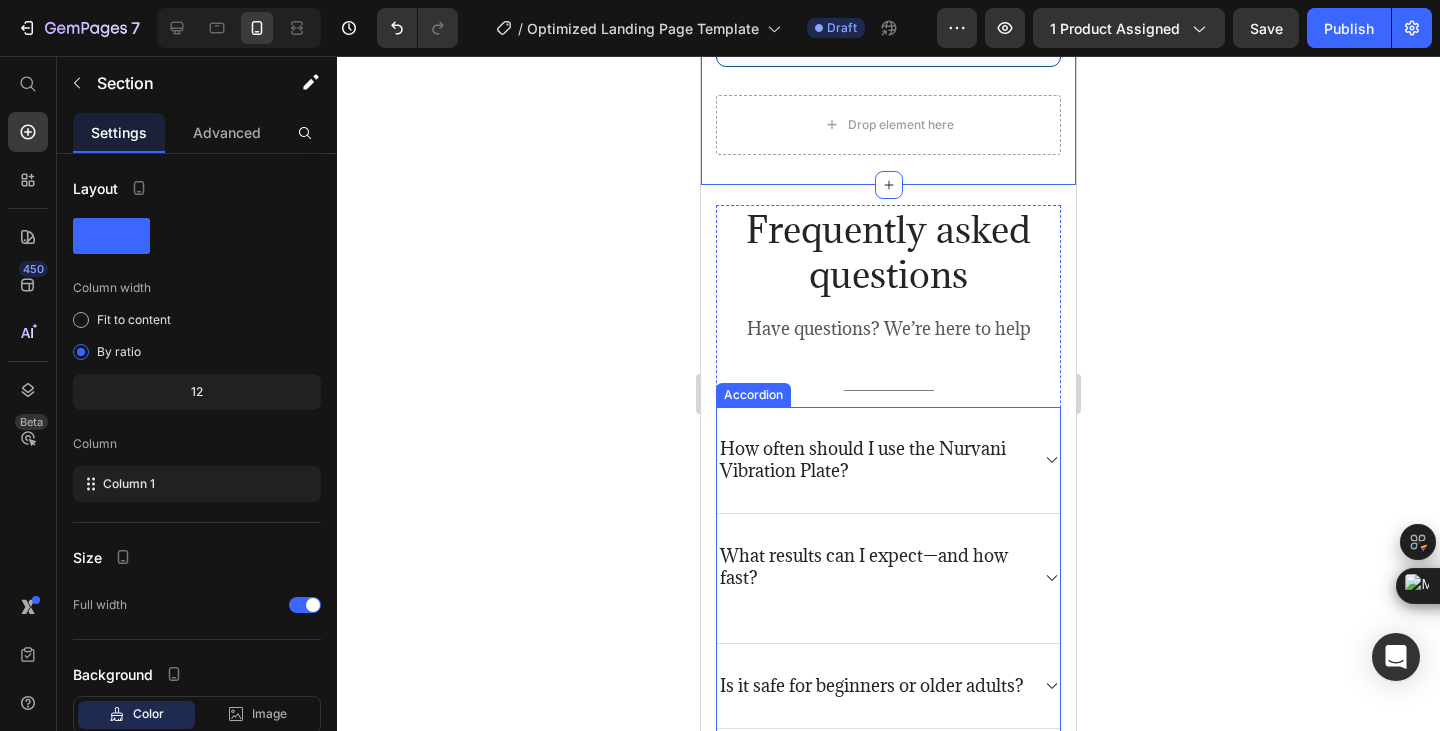 click on "How often should I use the Nurvani Vibration Plate?" at bounding box center [872, 460] 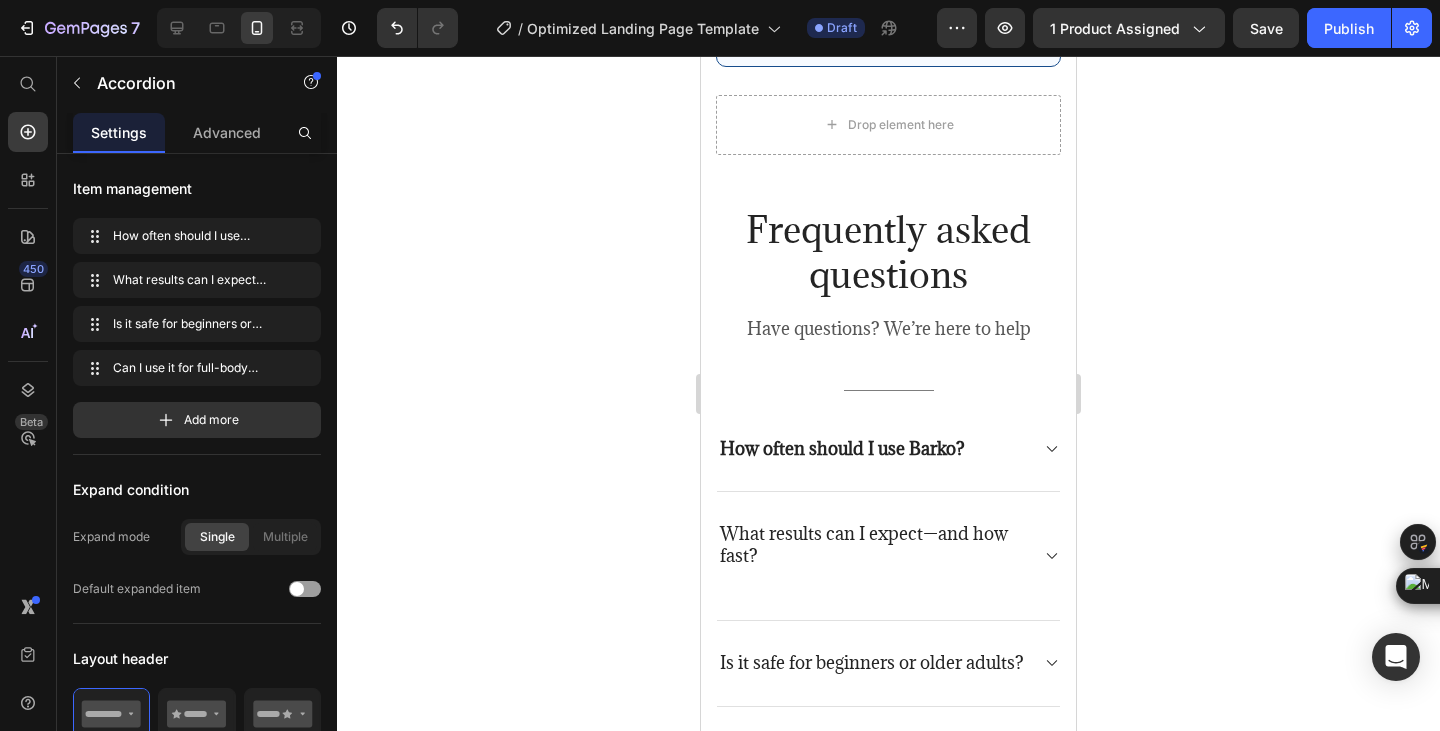 click on "How often should I use Barko?
What results can I expect—and how fast?
Is it safe for beginners or older adults?
Can I use it for full-body workouts?" at bounding box center (888, 599) 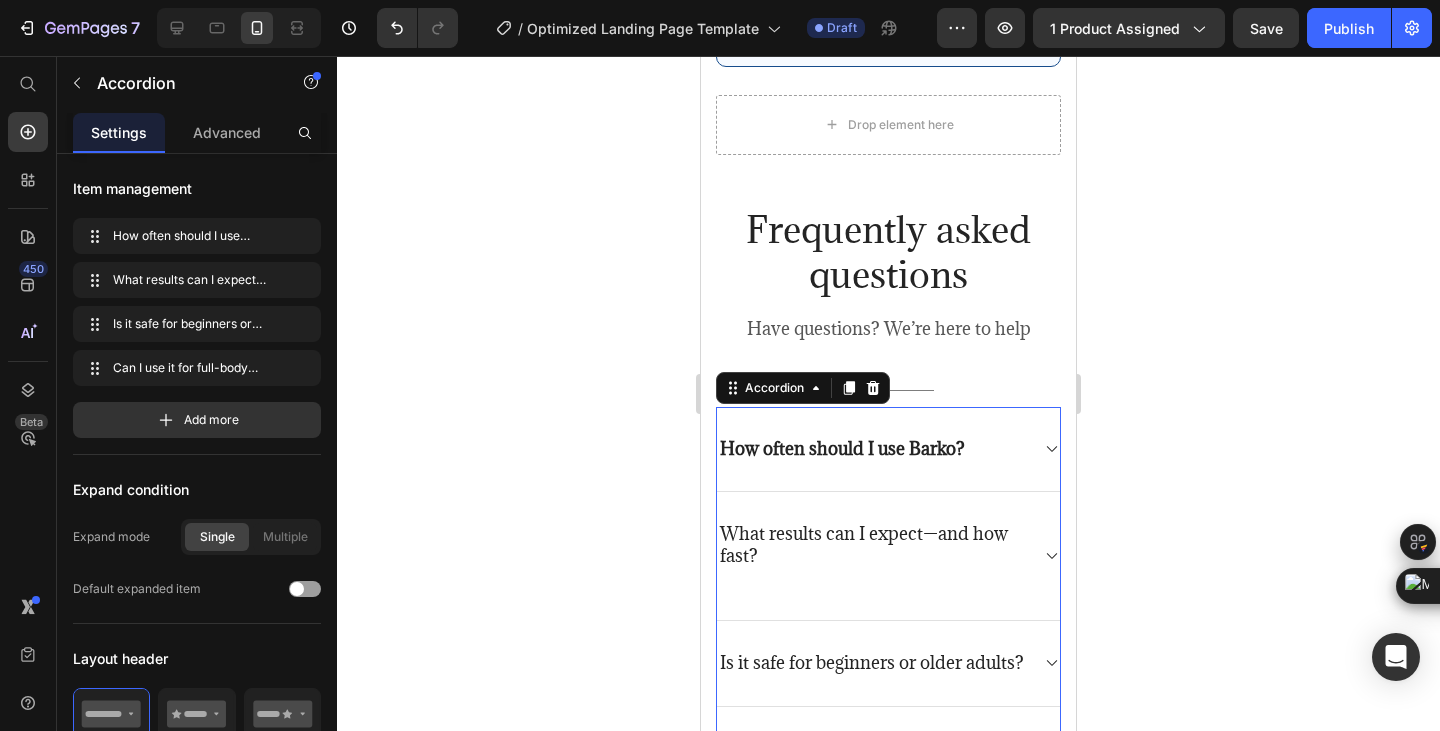 click 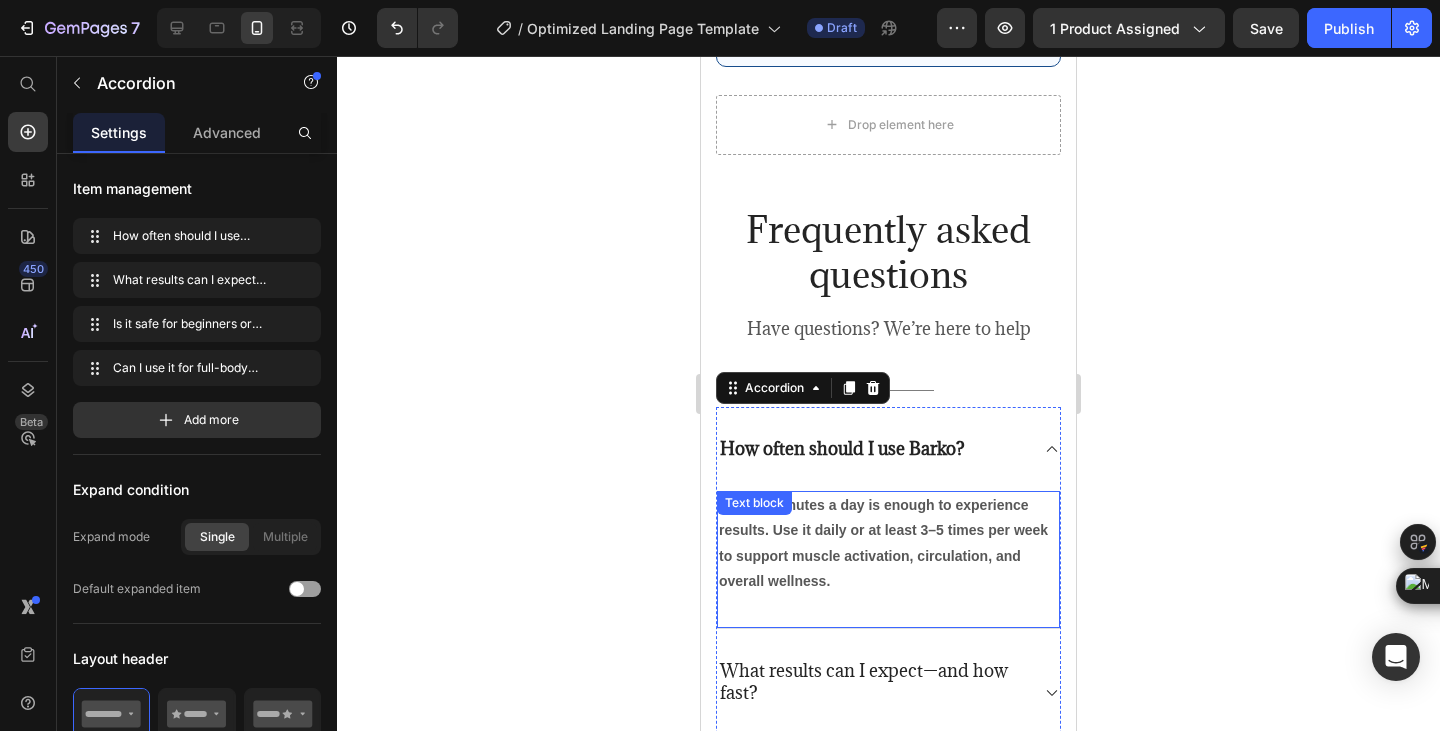 click on "Just 10 minutes a day is enough to experience results. Use it daily or at least 3–5 times per week to support muscle activation, circulation, and overall wellness." at bounding box center [888, 543] 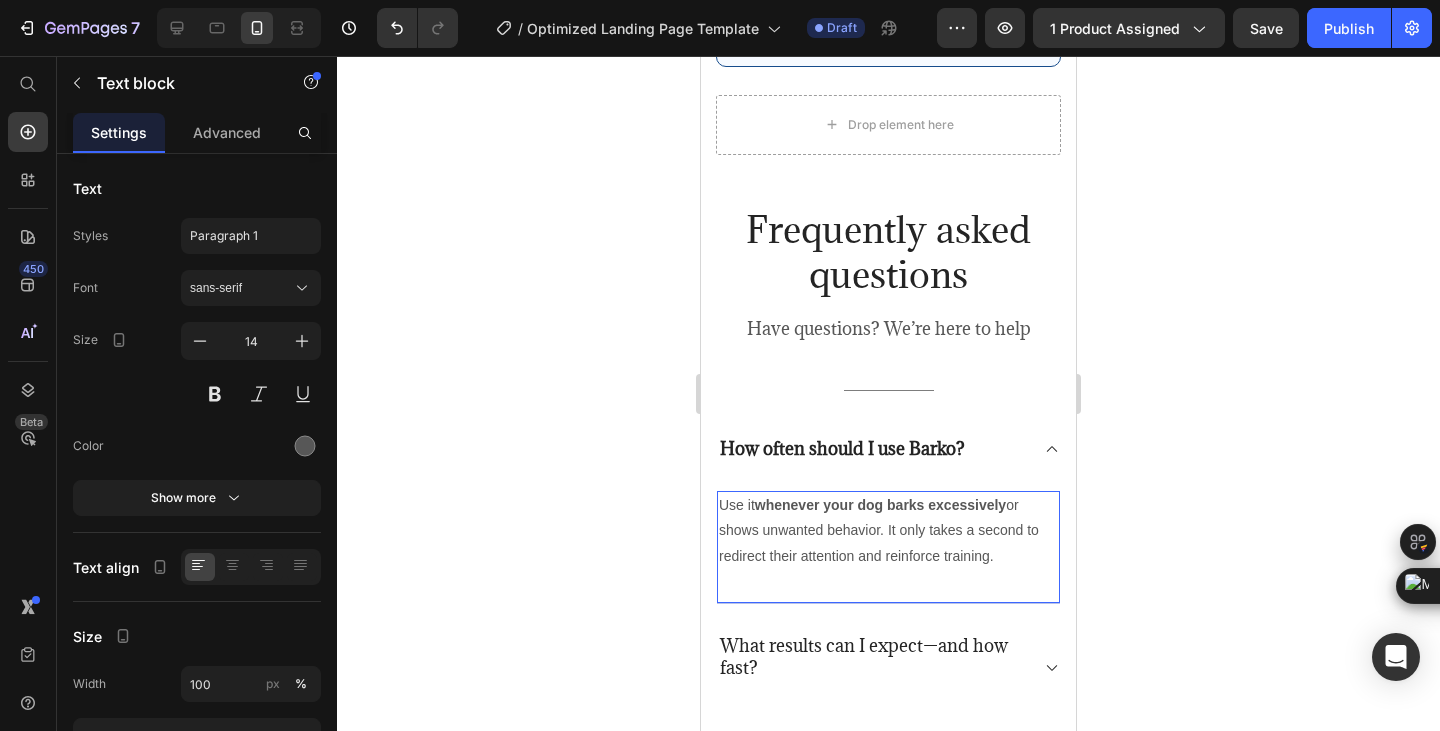 click on "Use it  whenever your dog barks excessively  or shows unwanted behavior. It only takes a second to redirect their attention and reinforce training. Text block   0" at bounding box center (888, 547) 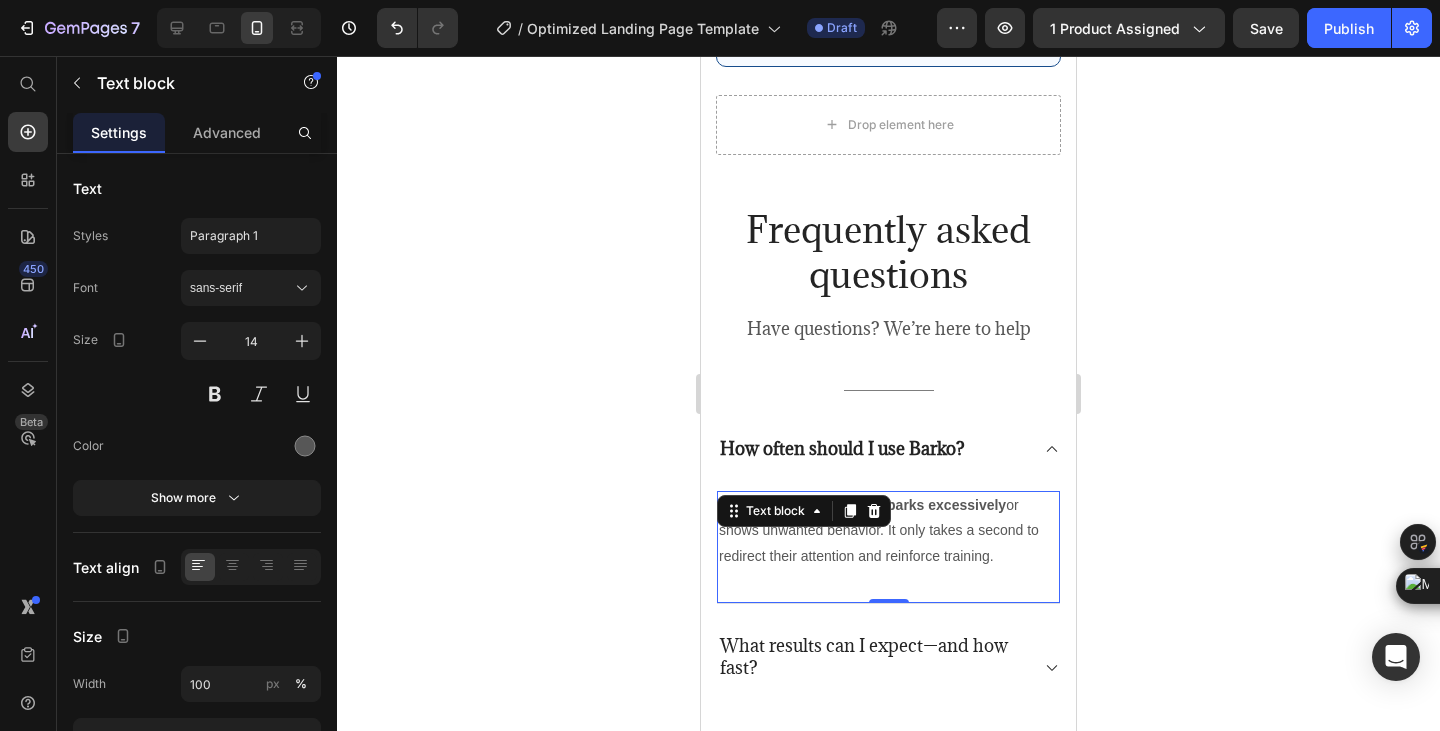 click on "Use it  whenever your dog barks excessively  or shows unwanted behavior. It only takes a second to redirect their attention and reinforce training. Text block   0" at bounding box center (888, 547) 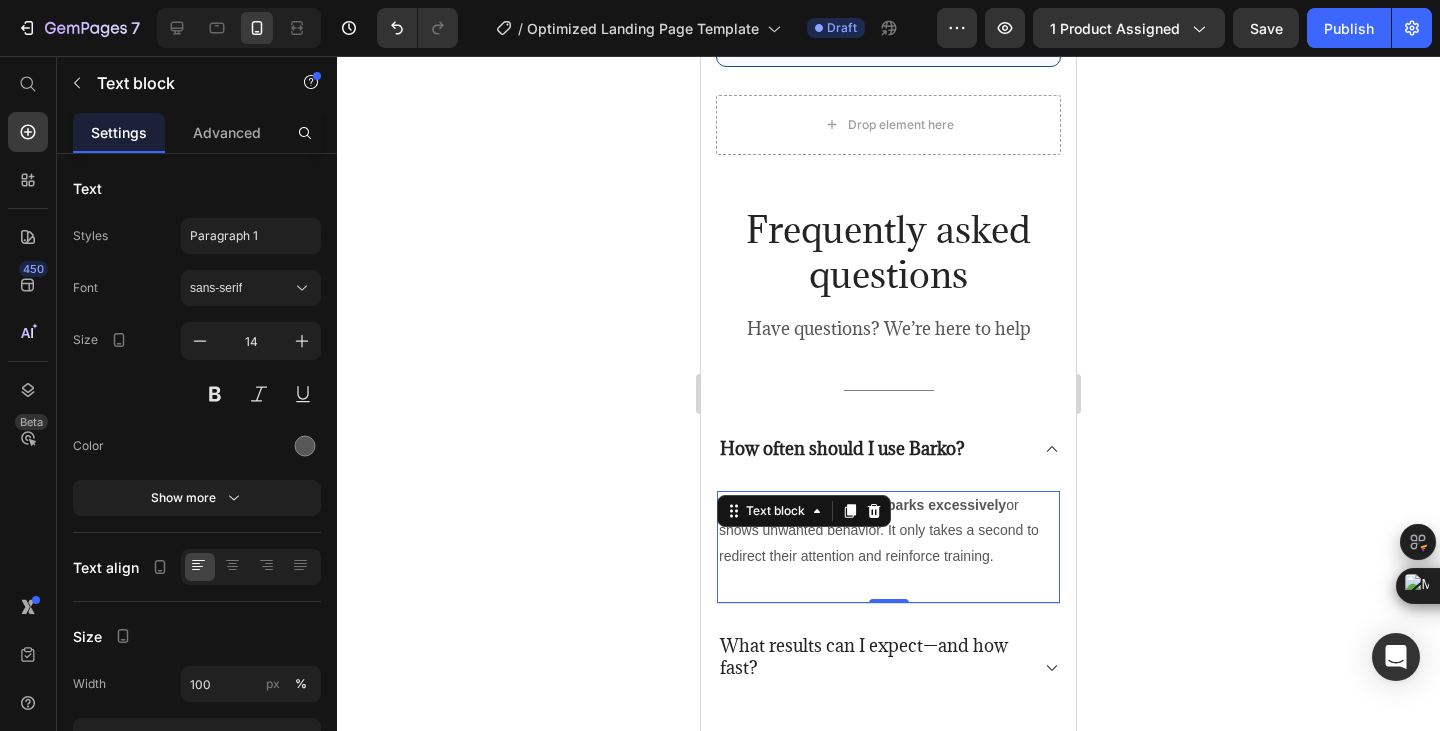 click on "Use it  whenever your dog barks excessively  or shows unwanted behavior. It only takes a second to redirect their attention and reinforce training. Text block   0" at bounding box center [888, 547] 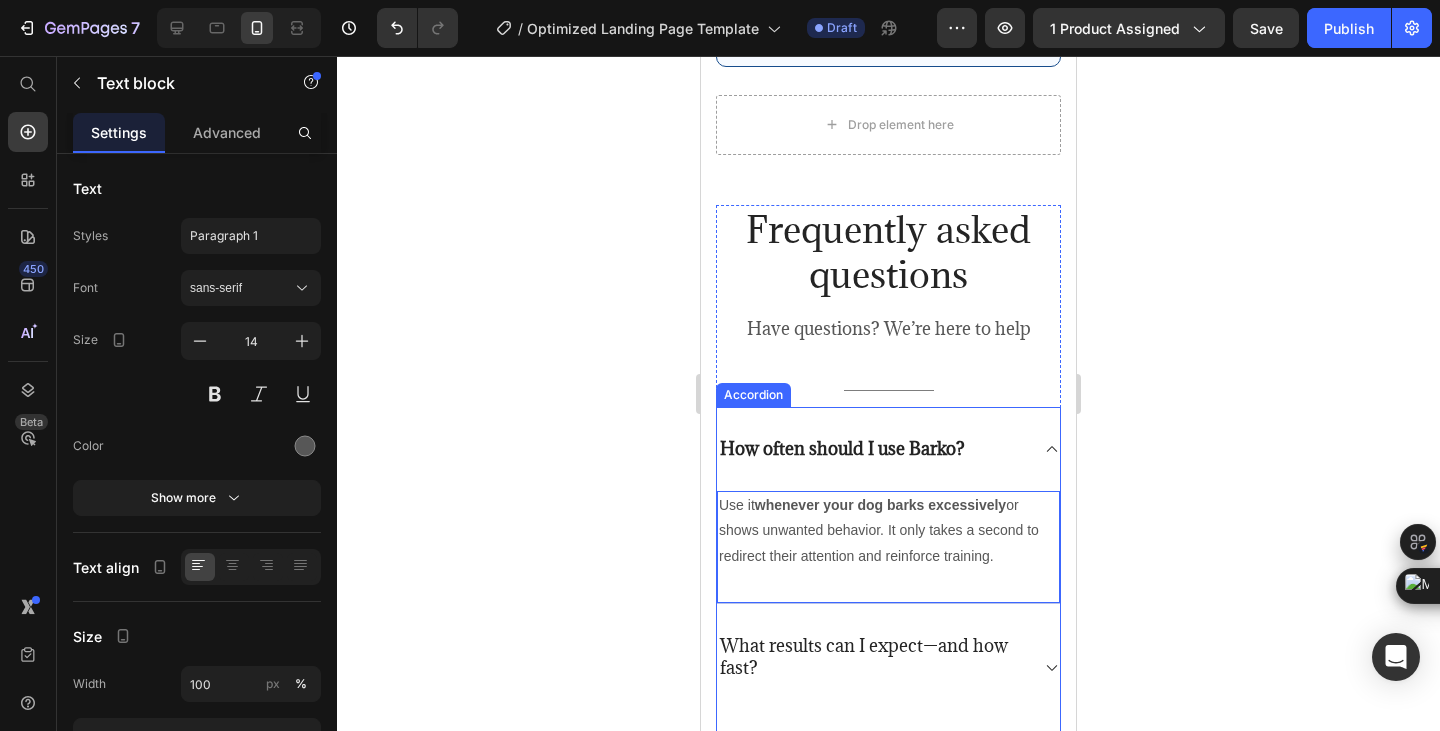 click on "What results can I expect—and how fast?" at bounding box center [872, 657] 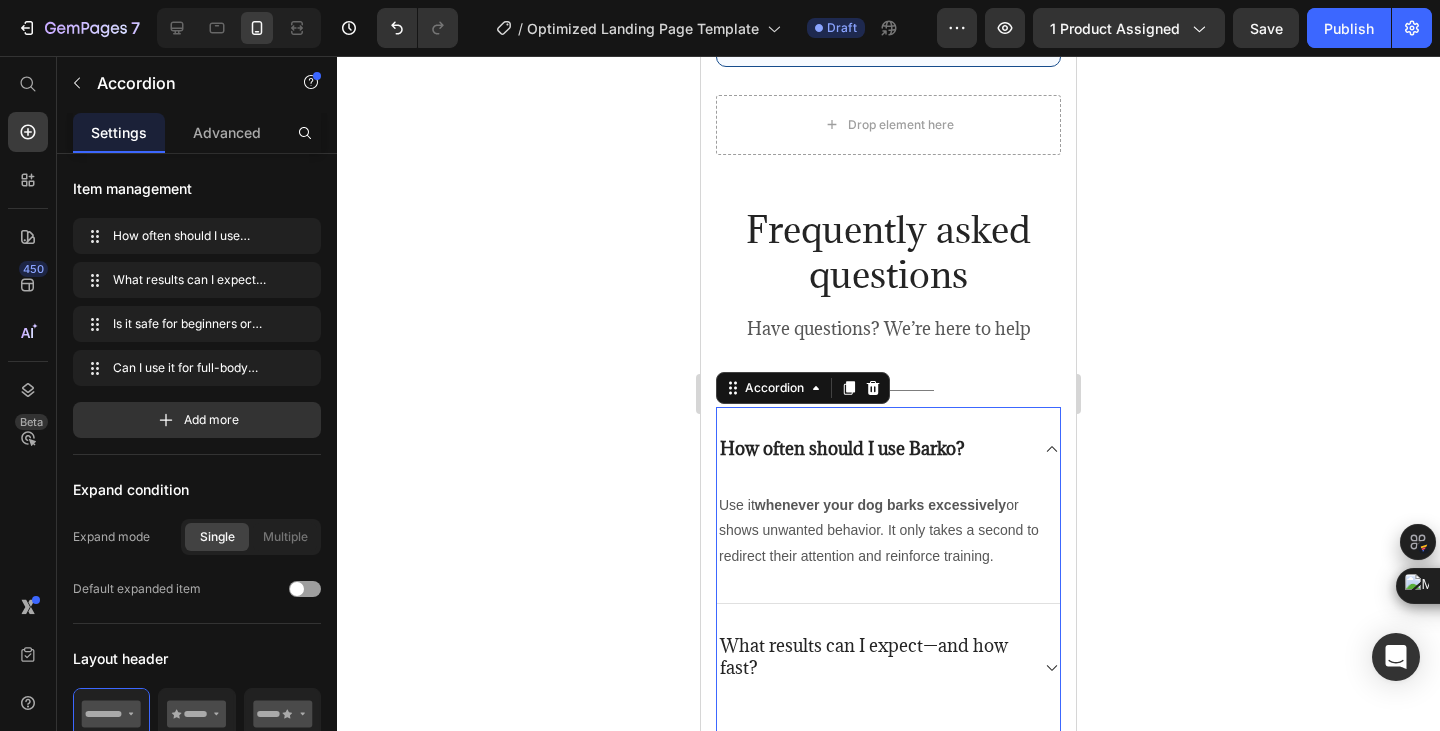 click 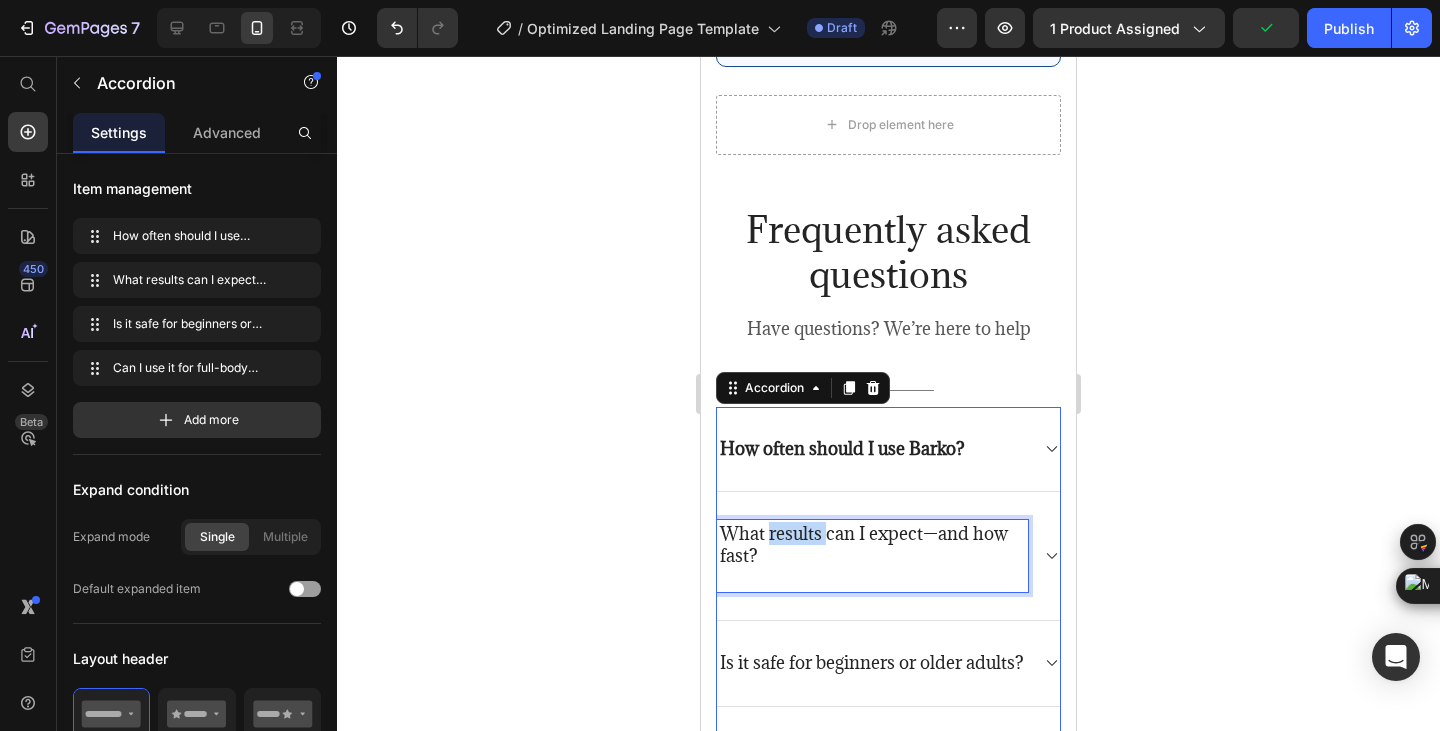 click on "What results can I expect—and how fast?" at bounding box center [872, 545] 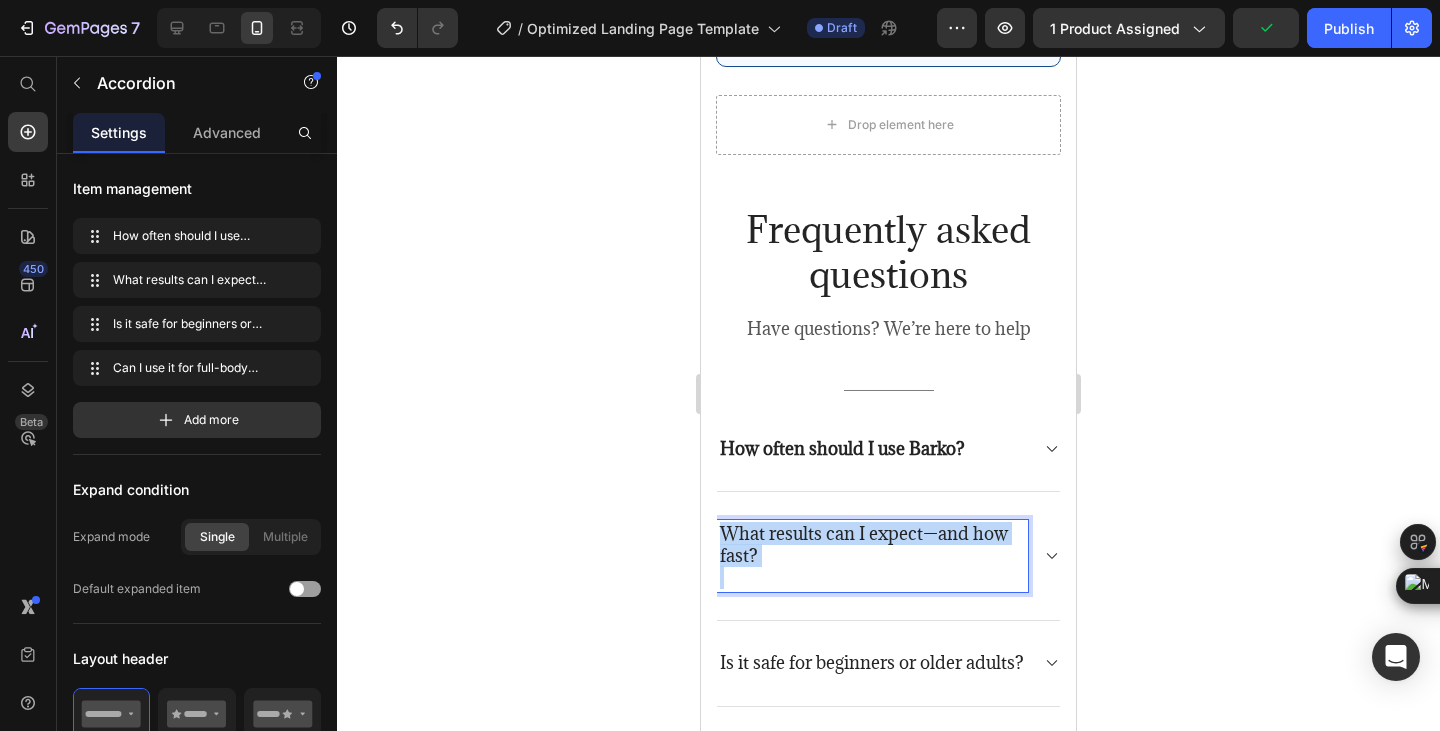 click on "What results can I expect—and how fast?" at bounding box center (872, 545) 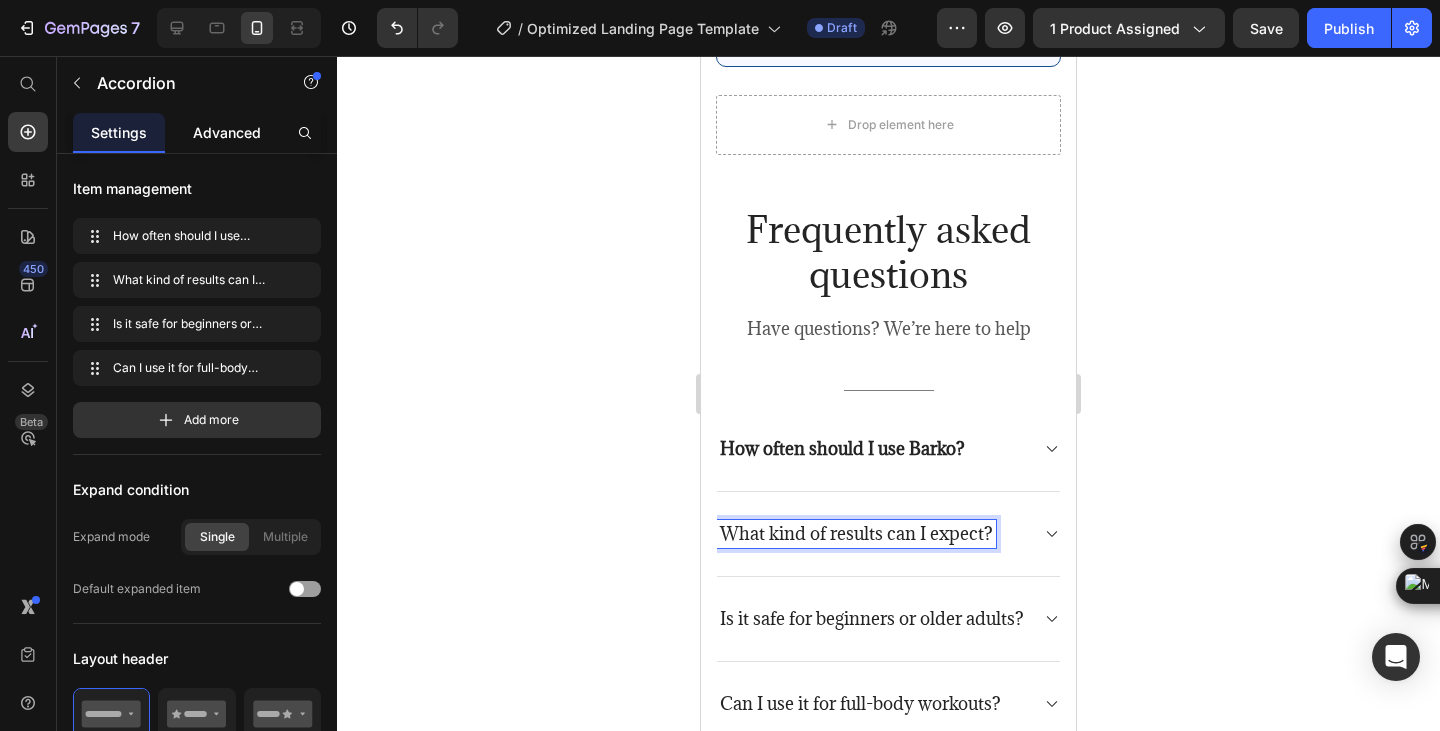 click on "Advanced" 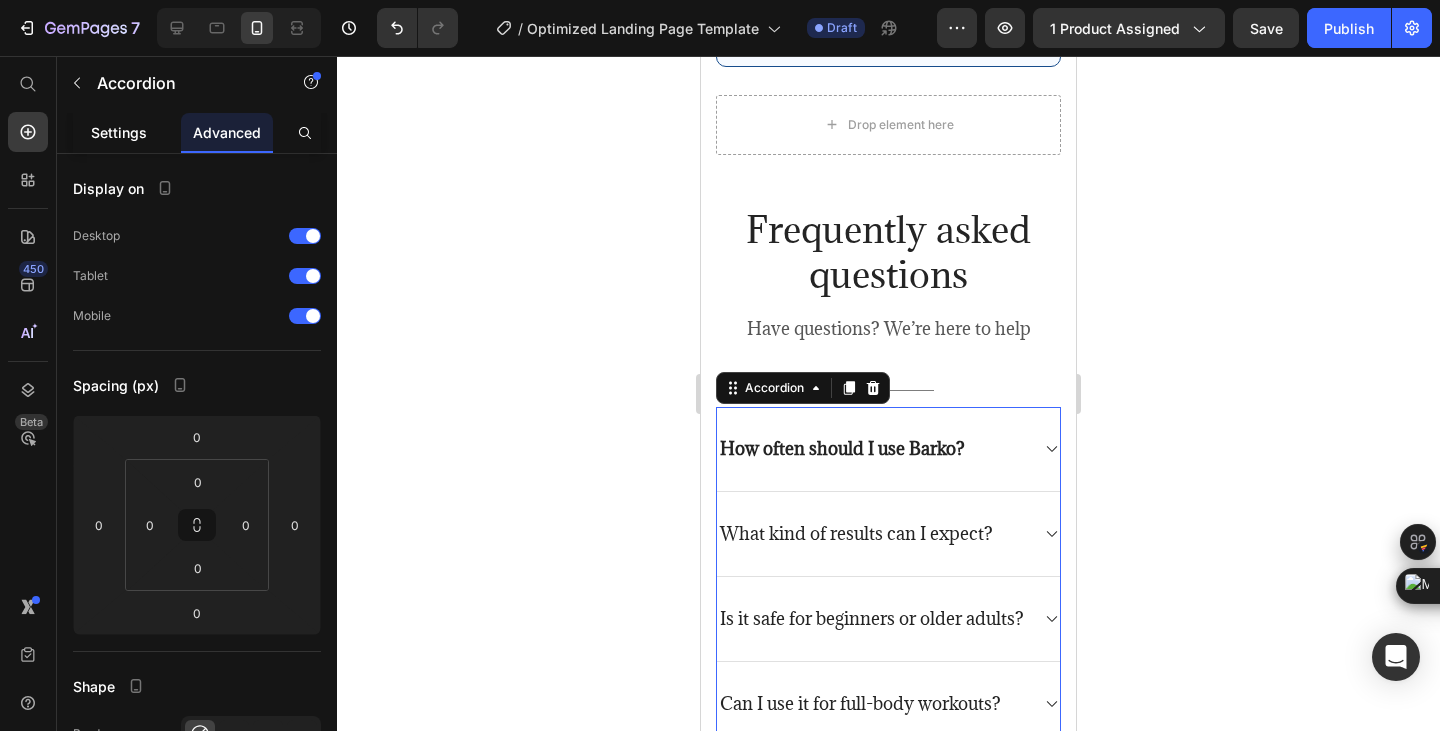 click on "Settings" 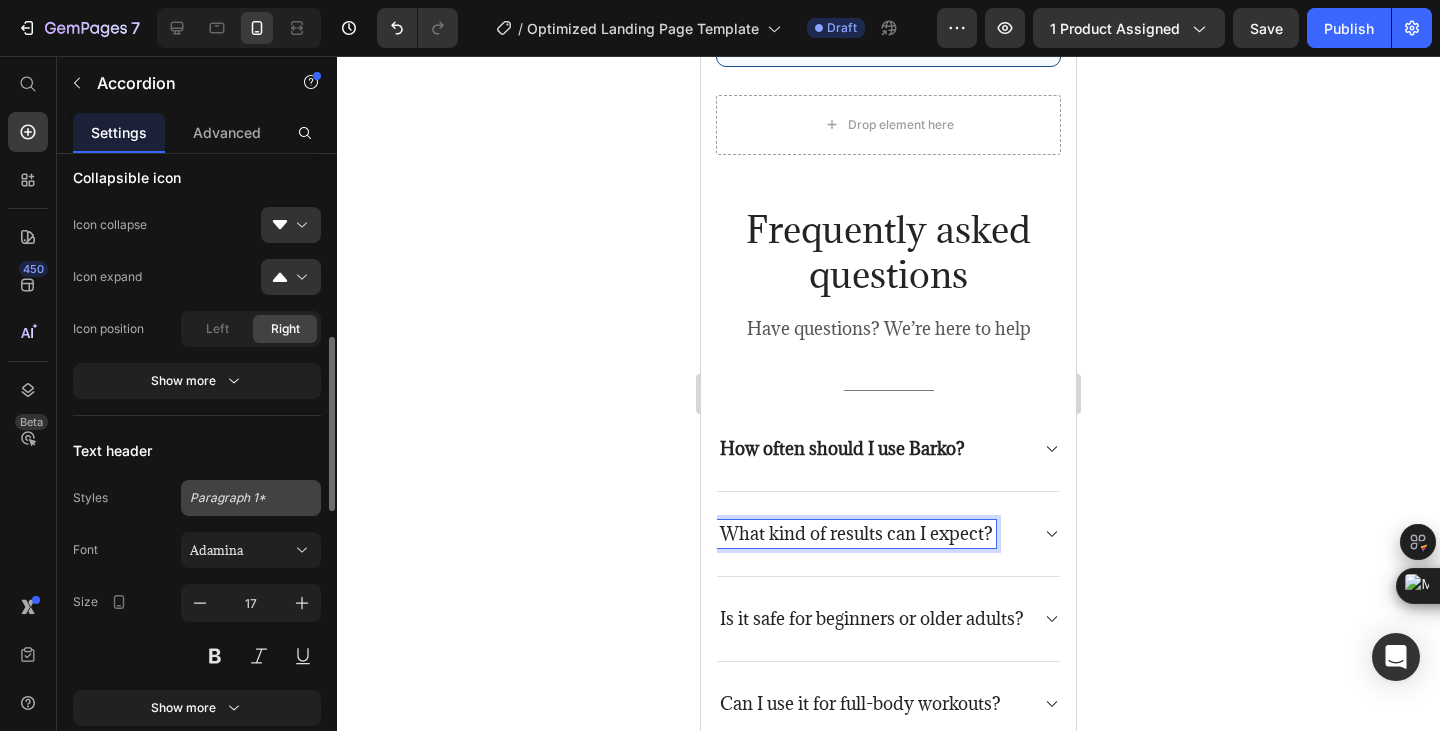 scroll, scrollTop: 832, scrollLeft: 0, axis: vertical 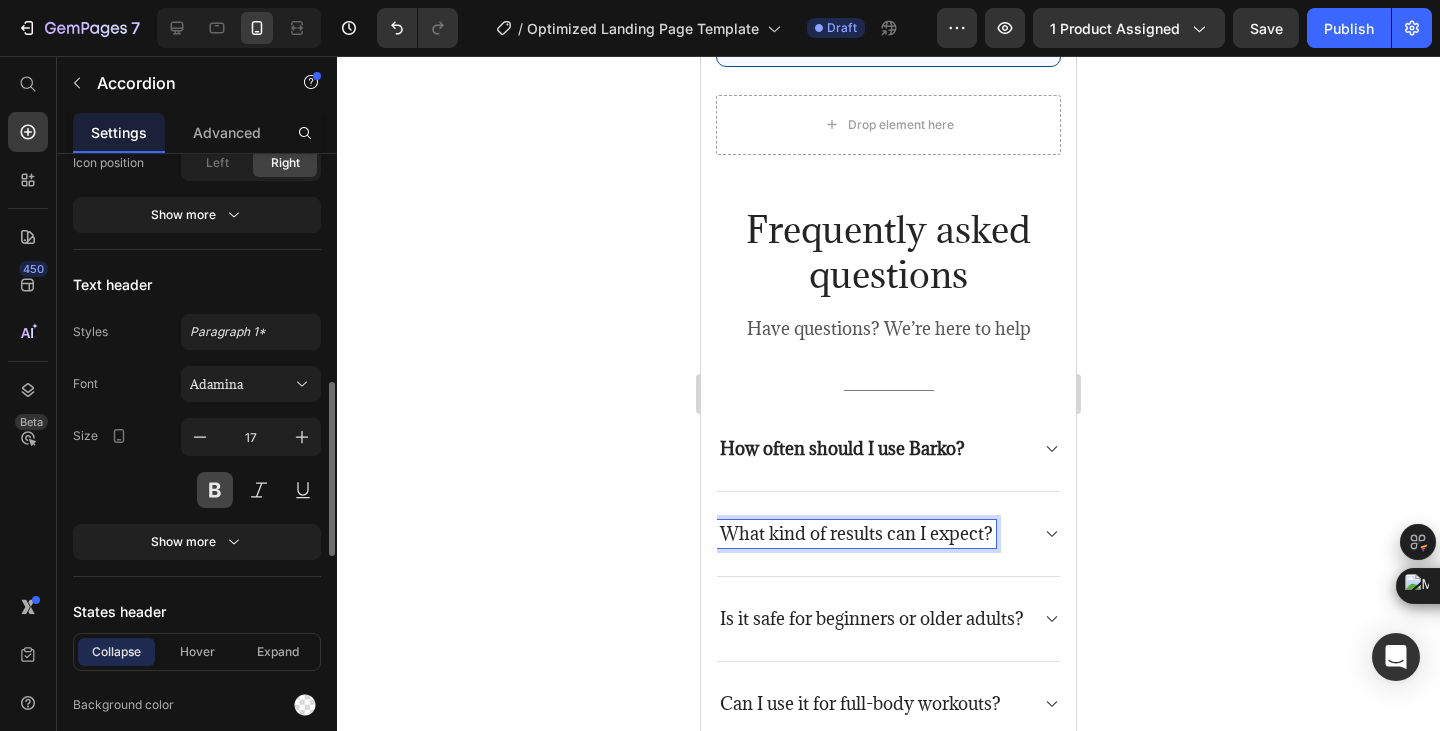 click at bounding box center [215, 490] 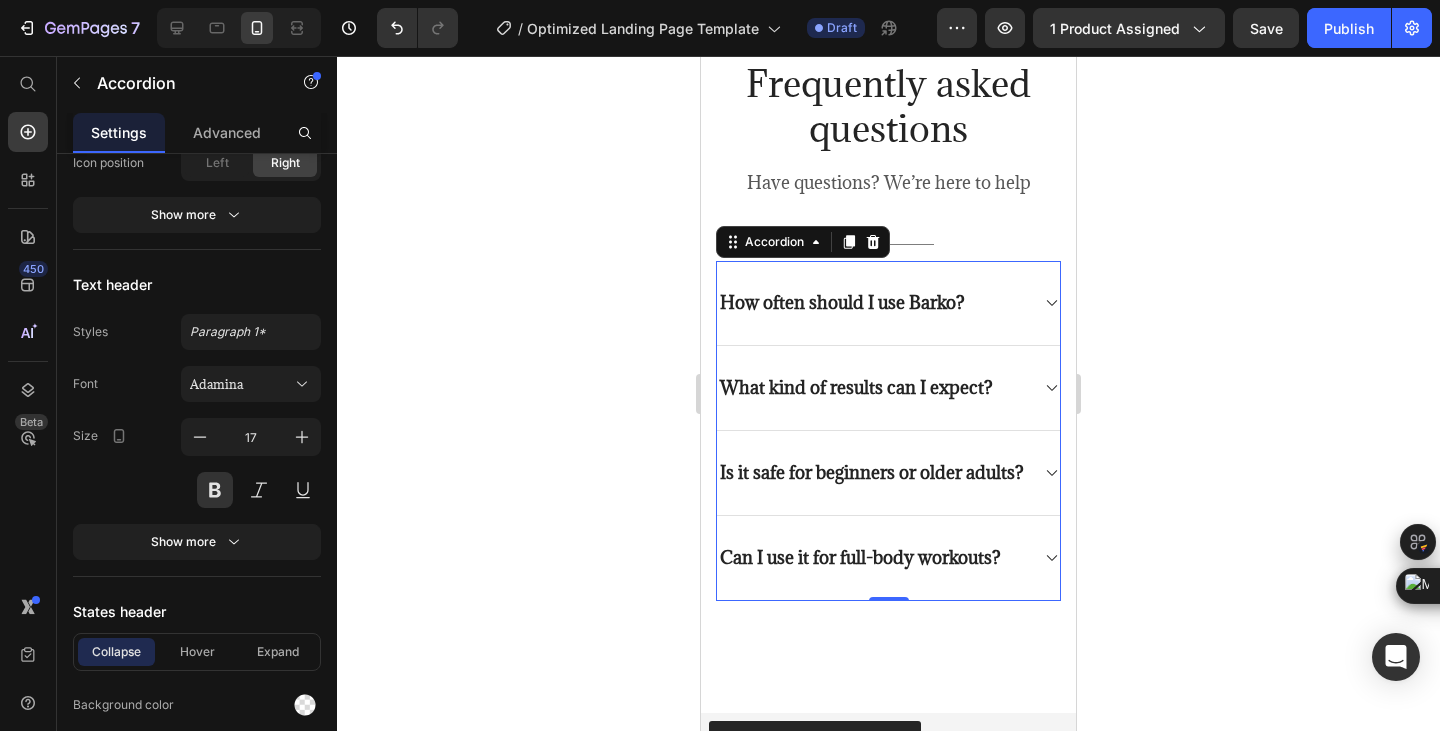 scroll, scrollTop: 5500, scrollLeft: 0, axis: vertical 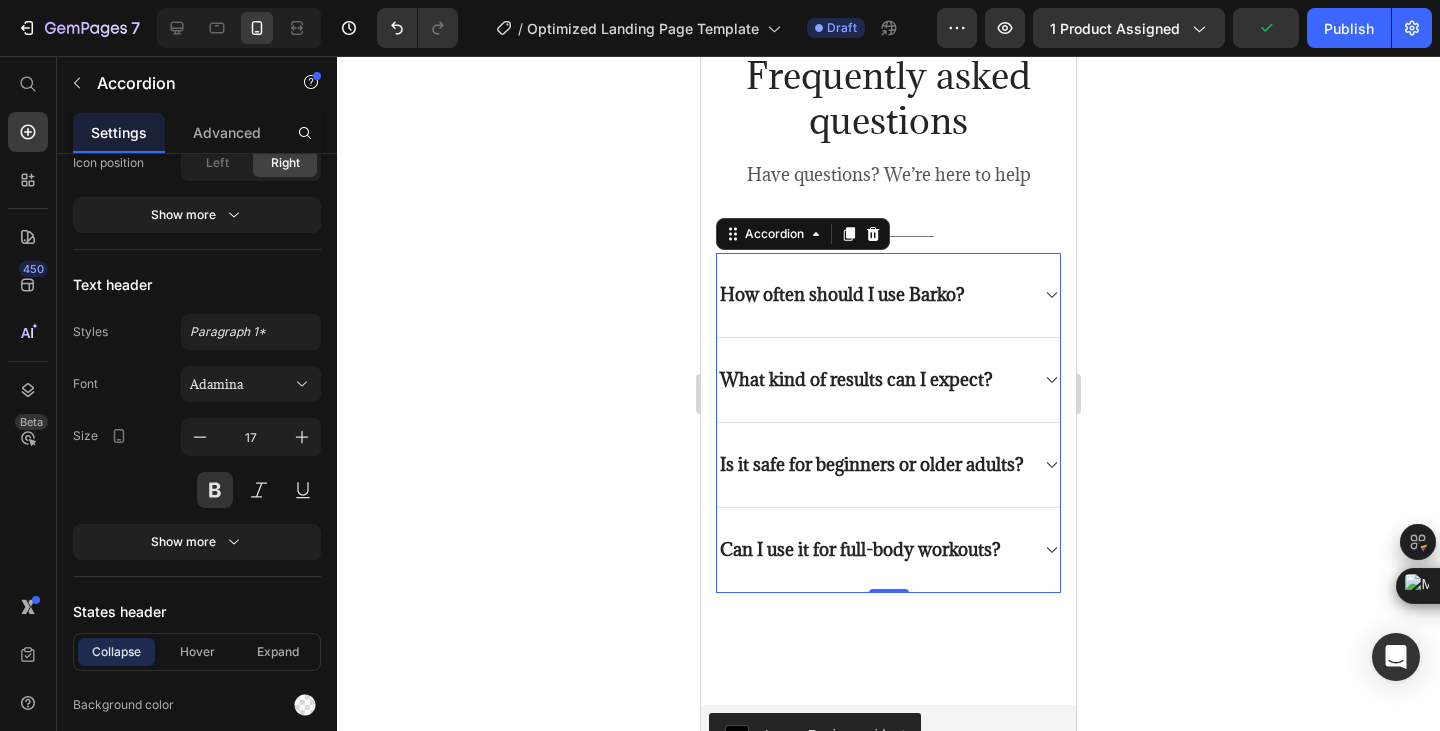 click 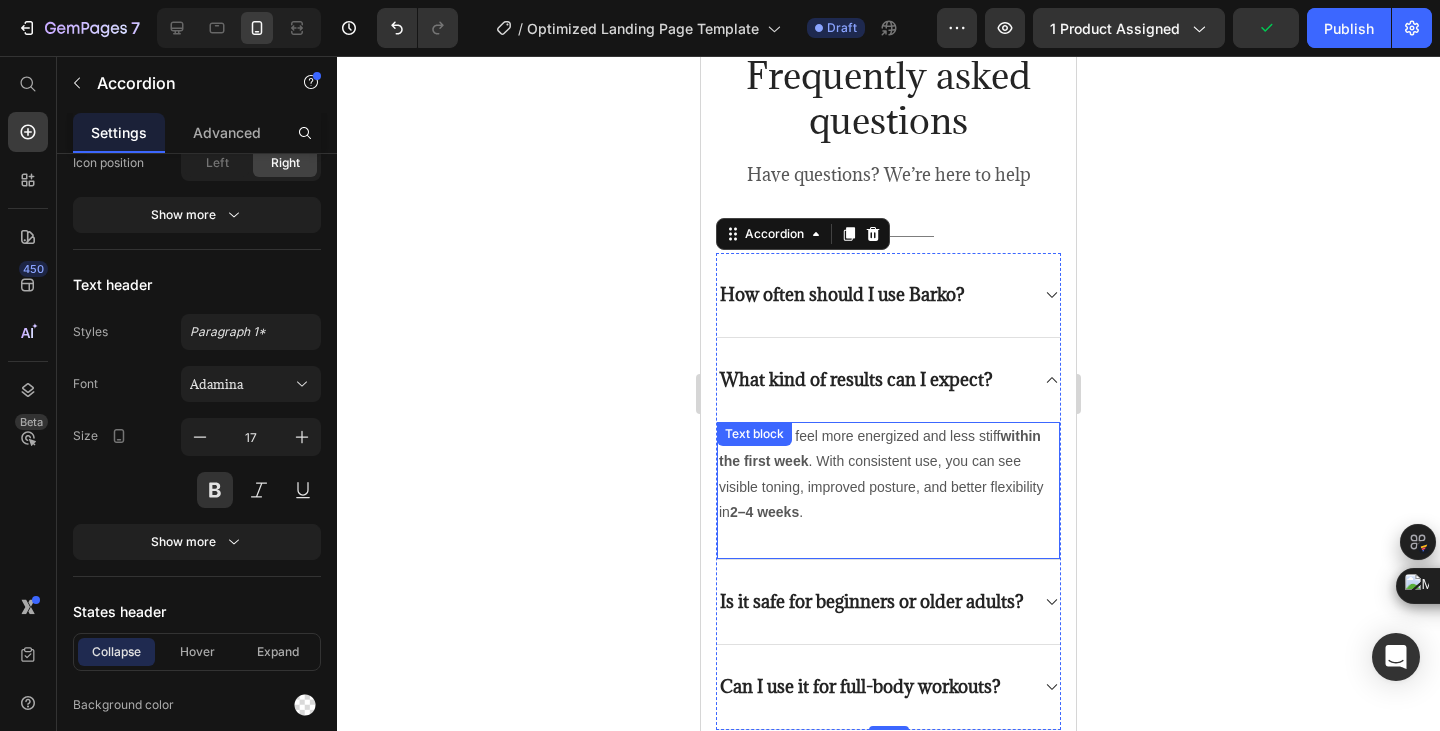 click on "within the first week" at bounding box center (880, 448) 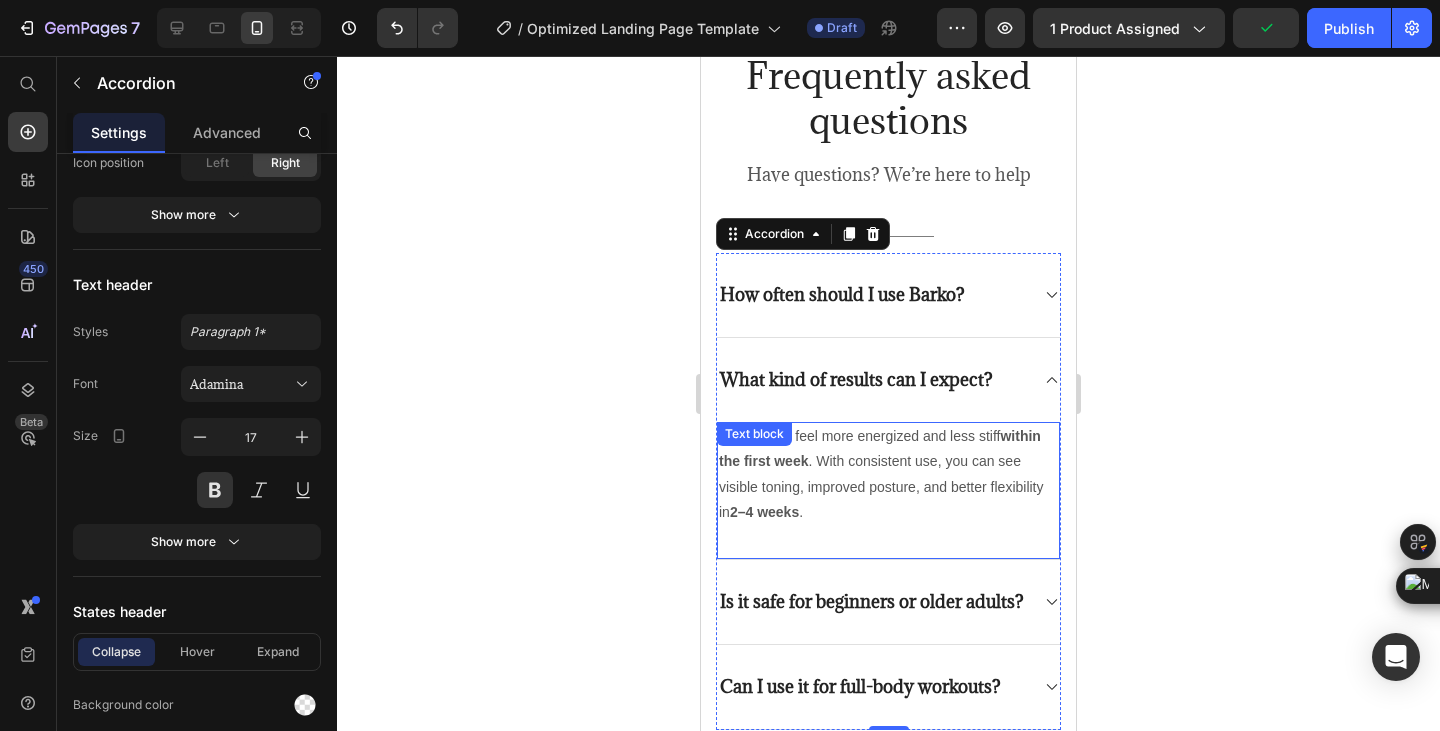 click on "within the first week" at bounding box center [880, 448] 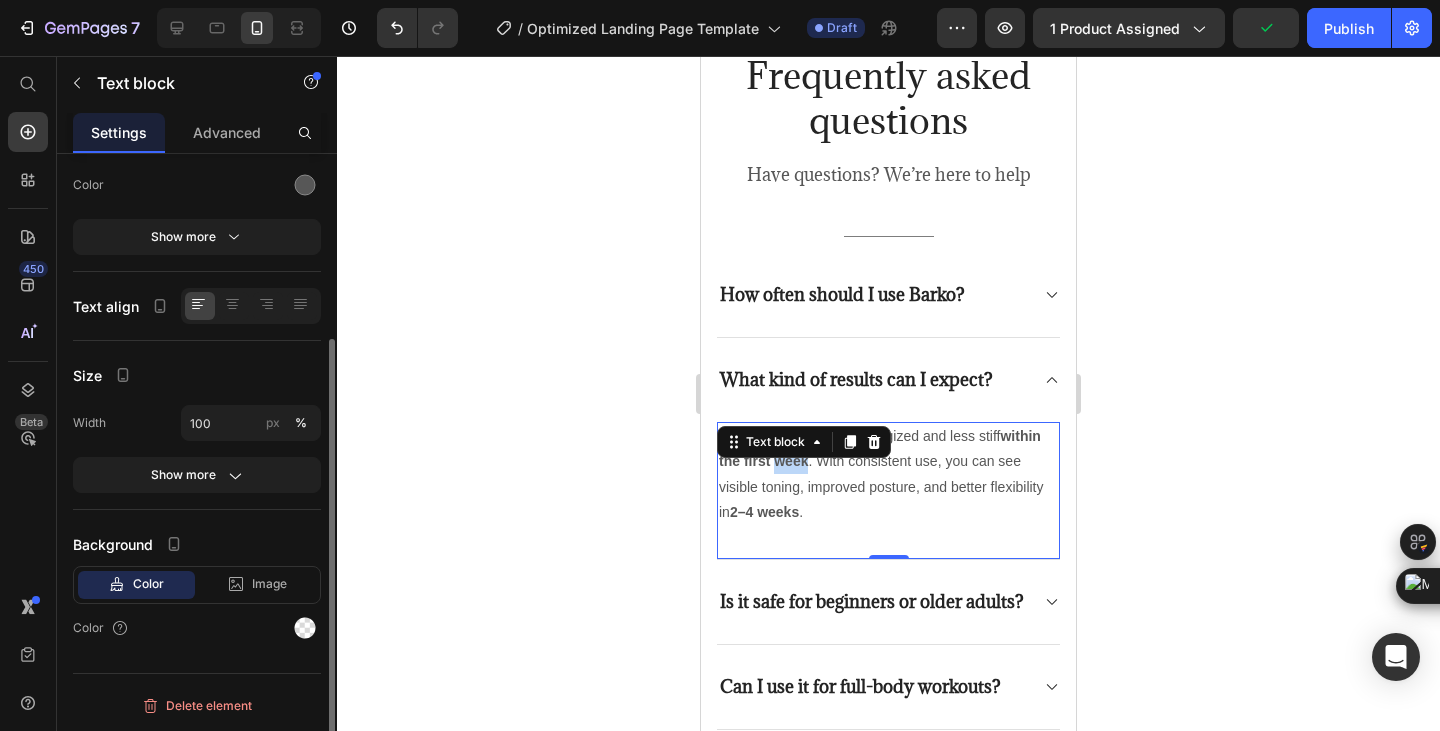 scroll, scrollTop: 0, scrollLeft: 0, axis: both 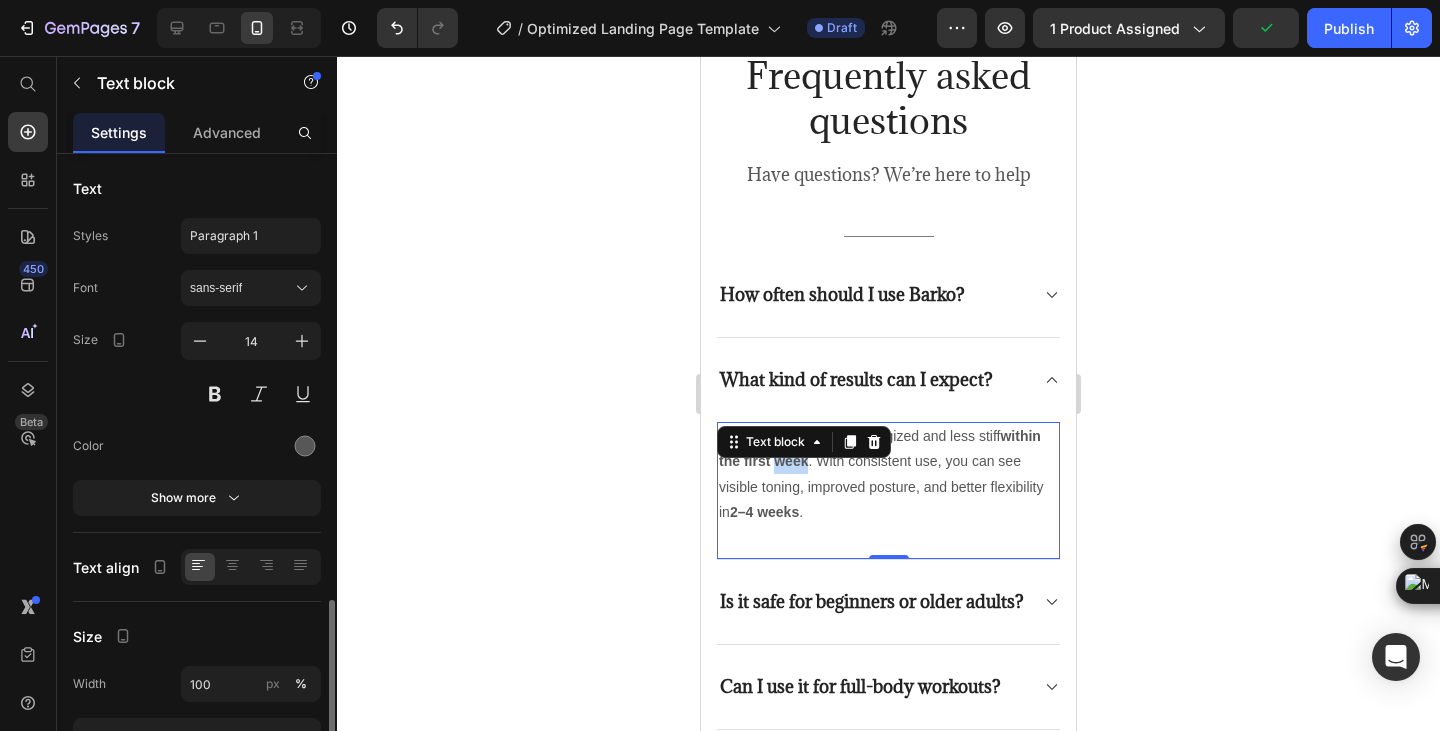 click on "Many users feel more energized and less stiff  within the first week . With consistent use, you can see visible toning, improved posture, and better flexibility in  2–4 weeks . Text block   0" at bounding box center [888, 491] 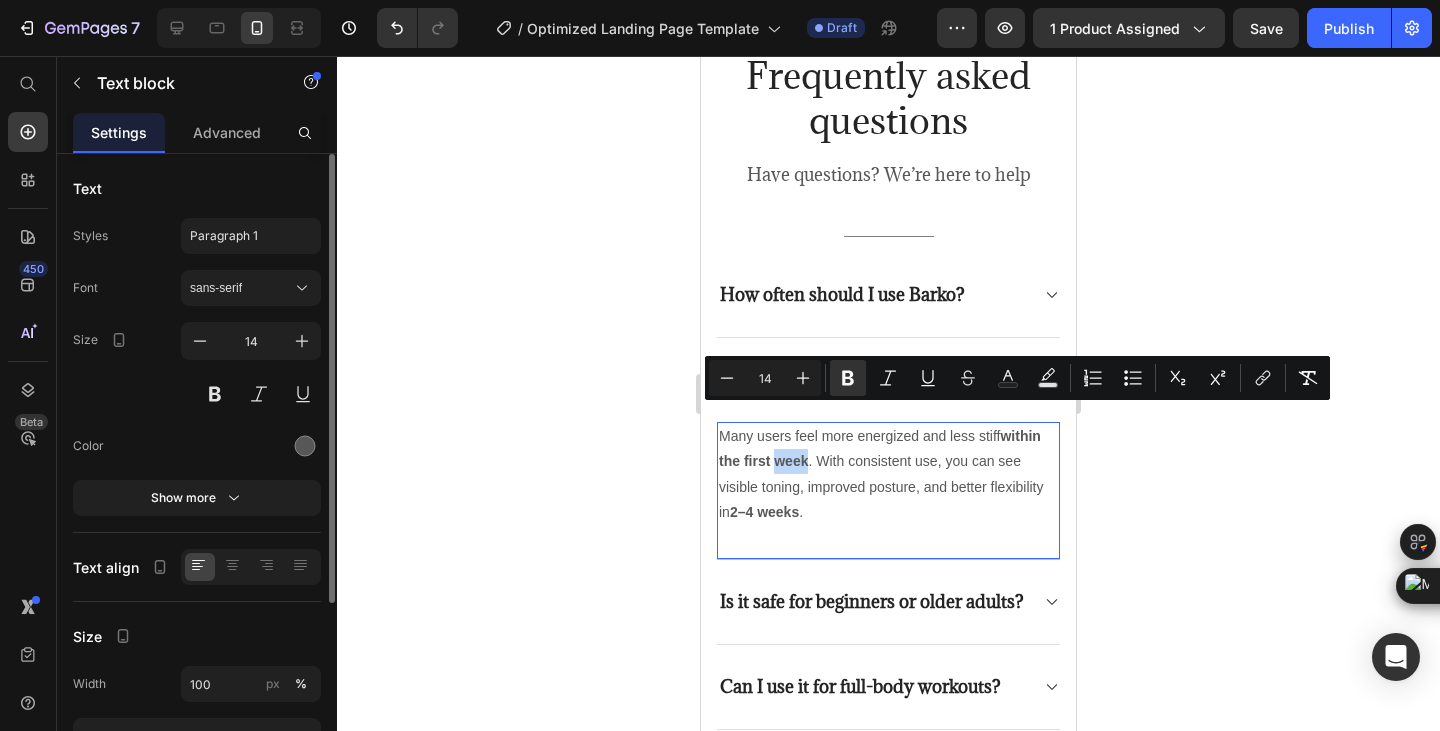 click on "within the first week" at bounding box center [880, 448] 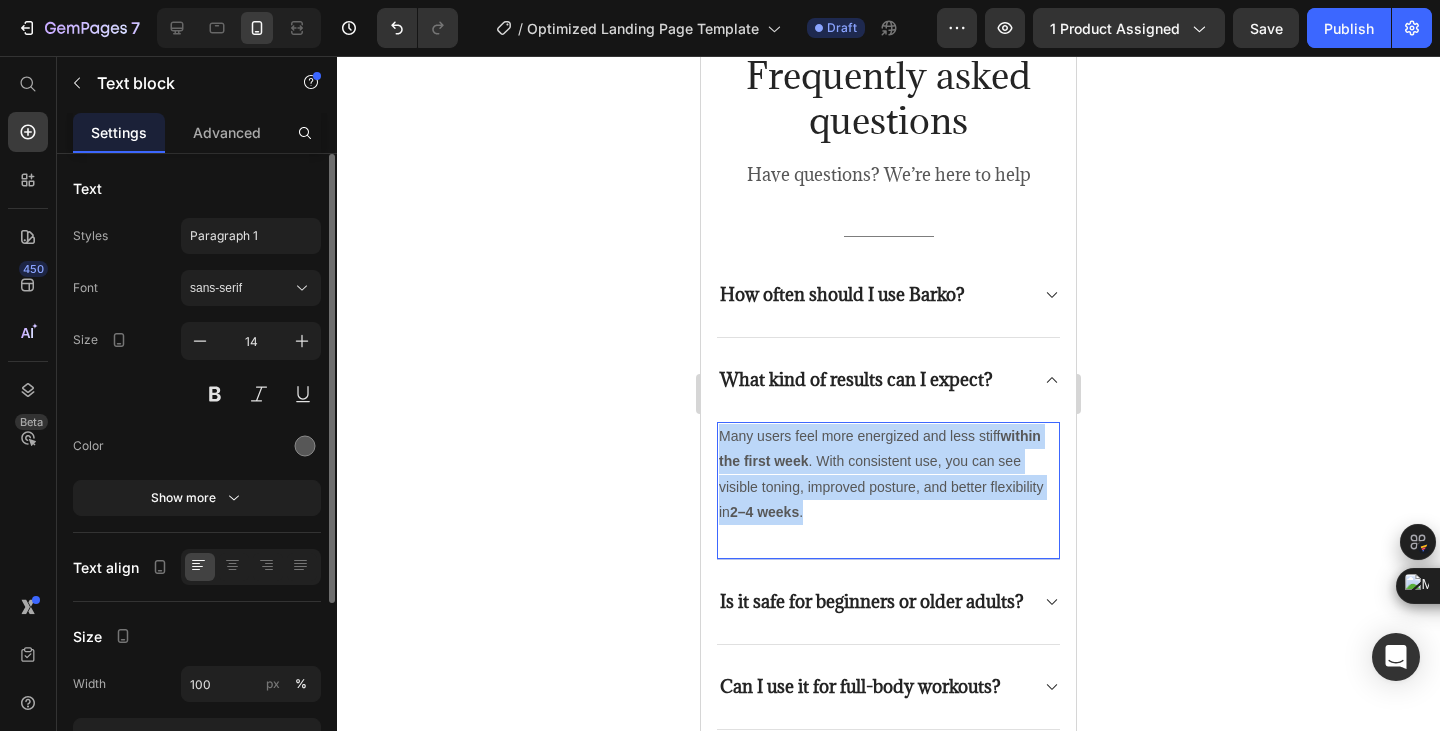 click on "within the first week" at bounding box center [880, 448] 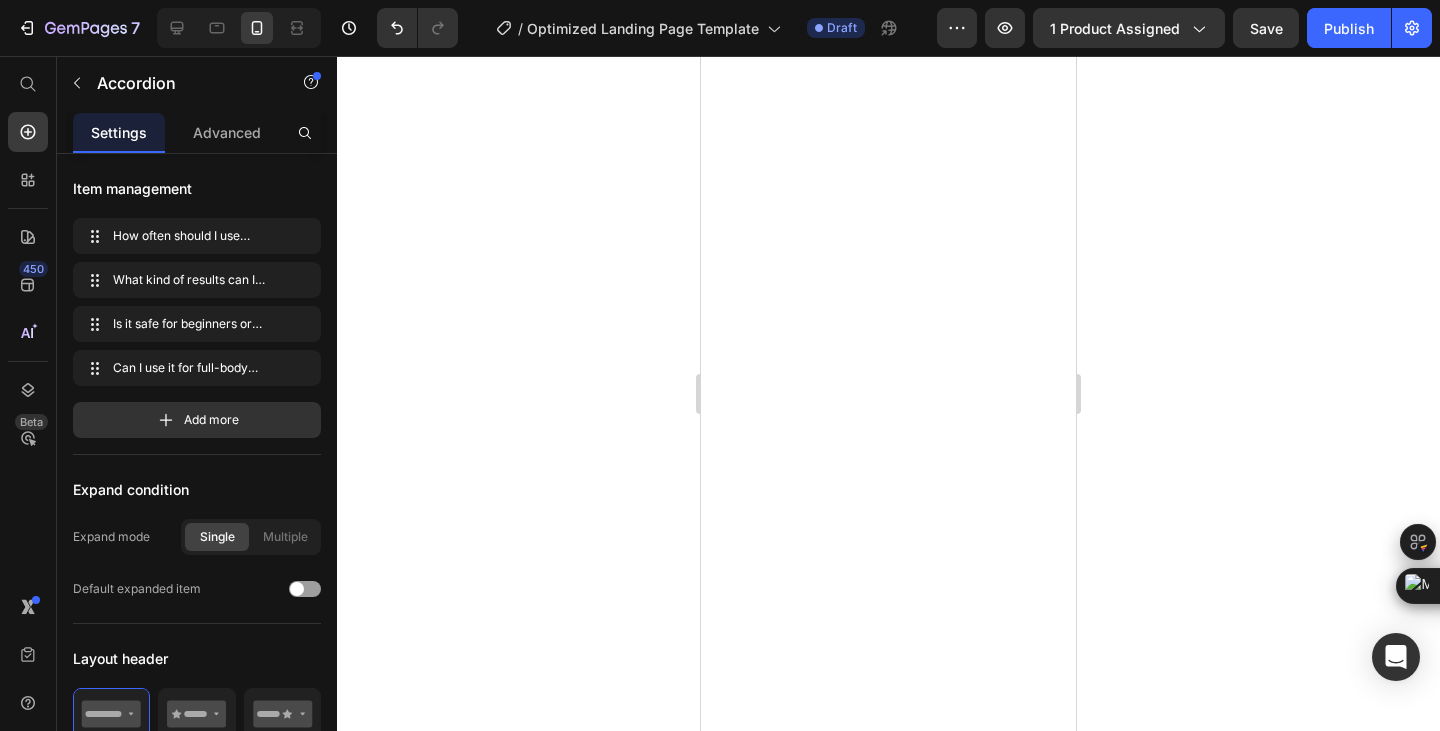 scroll, scrollTop: 0, scrollLeft: 0, axis: both 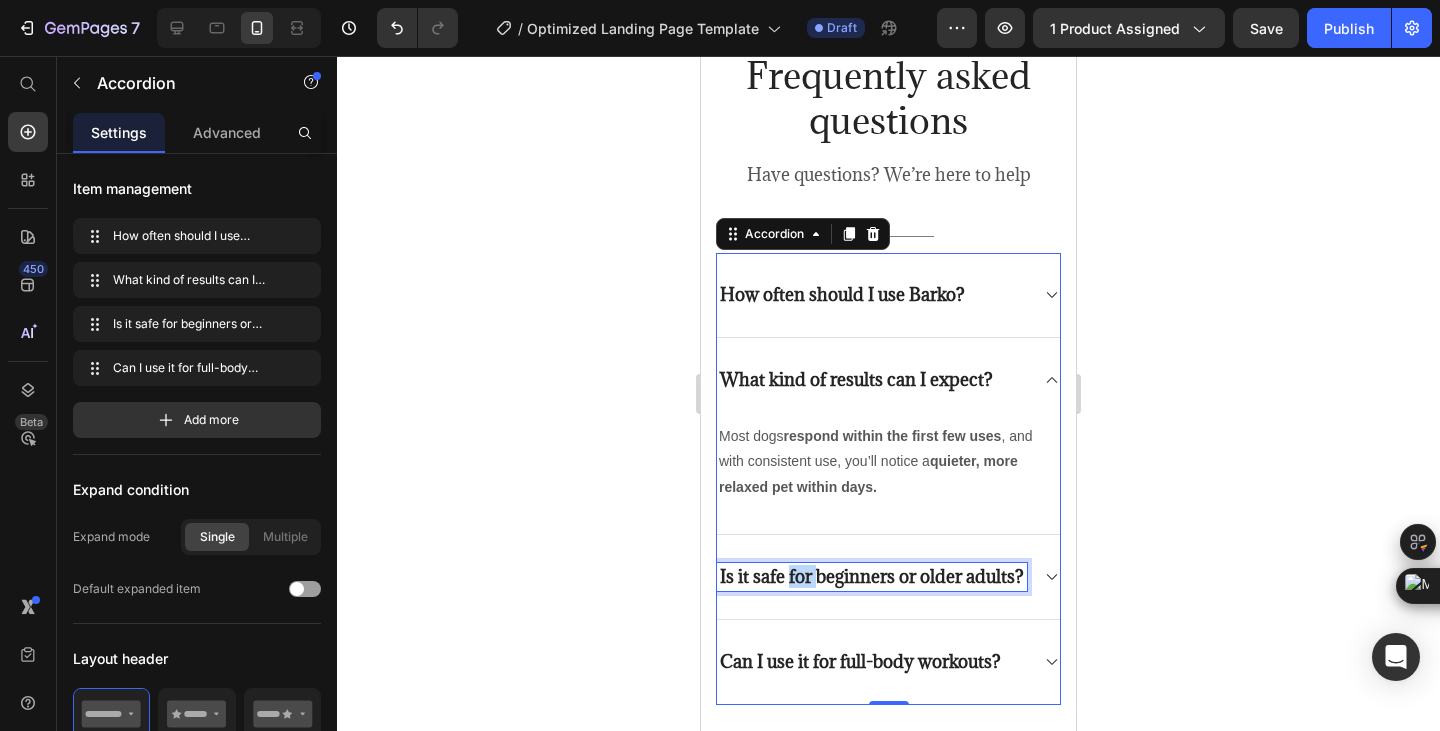 click on "Is it safe for beginners or older adults?" at bounding box center [872, 577] 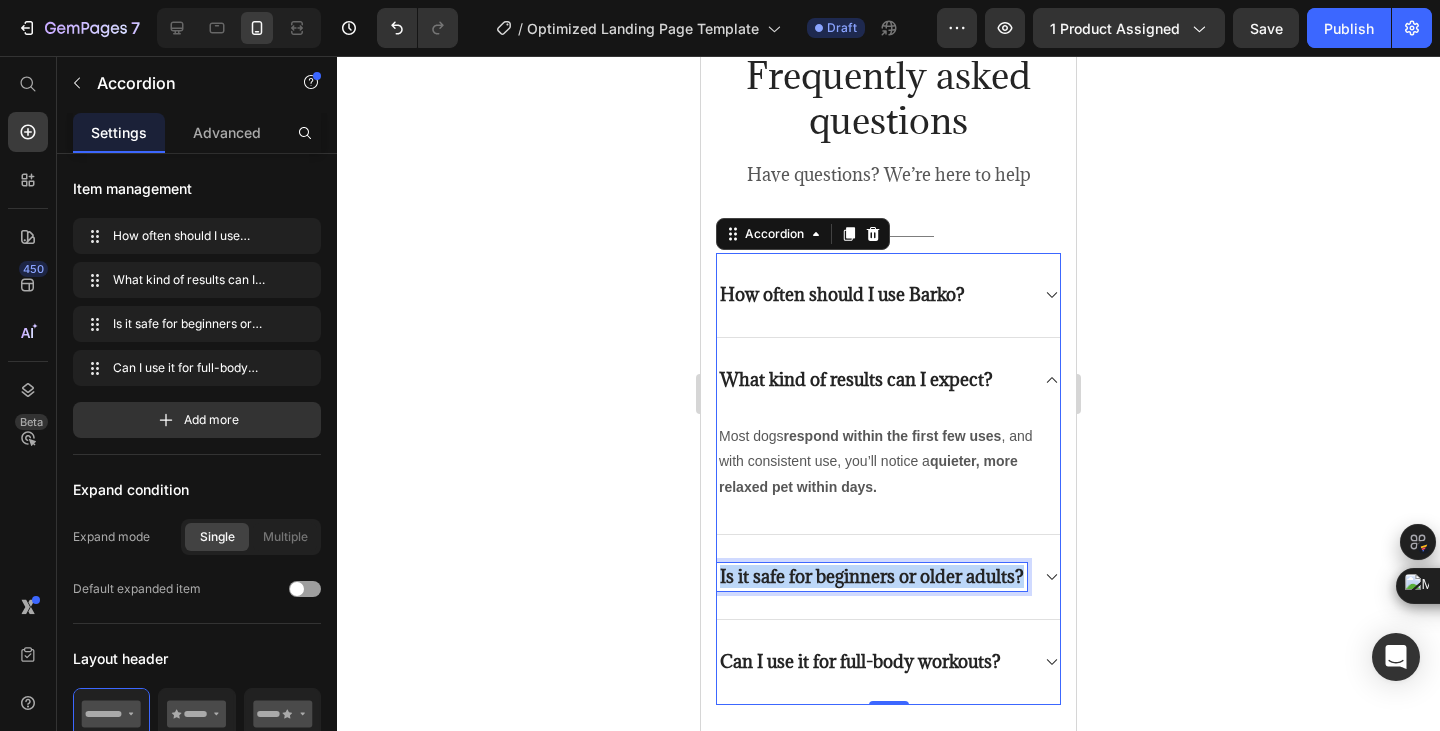click on "Is it safe for beginners or older adults?" at bounding box center [872, 577] 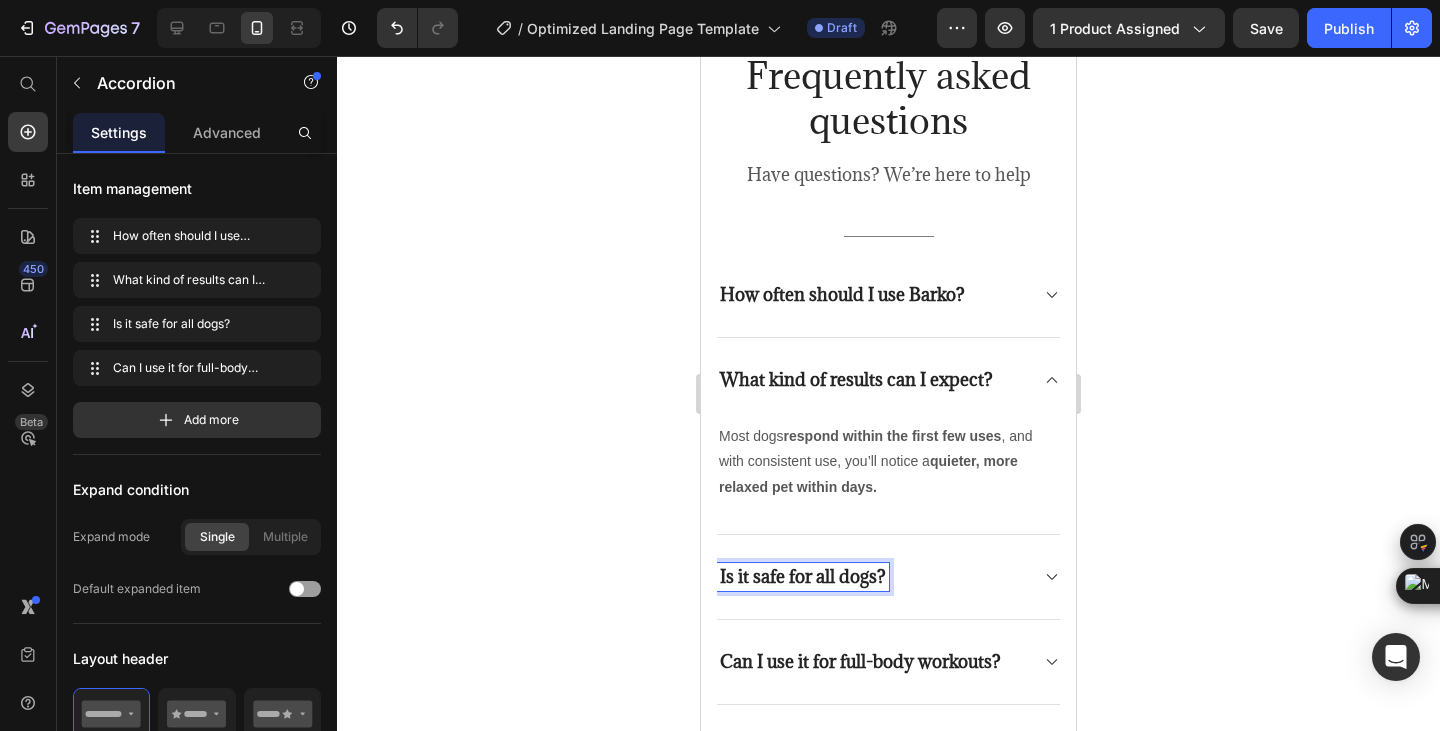 click on "Is it safe for all dogs?" at bounding box center [872, 577] 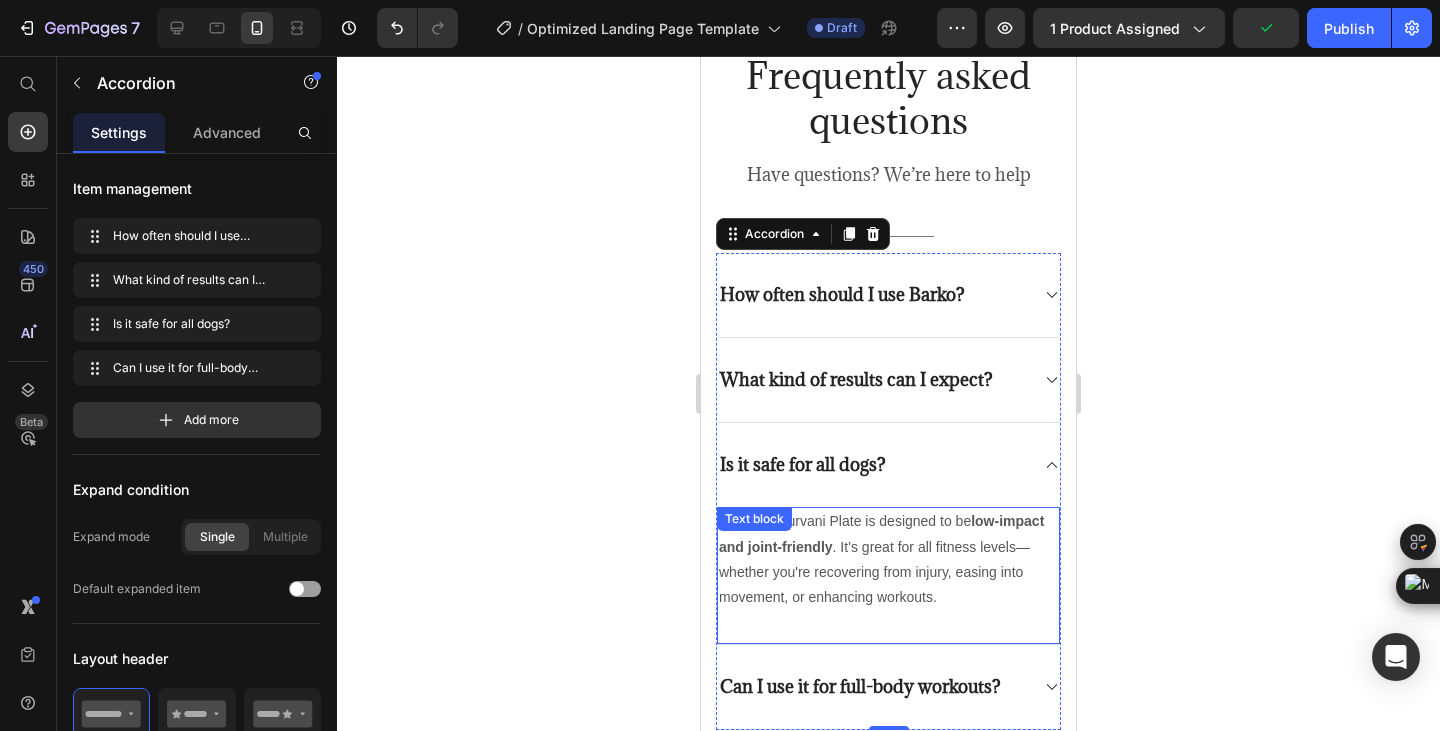 click on "Yes! The Nurvani Plate is designed to be  low-impact and joint-friendly . It’s great for all fitness levels—whether you're recovering from injury, easing into movement, or enhancing workouts." at bounding box center [888, 559] 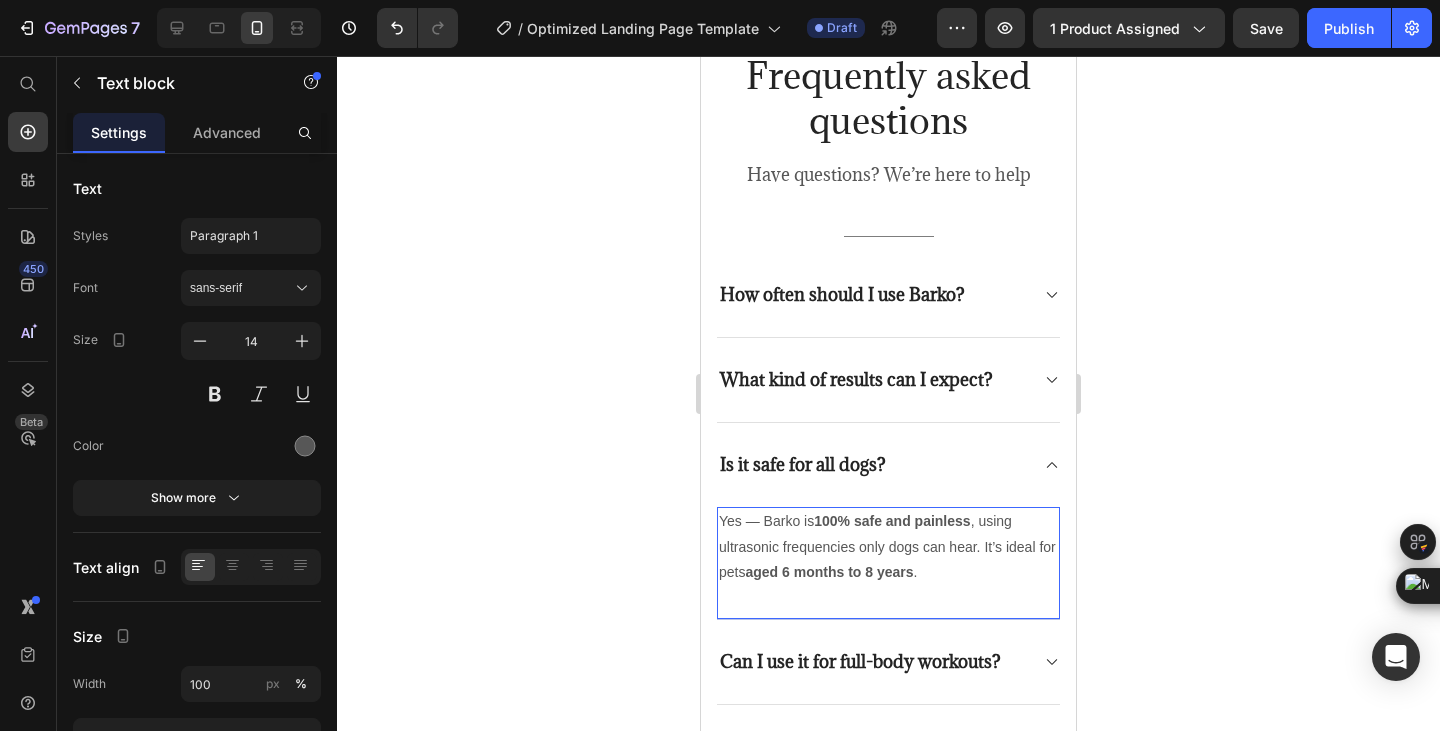 click on "Yes — Barko is  100% safe and painless , using ultrasonic frequencies only dogs can hear. It’s ideal for pets  aged [AGE] to [AGE] ." at bounding box center (888, 547) 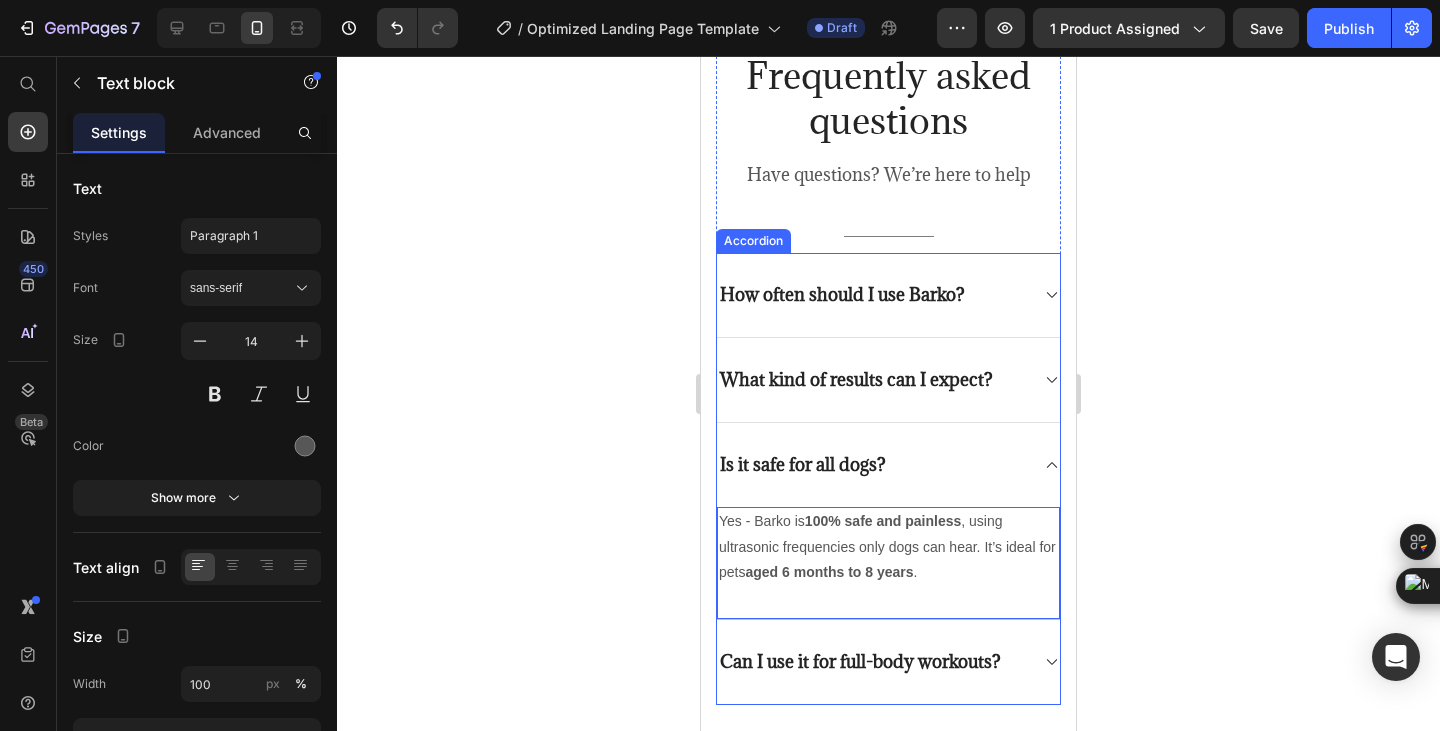 click on "Can I use it for full-body workouts?" at bounding box center [860, 662] 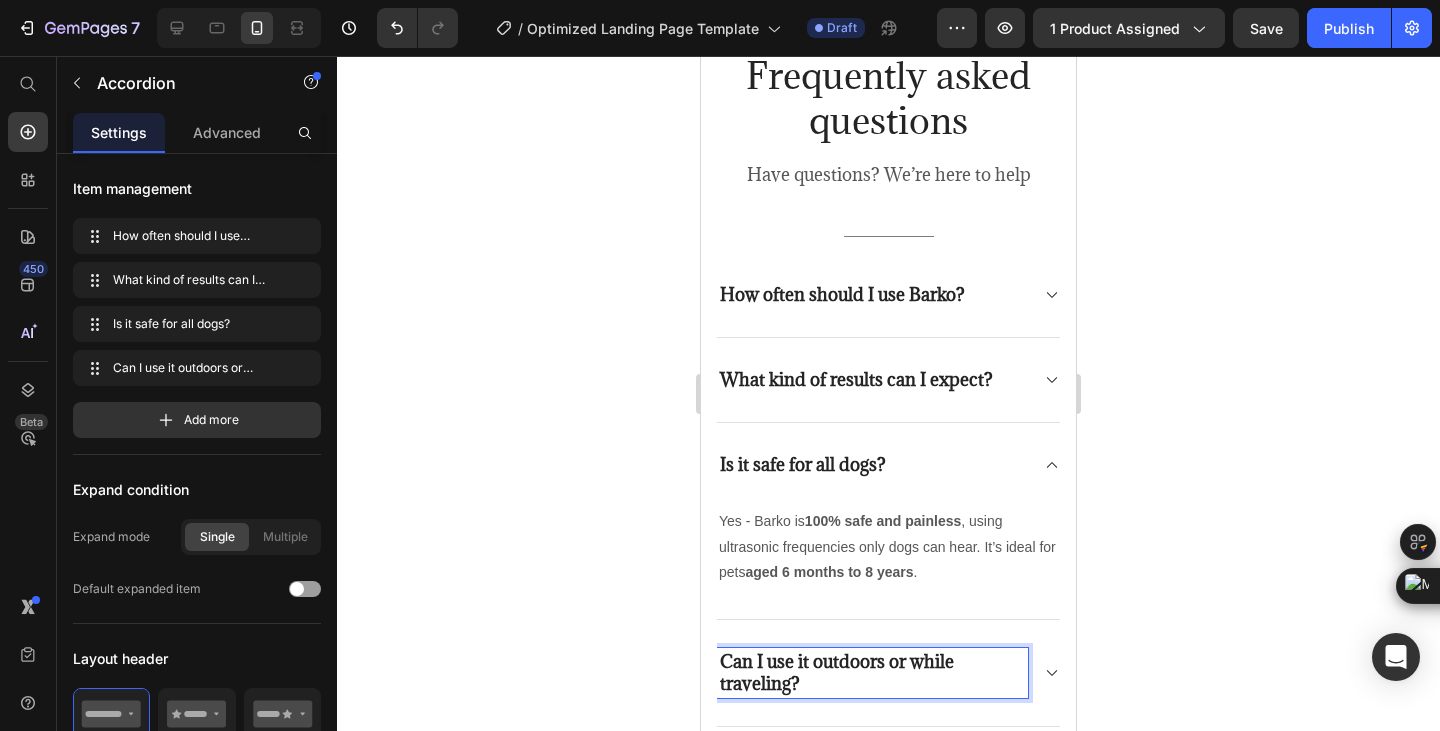 click on "Can I use it outdoors or while traveling?" at bounding box center [888, 673] 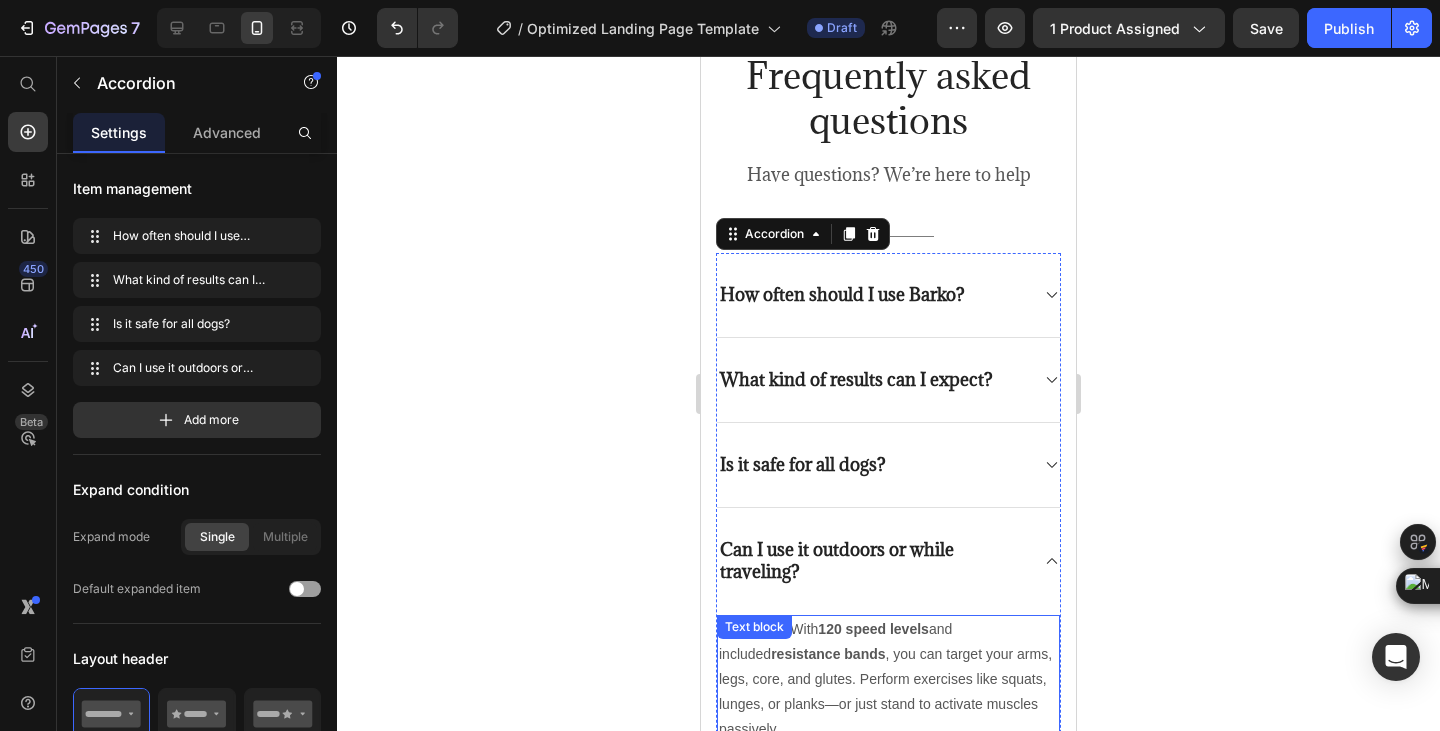 click on "Absolutely. With  120 speed levels  and included  resistance bands , you can target your arms, legs, core, and glutes. Perform exercises like squats, lunges, or planks—or just stand to activate muscles passively." at bounding box center [888, 680] 